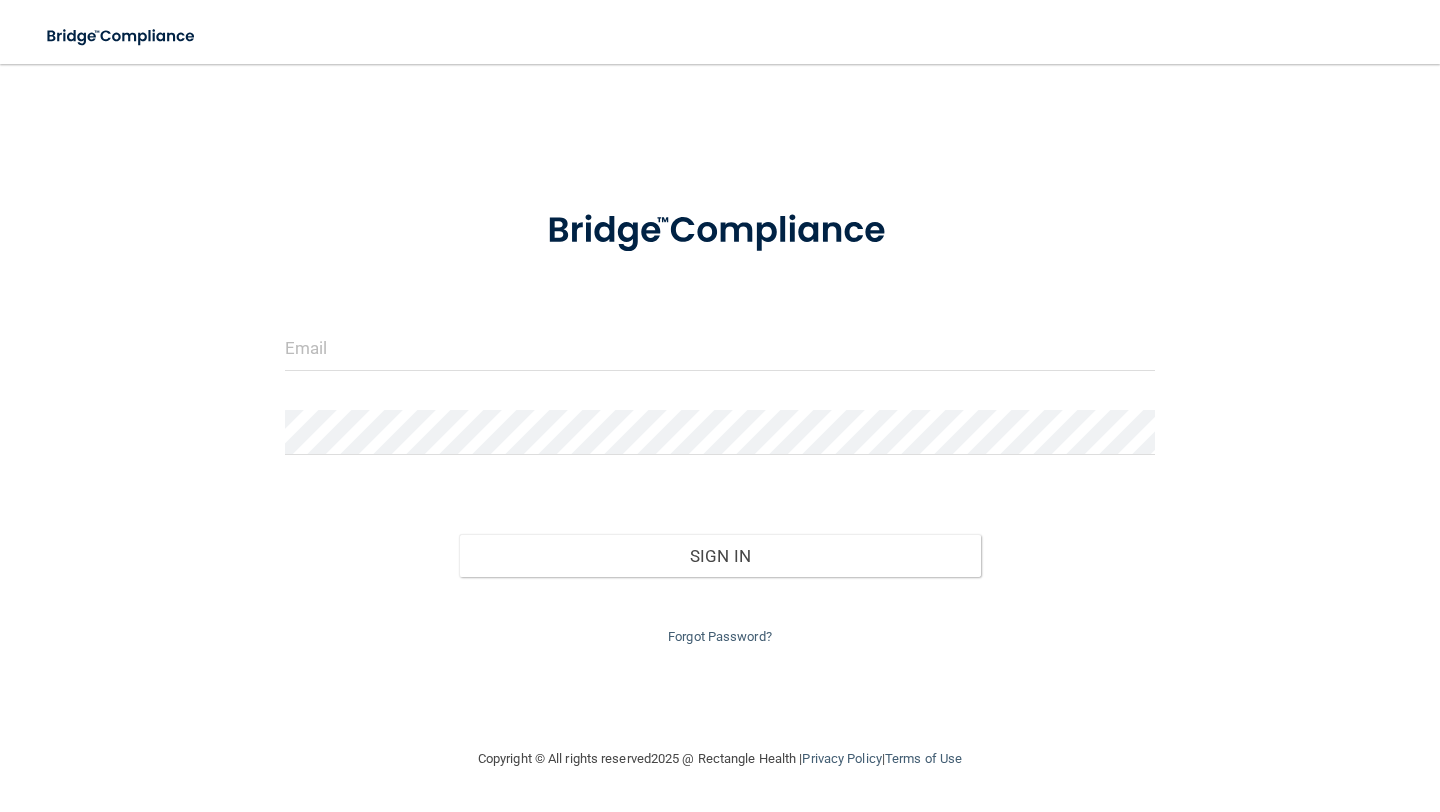 scroll, scrollTop: 0, scrollLeft: 0, axis: both 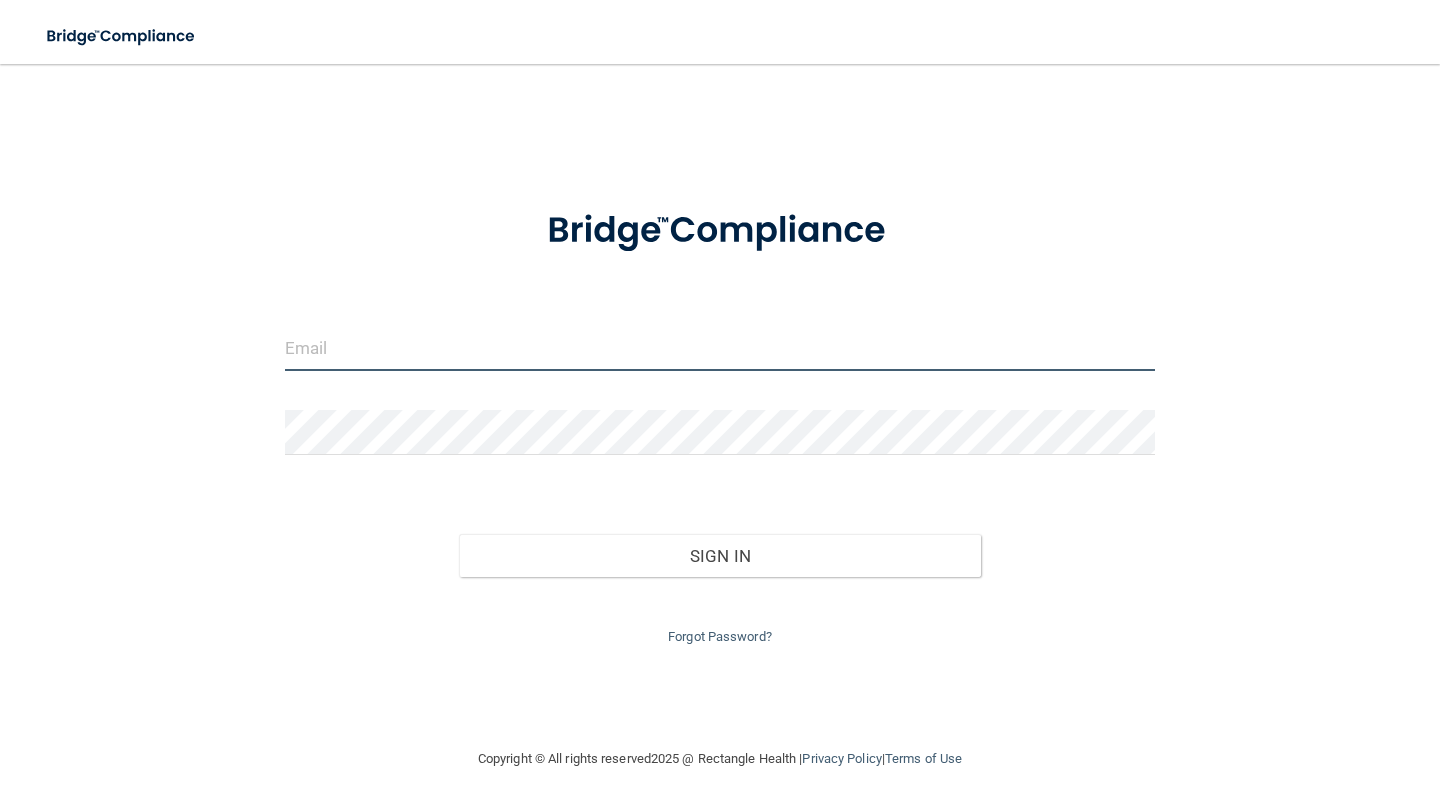 click at bounding box center [720, 348] 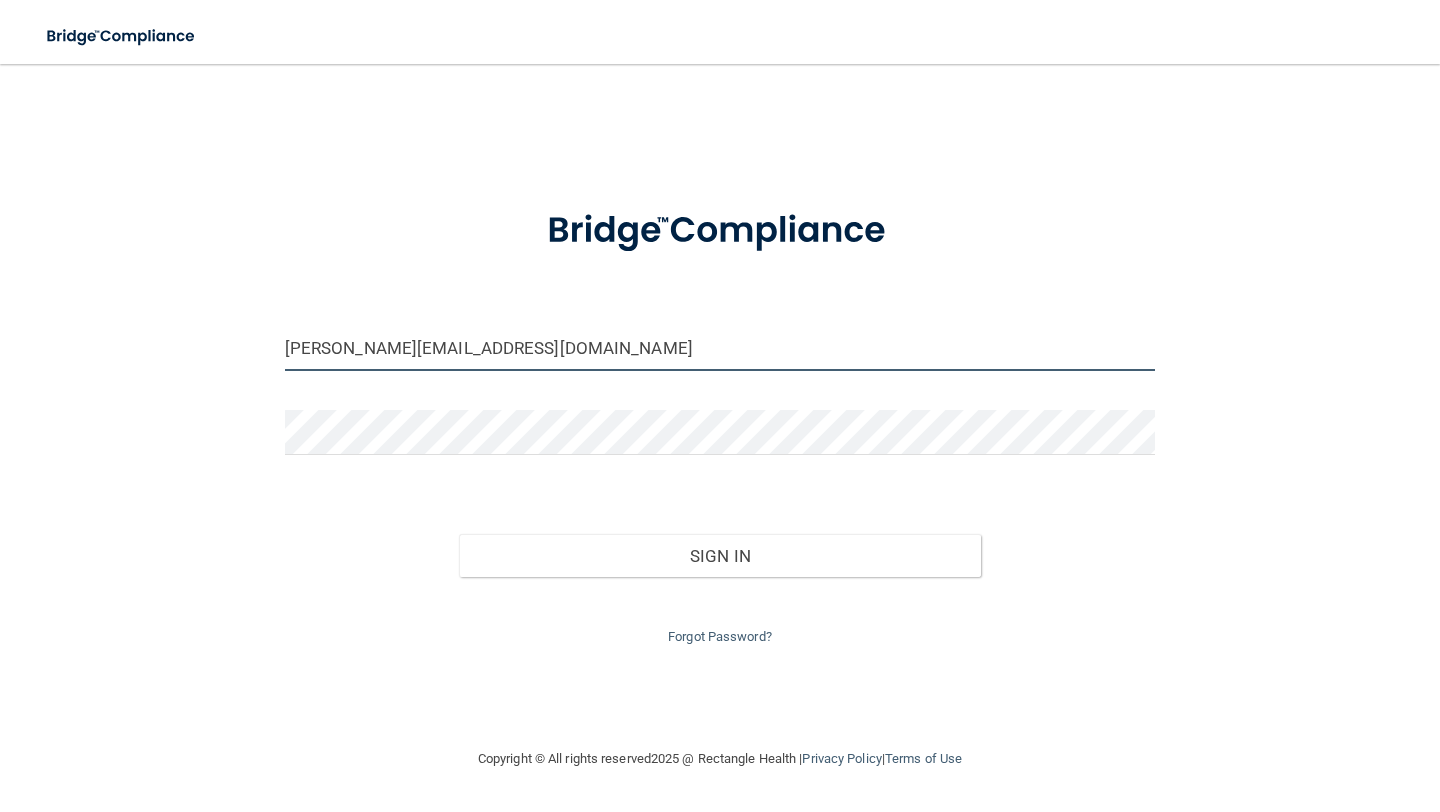 type on "[PERSON_NAME][EMAIL_ADDRESS][DOMAIN_NAME]" 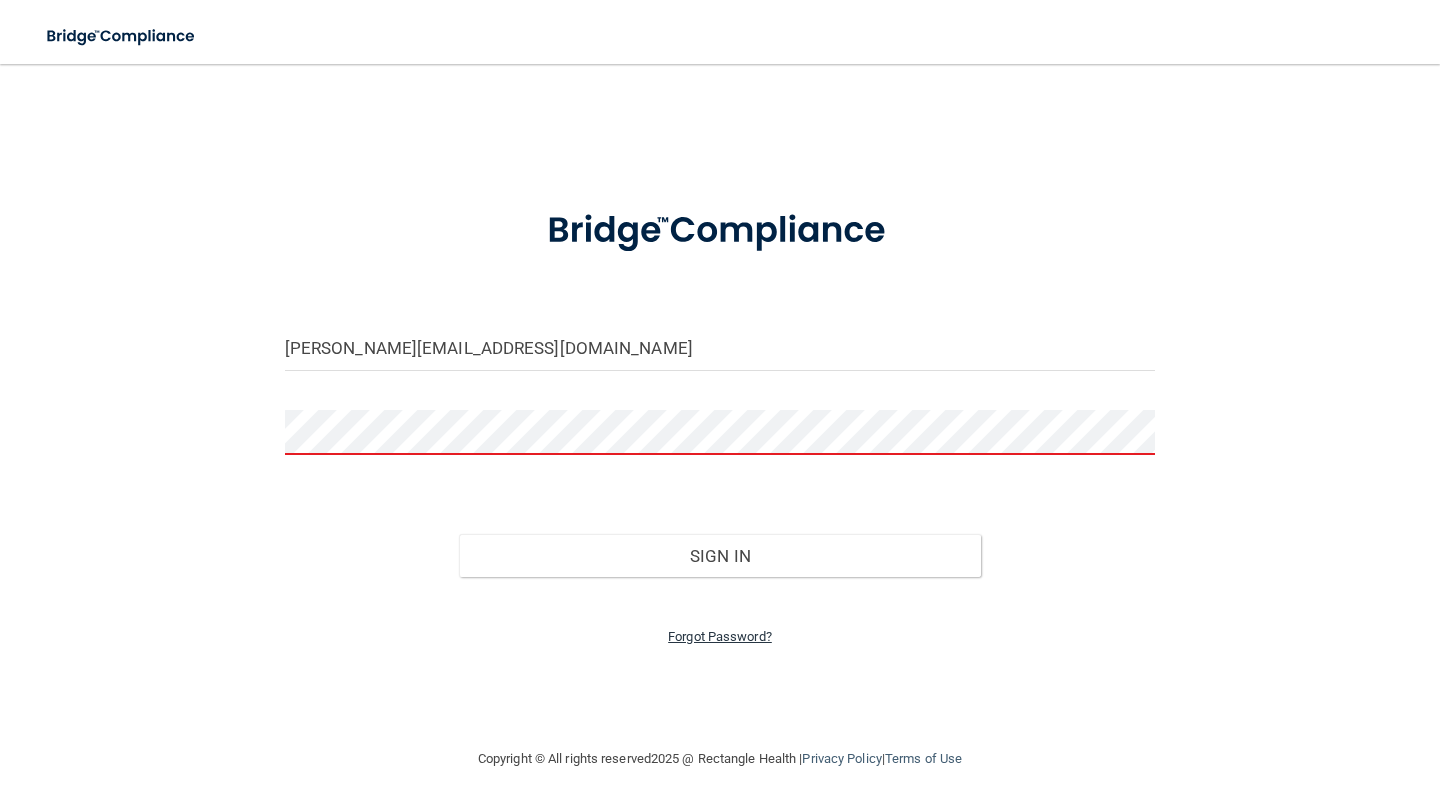 click on "Forgot Password?" at bounding box center (720, 636) 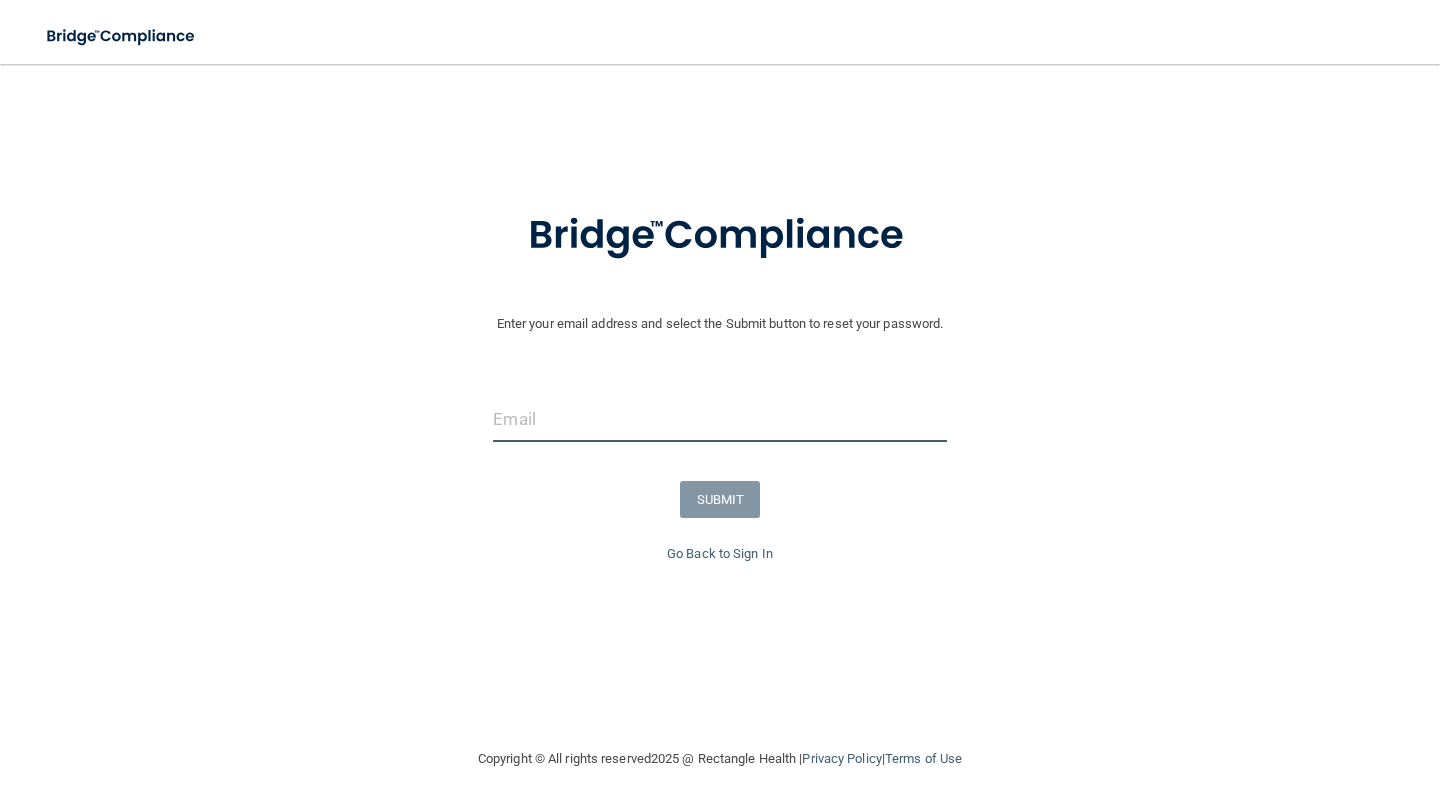 click at bounding box center (719, 419) 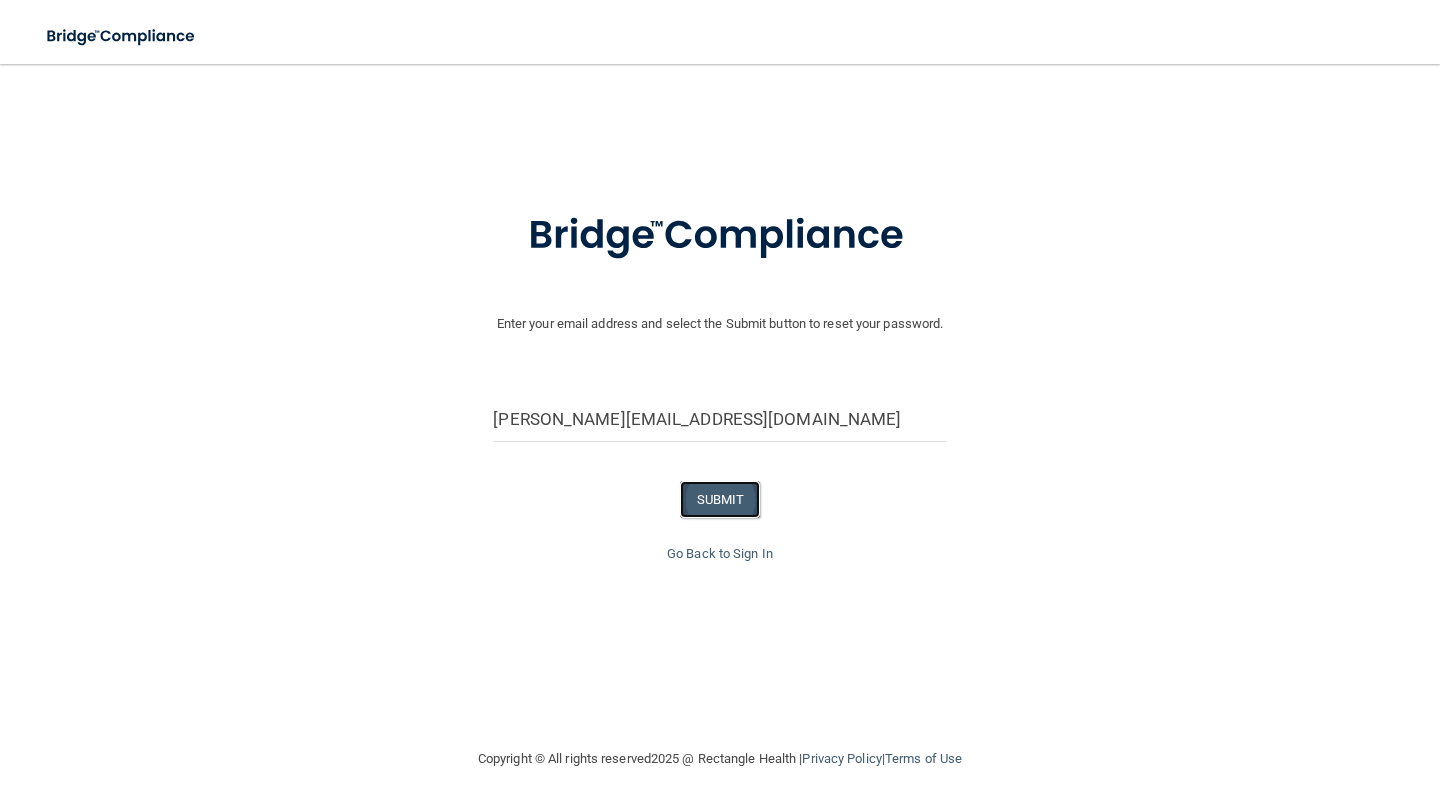 click on "SUBMIT" at bounding box center [720, 499] 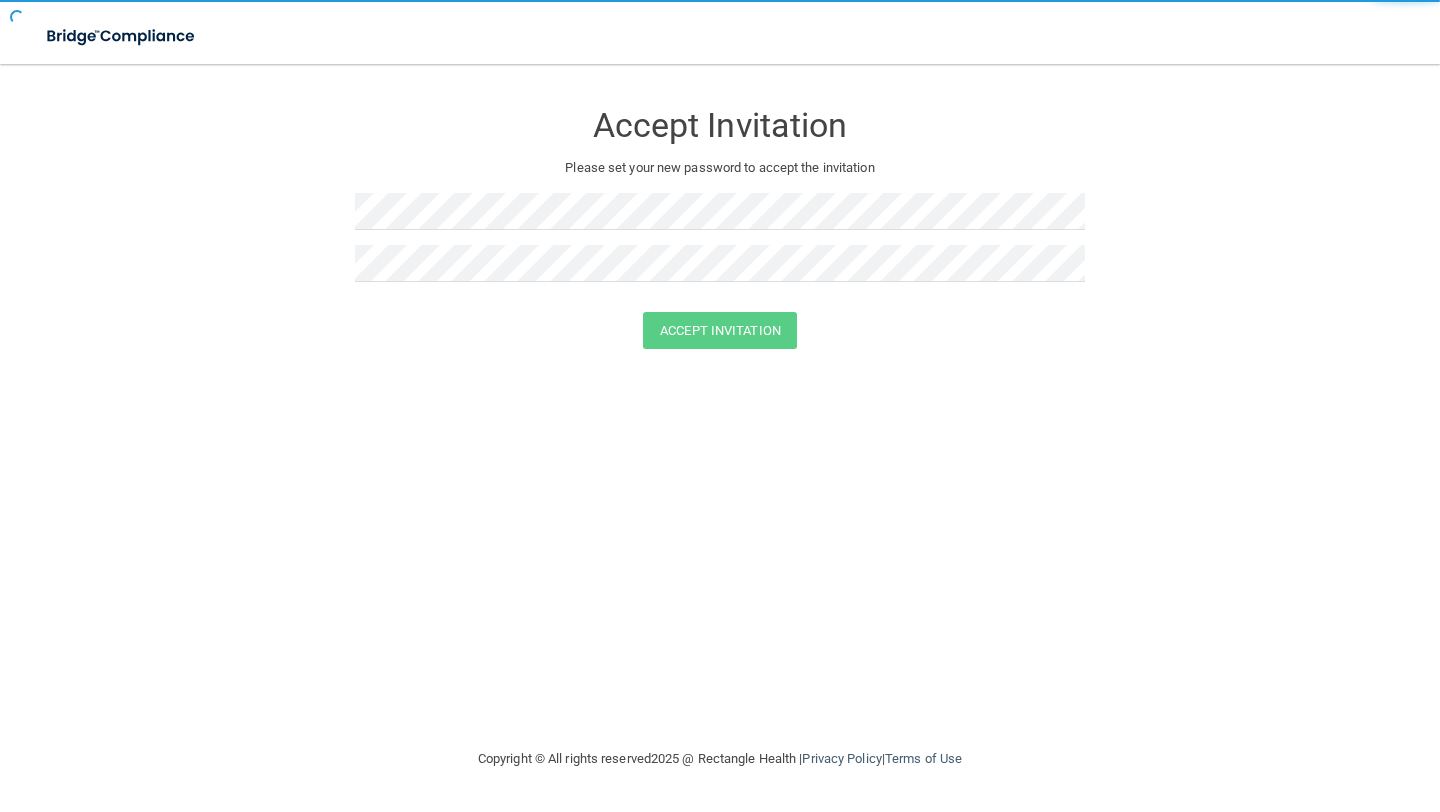 scroll, scrollTop: 0, scrollLeft: 0, axis: both 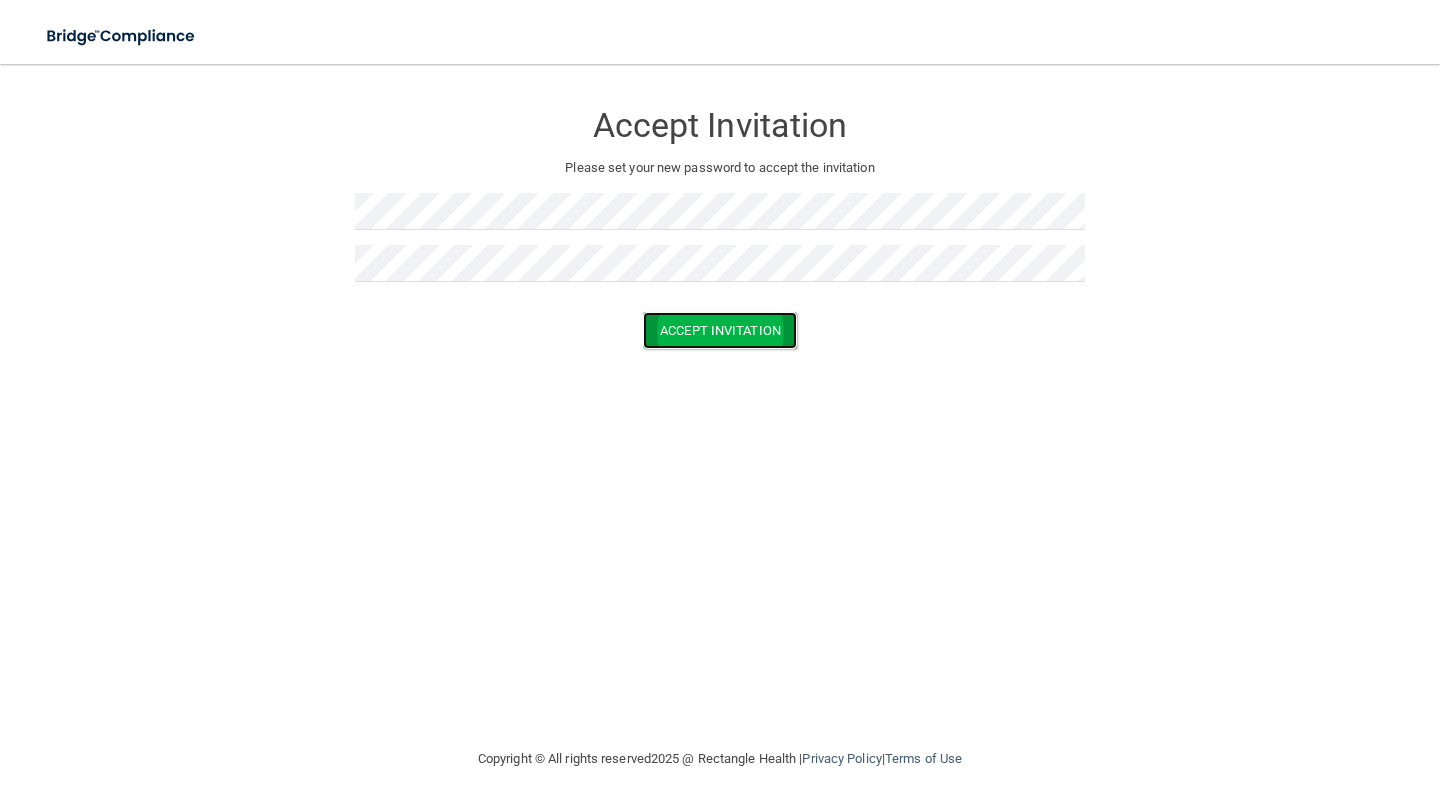 click on "Accept Invitation" at bounding box center [720, 330] 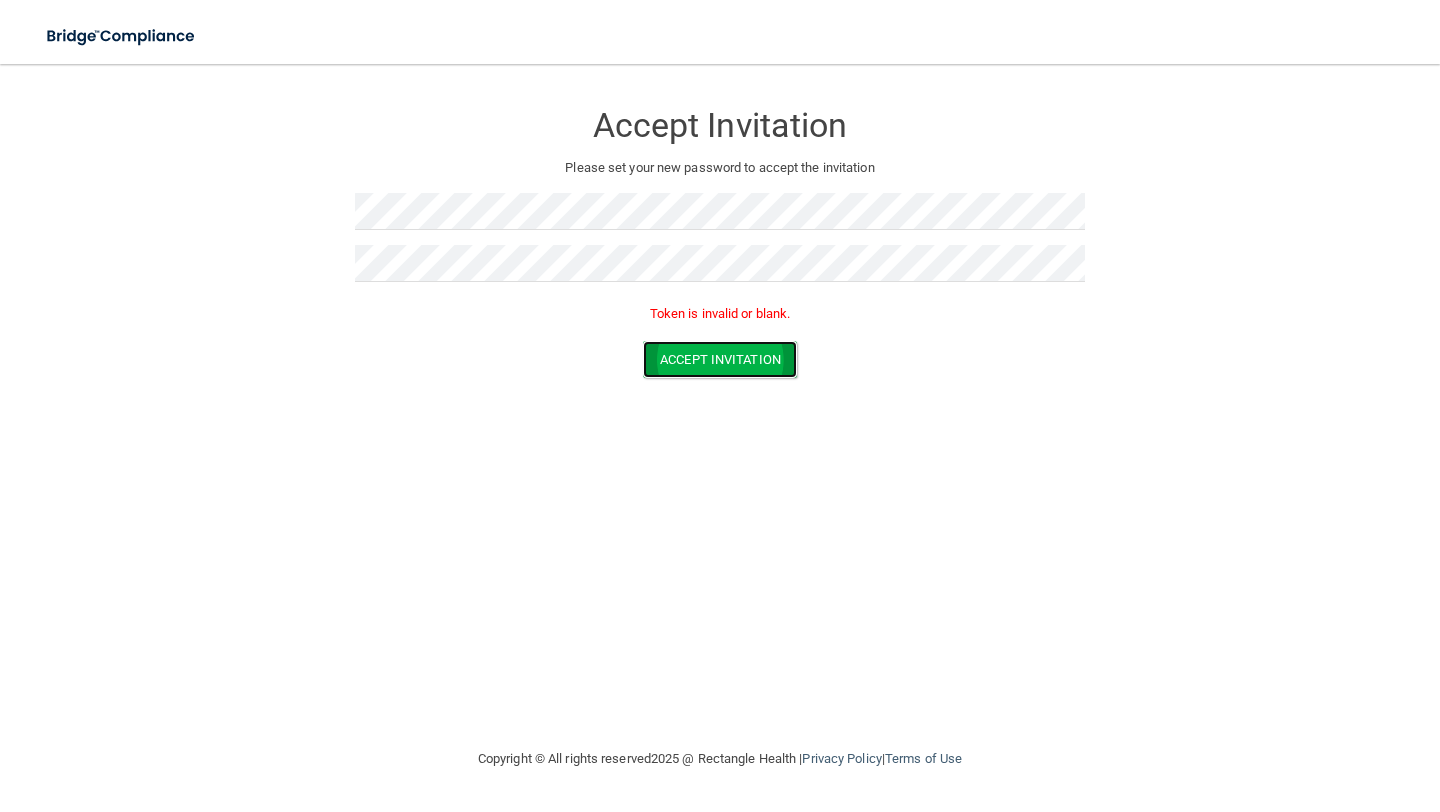 click on "Accept Invitation" at bounding box center [720, 359] 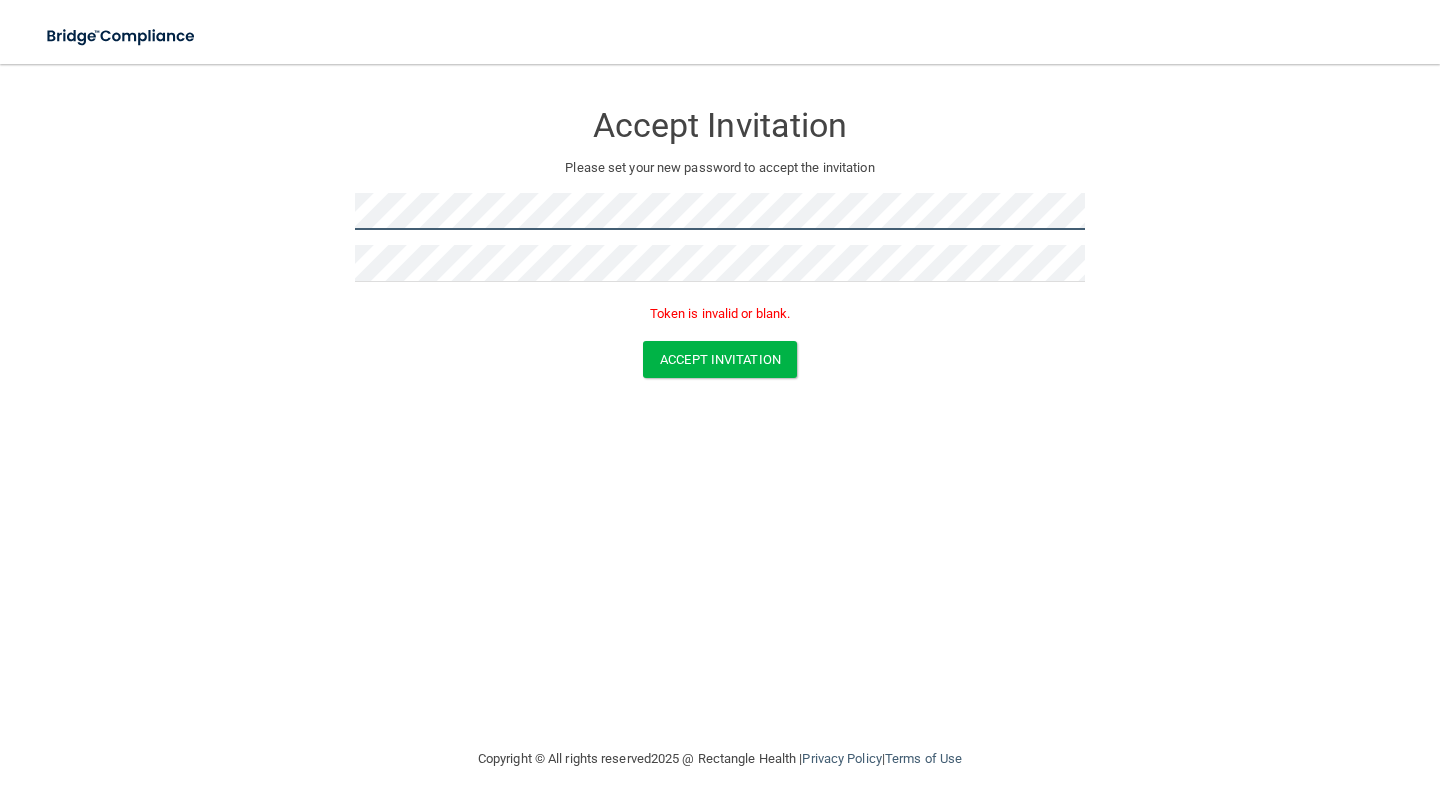 click on "Accept Invitation     Please set your new password to accept the invitation                                   Token is invalid or blank.               Accept Invitation              You have successfully accepted the invitation!   Click here to login ." at bounding box center (720, 243) 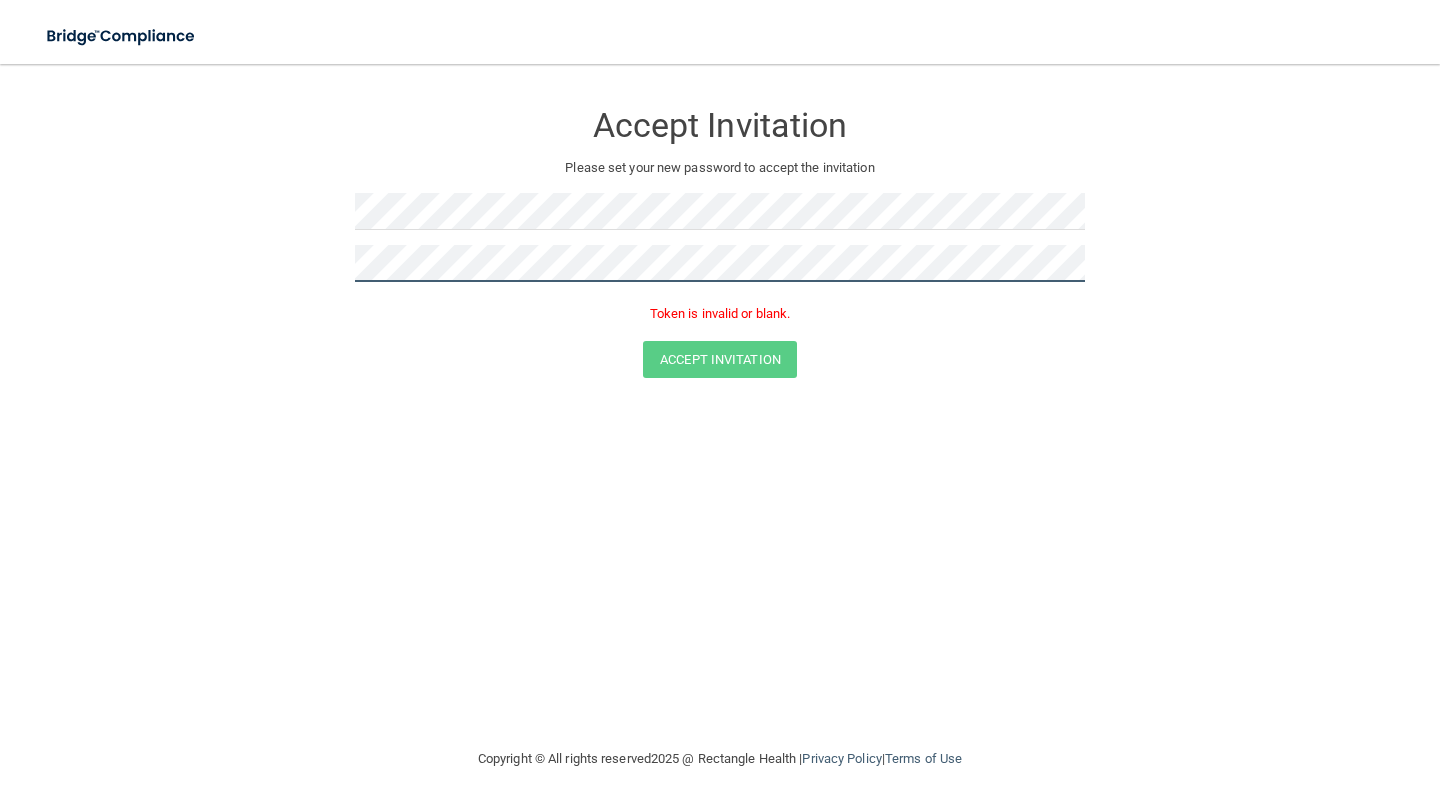 click on "Accept Invitation     Please set your new password to accept the invitation                                   Token is invalid or blank.               Accept Invitation              You have successfully accepted the invitation!   Click here to login ." at bounding box center (720, 243) 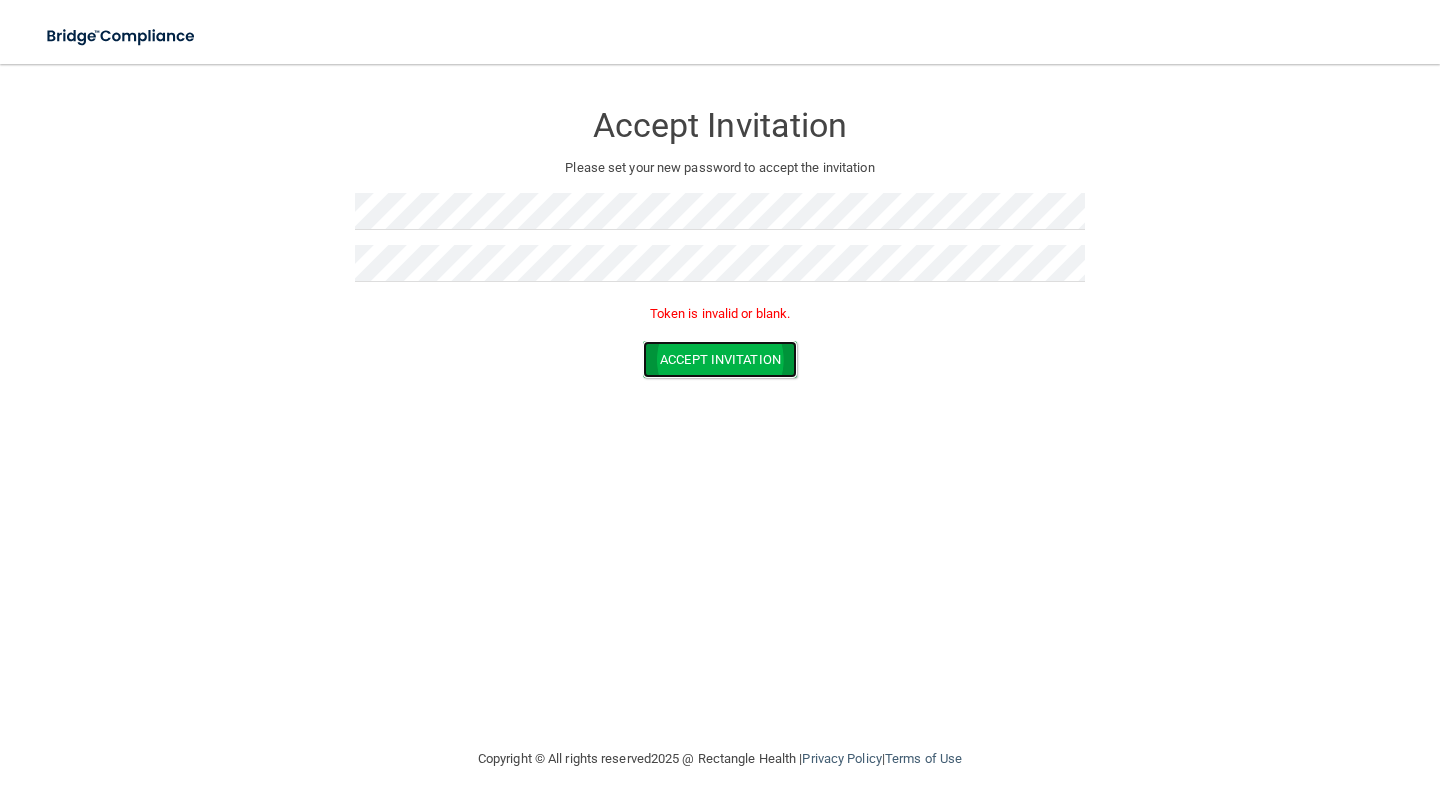 click on "Accept Invitation" at bounding box center (720, 359) 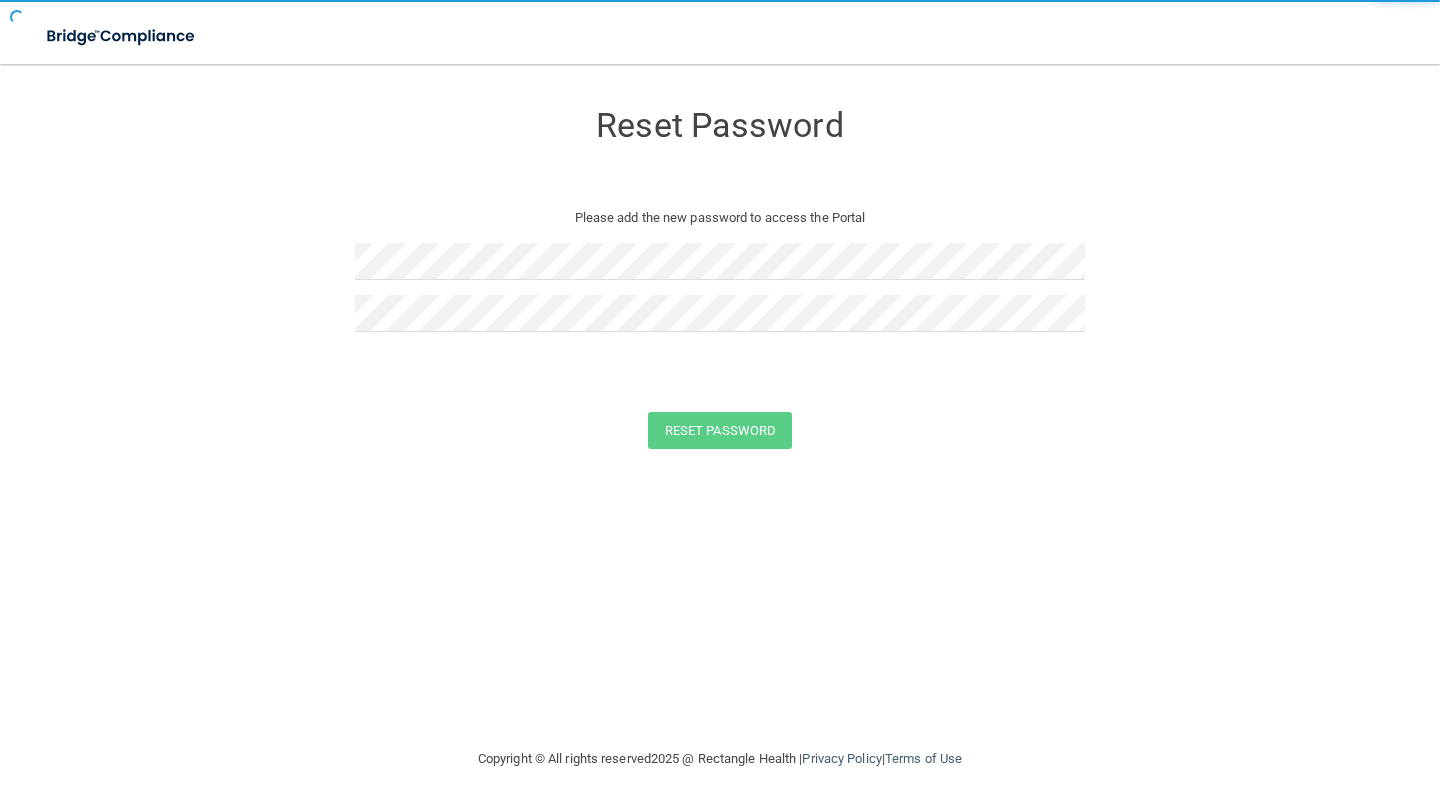 scroll, scrollTop: 0, scrollLeft: 0, axis: both 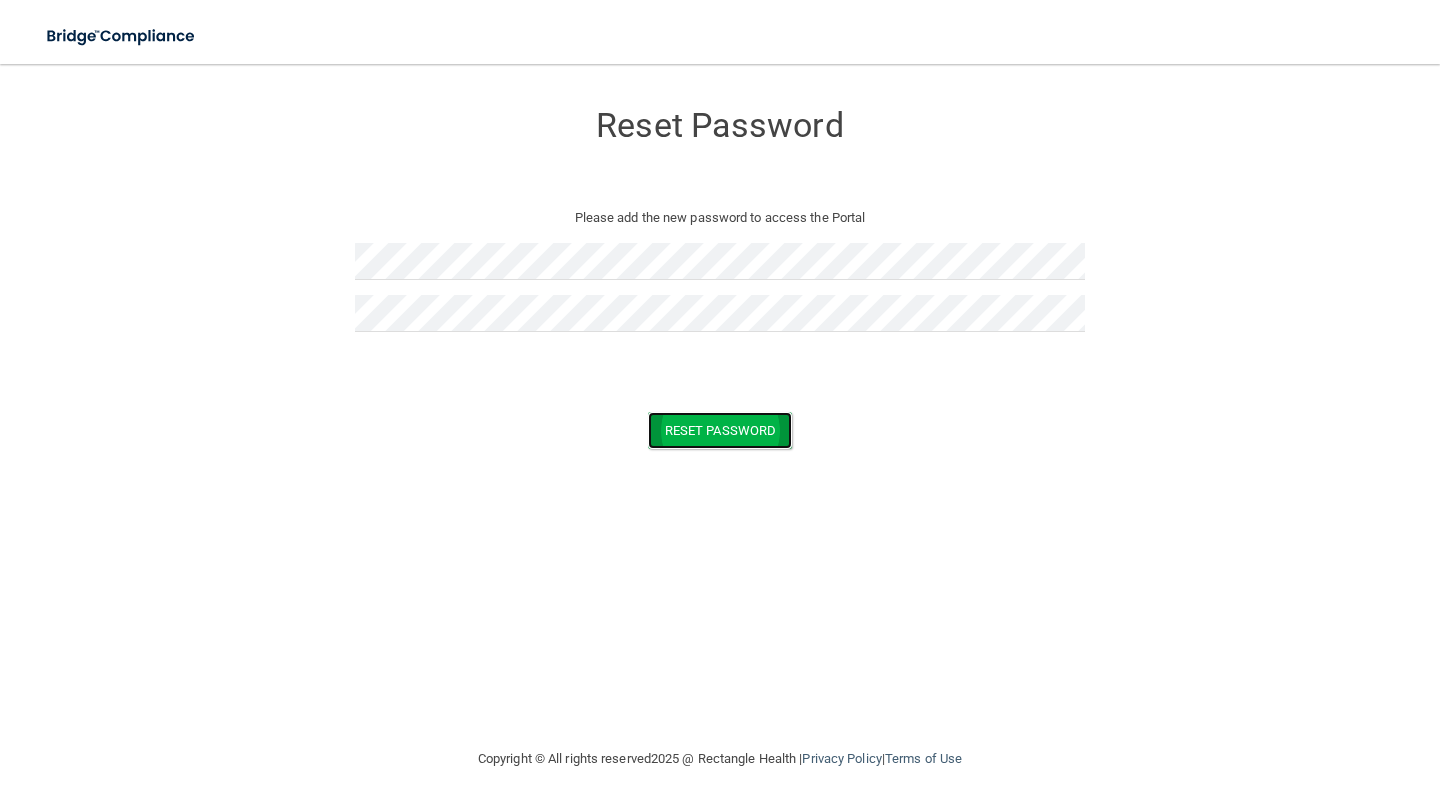 click on "Reset Password" at bounding box center [720, 430] 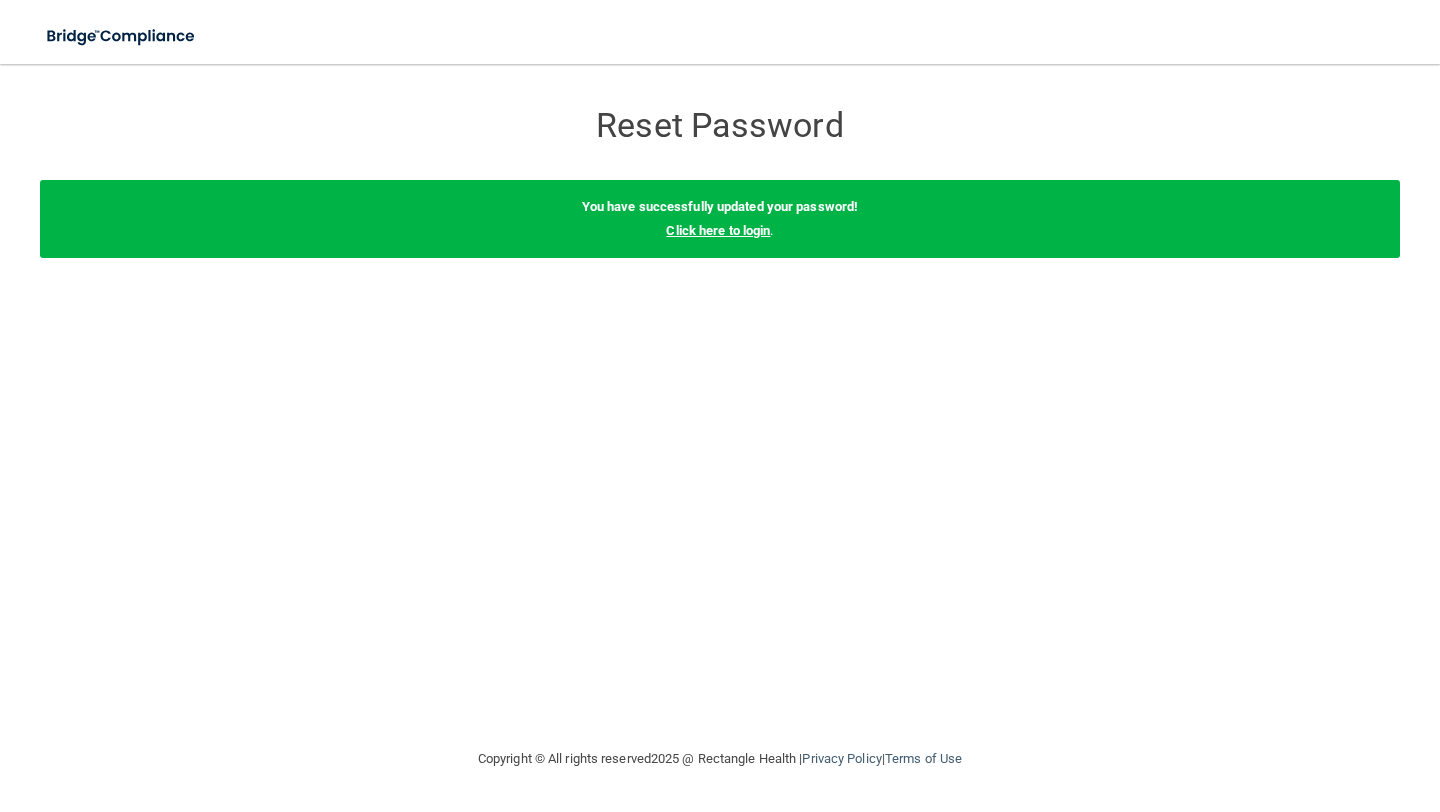 click on "Click here to login" at bounding box center (718, 230) 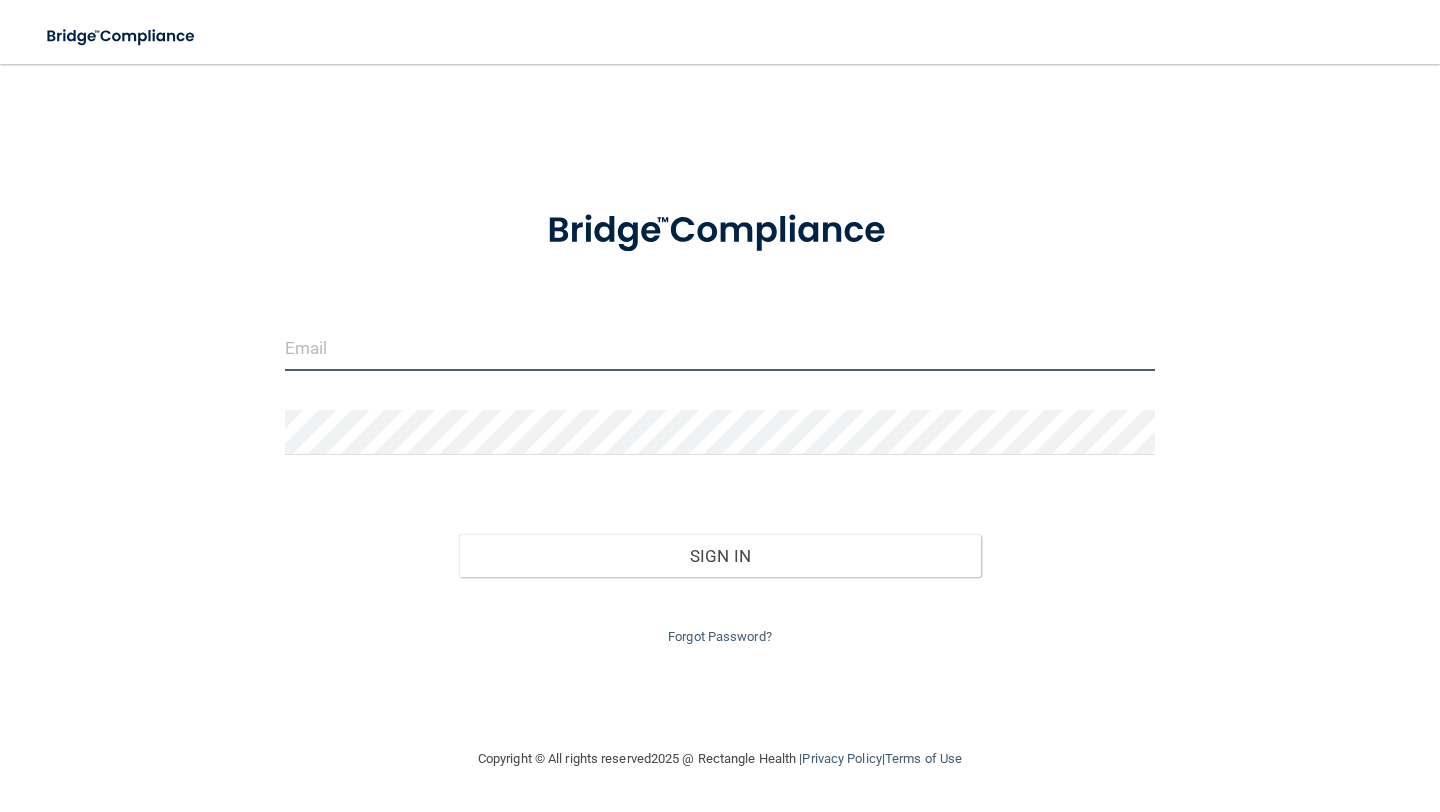 click at bounding box center [720, 348] 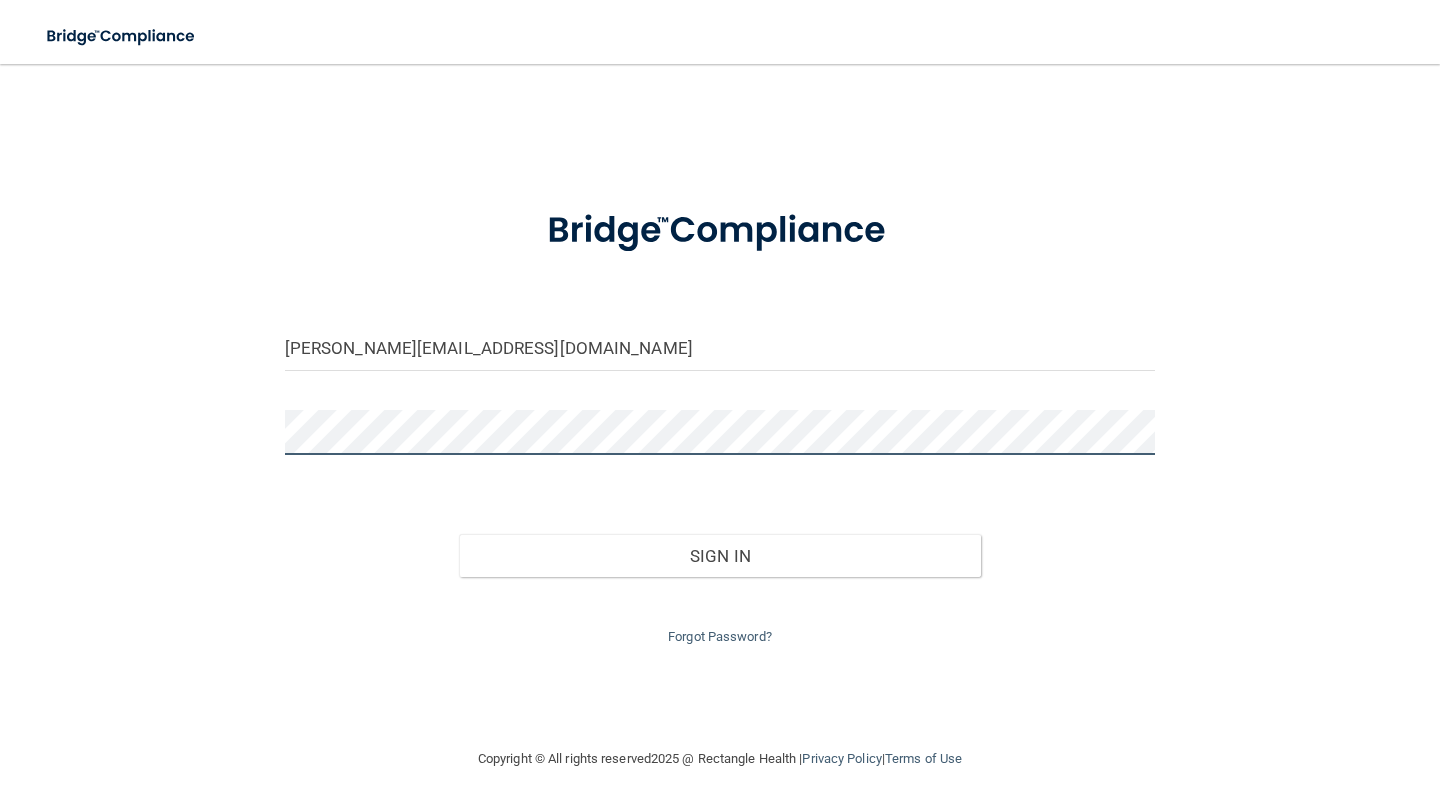 click on "Sign In" at bounding box center (720, 556) 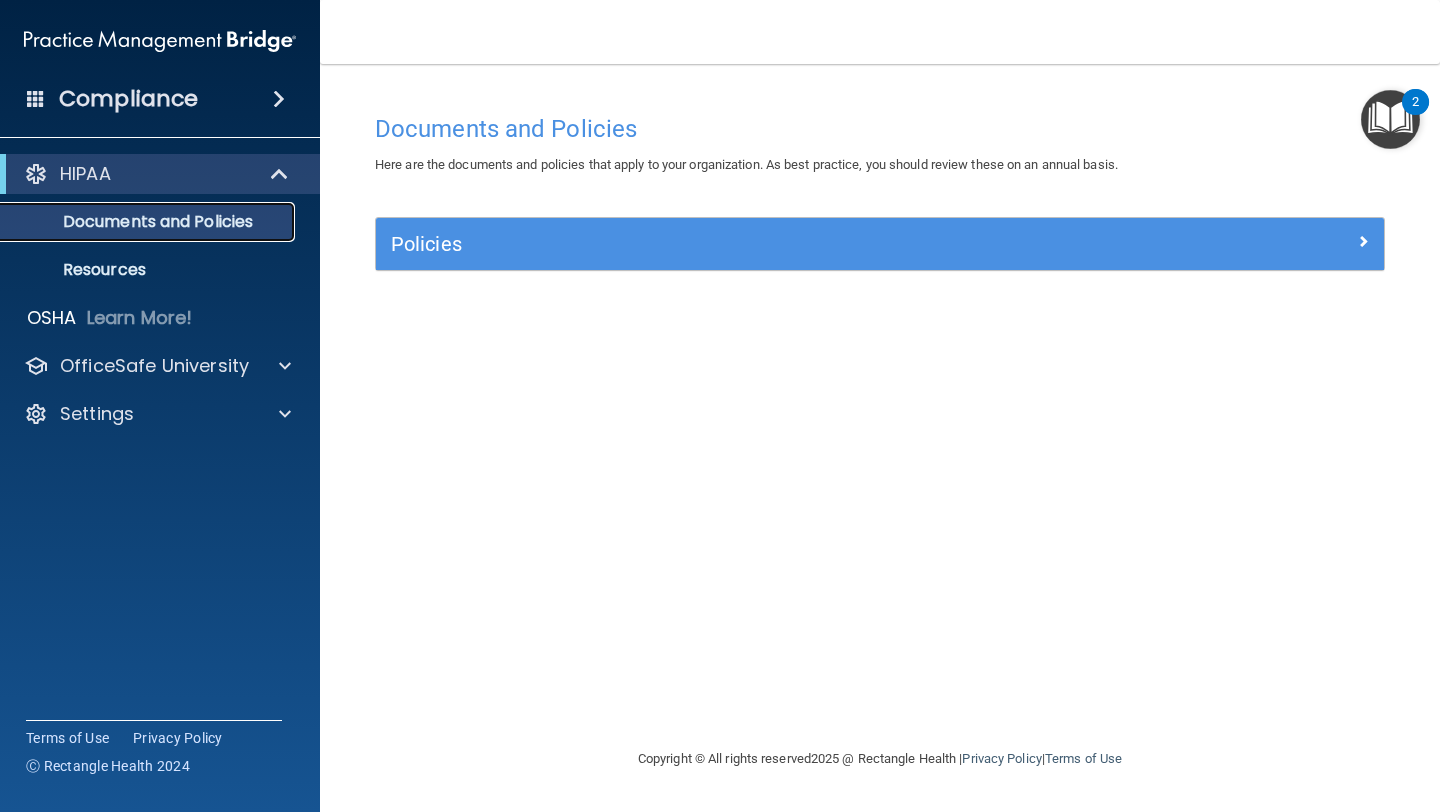 click on "Documents and Policies" at bounding box center [137, 222] 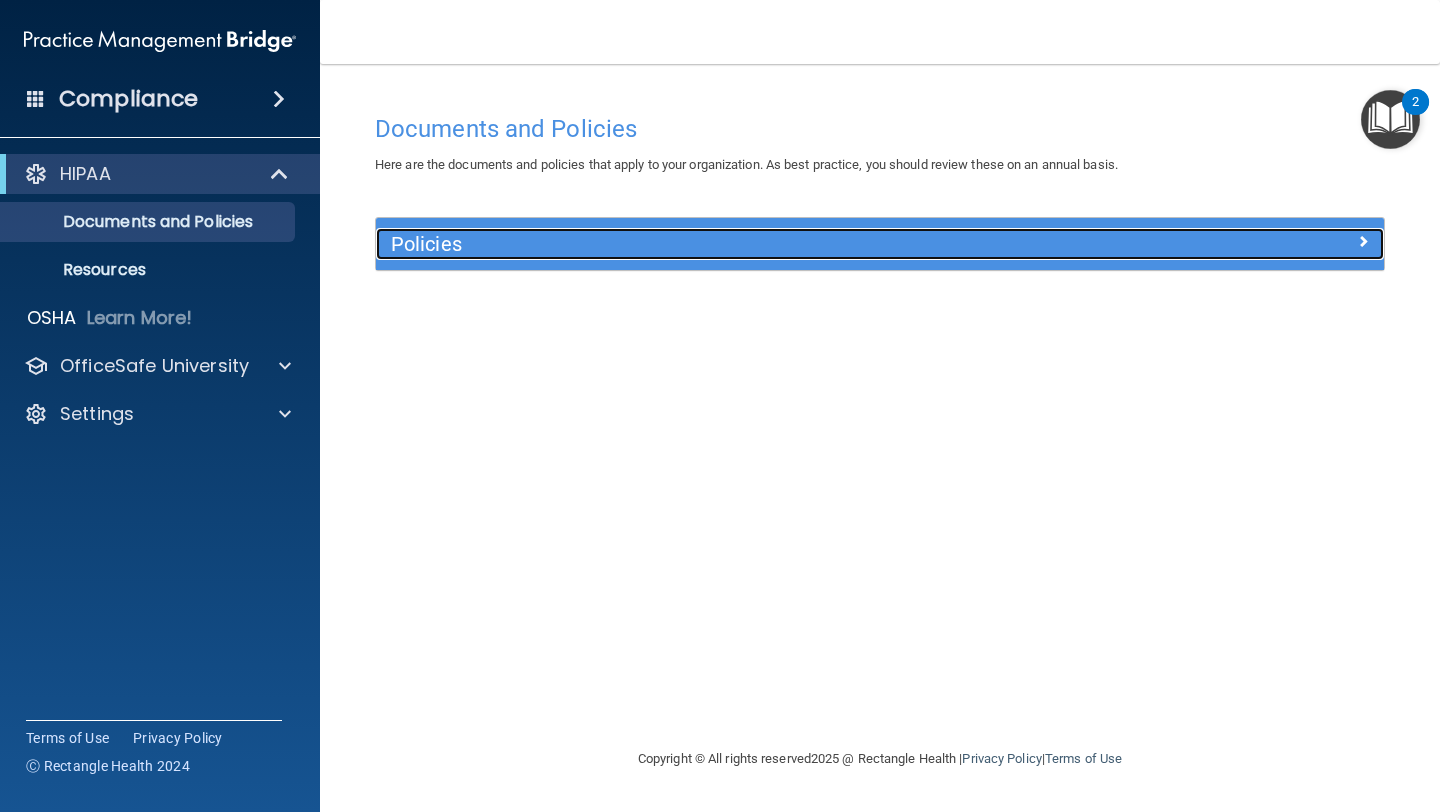 click on "Policies" at bounding box center (754, 244) 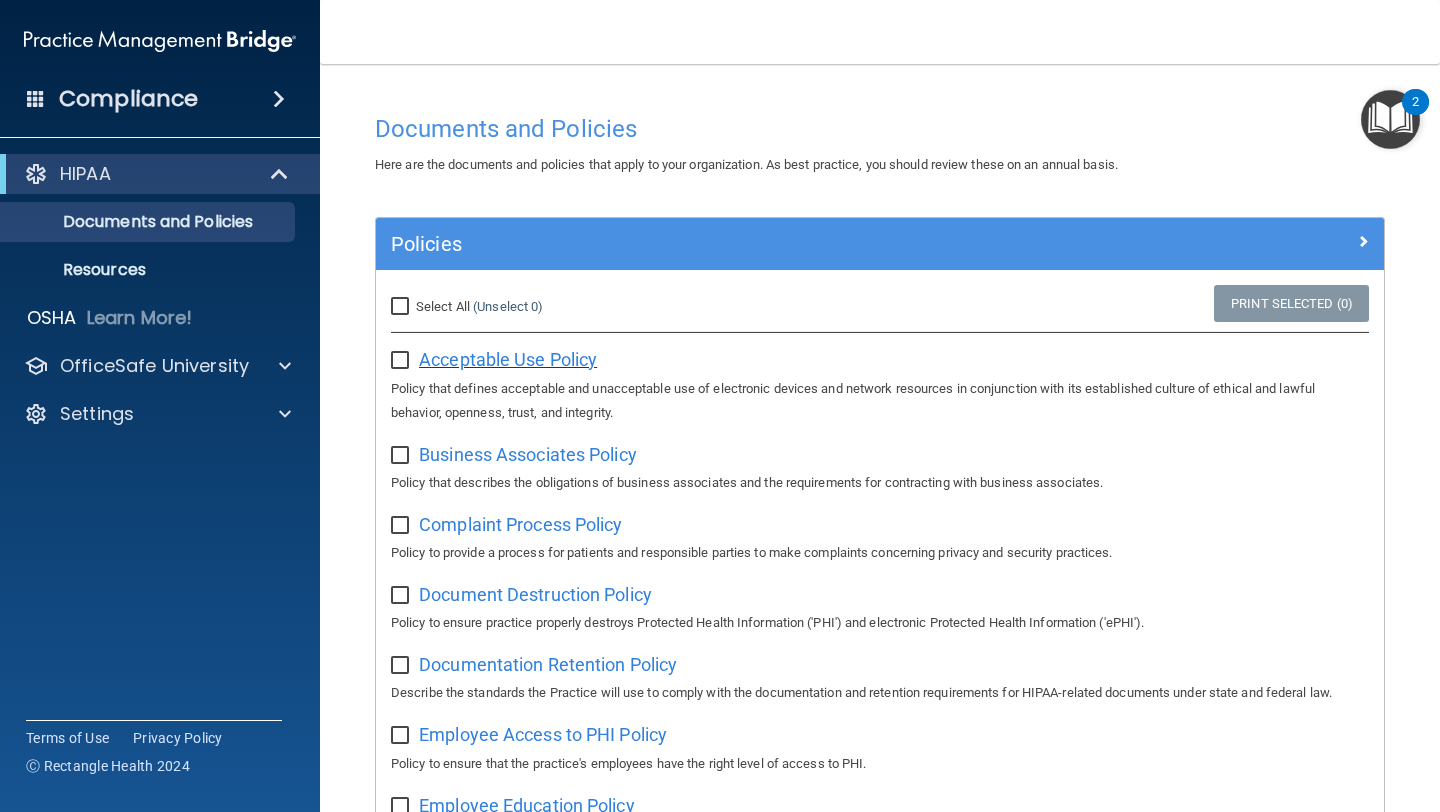 click on "Acceptable Use Policy" at bounding box center (508, 359) 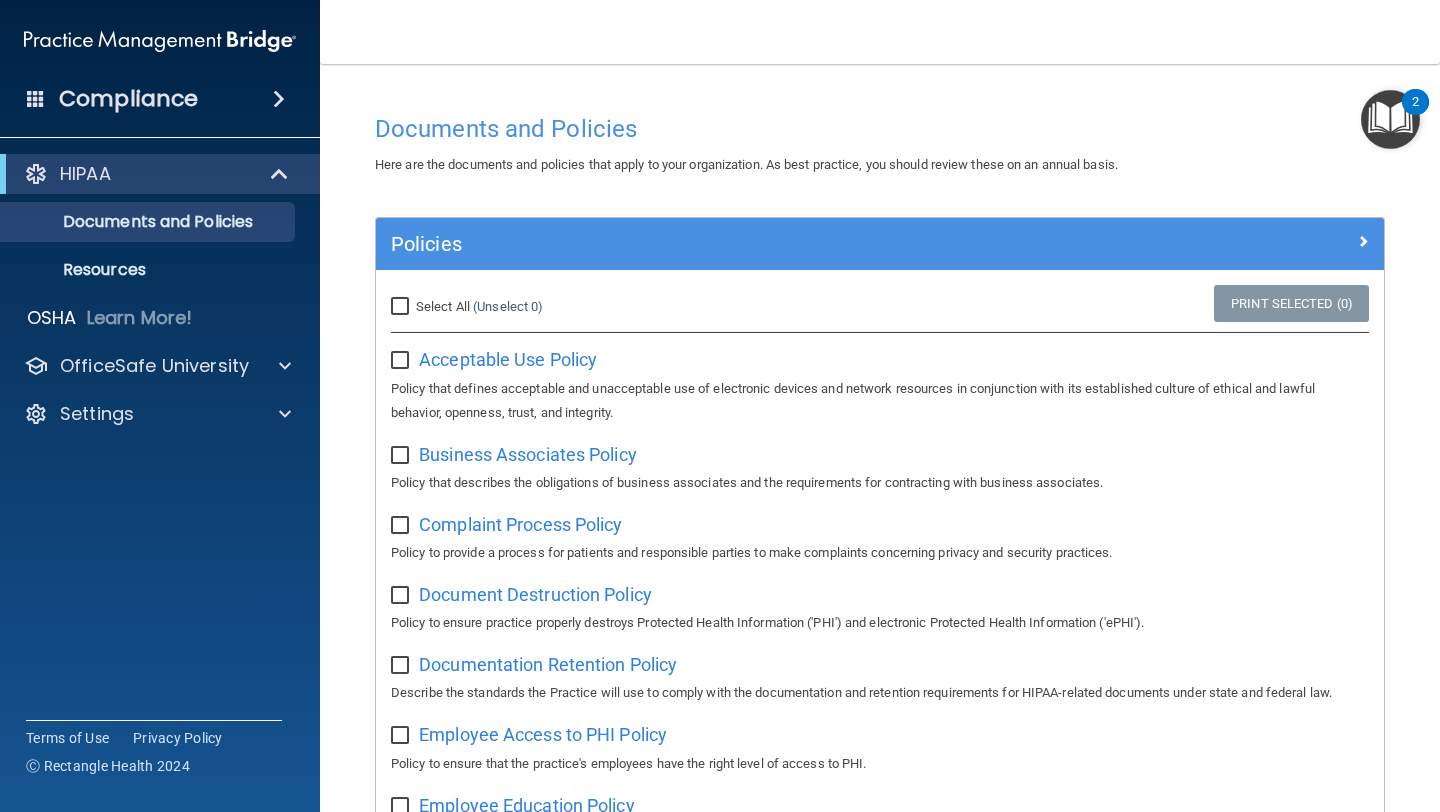 click at bounding box center (402, 361) 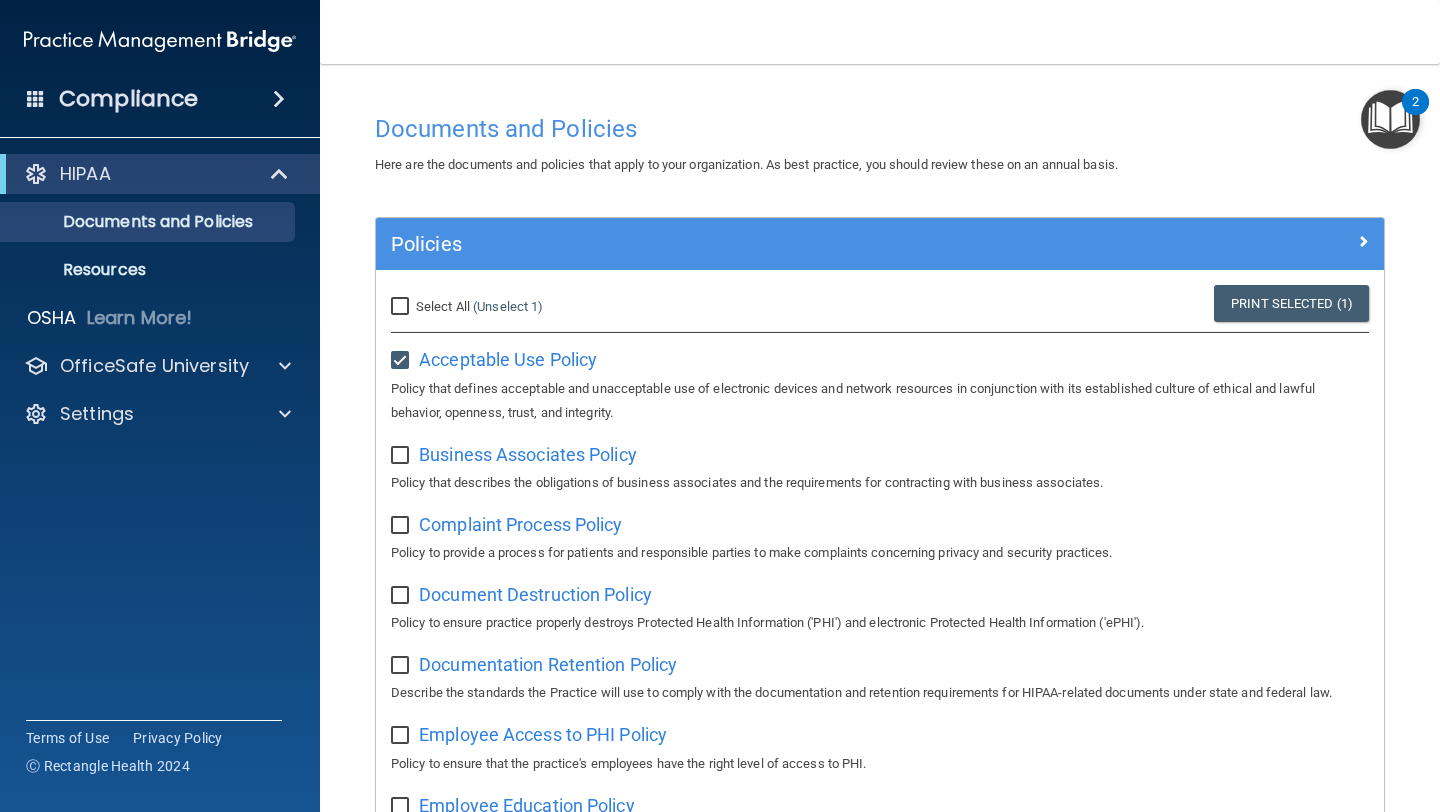 click on "Acceptable Use Policy                         Policy that defines acceptable and unacceptable use of electronic devices and network resources in conjunction with its established culture of ethical and lawful behavior, openness, trust, and integrity." at bounding box center [880, 383] 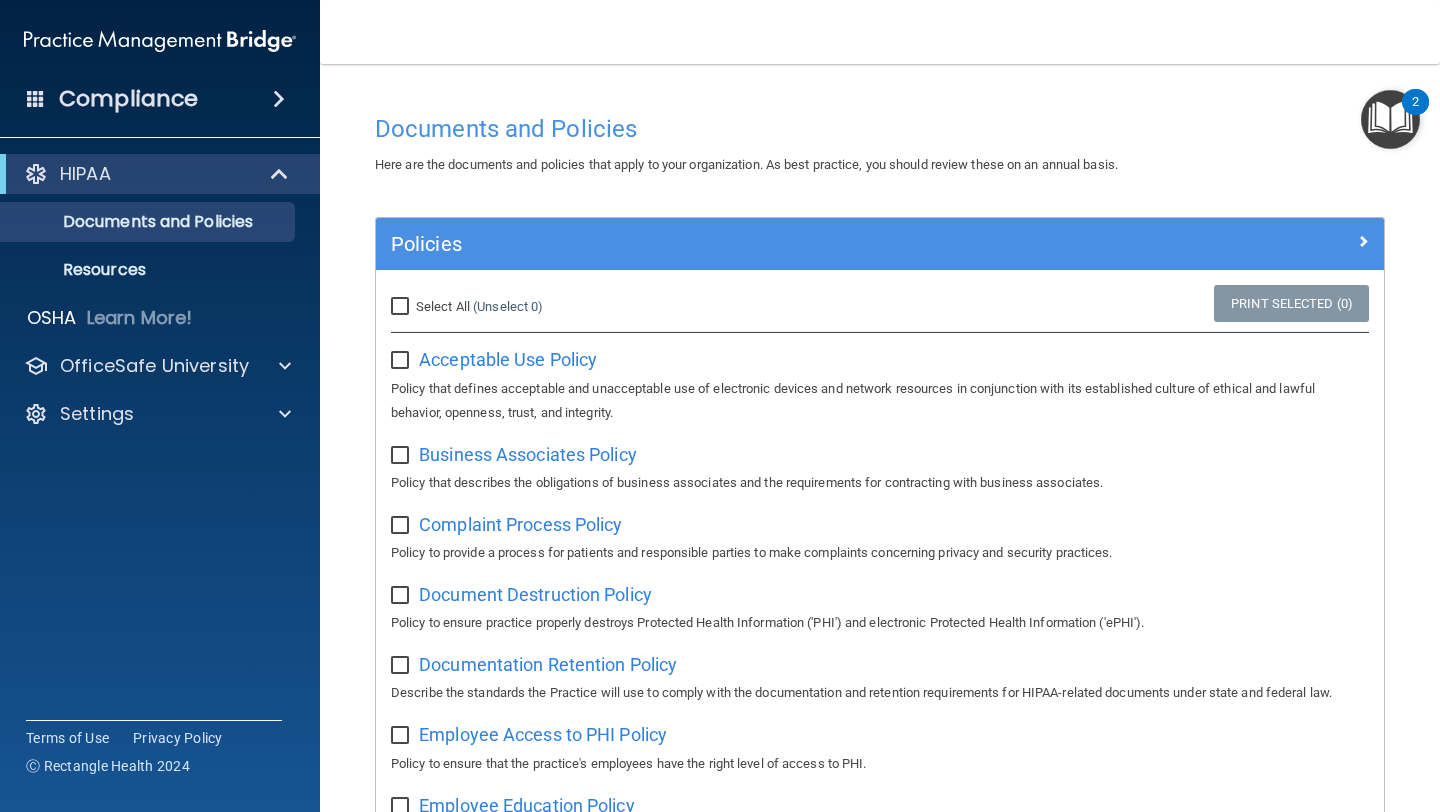 click on "Here are the documents and policies that apply to your organization. As best practice, you should review these on an annual basis." at bounding box center [746, 164] 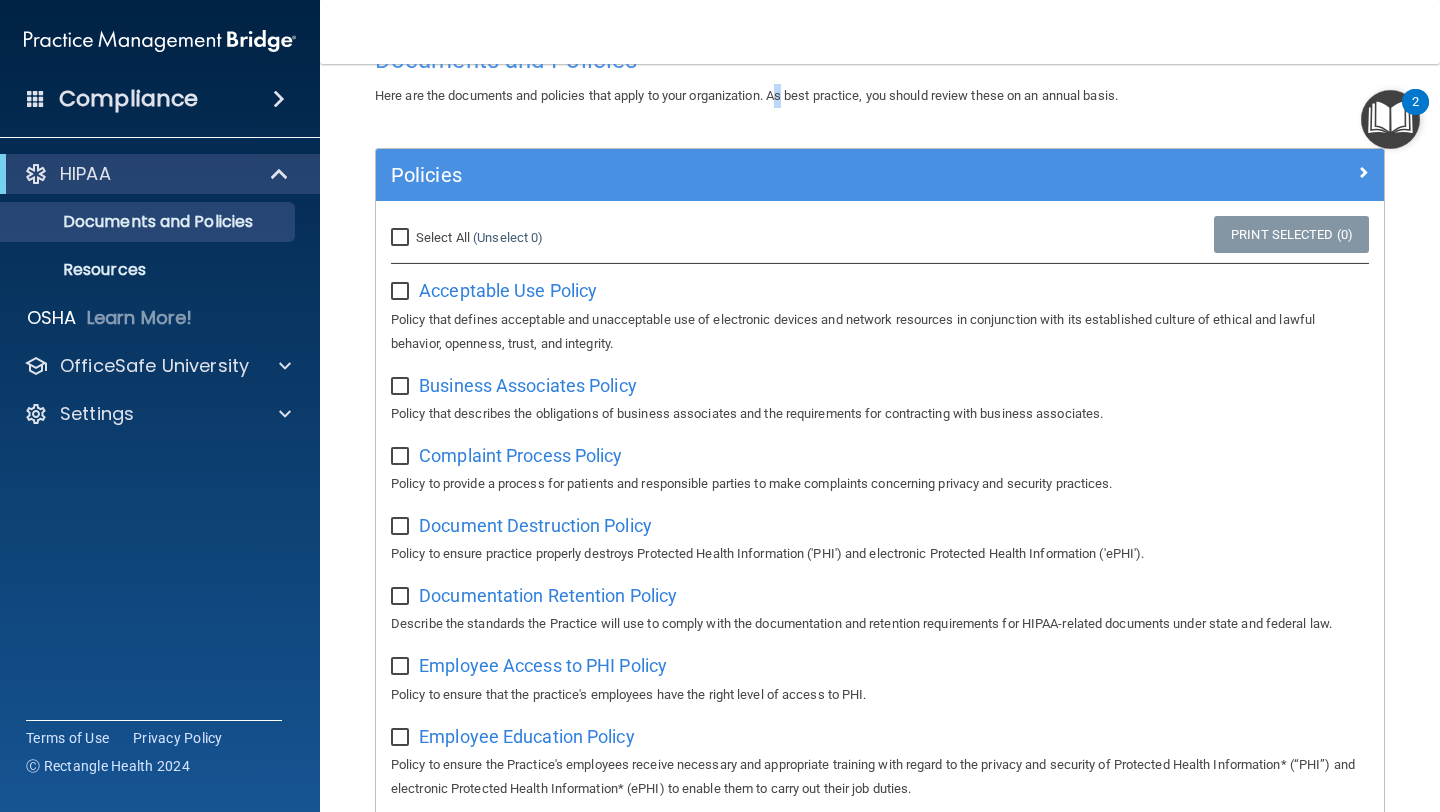 scroll, scrollTop: 91, scrollLeft: 0, axis: vertical 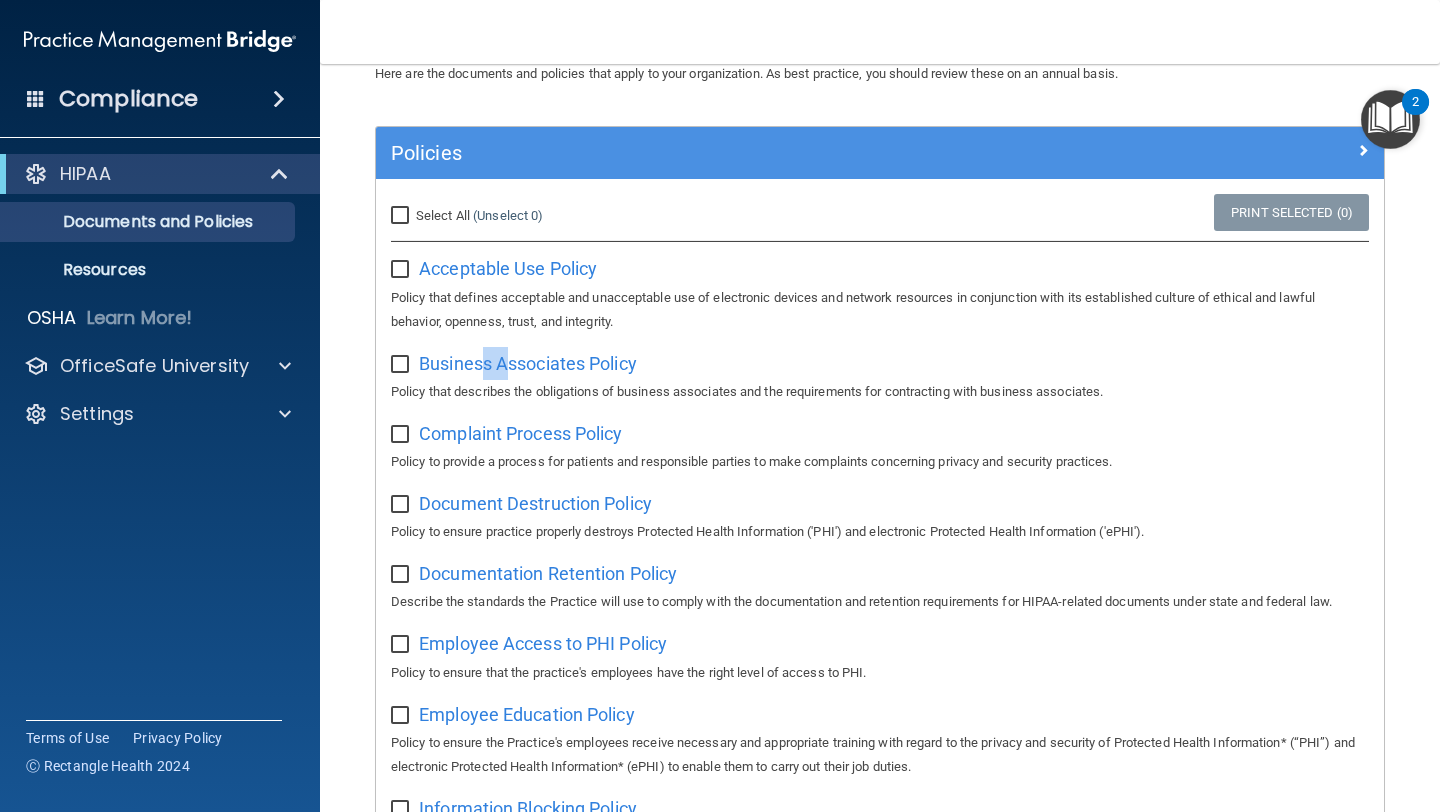 click on "Business Associates Policy                         Policy that describes the obligations of business associates and the requirements for contracting with business associates." at bounding box center [880, 375] 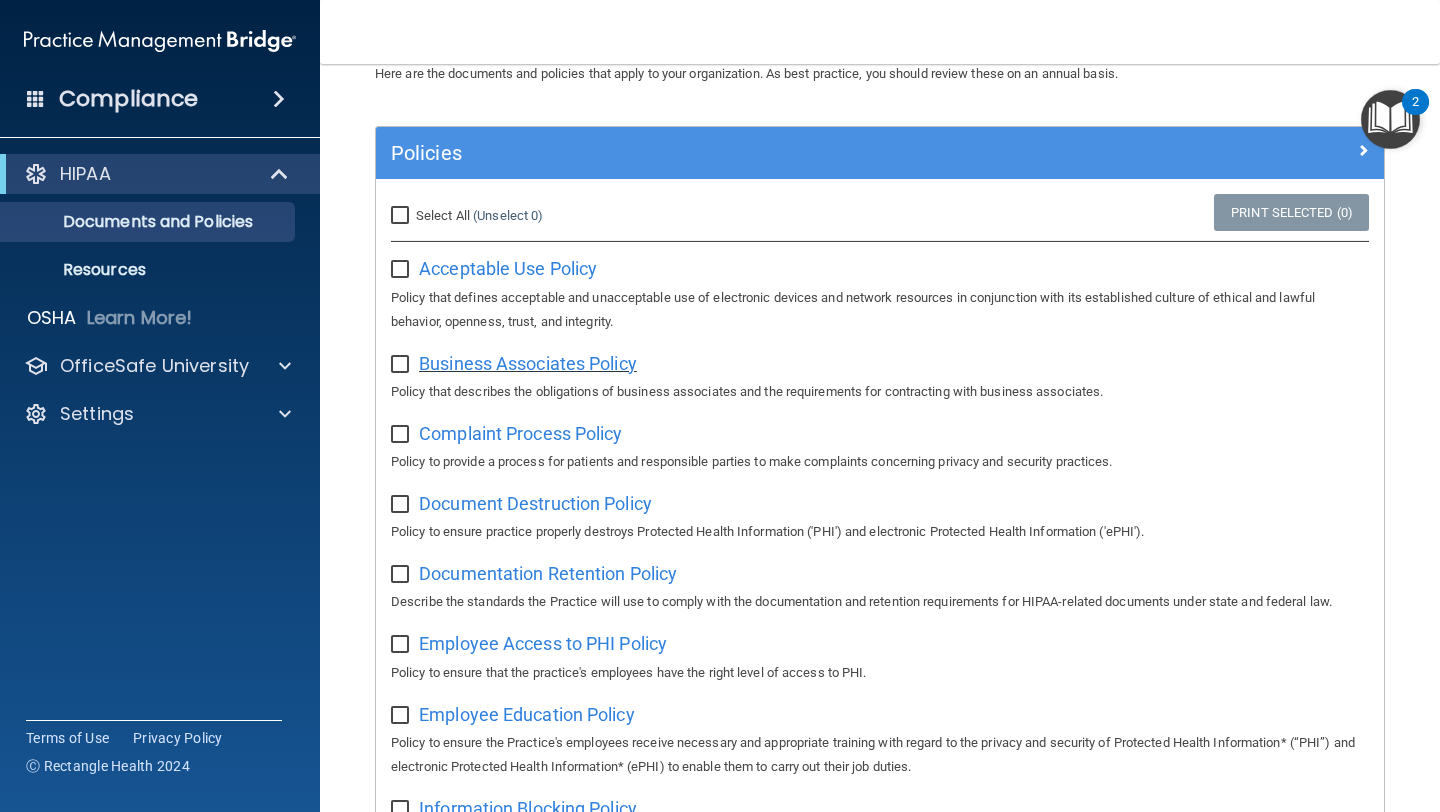 click on "Business Associates Policy" at bounding box center [528, 363] 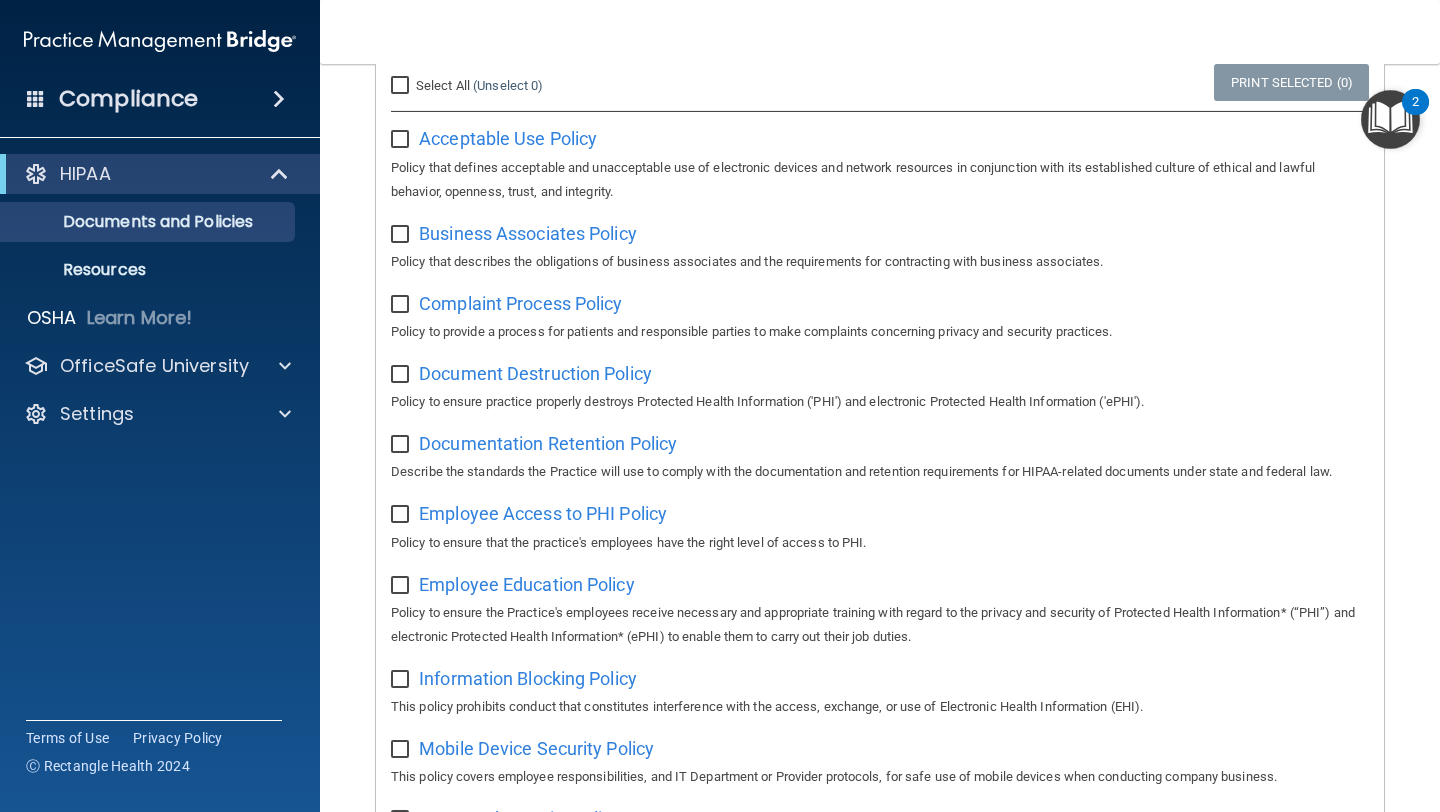 scroll, scrollTop: 219, scrollLeft: 0, axis: vertical 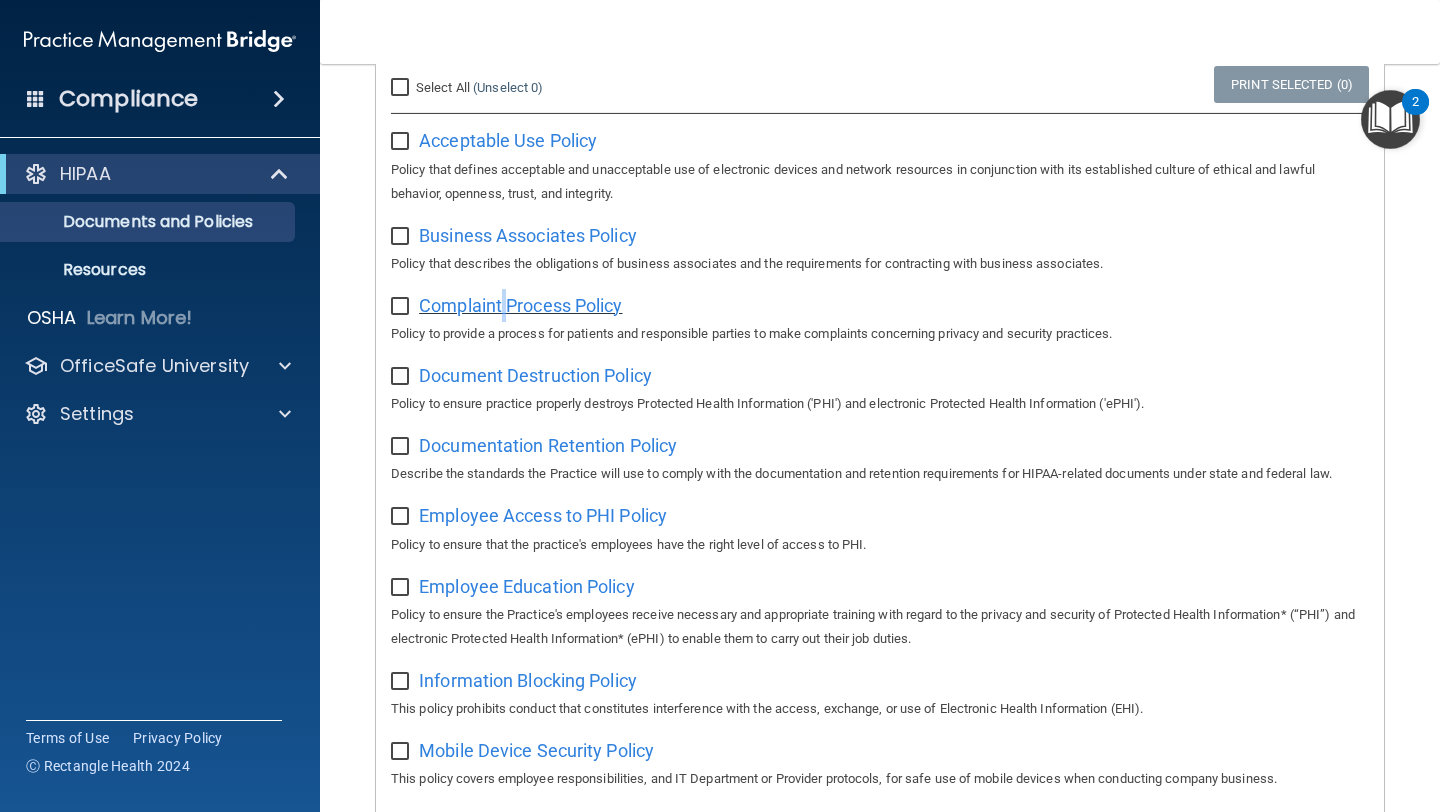 click on "Complaint Process Policy" at bounding box center [520, 305] 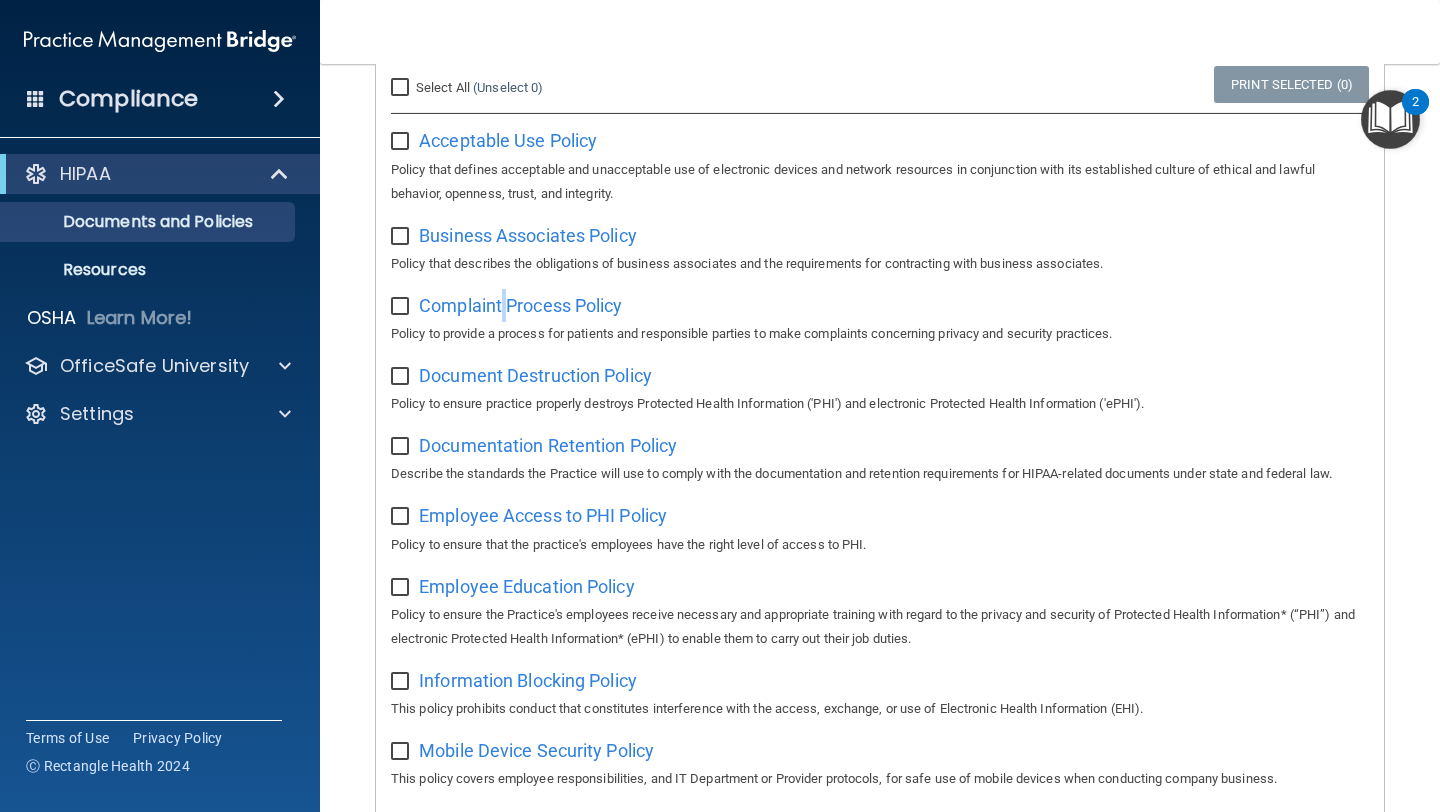 click at bounding box center [1390, 119] 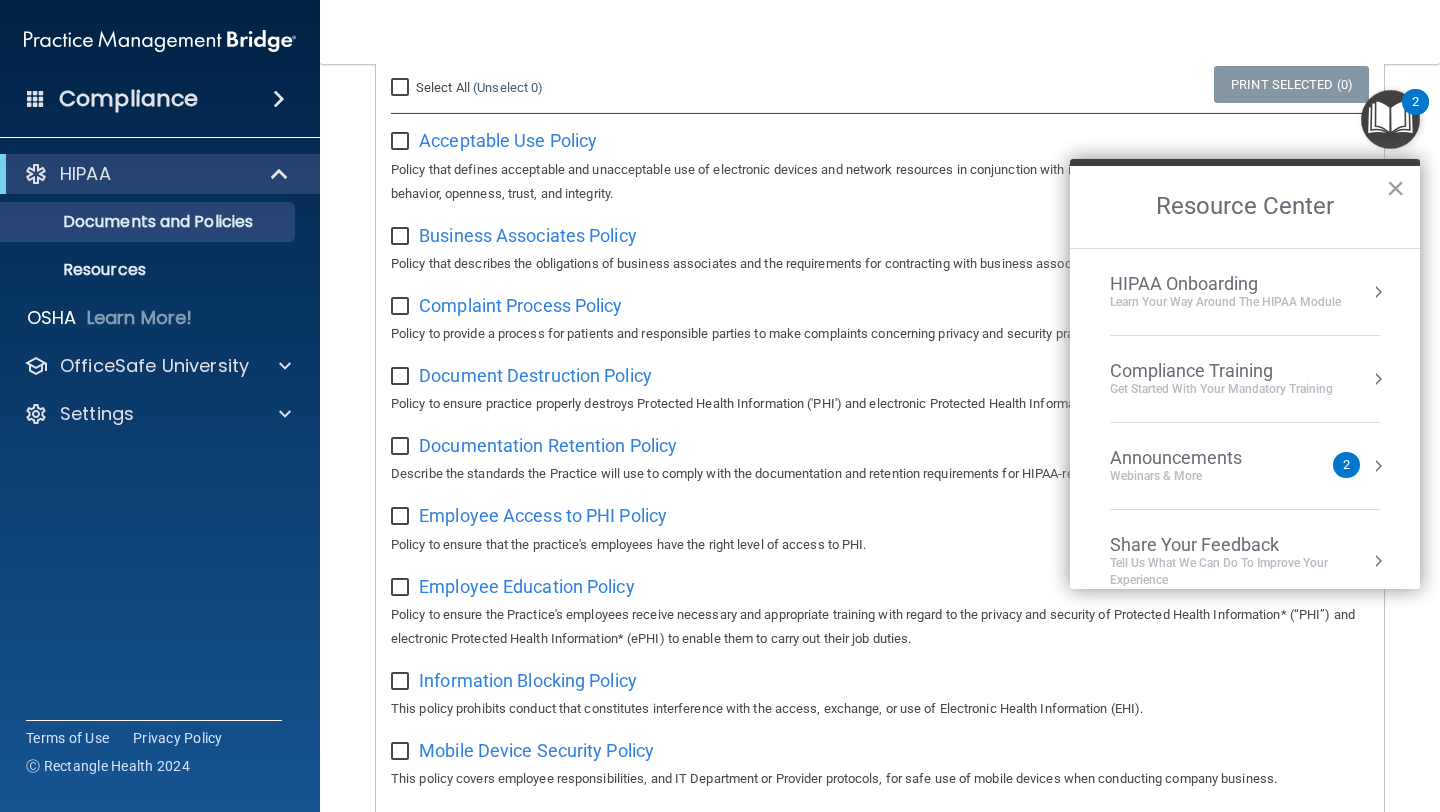click on "HIPAA Onboarding" at bounding box center [1225, 284] 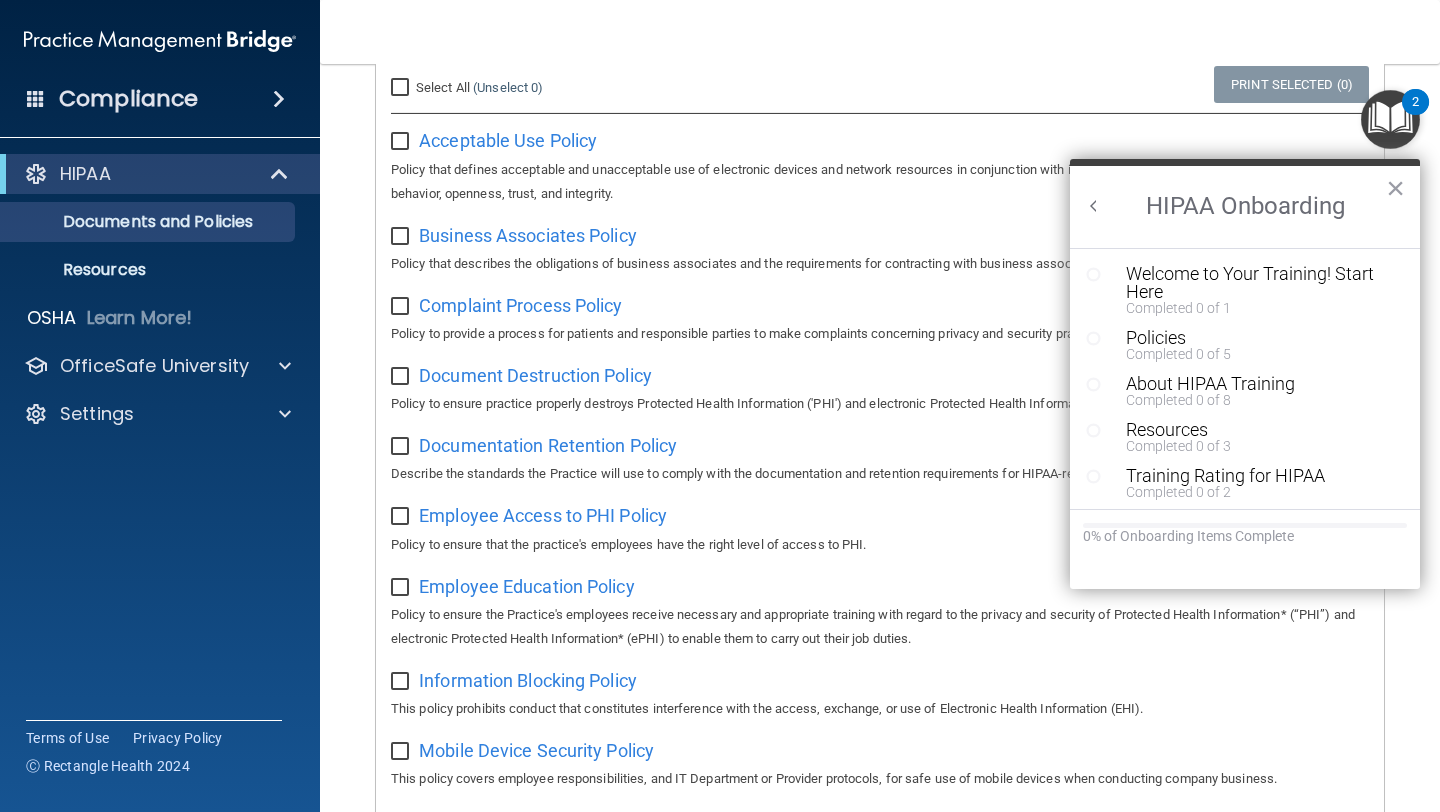 scroll, scrollTop: 0, scrollLeft: 0, axis: both 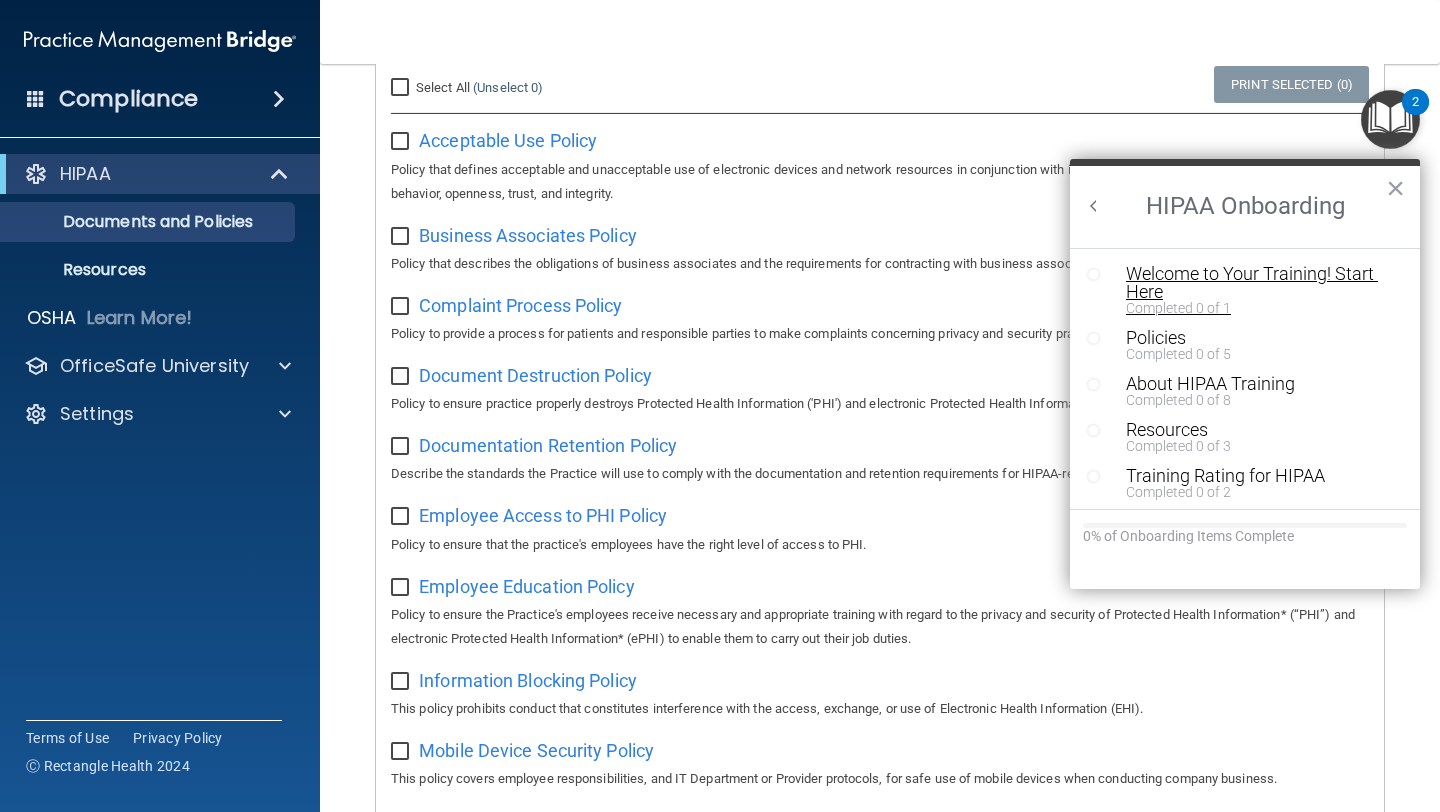 click on "Welcome to Your Training! Start Here" at bounding box center (1252, 283) 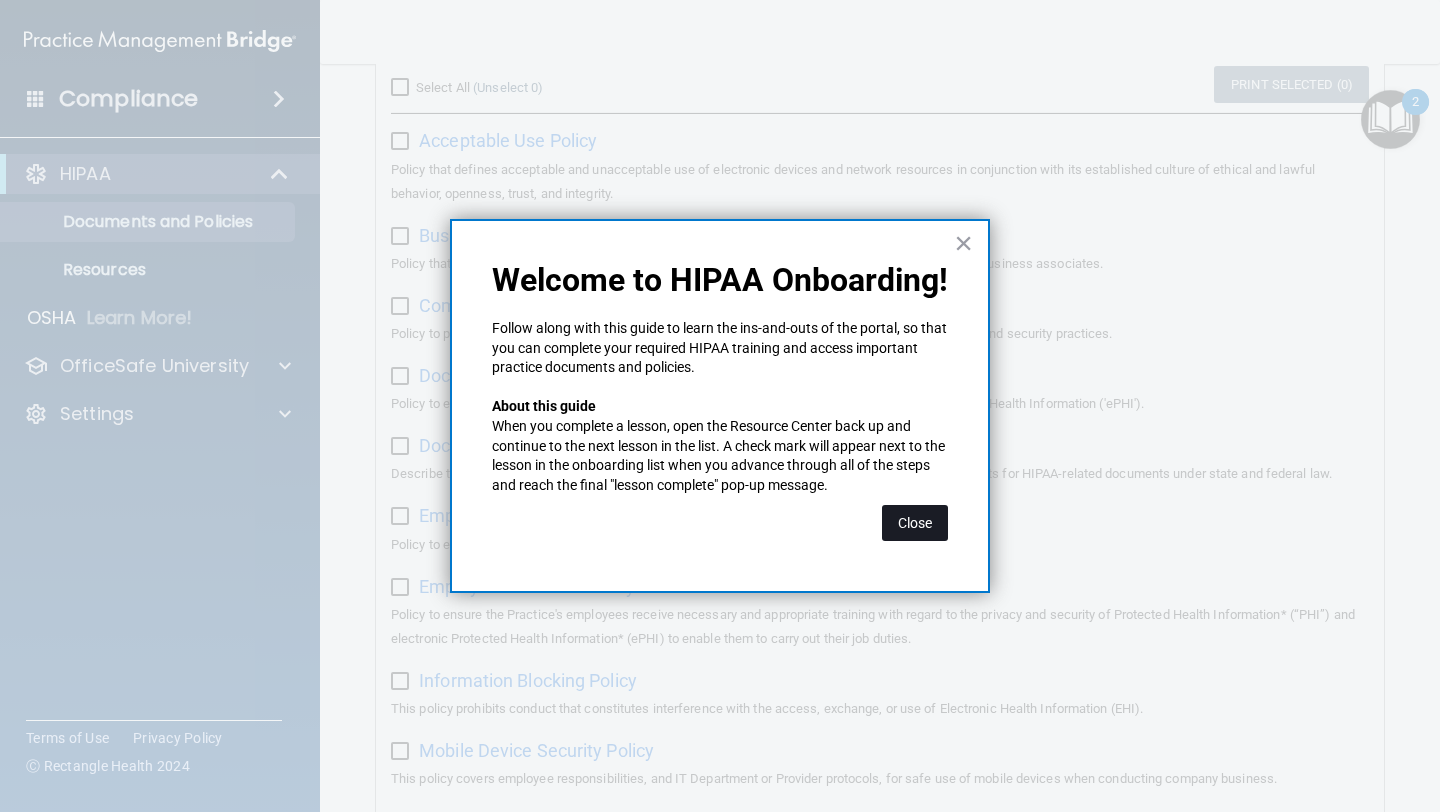 click on "Close" at bounding box center (915, 523) 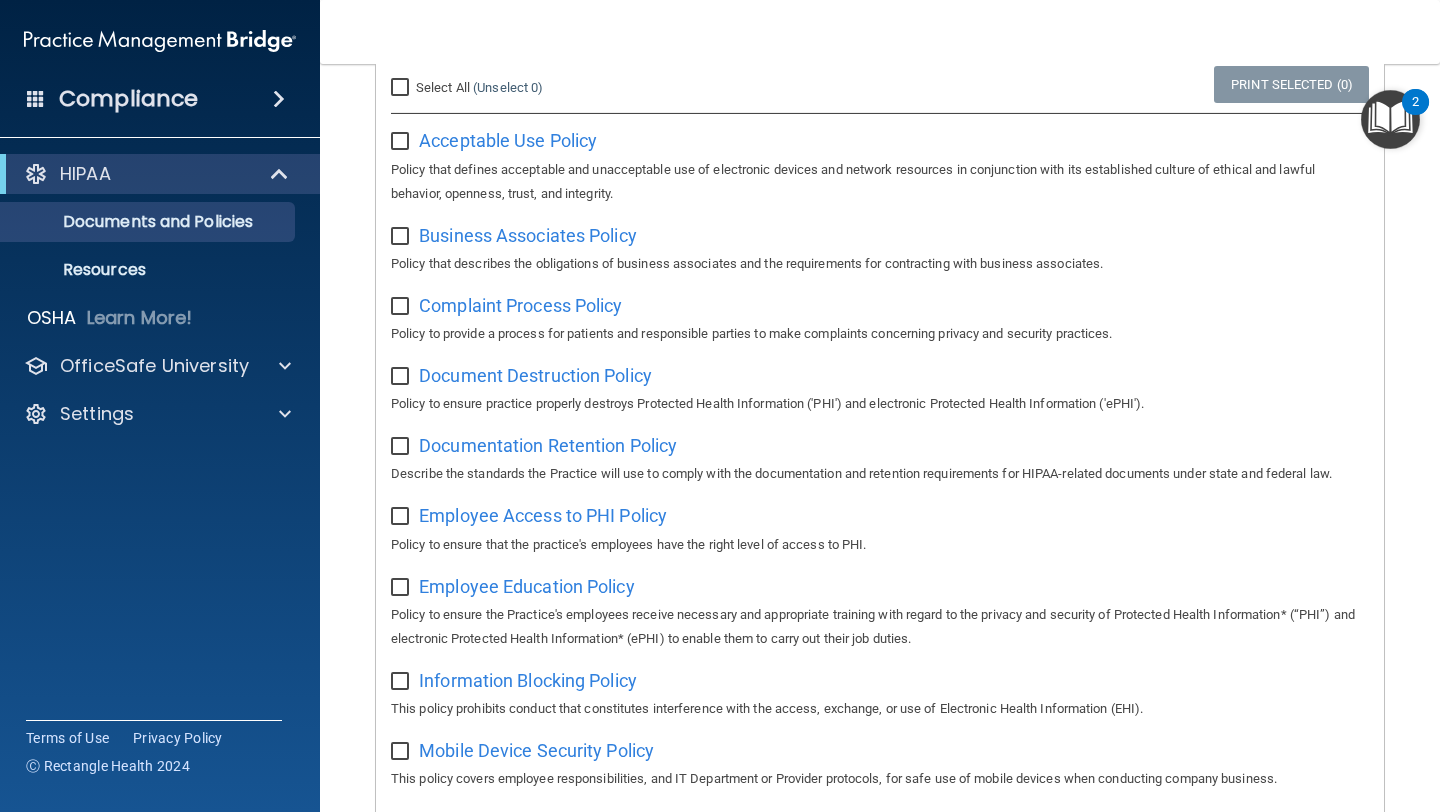 click at bounding box center (1390, 119) 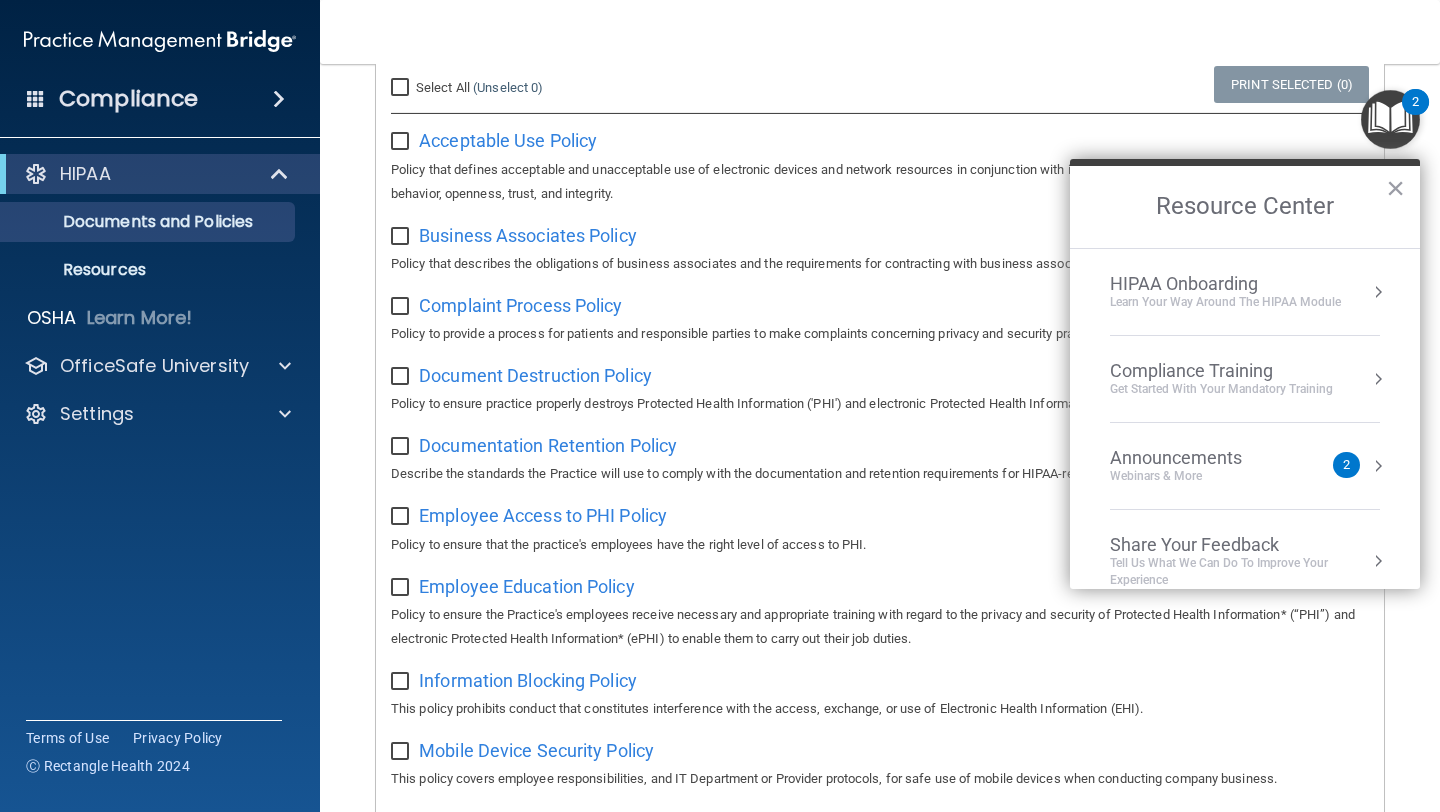 click on "HIPAA Onboarding" at bounding box center [1225, 284] 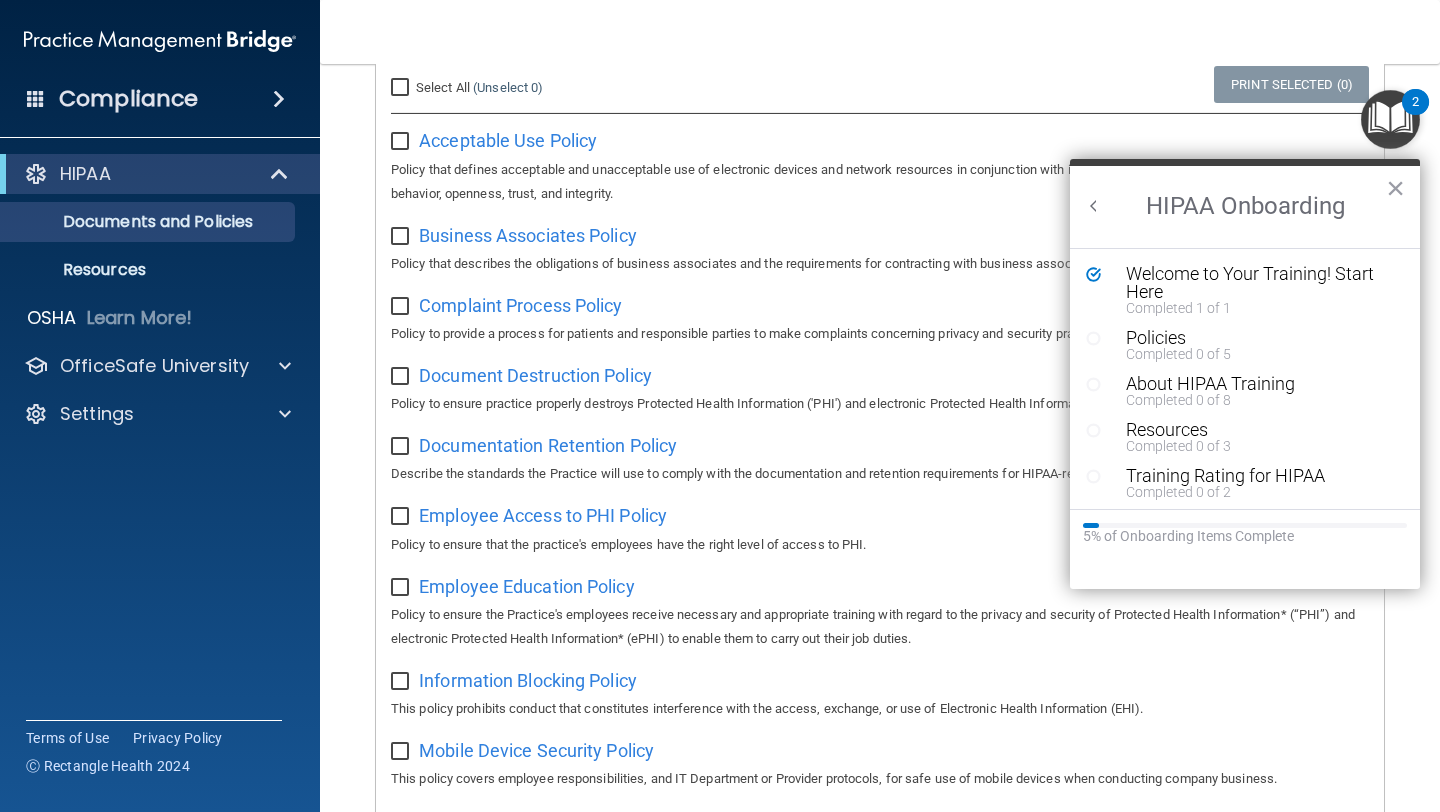 scroll, scrollTop: 0, scrollLeft: 0, axis: both 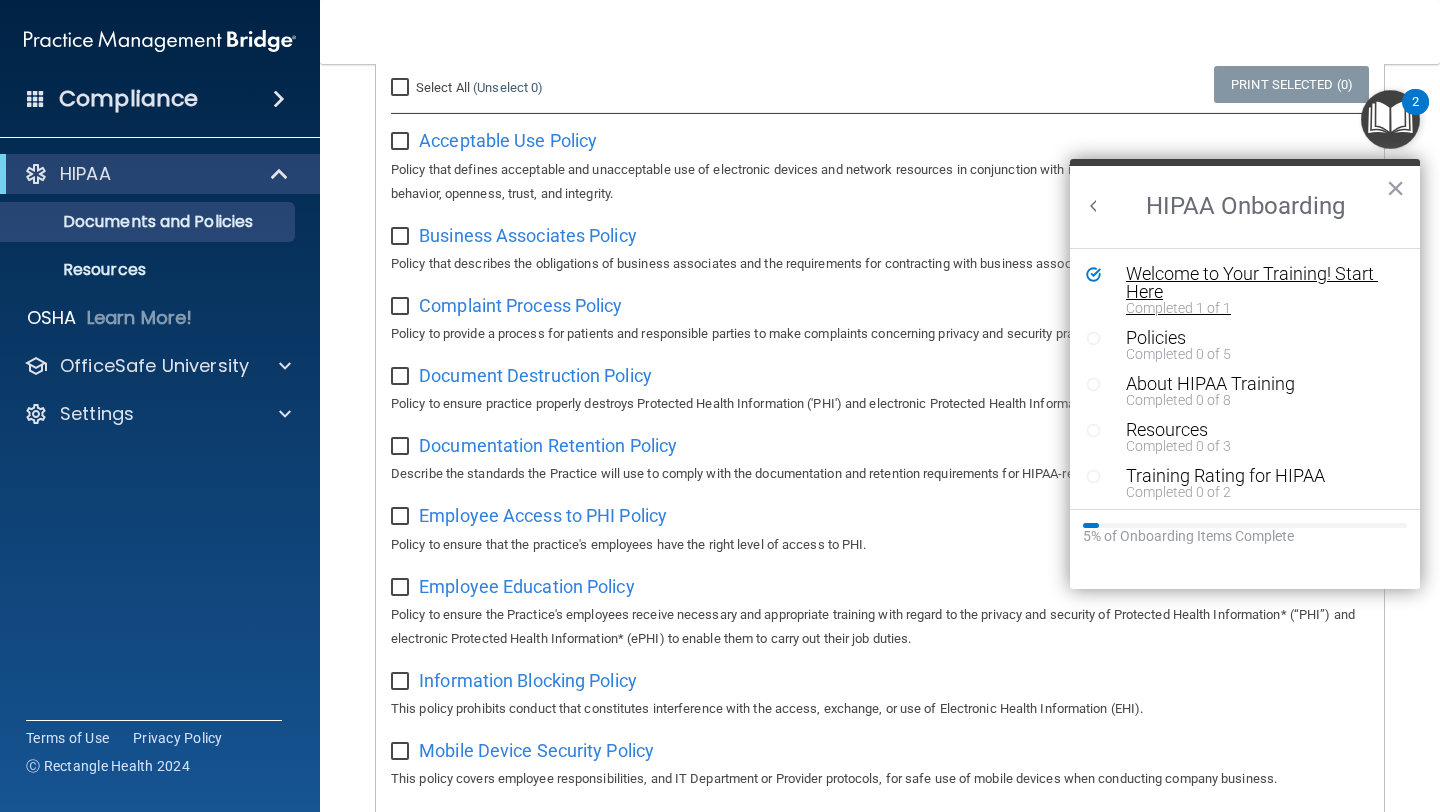 click on "Completed 1 of 1" at bounding box center (1252, 308) 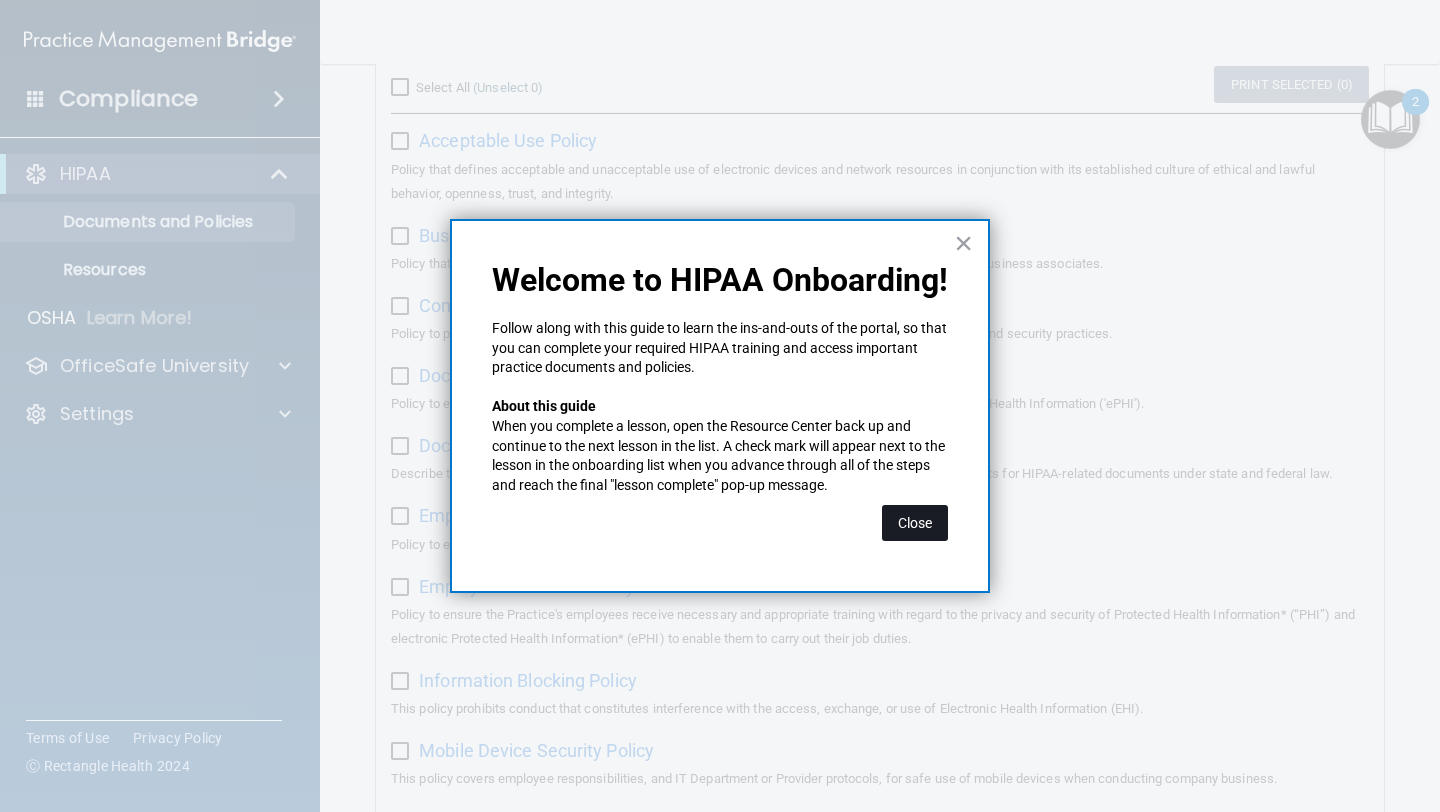 click on "Close" at bounding box center (915, 523) 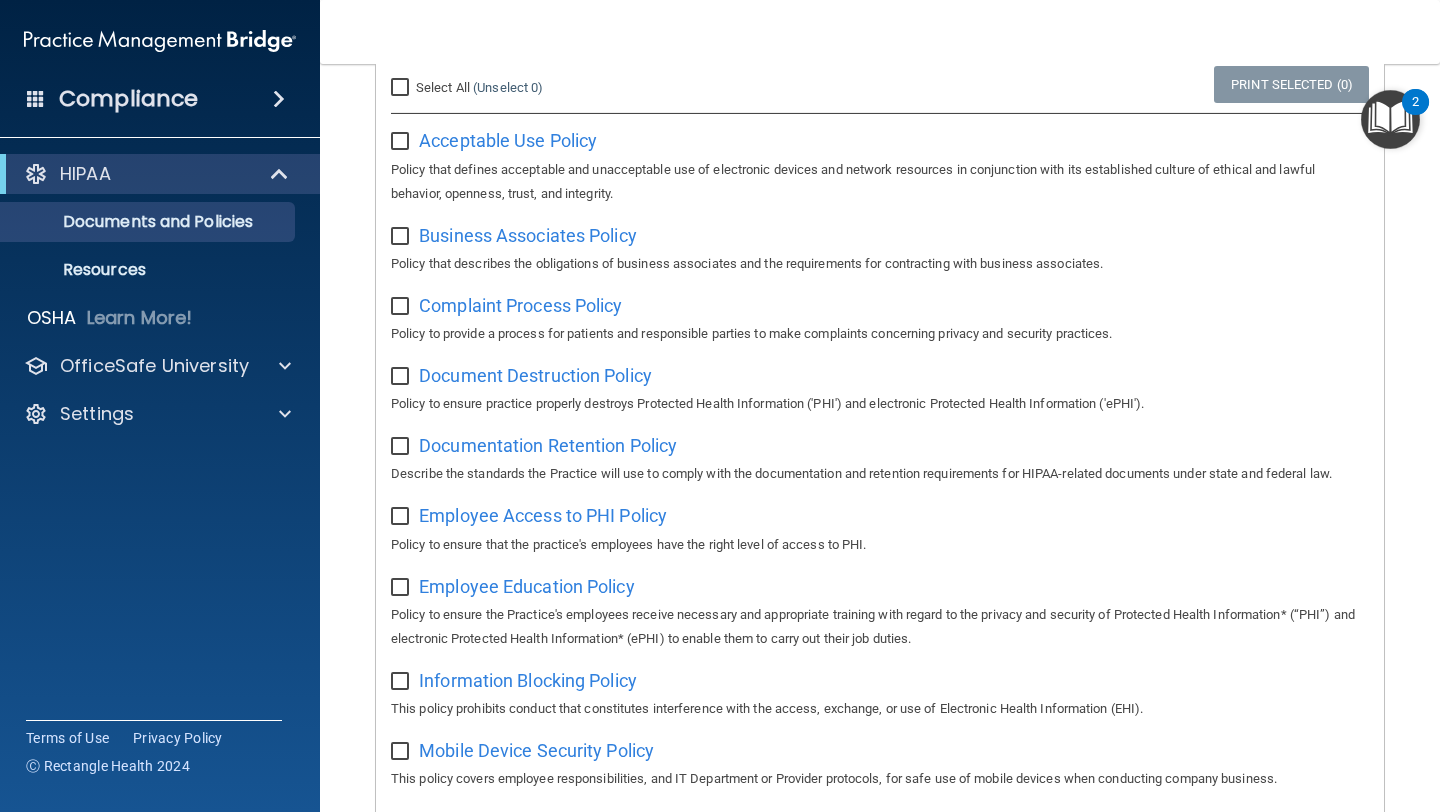 click at bounding box center [1390, 119] 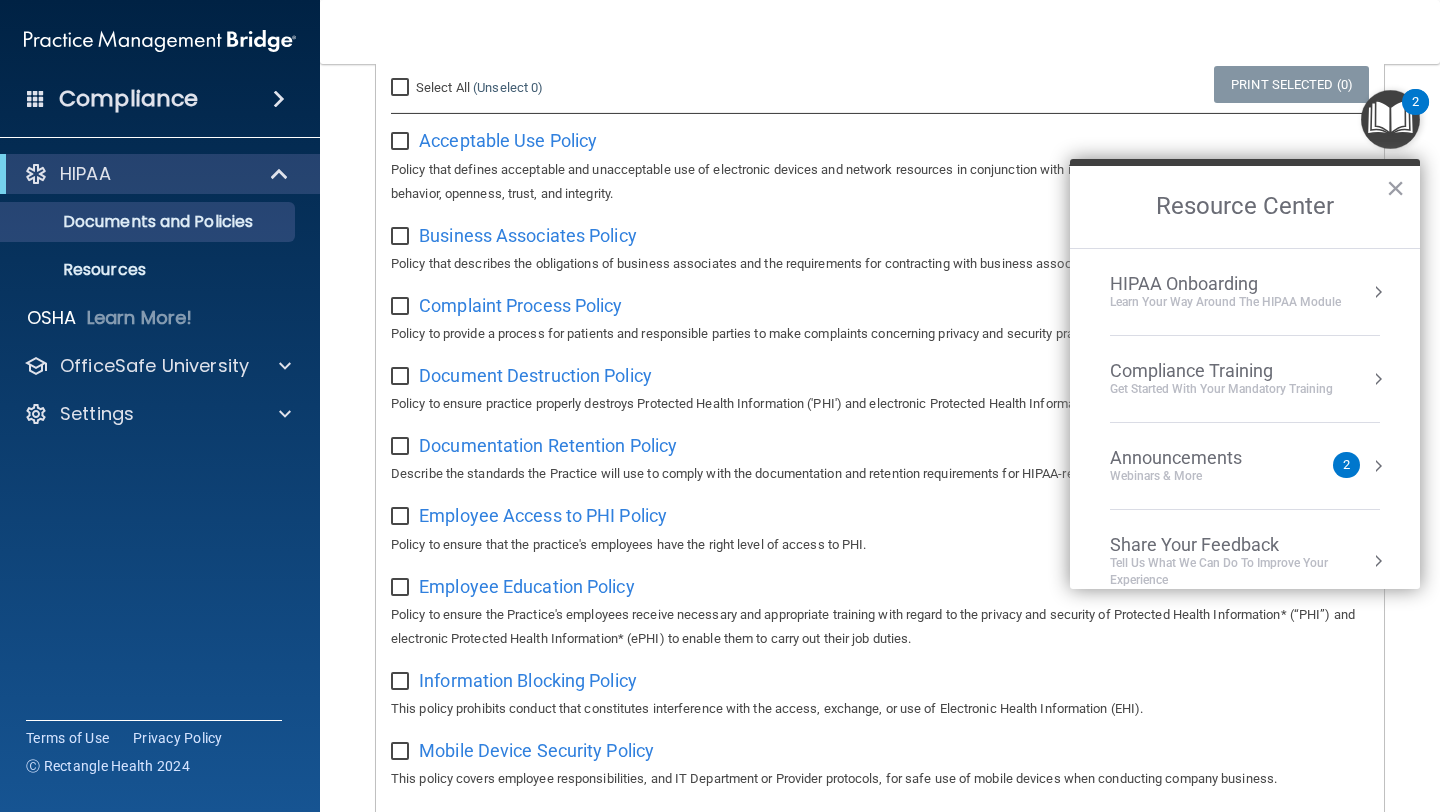 click on "HIPAA Onboarding Learn Your Way around the HIPAA module" at bounding box center (1245, 292) 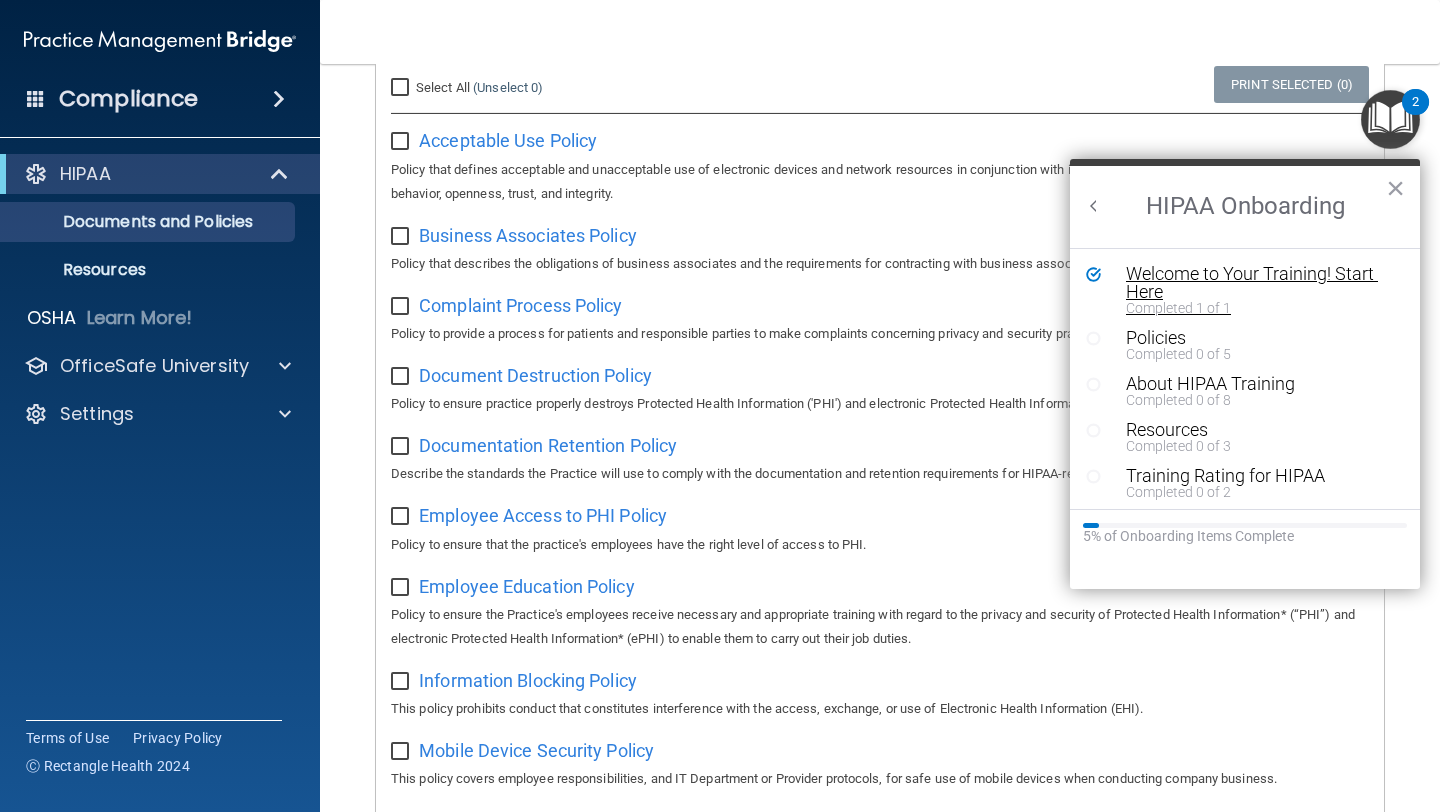 scroll, scrollTop: 0, scrollLeft: 0, axis: both 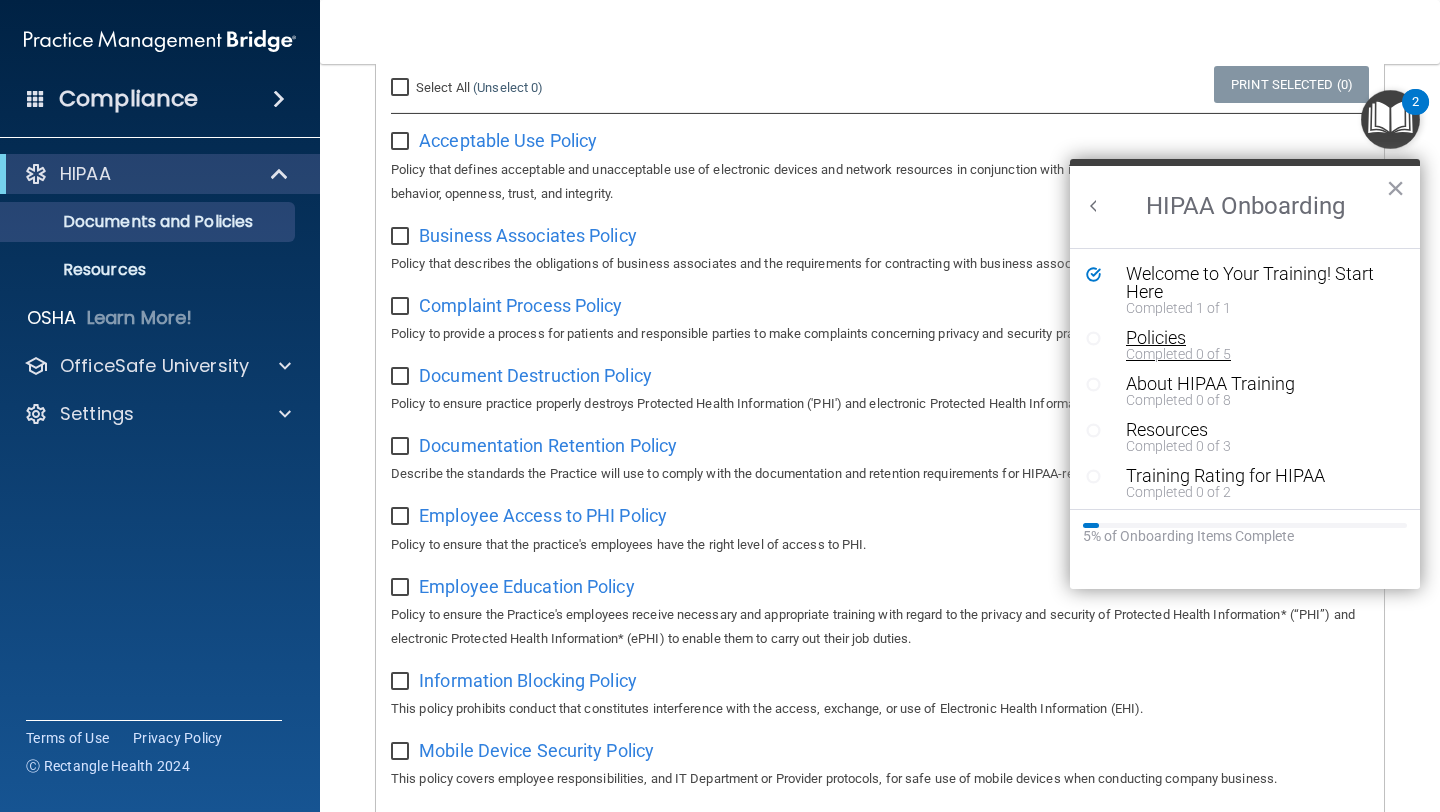 click on "Policies" at bounding box center (1252, 338) 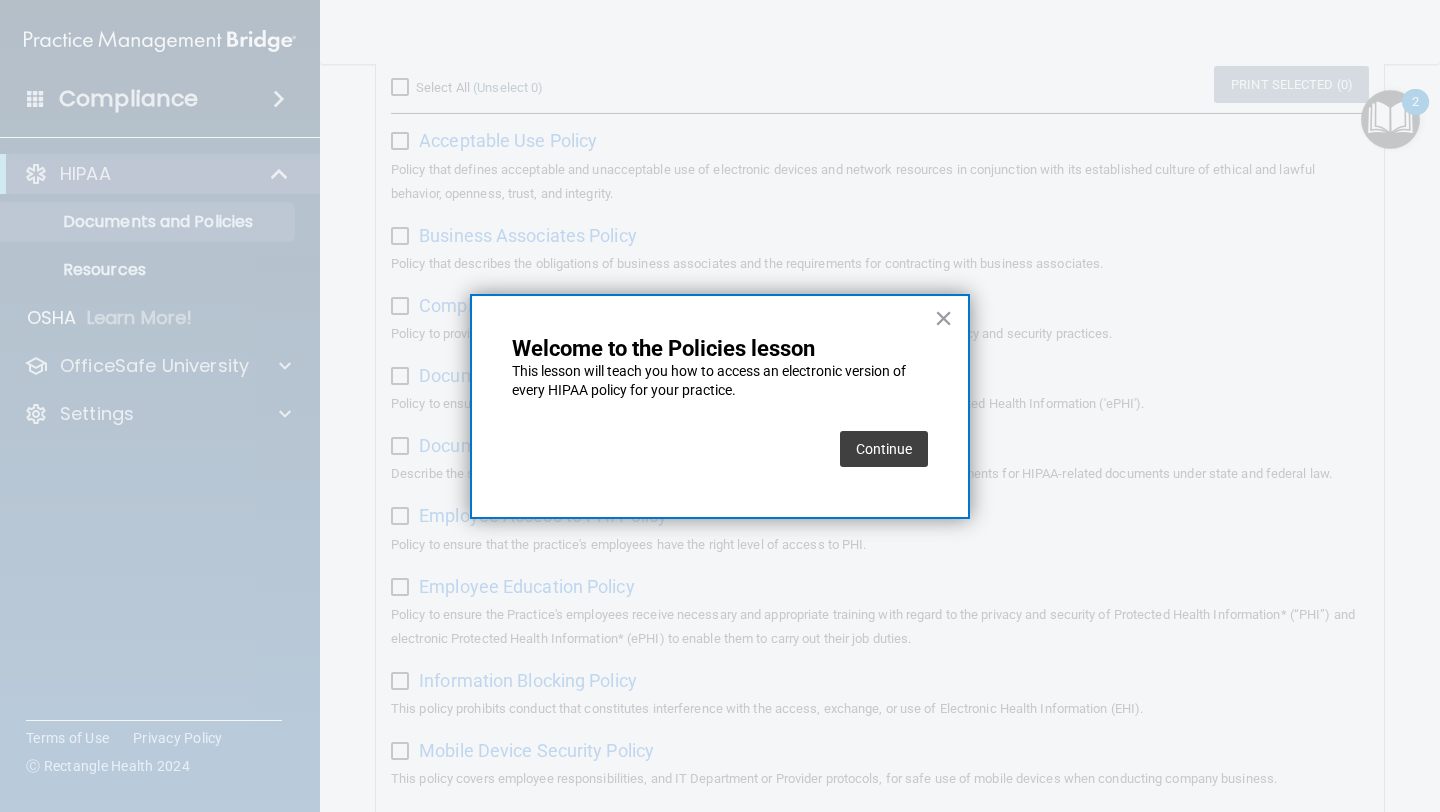 click on "Continue" at bounding box center (884, 449) 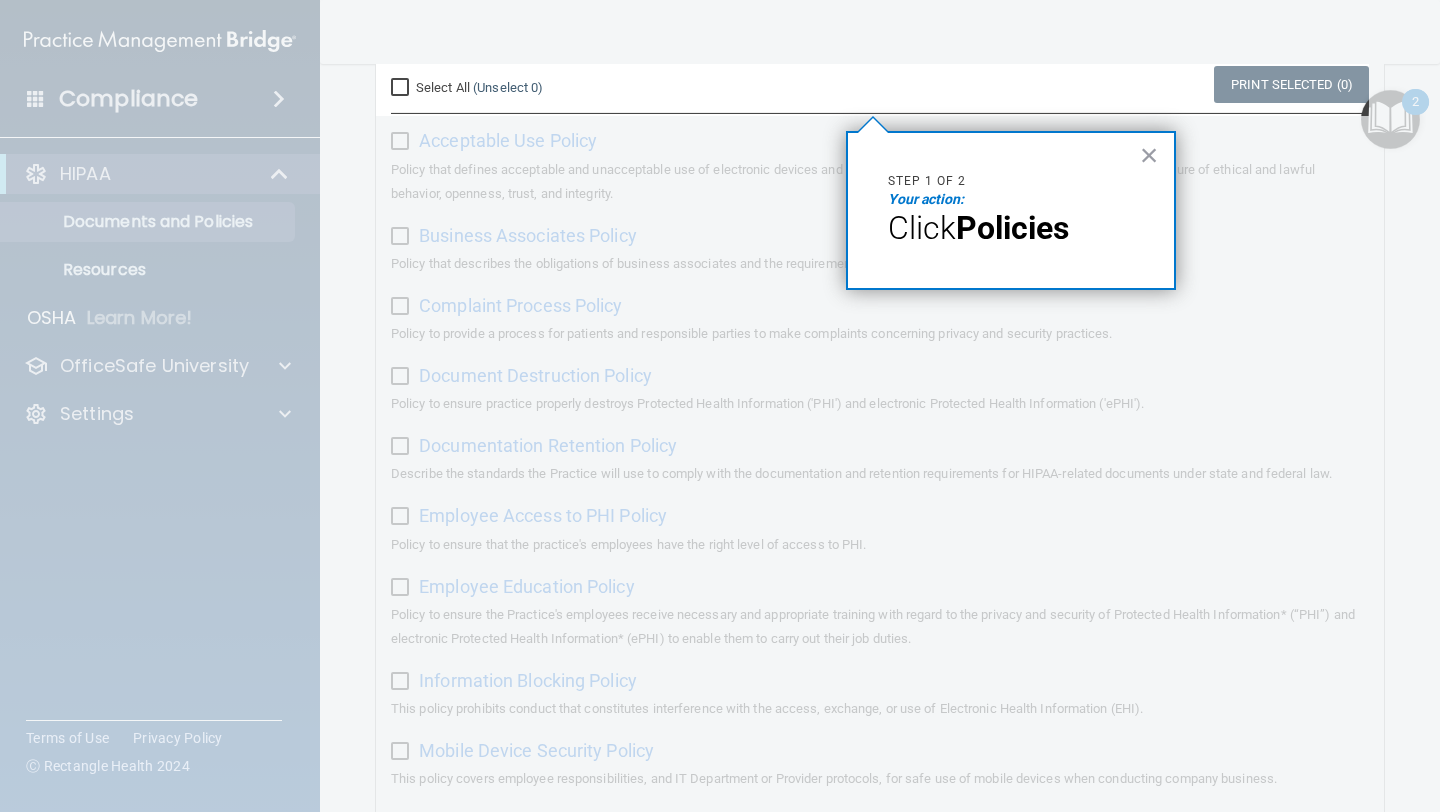 scroll, scrollTop: 154, scrollLeft: 0, axis: vertical 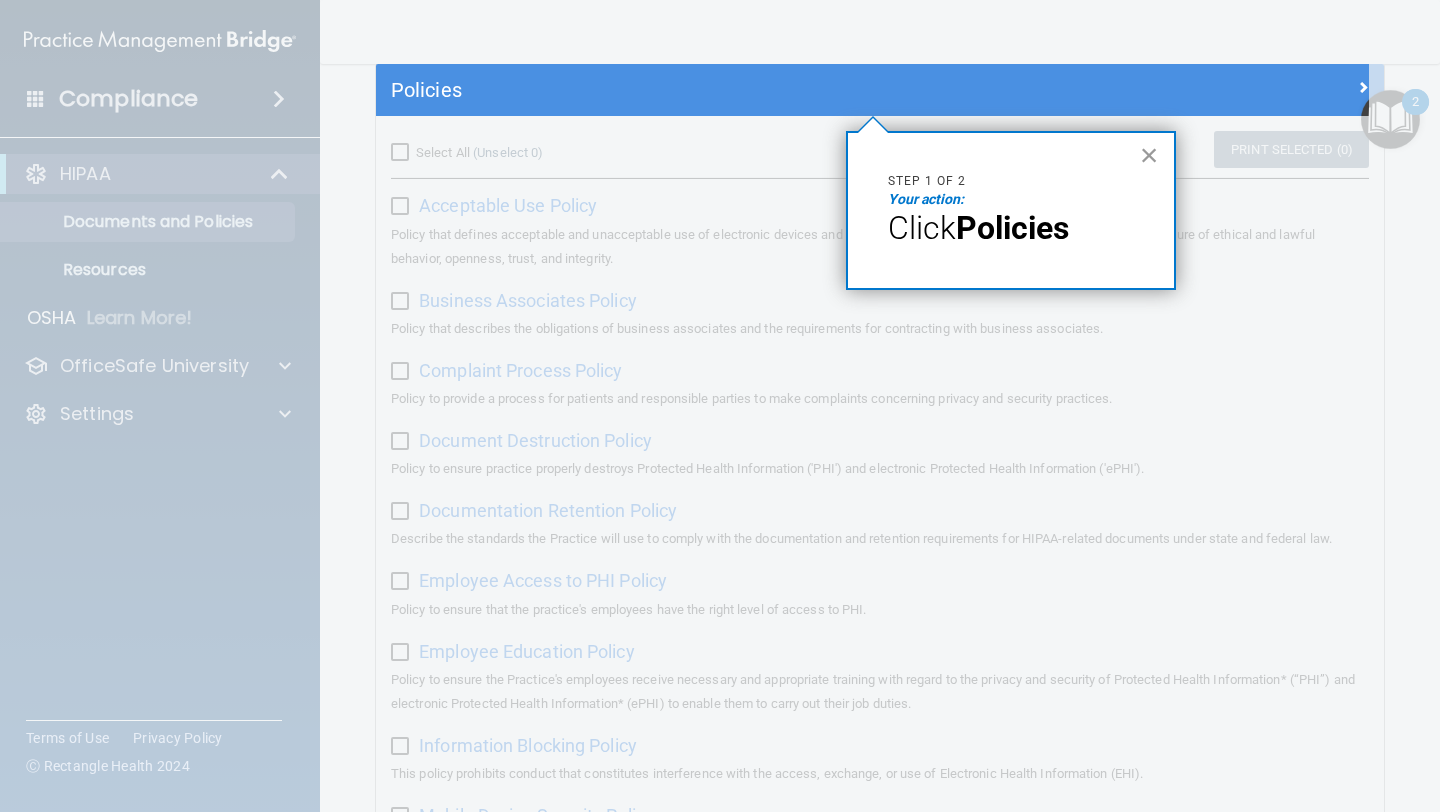 click on "×" at bounding box center [1149, 155] 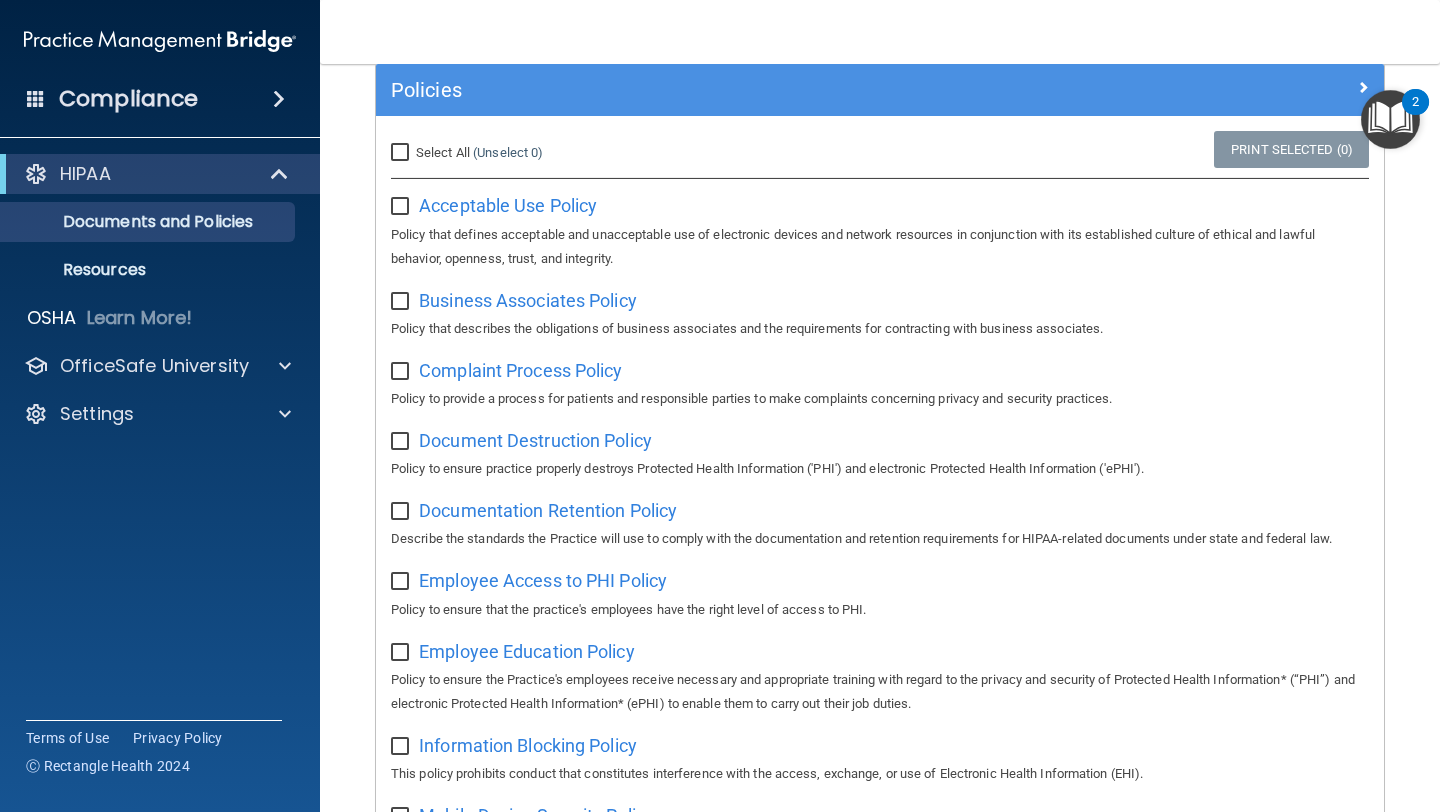click at bounding box center [1390, 119] 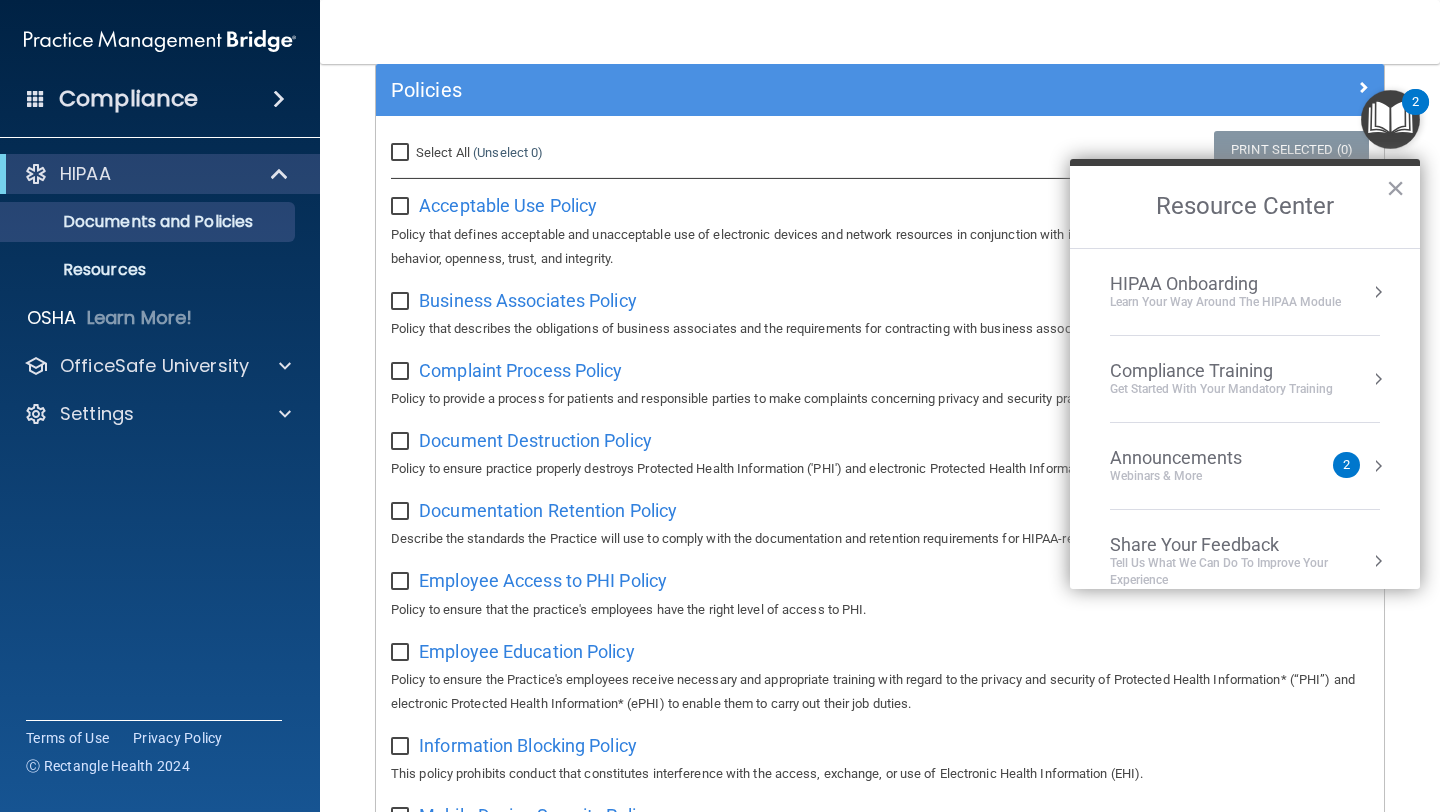 click on "HIPAA Onboarding" at bounding box center (1225, 284) 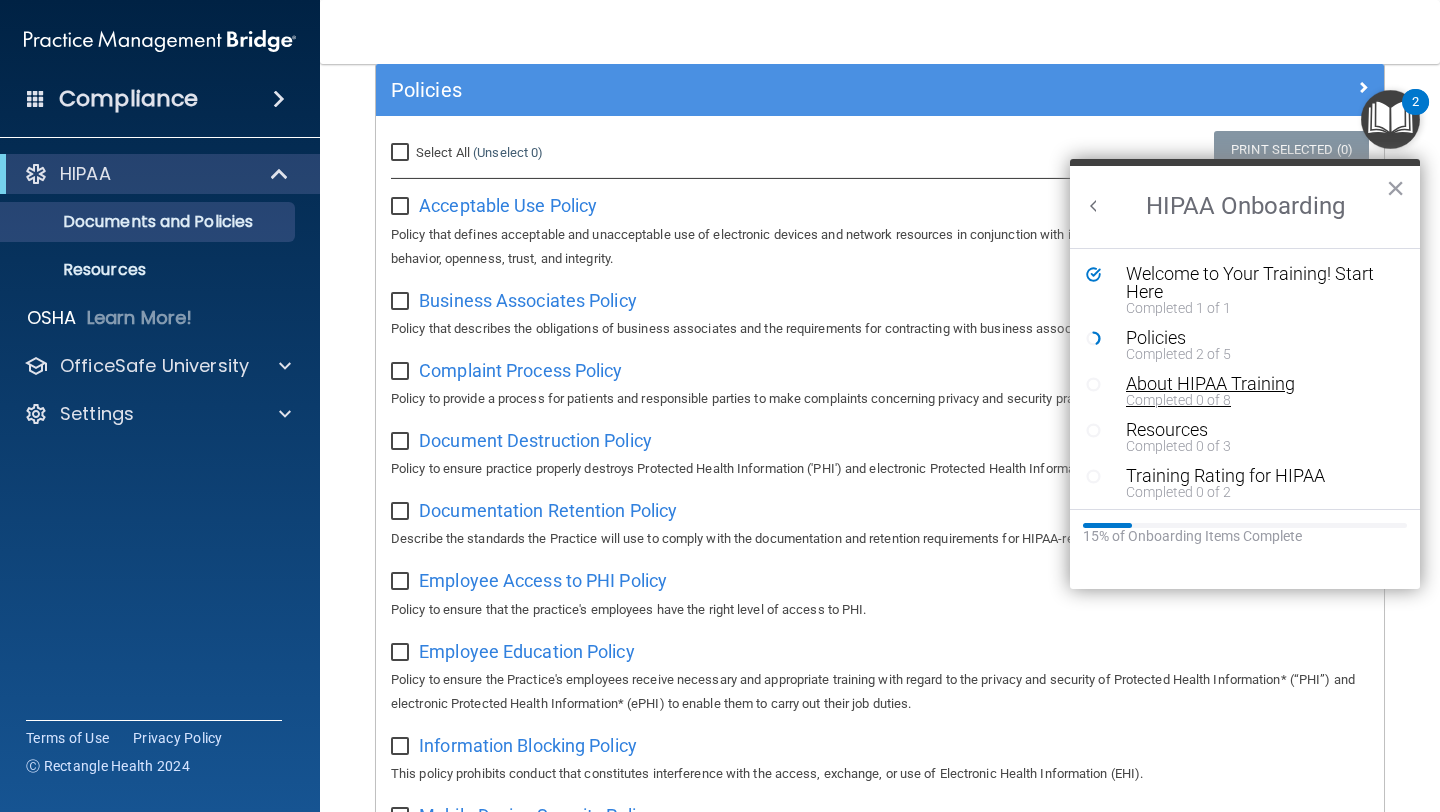 scroll, scrollTop: 0, scrollLeft: 0, axis: both 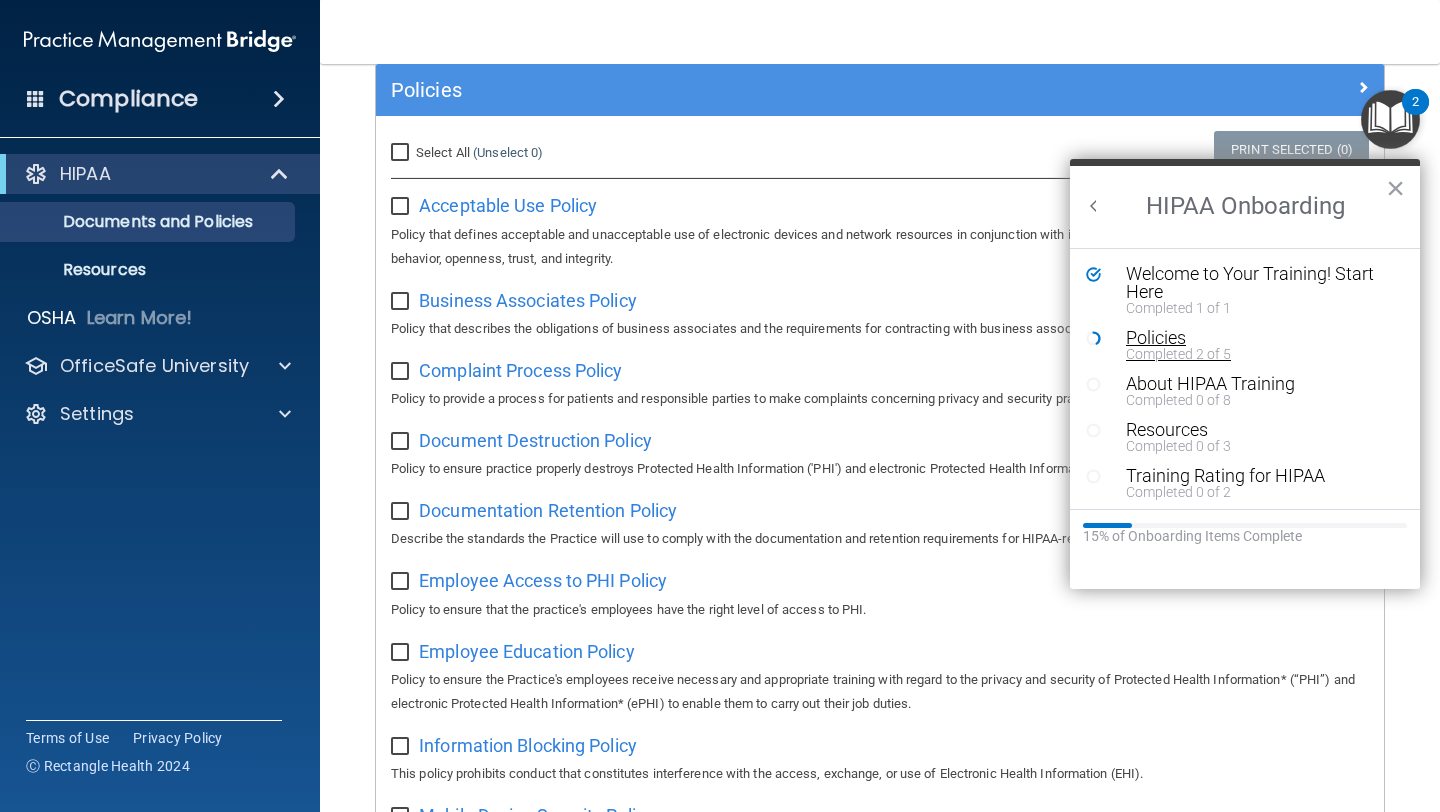 click on "Completed 2 of 5" at bounding box center (1252, 354) 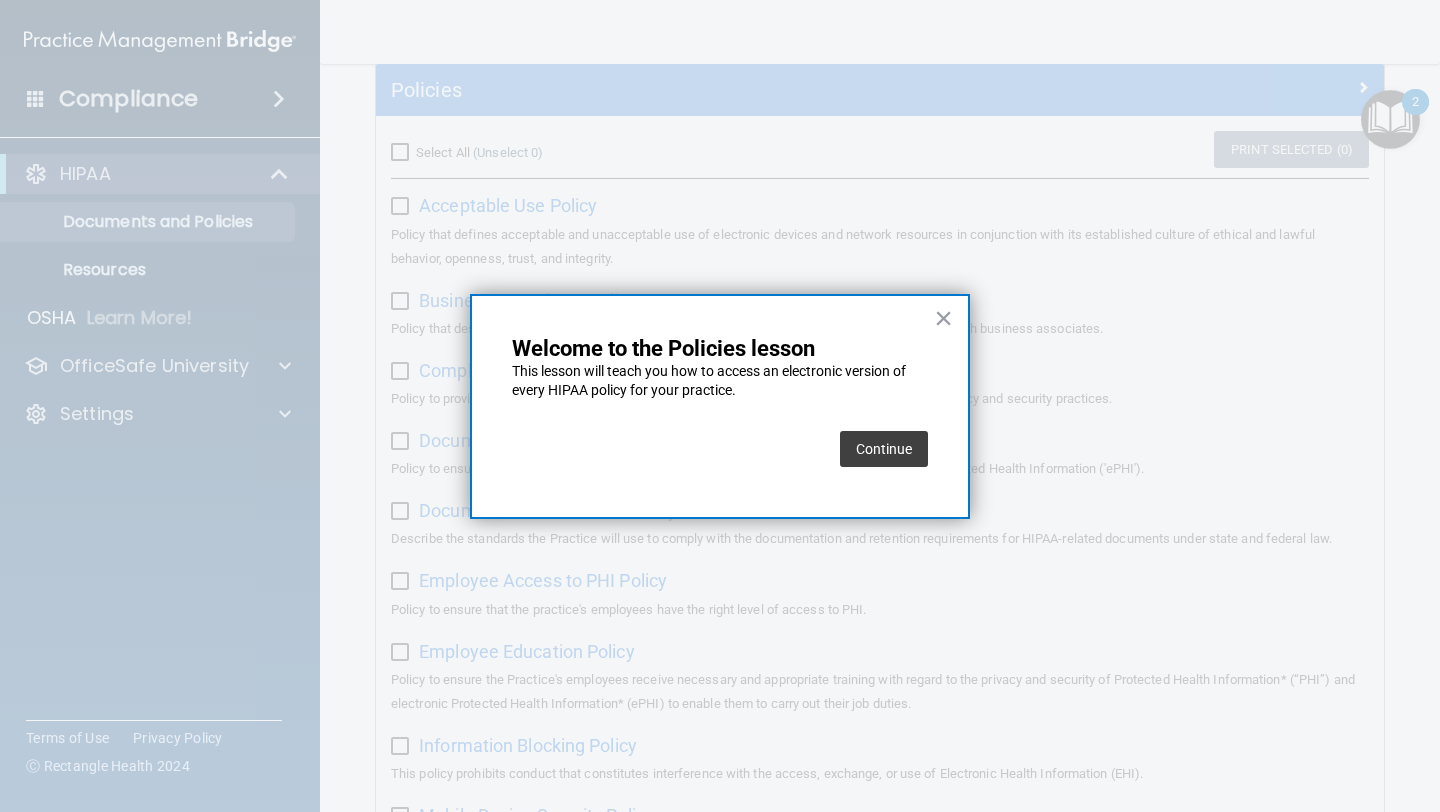 click on "Continue" at bounding box center (884, 449) 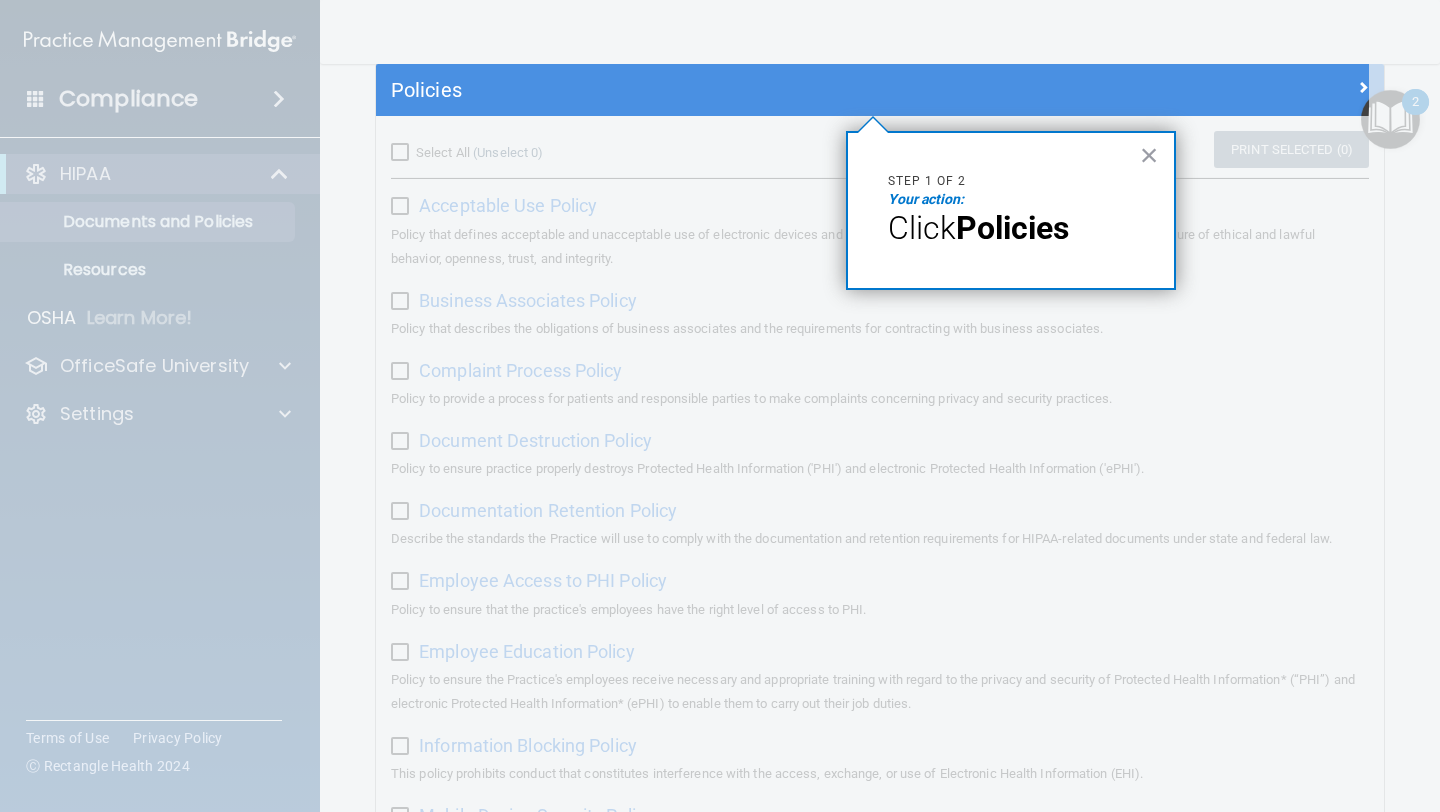 click on "Your action:" at bounding box center (926, 199) 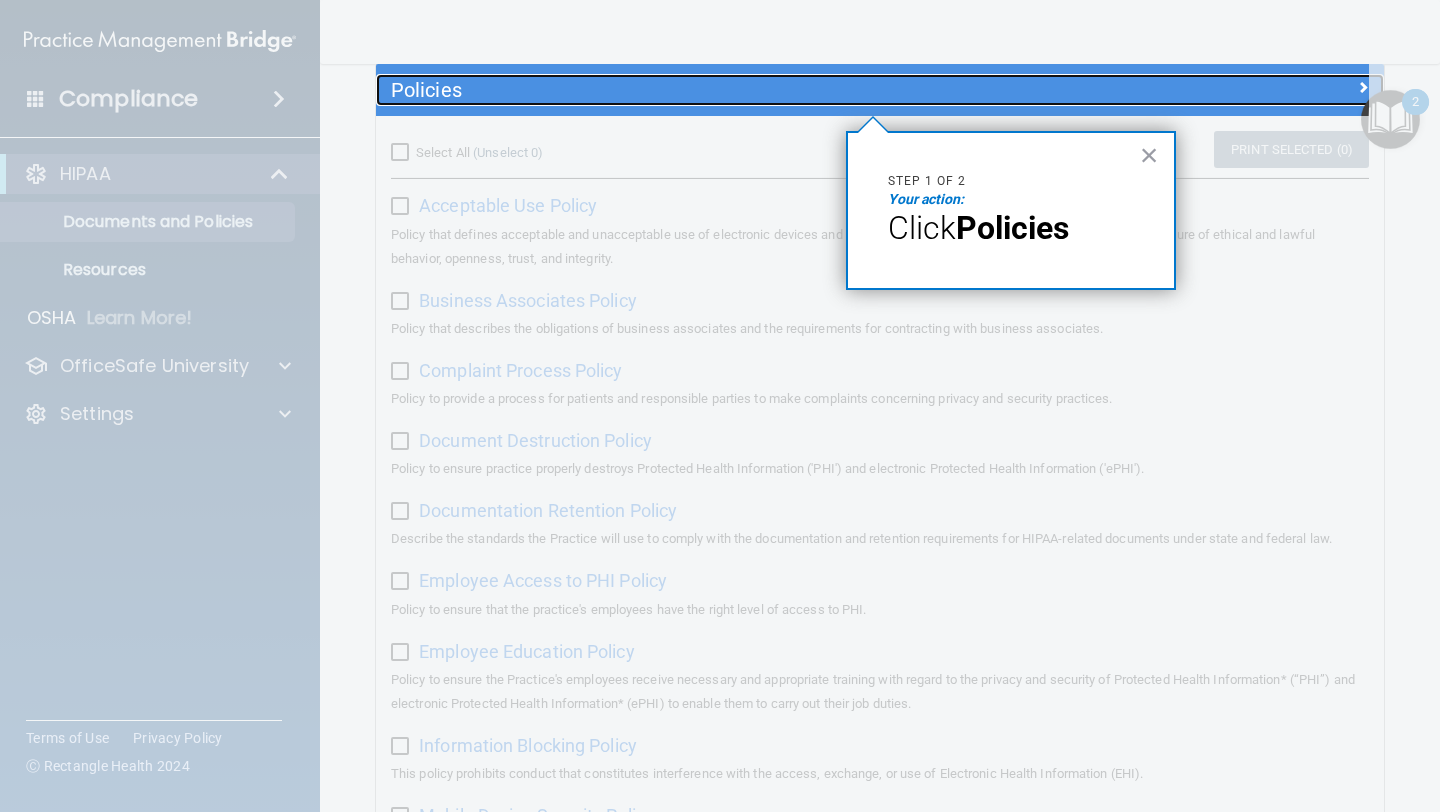 click on "Policies" at bounding box center [754, 90] 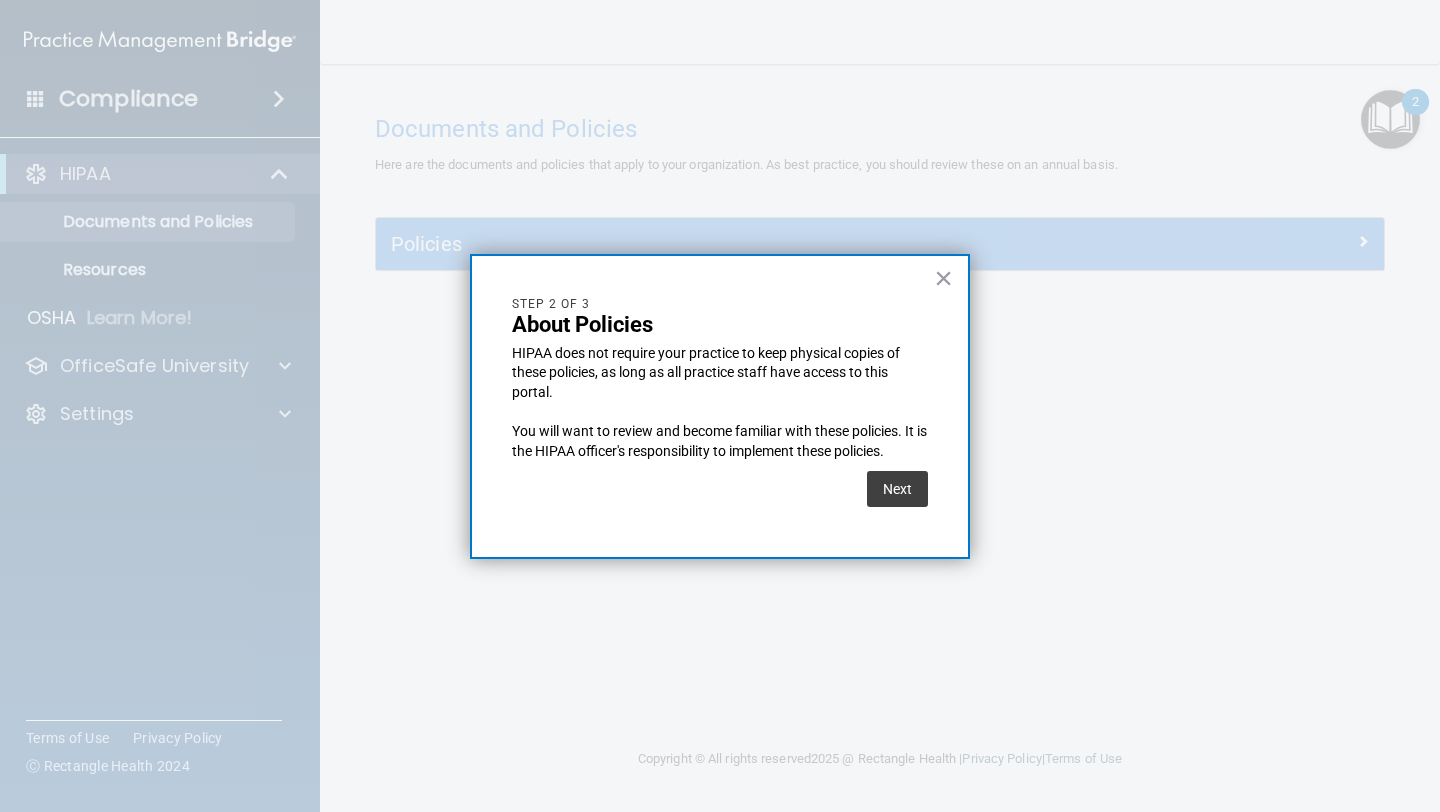 scroll, scrollTop: 0, scrollLeft: 0, axis: both 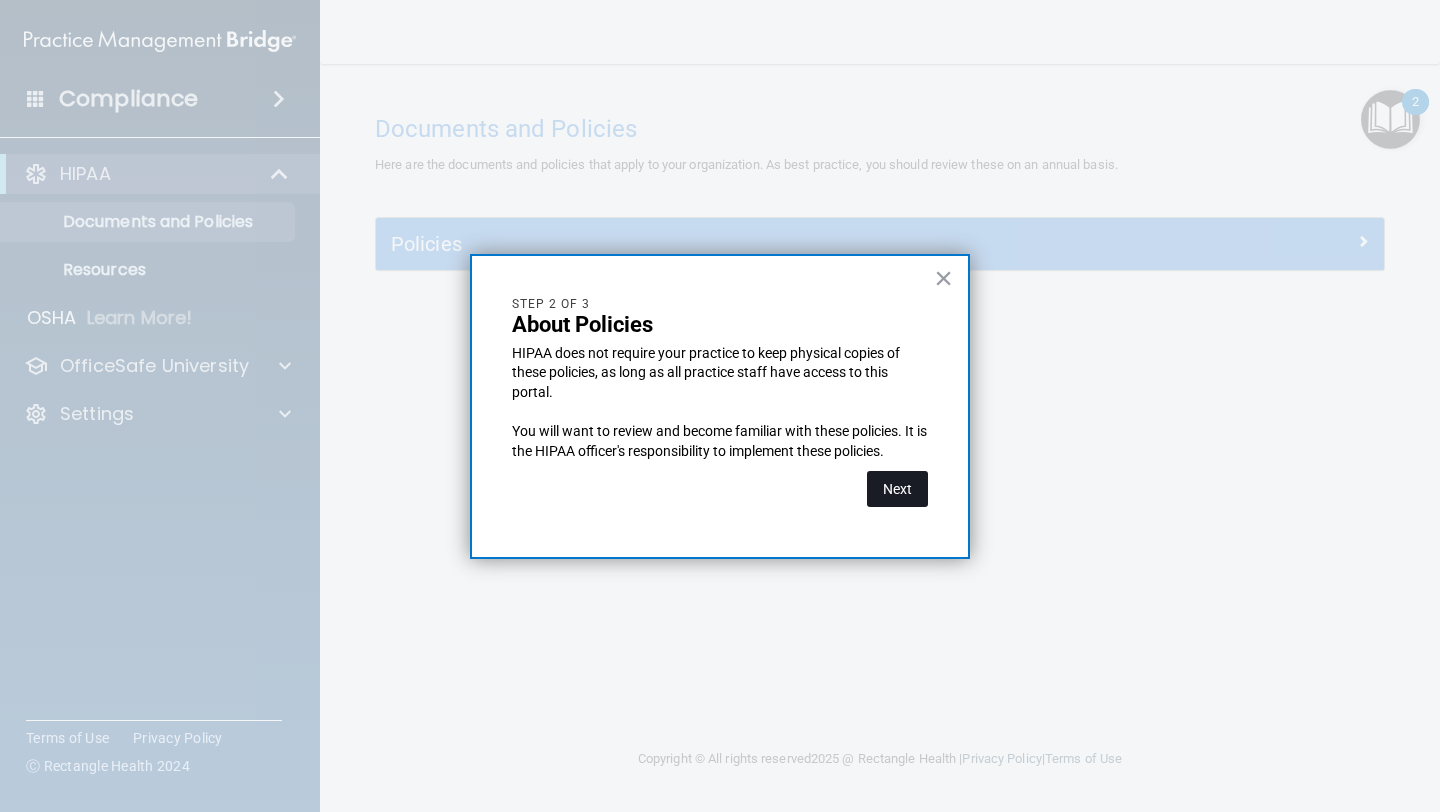 click on "Next" at bounding box center [897, 489] 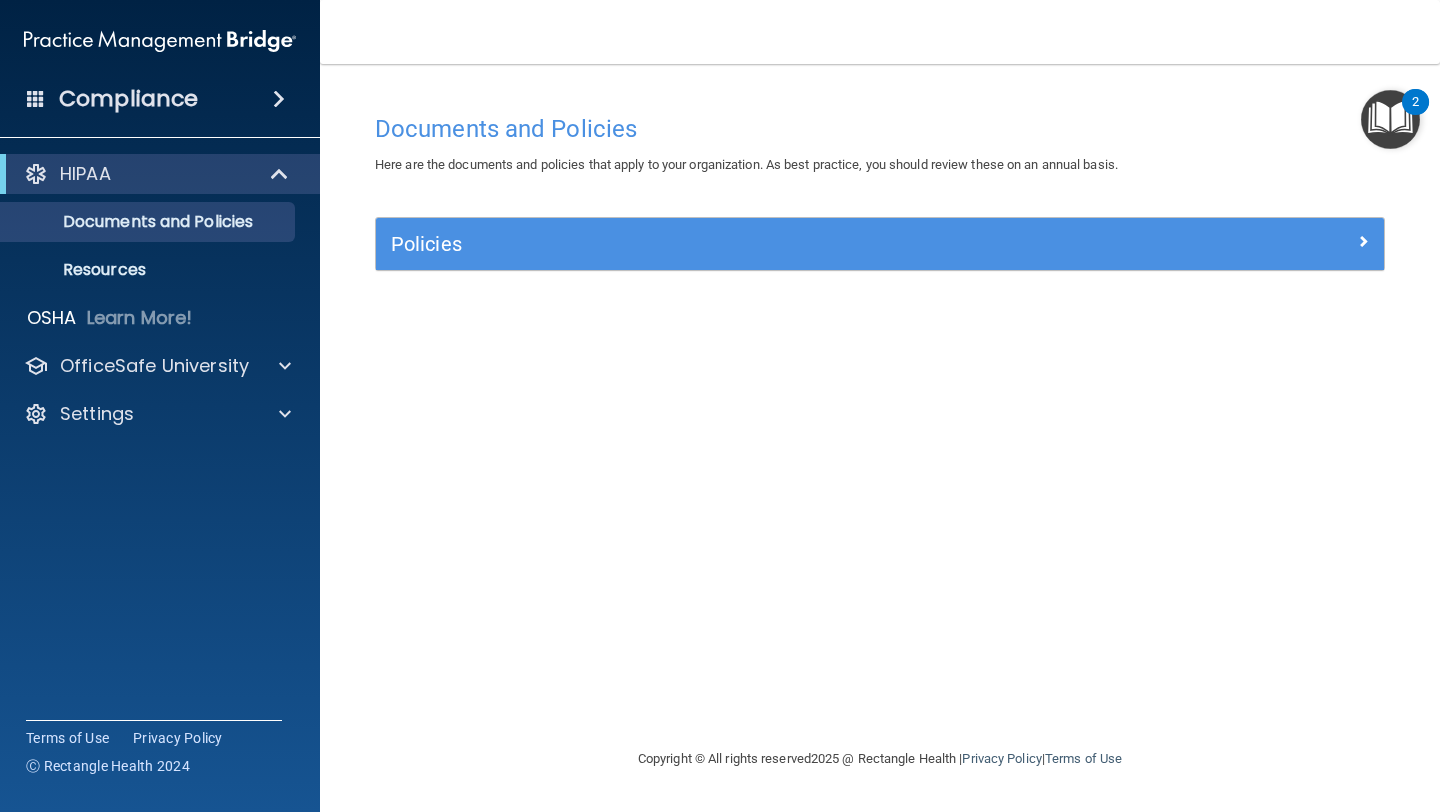 drag, startPoint x: 1407, startPoint y: 109, endPoint x: 1391, endPoint y: 127, distance: 24.083189 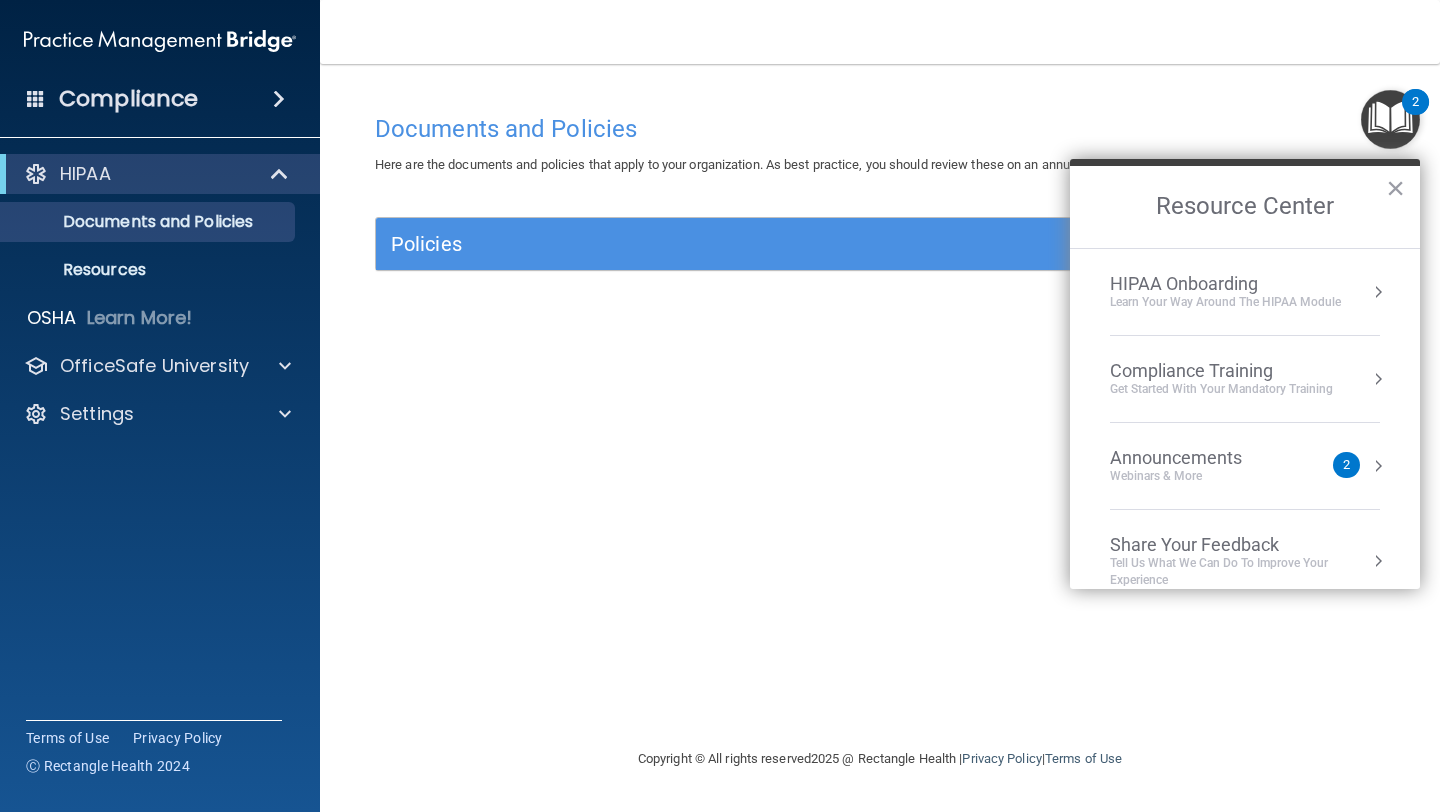 click on "Learn Your Way around the HIPAA module" at bounding box center (1225, 302) 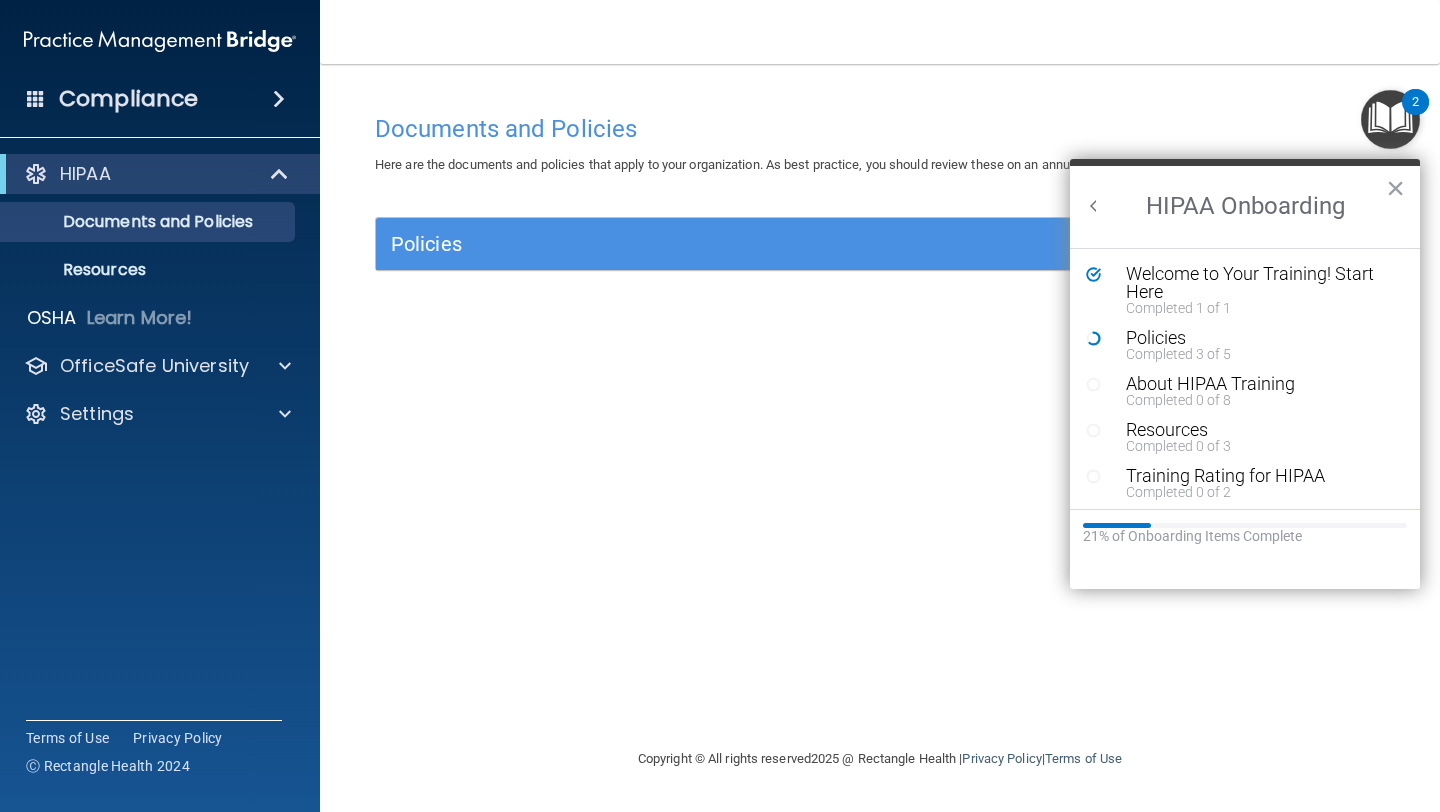 scroll, scrollTop: 0, scrollLeft: 0, axis: both 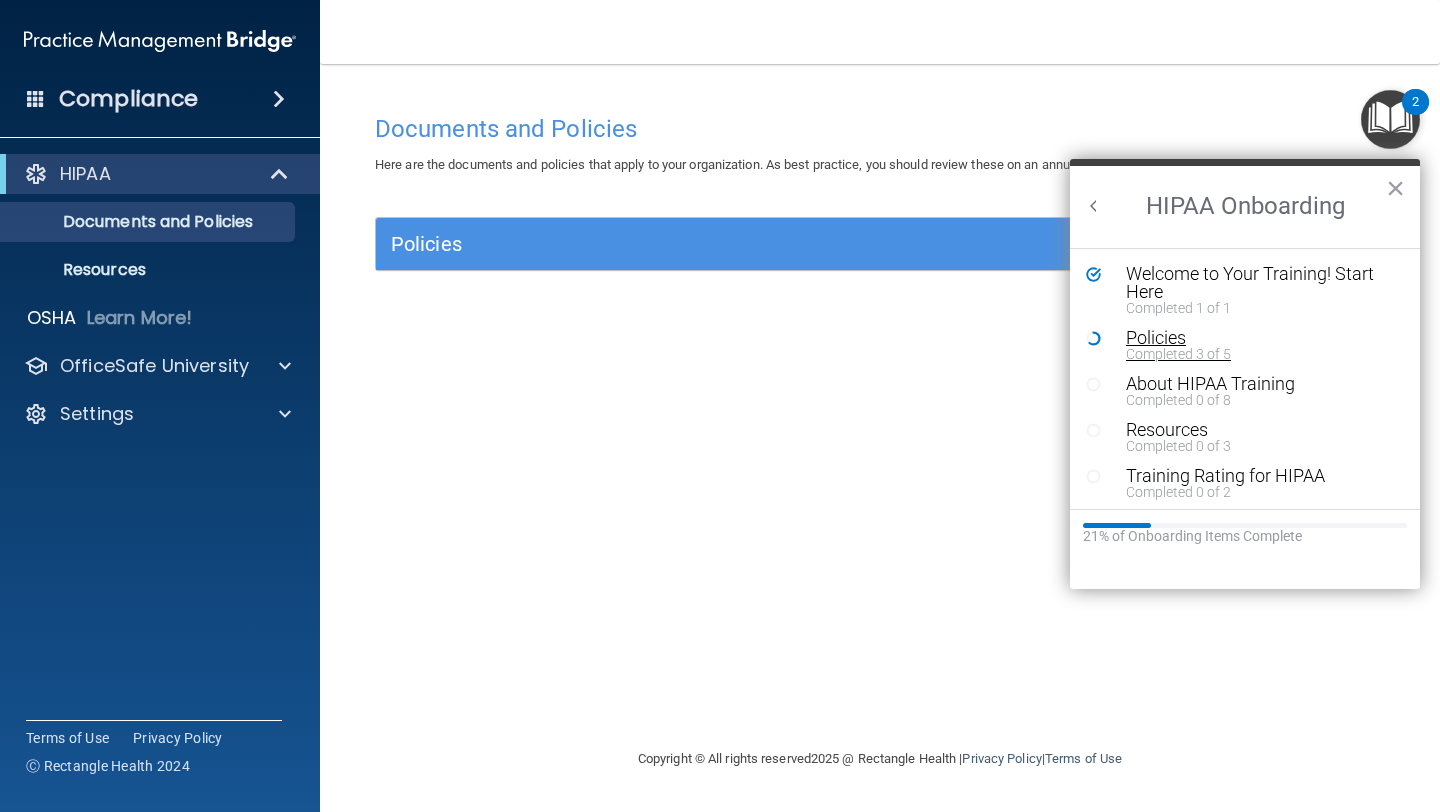 click on "Policies" at bounding box center [1252, 338] 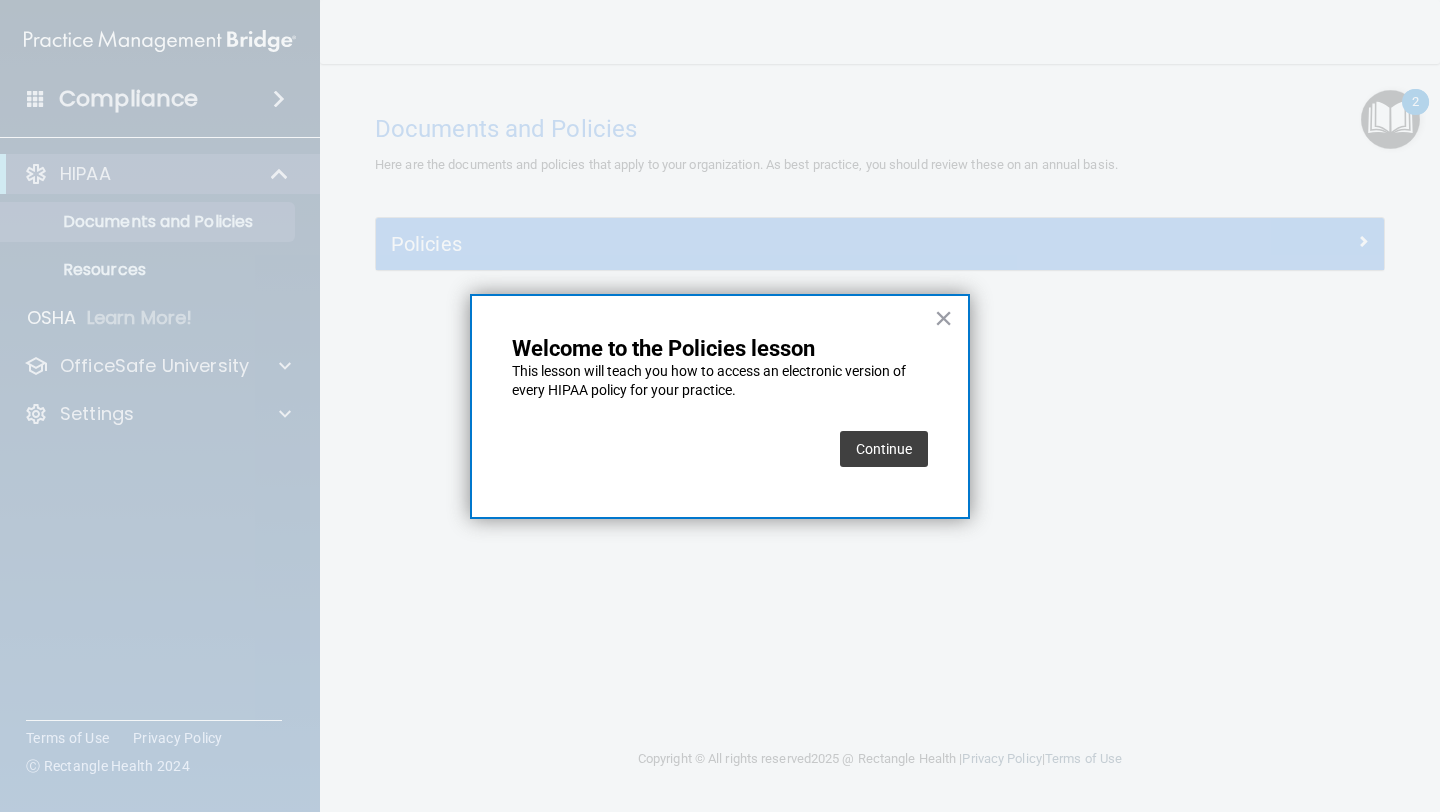 click on "Continue" at bounding box center [884, 449] 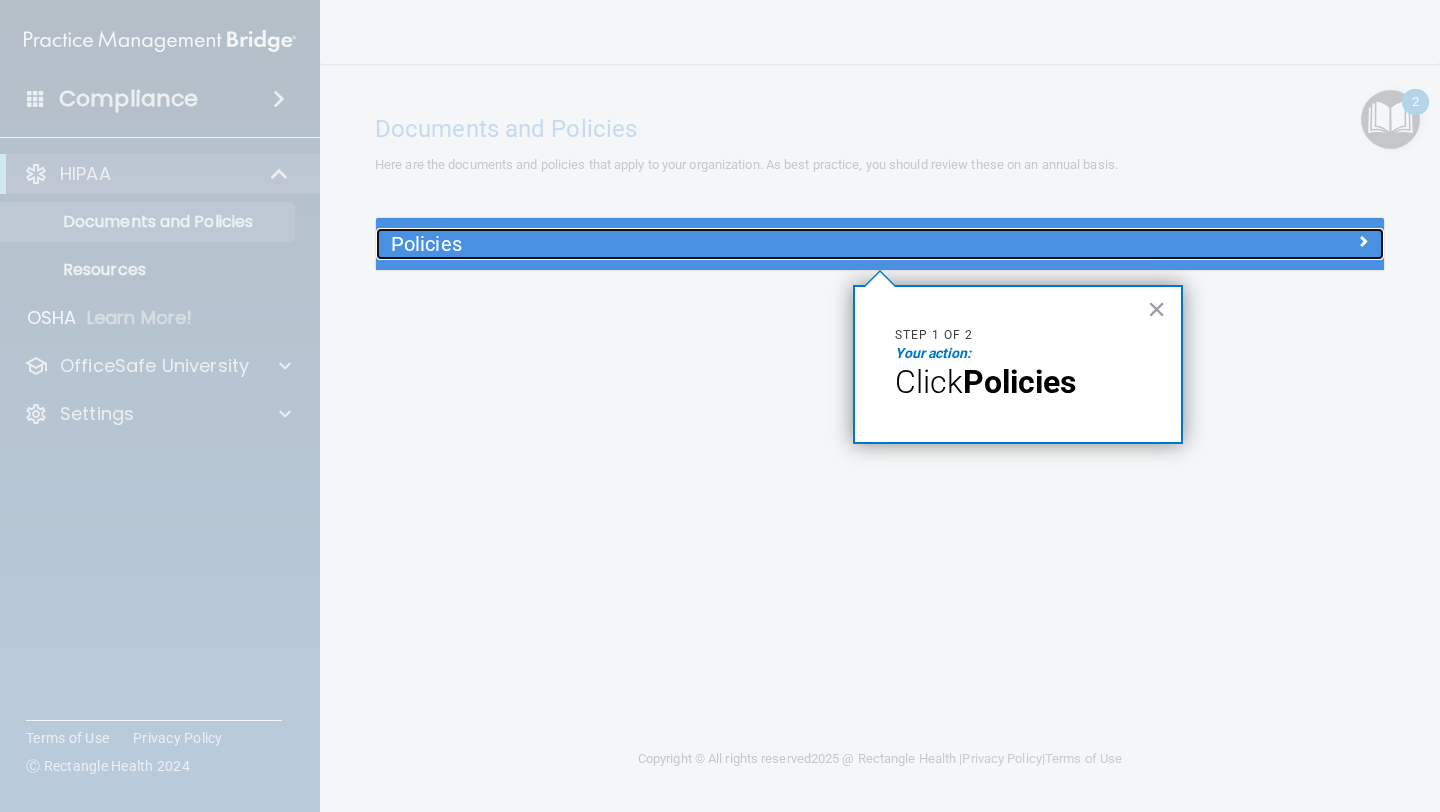 click on "Policies" at bounding box center [754, 244] 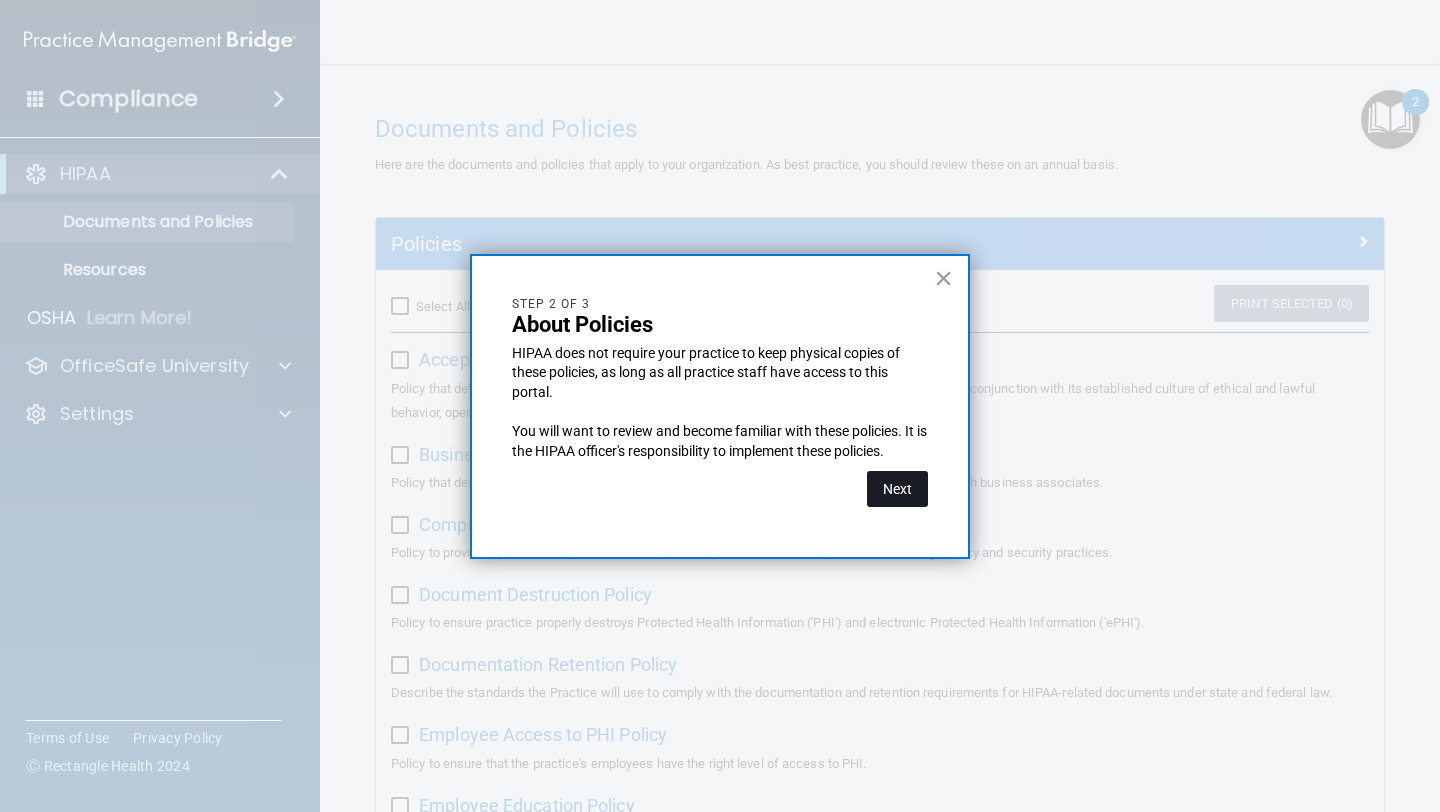 click on "Next" at bounding box center (897, 489) 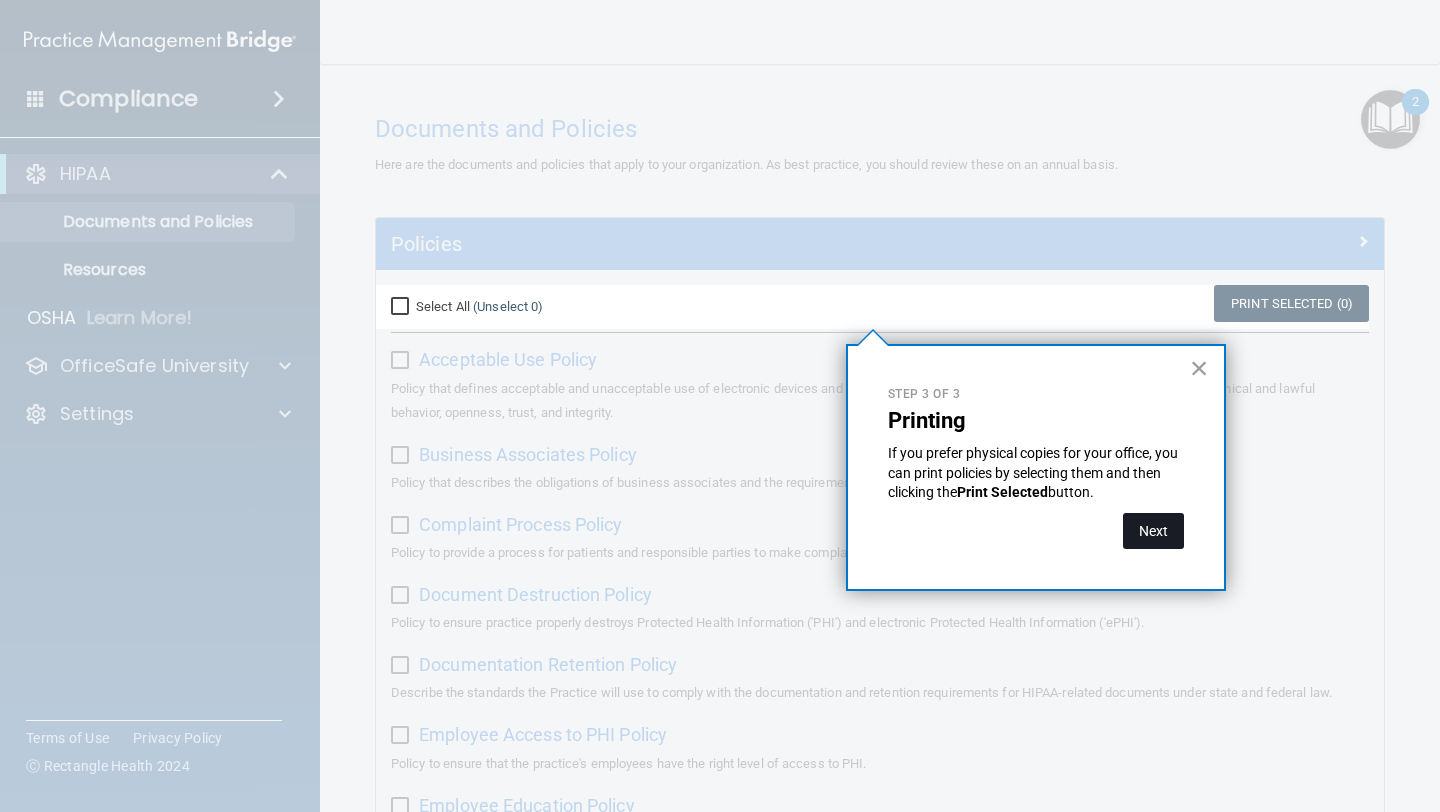 click on "Next" at bounding box center [1153, 531] 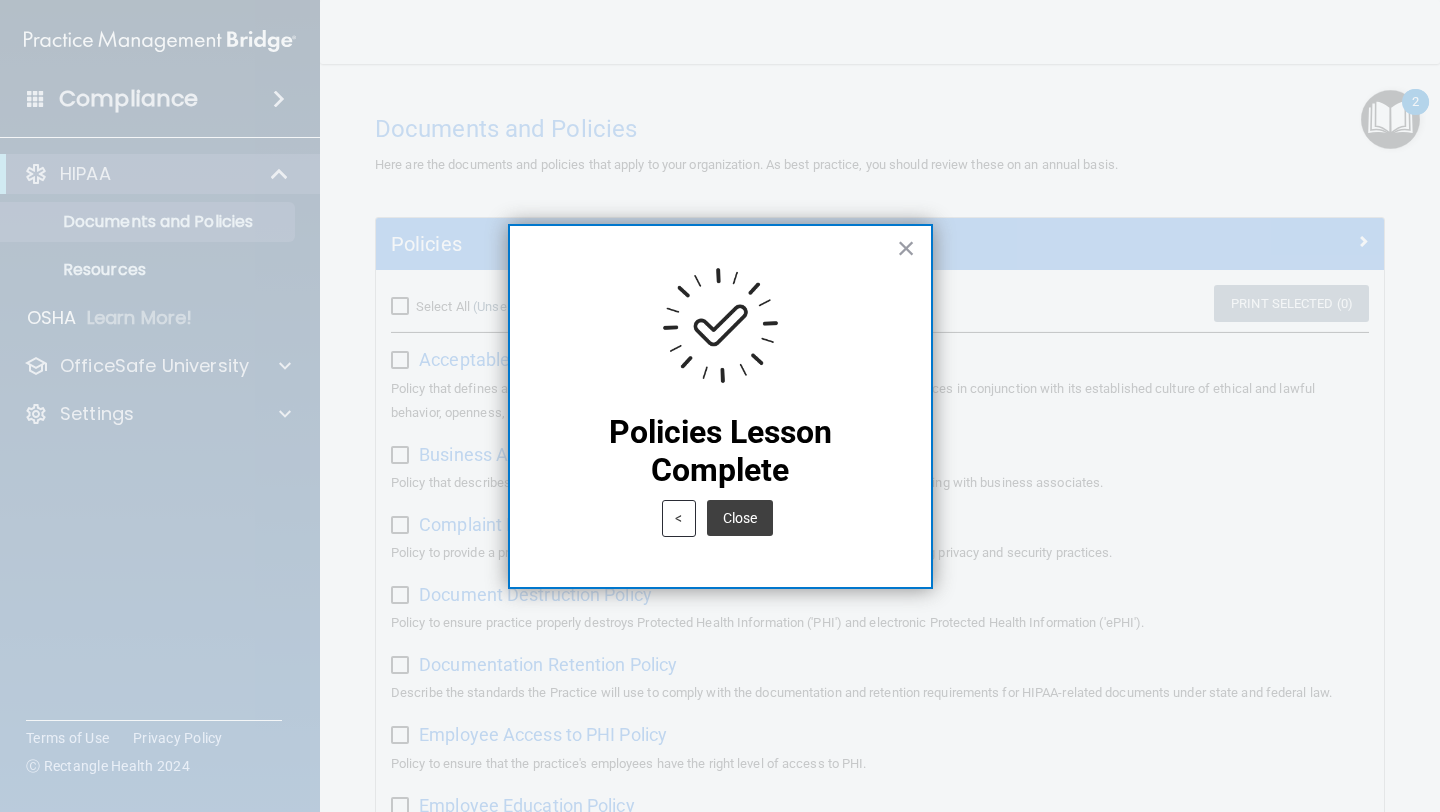 click on "Close" at bounding box center [740, 518] 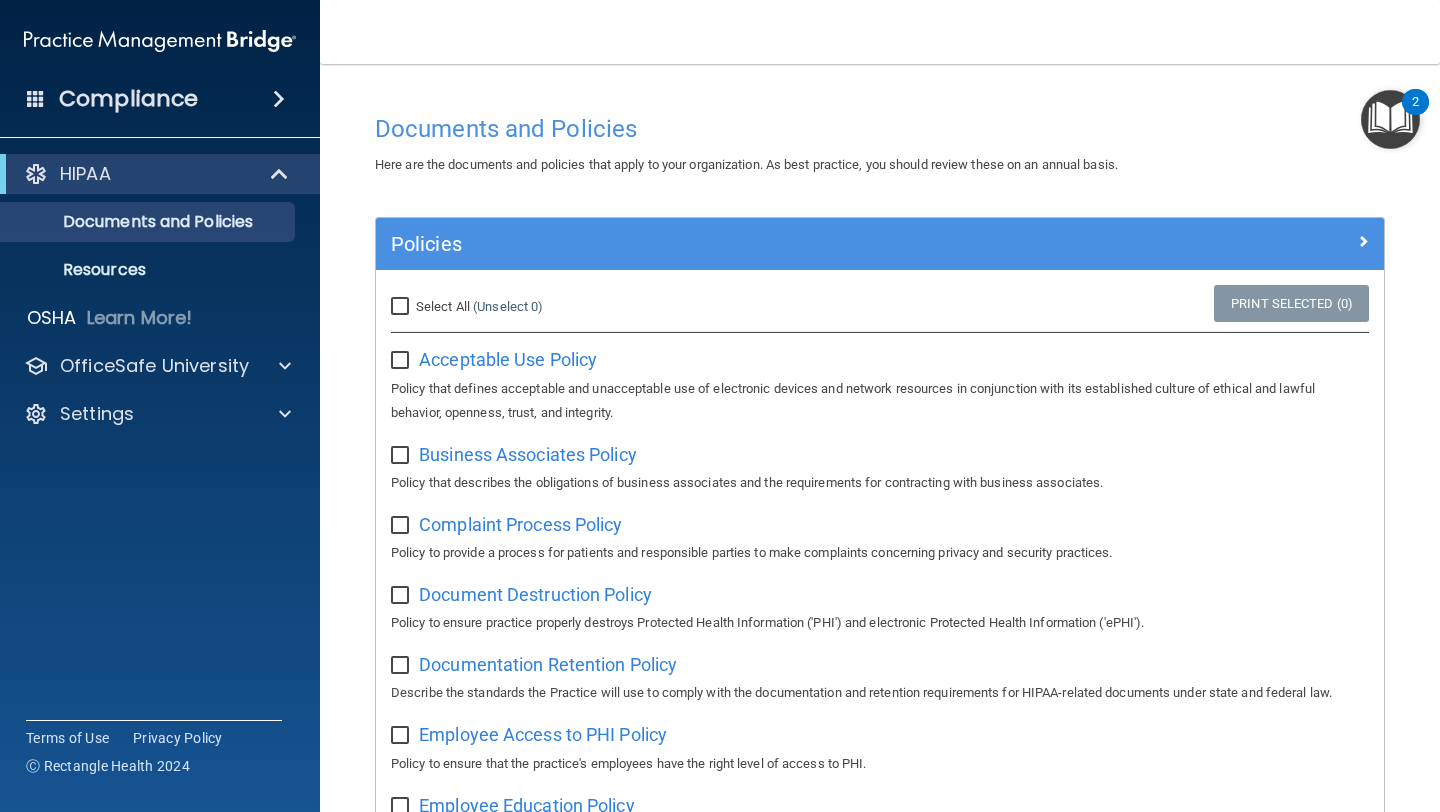drag, startPoint x: 1402, startPoint y: 131, endPoint x: 1385, endPoint y: 143, distance: 20.808653 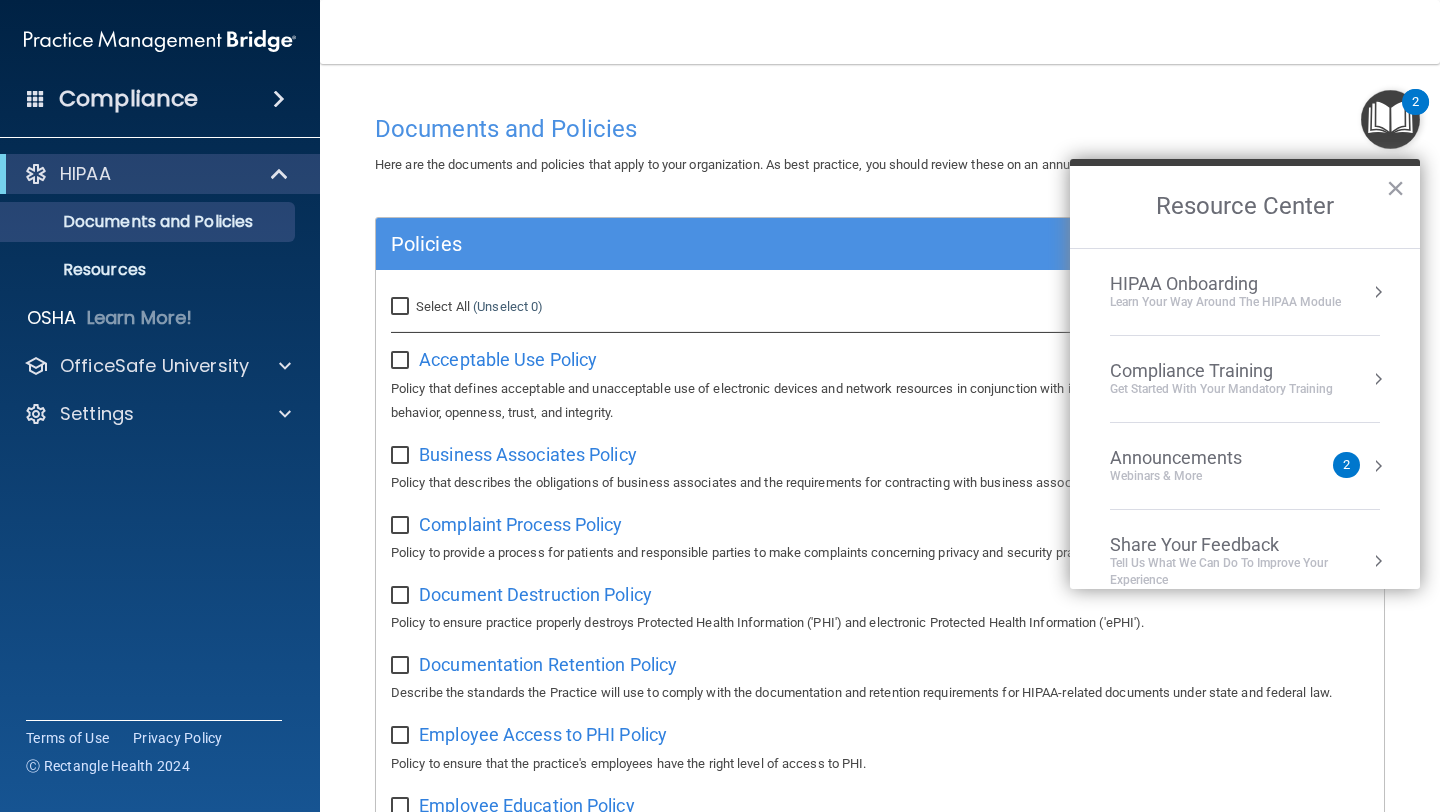 click on "Learn Your Way around the HIPAA module" at bounding box center [1225, 302] 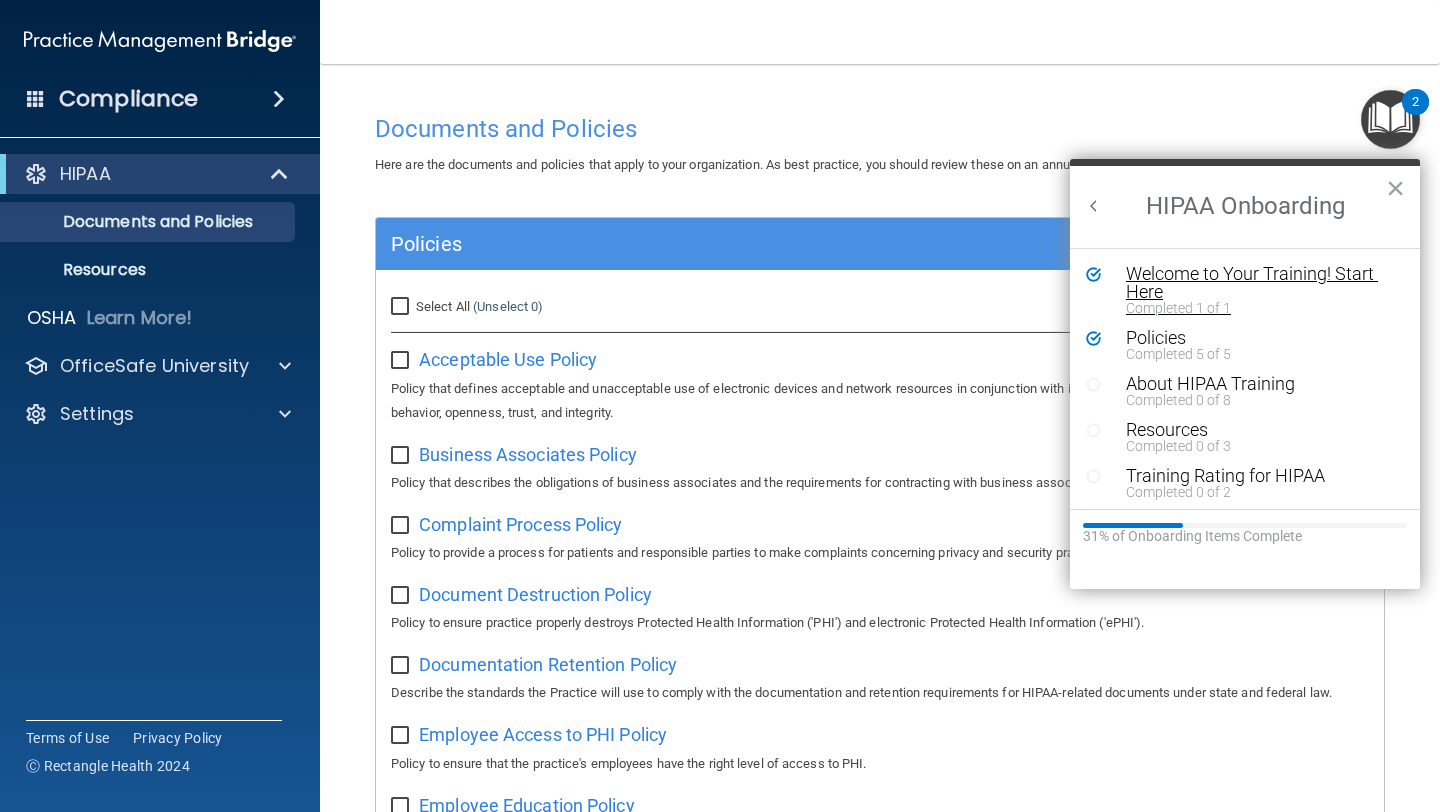 scroll, scrollTop: 0, scrollLeft: 0, axis: both 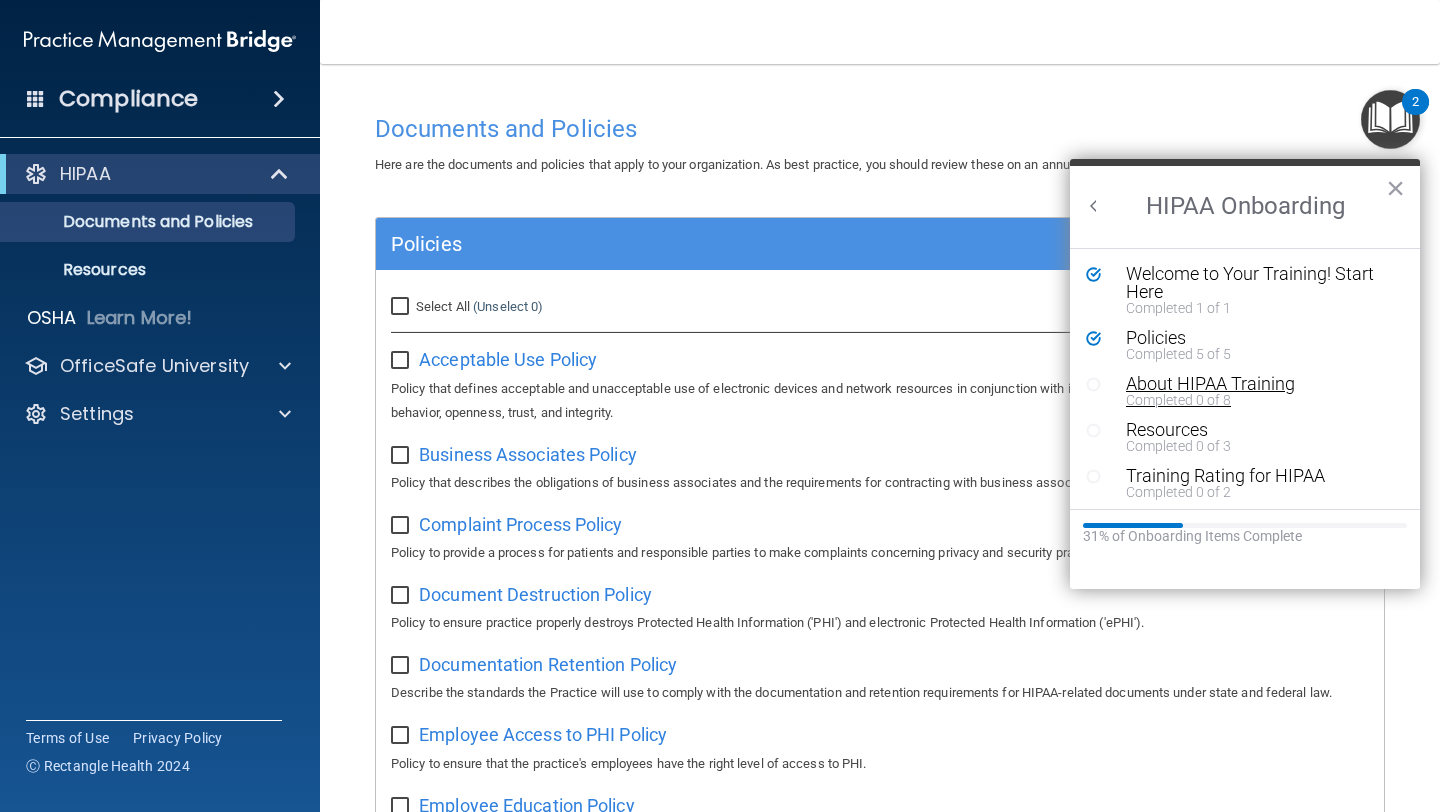 click on "Completed 0 of 8" at bounding box center [1252, 400] 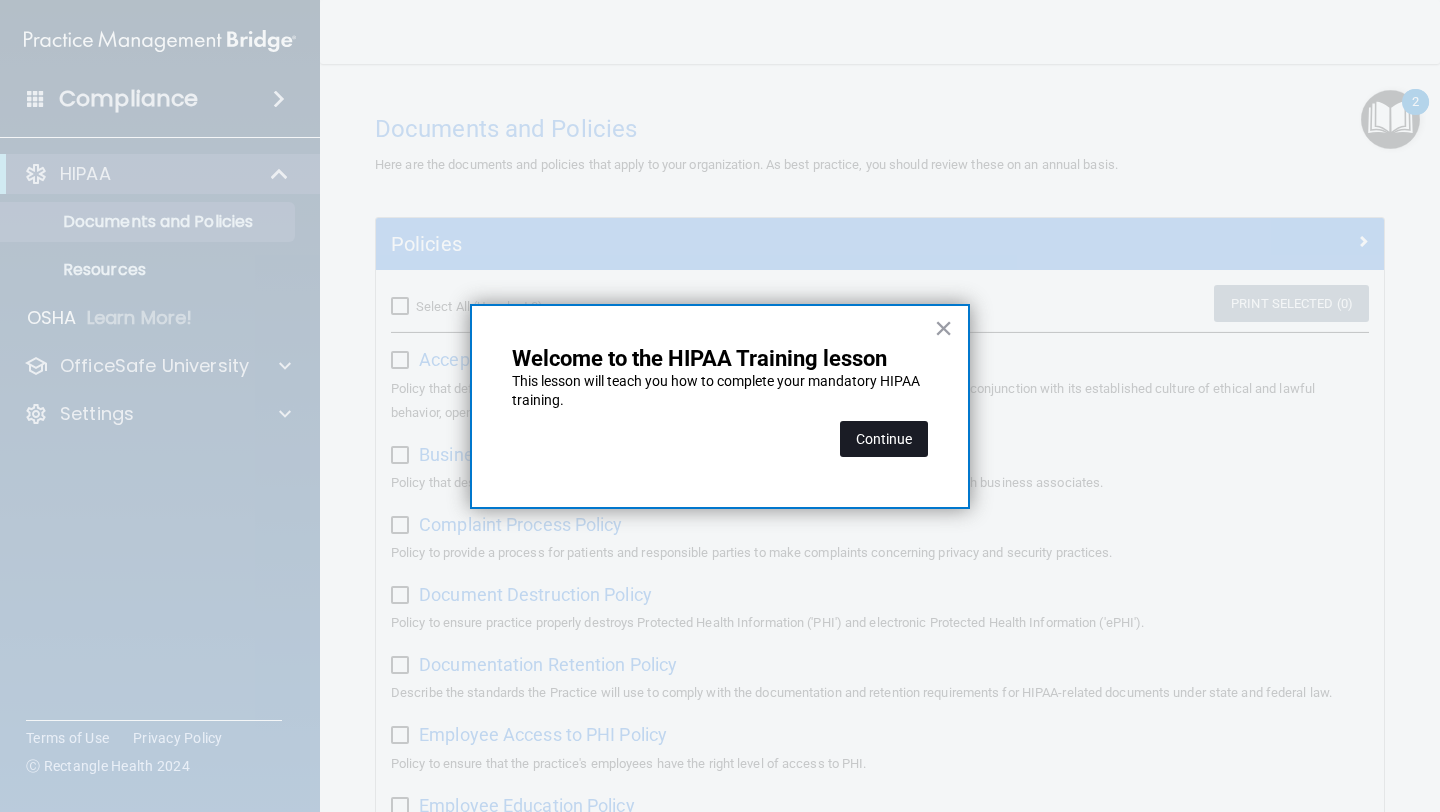 click on "Continue" at bounding box center [884, 439] 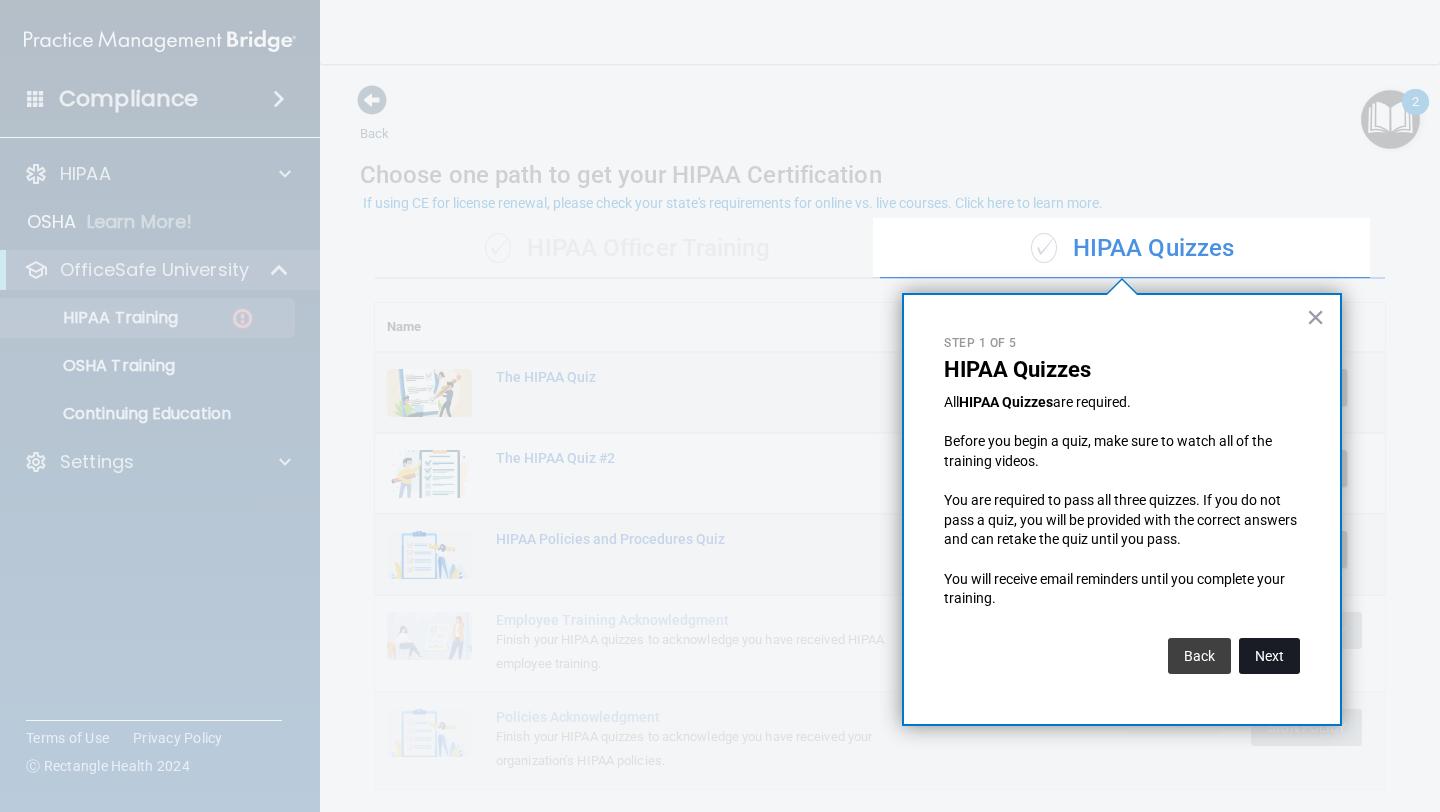 click on "Next" at bounding box center (1269, 656) 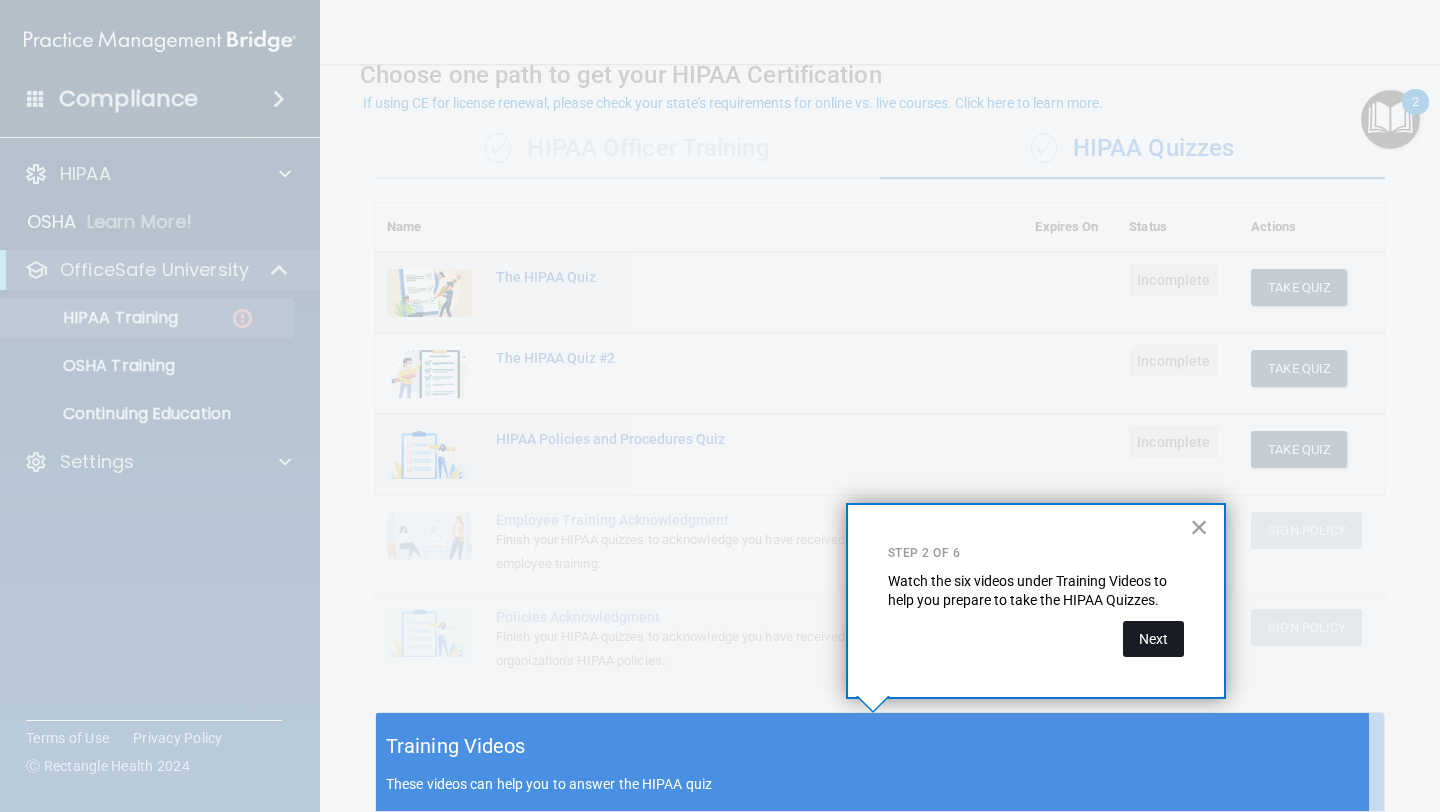 click on "Next" at bounding box center (1153, 639) 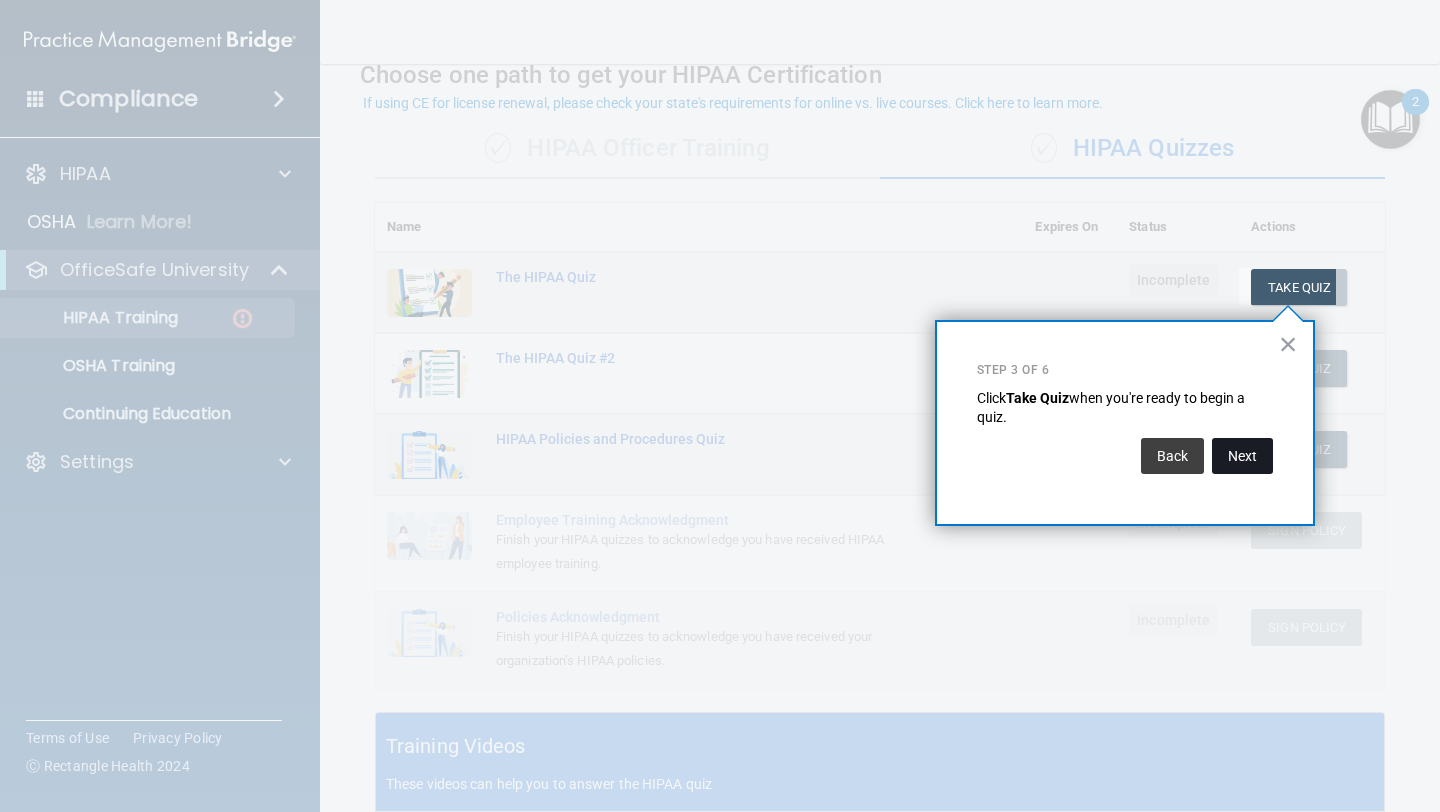 click on "Next" at bounding box center [1242, 456] 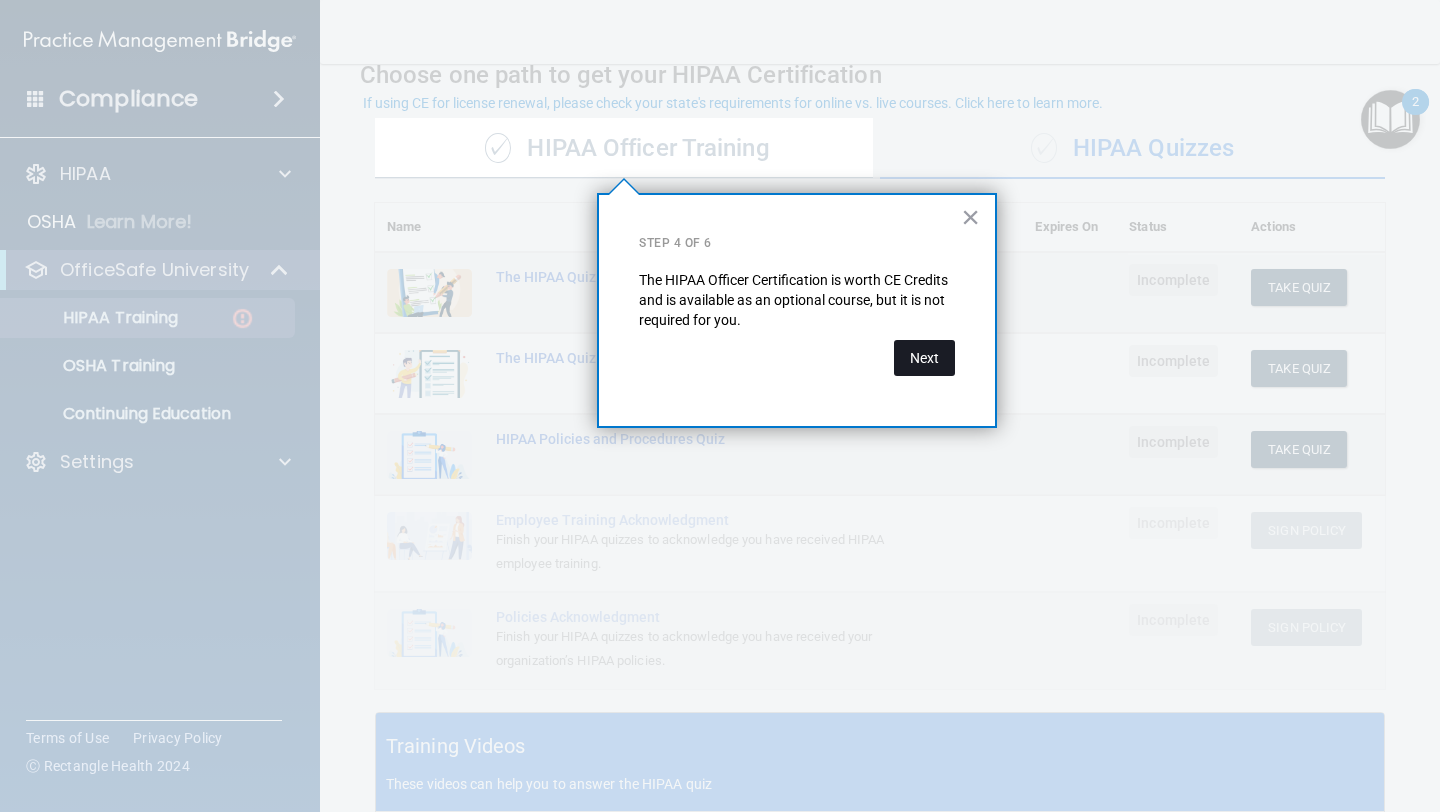 click on "Next" at bounding box center (924, 358) 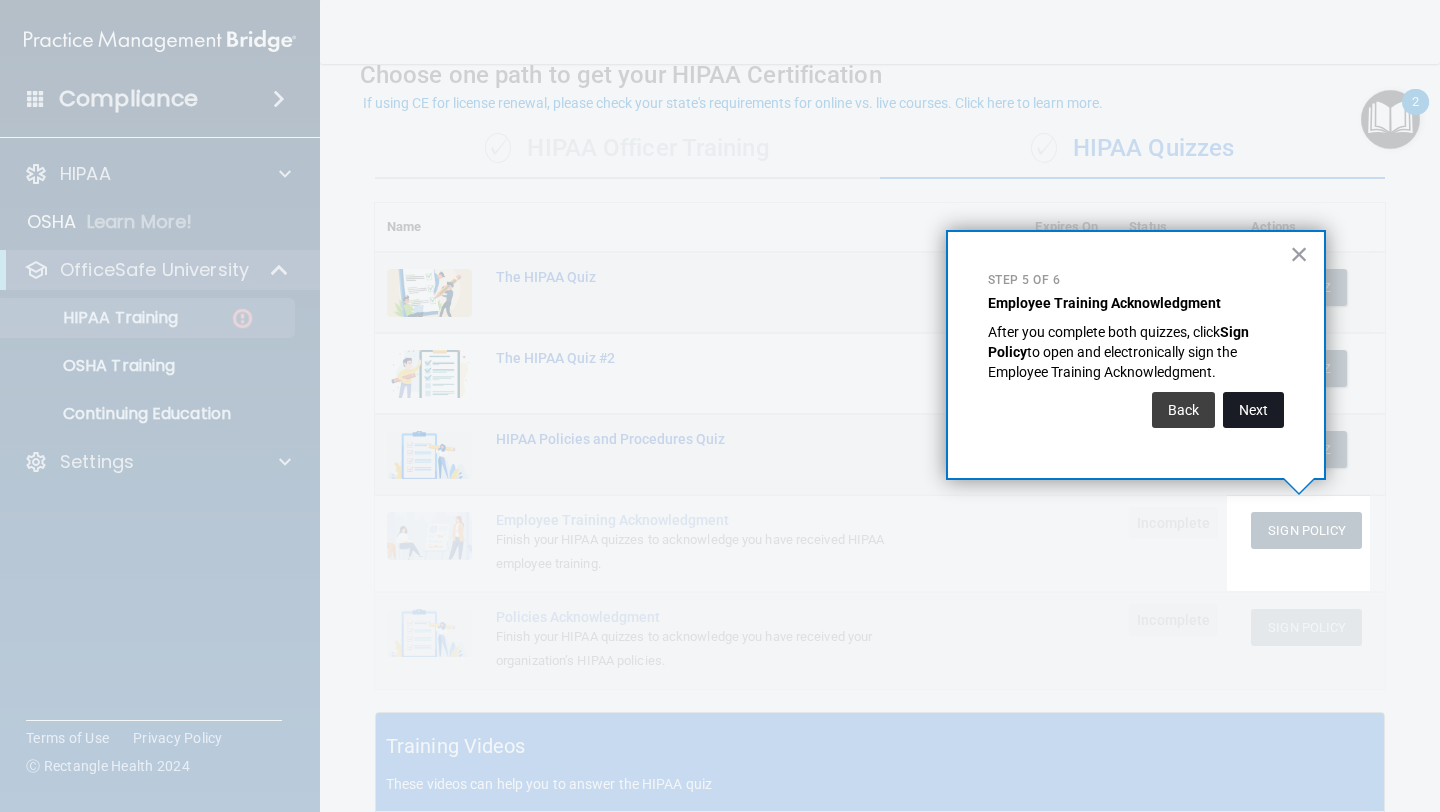click on "Next" at bounding box center (1253, 410) 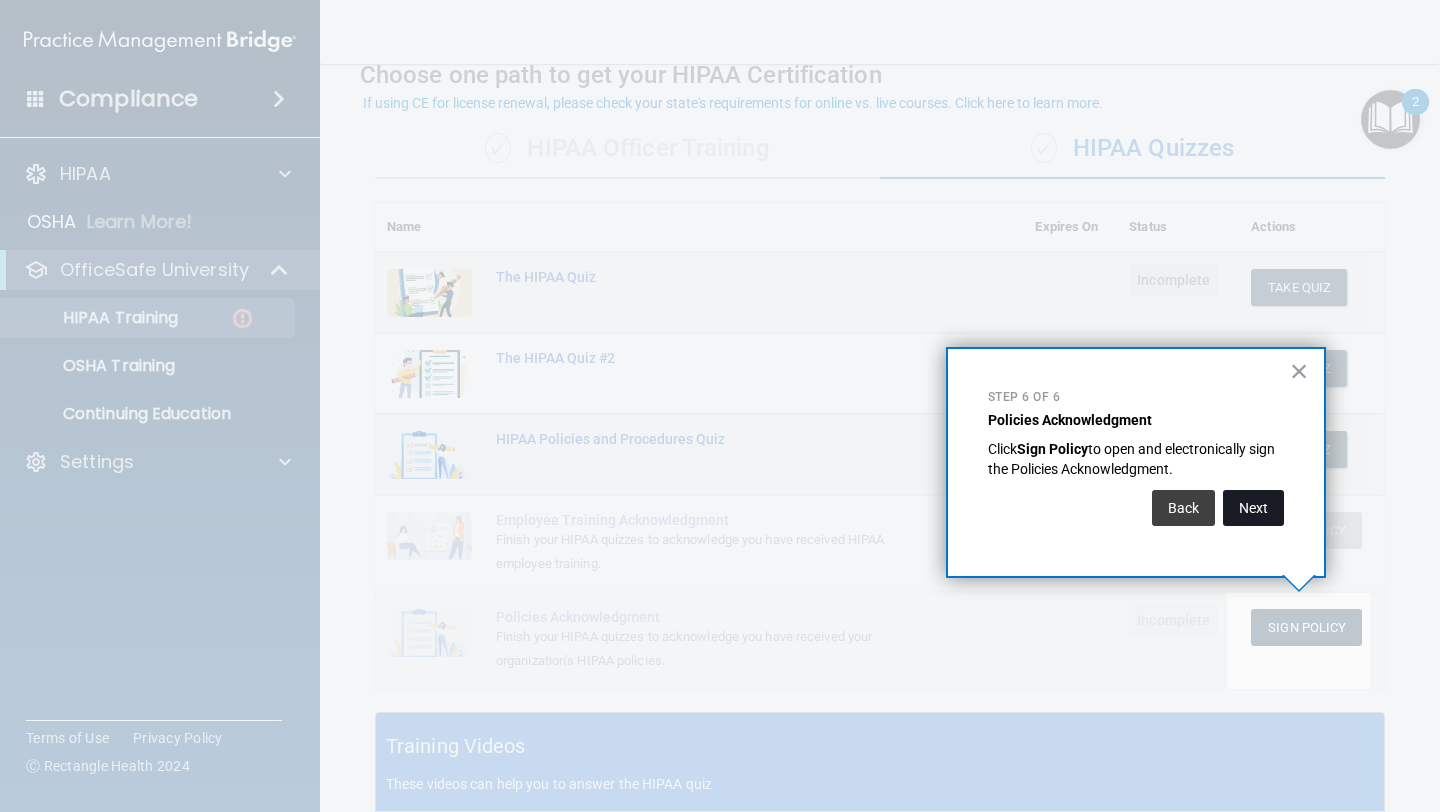 click on "Next" at bounding box center [1253, 508] 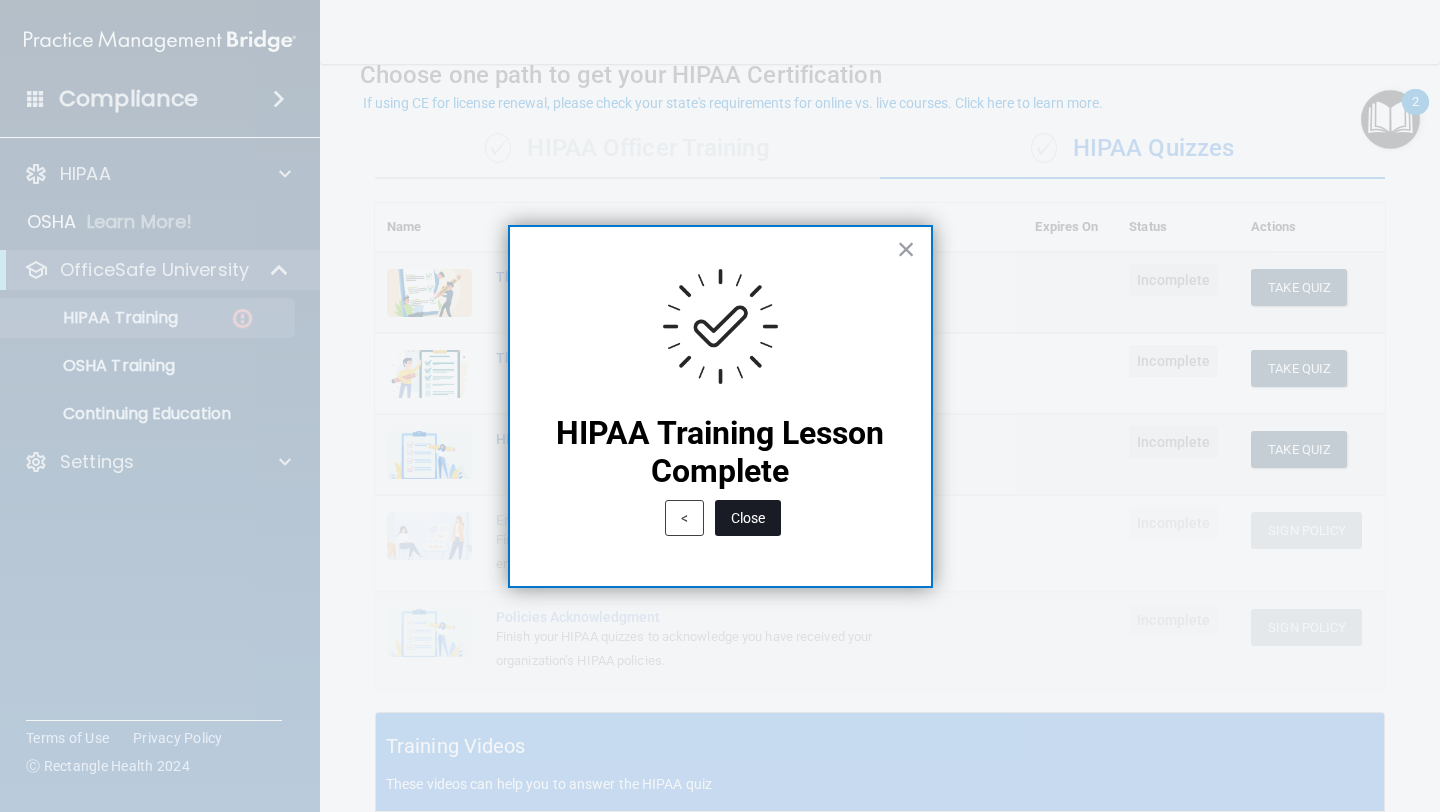 click on "Close" at bounding box center [748, 518] 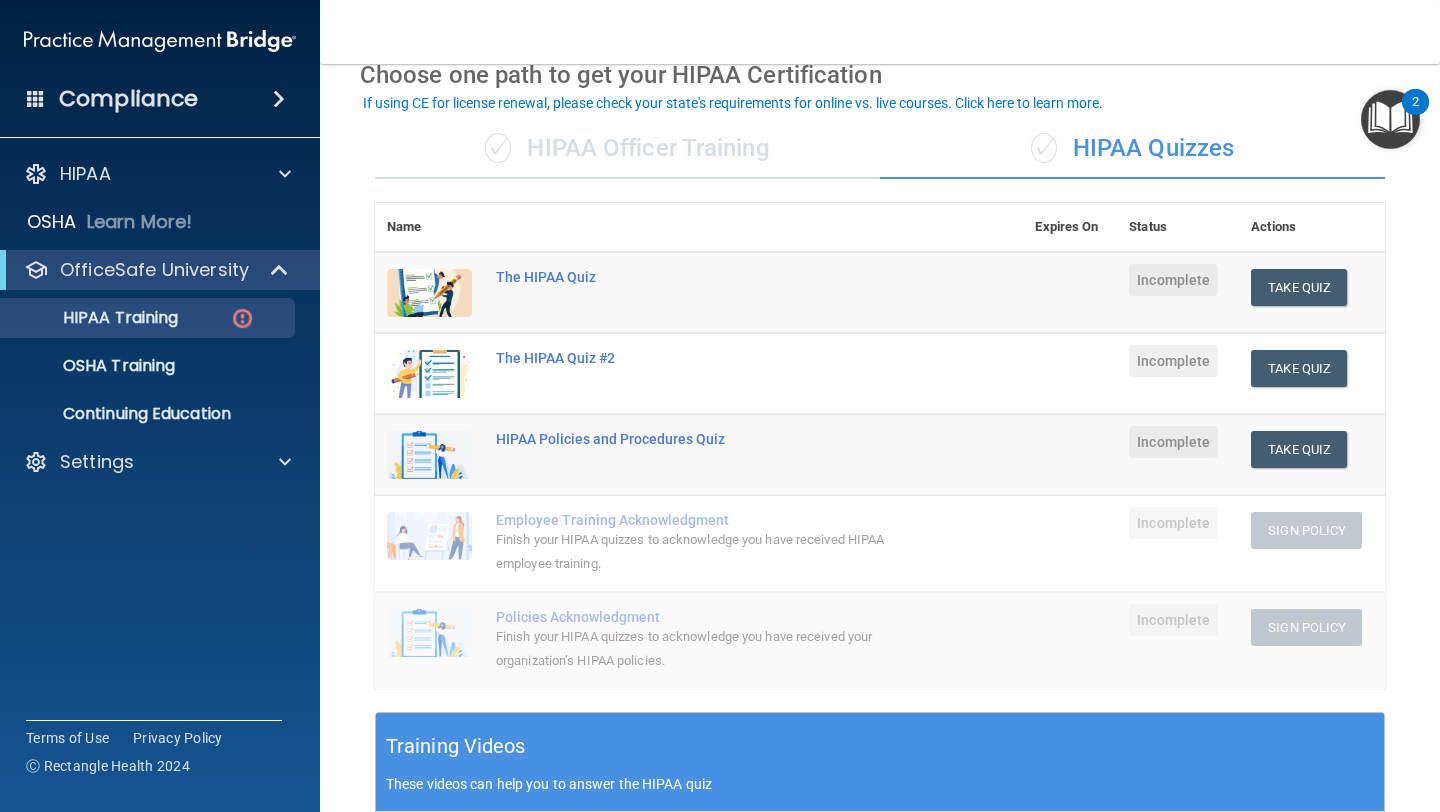 click at bounding box center (429, 293) 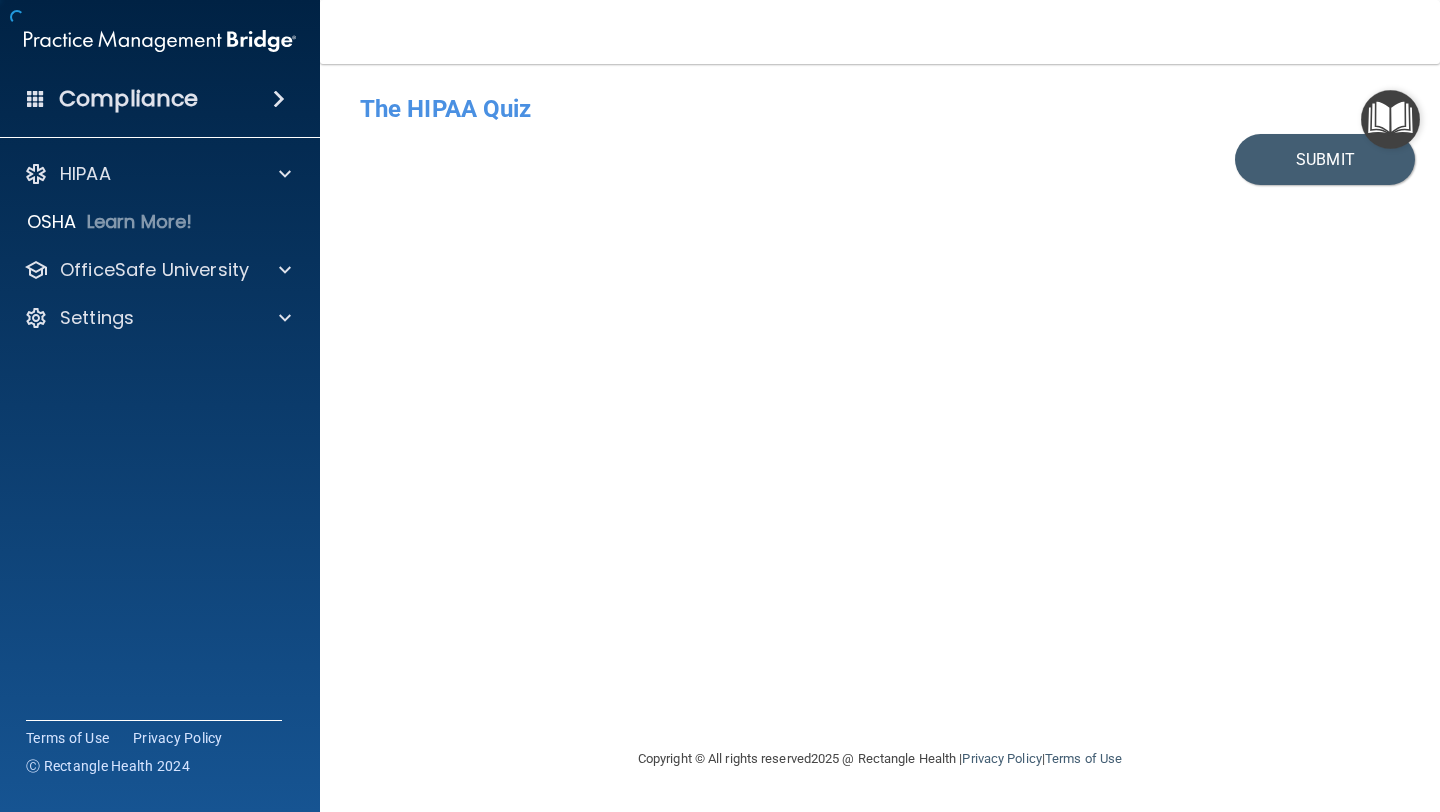 scroll, scrollTop: 0, scrollLeft: 0, axis: both 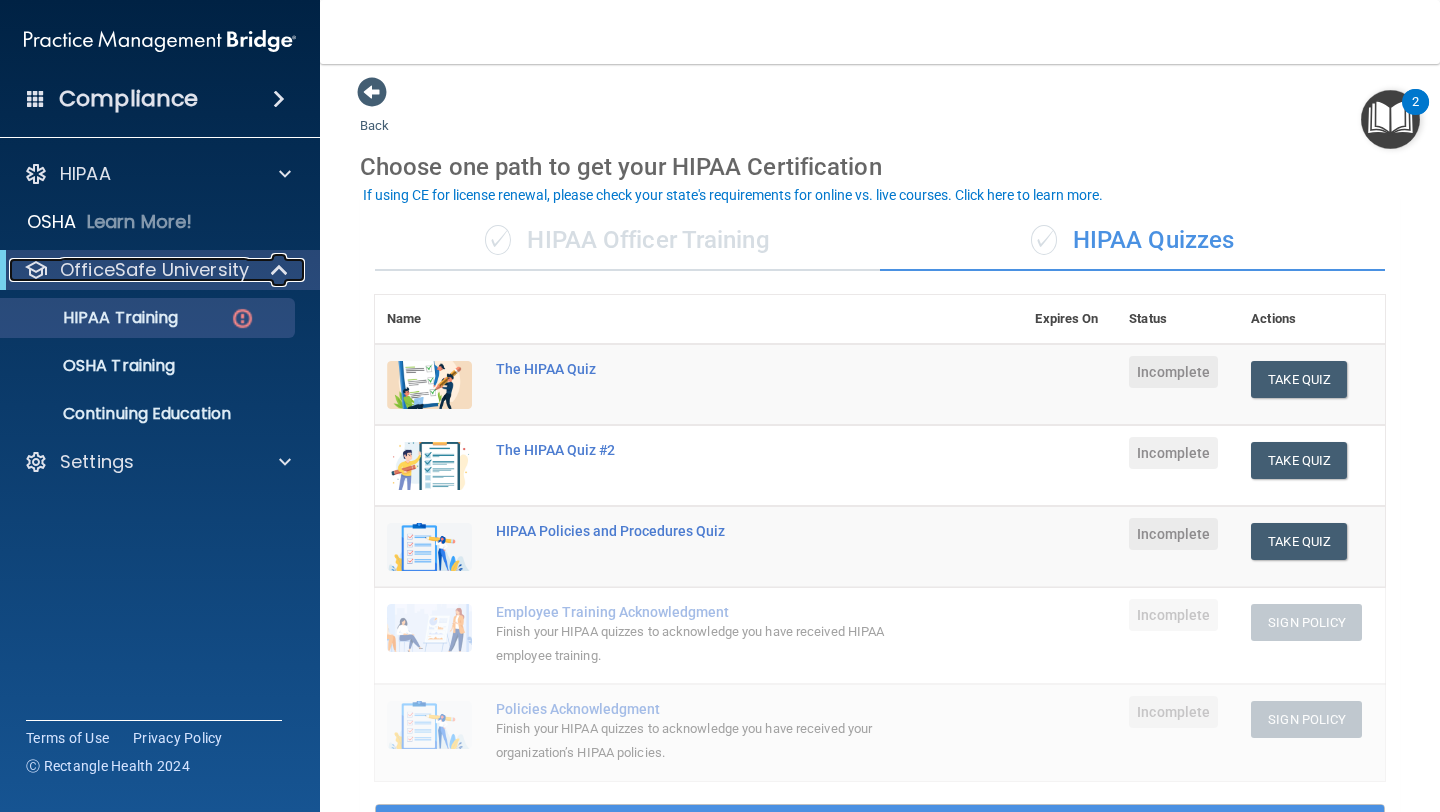 click at bounding box center [280, 270] 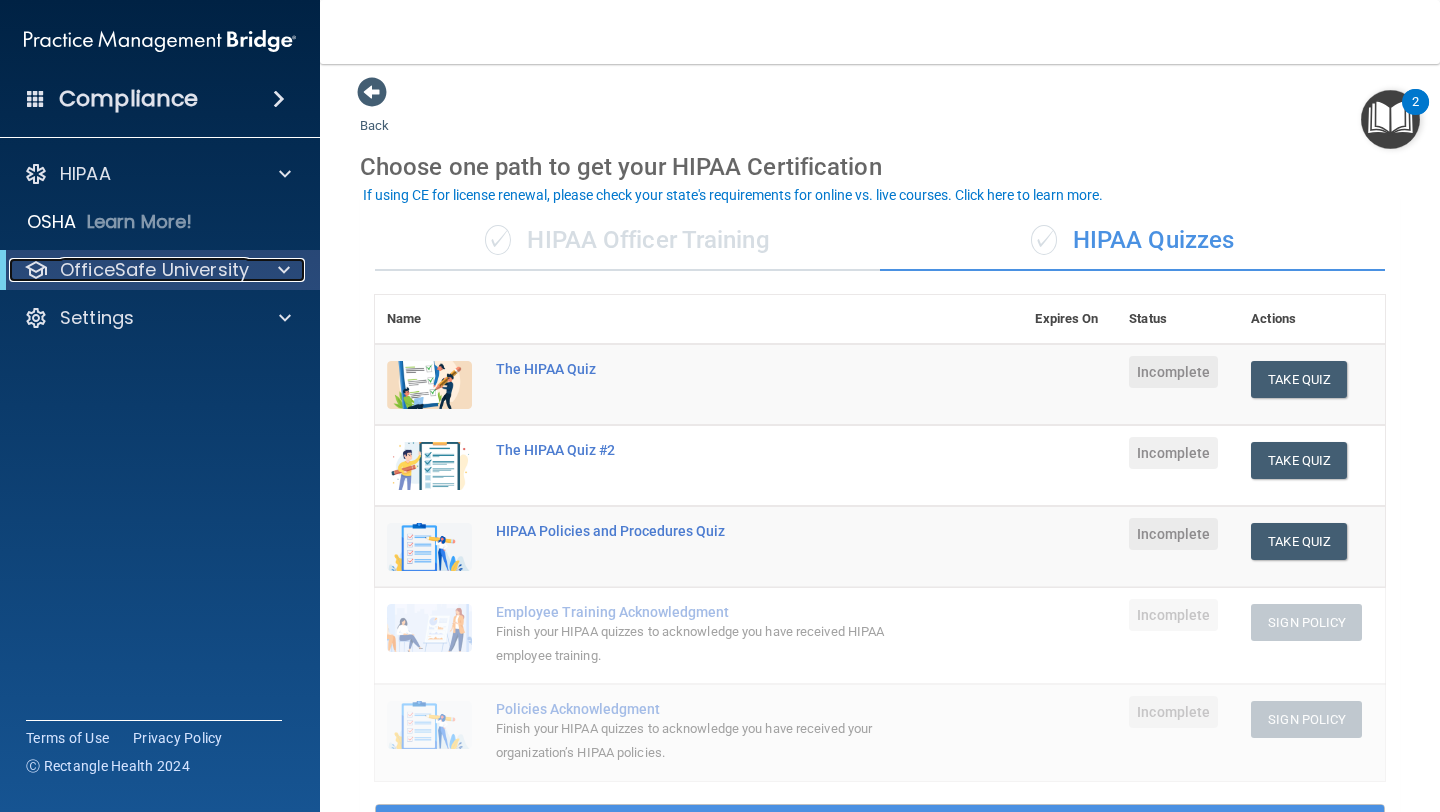 click at bounding box center (284, 270) 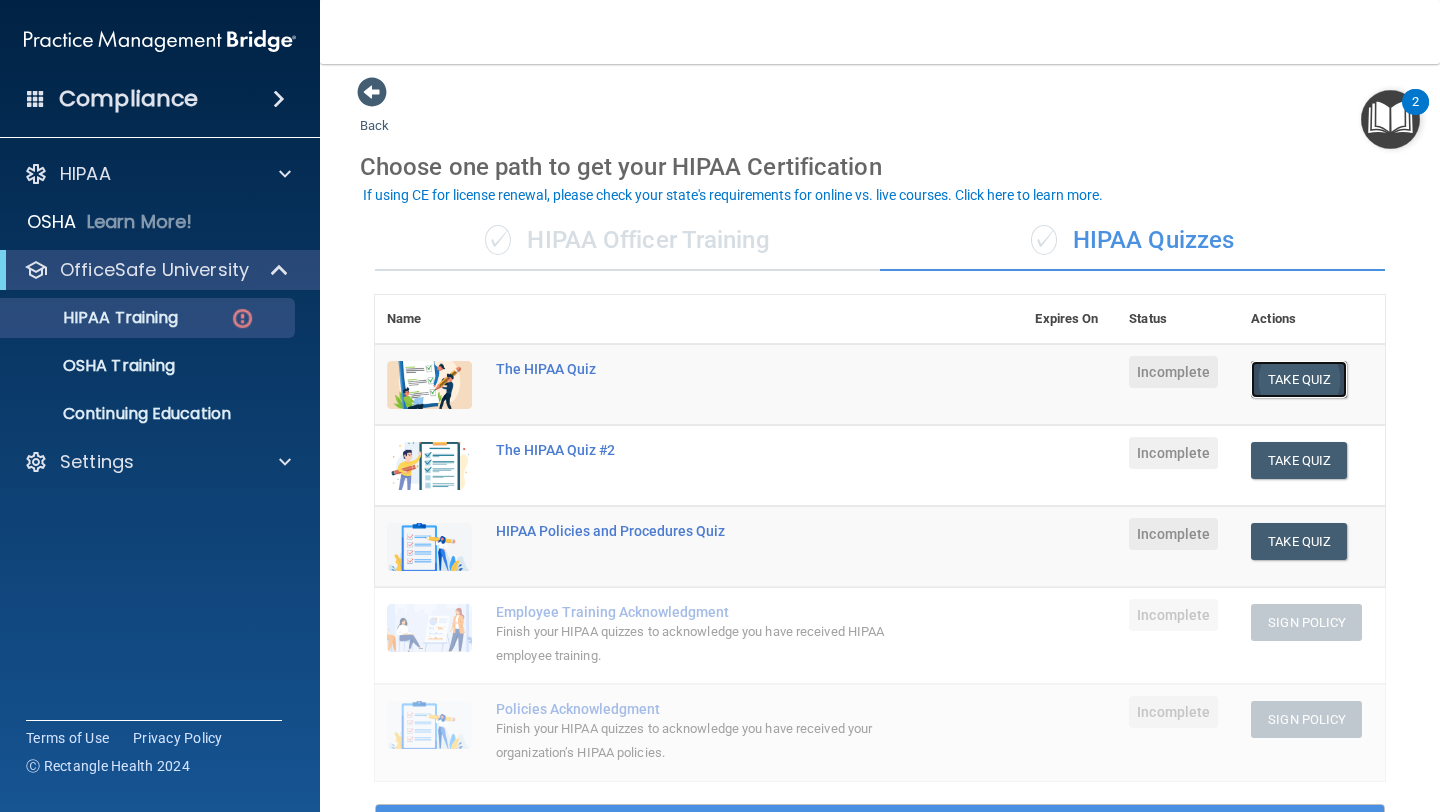 drag, startPoint x: 1305, startPoint y: 391, endPoint x: 1262, endPoint y: 393, distance: 43.046486 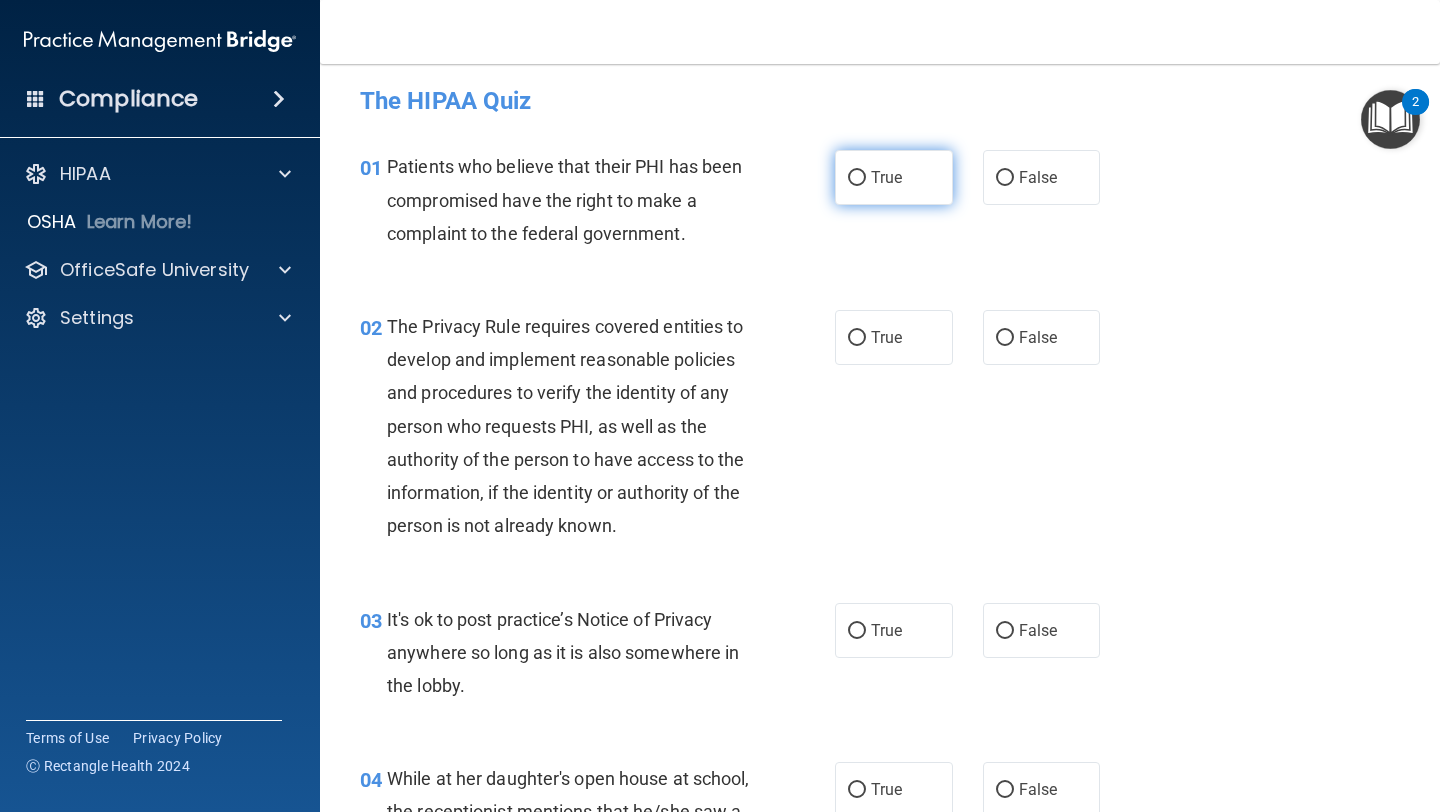 click on "True" at bounding box center (857, 178) 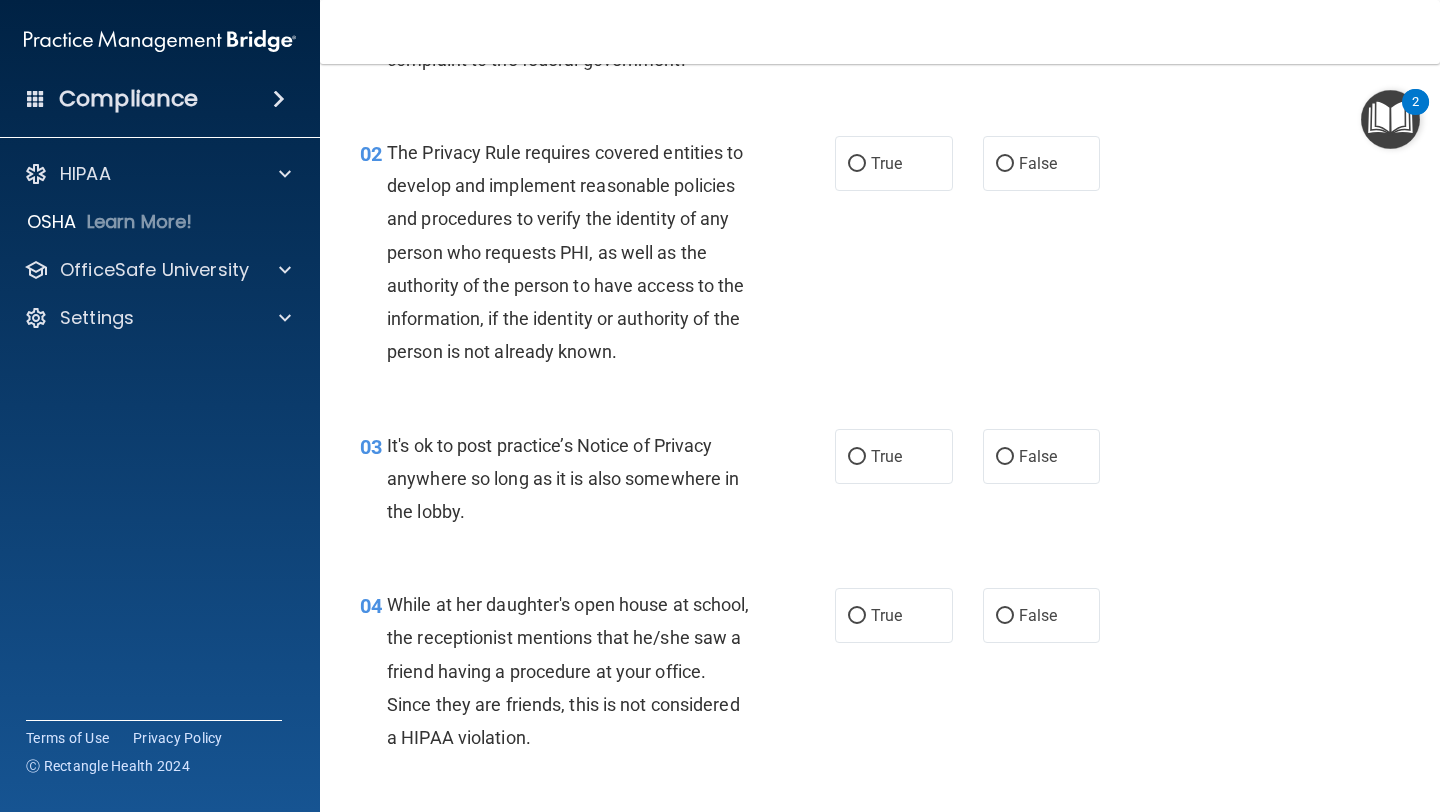 scroll, scrollTop: 181, scrollLeft: 0, axis: vertical 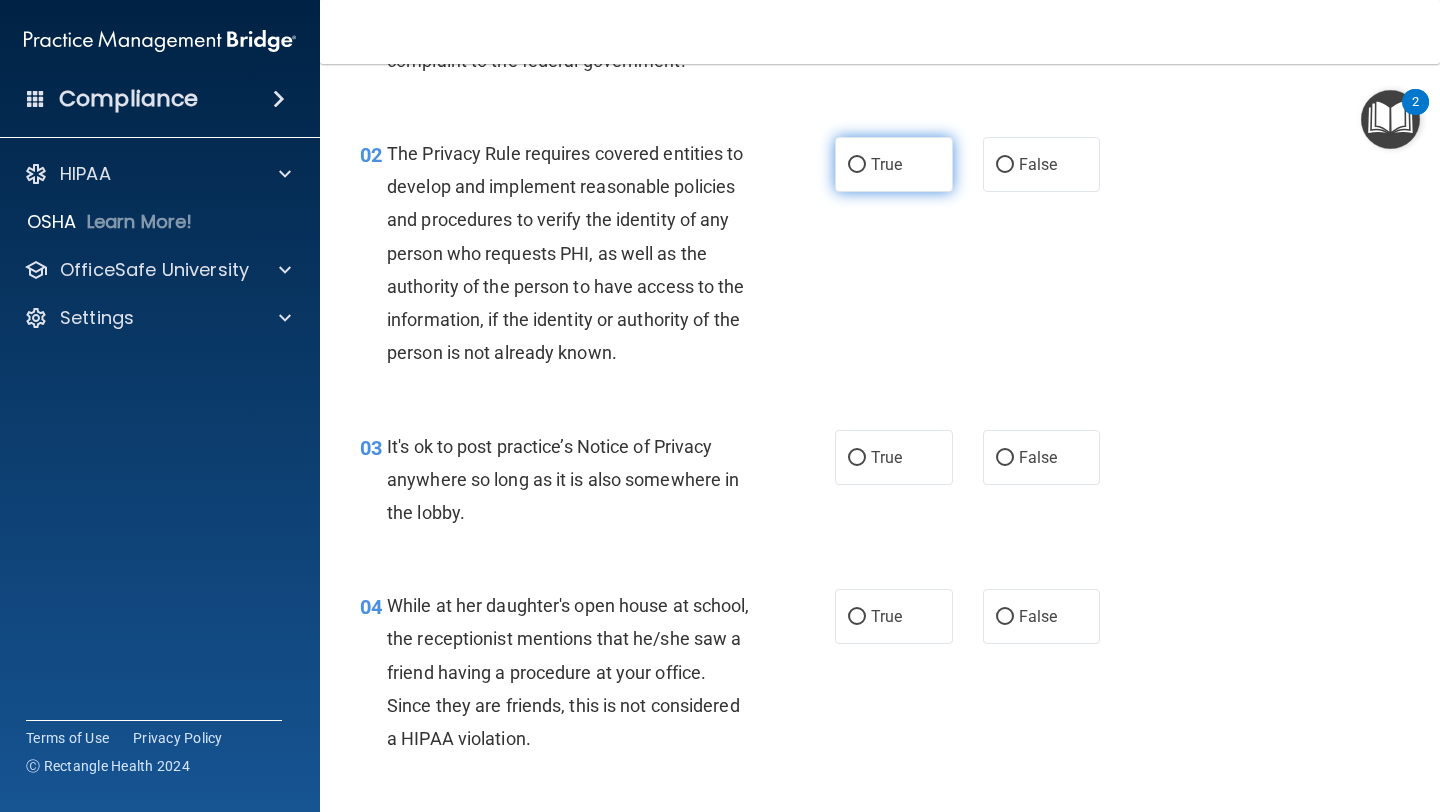 click on "True" at bounding box center [857, 165] 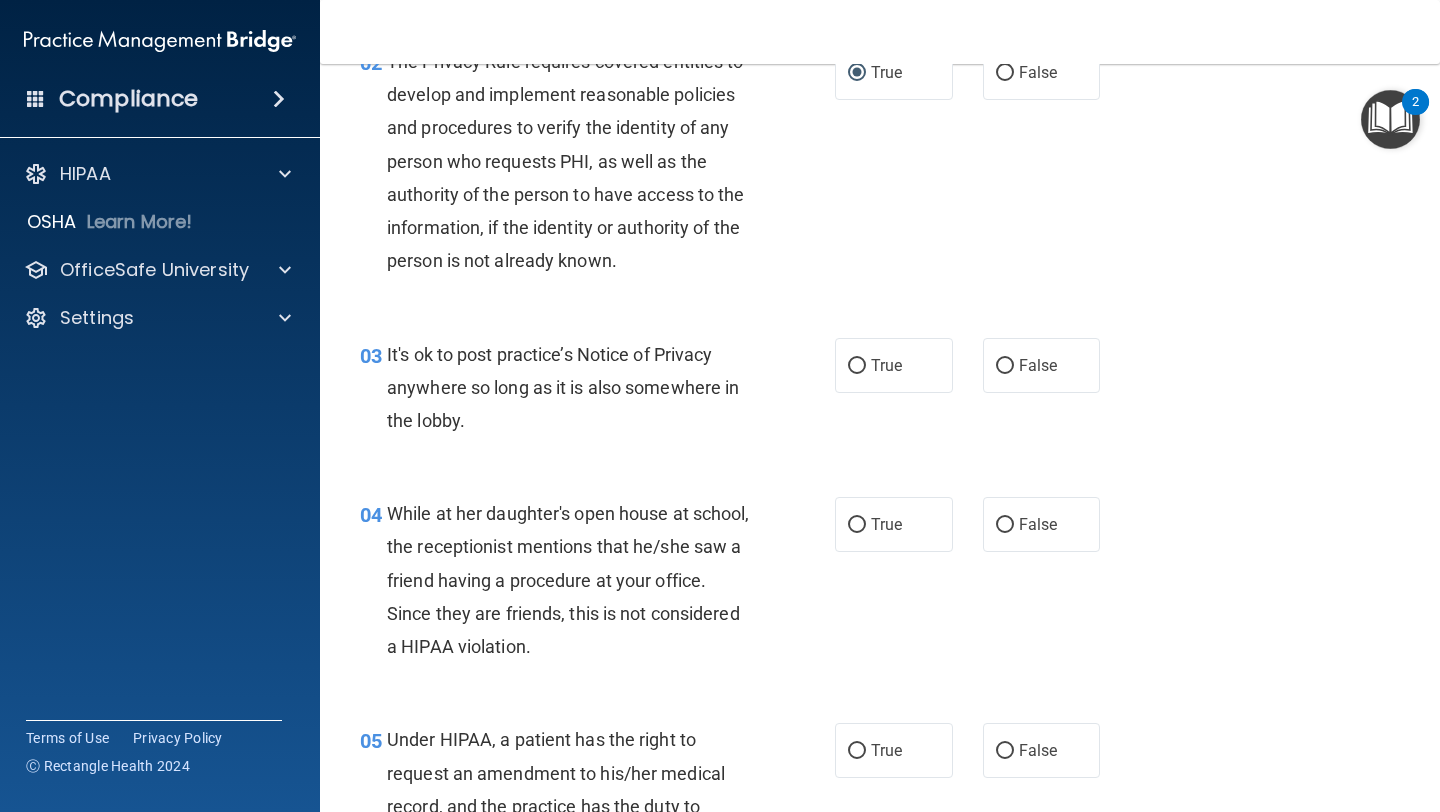 scroll, scrollTop: 274, scrollLeft: 0, axis: vertical 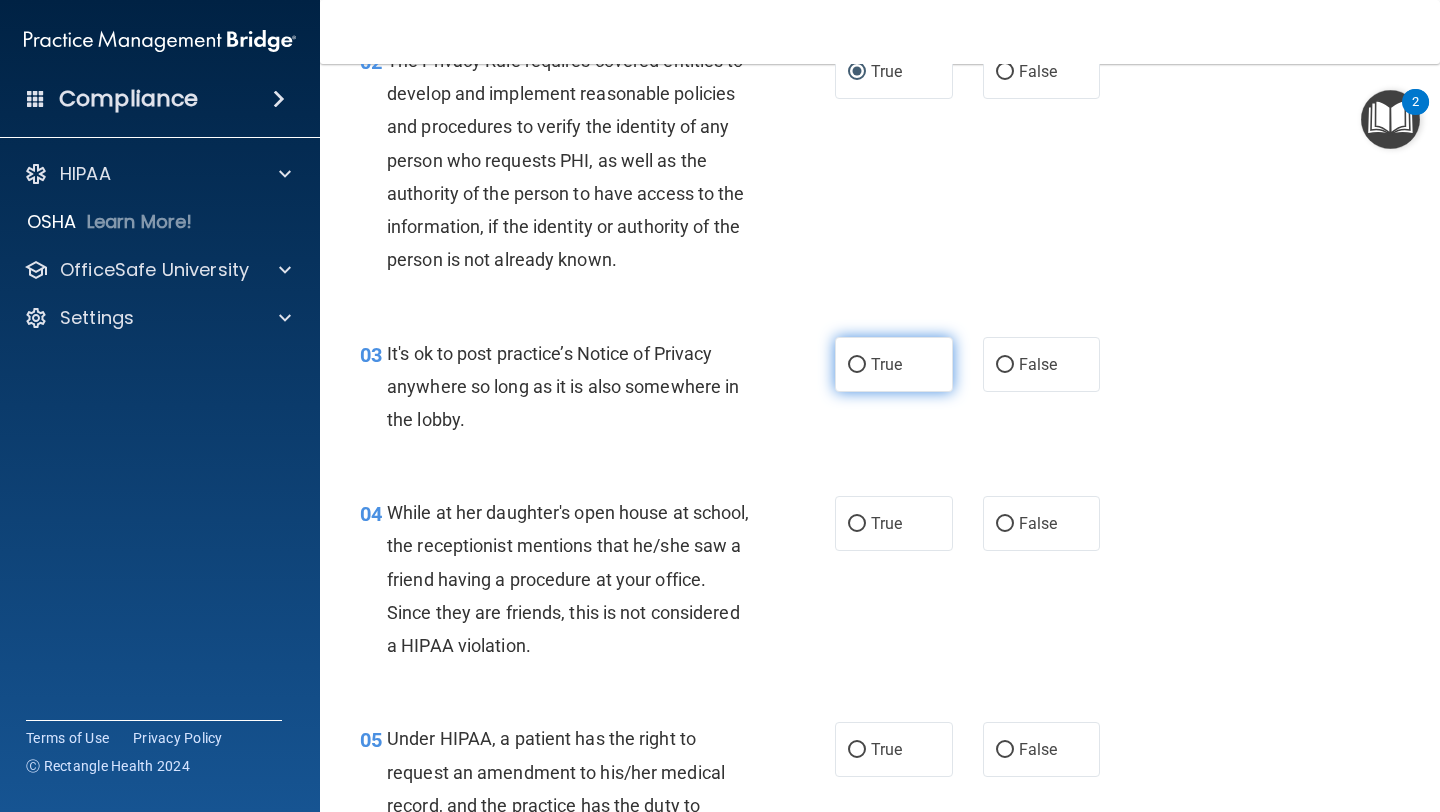 click on "True" at bounding box center [857, 365] 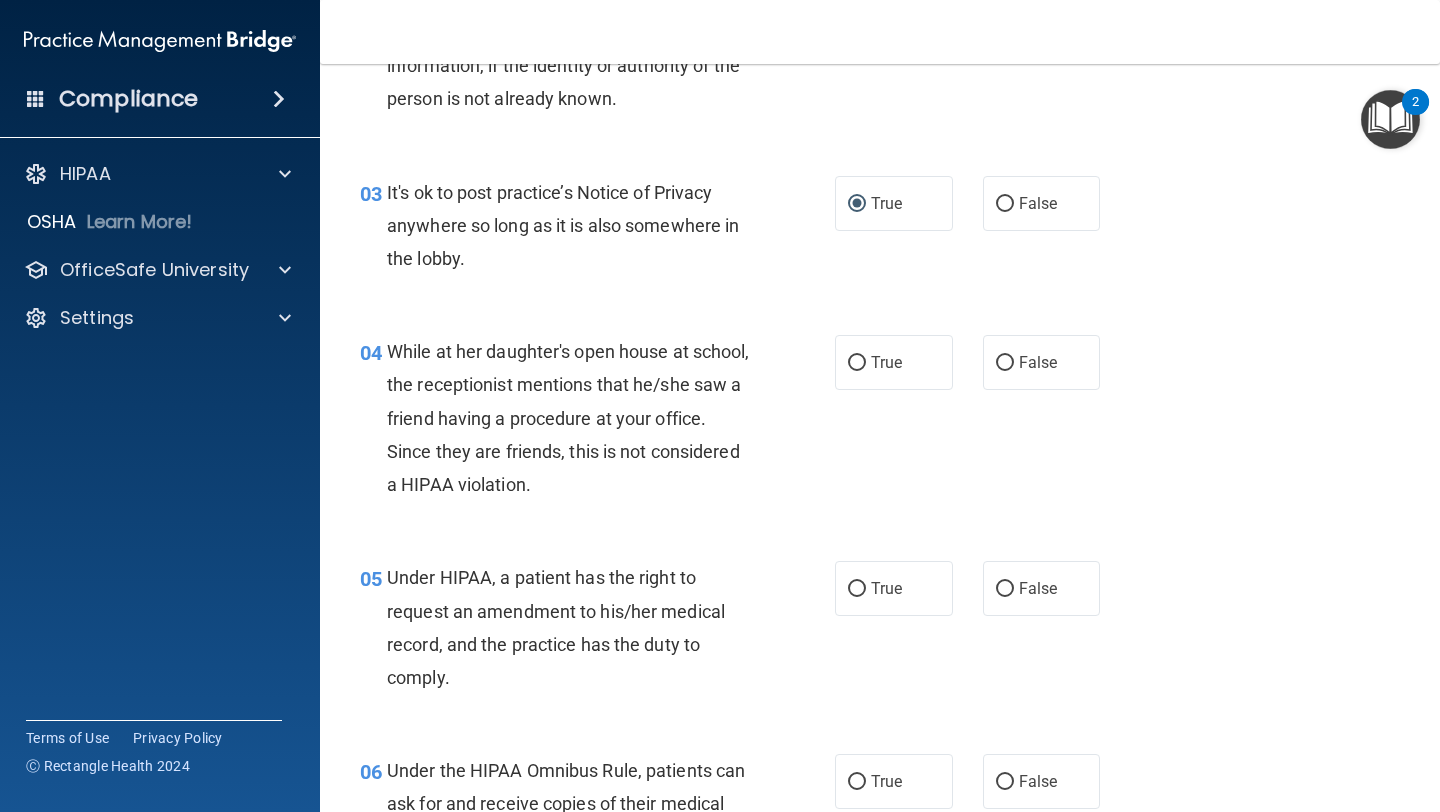 scroll, scrollTop: 436, scrollLeft: 0, axis: vertical 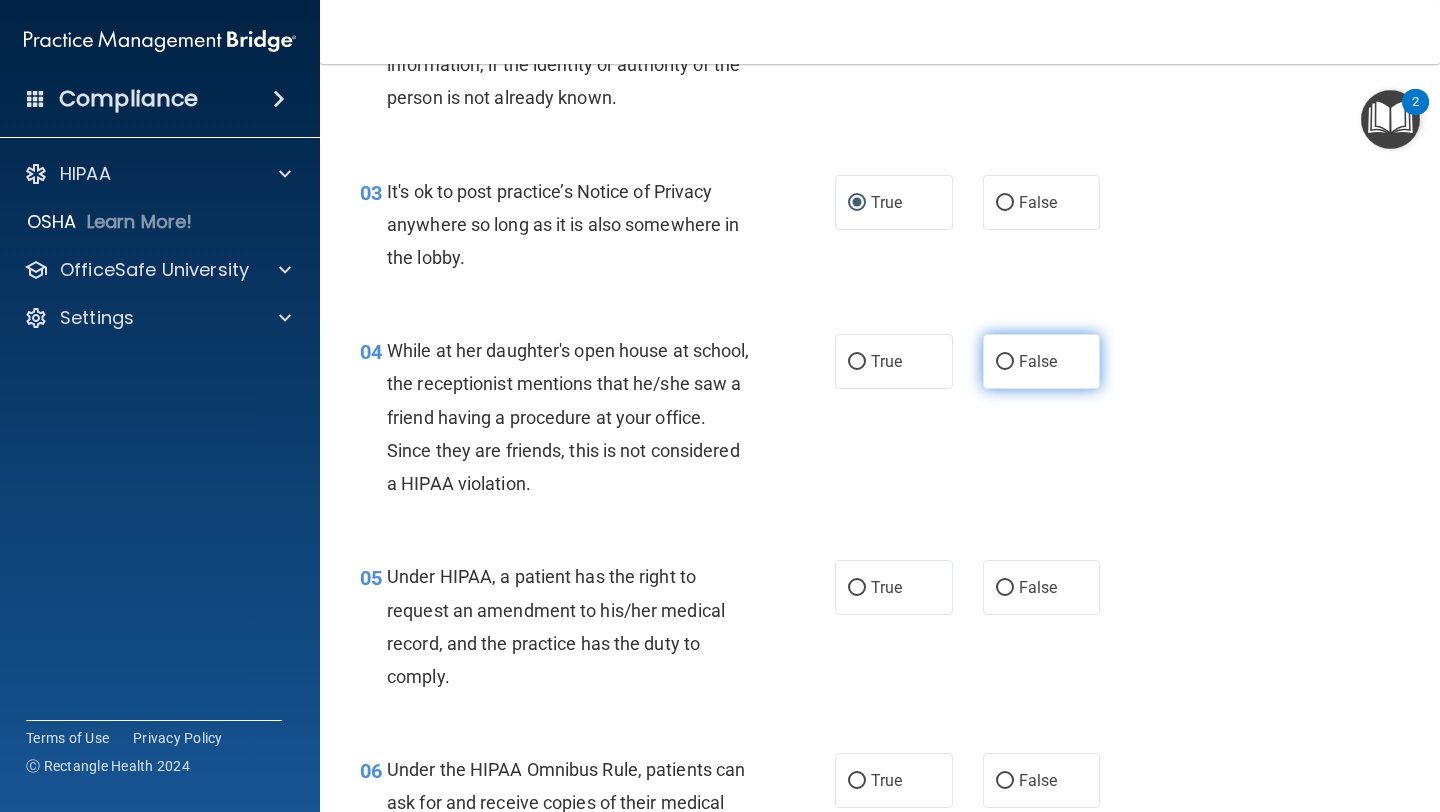 click on "False" at bounding box center [1005, 362] 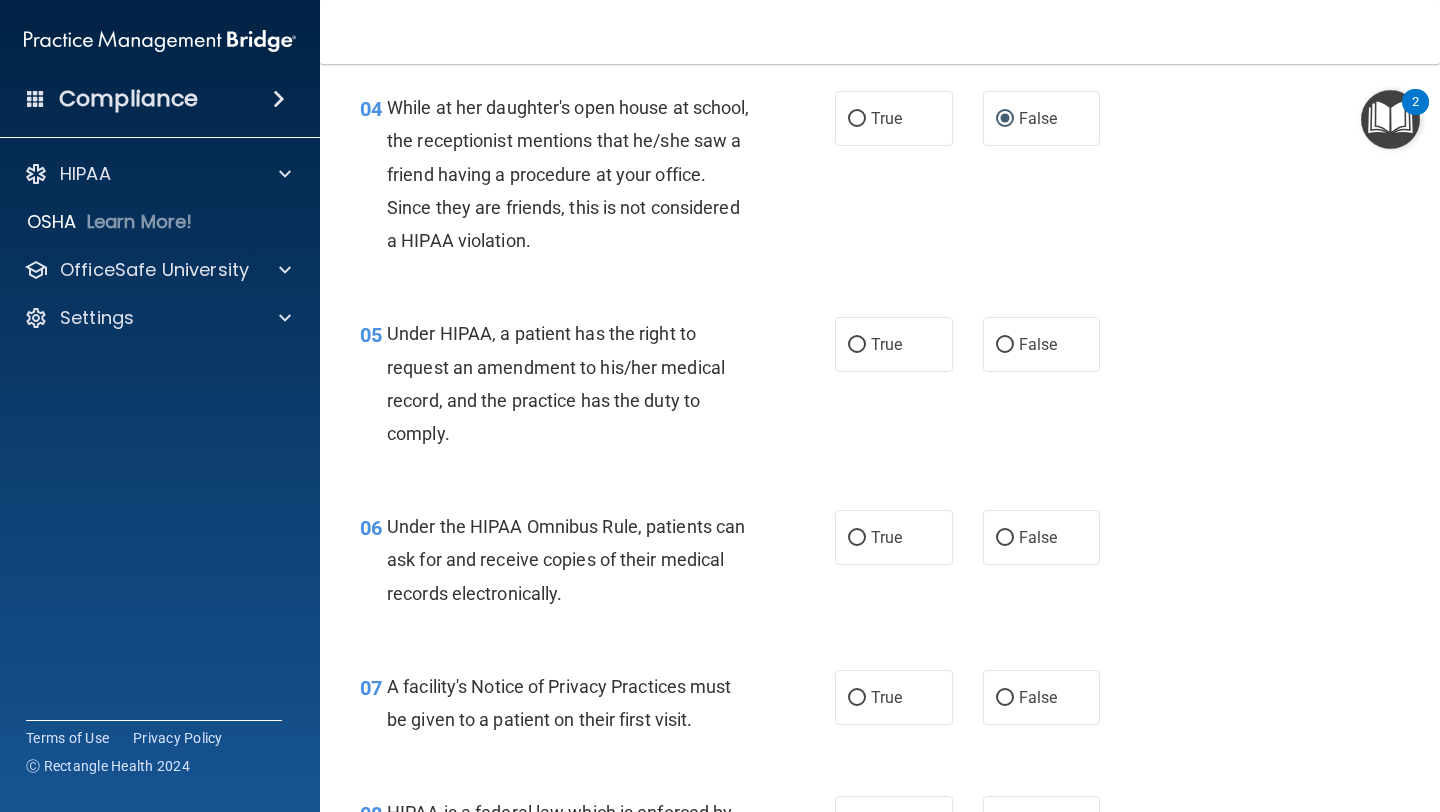 scroll, scrollTop: 692, scrollLeft: 0, axis: vertical 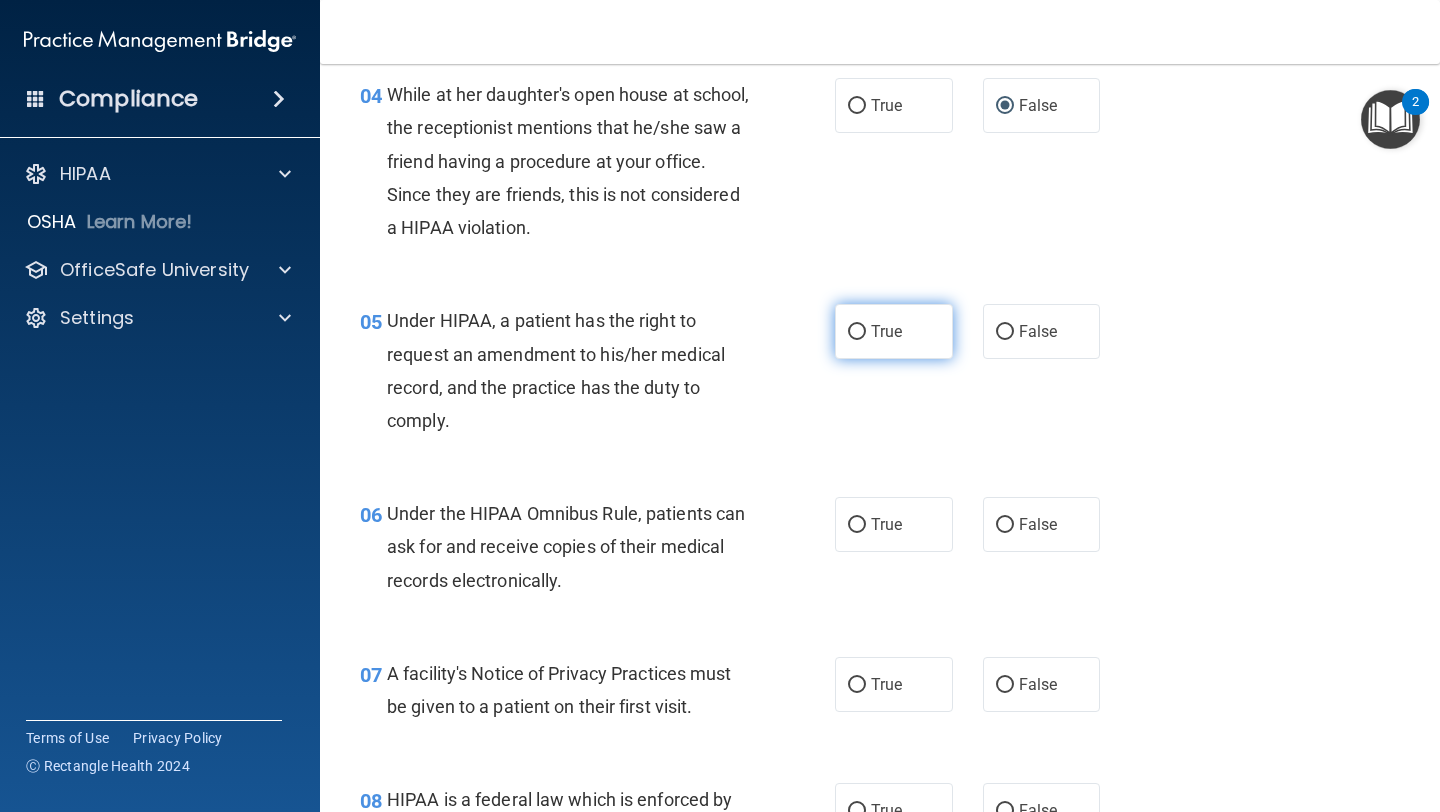 click on "True" at bounding box center [857, 332] 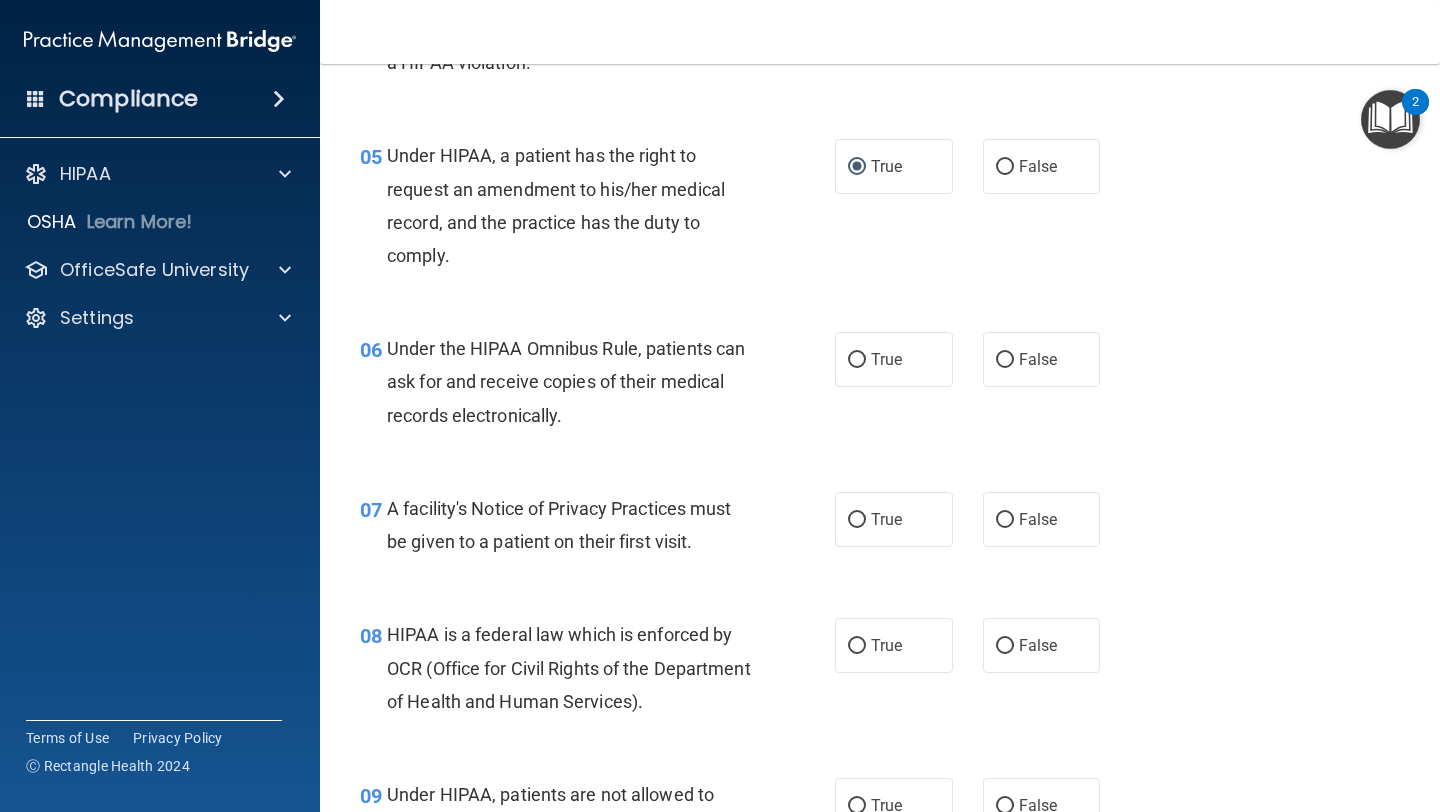 scroll, scrollTop: 865, scrollLeft: 0, axis: vertical 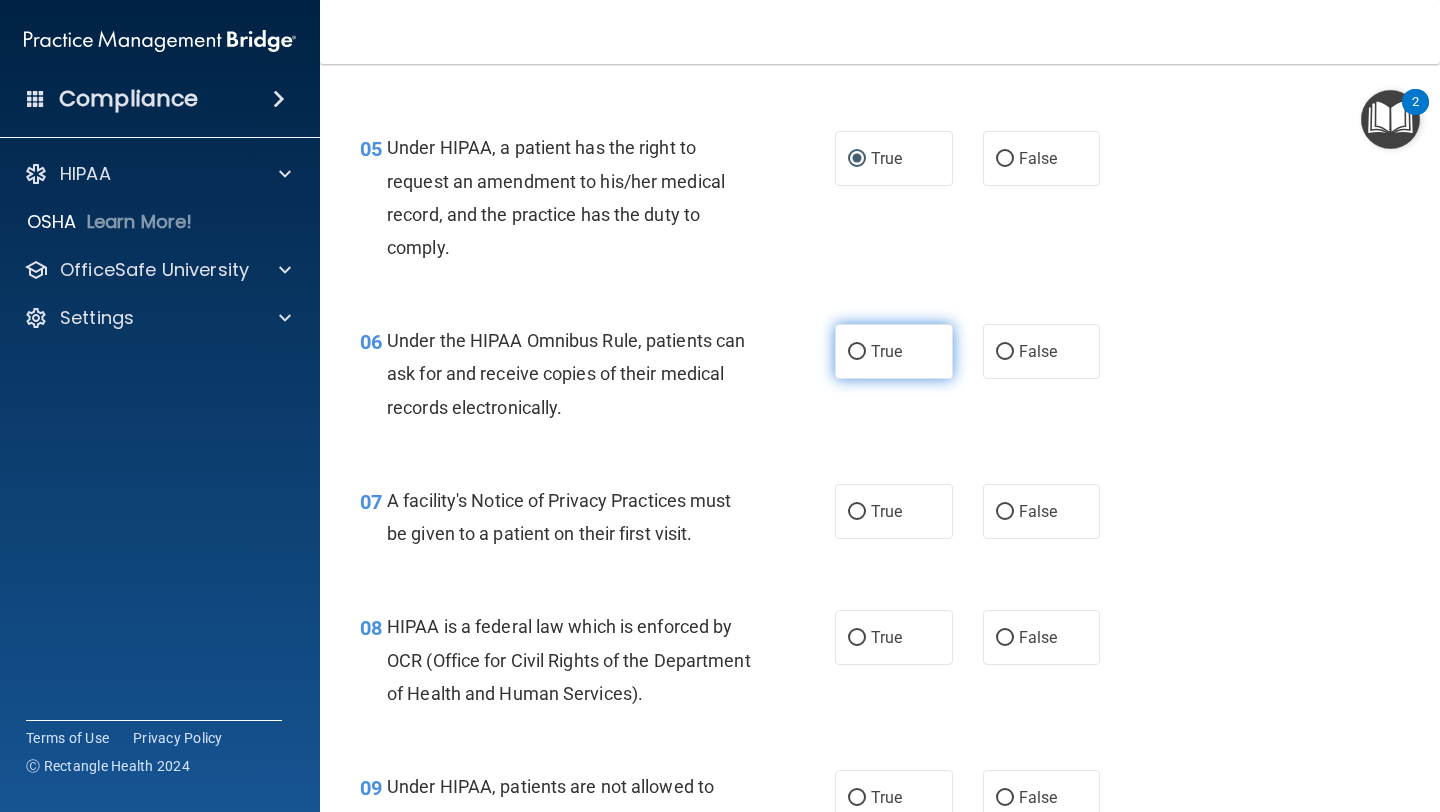drag, startPoint x: 838, startPoint y: 351, endPoint x: 842, endPoint y: 379, distance: 28.284271 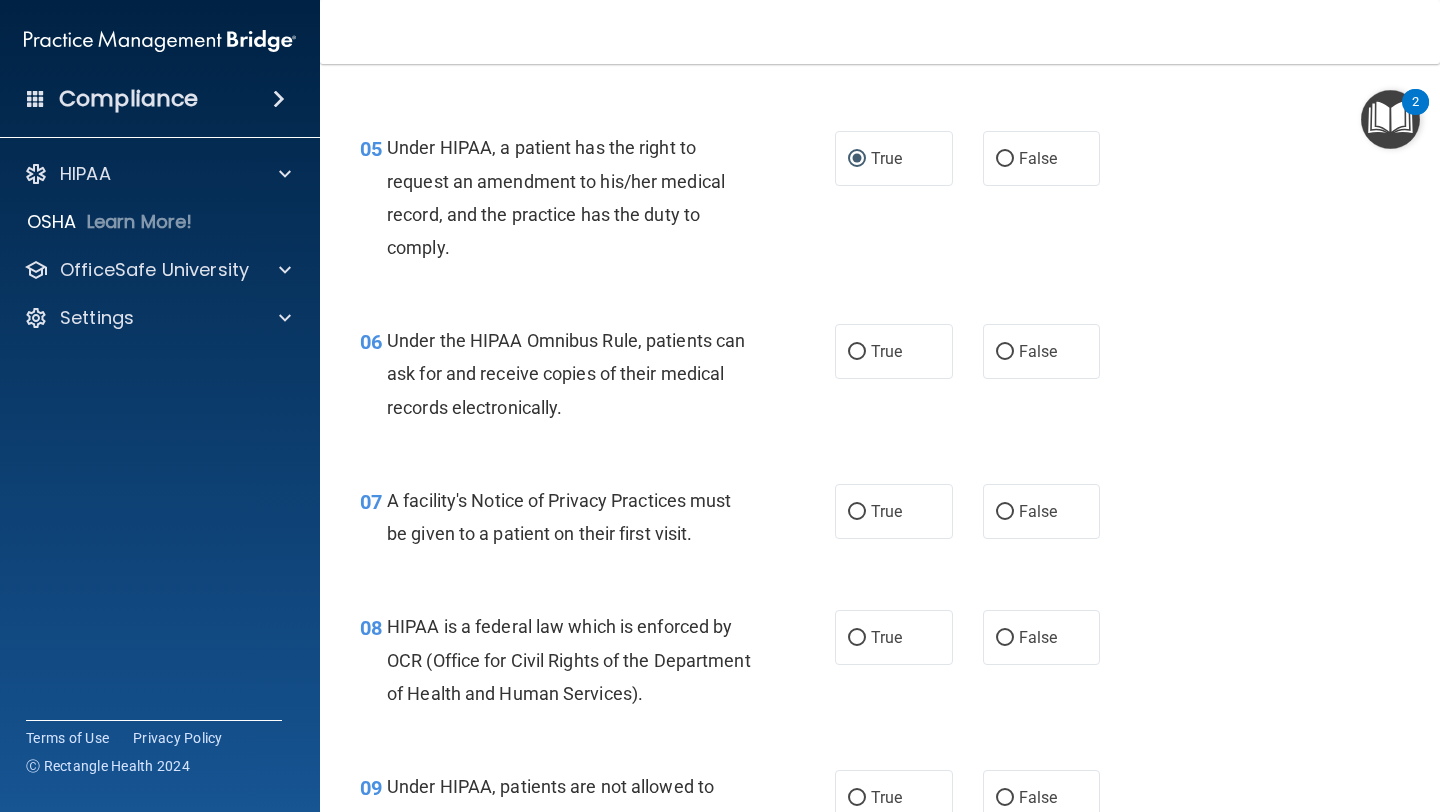 click on "True" at bounding box center (857, 352) 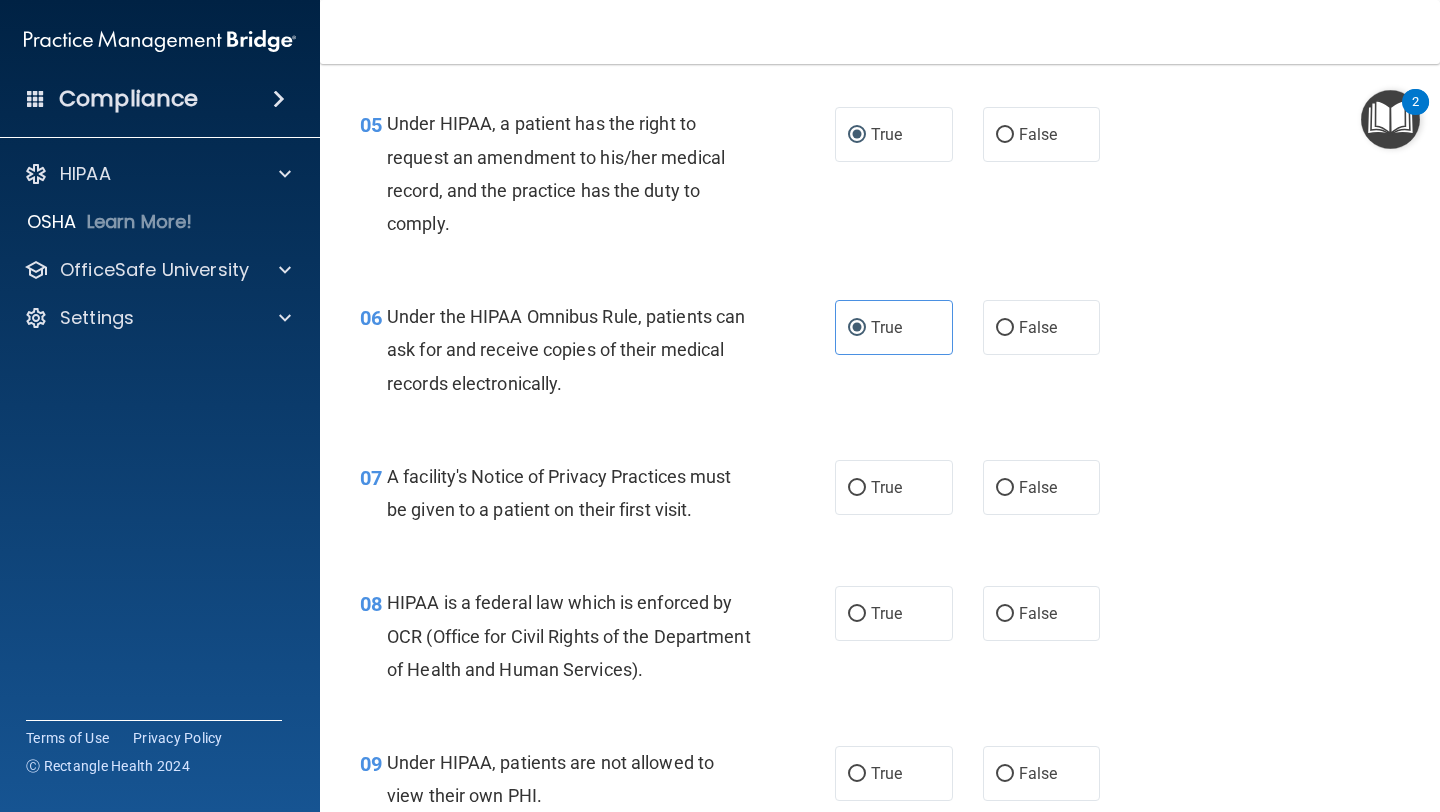 scroll, scrollTop: 916, scrollLeft: 0, axis: vertical 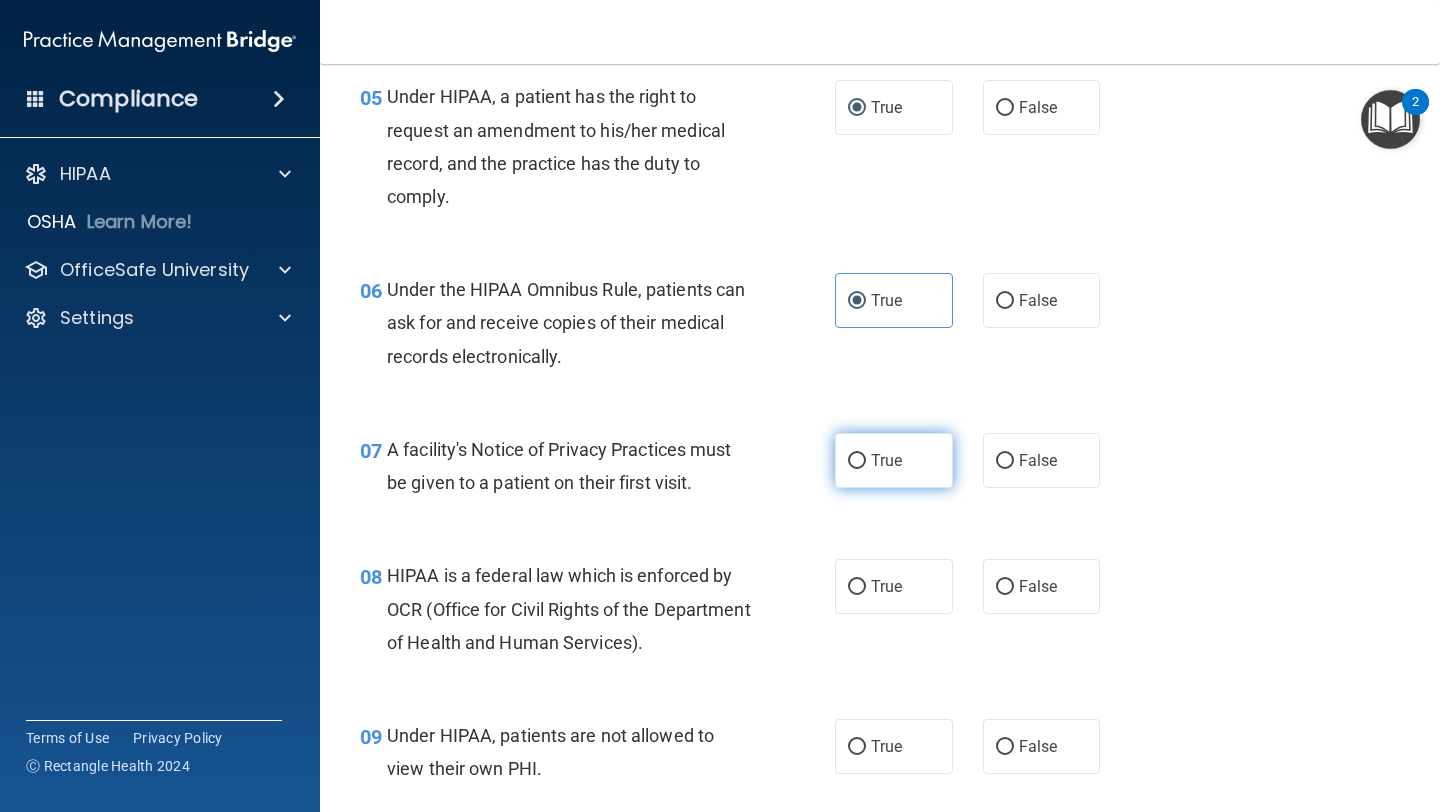 click on "True" at bounding box center (857, 461) 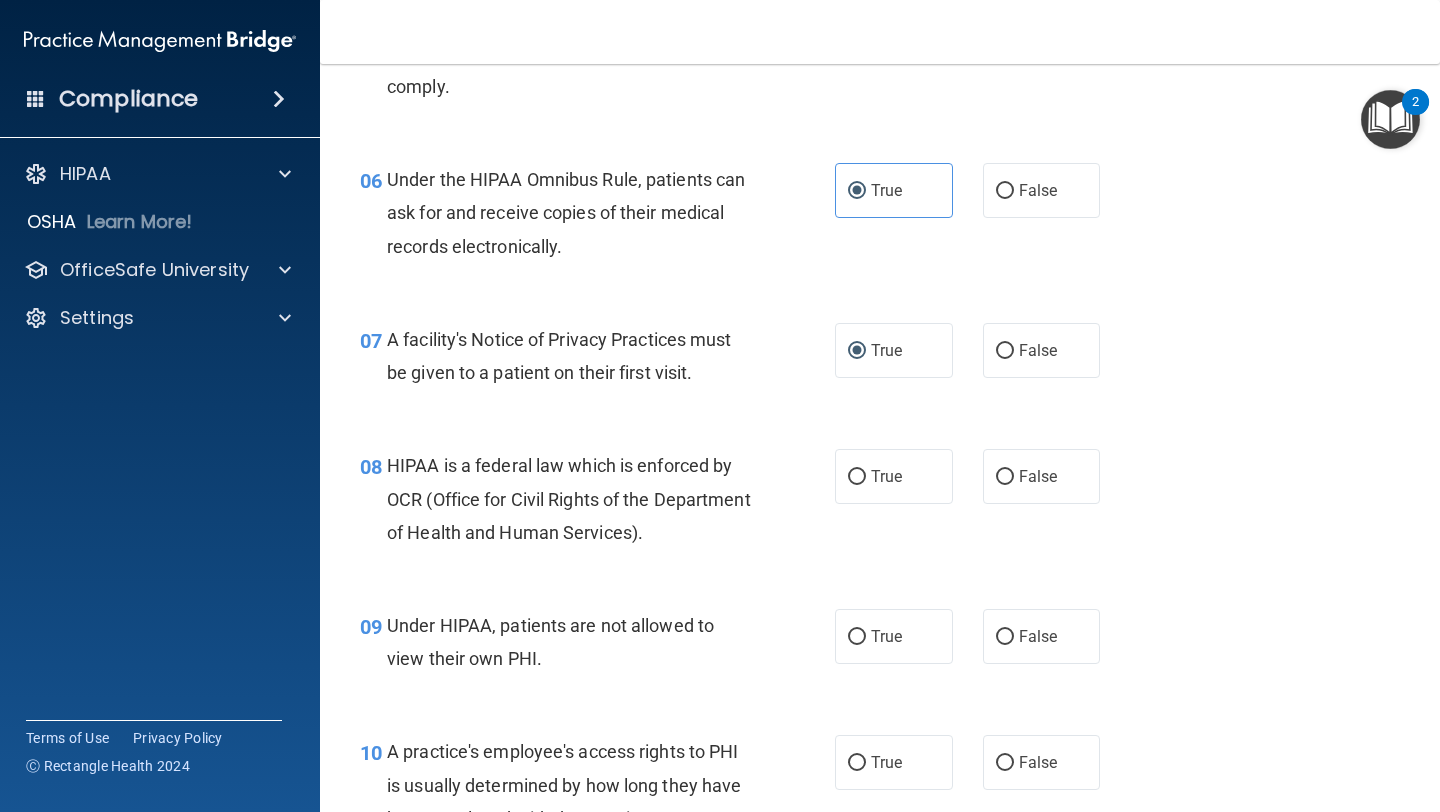 scroll, scrollTop: 1053, scrollLeft: 0, axis: vertical 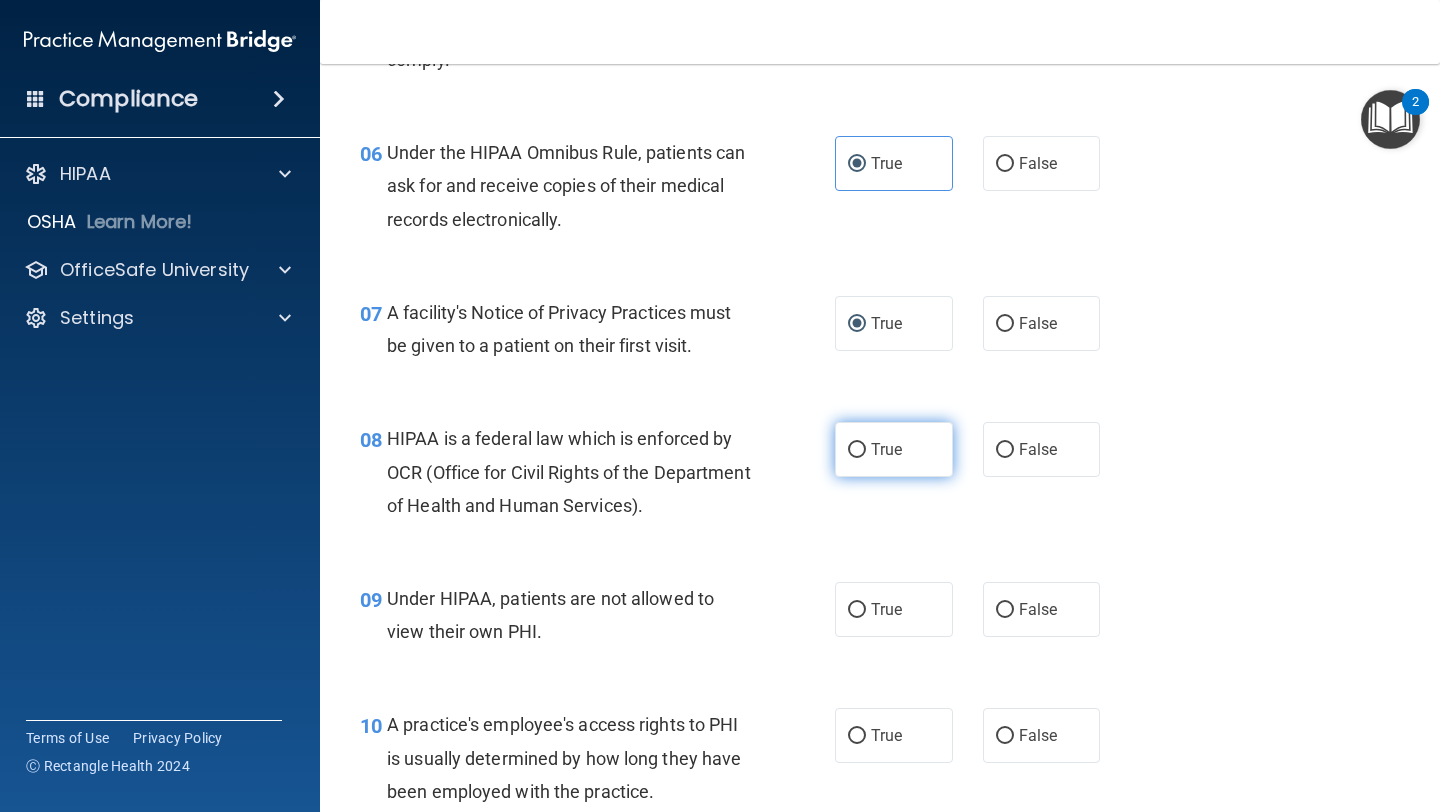 click on "True" at bounding box center [857, 450] 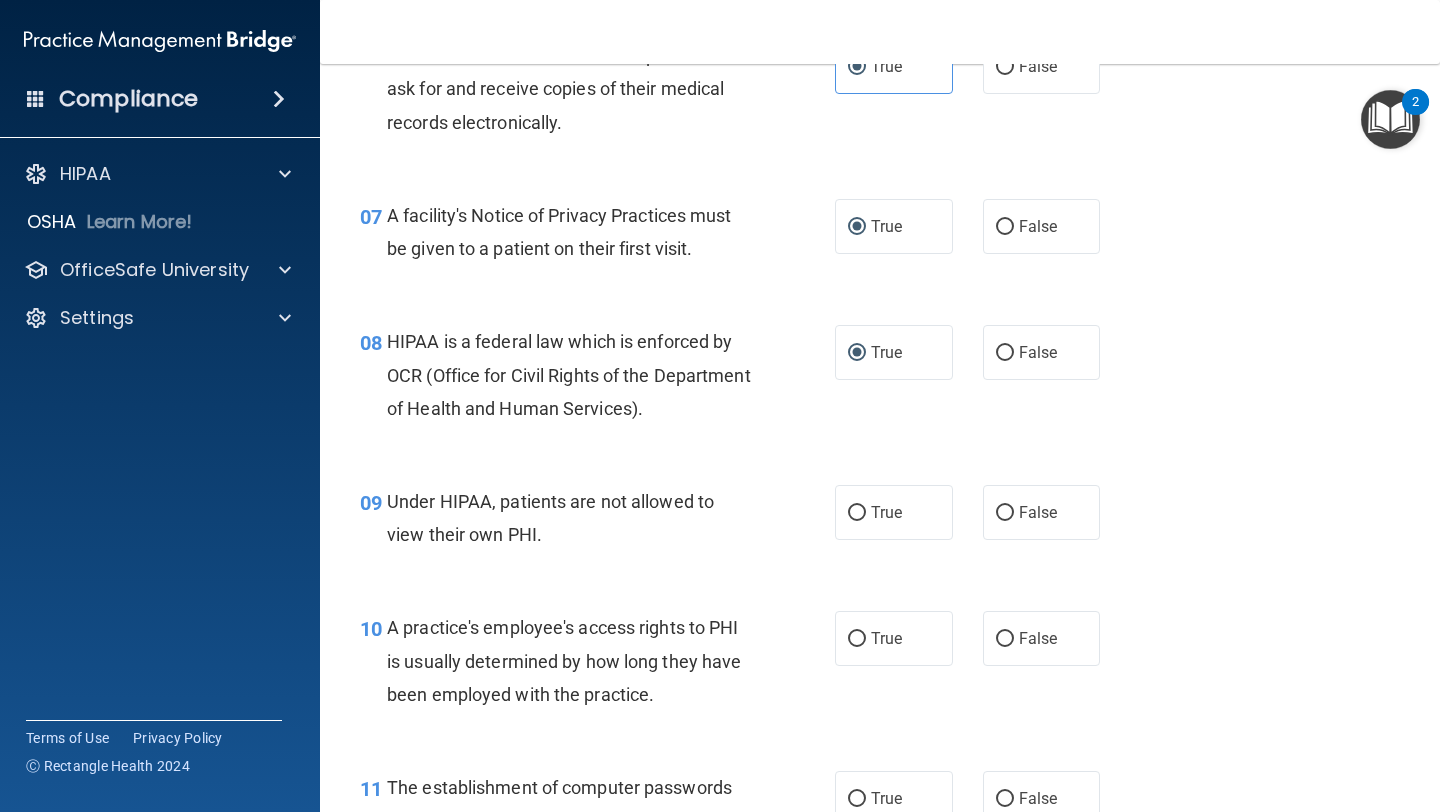 scroll, scrollTop: 1164, scrollLeft: 0, axis: vertical 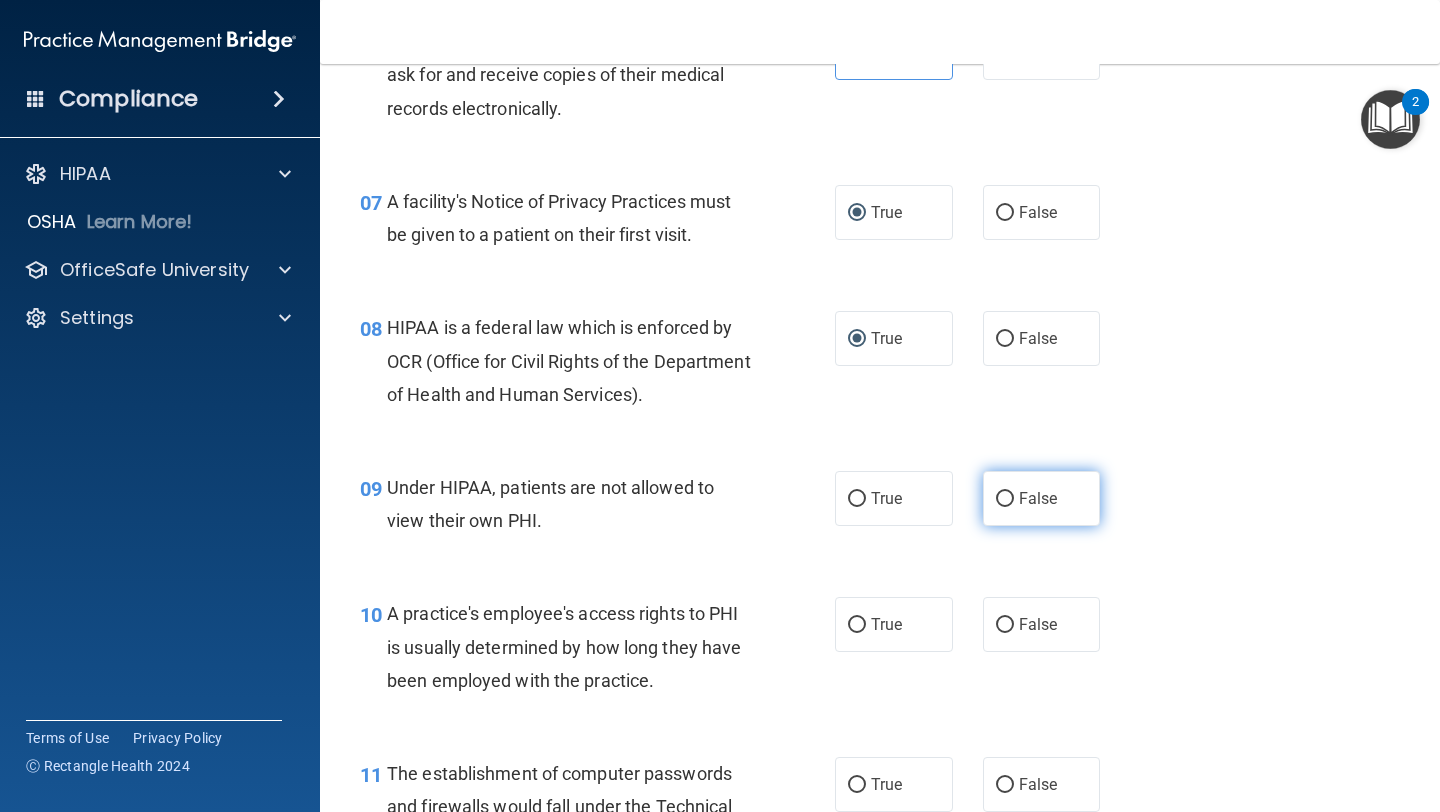click on "False" at bounding box center [1005, 499] 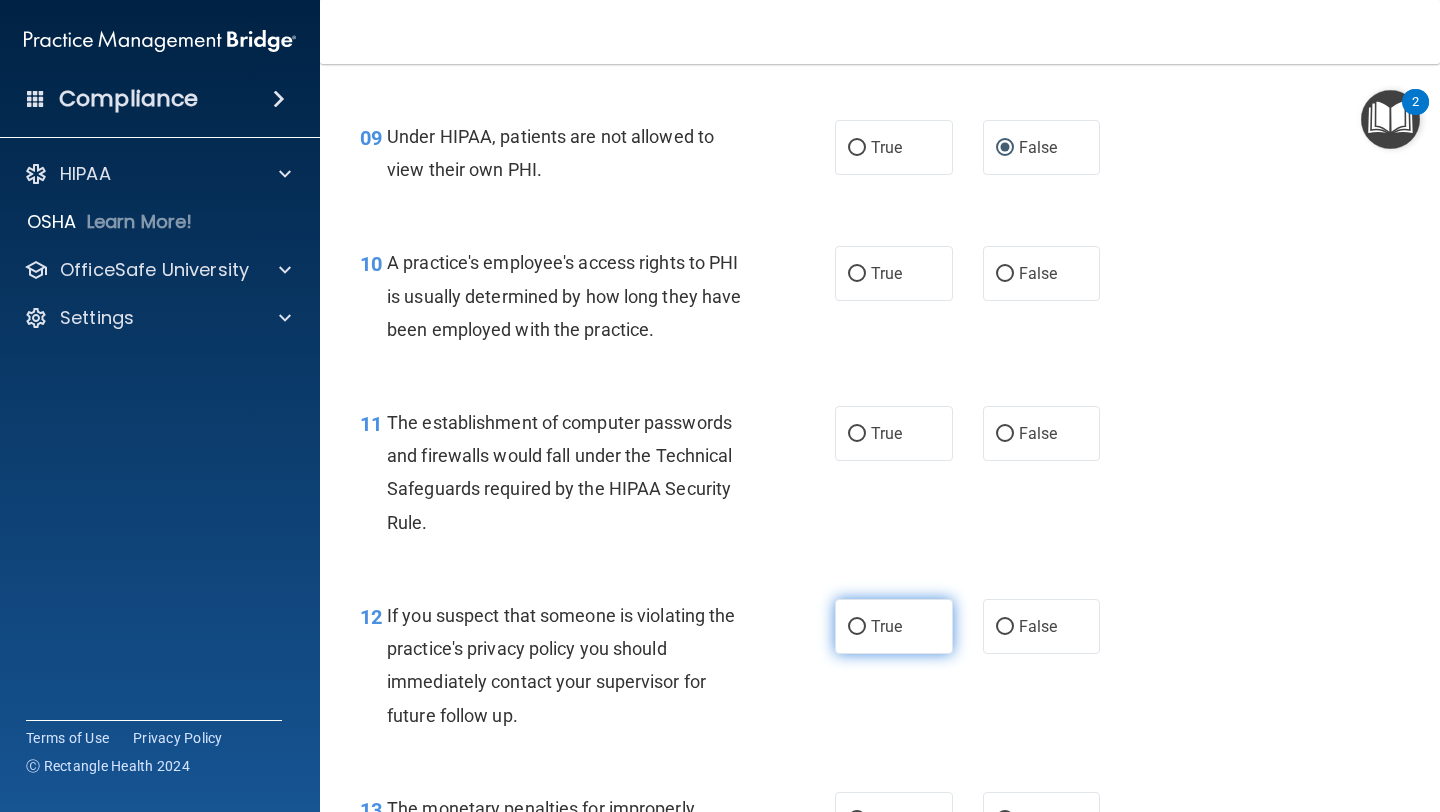 scroll, scrollTop: 1549, scrollLeft: 0, axis: vertical 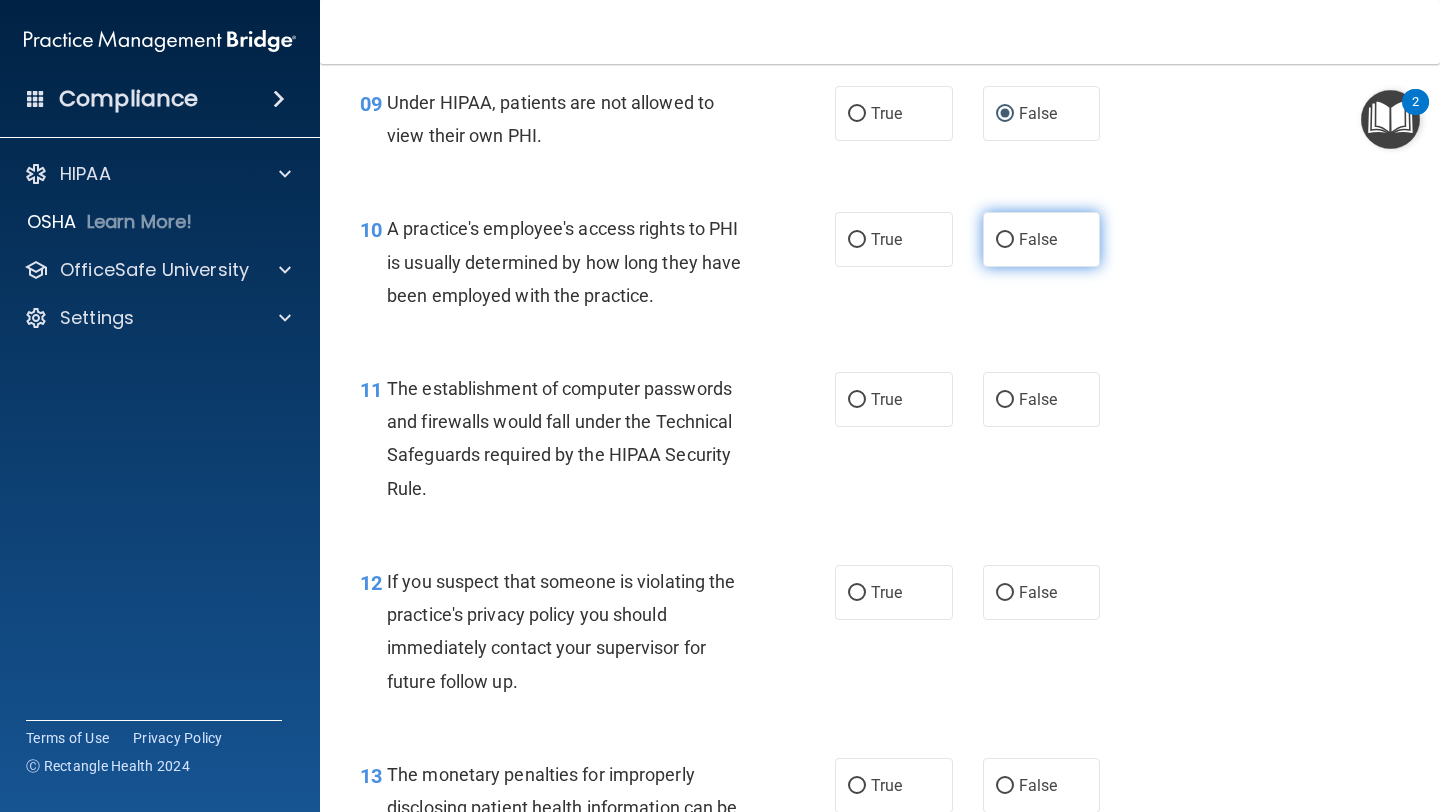 drag, startPoint x: 995, startPoint y: 245, endPoint x: 993, endPoint y: 262, distance: 17.117243 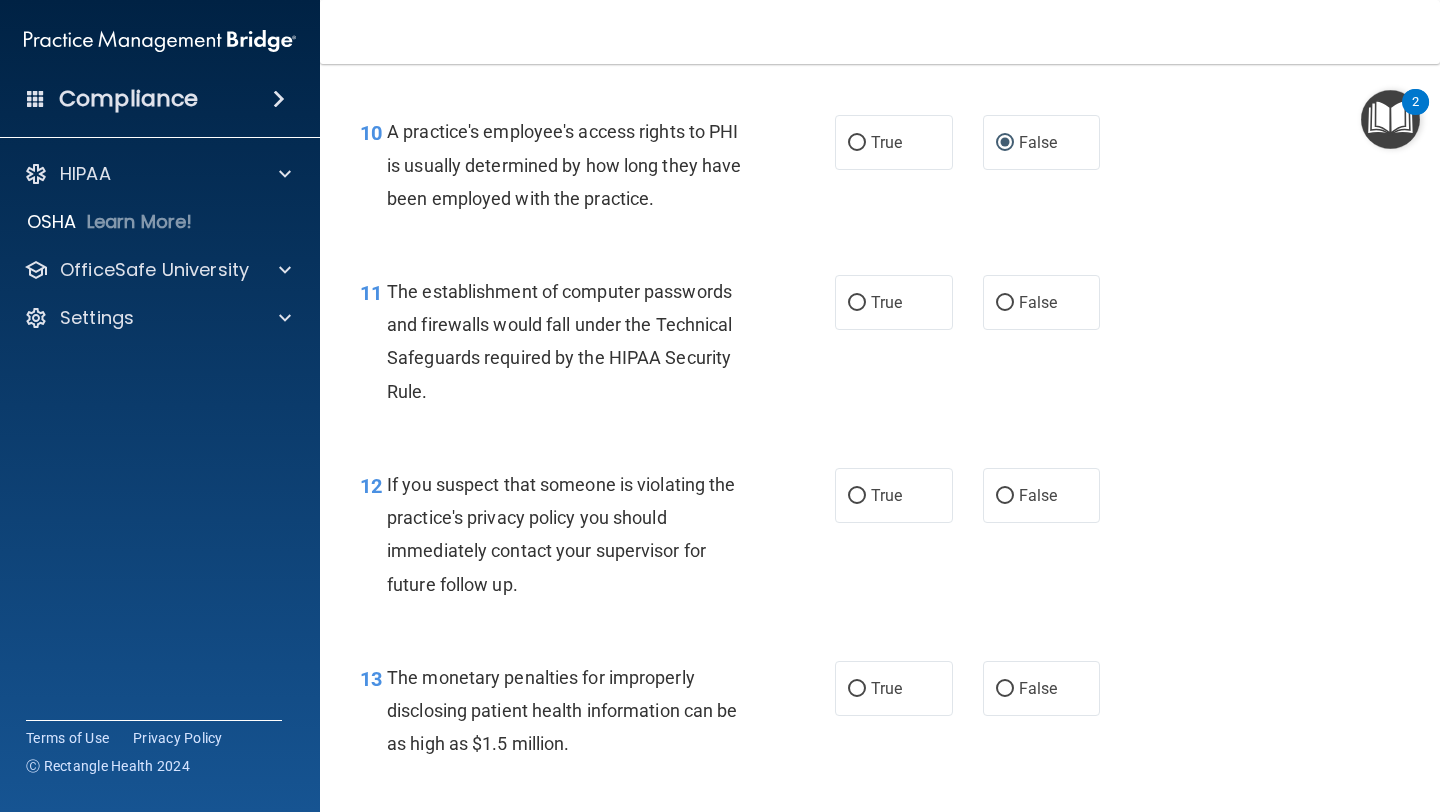 scroll, scrollTop: 1650, scrollLeft: 0, axis: vertical 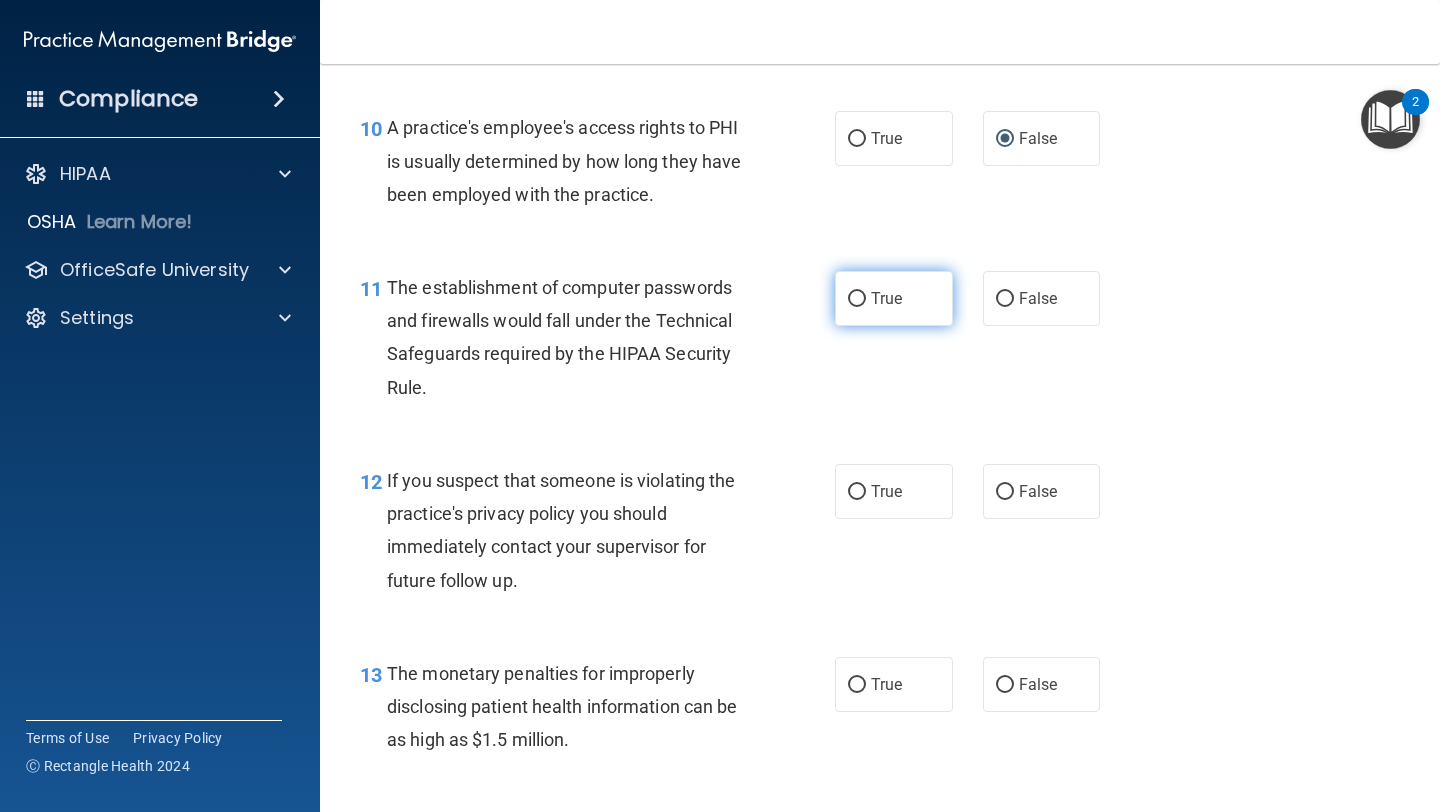 click on "True" at bounding box center [857, 299] 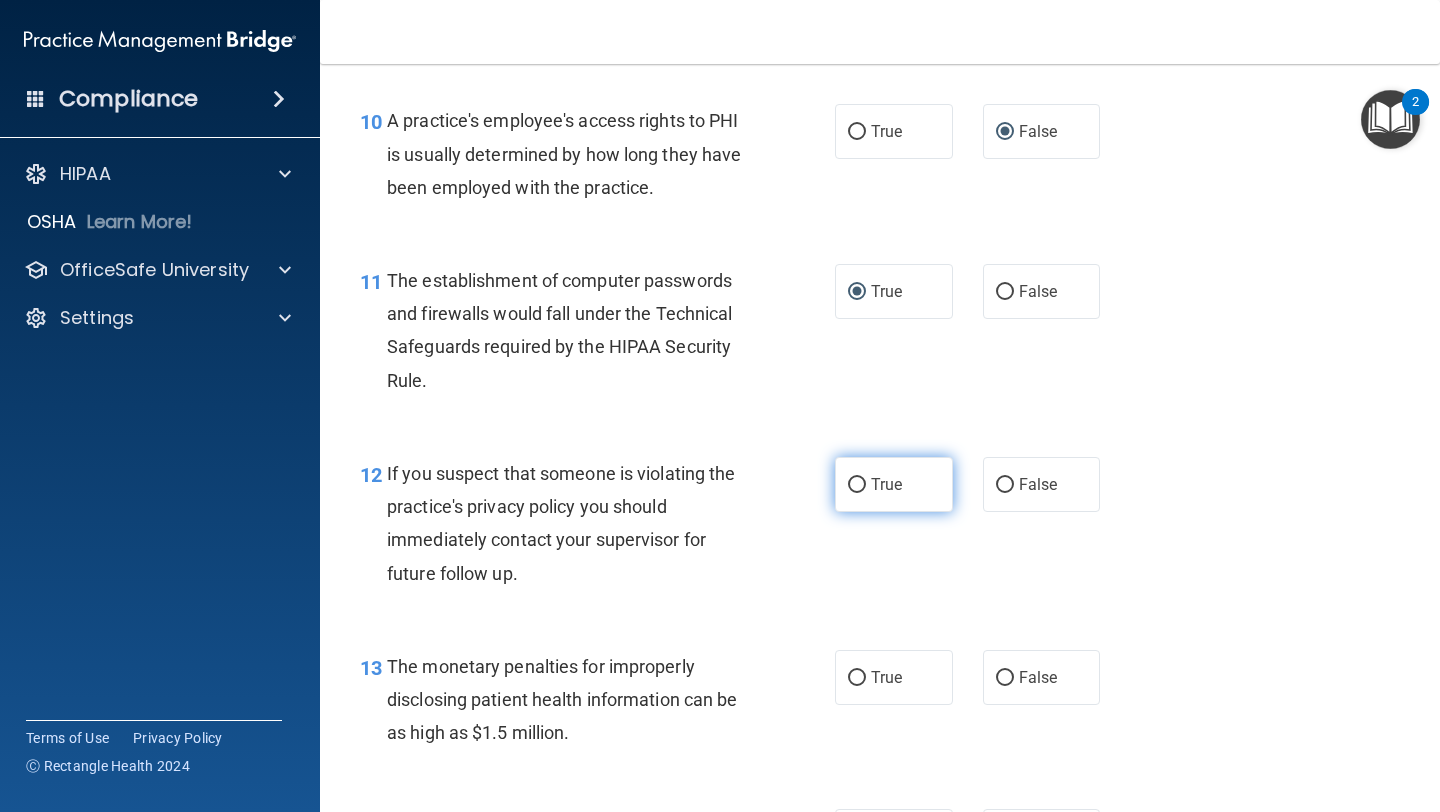 scroll, scrollTop: 1728, scrollLeft: 0, axis: vertical 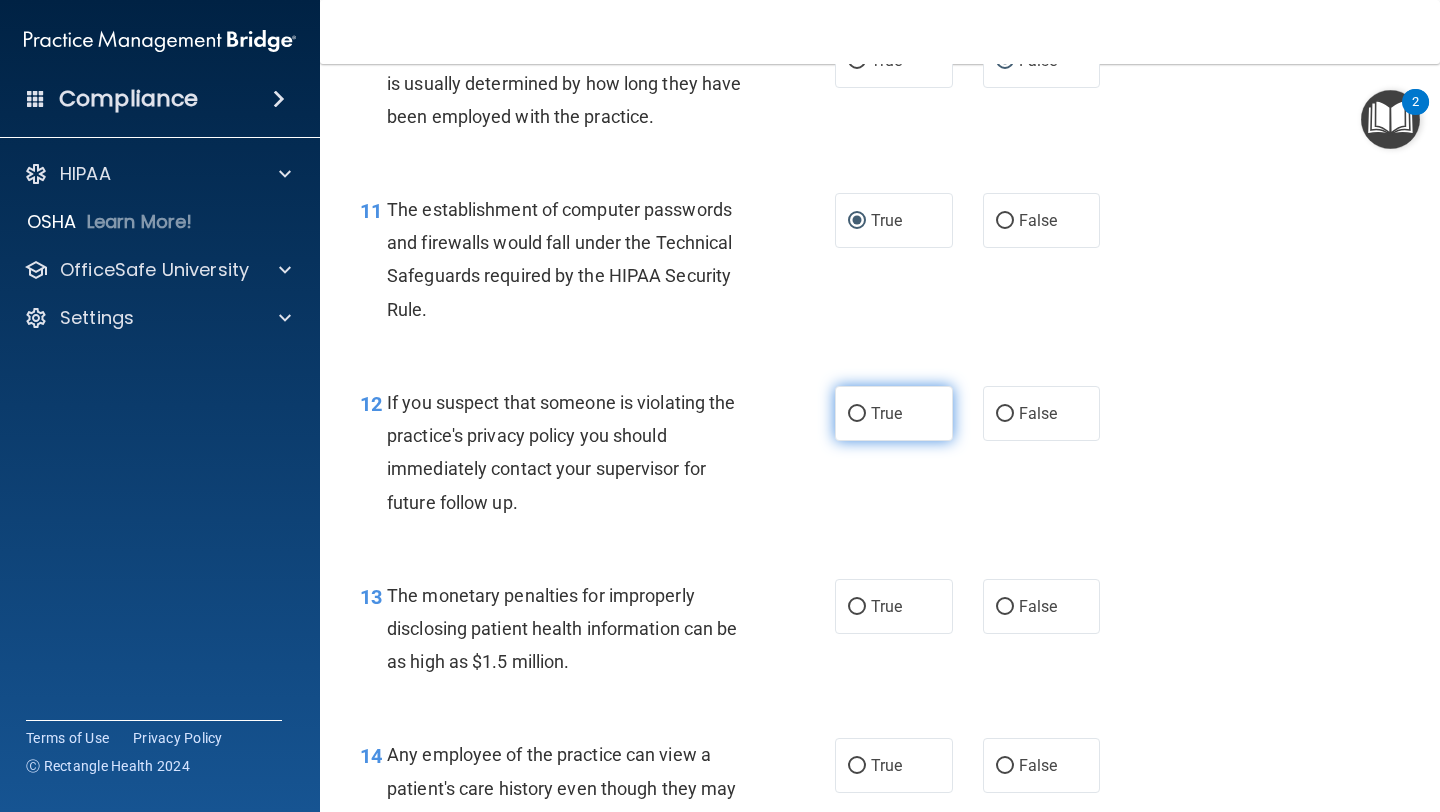 click on "True" at bounding box center [857, 414] 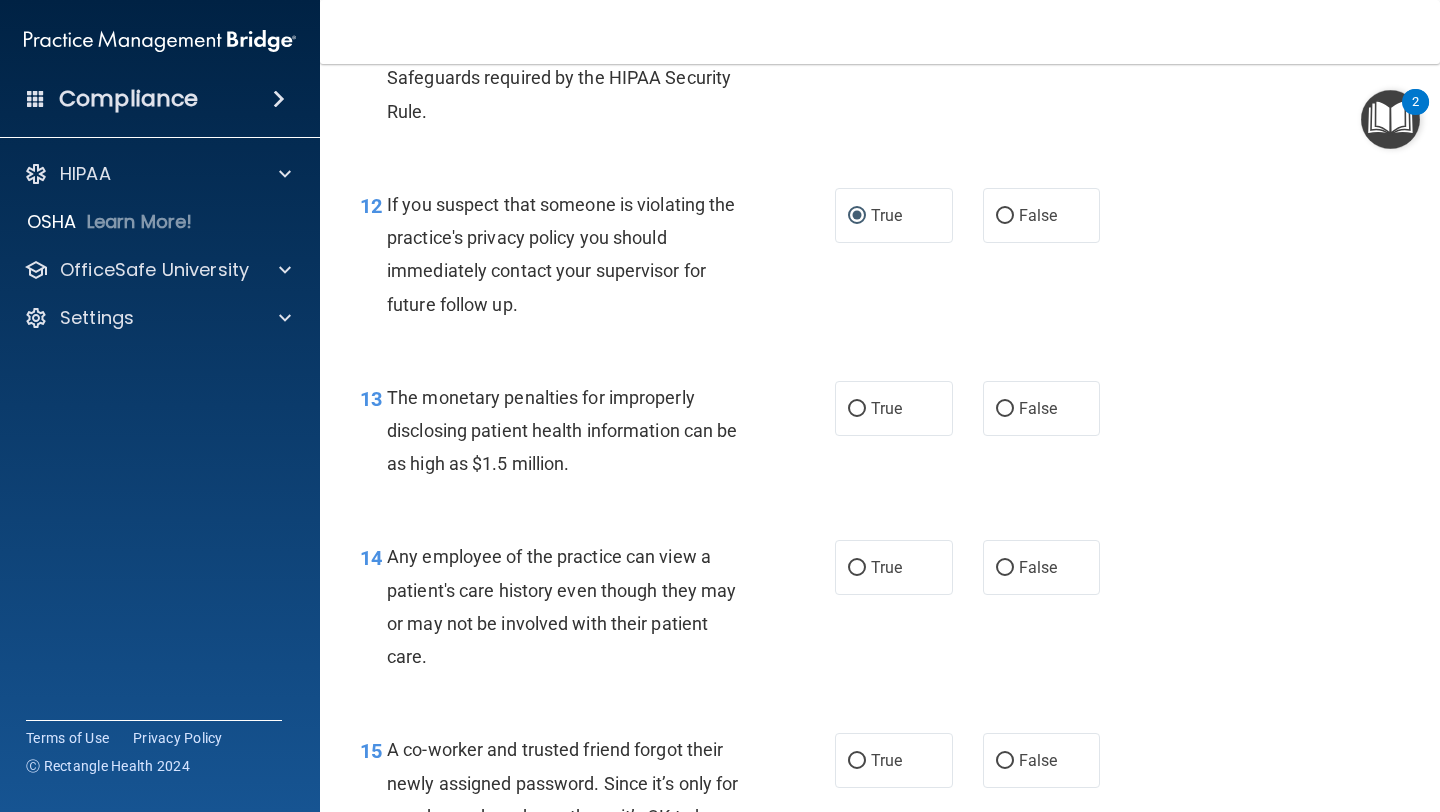 scroll, scrollTop: 2012, scrollLeft: 0, axis: vertical 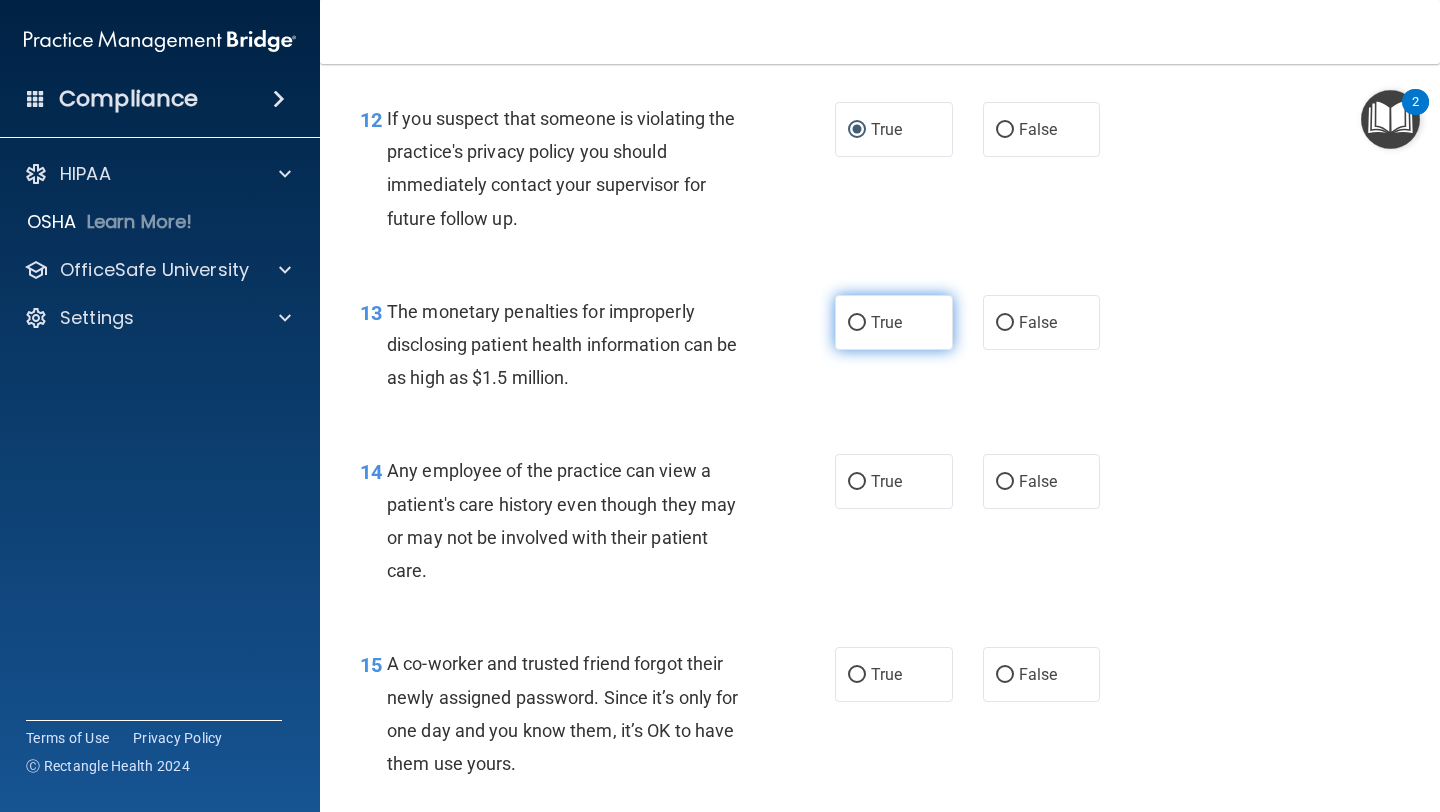 click on "True" at bounding box center (894, 322) 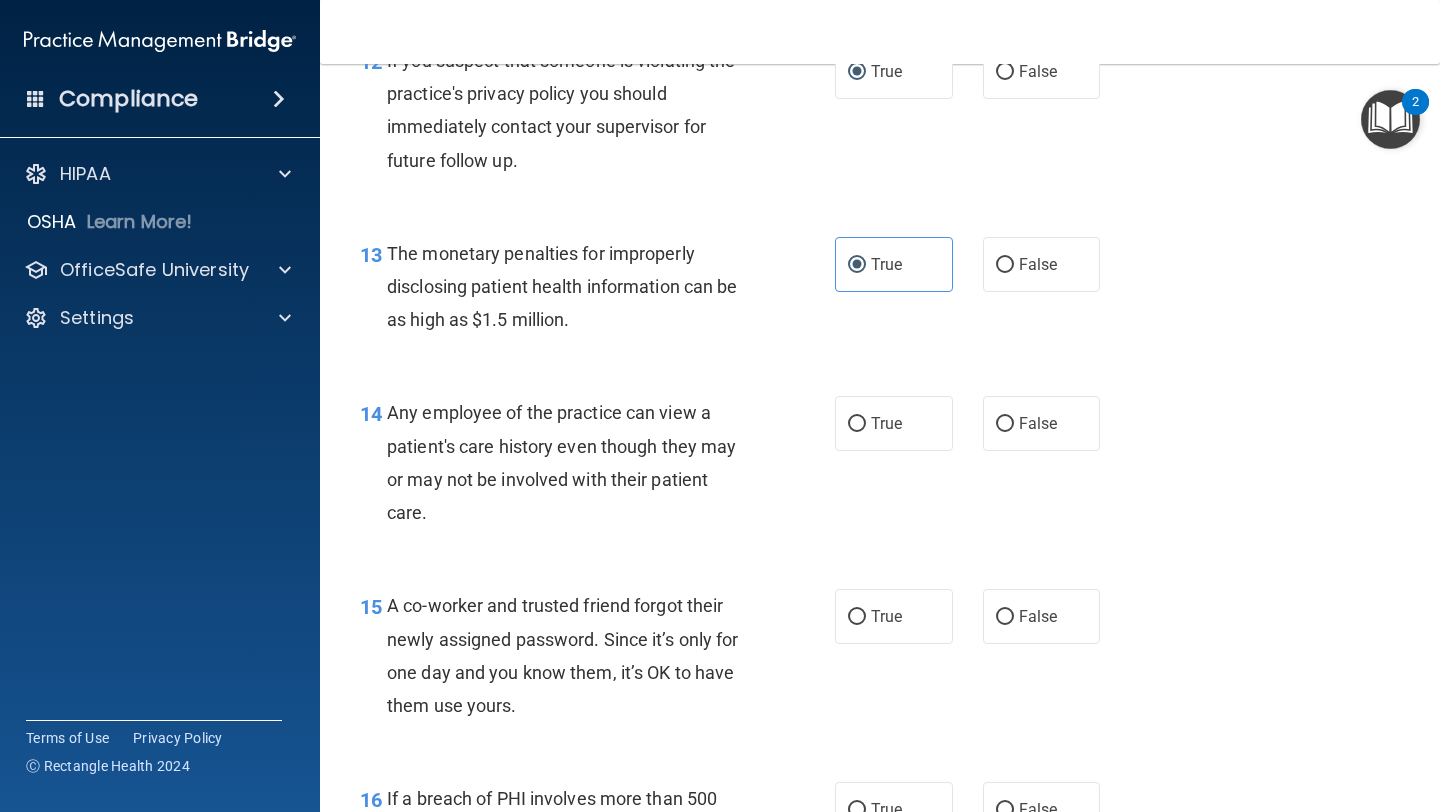 scroll, scrollTop: 2135, scrollLeft: 0, axis: vertical 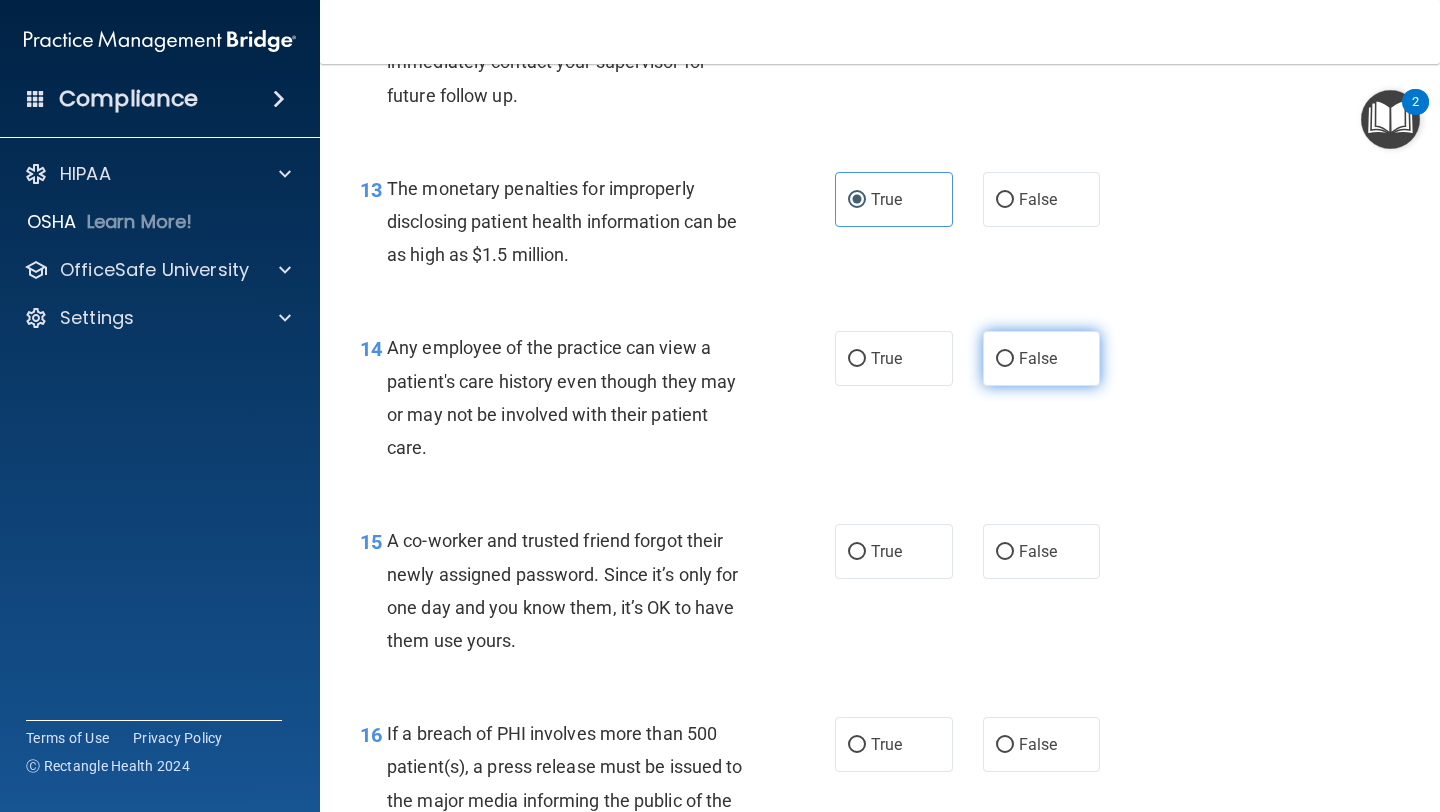 click on "False" at bounding box center (1042, 358) 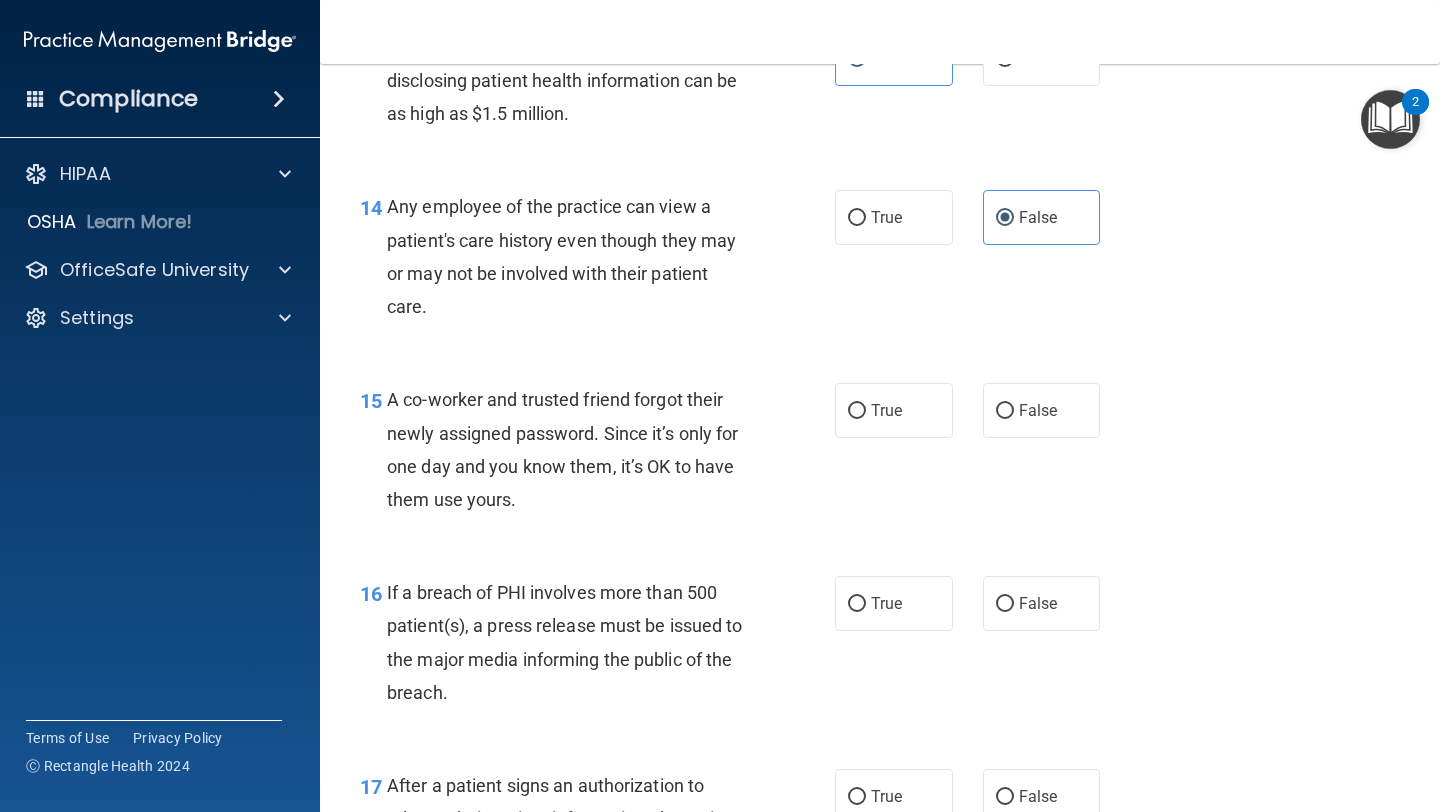 scroll, scrollTop: 2288, scrollLeft: 0, axis: vertical 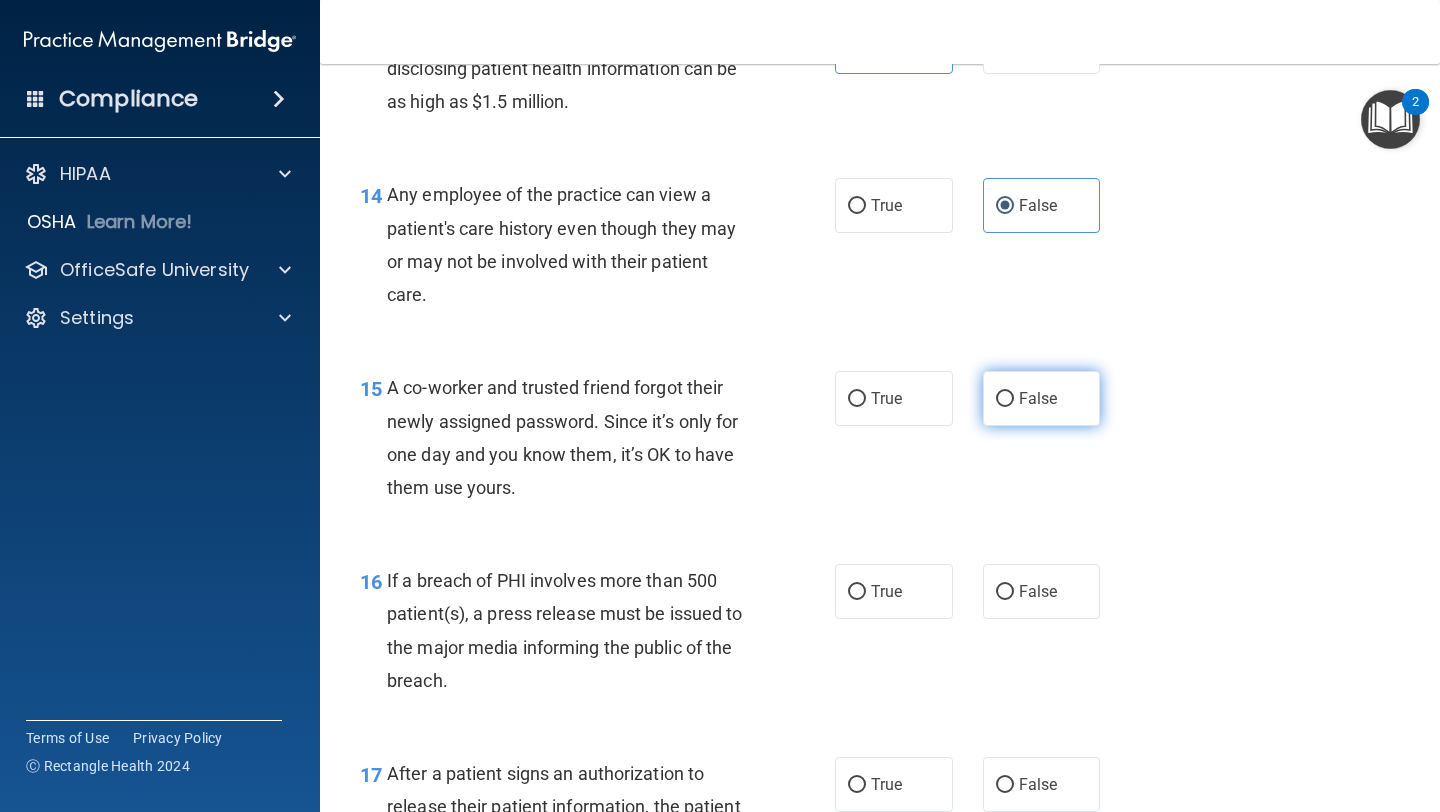 click on "False" at bounding box center [1005, 399] 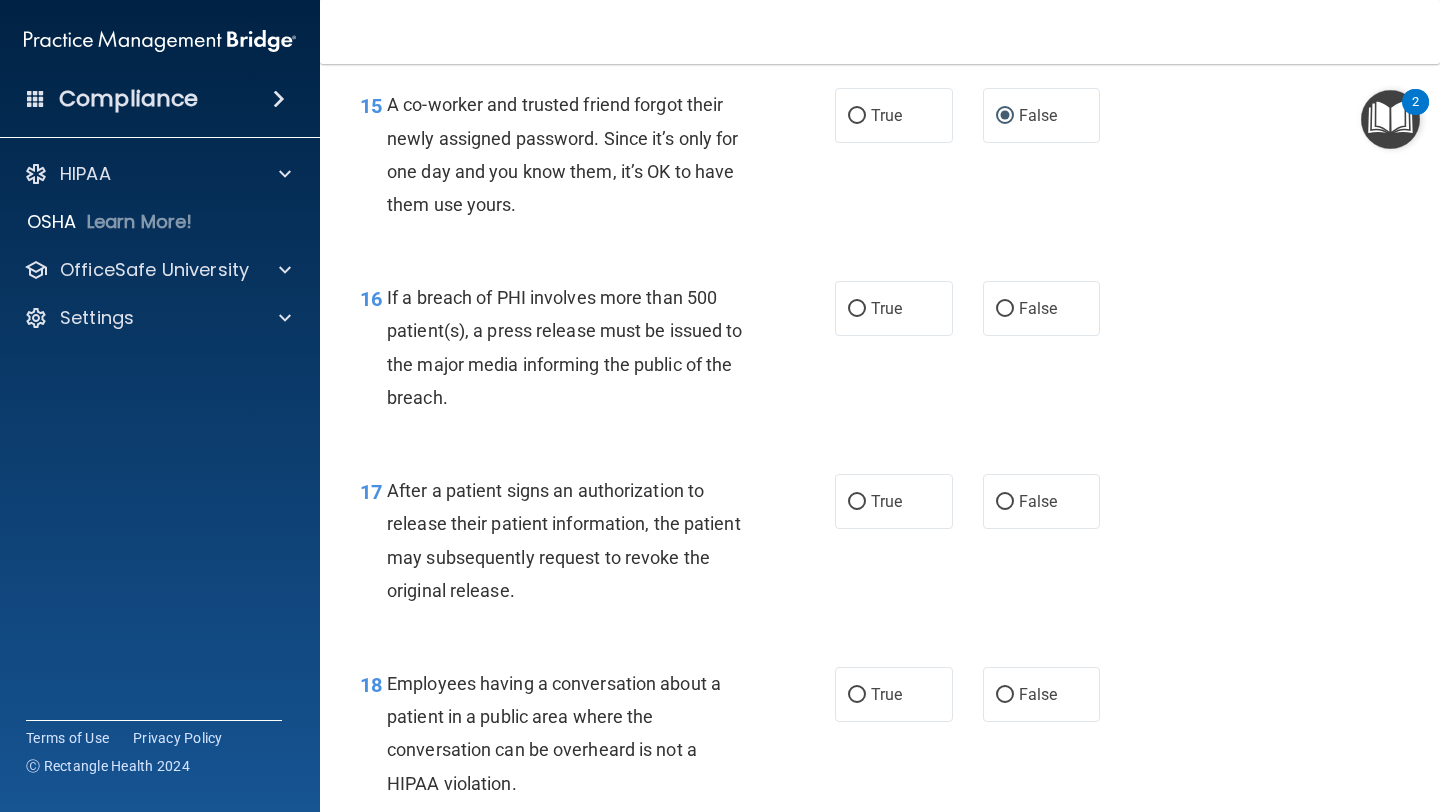 scroll, scrollTop: 2644, scrollLeft: 0, axis: vertical 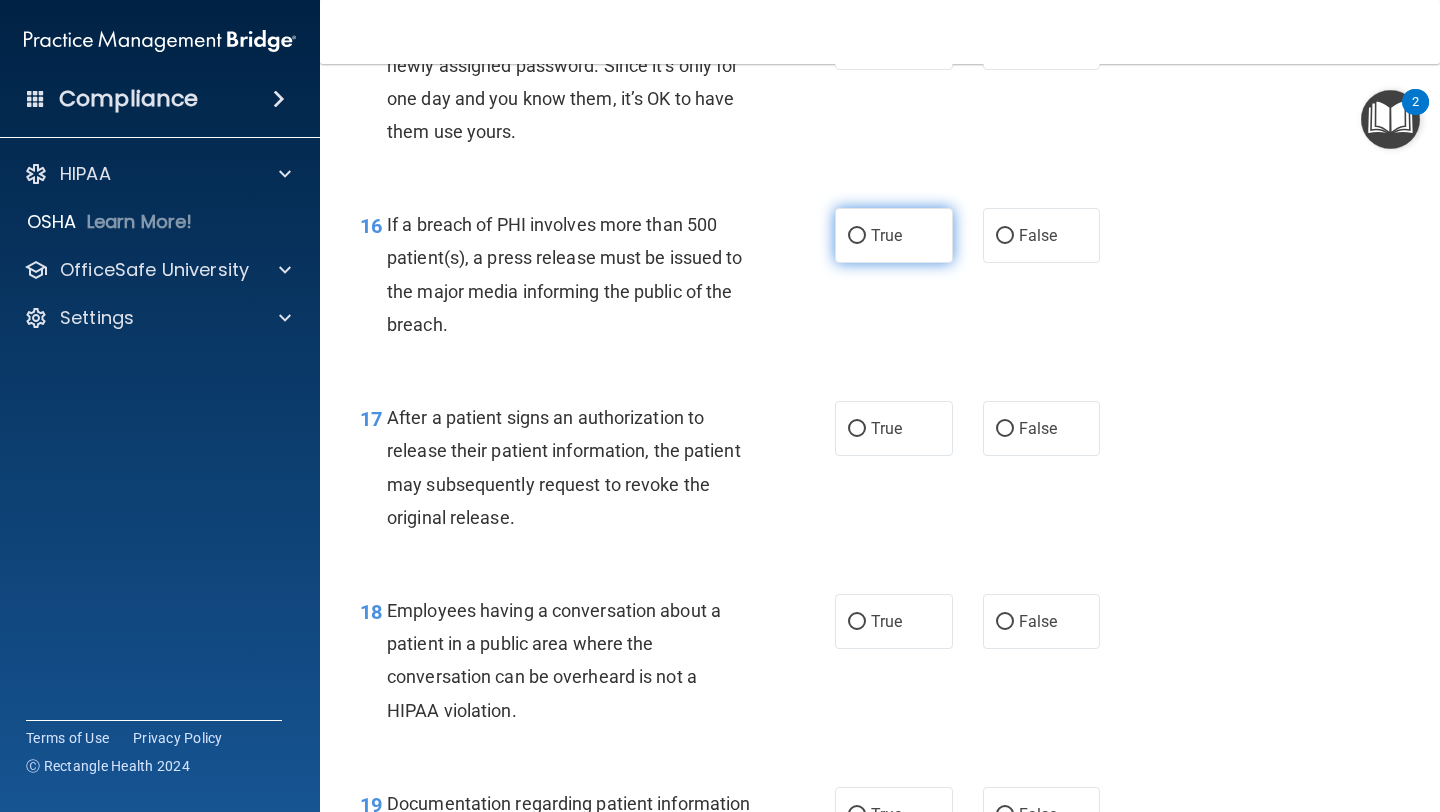 click on "True" at bounding box center [857, 236] 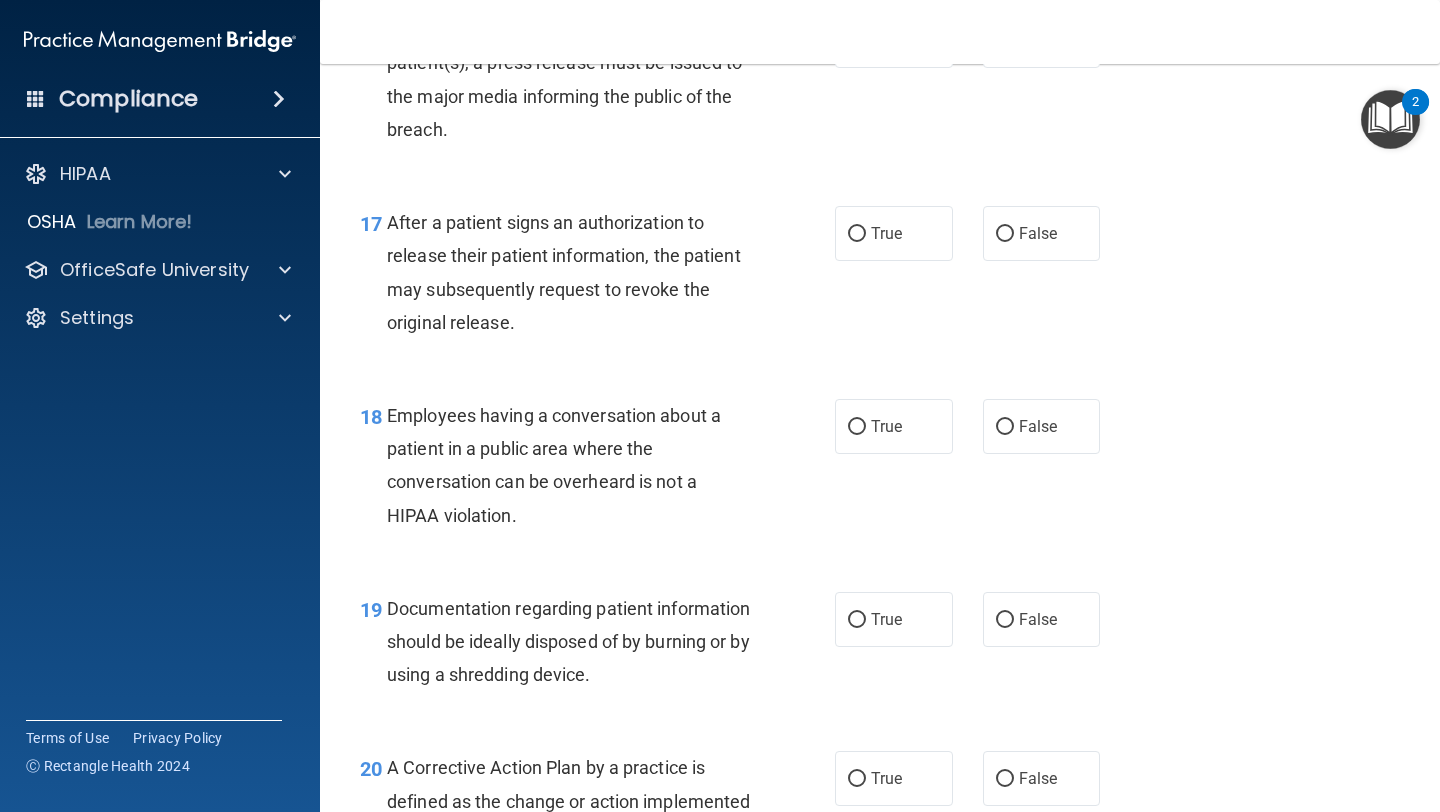 scroll, scrollTop: 2940, scrollLeft: 0, axis: vertical 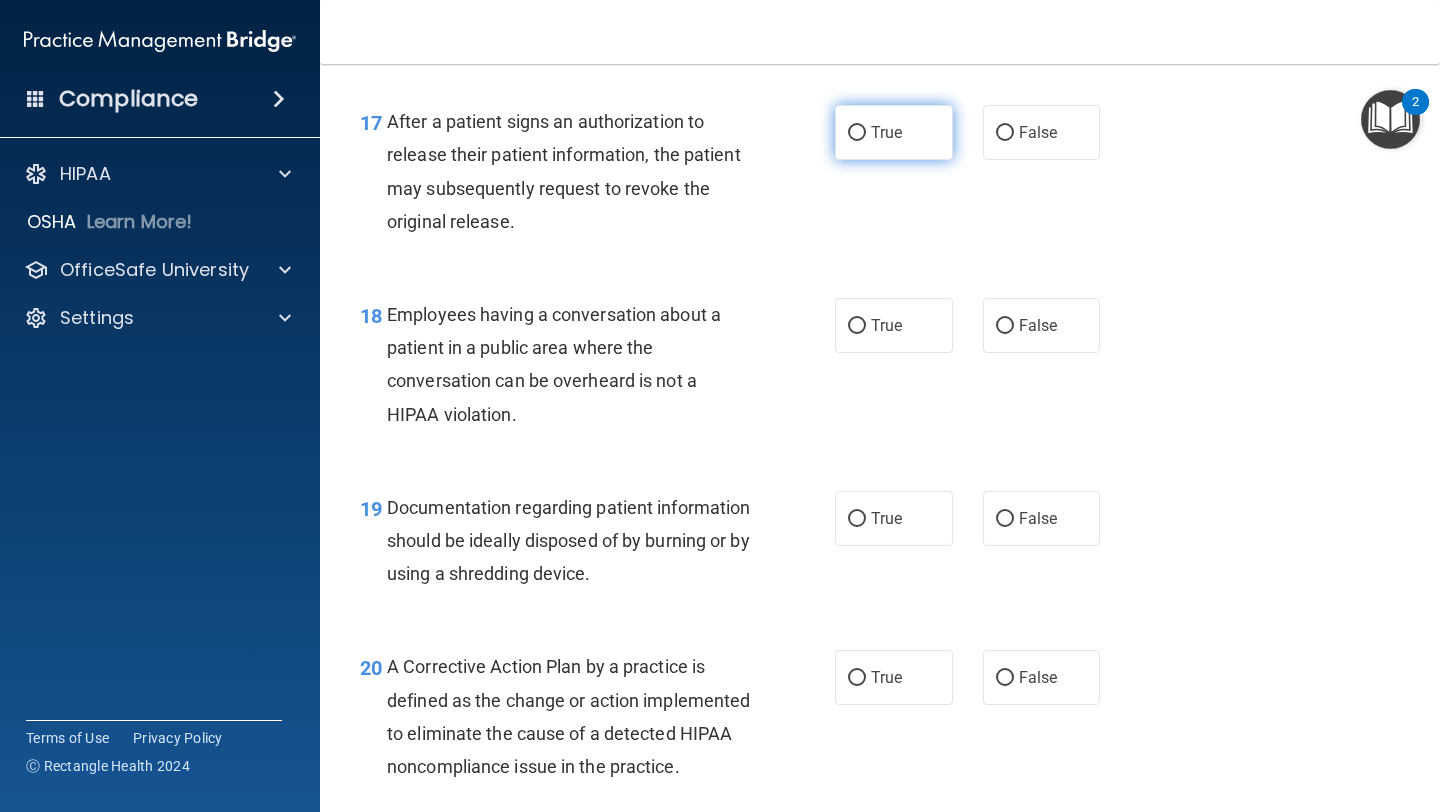 click on "True" at bounding box center (894, 132) 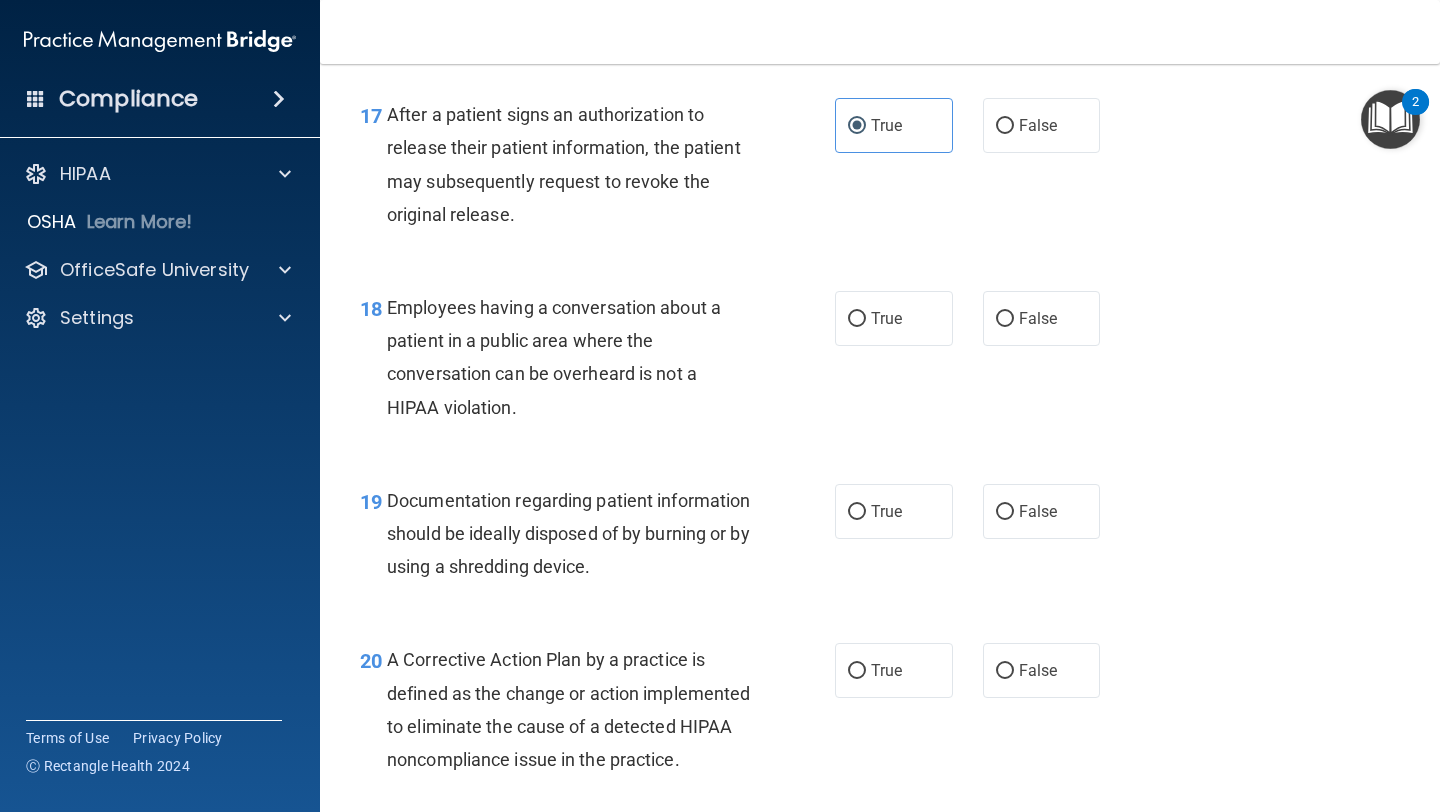 scroll, scrollTop: 2948, scrollLeft: 0, axis: vertical 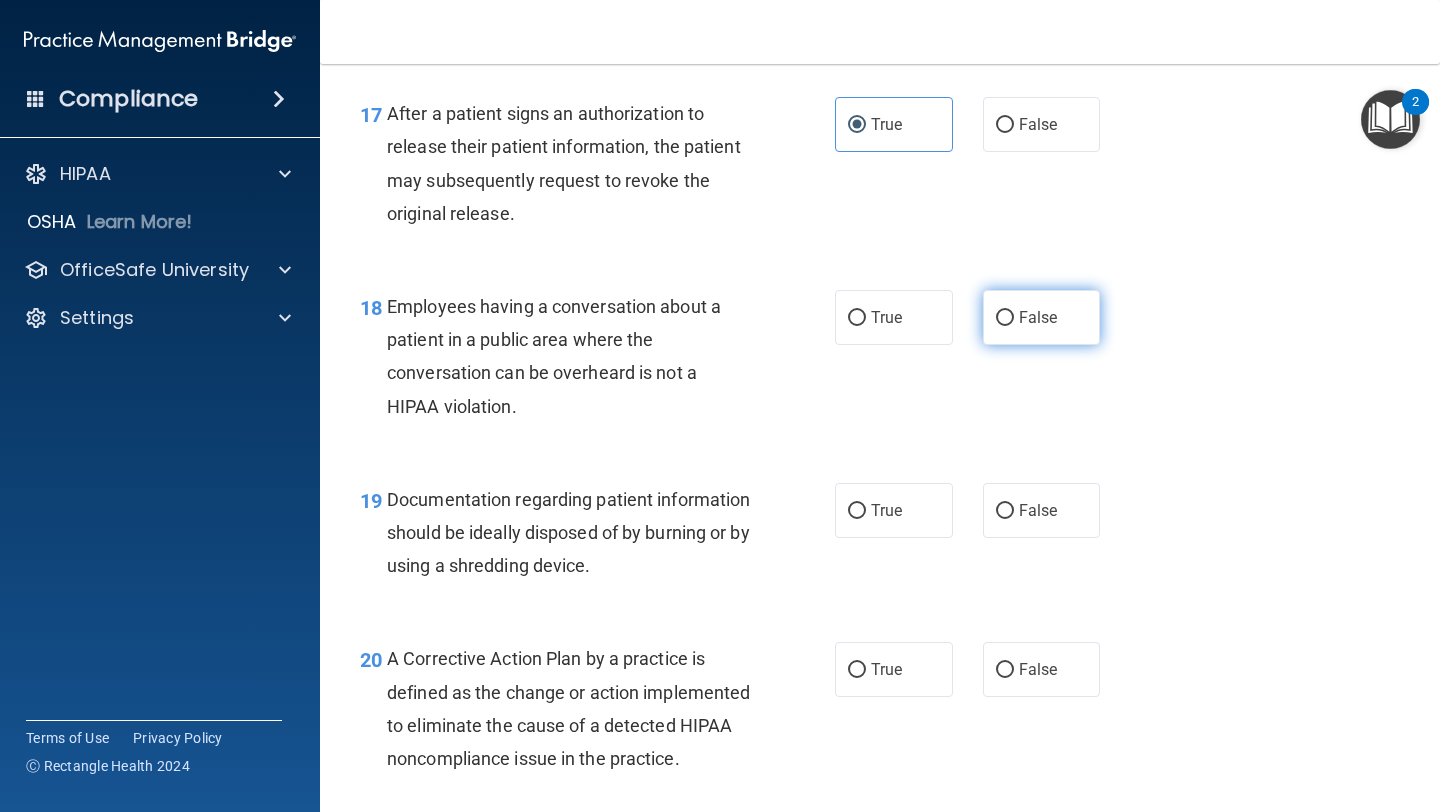 click on "False" at bounding box center (1005, 318) 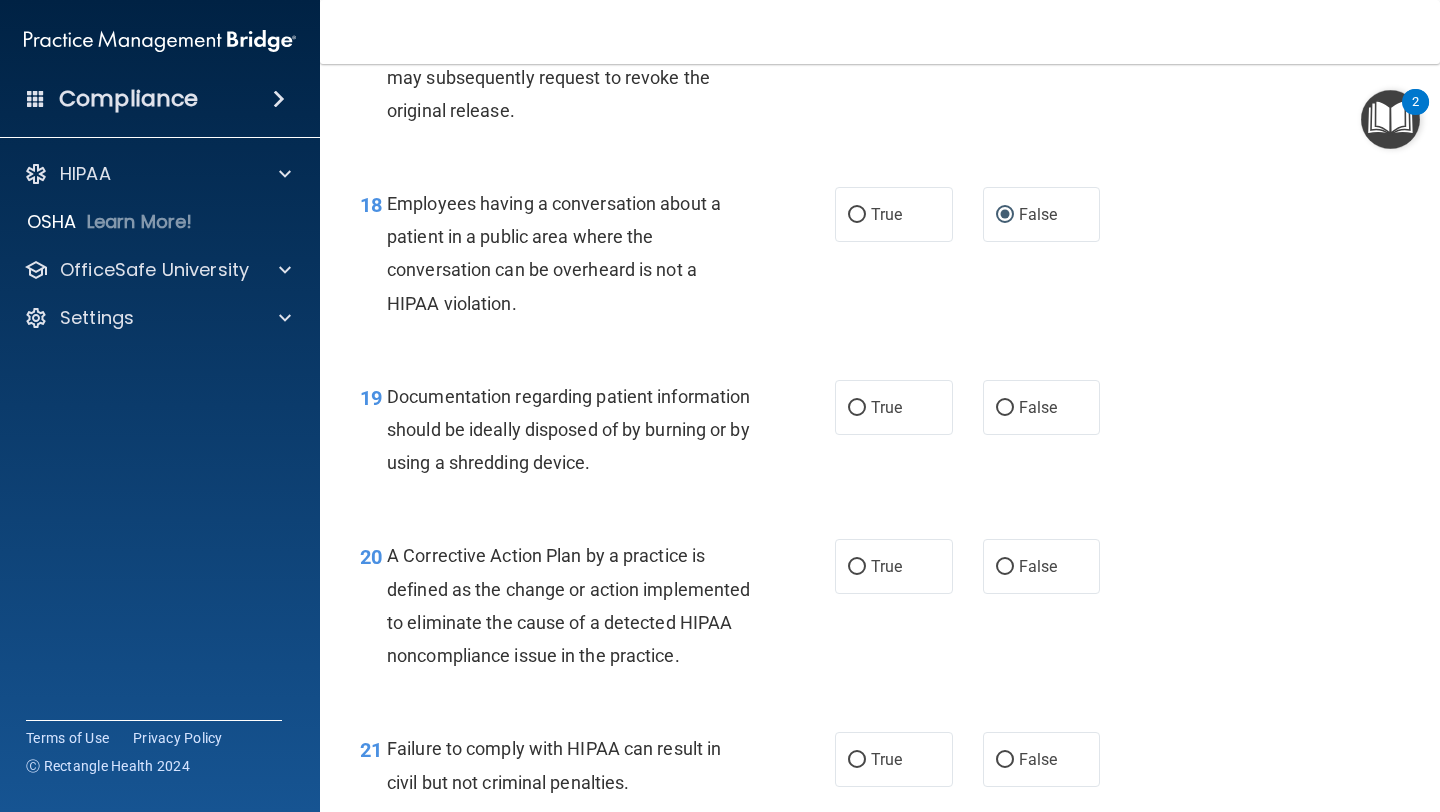 scroll, scrollTop: 3075, scrollLeft: 0, axis: vertical 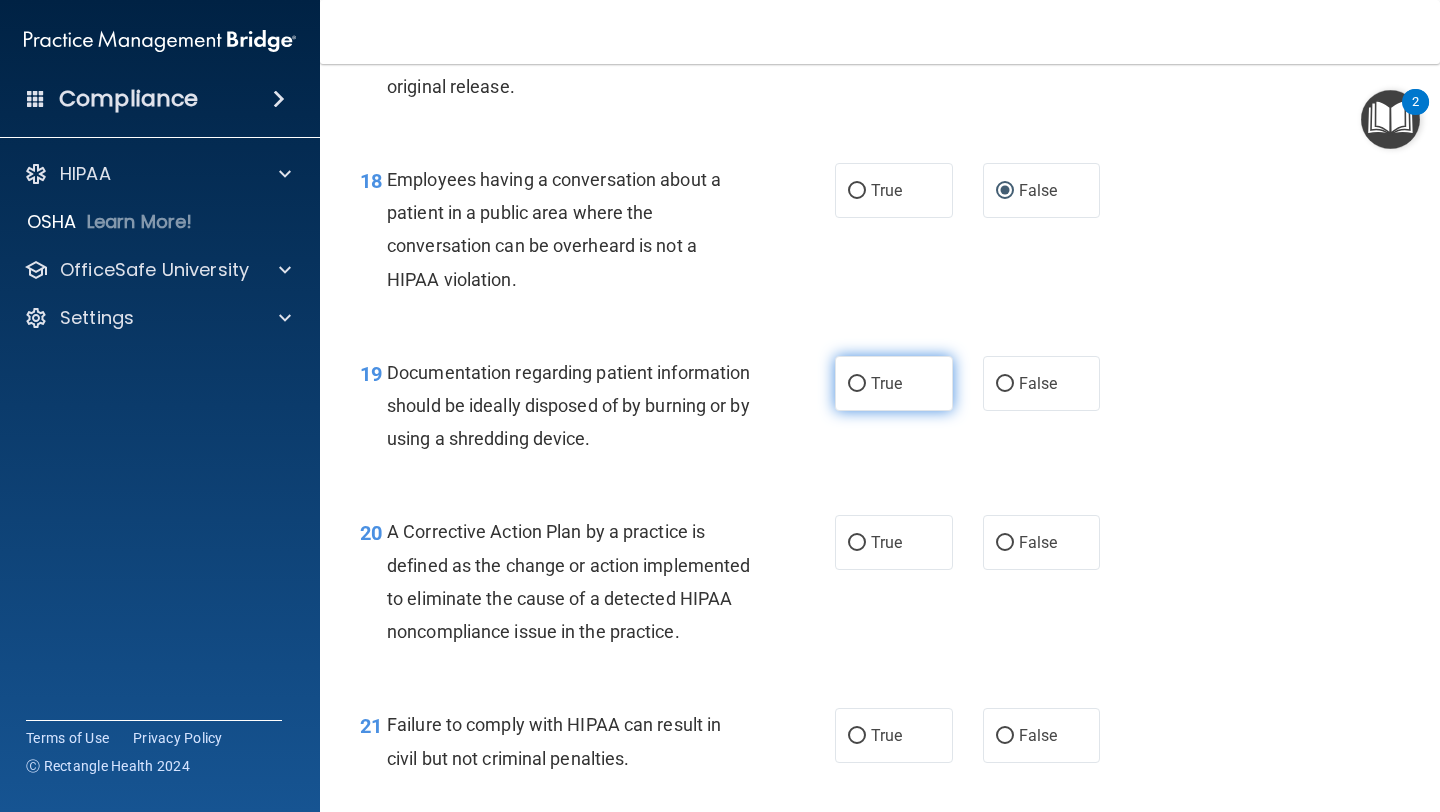 click on "True" at bounding box center [857, 384] 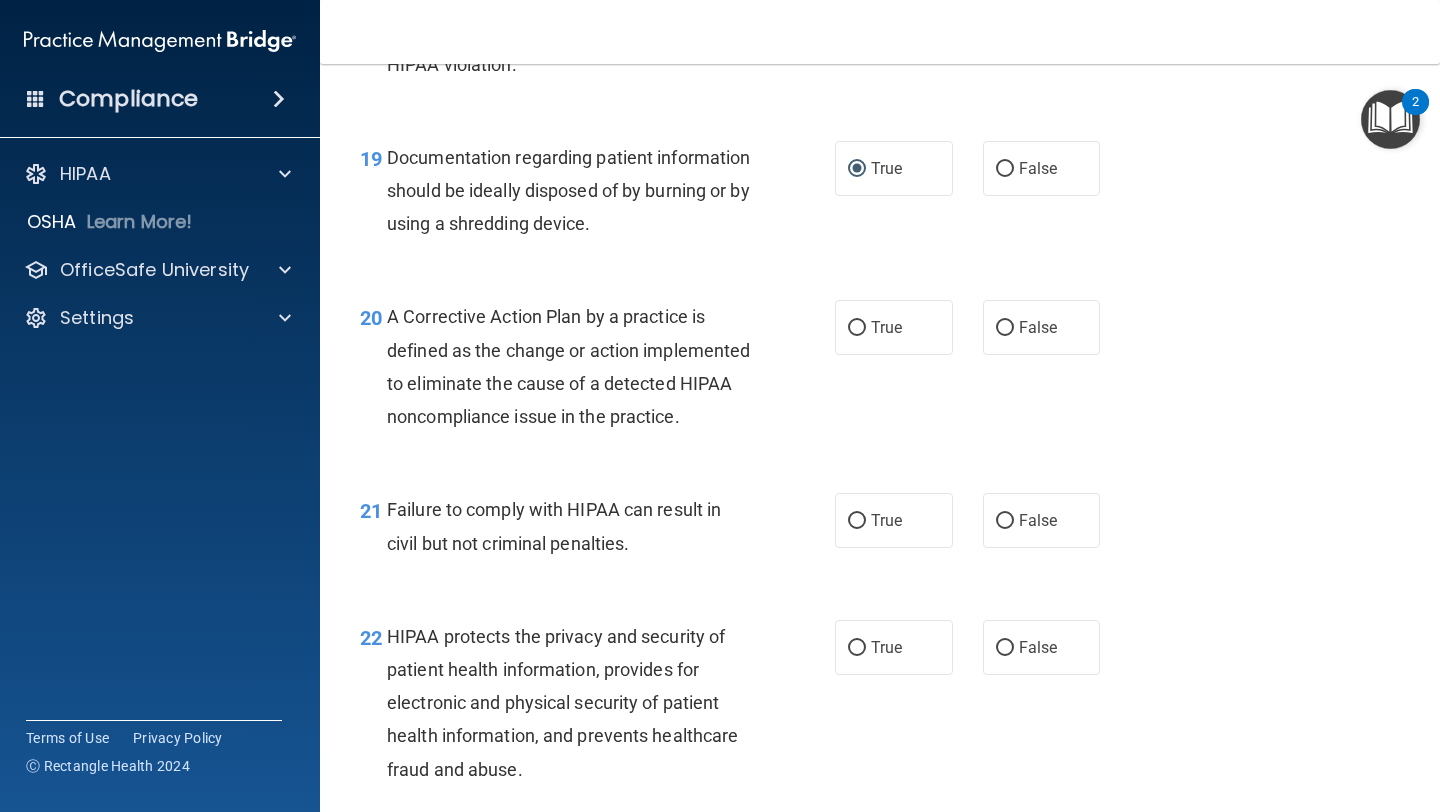 scroll, scrollTop: 3293, scrollLeft: 0, axis: vertical 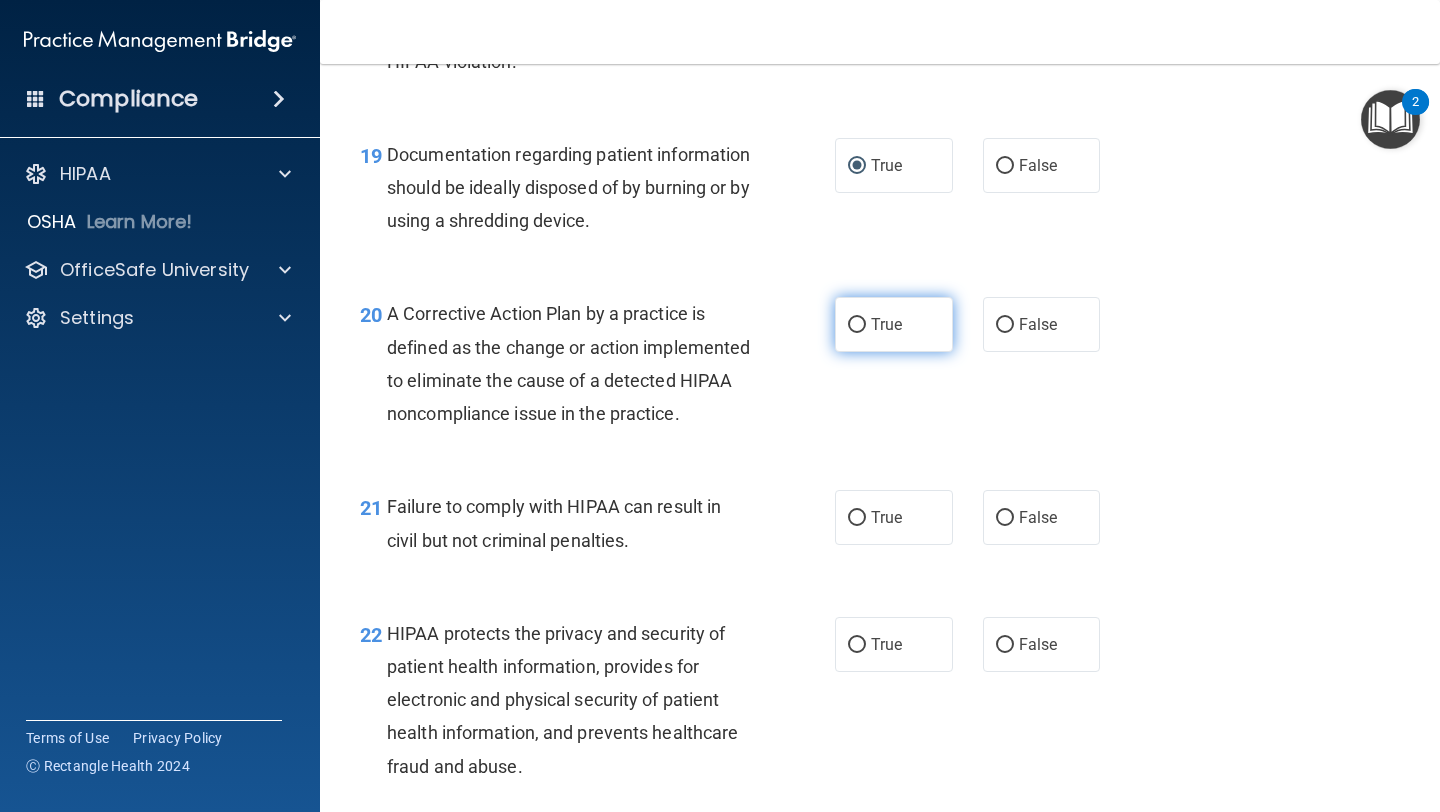 click on "True" at bounding box center (894, 324) 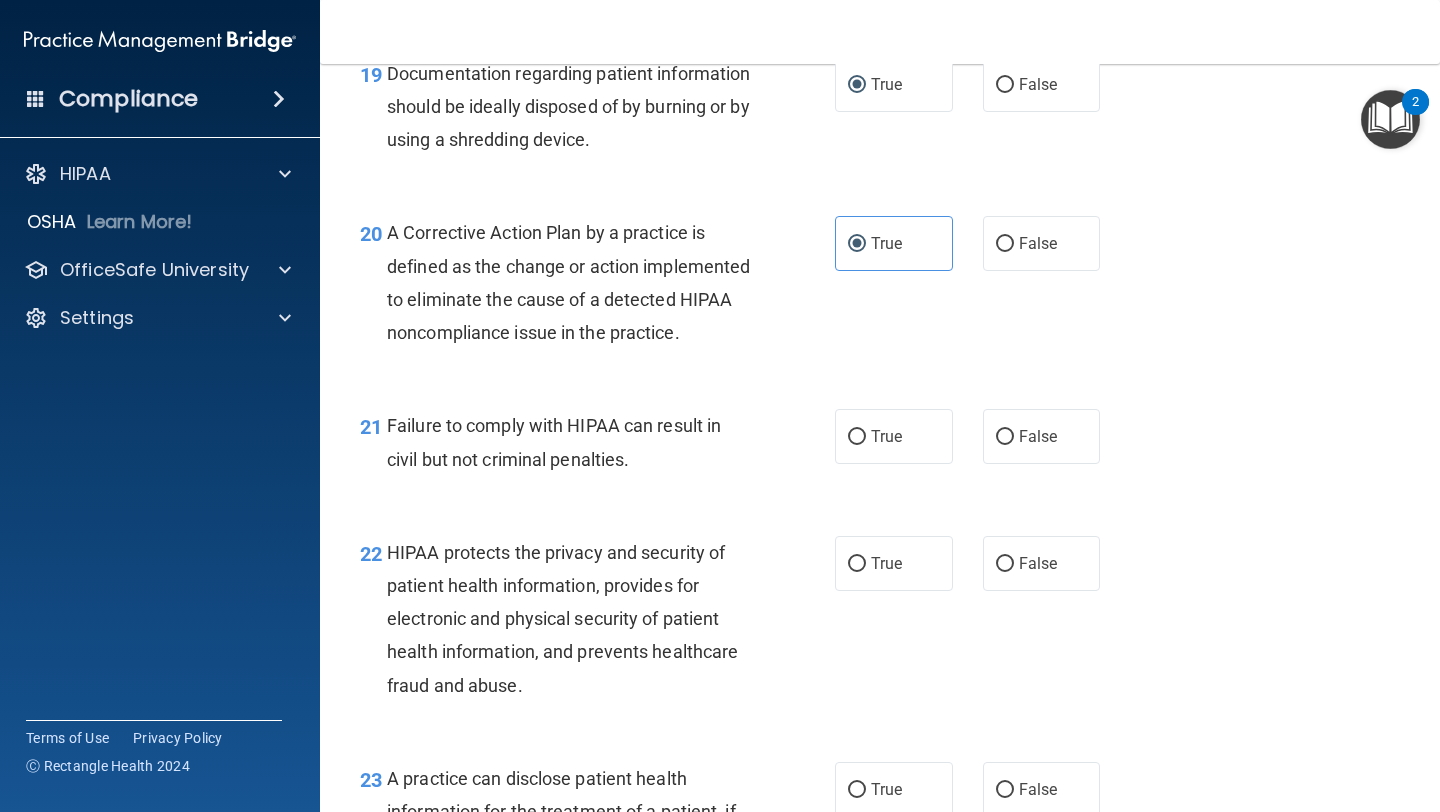 scroll, scrollTop: 3393, scrollLeft: 0, axis: vertical 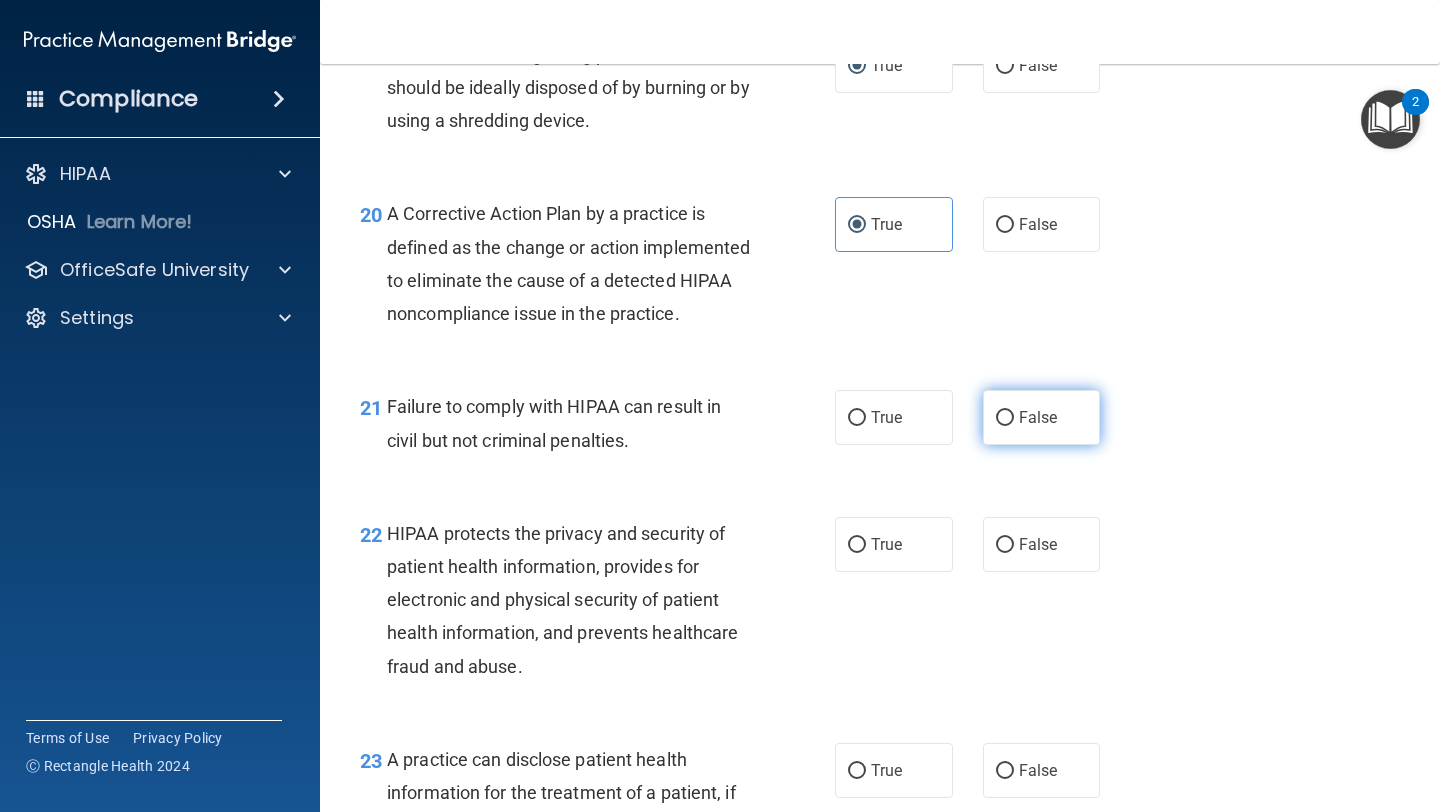 click on "False" at bounding box center (1005, 418) 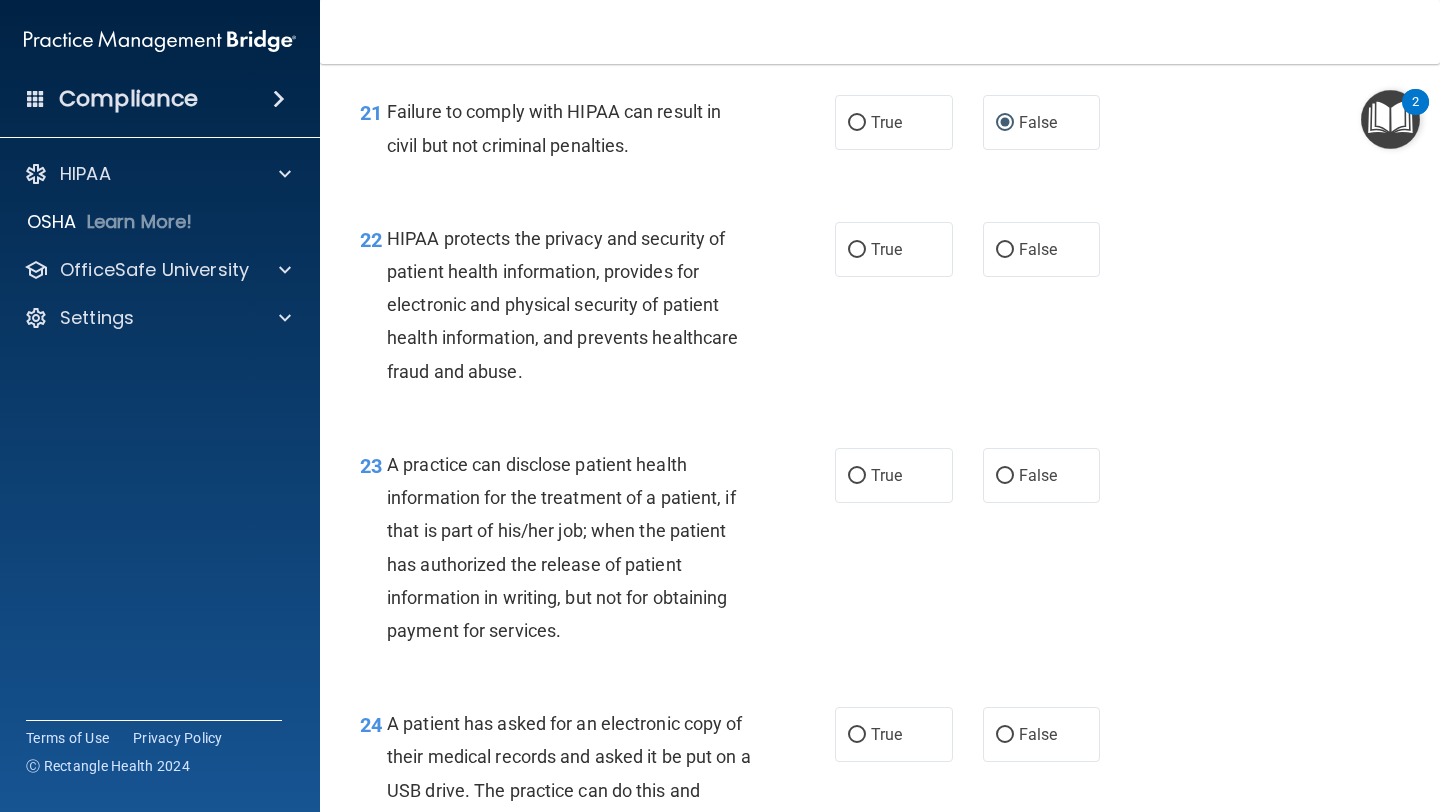 scroll, scrollTop: 3689, scrollLeft: 0, axis: vertical 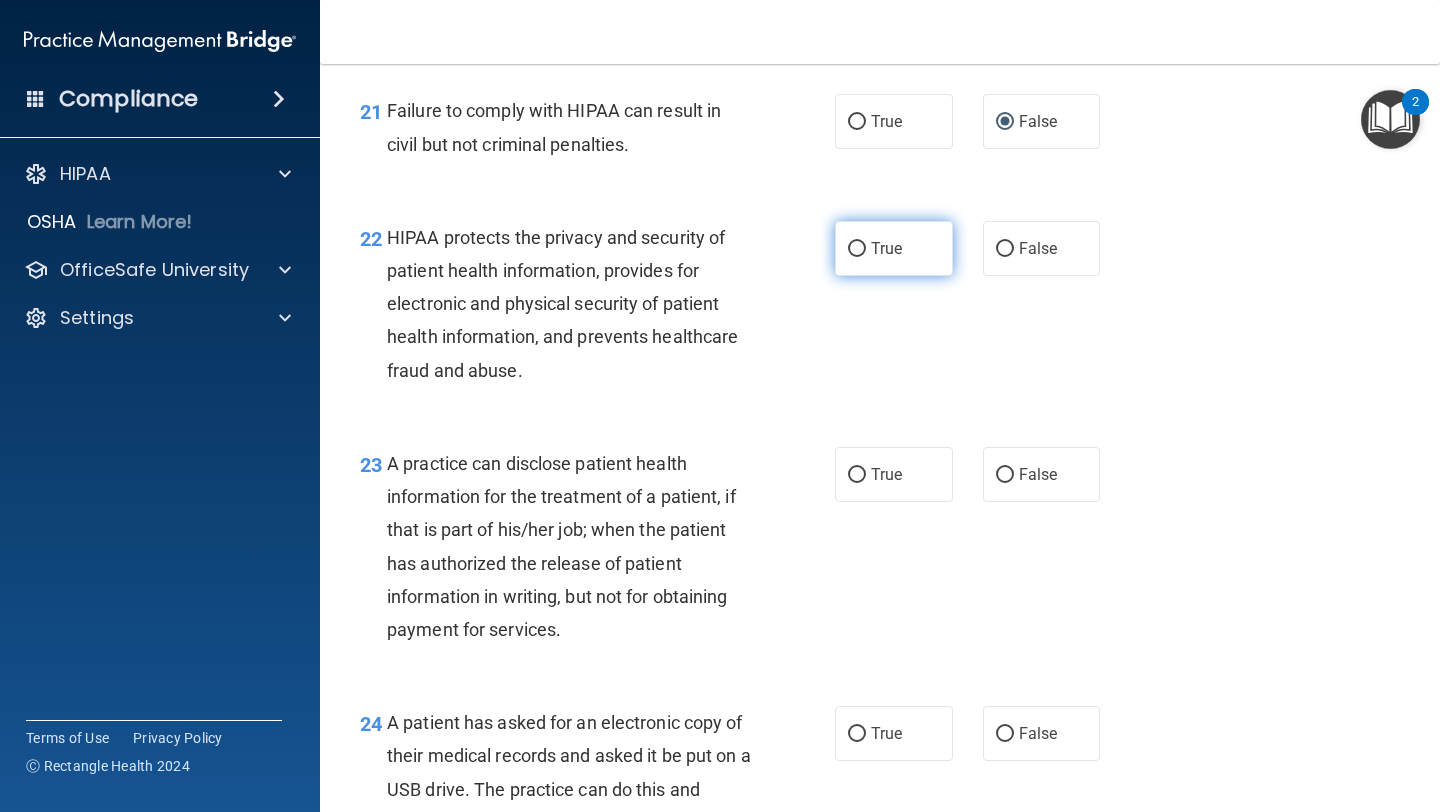 click on "True" at bounding box center (886, 248) 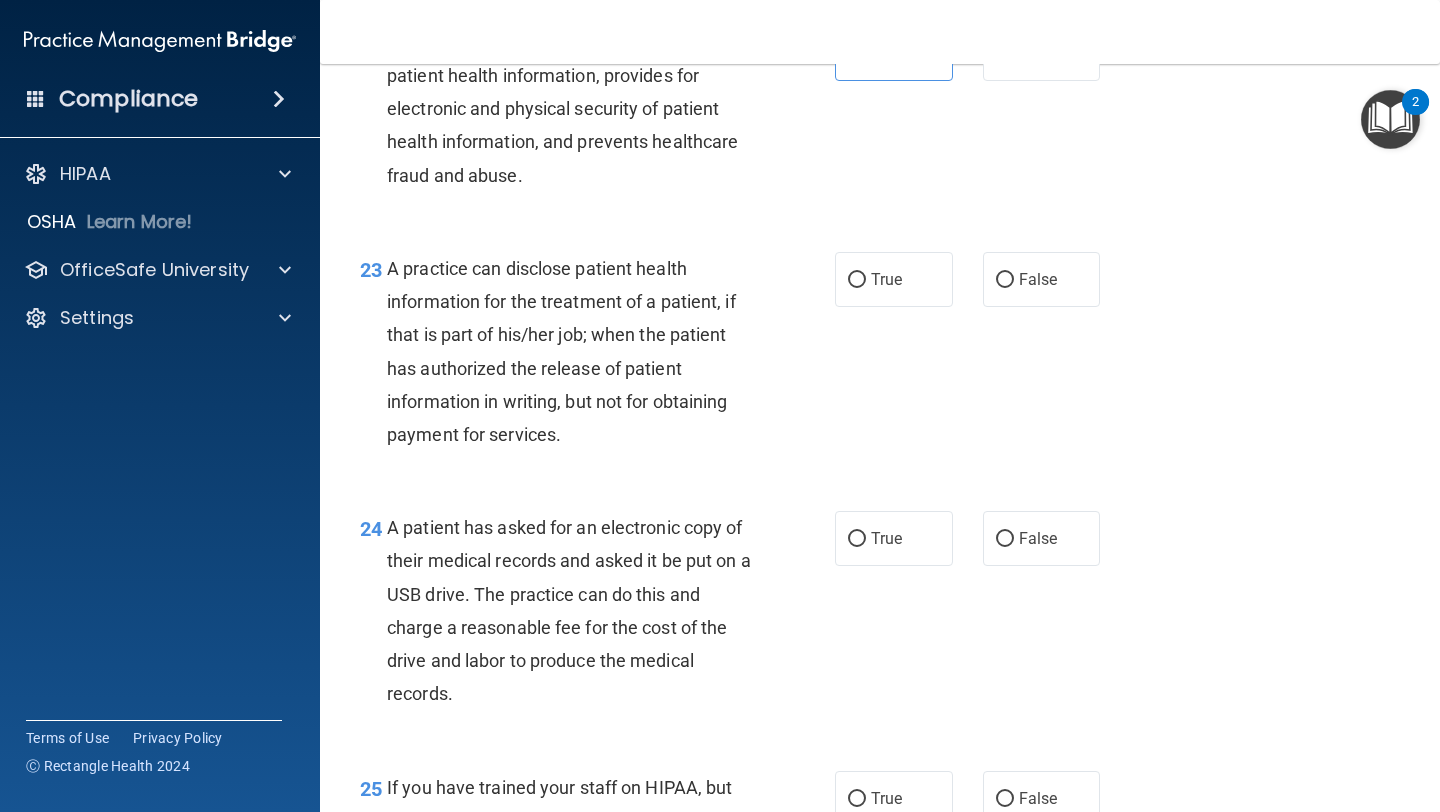 scroll, scrollTop: 3888, scrollLeft: 0, axis: vertical 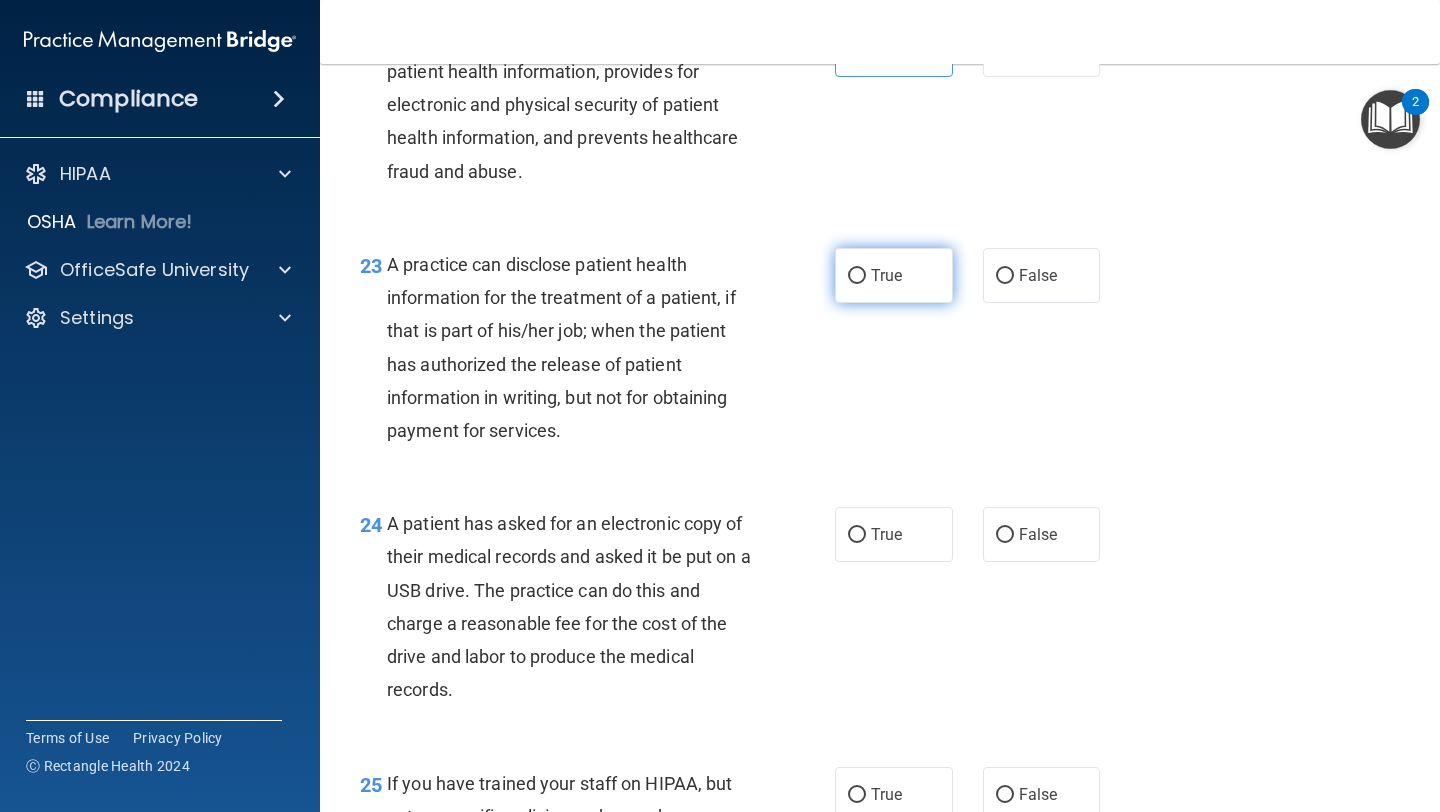 click on "True" at bounding box center (857, 276) 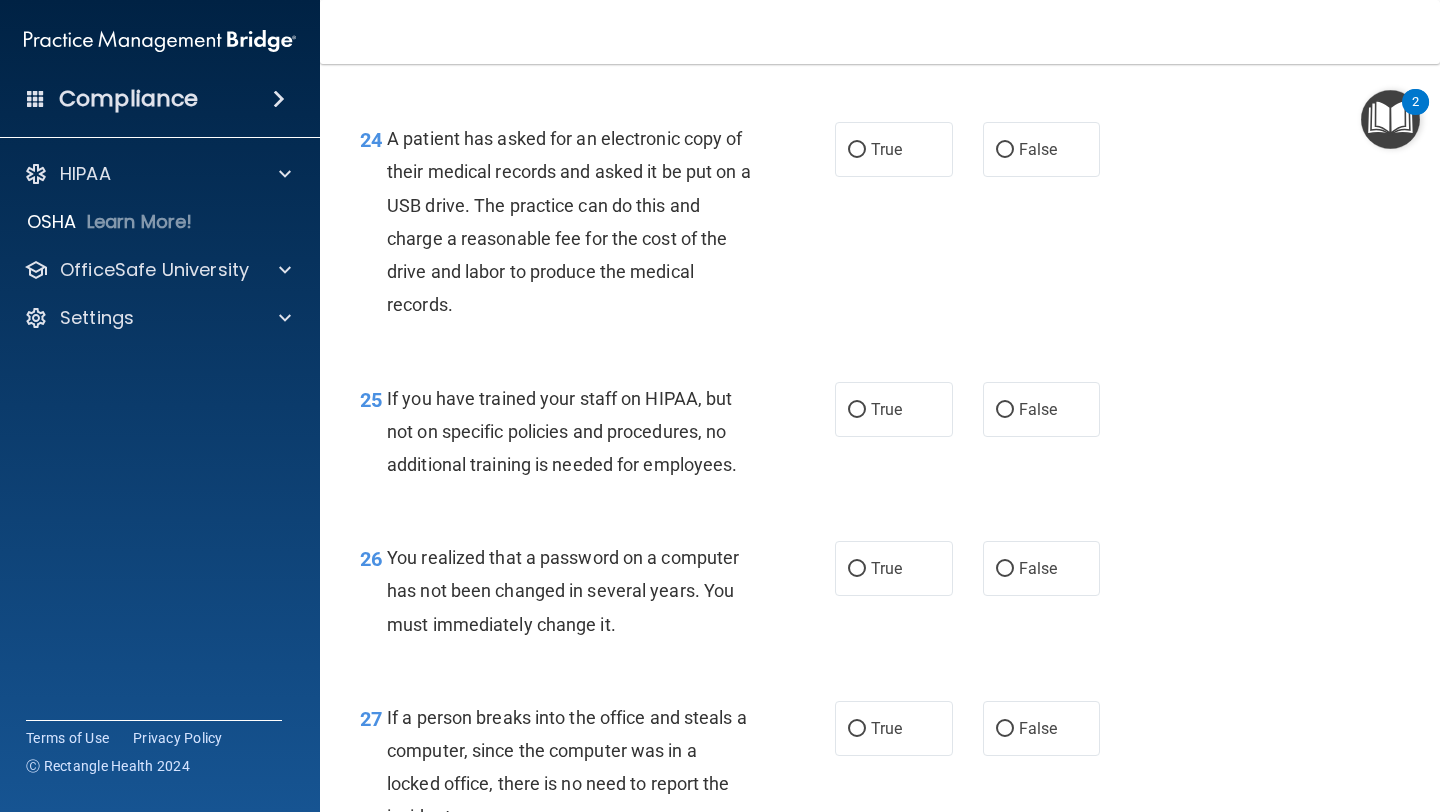 scroll, scrollTop: 4277, scrollLeft: 0, axis: vertical 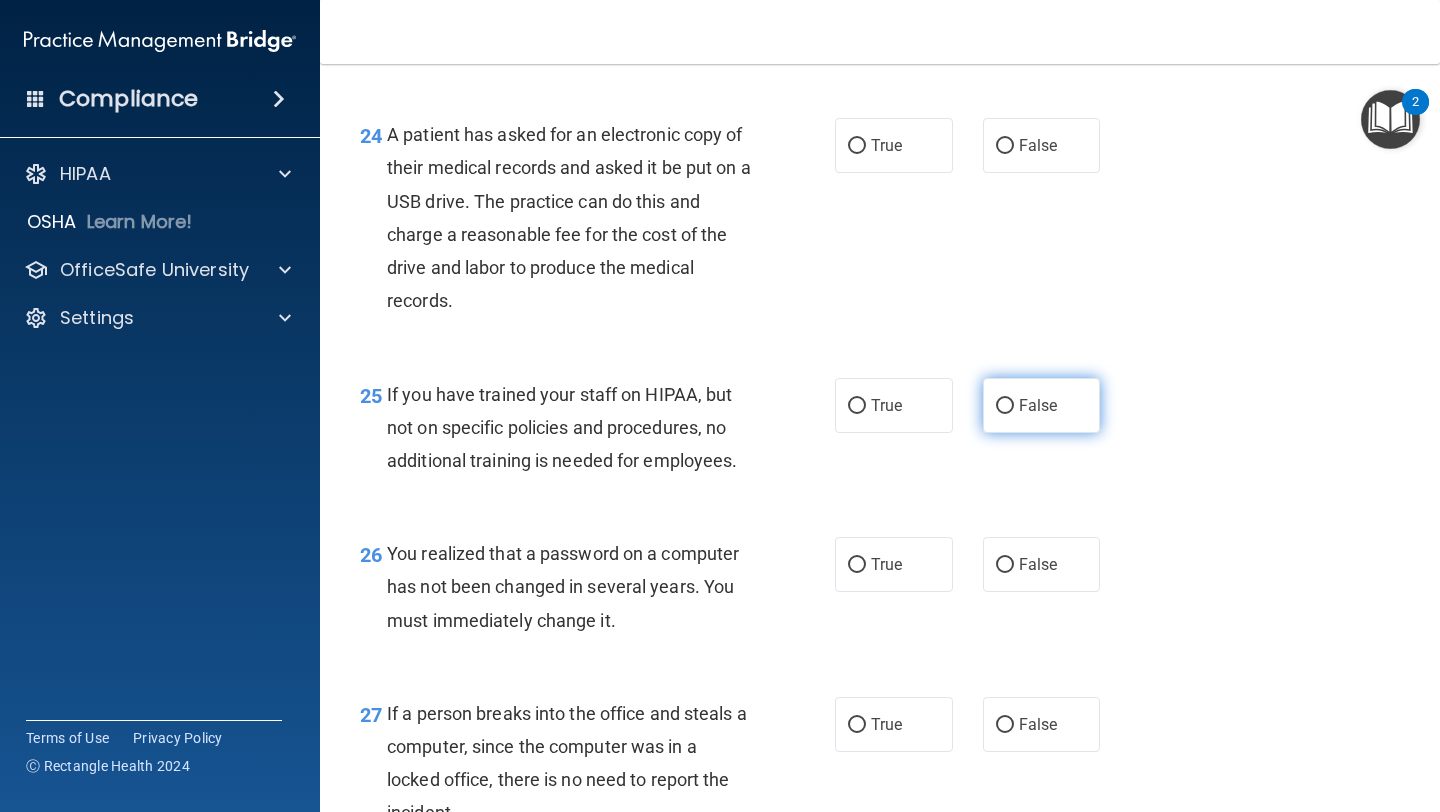 click on "False" at bounding box center [1042, 405] 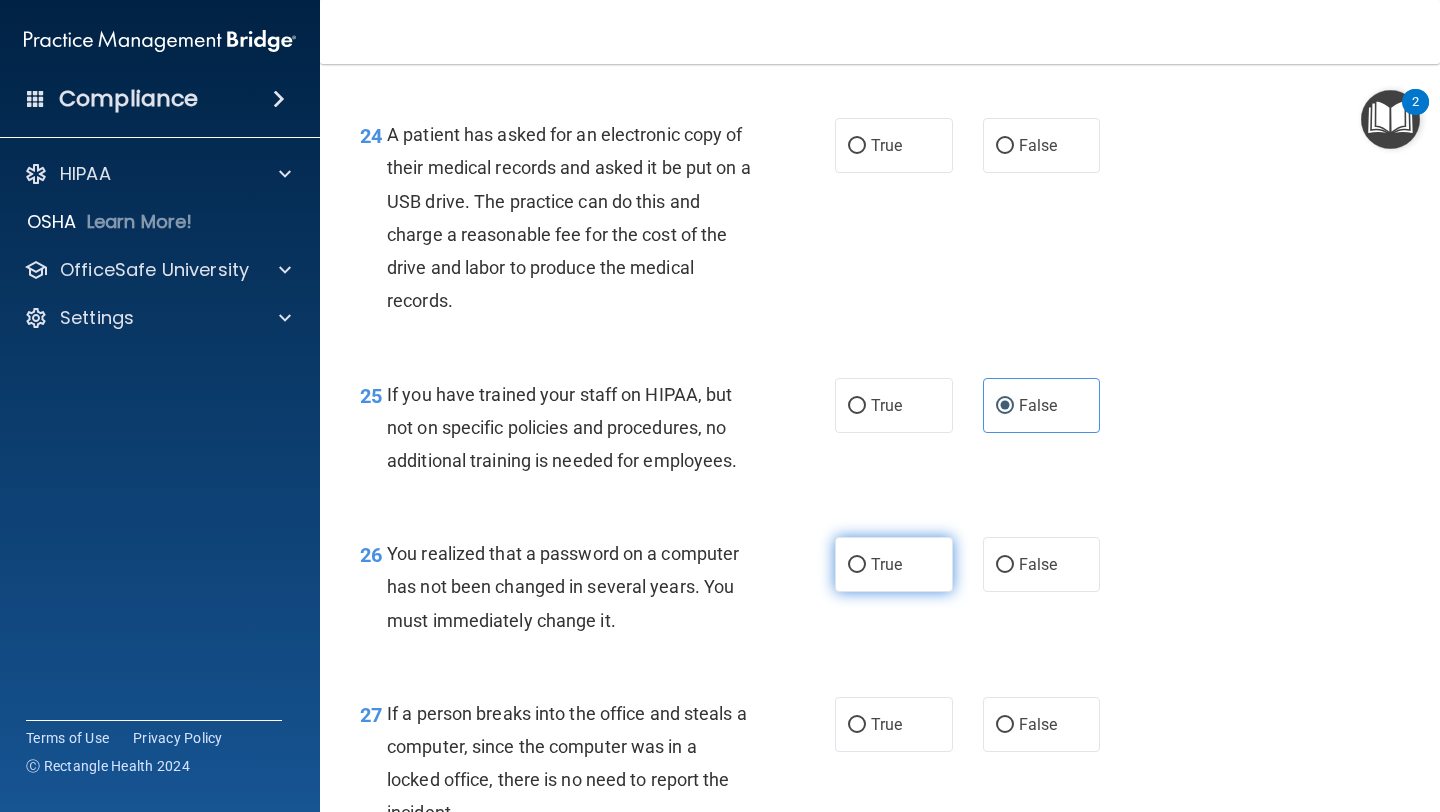click on "True" at bounding box center [894, 564] 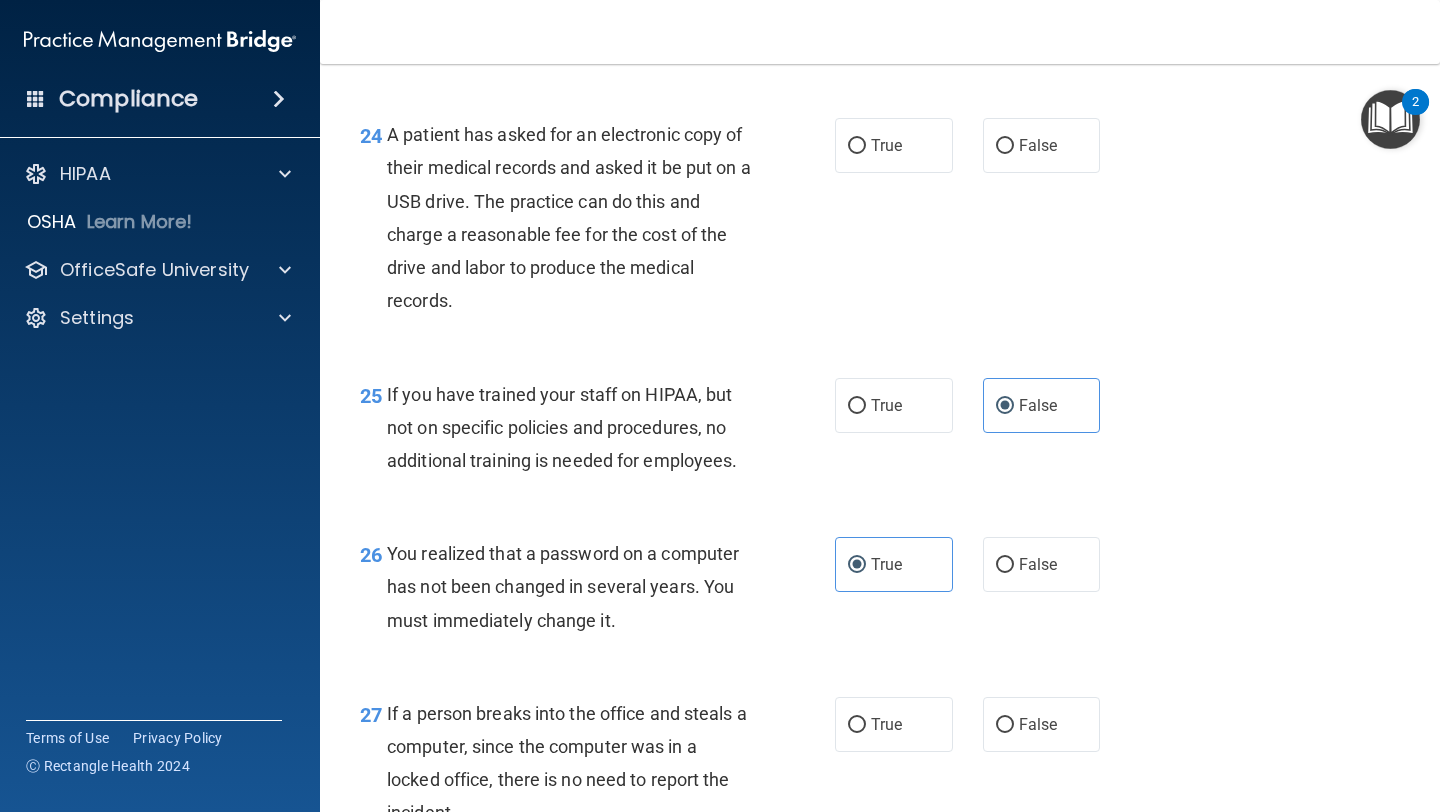 drag, startPoint x: 1006, startPoint y: 188, endPoint x: 995, endPoint y: 216, distance: 30.083218 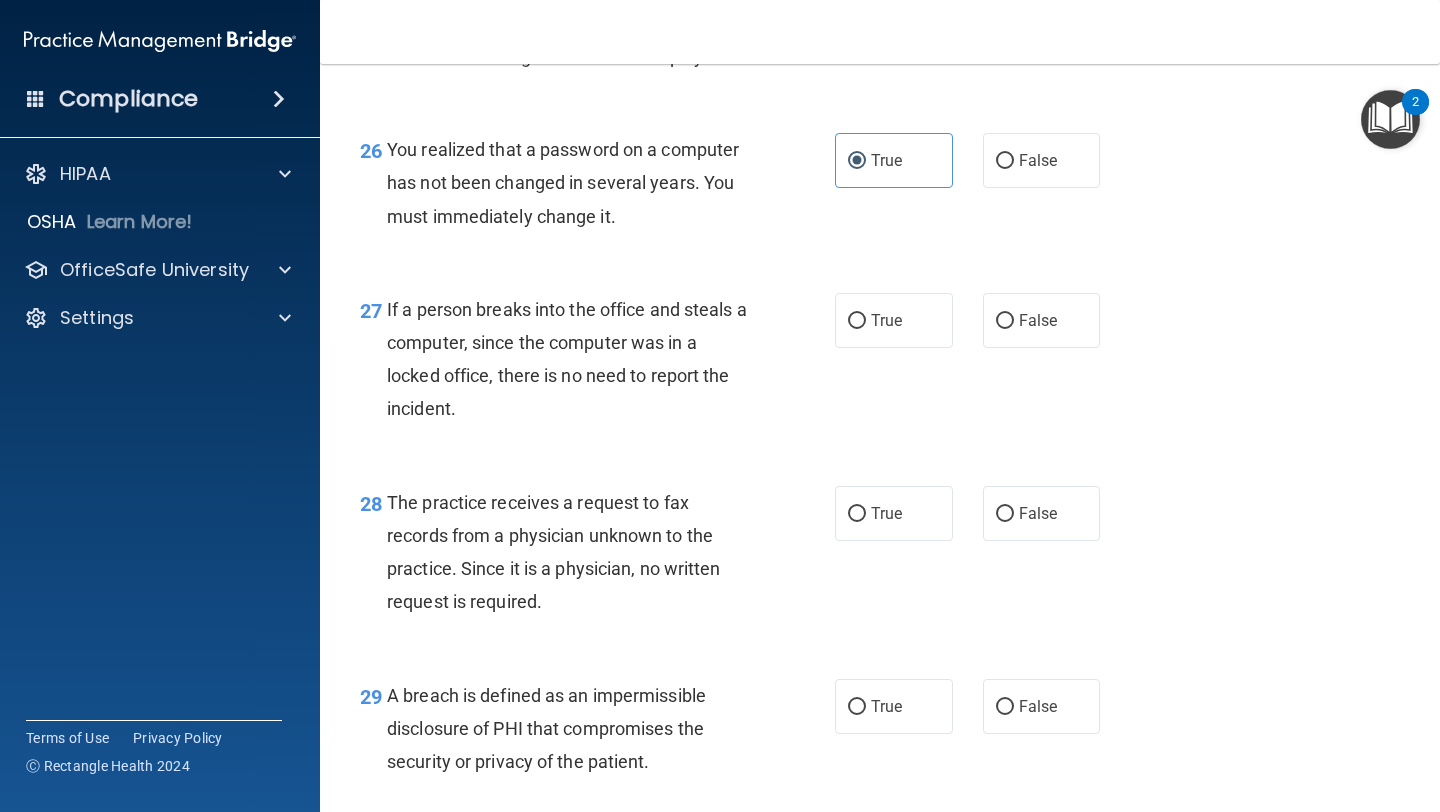 scroll, scrollTop: 4727, scrollLeft: 0, axis: vertical 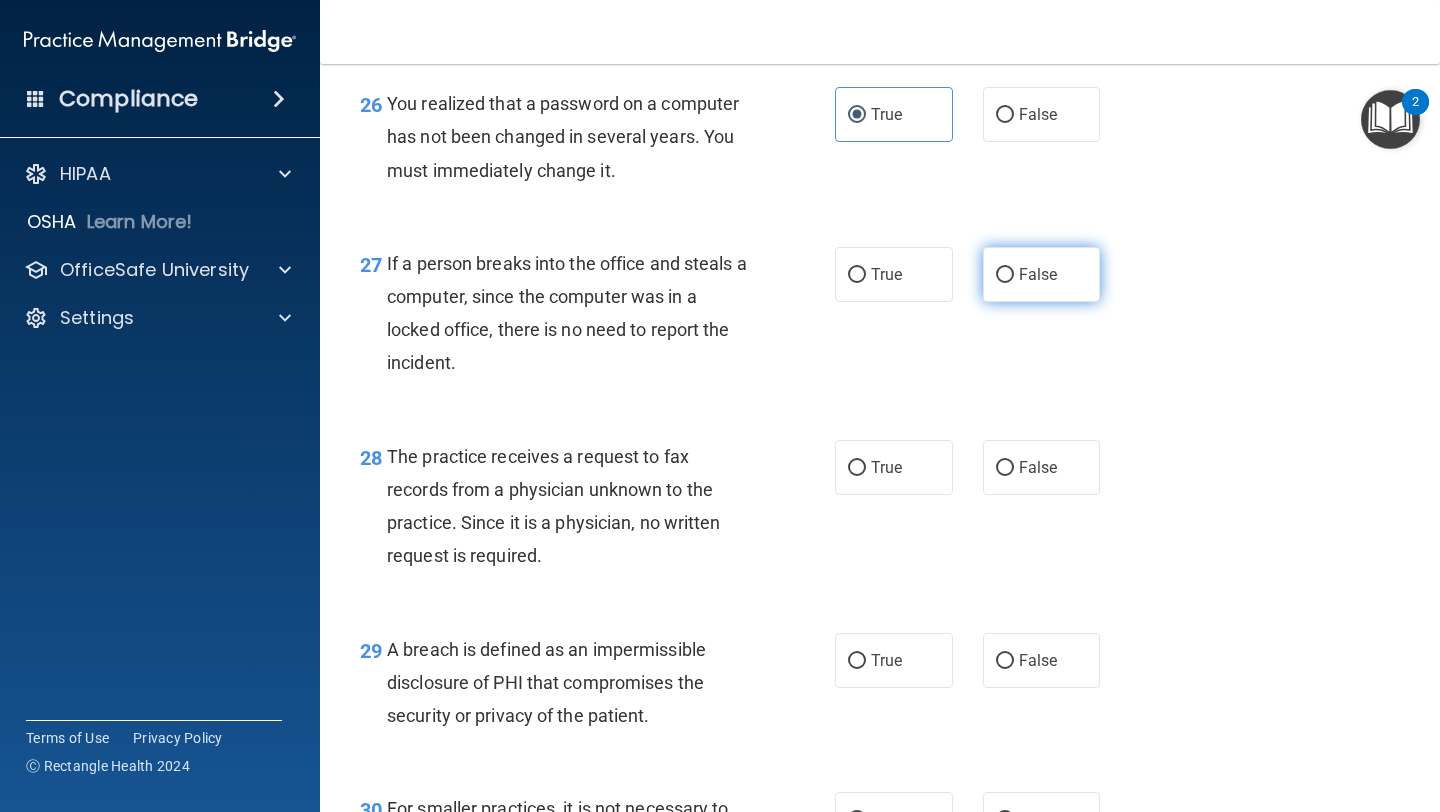 click on "False" at bounding box center (1038, 274) 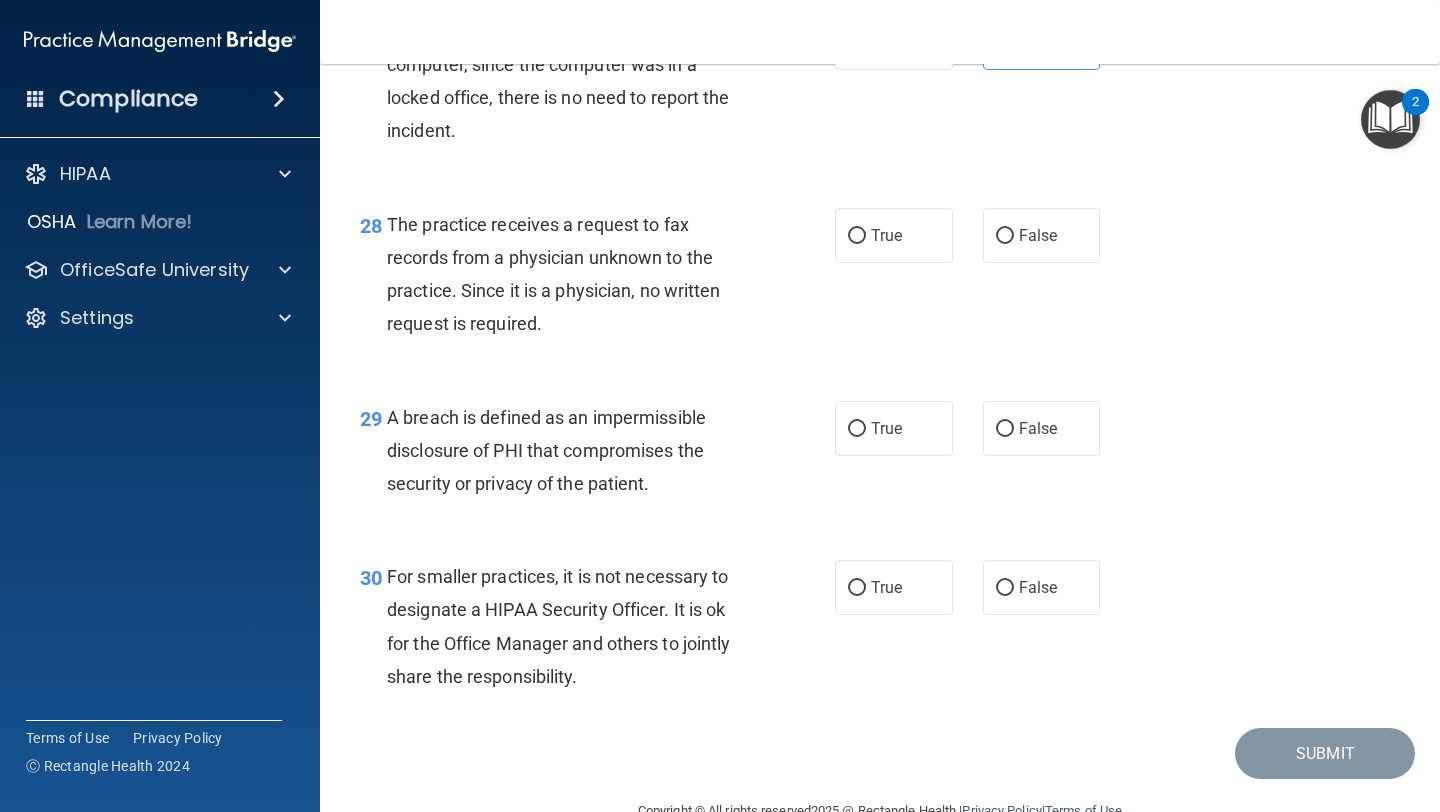 scroll, scrollTop: 4960, scrollLeft: 0, axis: vertical 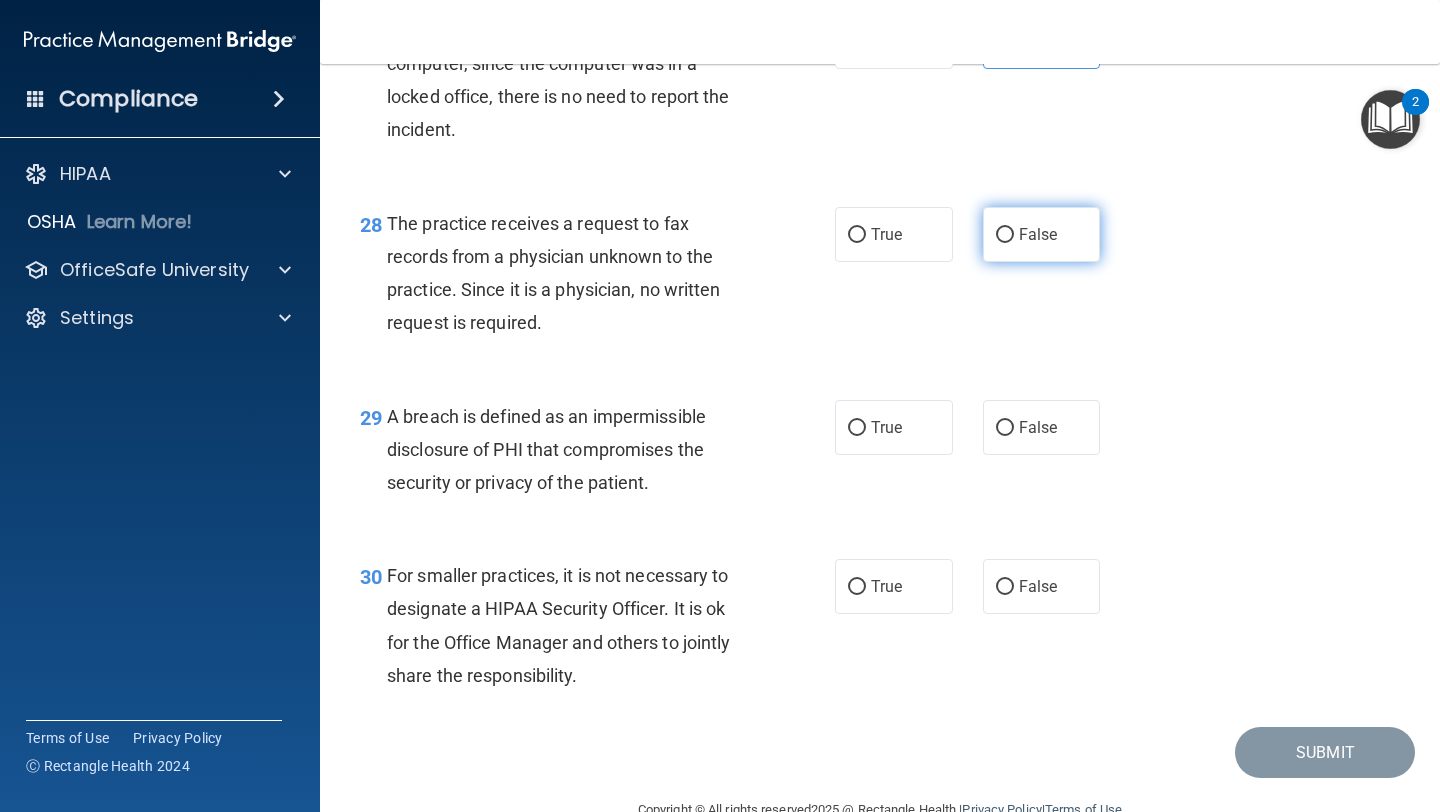 click on "False" at bounding box center (1042, 234) 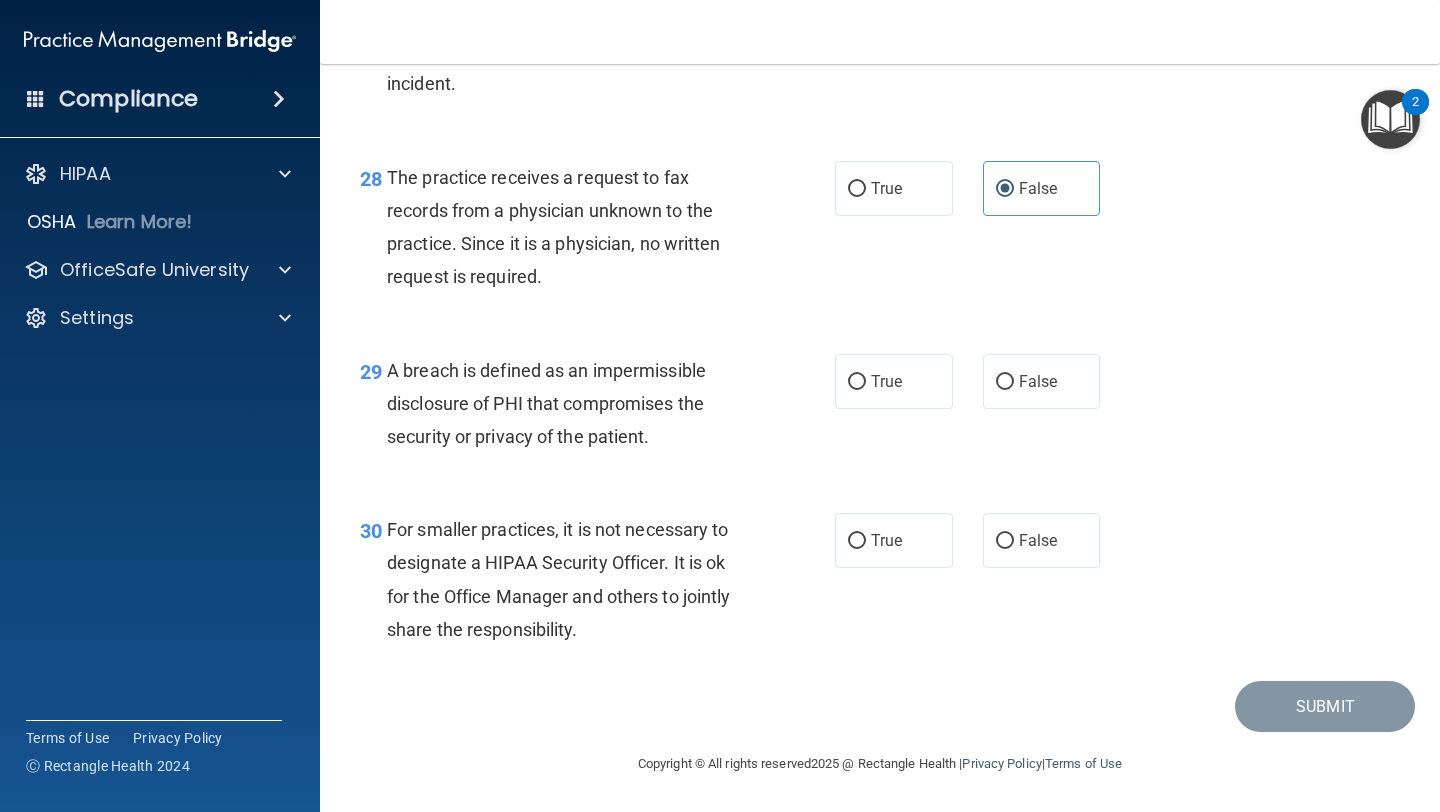 scroll, scrollTop: 5040, scrollLeft: 0, axis: vertical 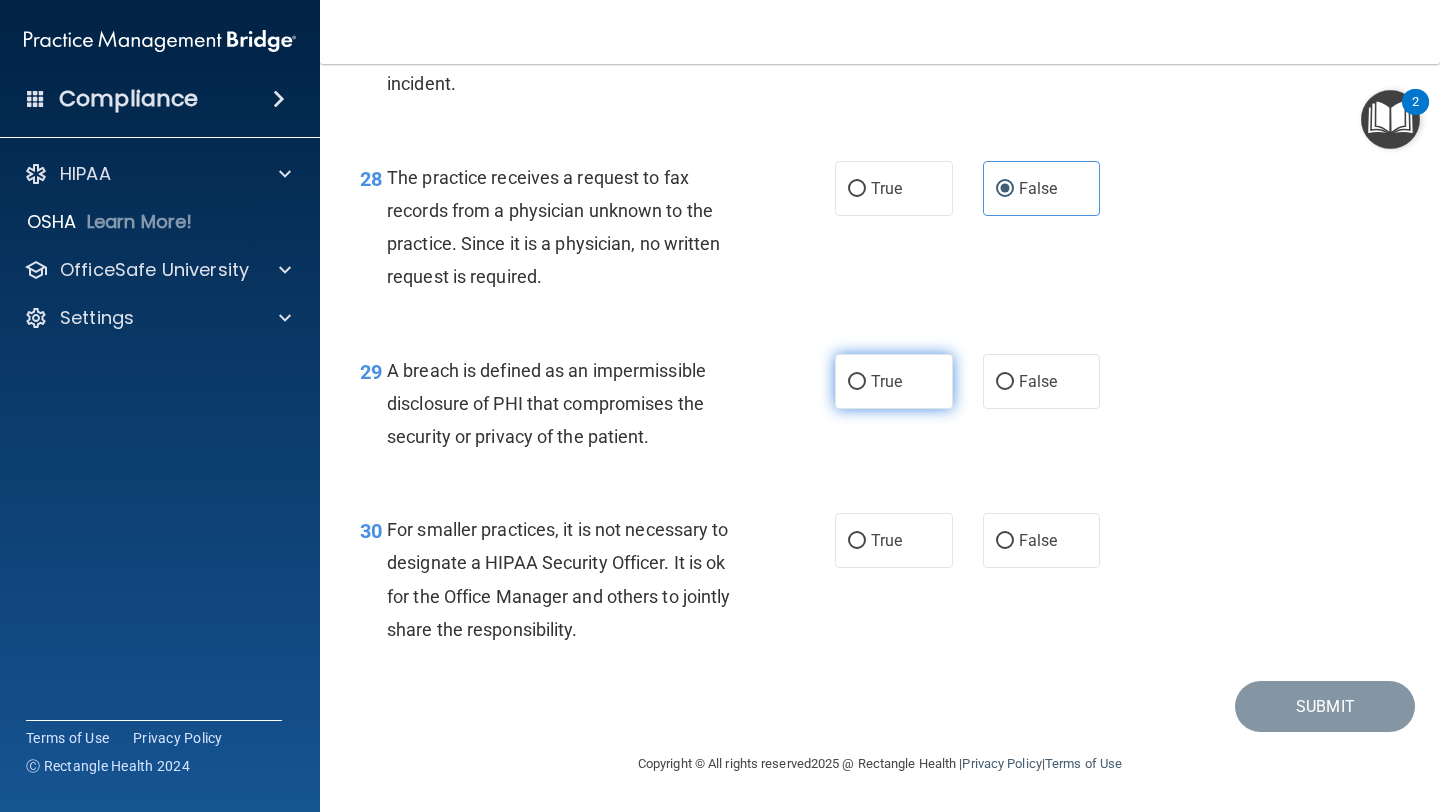 click on "True" at bounding box center [886, 381] 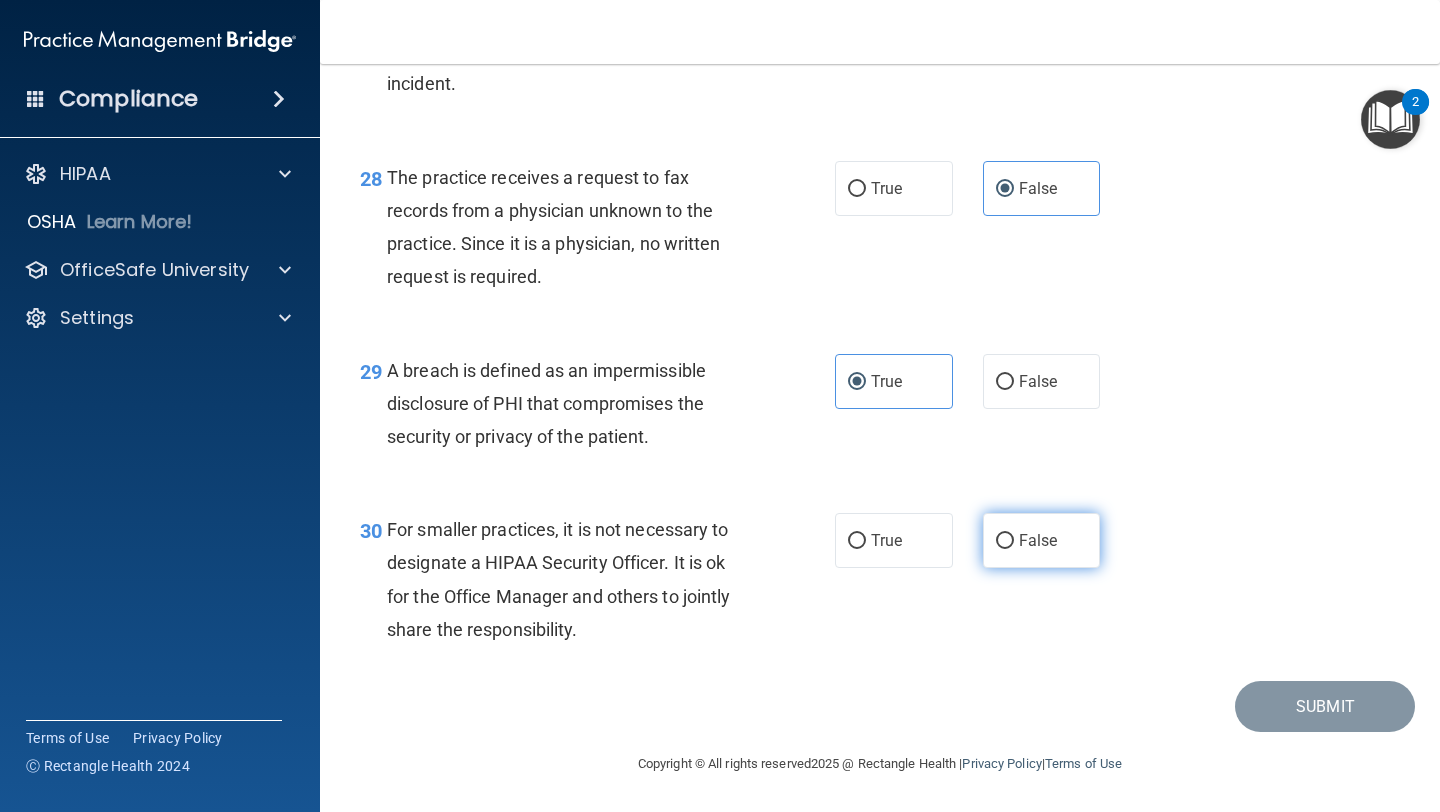 click on "False" at bounding box center [1042, 540] 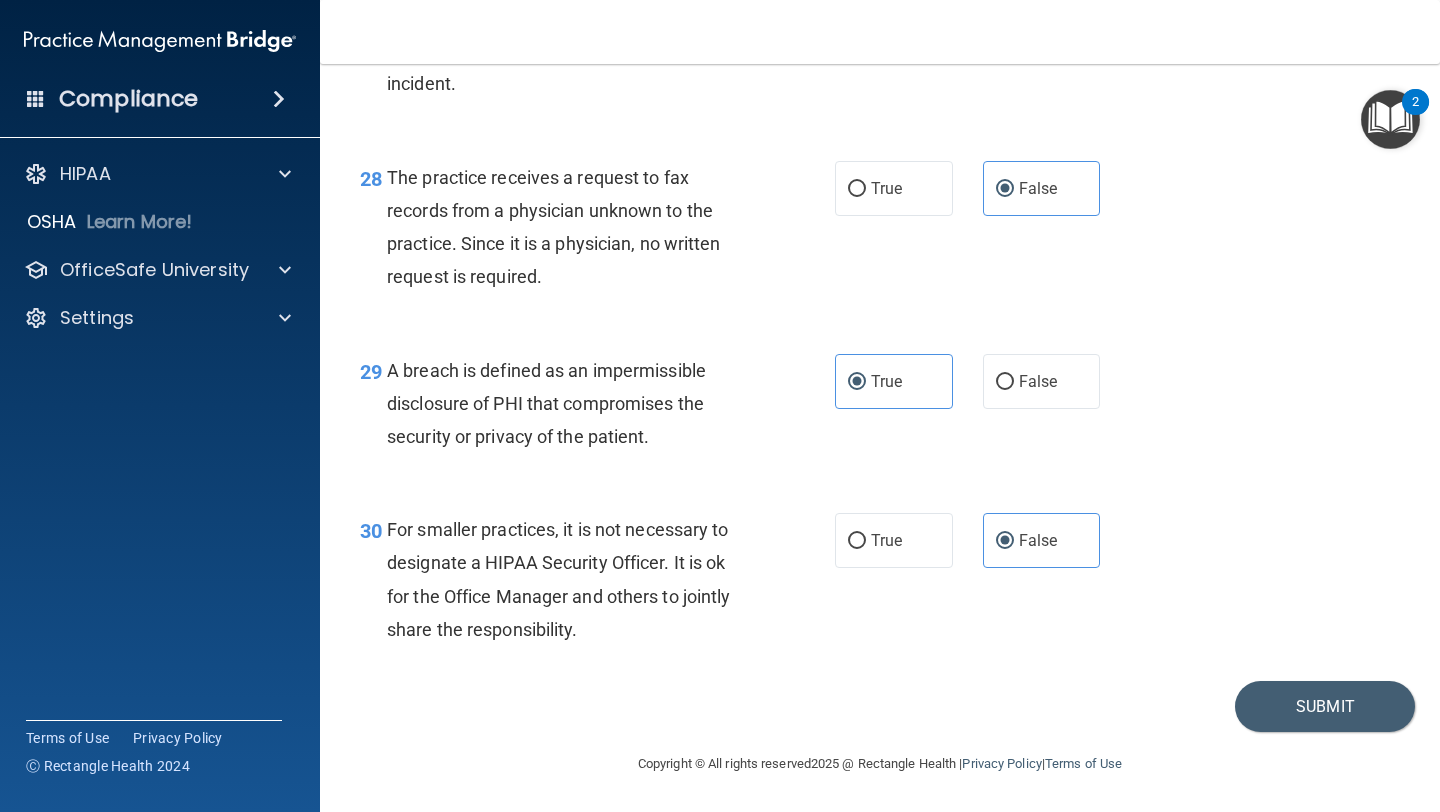 click on "30       For smaller practices, it is not necessary to designate a HIPAA Security Officer.  It is ok for the Office Manager and others to jointly share the responsibility.                 True           False" at bounding box center (880, 584) 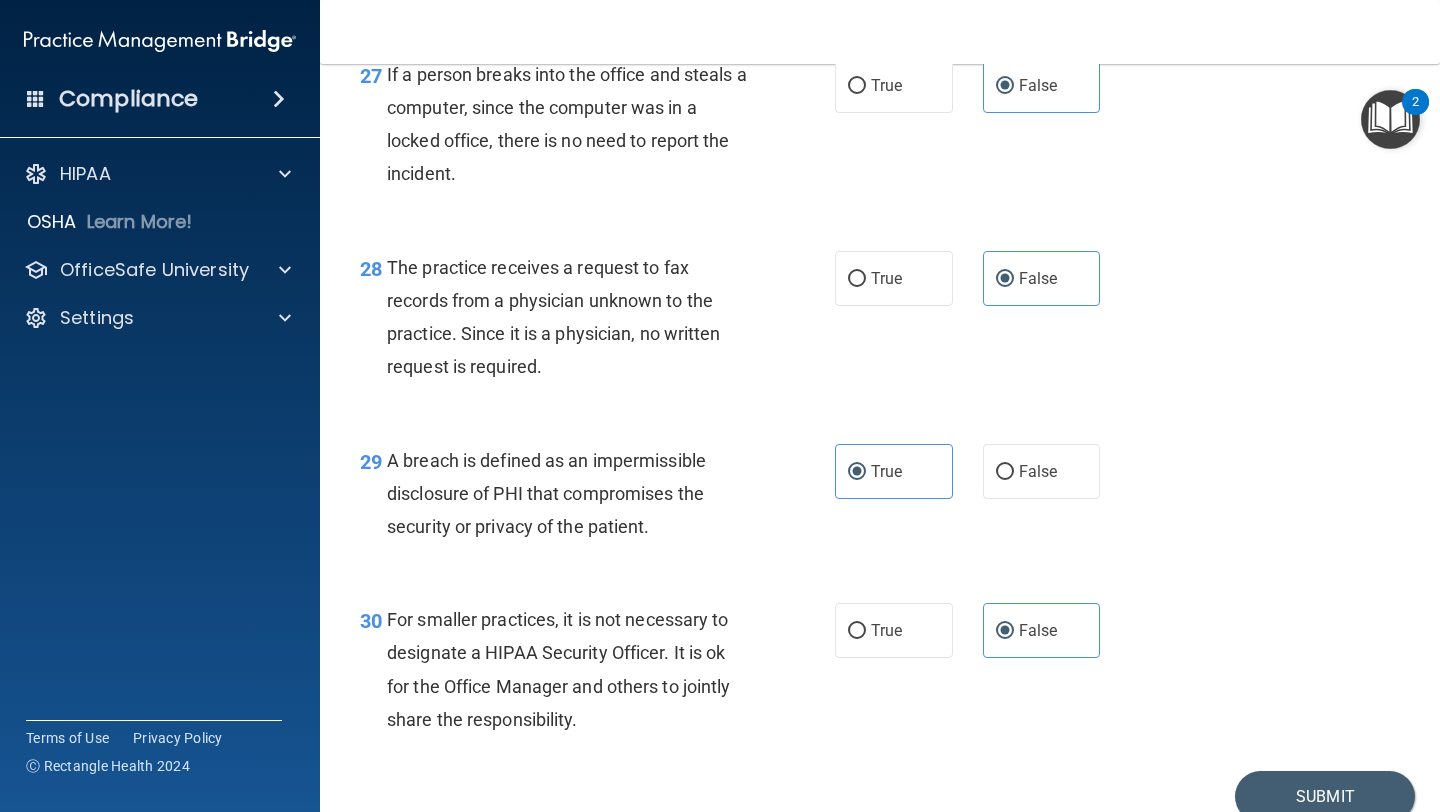 scroll, scrollTop: 4973, scrollLeft: 0, axis: vertical 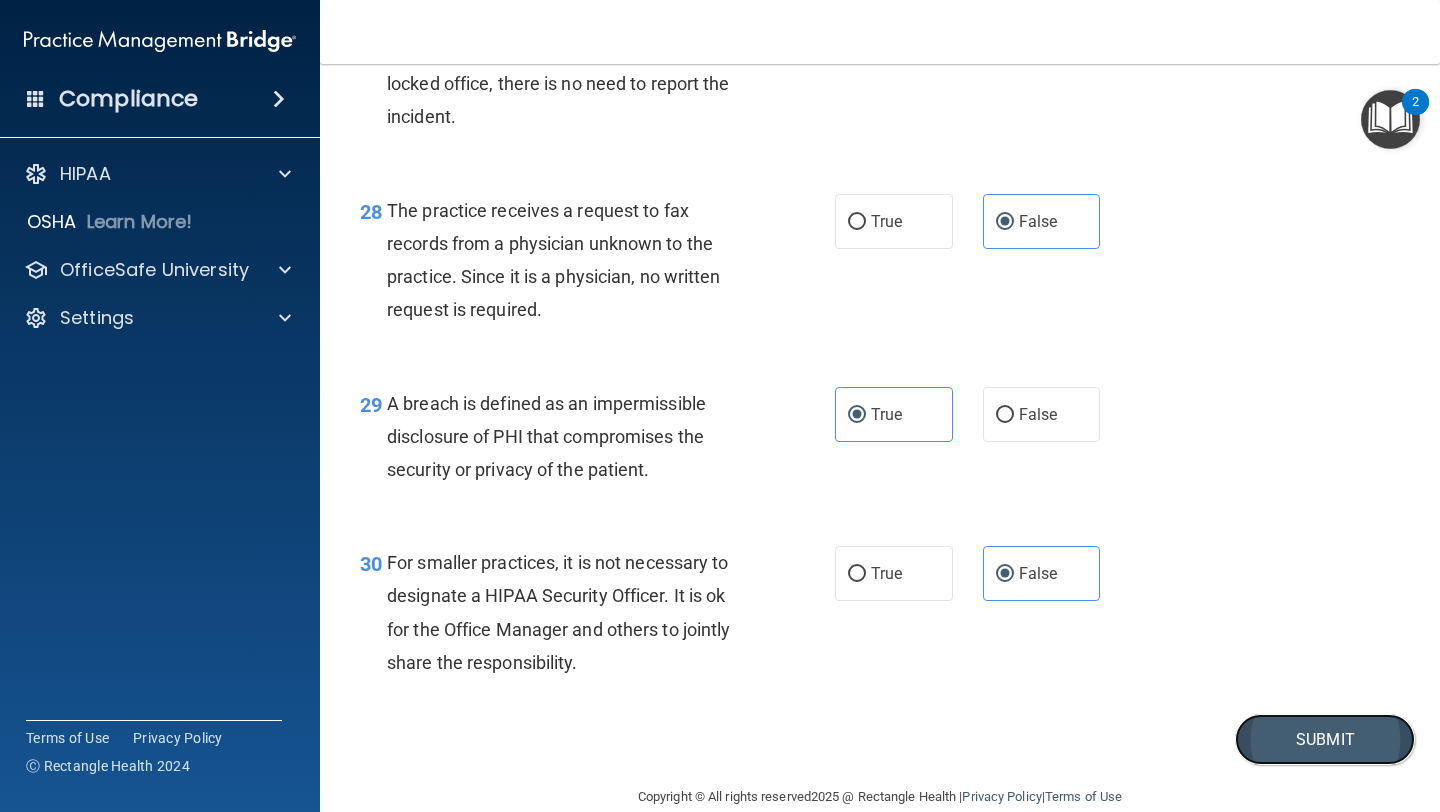 click on "Submit" at bounding box center (1325, 739) 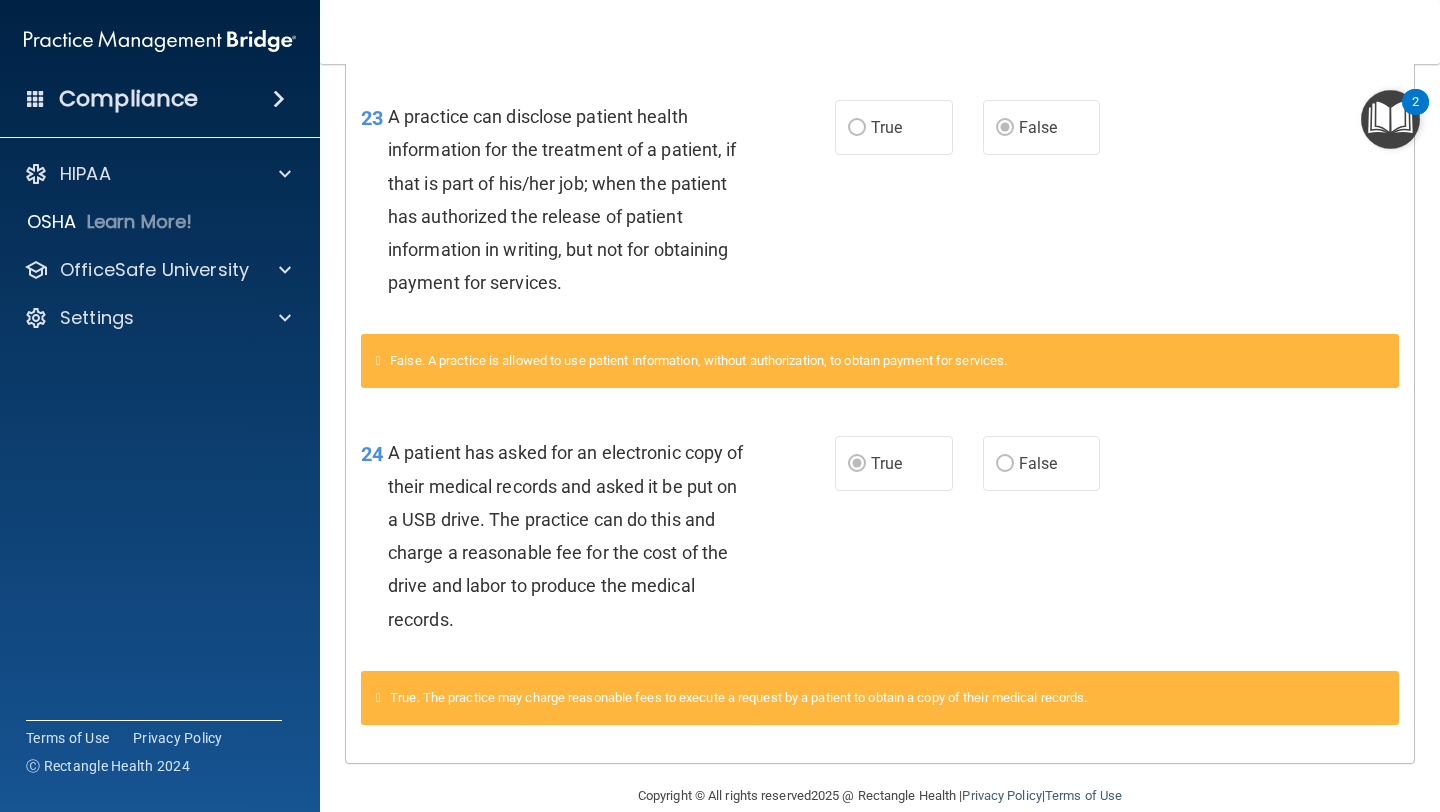 scroll, scrollTop: 1000, scrollLeft: 0, axis: vertical 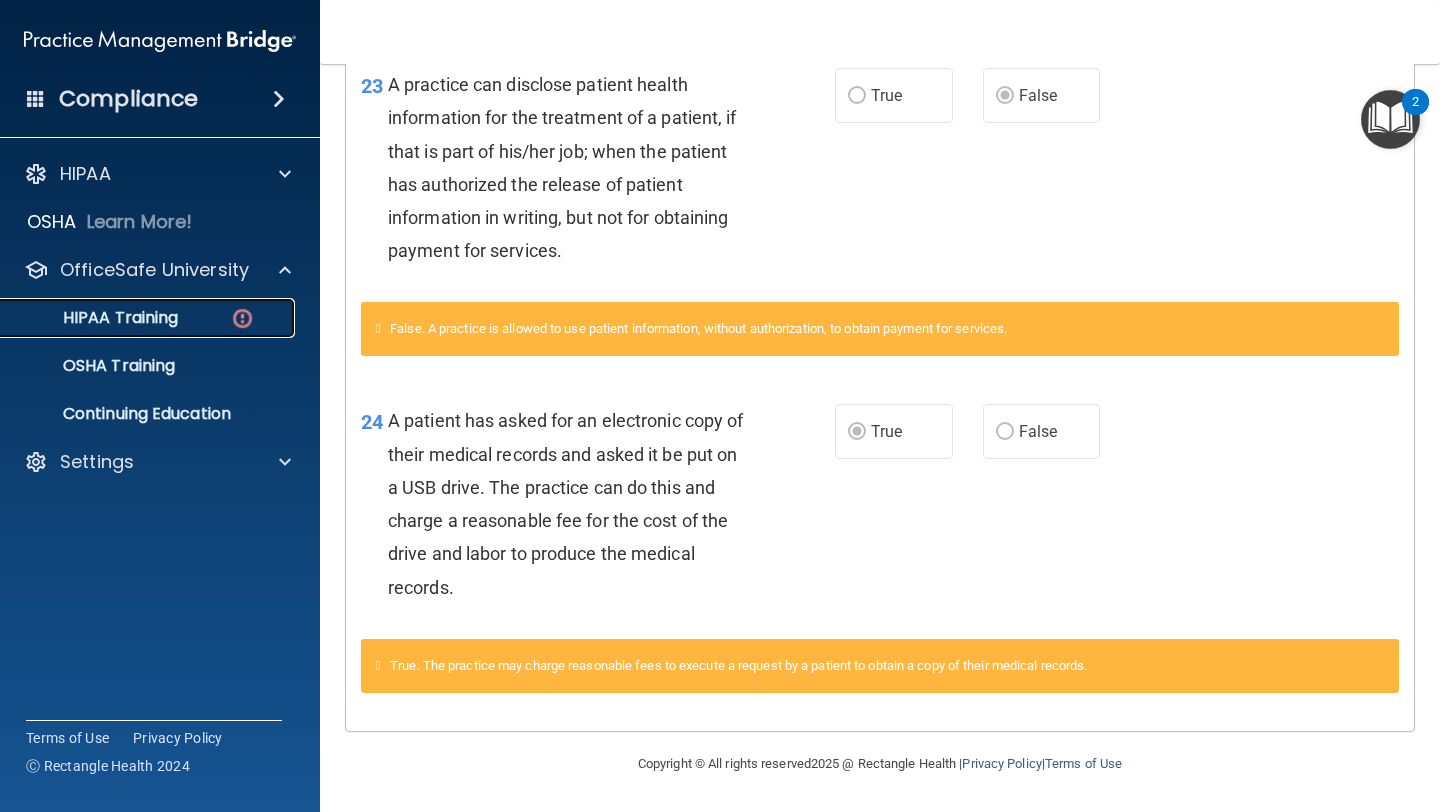 click at bounding box center (242, 318) 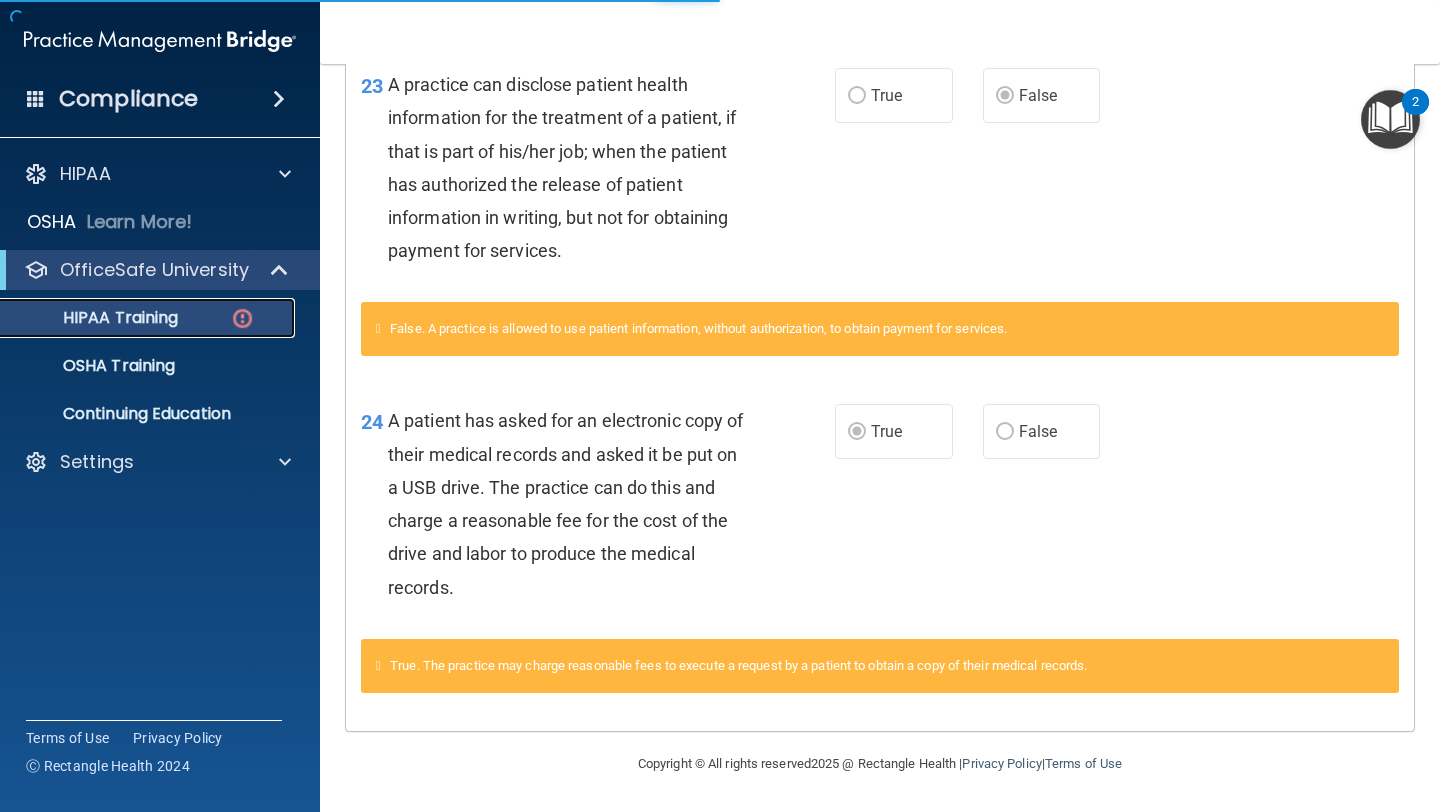 scroll, scrollTop: 642, scrollLeft: 0, axis: vertical 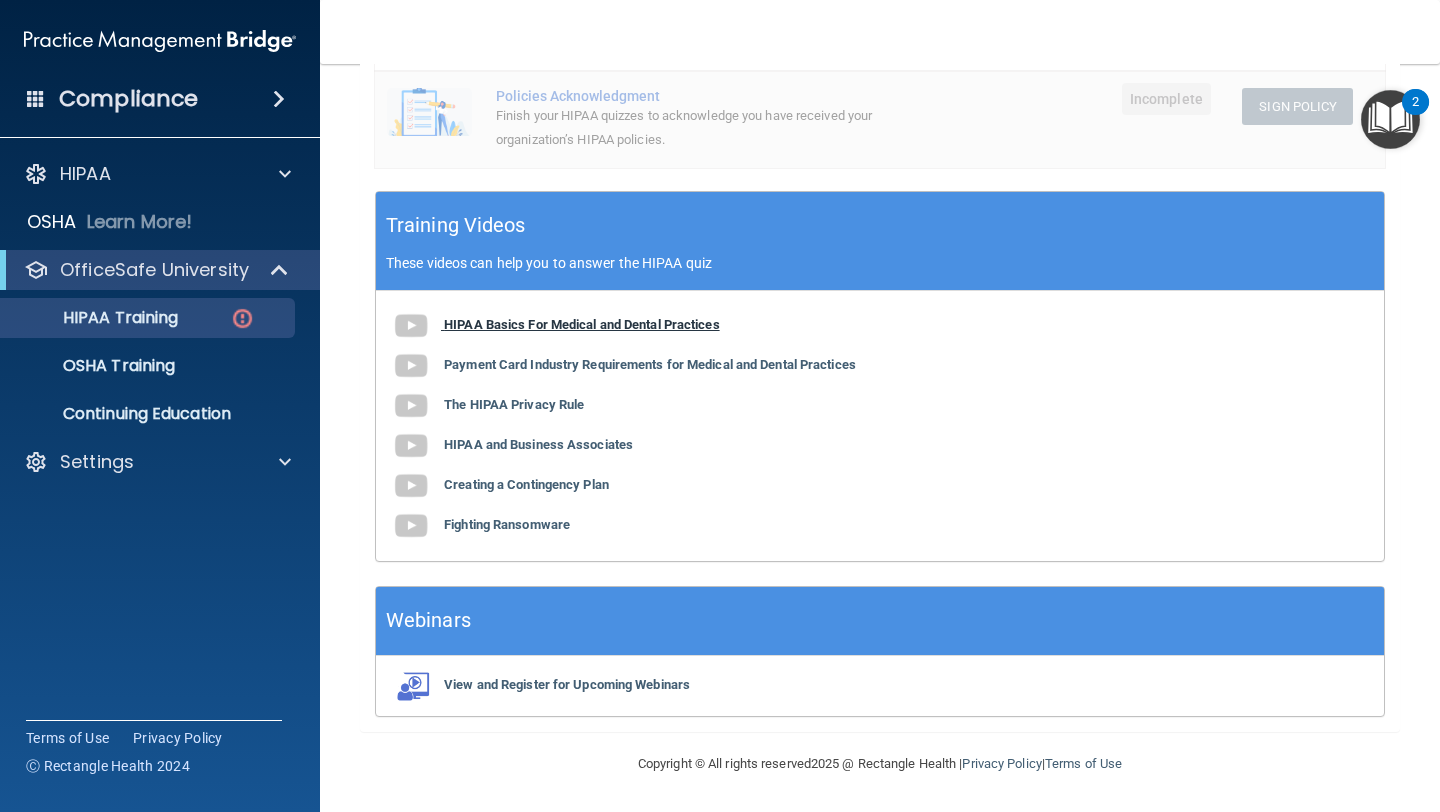 click on "HIPAA Basics For Medical and Dental Practices" at bounding box center [582, 324] 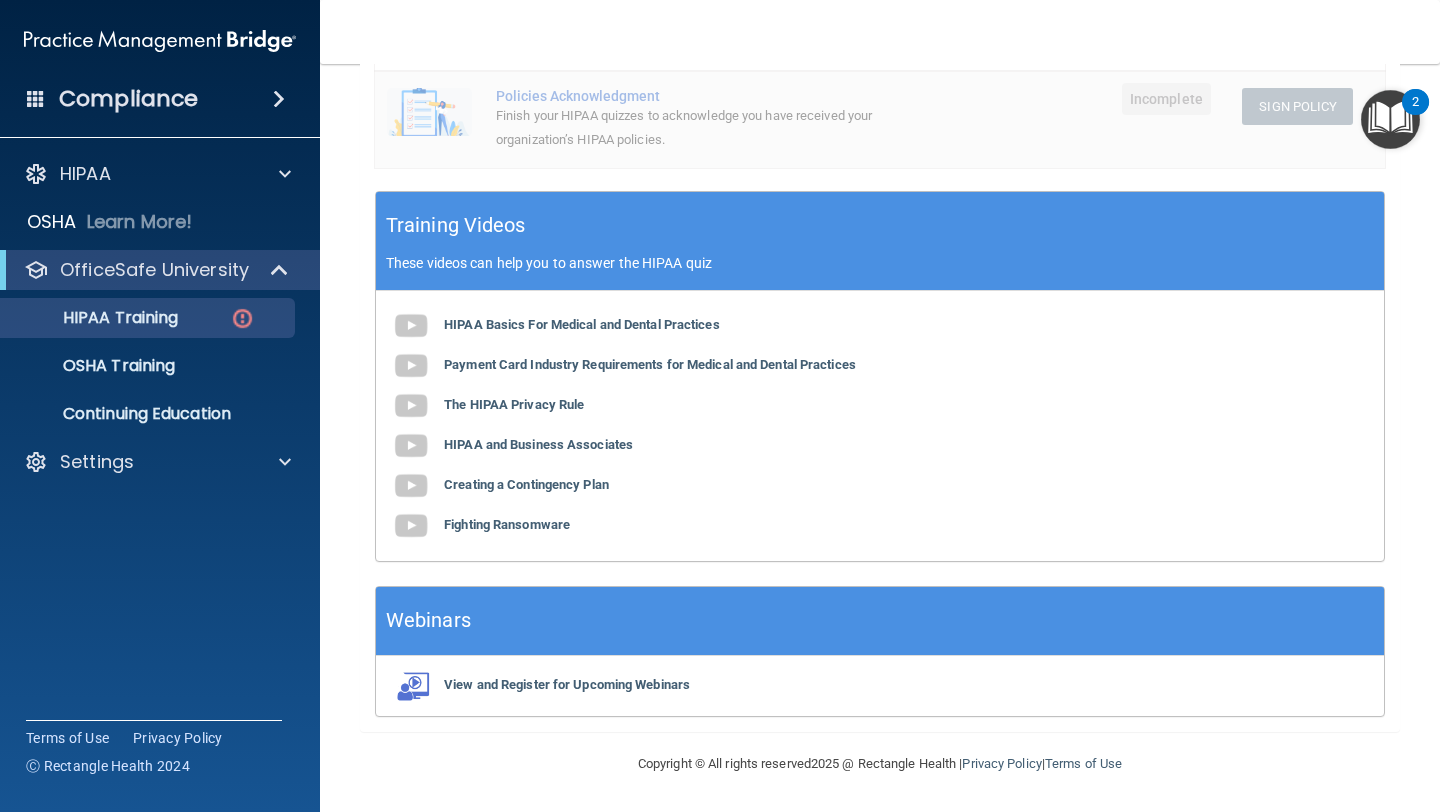 scroll, scrollTop: 642, scrollLeft: 0, axis: vertical 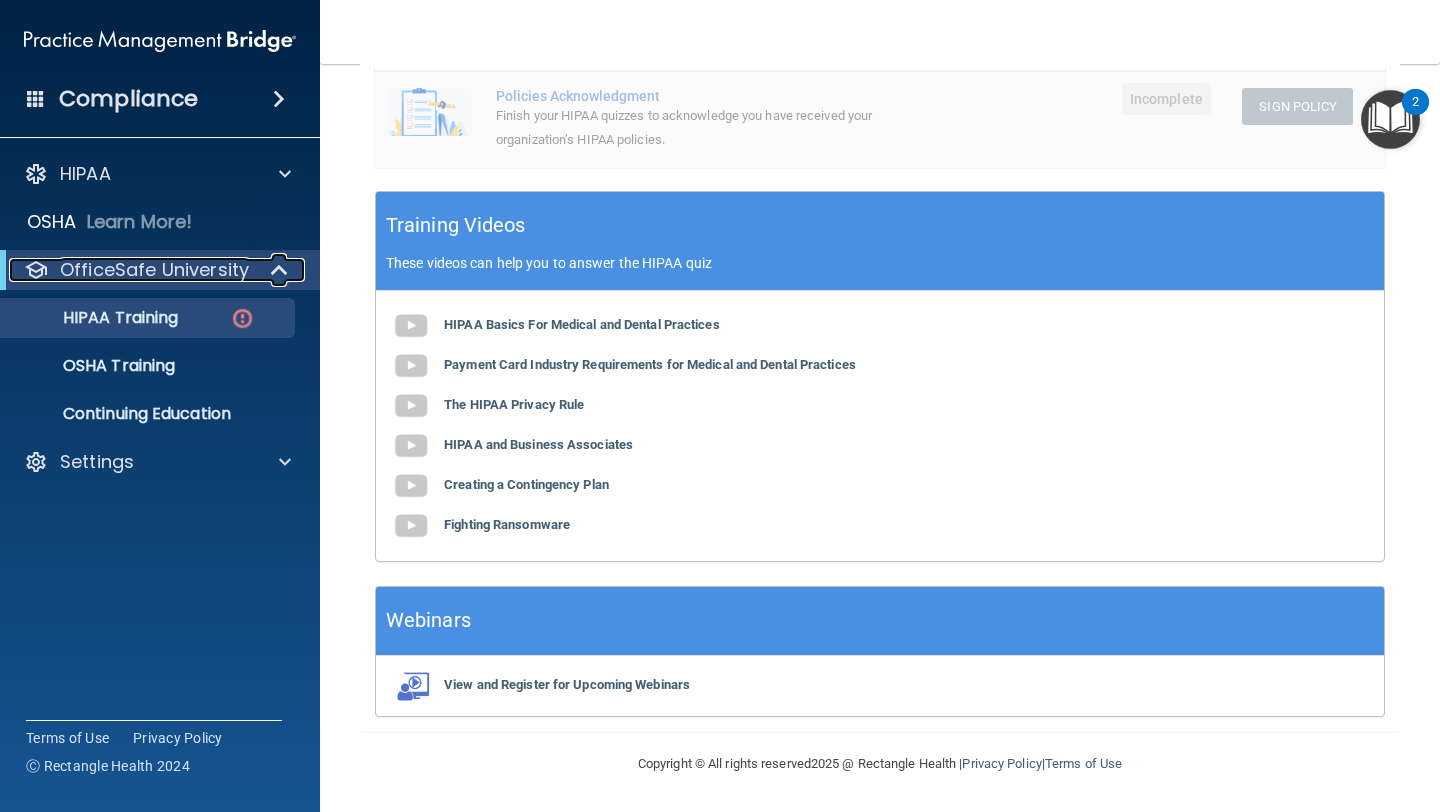 click at bounding box center [281, 270] 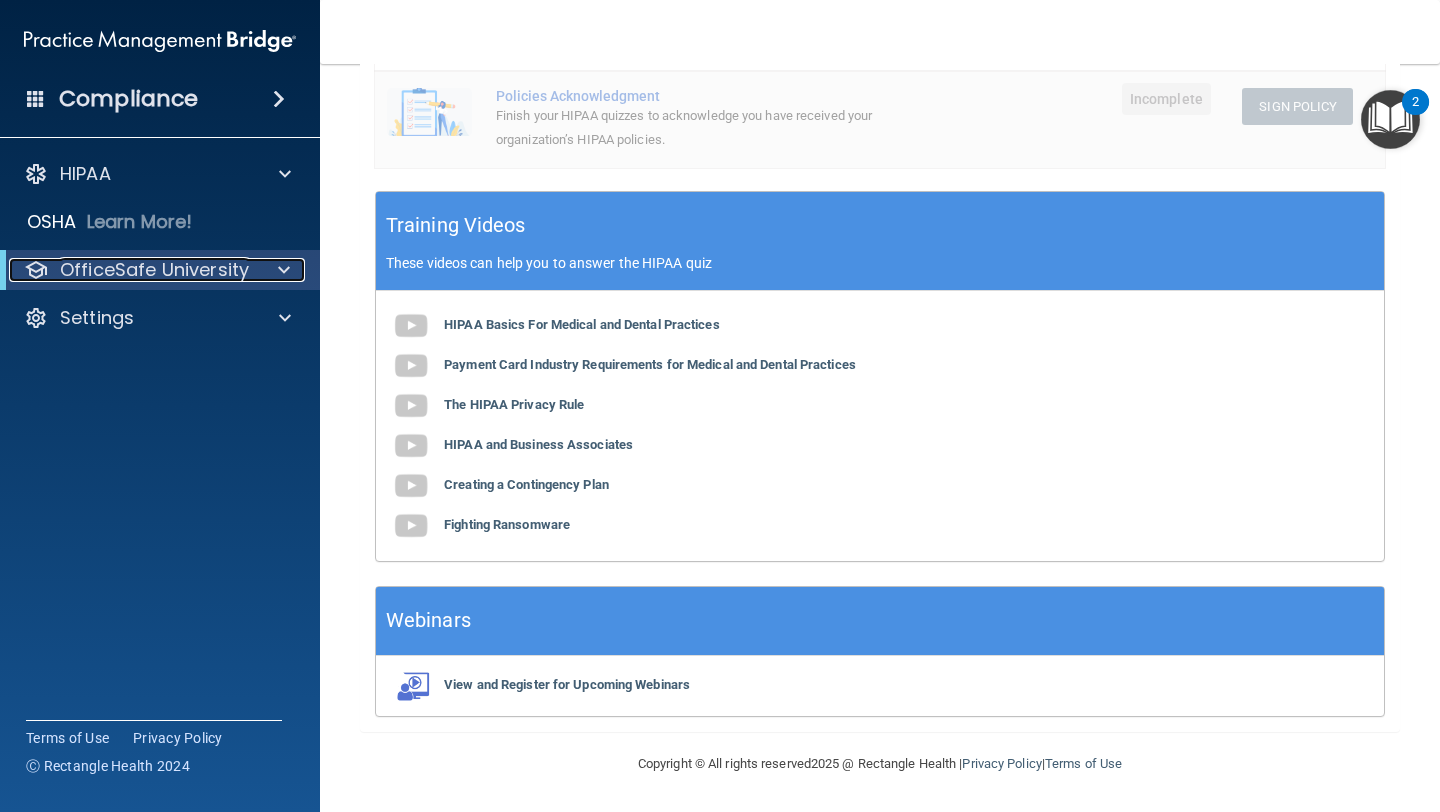 click at bounding box center (280, 270) 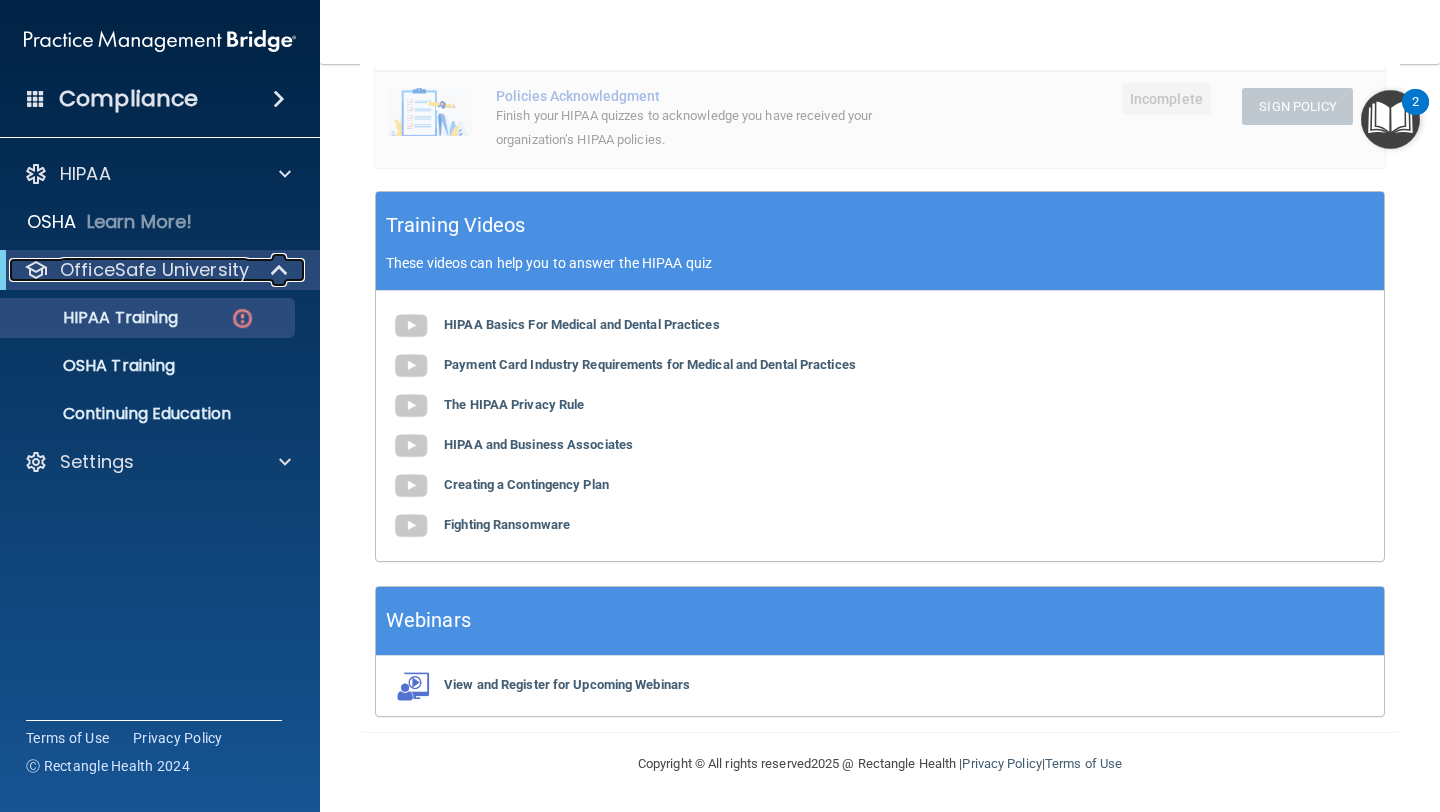 click at bounding box center (281, 270) 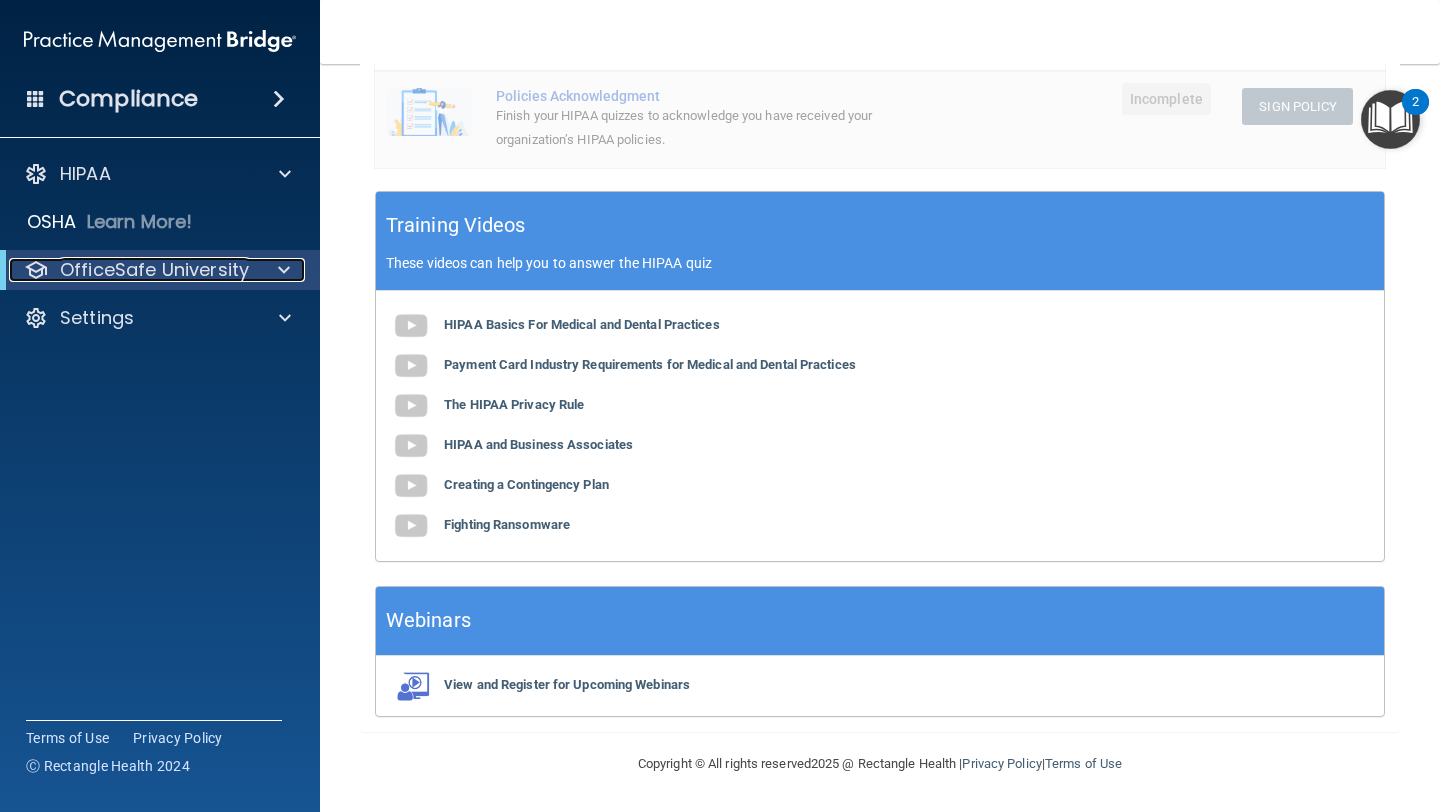 click at bounding box center [284, 270] 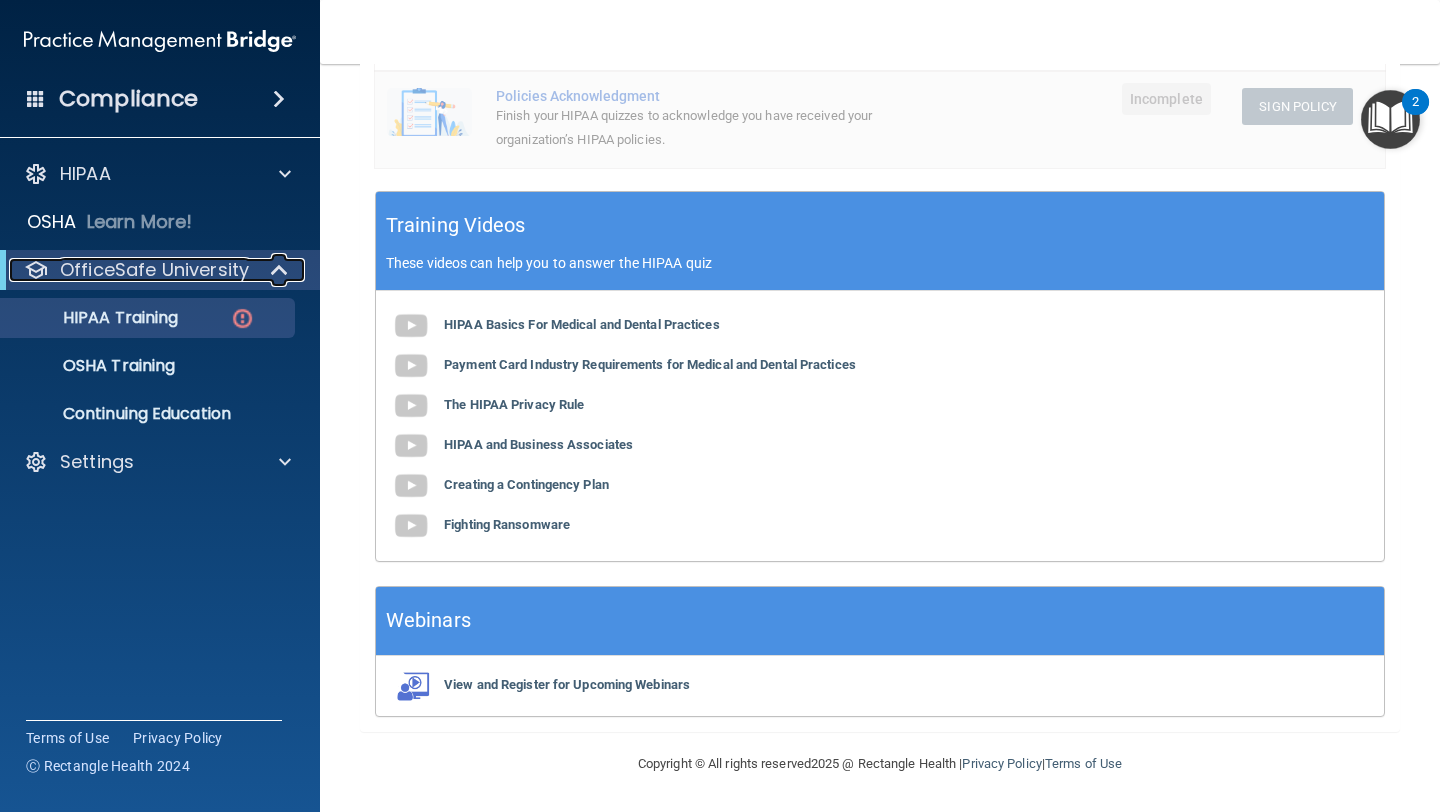 click on "OfficeSafe University" at bounding box center (154, 270) 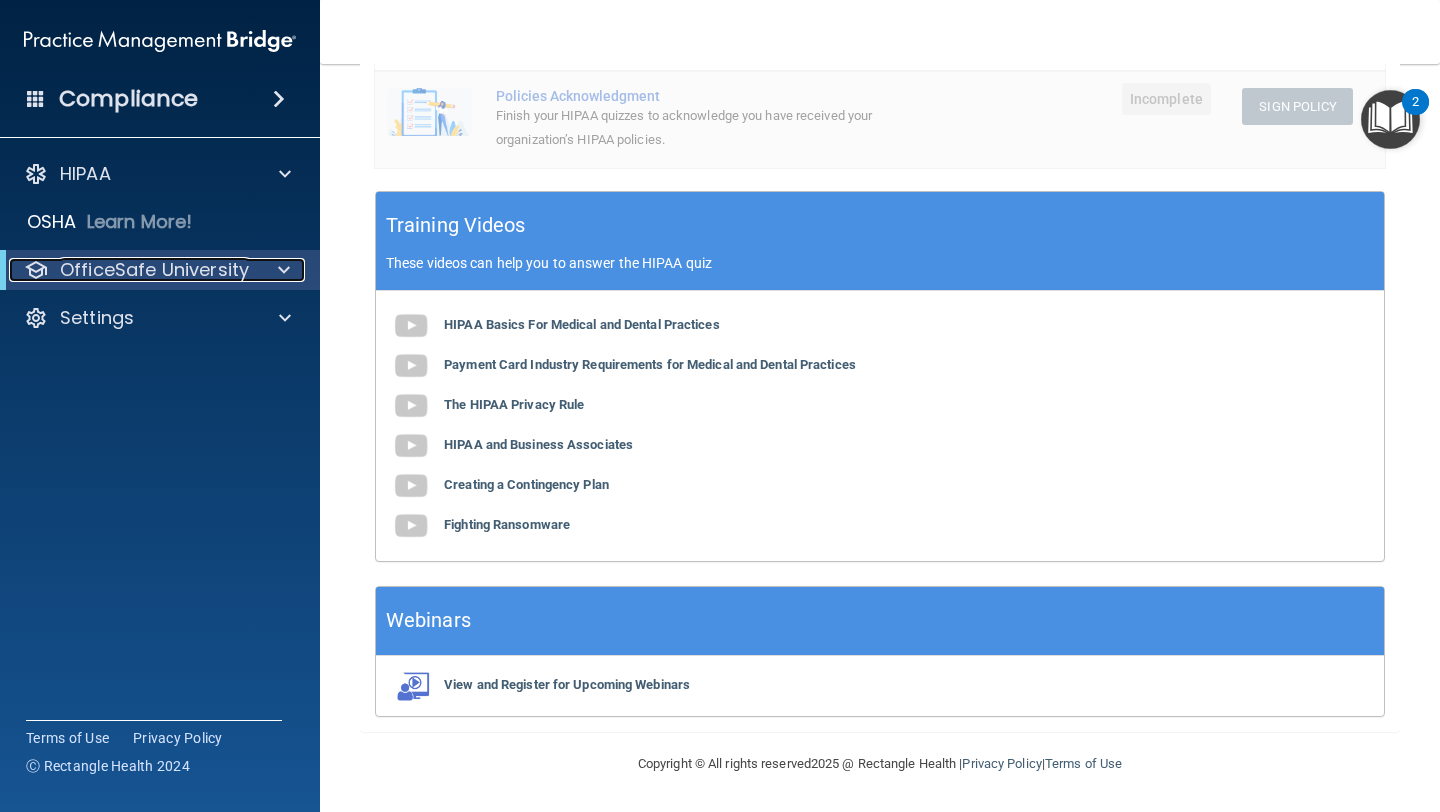 click on "OfficeSafe University" at bounding box center [154, 270] 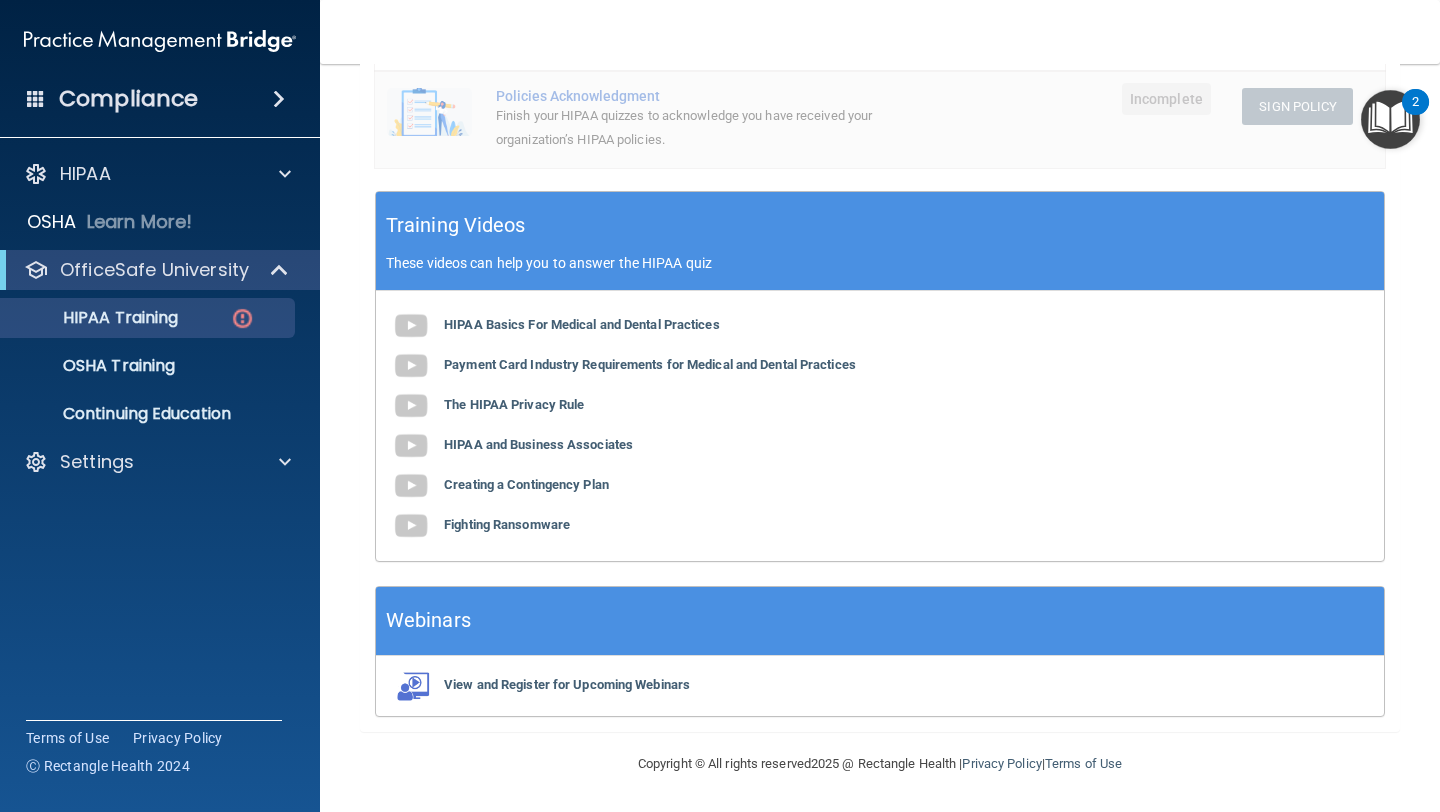 click at bounding box center [1390, 119] 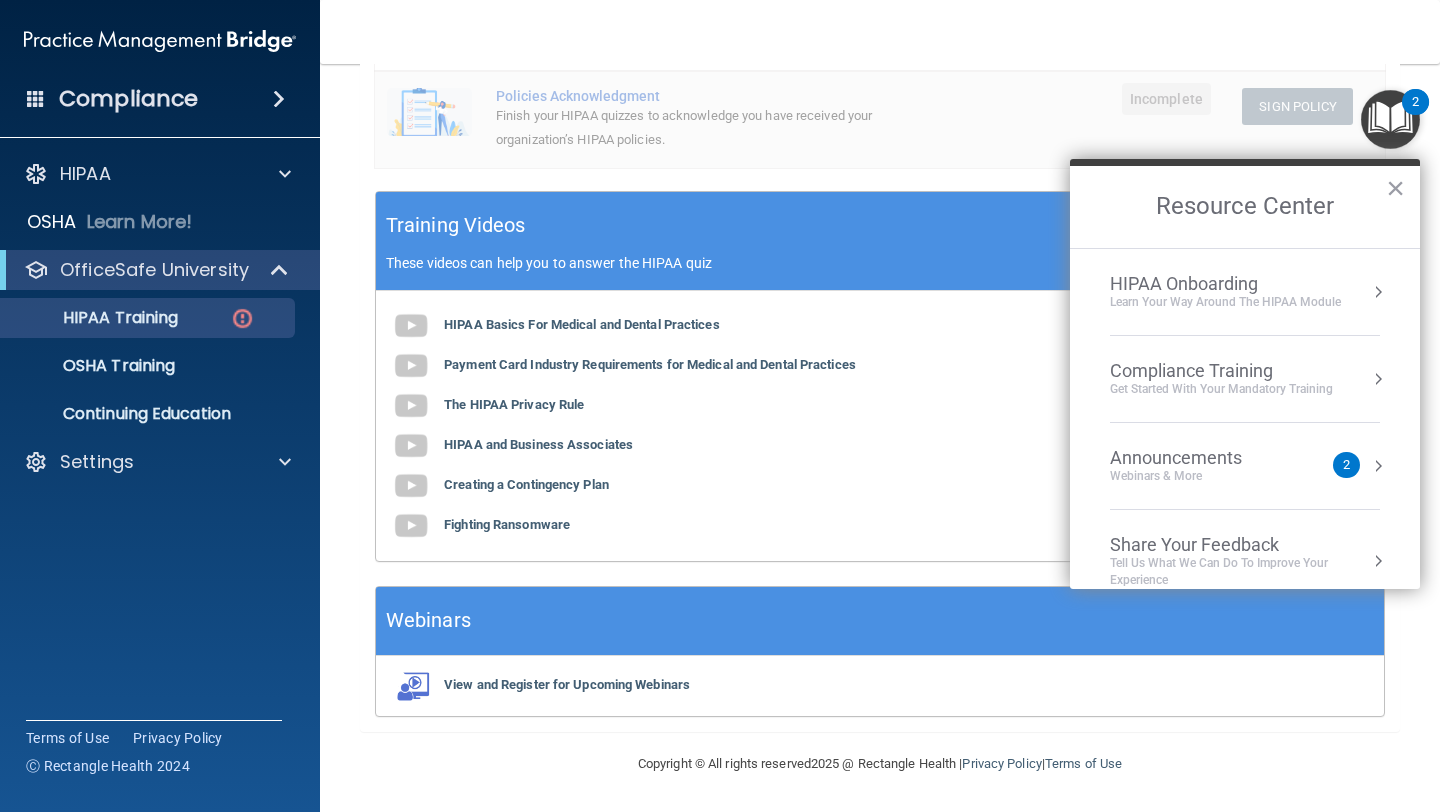 click on "Compliance Training" at bounding box center (1221, 371) 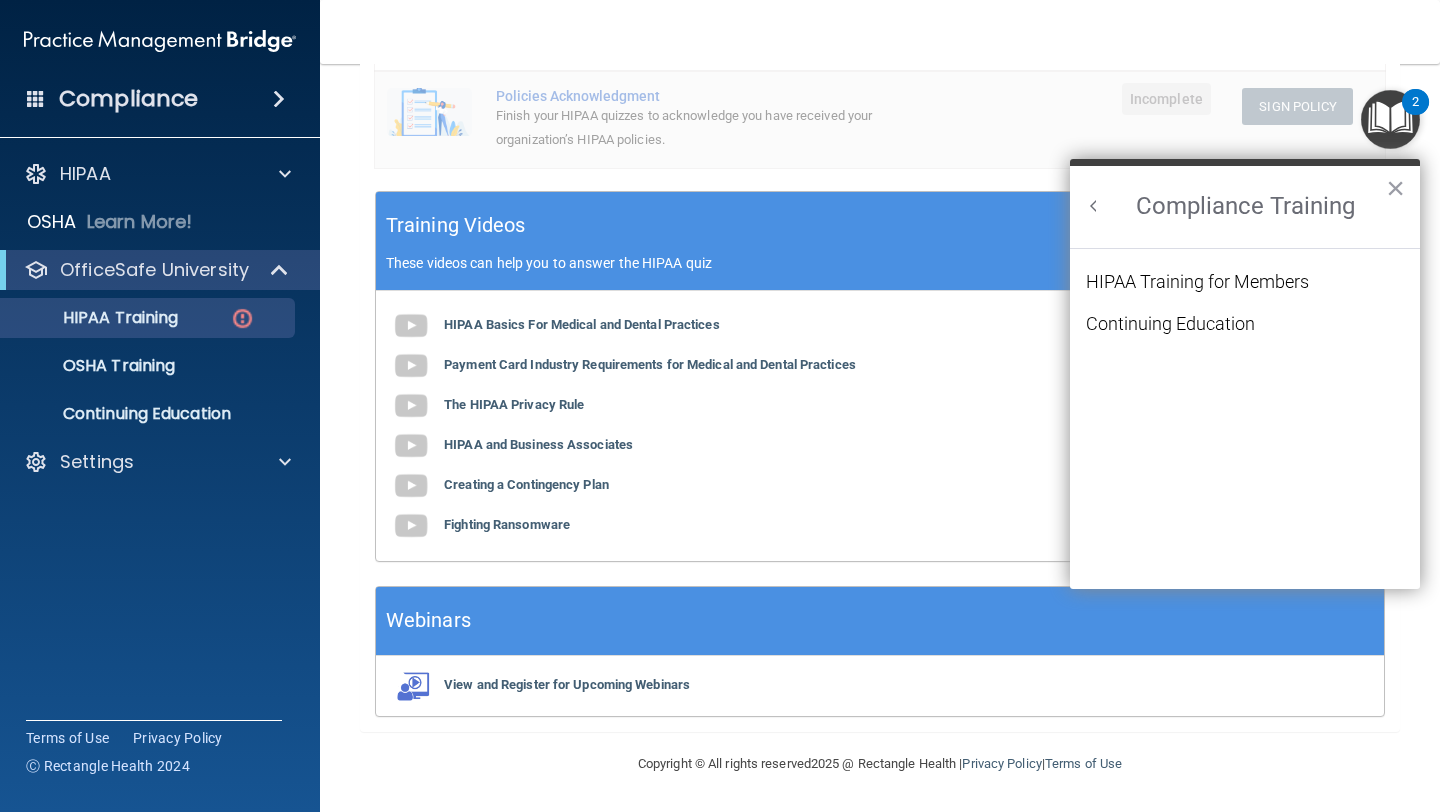 scroll, scrollTop: 0, scrollLeft: 0, axis: both 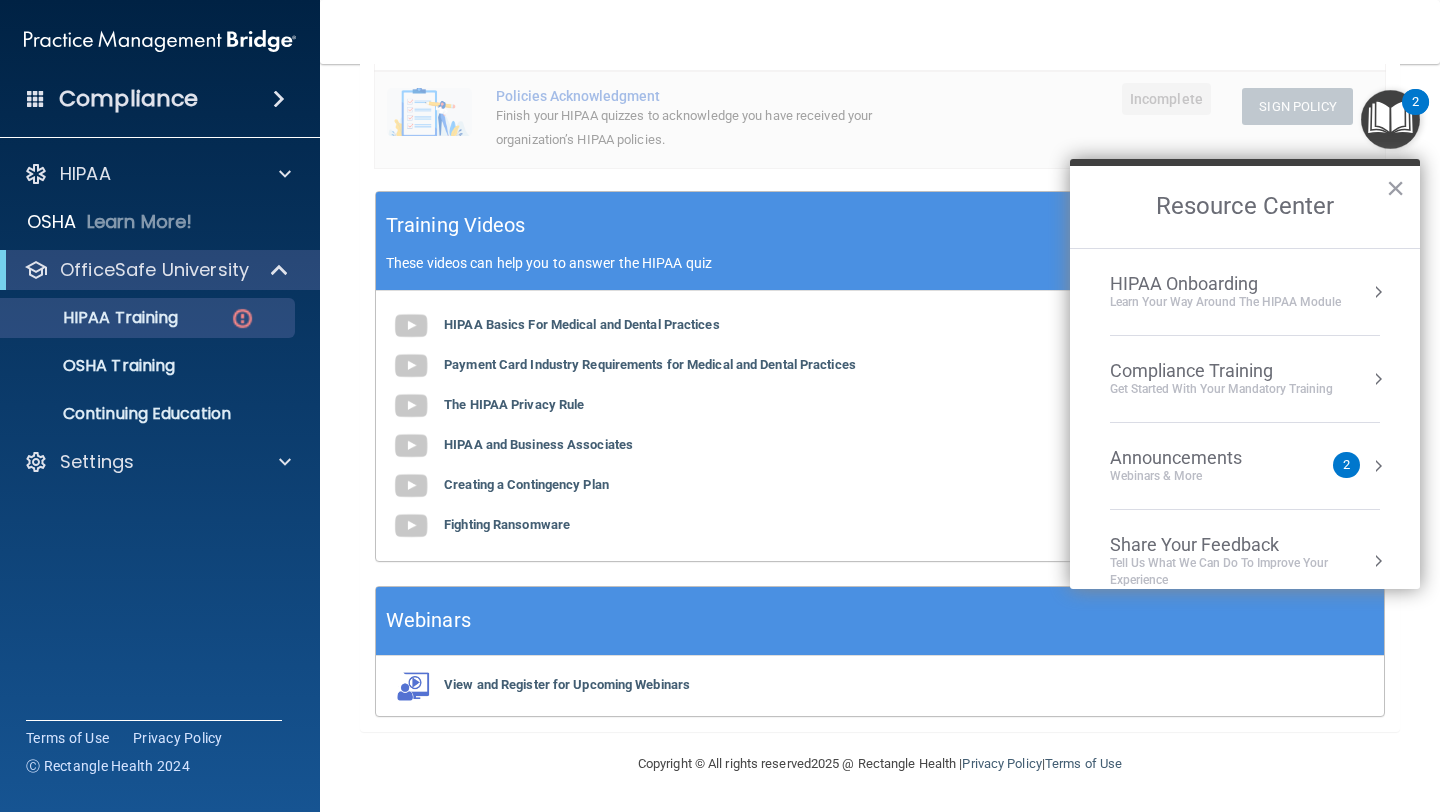 click on "Compliance Training" at bounding box center [1221, 371] 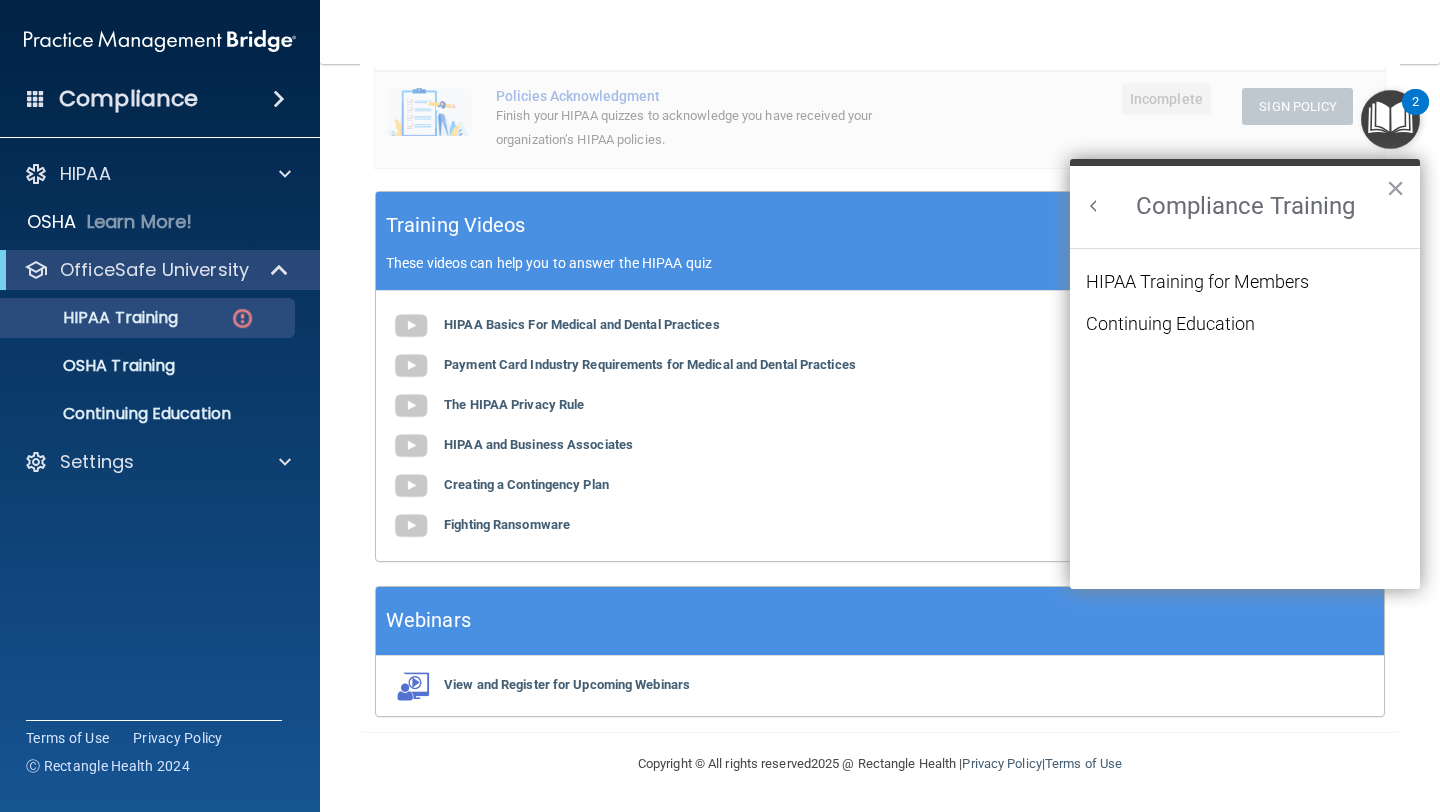 scroll, scrollTop: 0, scrollLeft: 0, axis: both 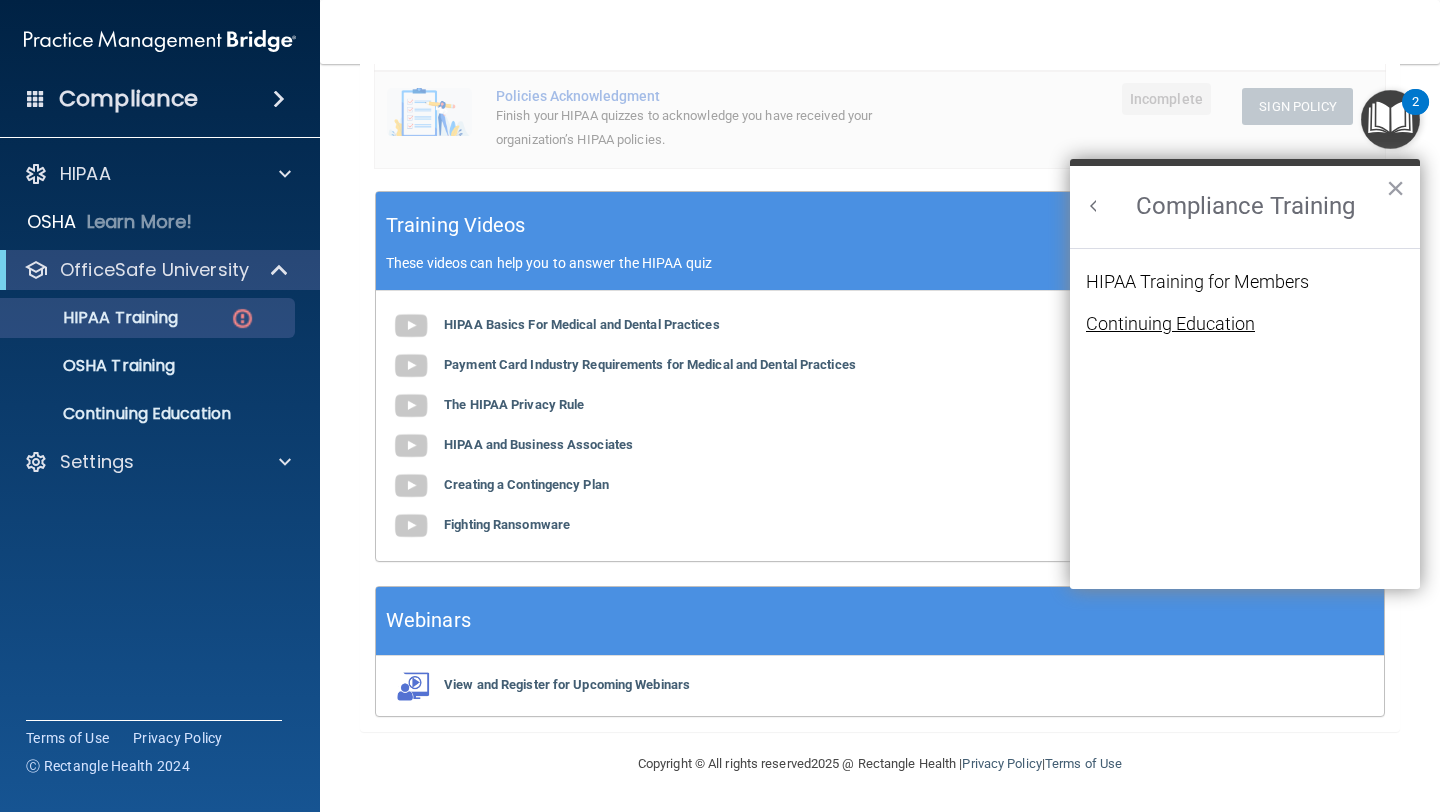 click on "Continuing Education" at bounding box center (1170, 324) 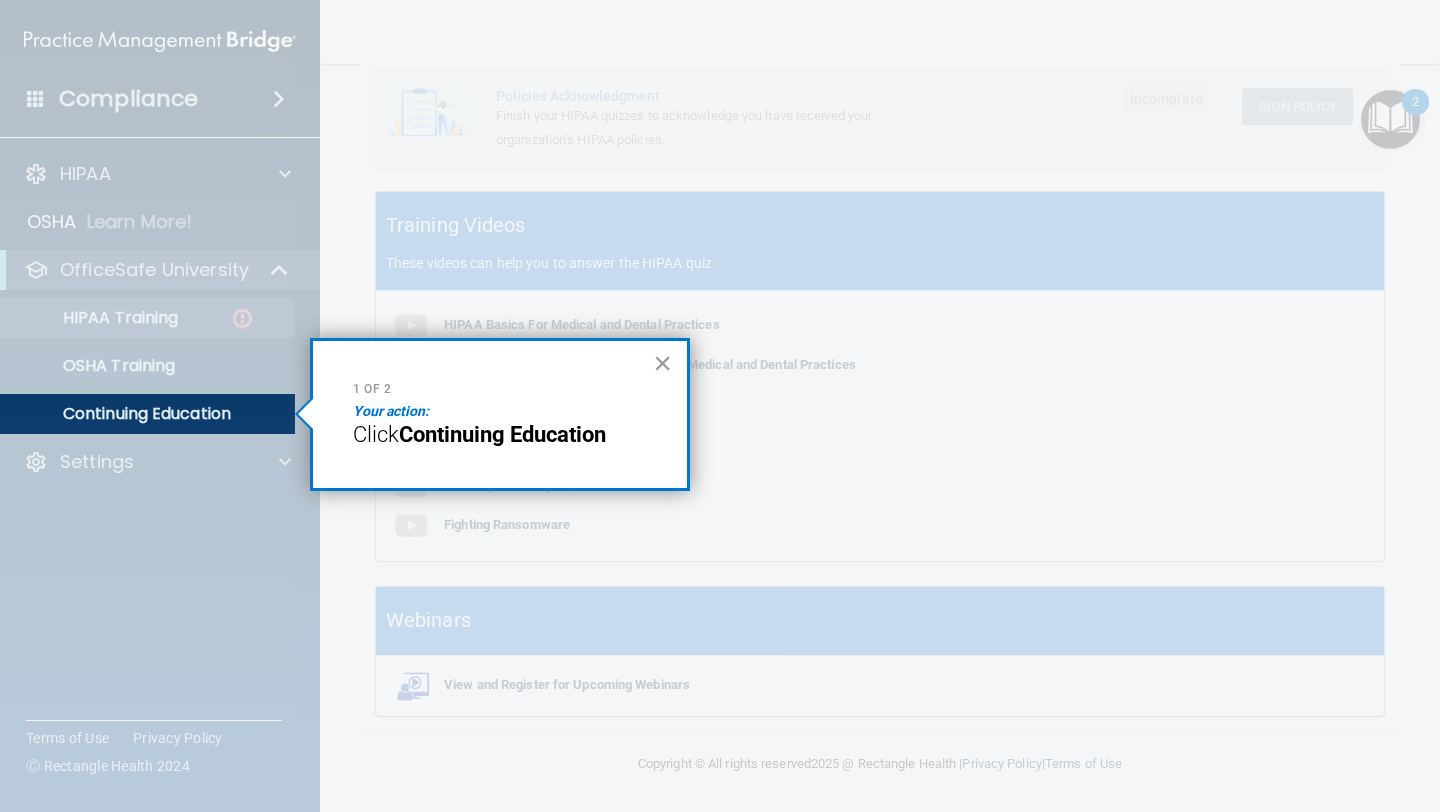 drag, startPoint x: 666, startPoint y: 360, endPoint x: 687, endPoint y: 336, distance: 31.890438 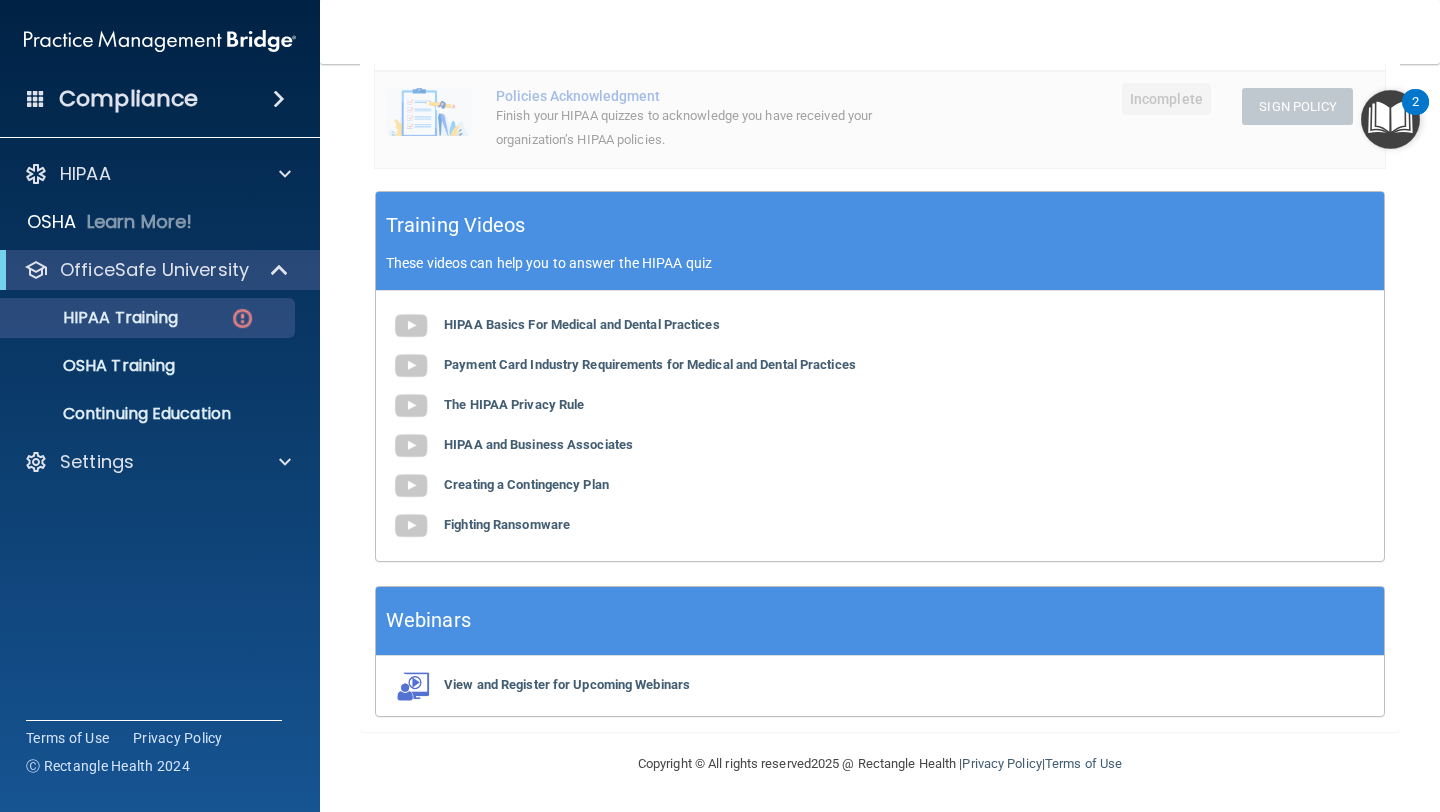 click at bounding box center (1390, 119) 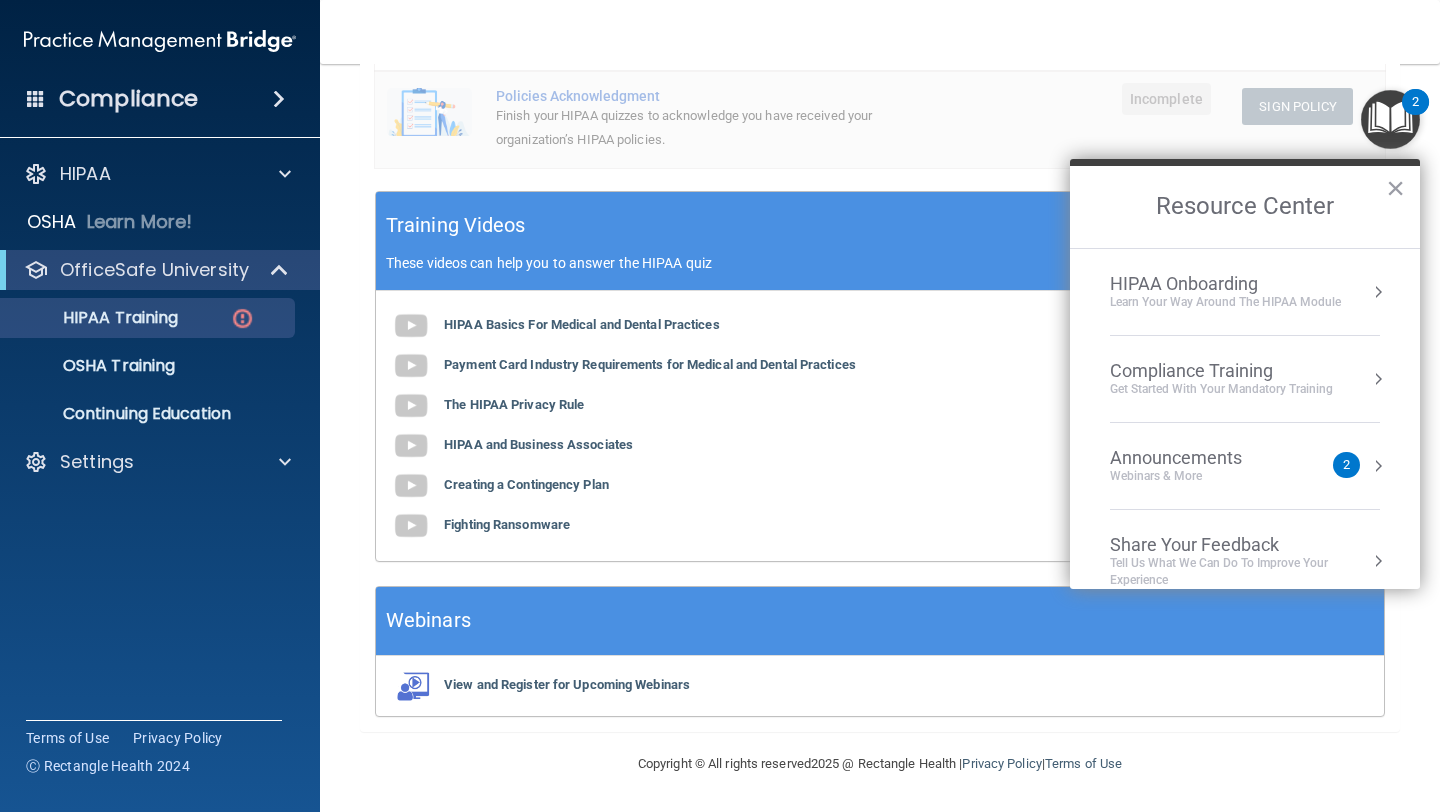 click on "HIPAA Onboarding" at bounding box center (1225, 284) 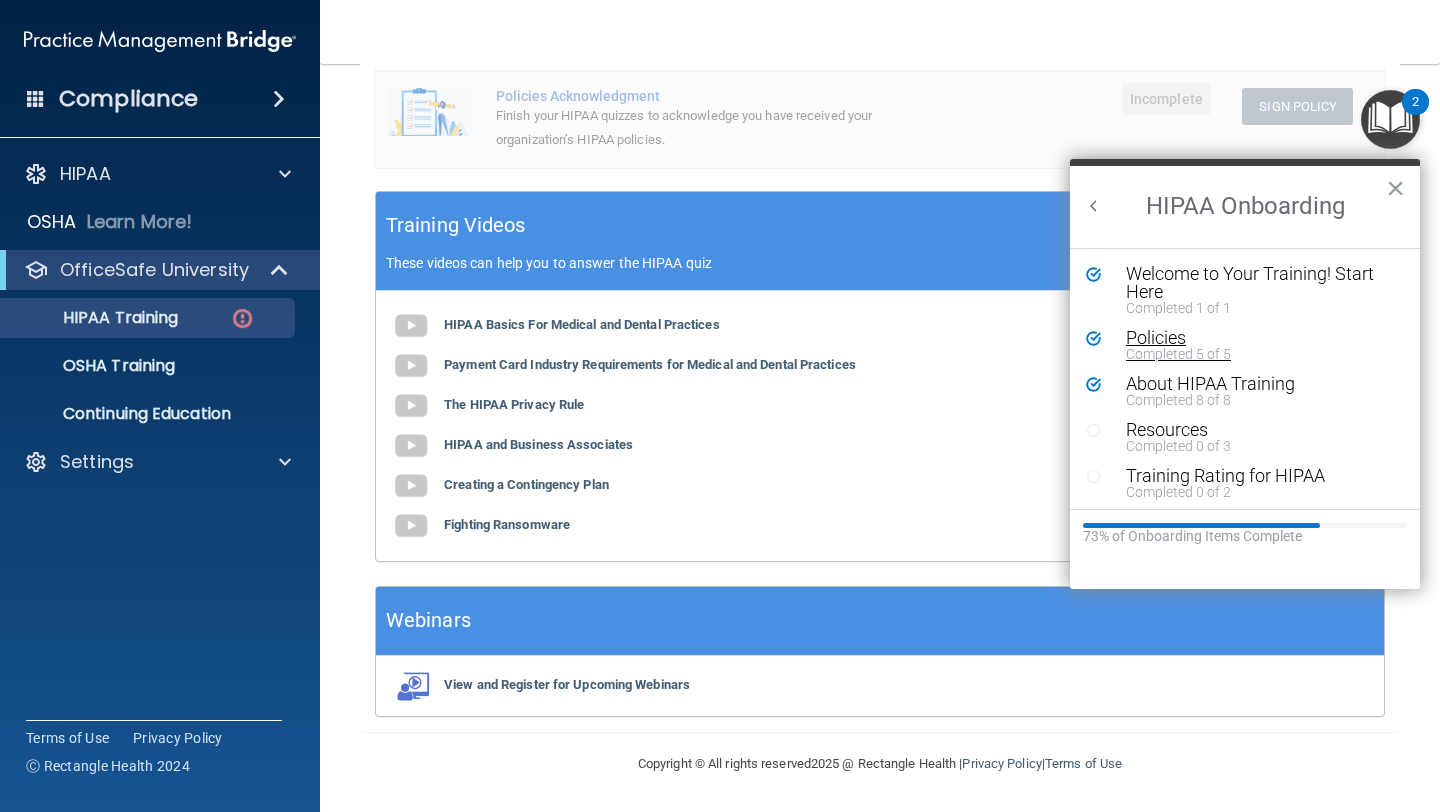 scroll, scrollTop: 0, scrollLeft: 0, axis: both 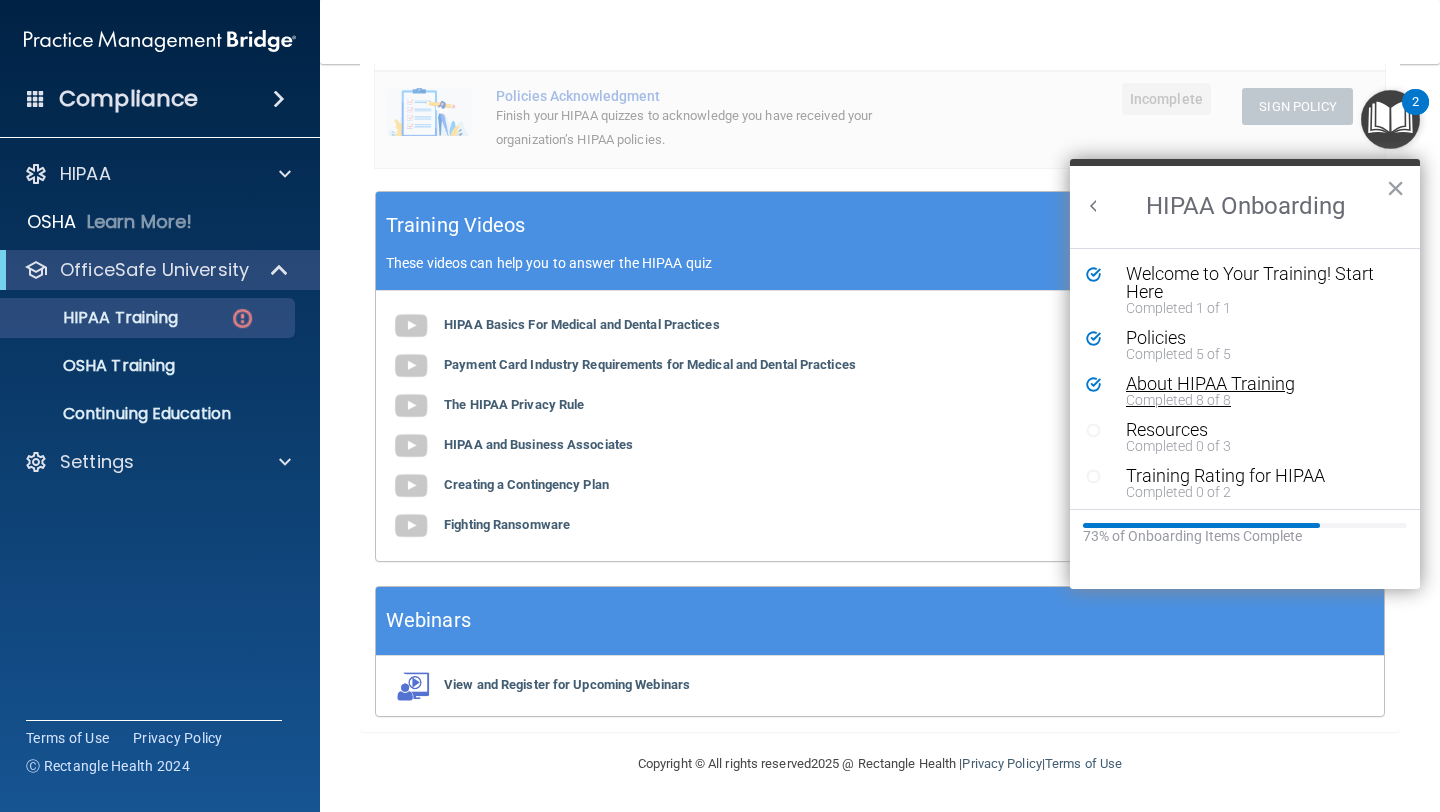 click on "About HIPAA Training" at bounding box center [1252, 384] 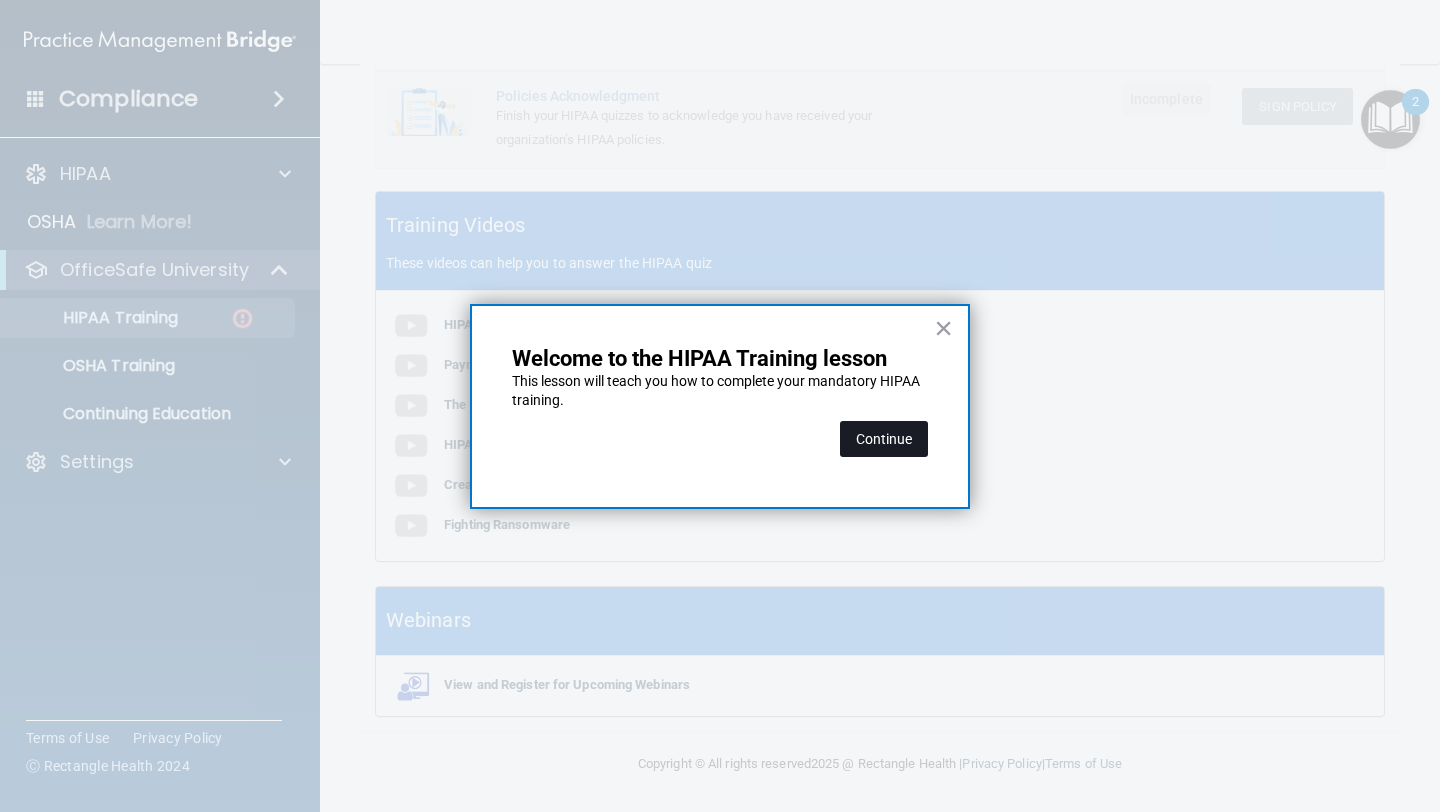 click on "Continue" at bounding box center (884, 439) 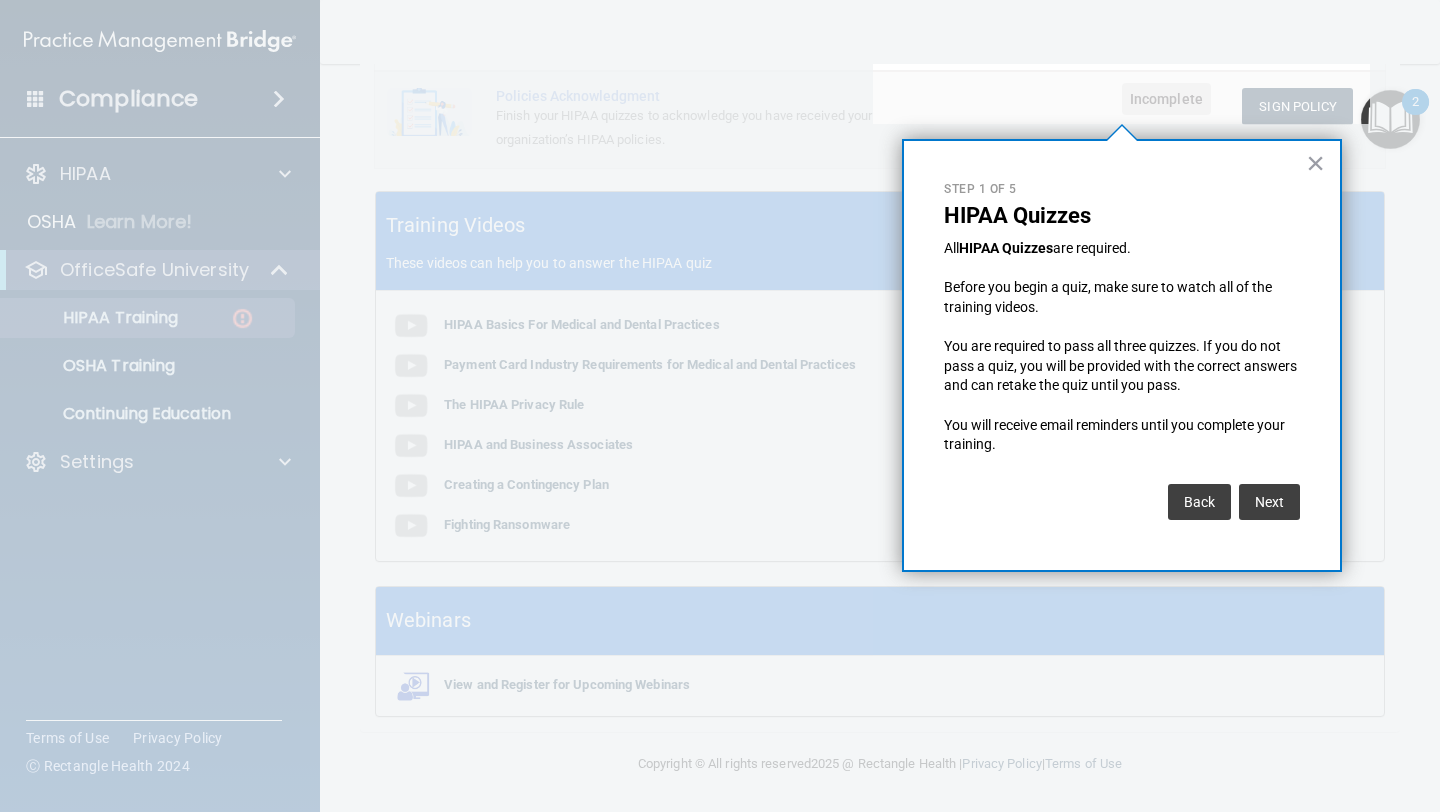 scroll, scrollTop: 154, scrollLeft: 0, axis: vertical 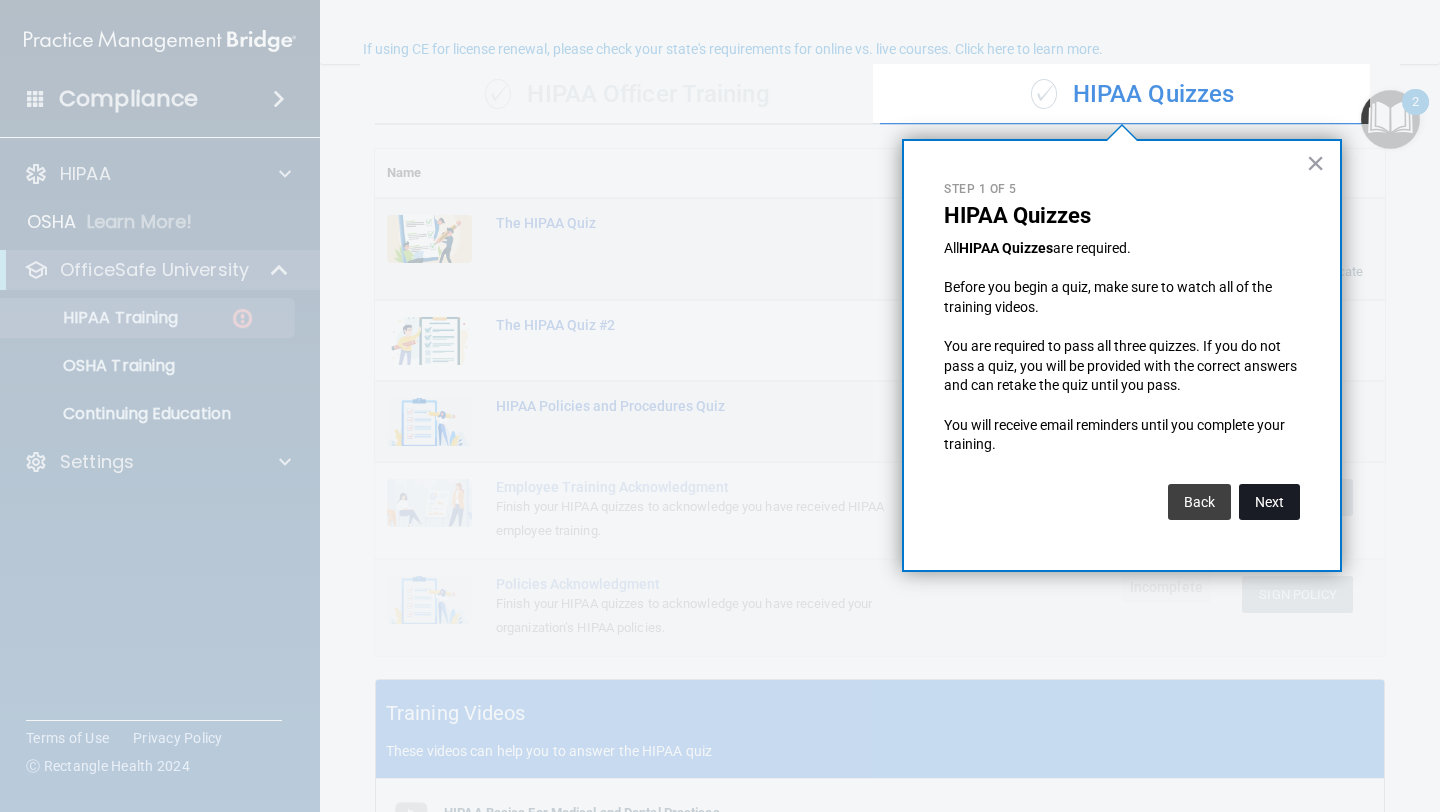 click on "Next" at bounding box center [1269, 502] 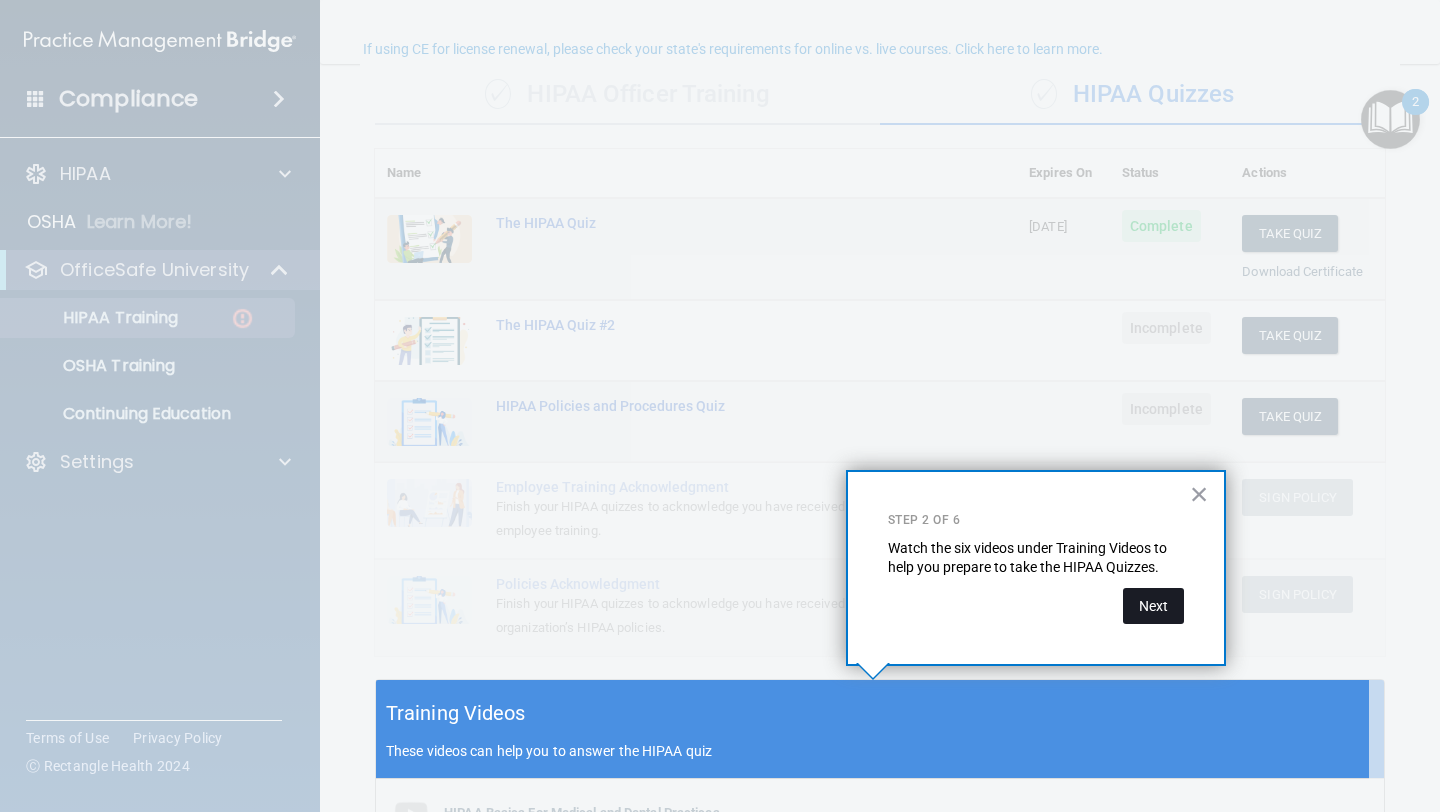 click on "Next" at bounding box center (1153, 606) 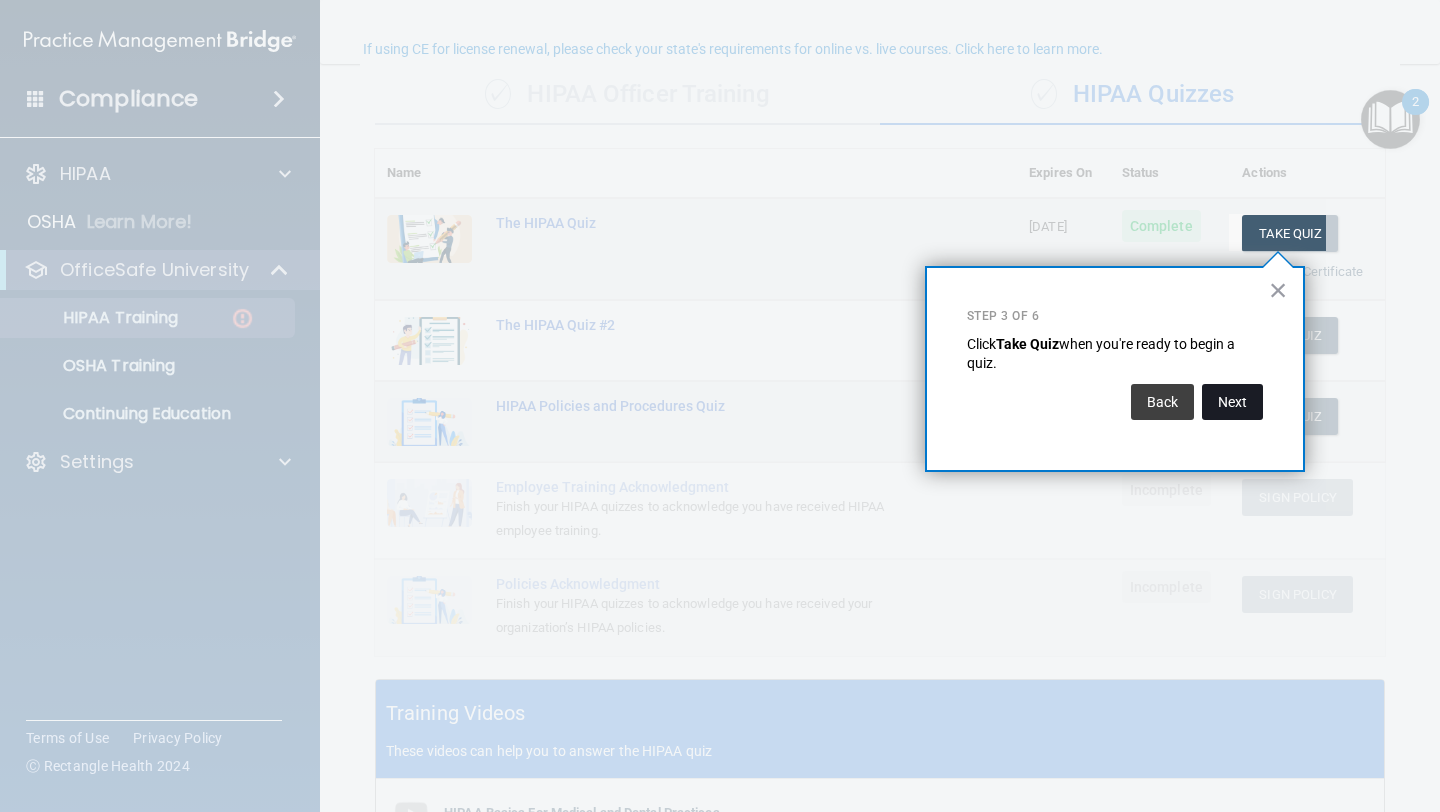 click on "Next" at bounding box center [1232, 402] 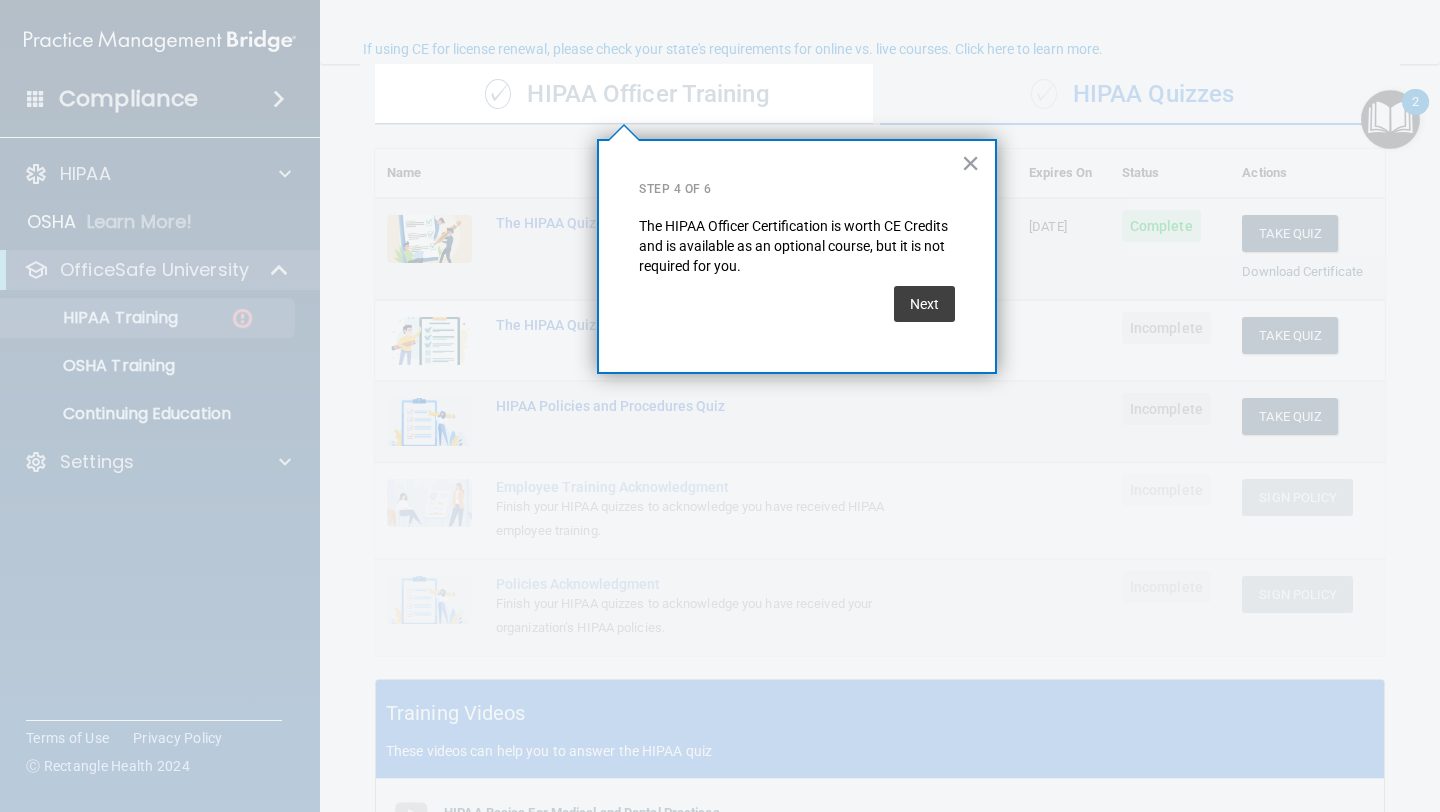 click on "Next" at bounding box center (924, 304) 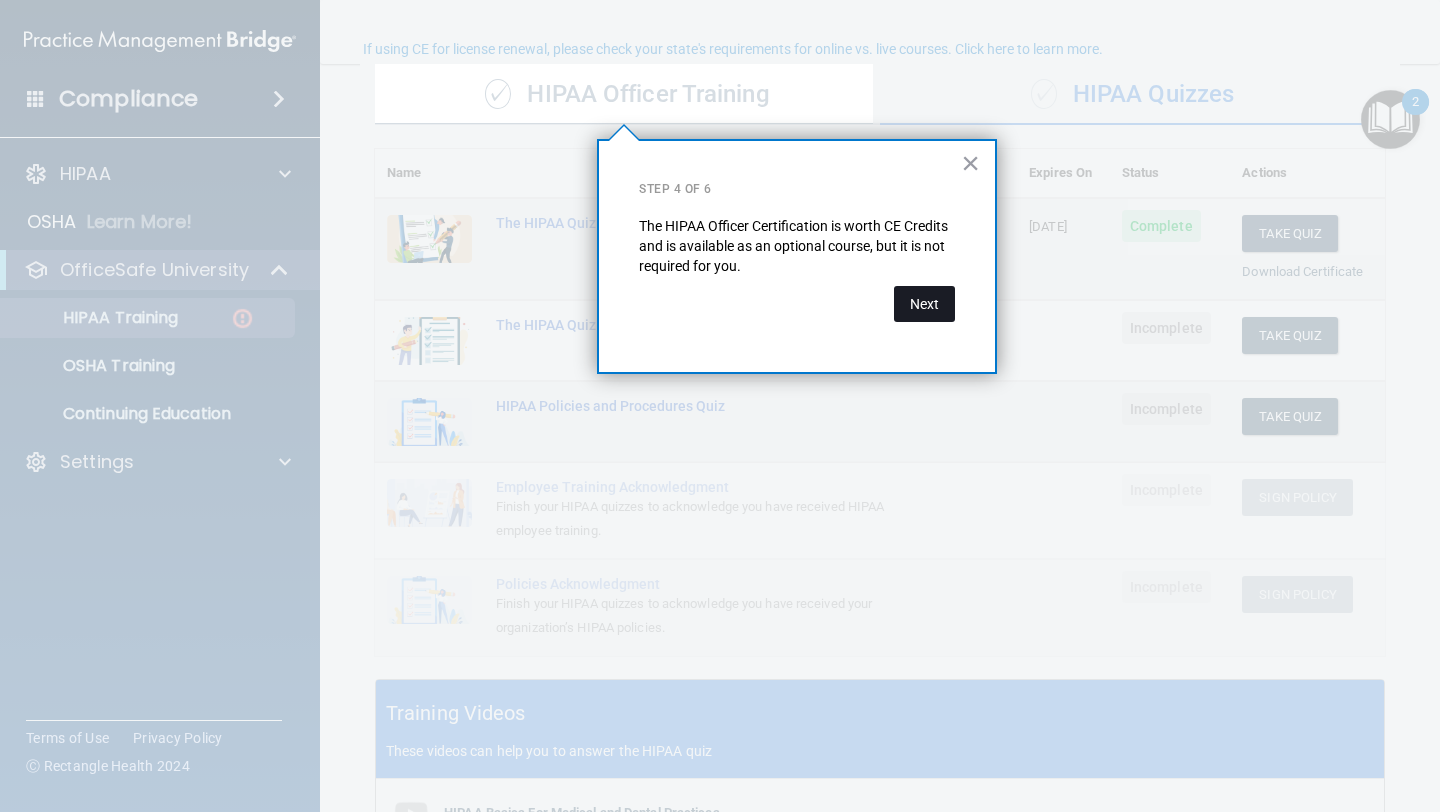 click on "Next" at bounding box center (924, 304) 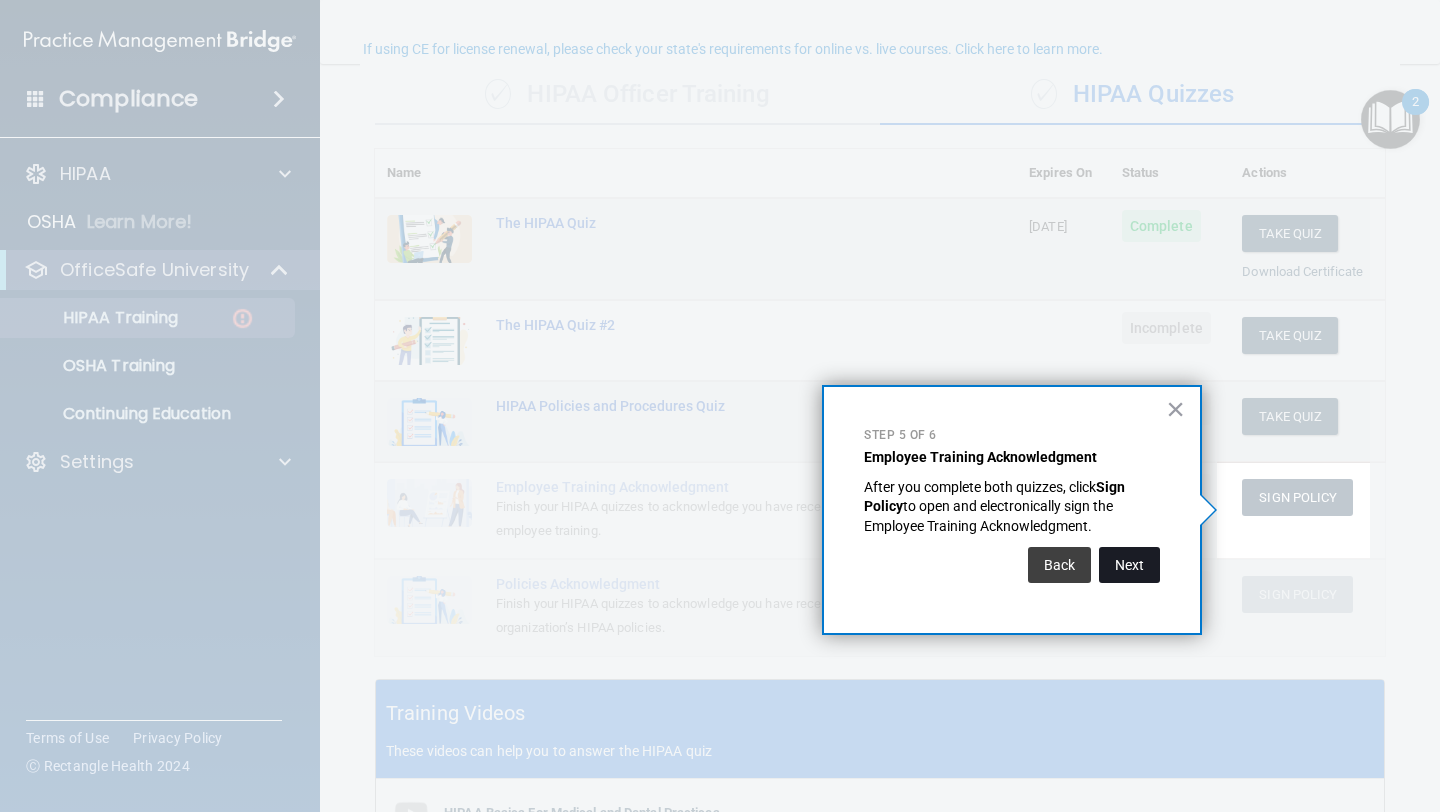click on "Next" at bounding box center [1129, 565] 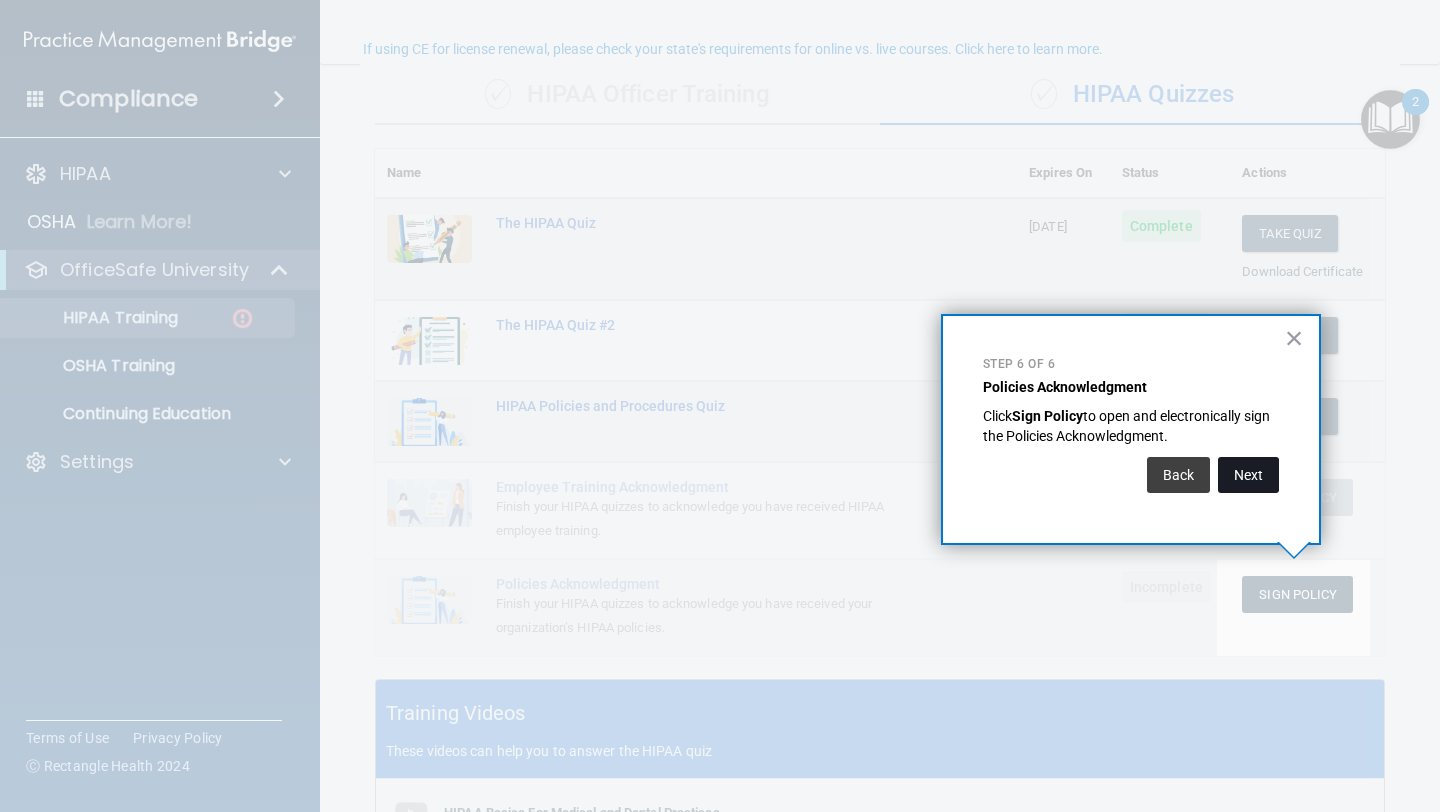 click on "Next" at bounding box center [1248, 475] 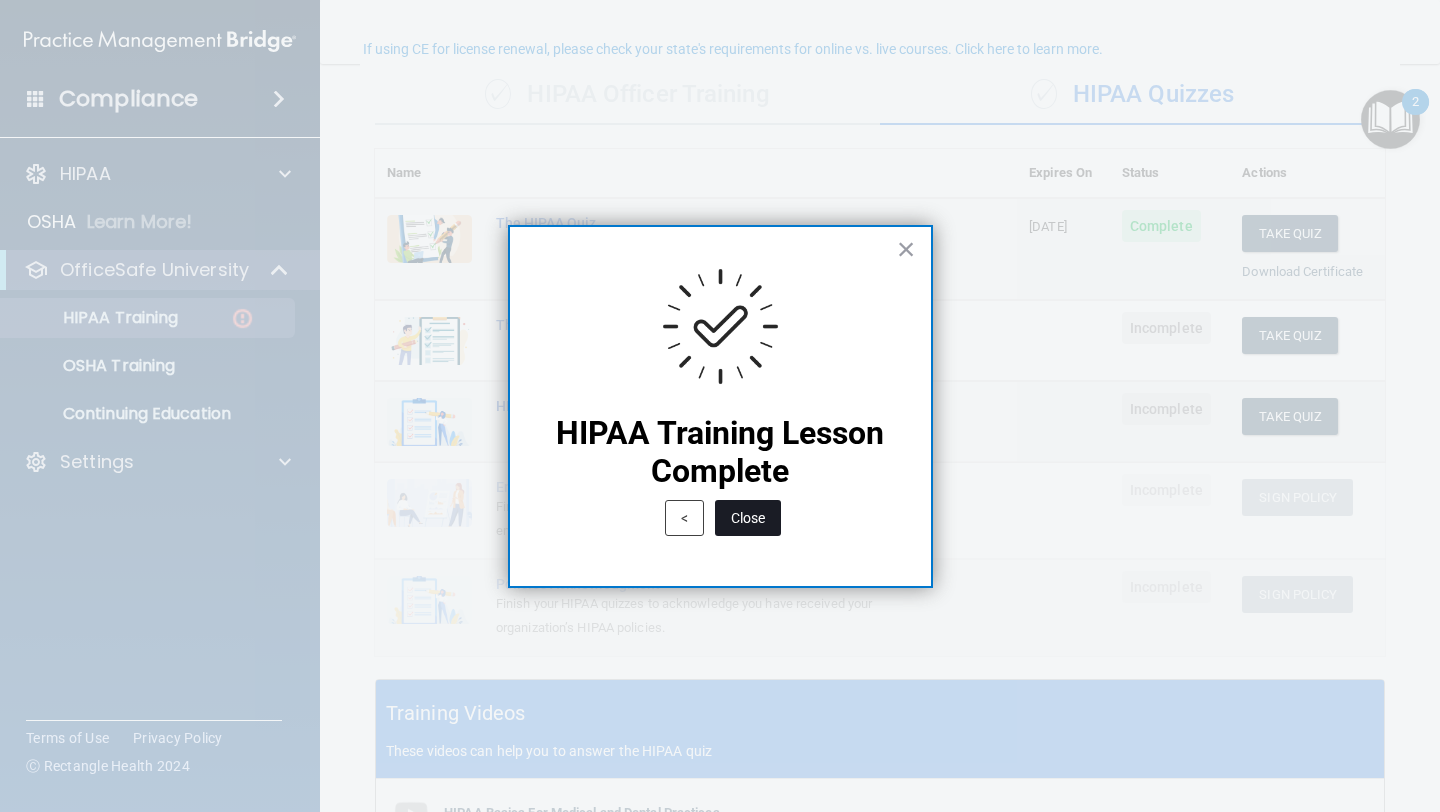 click on "Close" at bounding box center [748, 518] 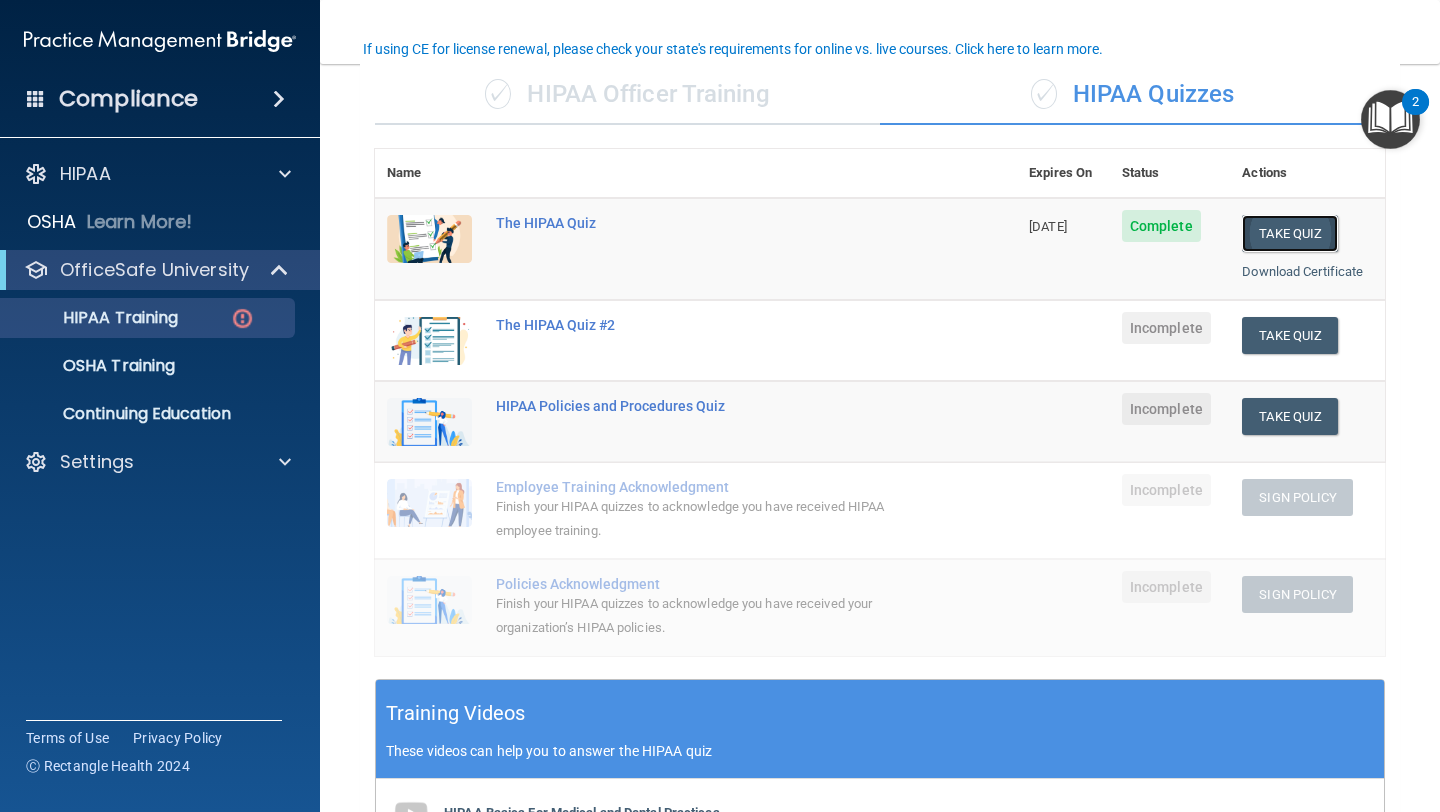 click on "Take Quiz" at bounding box center (1290, 233) 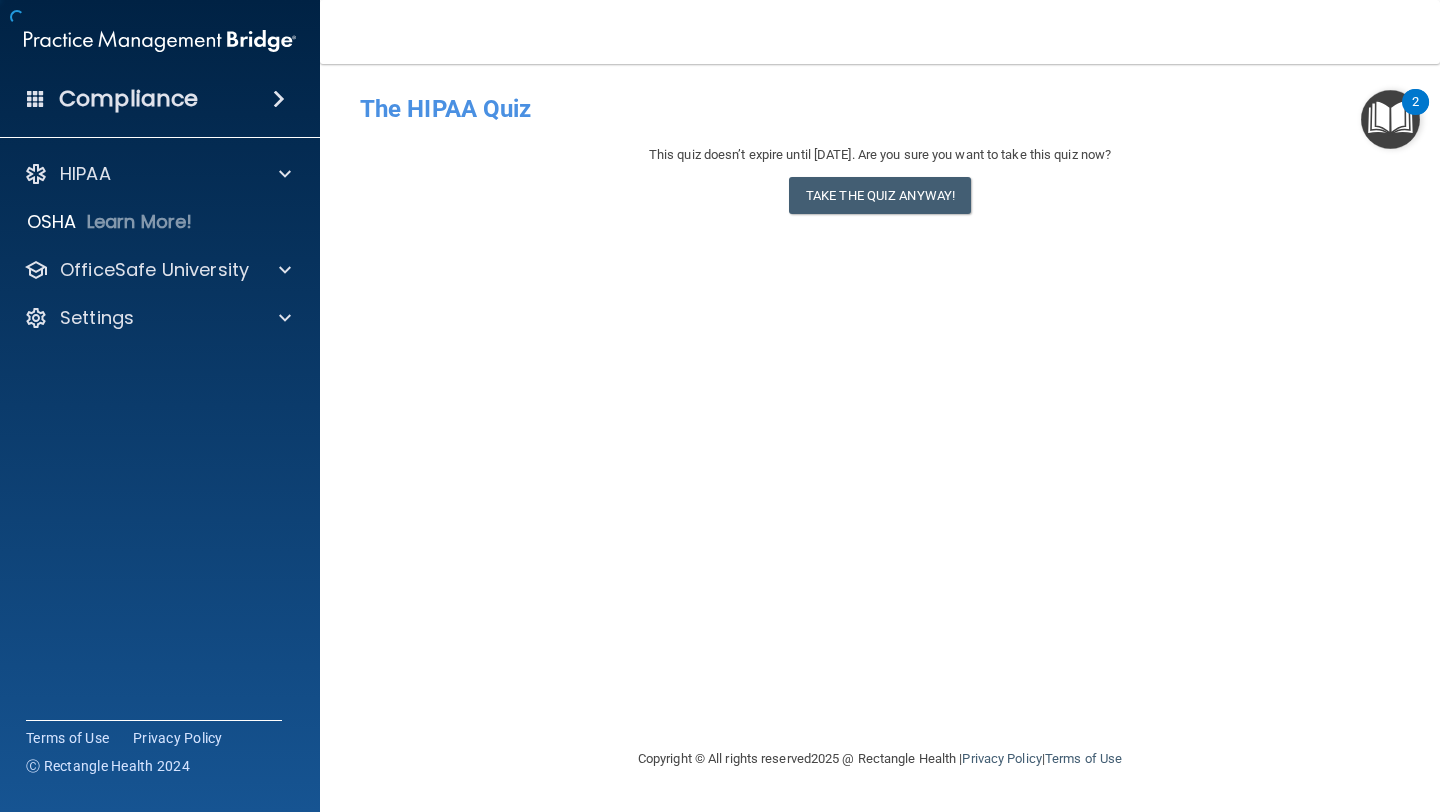 scroll, scrollTop: 0, scrollLeft: 0, axis: both 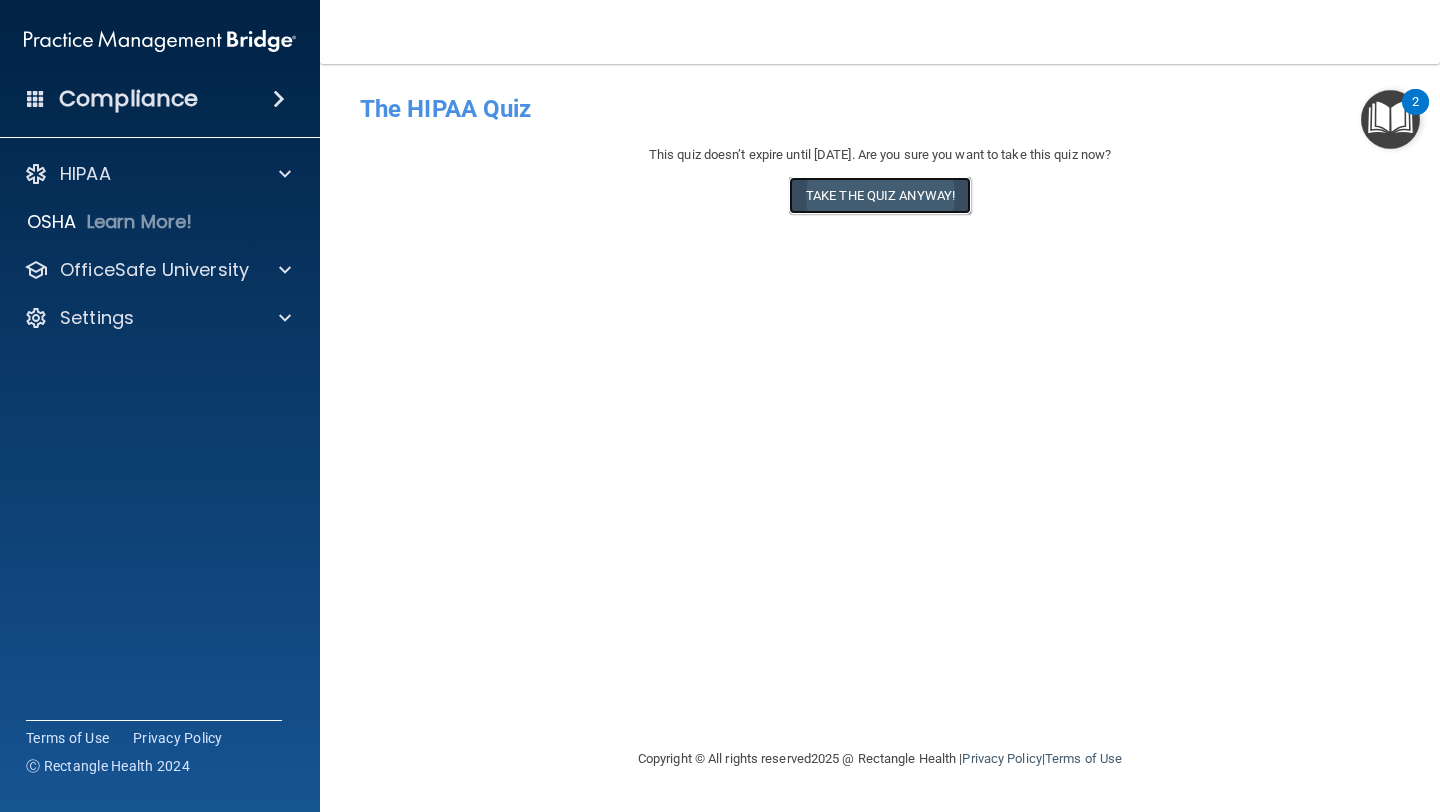 click on "Take the quiz anyway!" at bounding box center [880, 195] 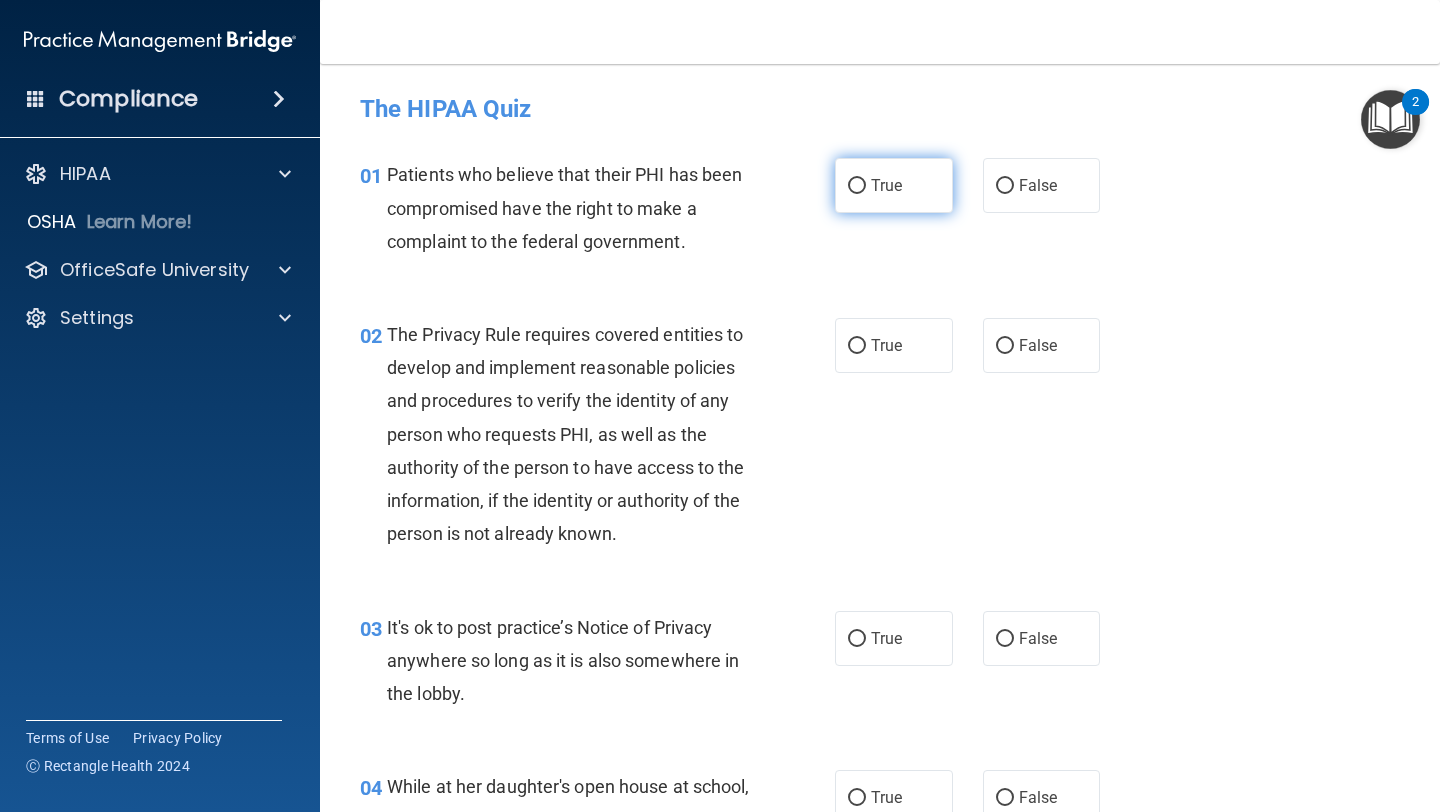 click on "True" at bounding box center [894, 185] 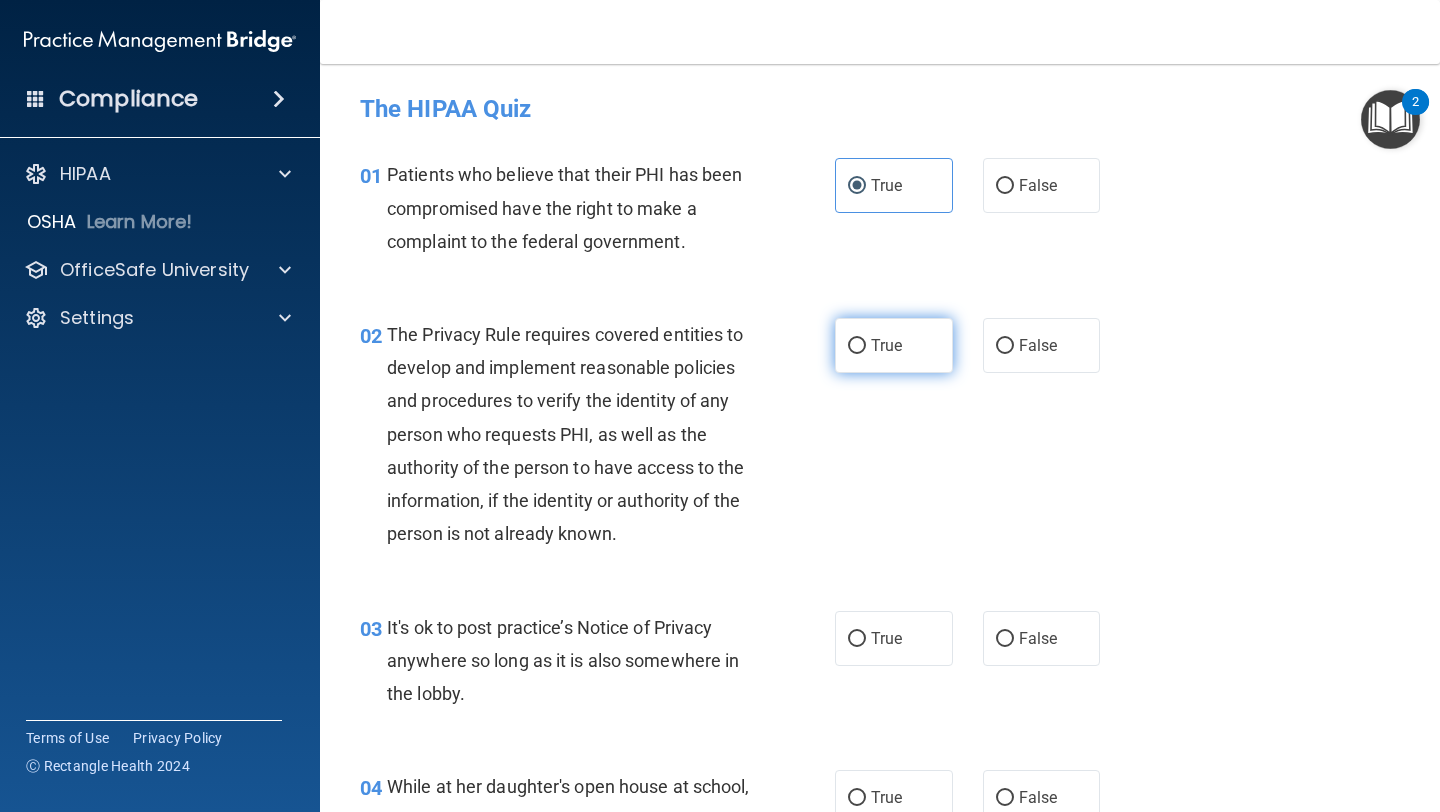 click on "02       The Privacy Rule requires covered entities to develop and implement reasonable policies and procedures to verify the identity of any person who requests PHI, as well as the authority of the person to have access to the information, if the identity or authority of the person is not already known.                 True           False" at bounding box center [880, 439] 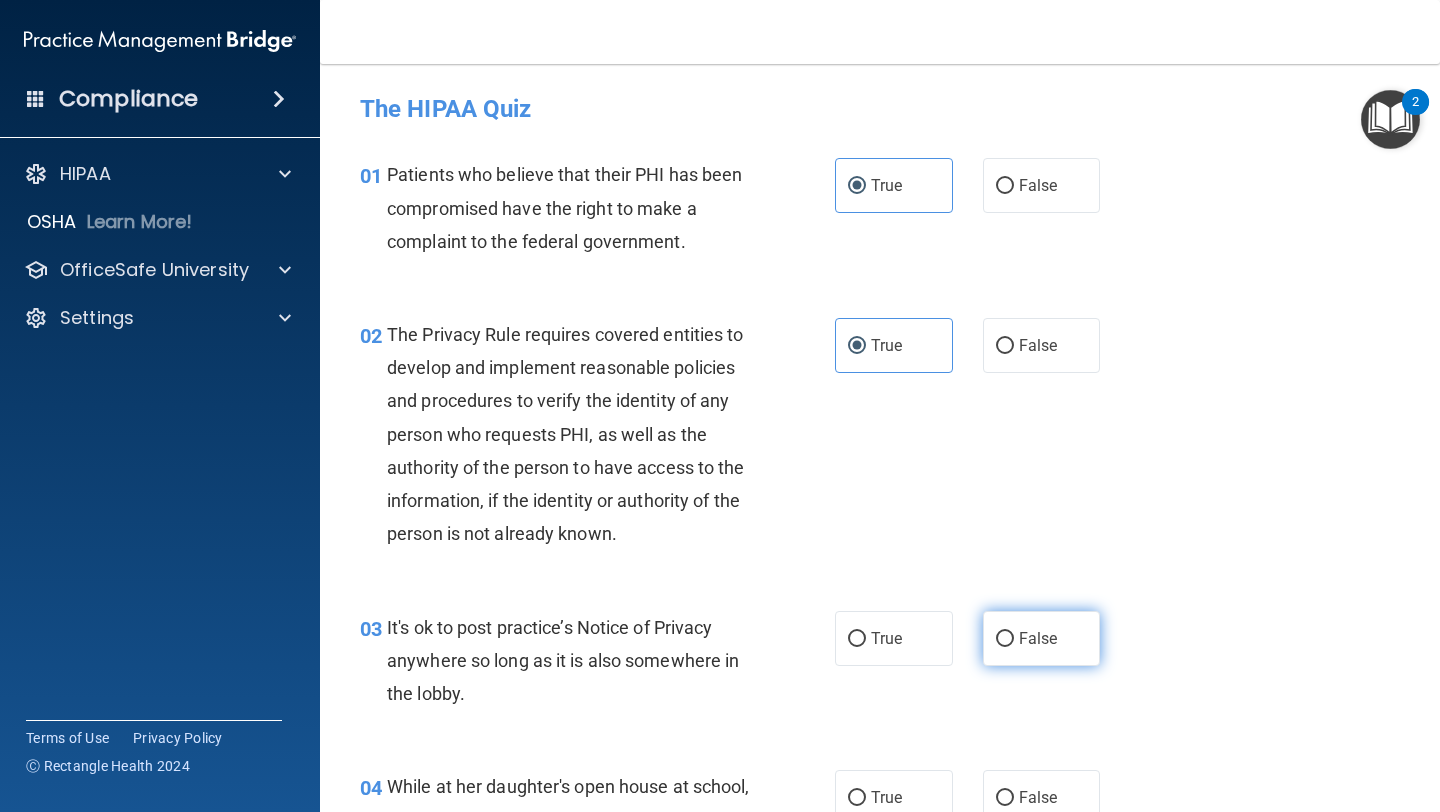 click on "False" at bounding box center [1038, 638] 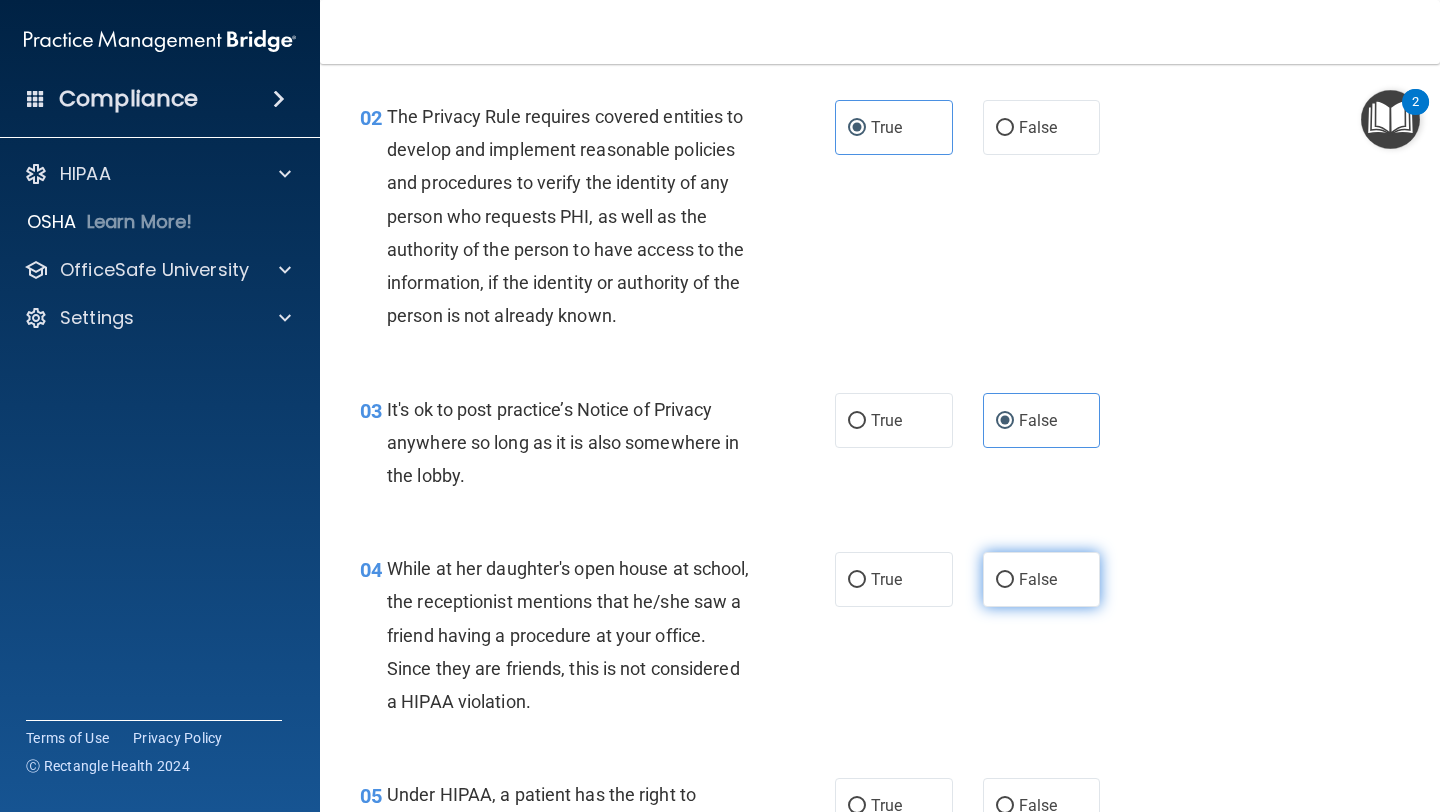 scroll, scrollTop: 219, scrollLeft: 0, axis: vertical 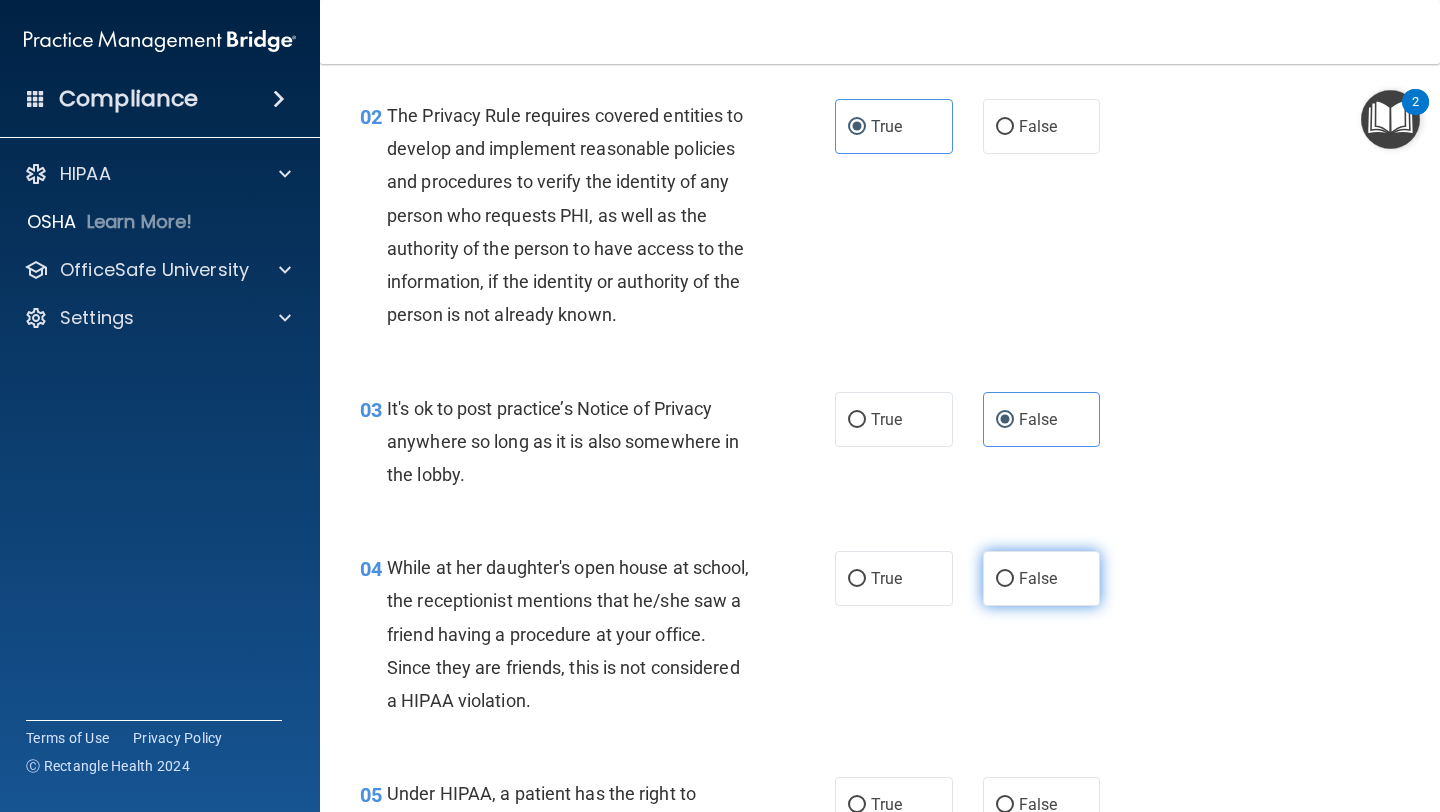 click on "False" at bounding box center [1038, 578] 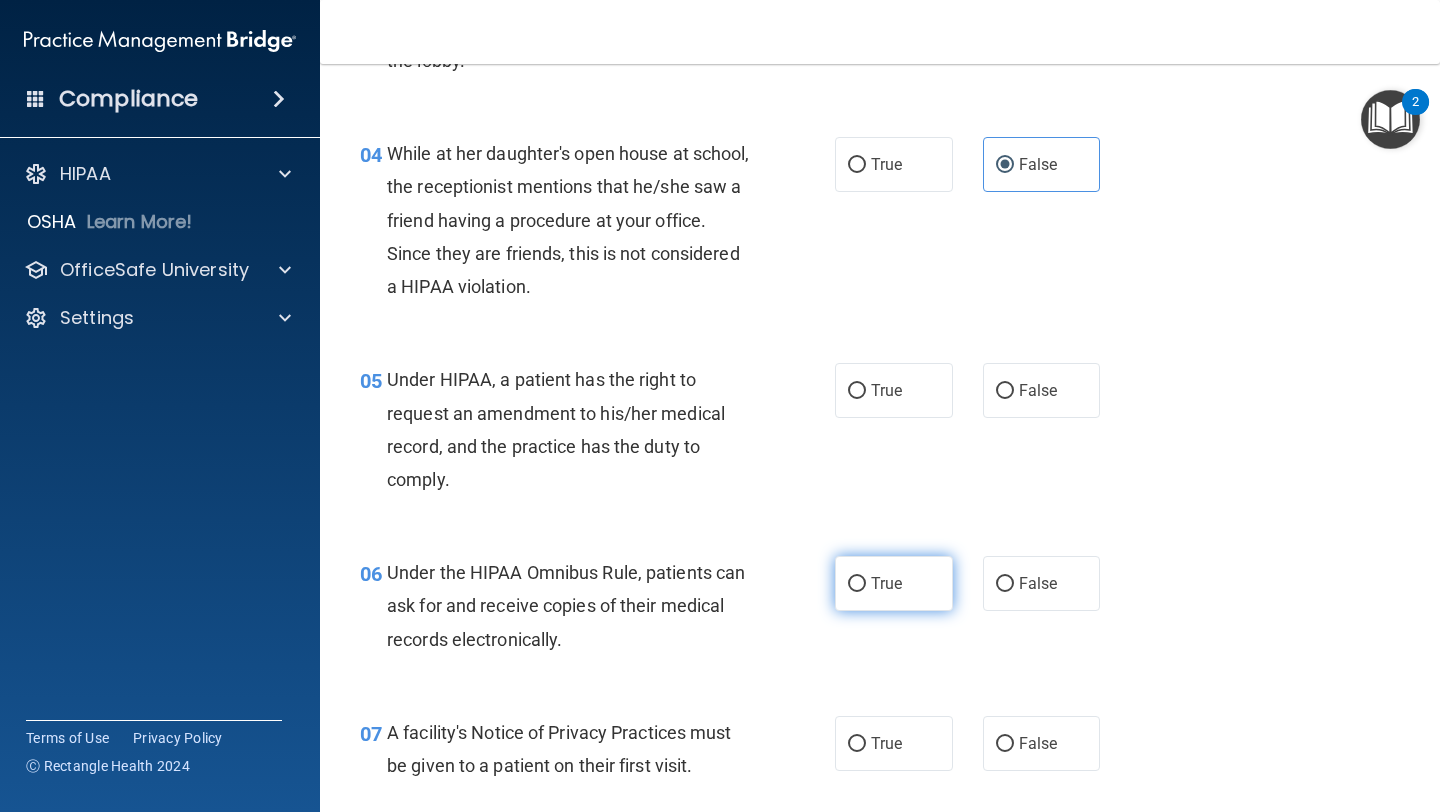 scroll, scrollTop: 648, scrollLeft: 0, axis: vertical 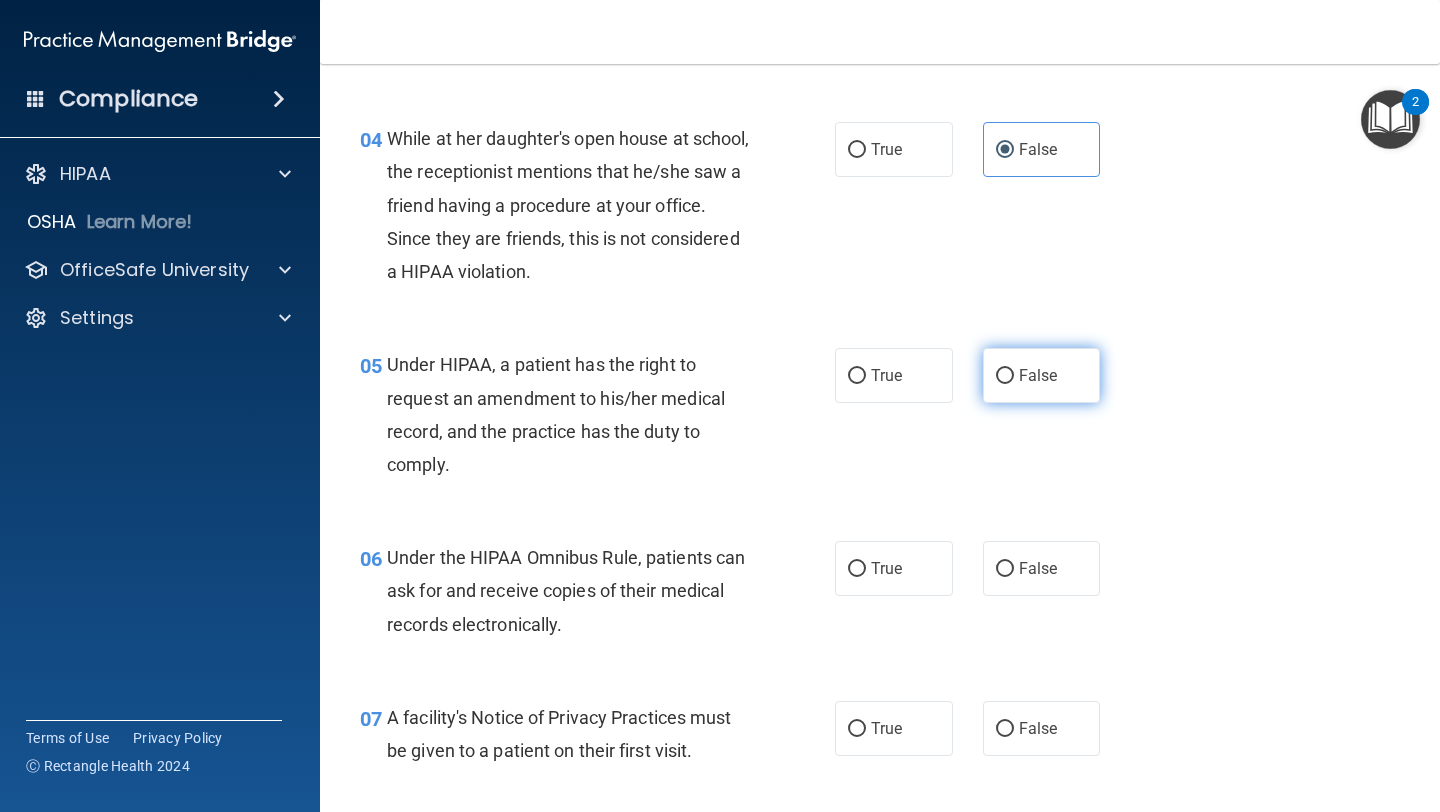 click on "False" at bounding box center [1042, 375] 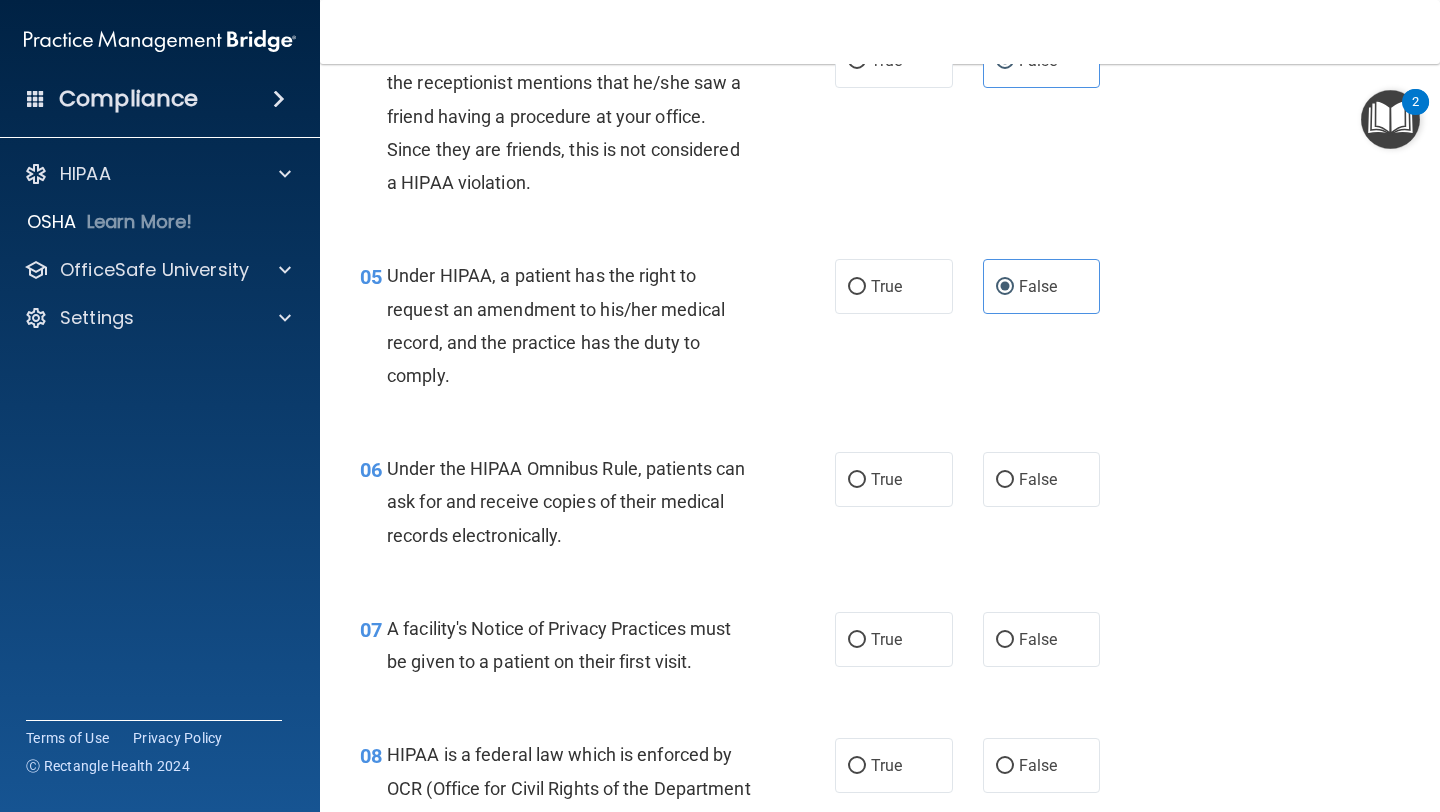 scroll, scrollTop: 988, scrollLeft: 0, axis: vertical 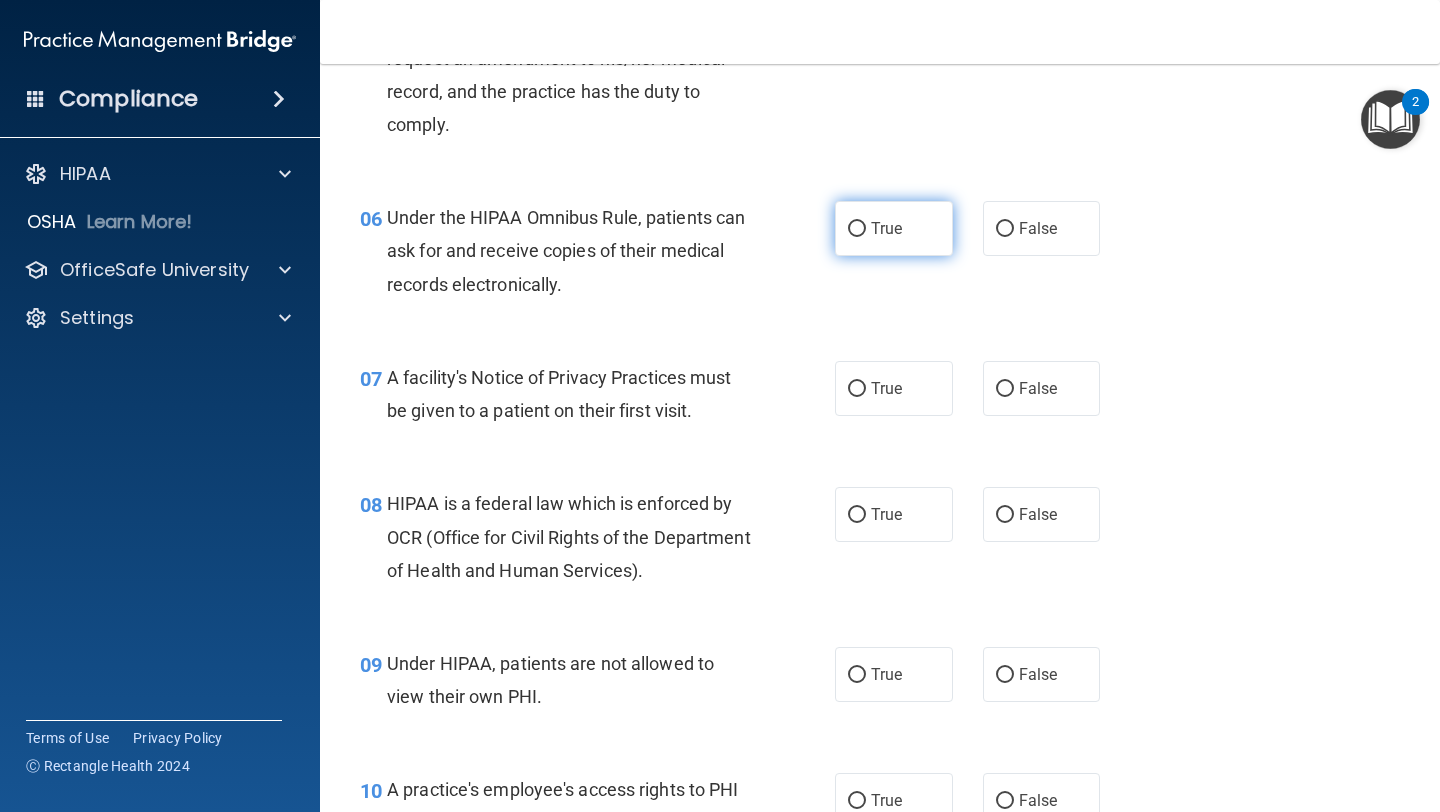click on "True" at bounding box center (886, 228) 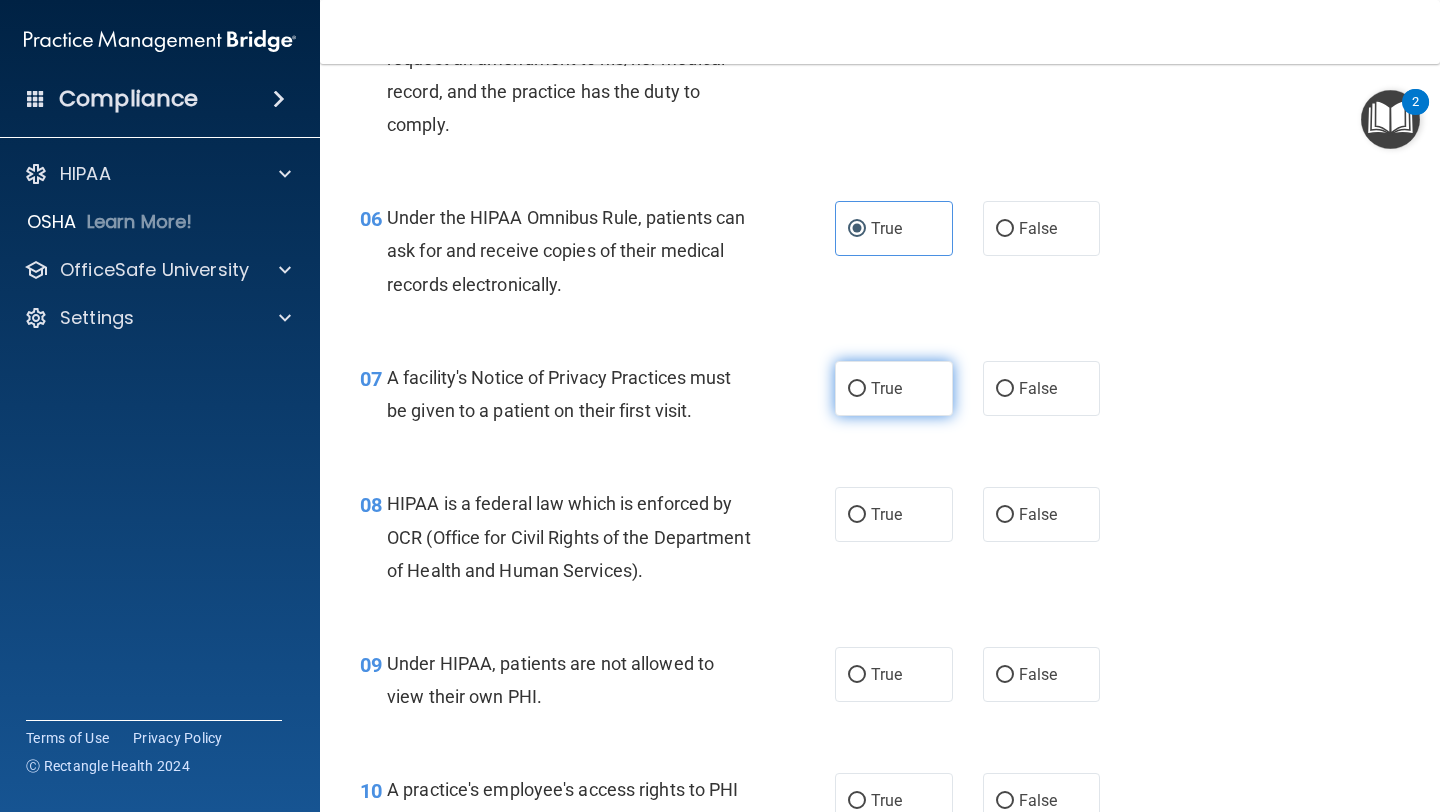 click on "True" at bounding box center (894, 388) 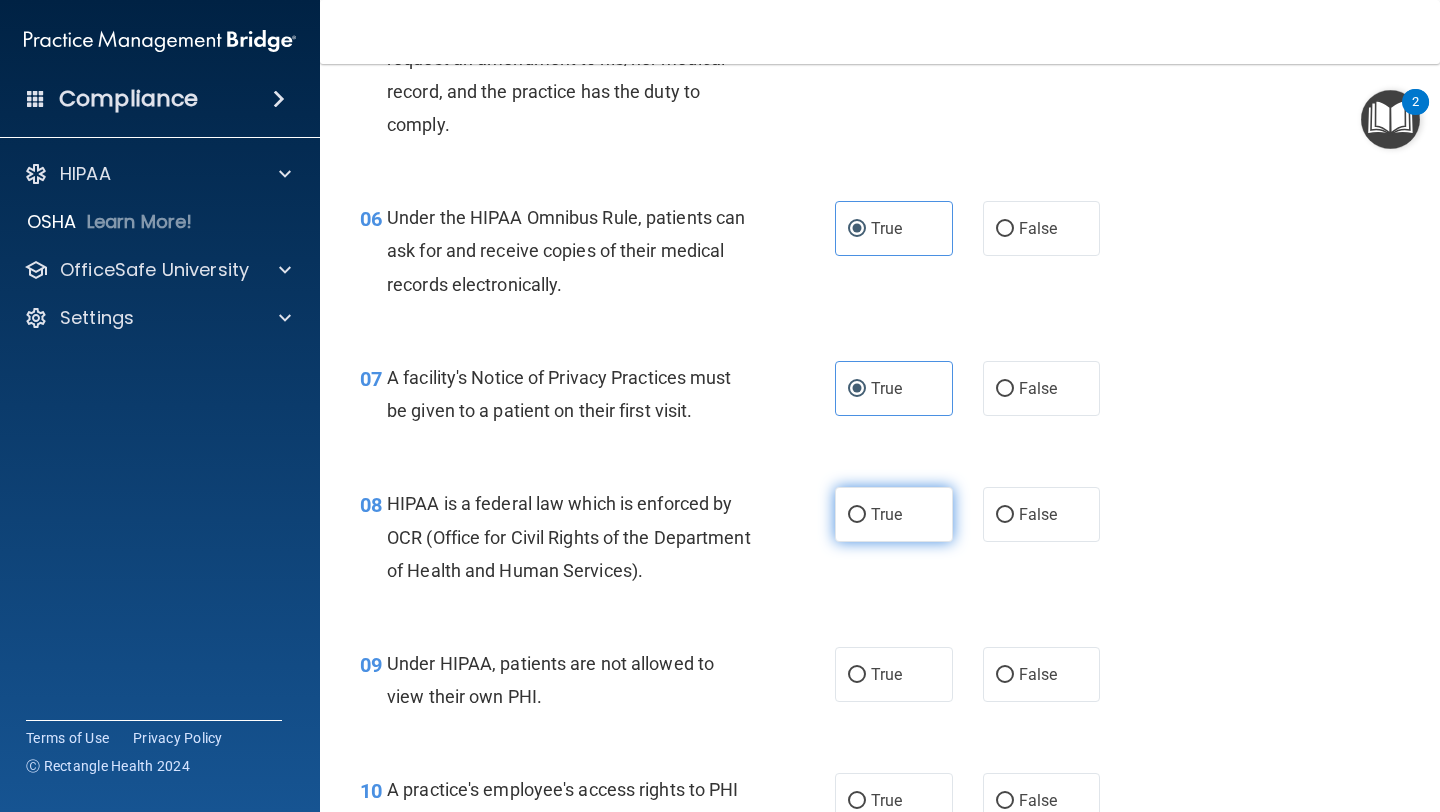 click on "True" at bounding box center (894, 514) 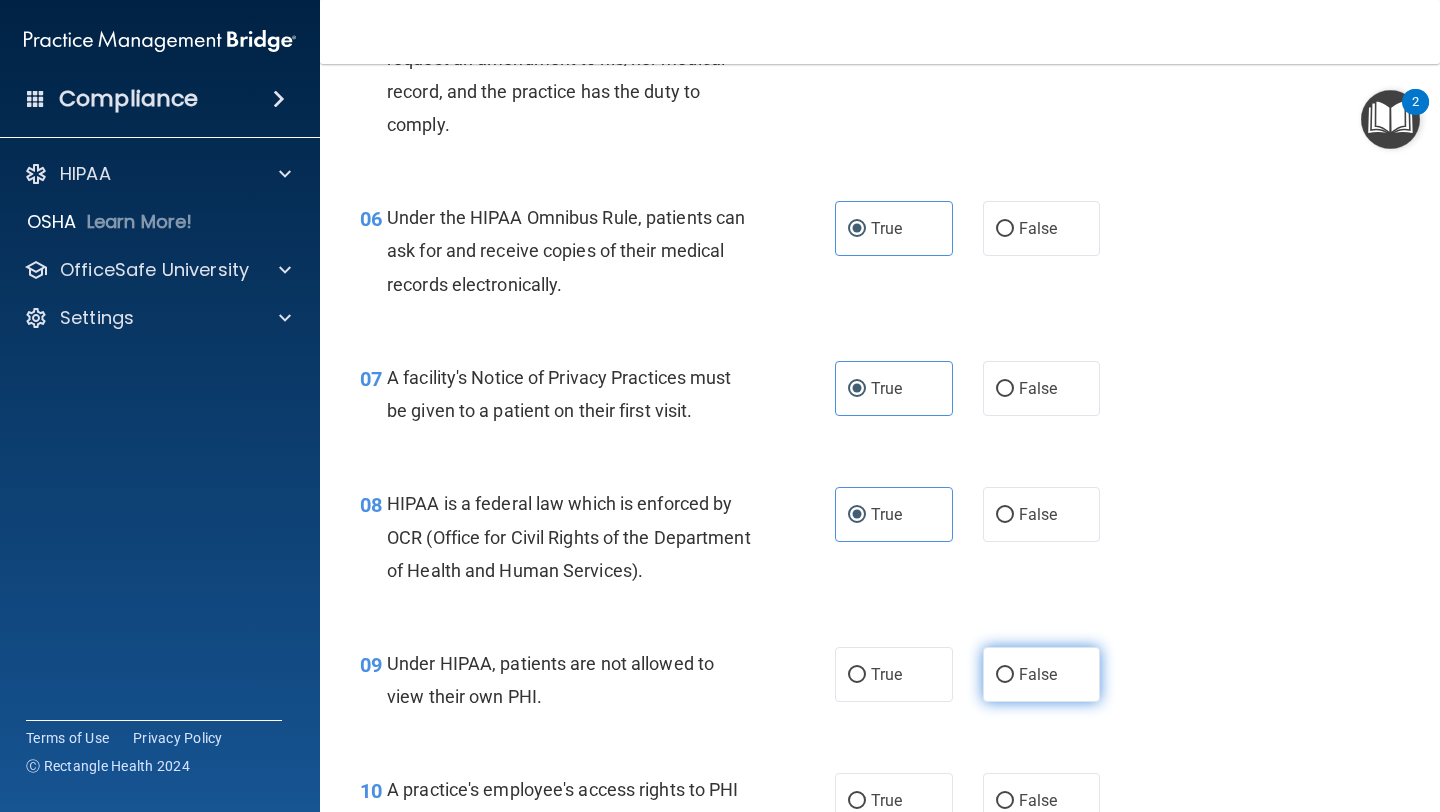 click on "False" at bounding box center [1042, 674] 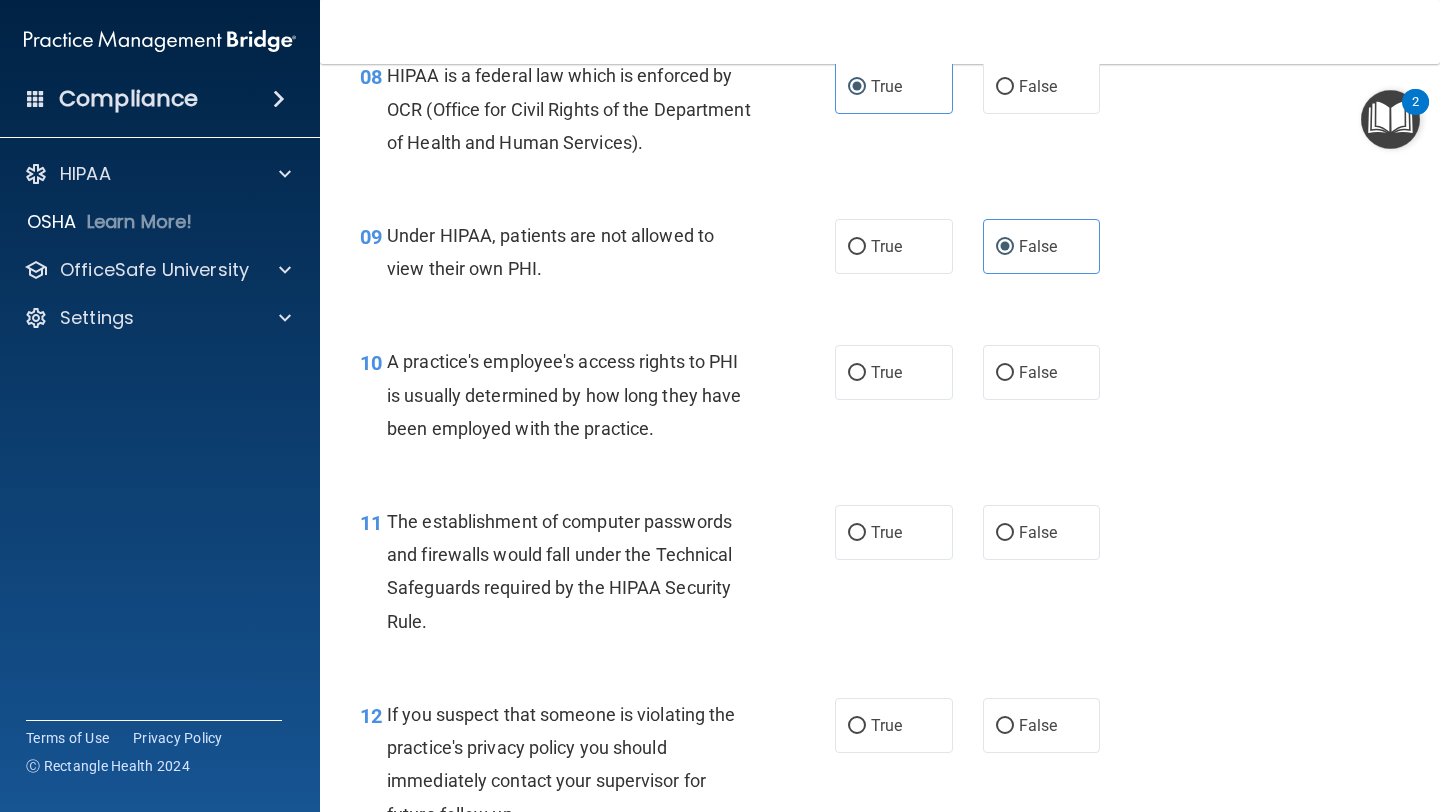 scroll, scrollTop: 1417, scrollLeft: 0, axis: vertical 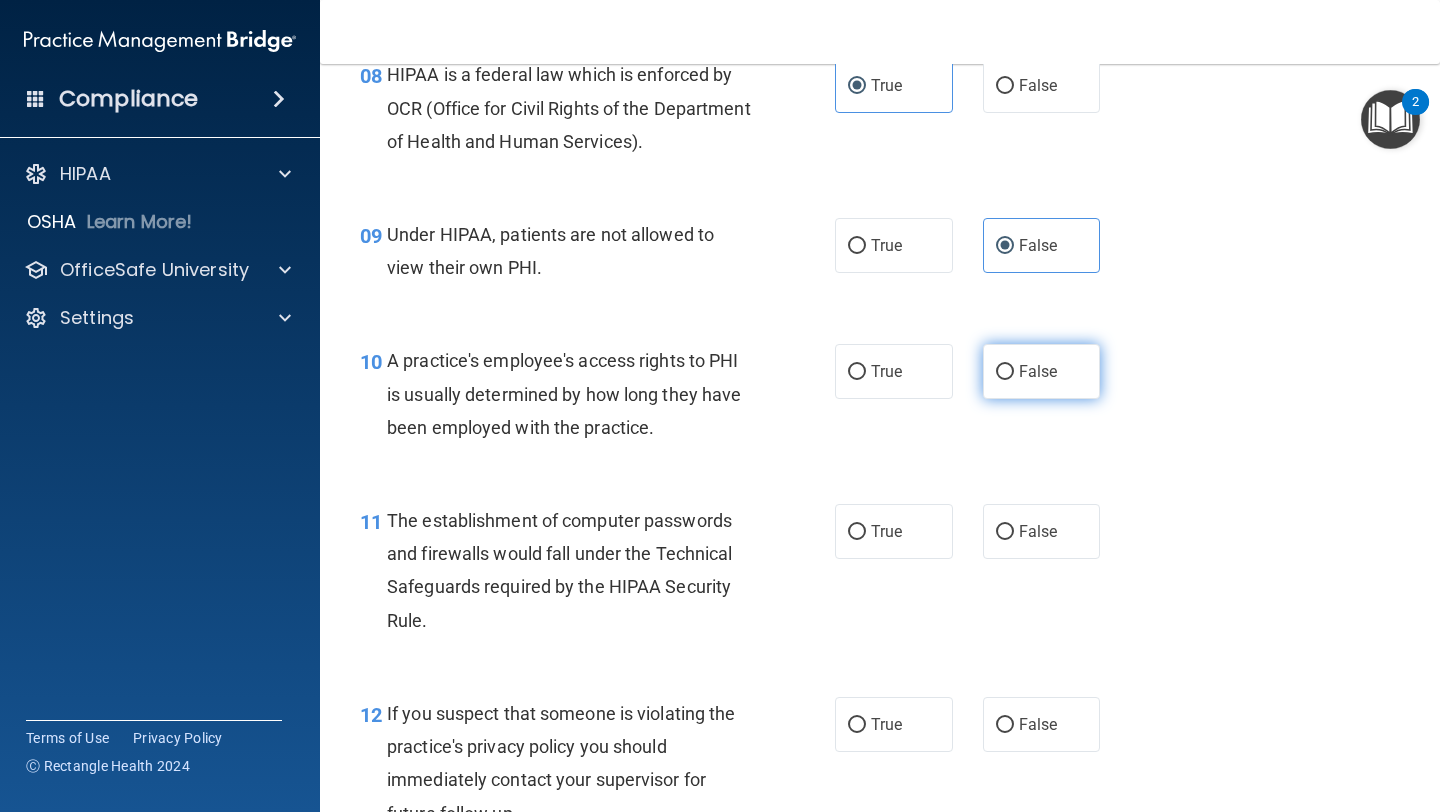 click on "False" at bounding box center [1042, 371] 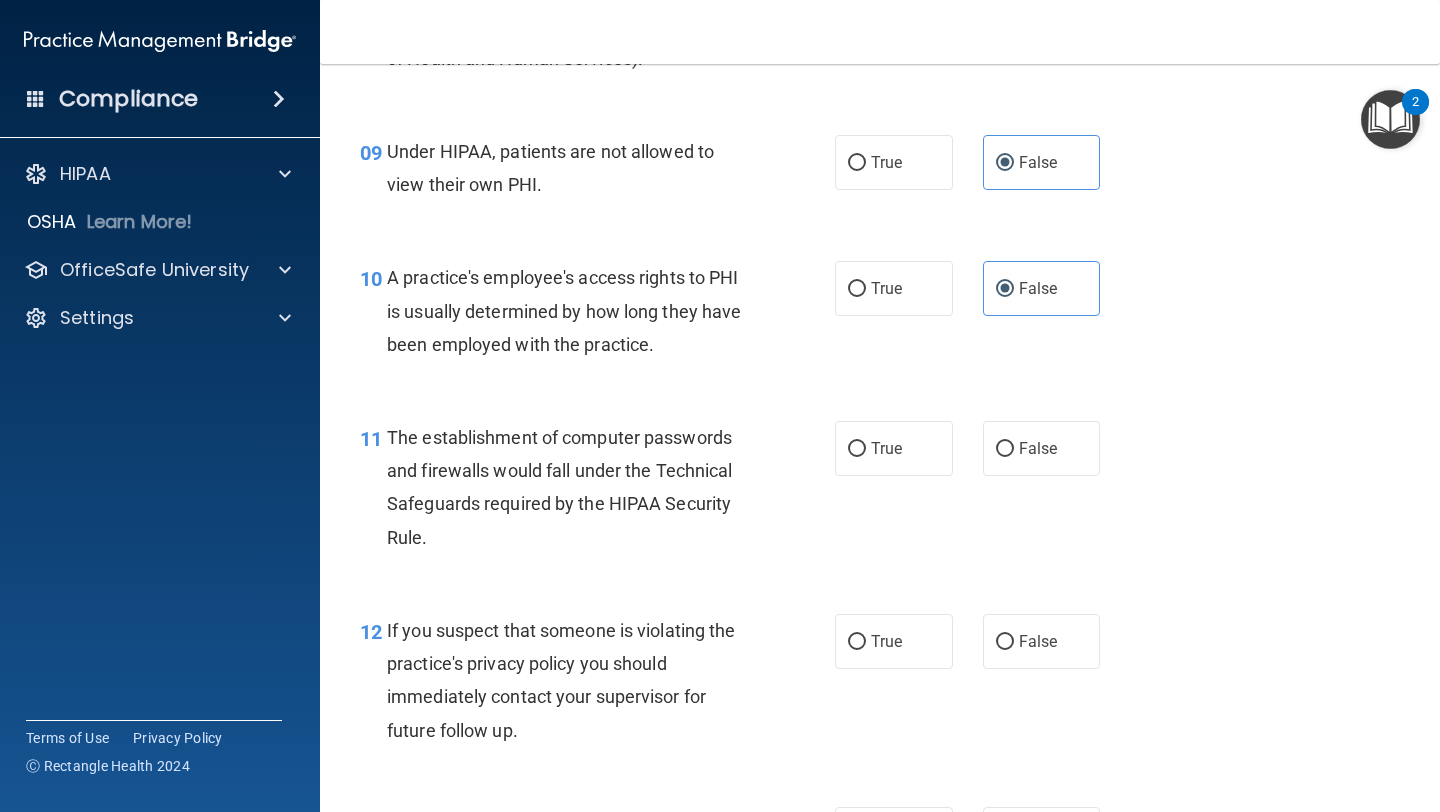 scroll, scrollTop: 1502, scrollLeft: 0, axis: vertical 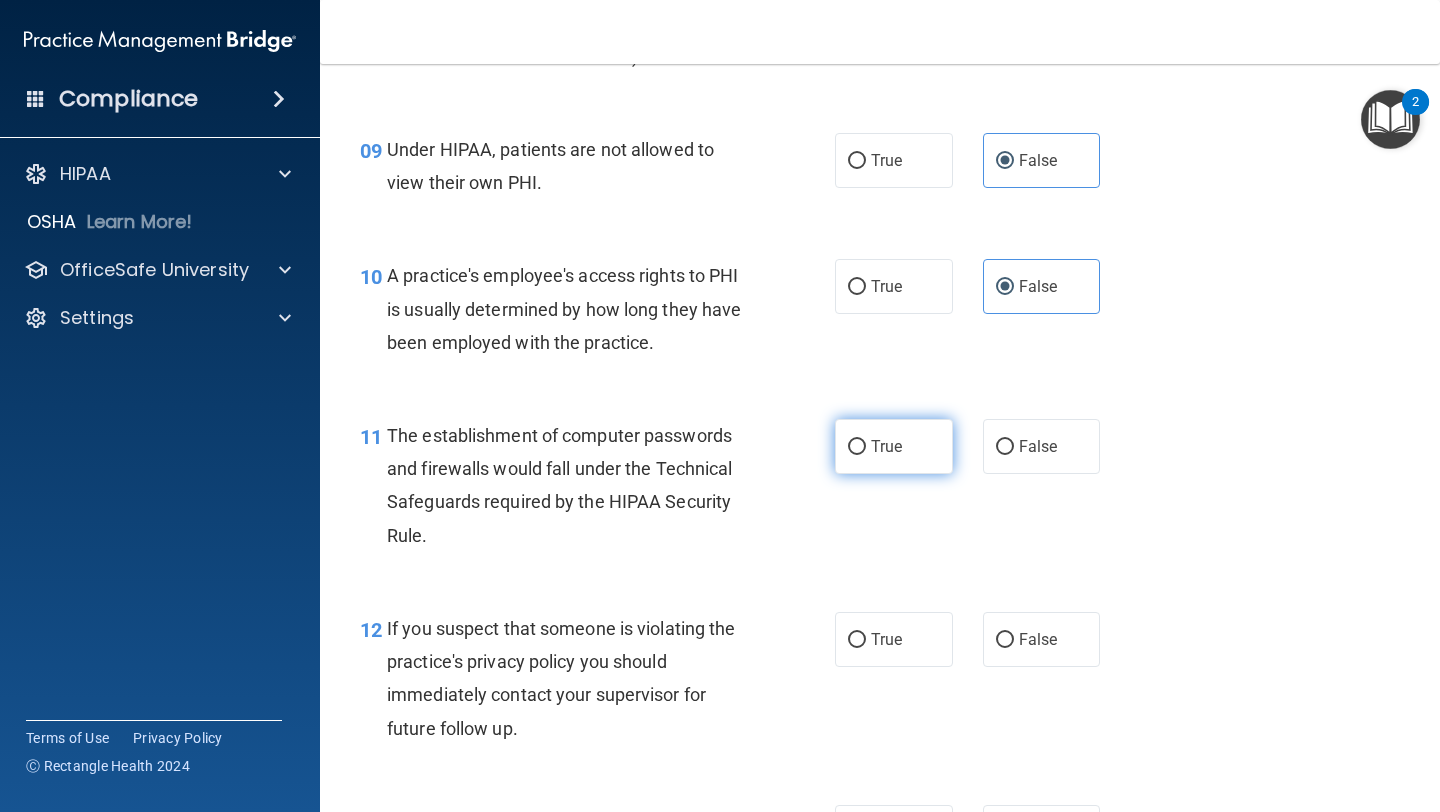 click on "True" at bounding box center (894, 446) 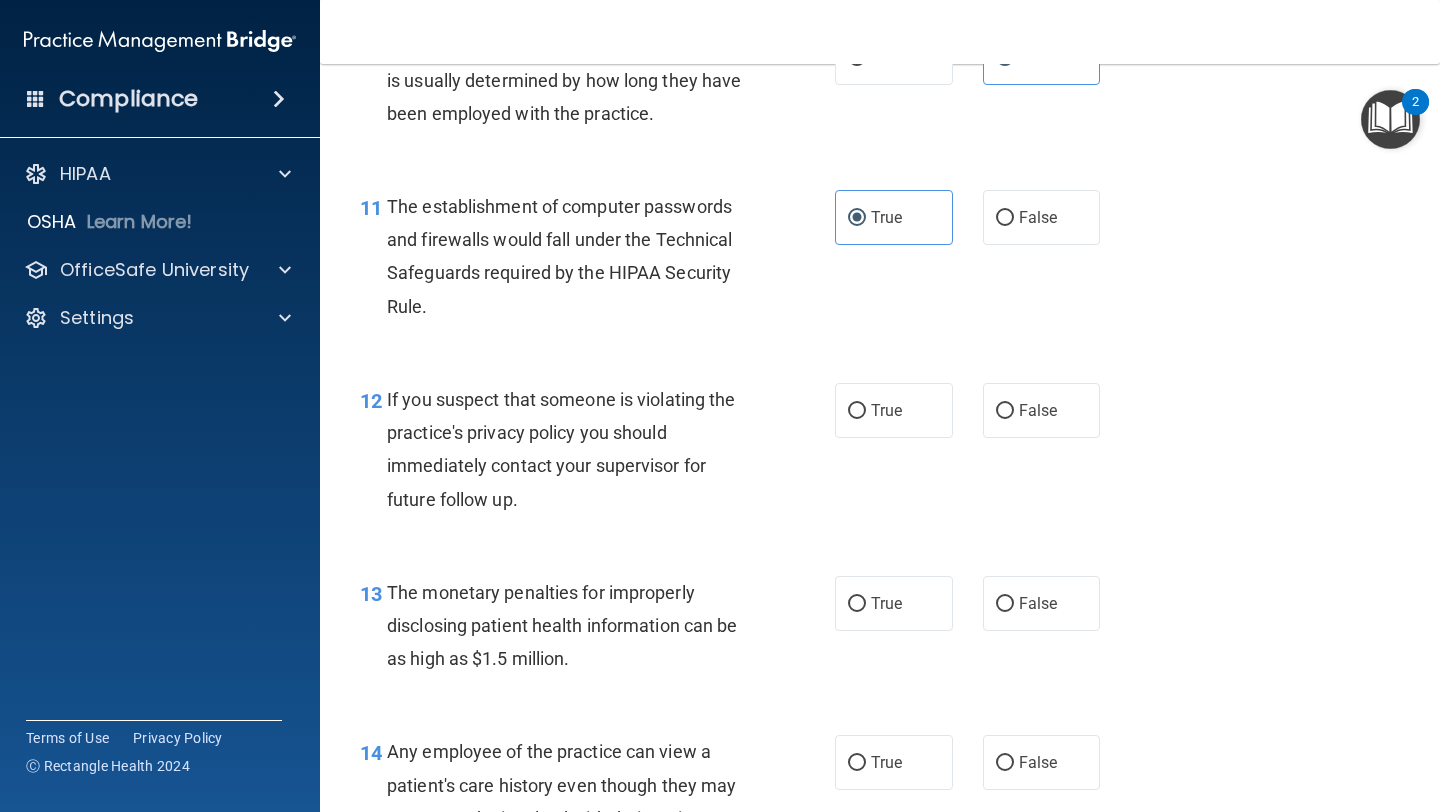 scroll, scrollTop: 1731, scrollLeft: 0, axis: vertical 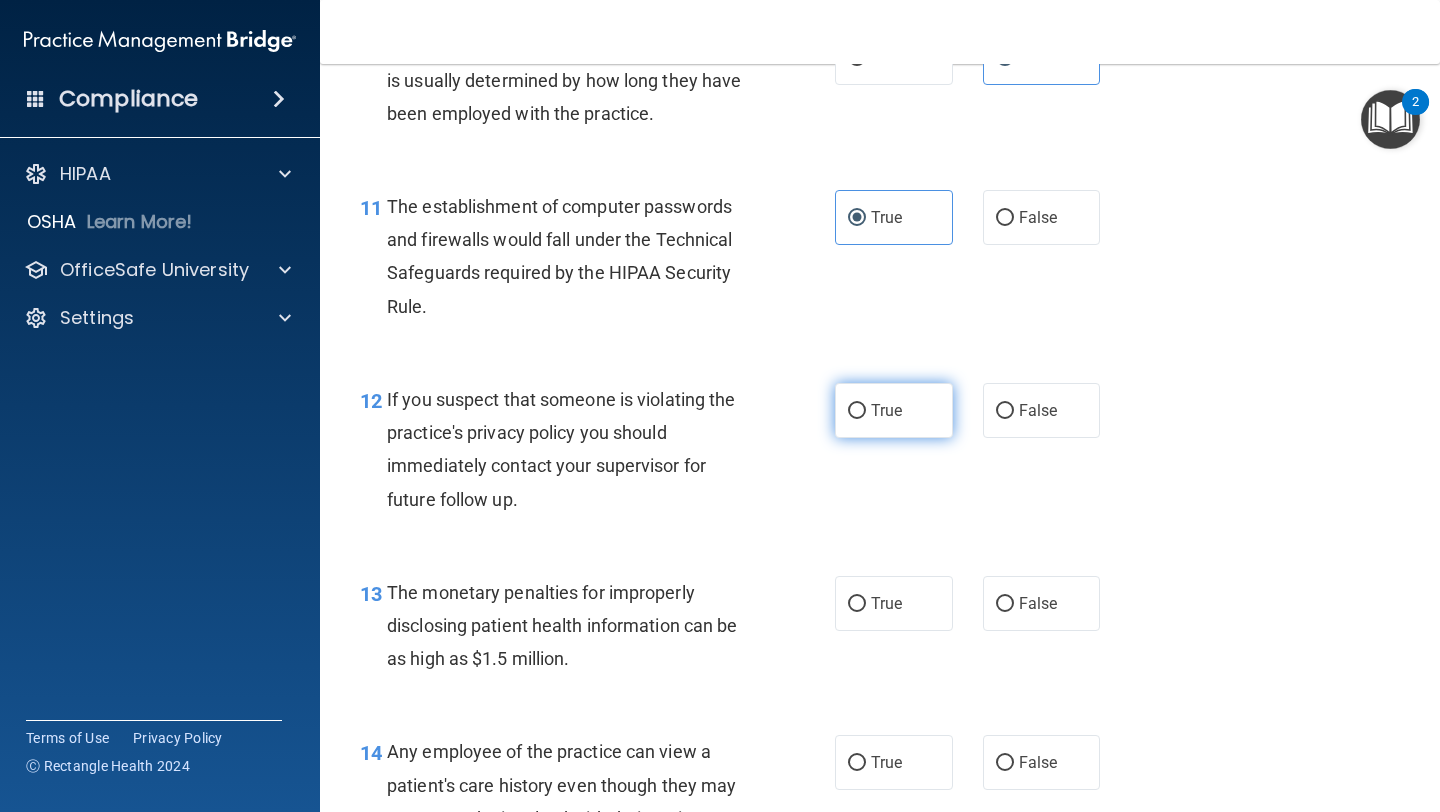 click on "True" at bounding box center (886, 410) 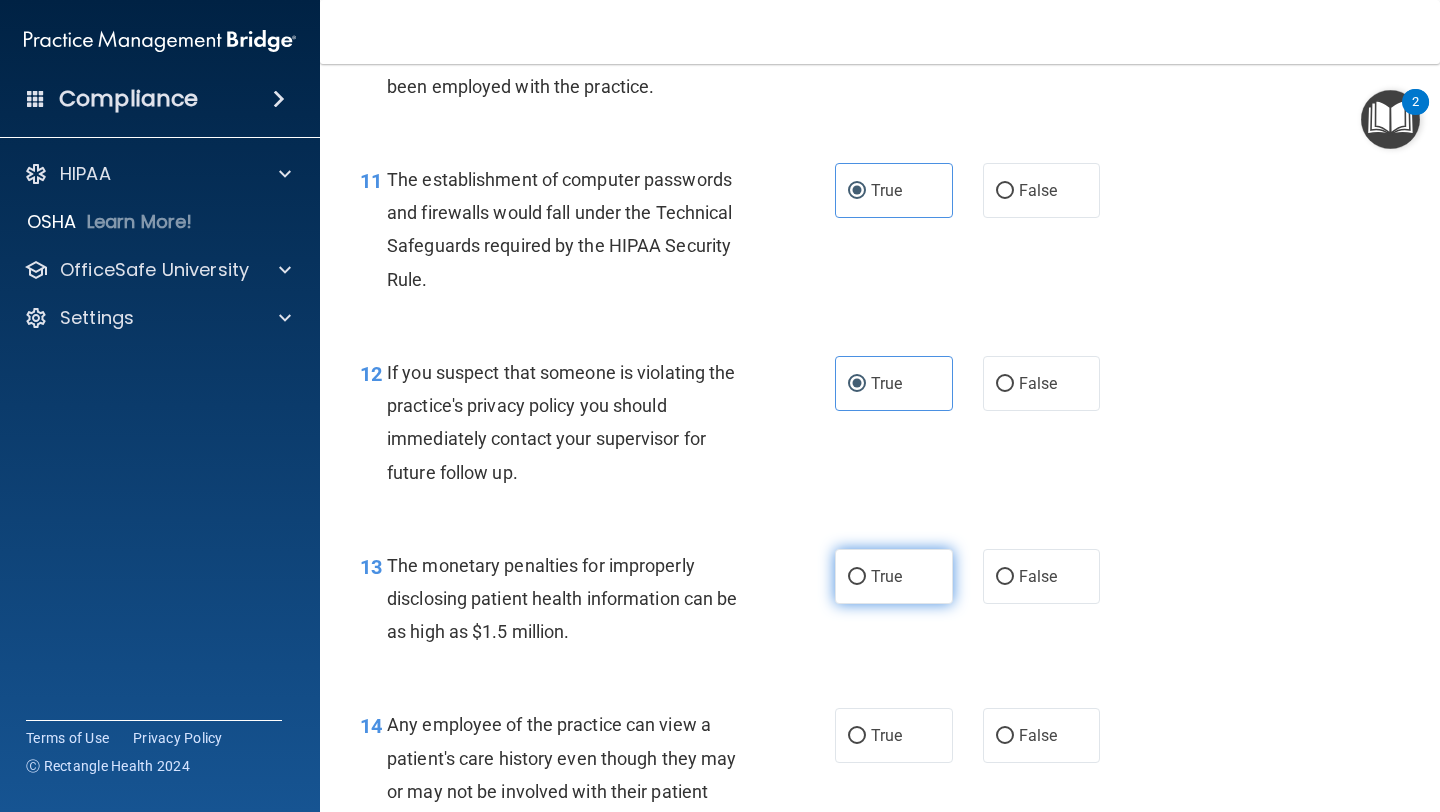 click on "True" at bounding box center [886, 576] 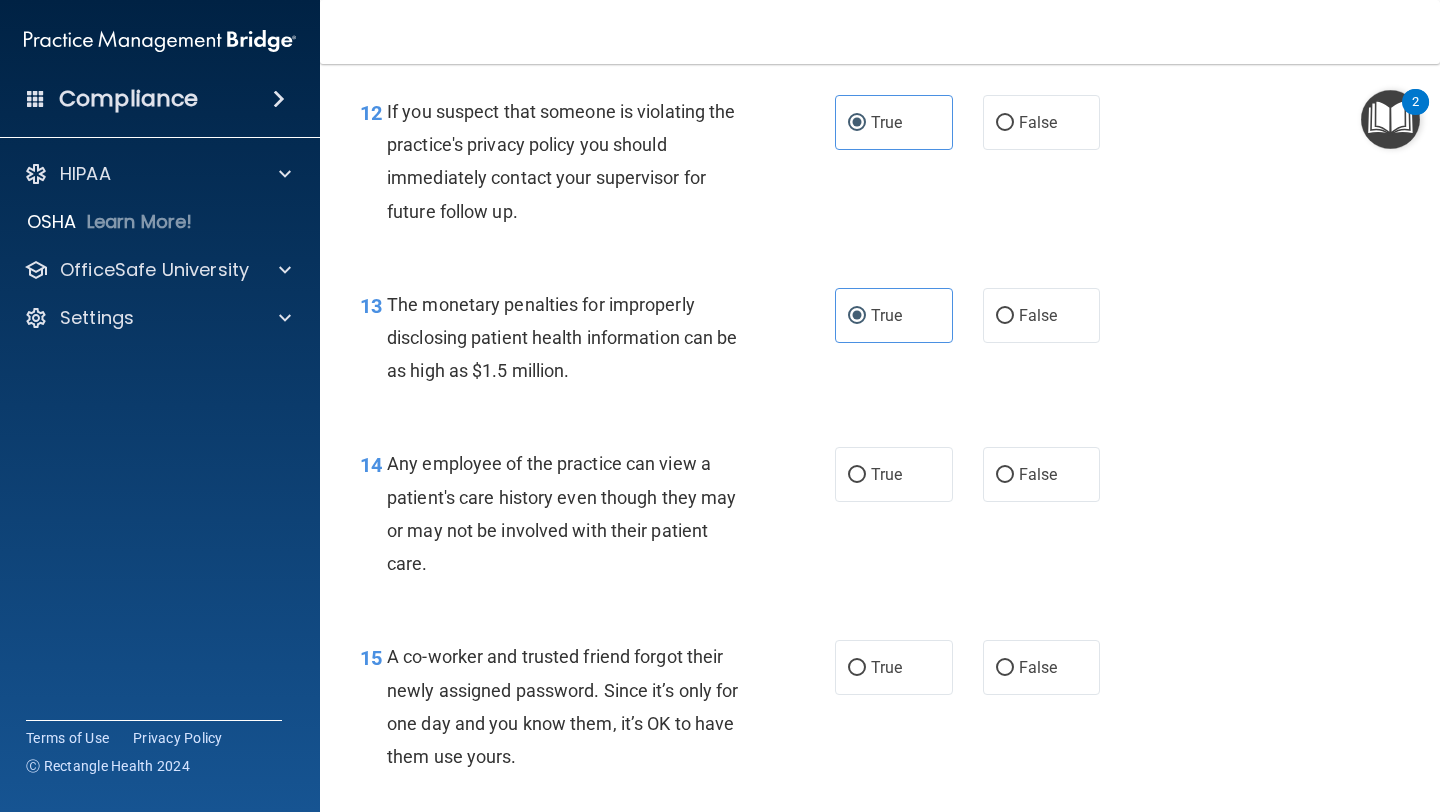 scroll, scrollTop: 2019, scrollLeft: 0, axis: vertical 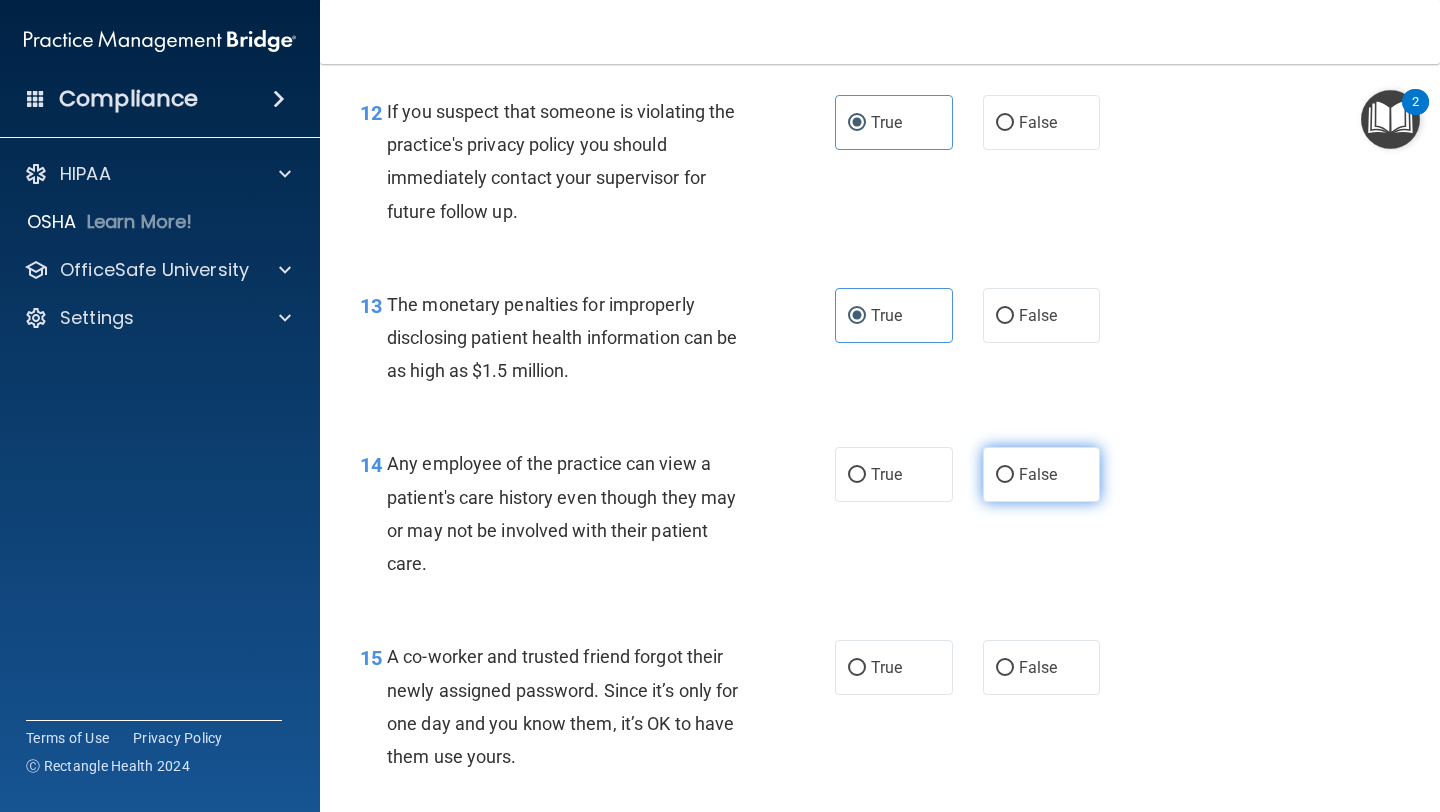 click on "False" at bounding box center (1038, 474) 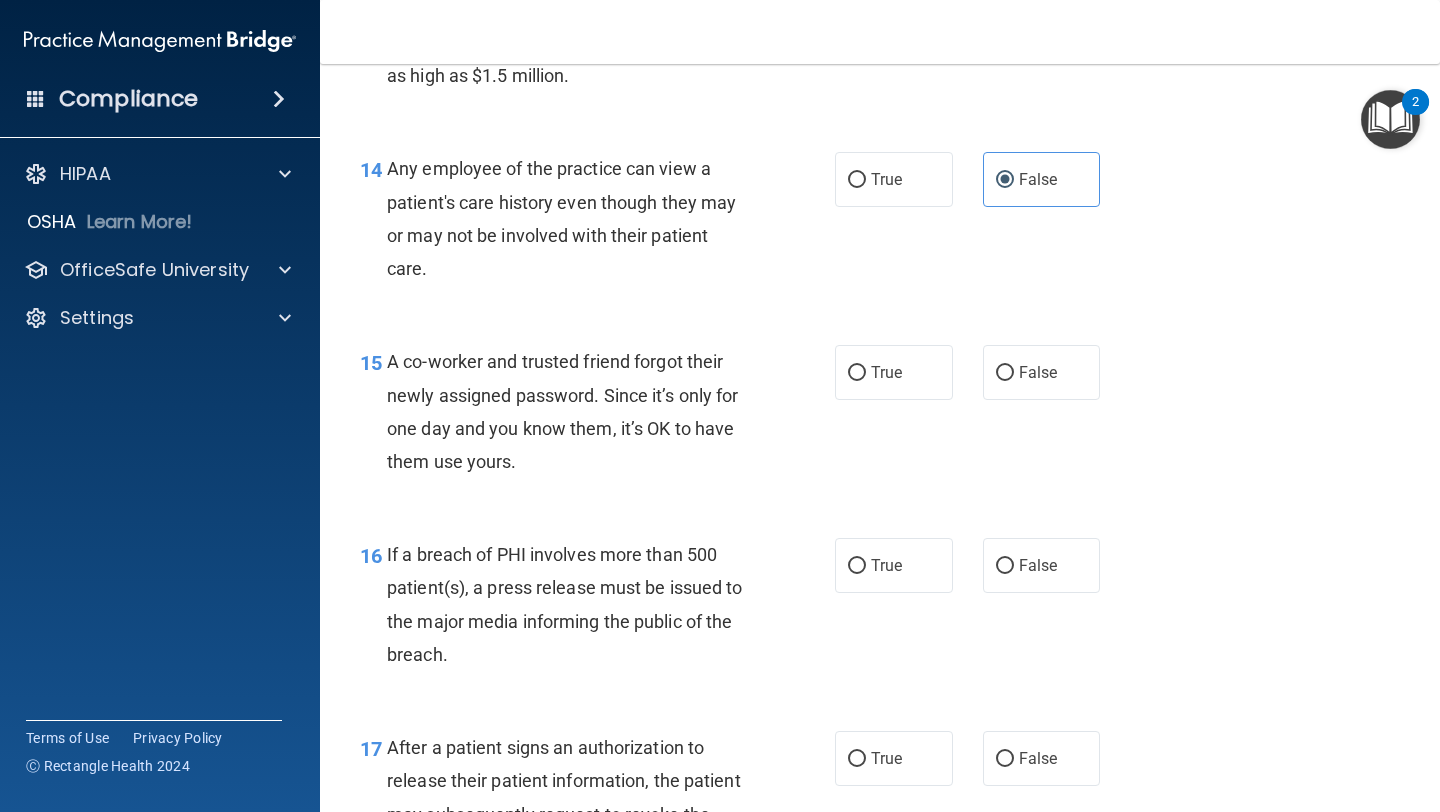 scroll, scrollTop: 2319, scrollLeft: 0, axis: vertical 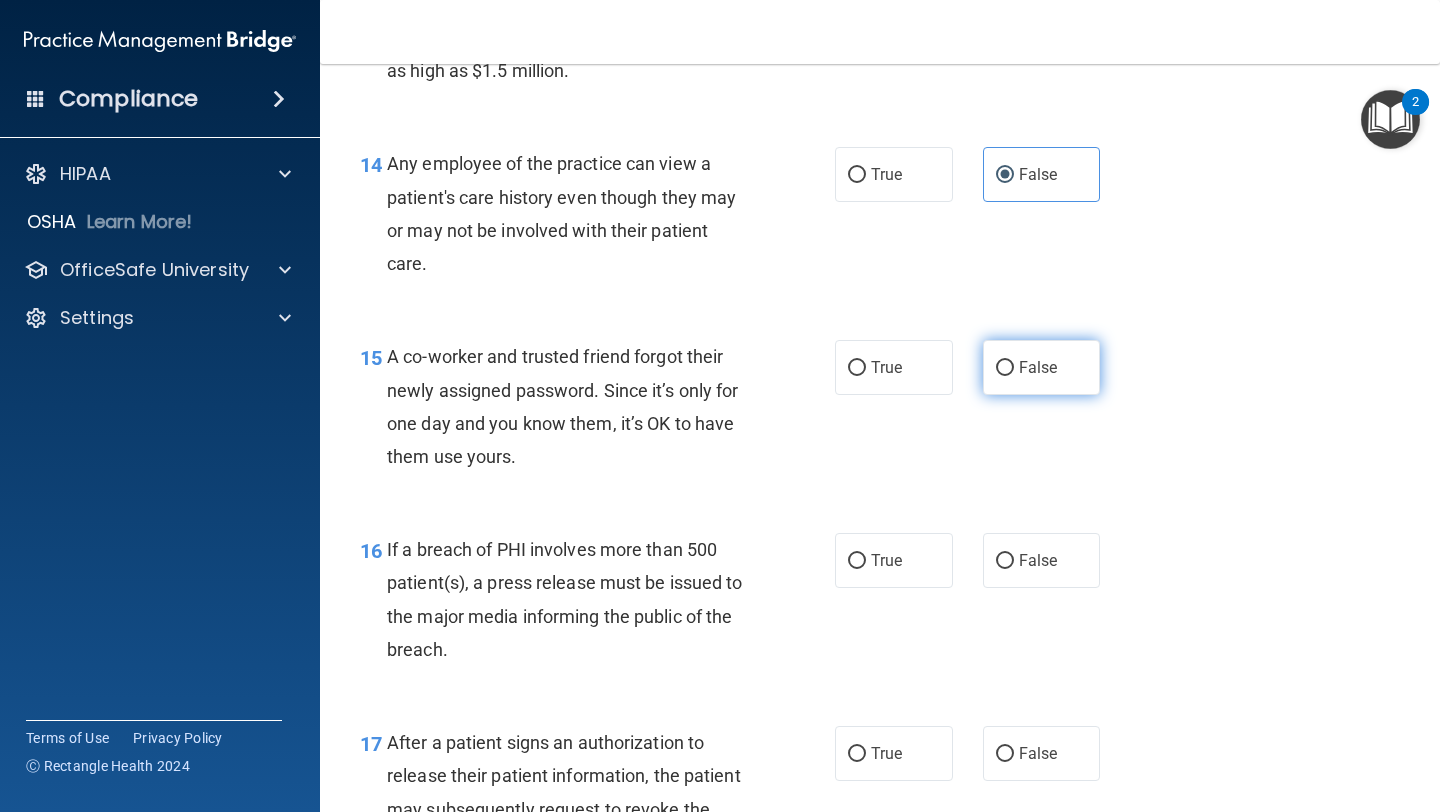 click on "False" at bounding box center [1005, 368] 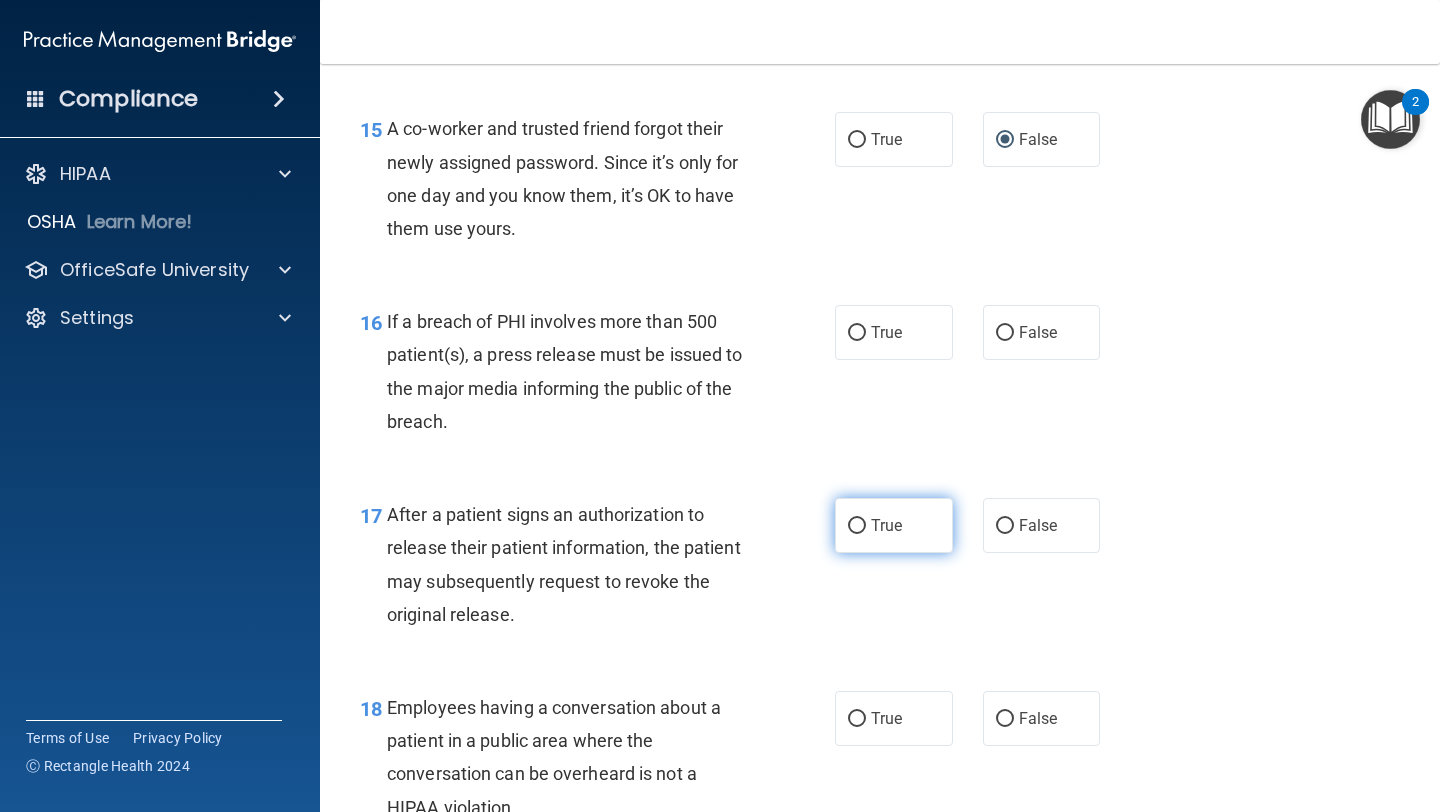scroll, scrollTop: 2593, scrollLeft: 0, axis: vertical 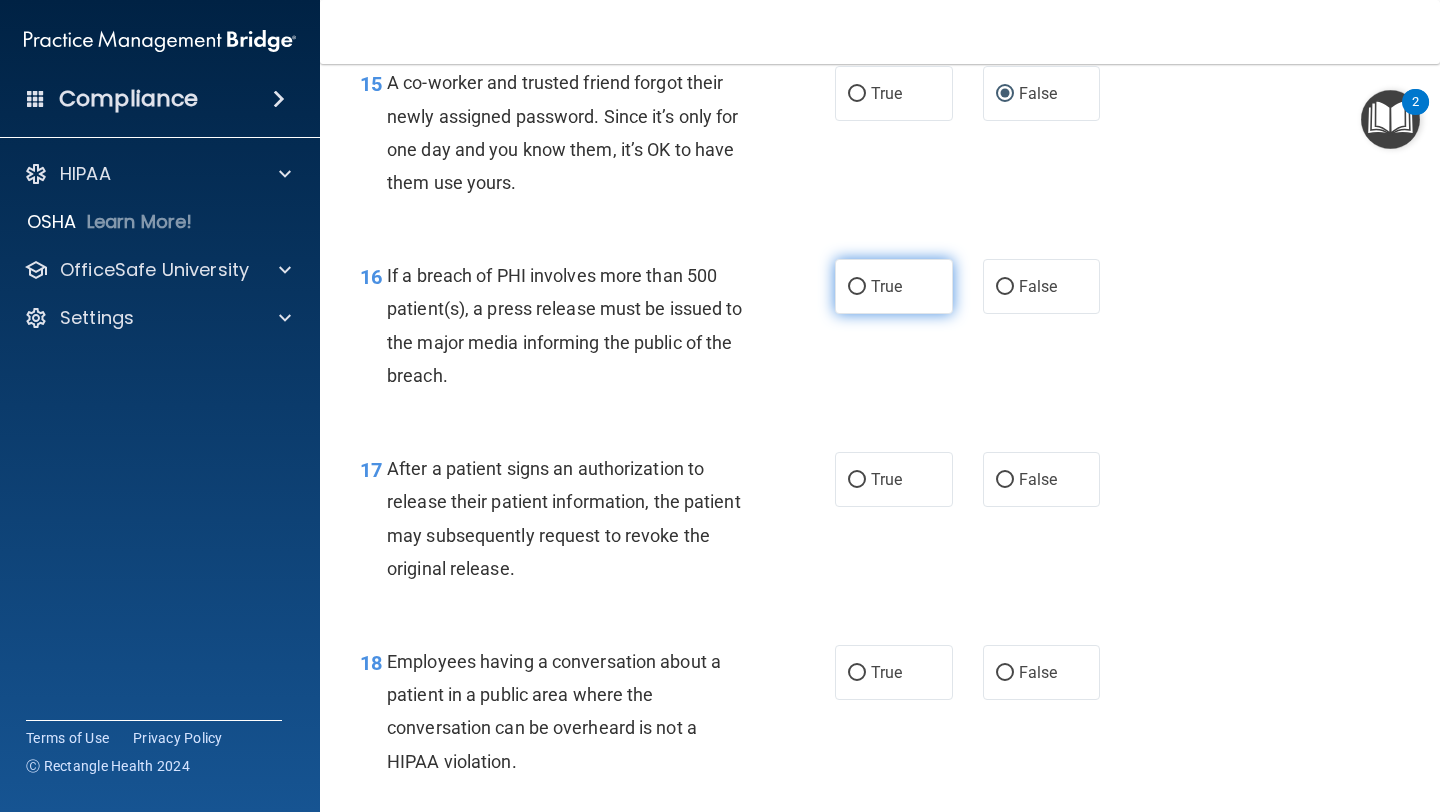 click on "True" at bounding box center (886, 286) 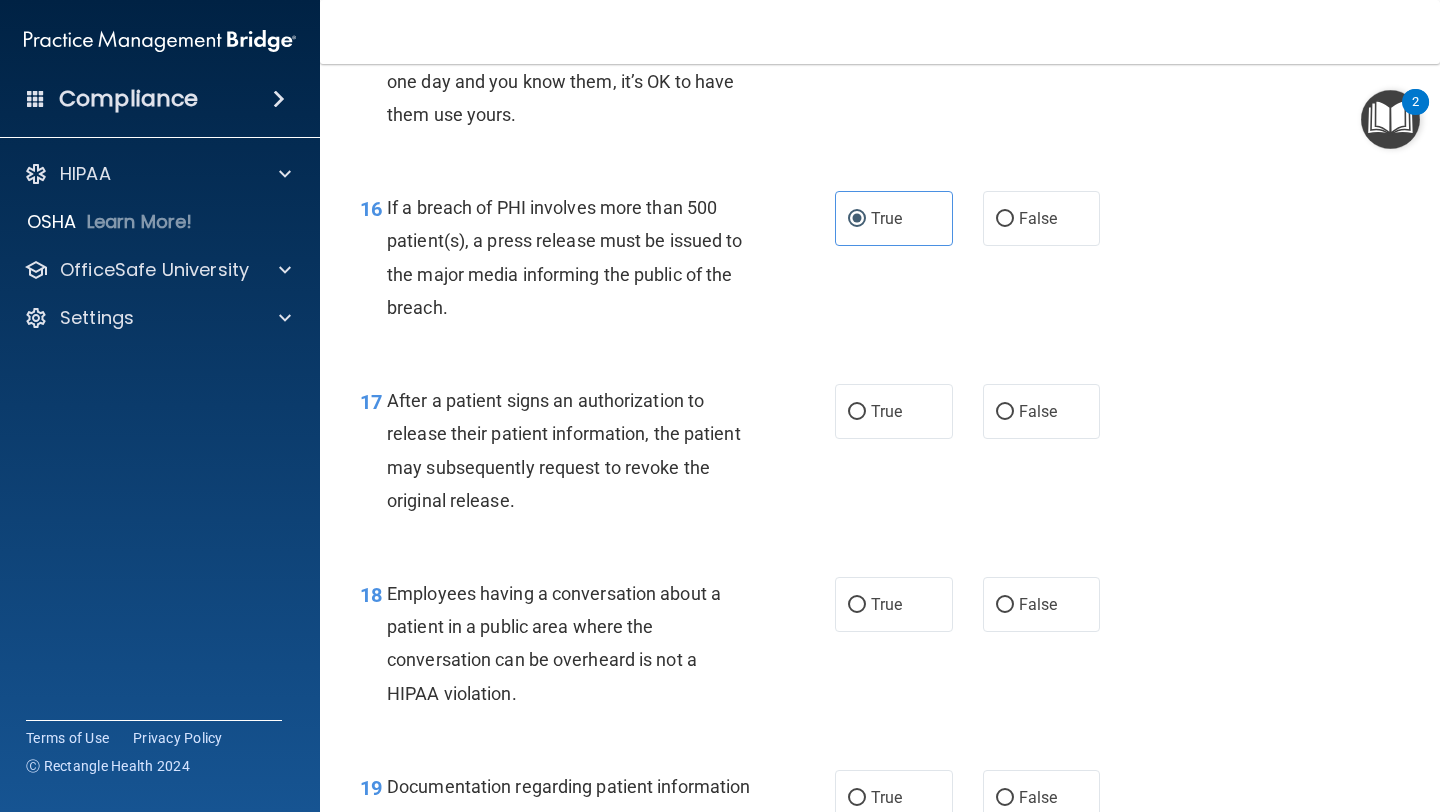 scroll, scrollTop: 2662, scrollLeft: 0, axis: vertical 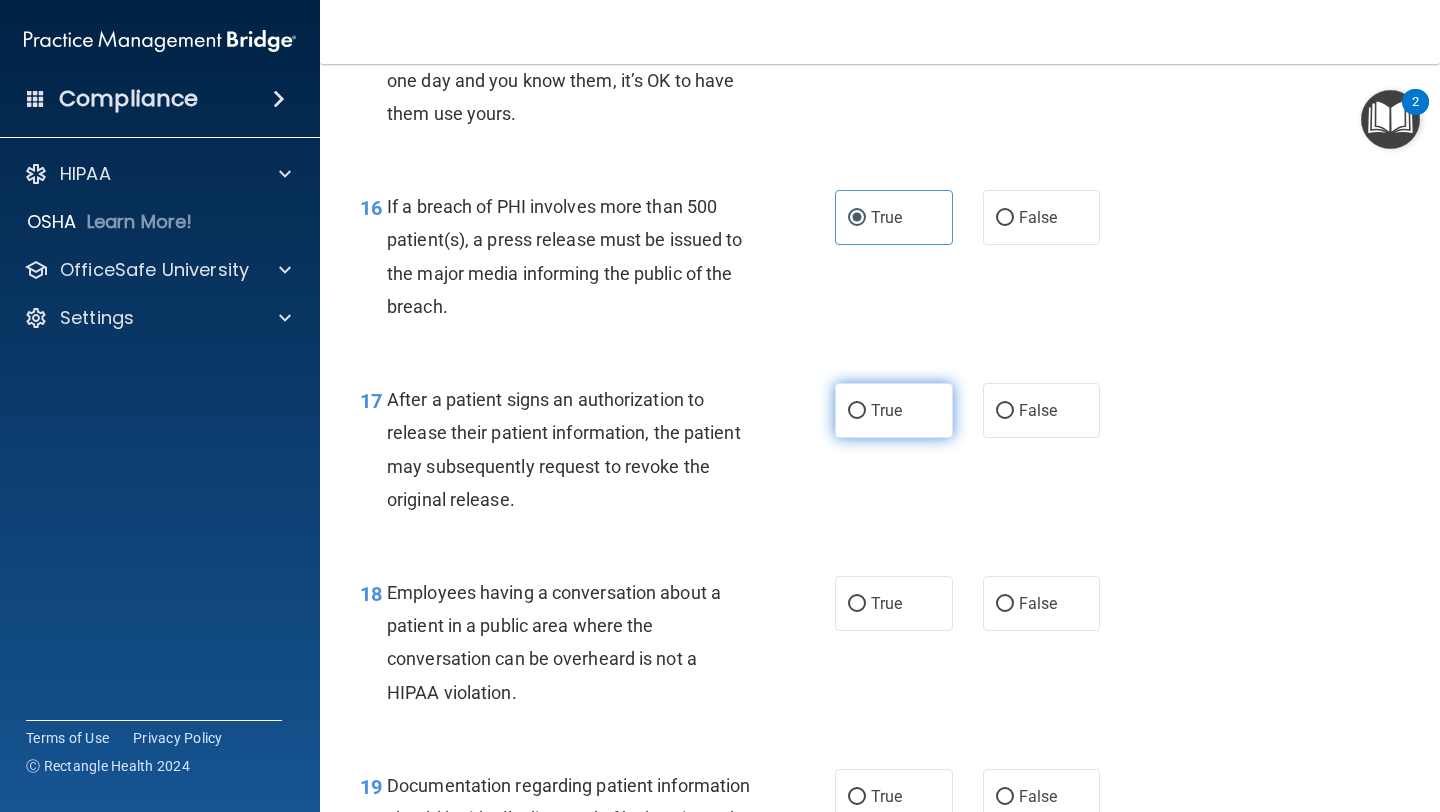 click on "True" at bounding box center (886, 410) 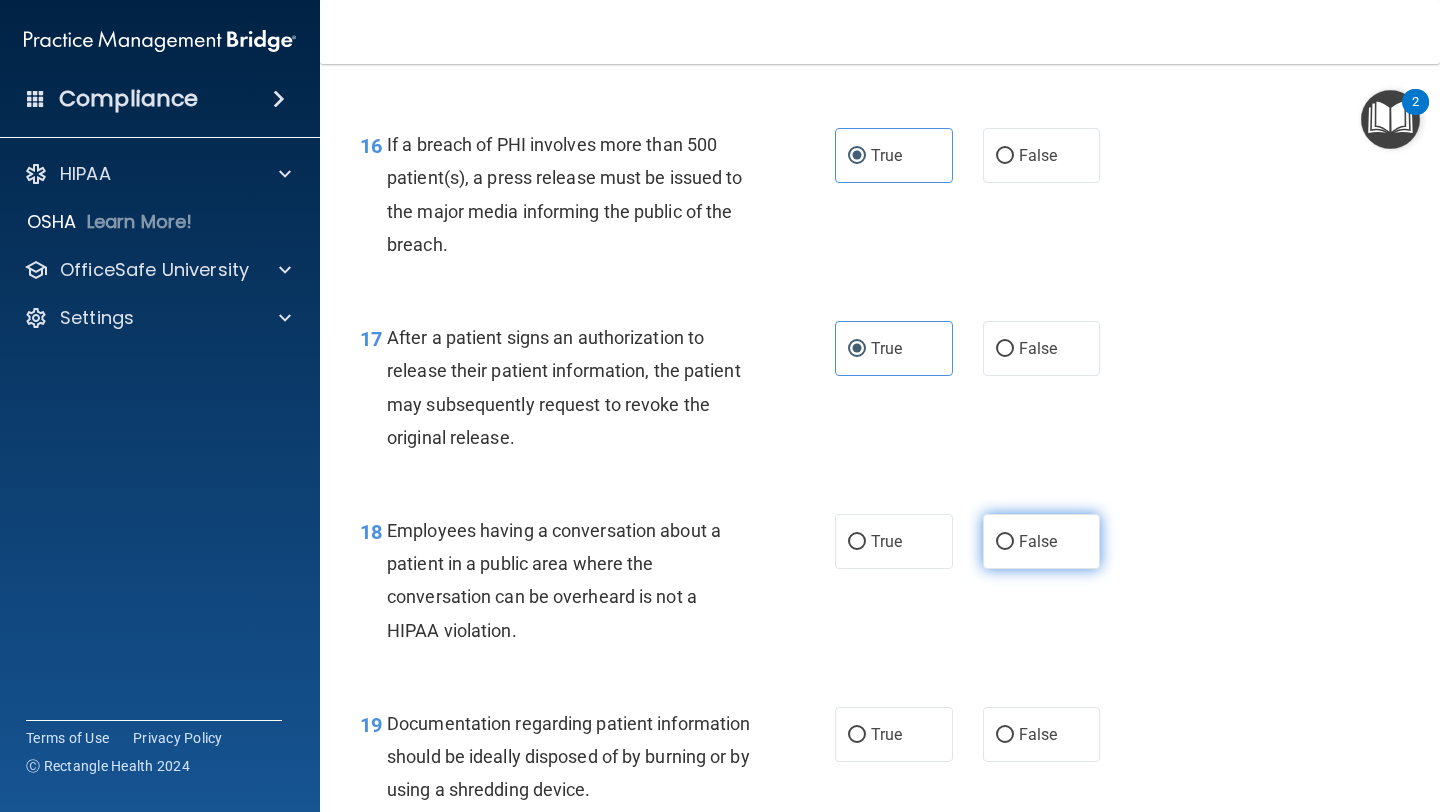 drag, startPoint x: 1002, startPoint y: 546, endPoint x: 977, endPoint y: 561, distance: 29.15476 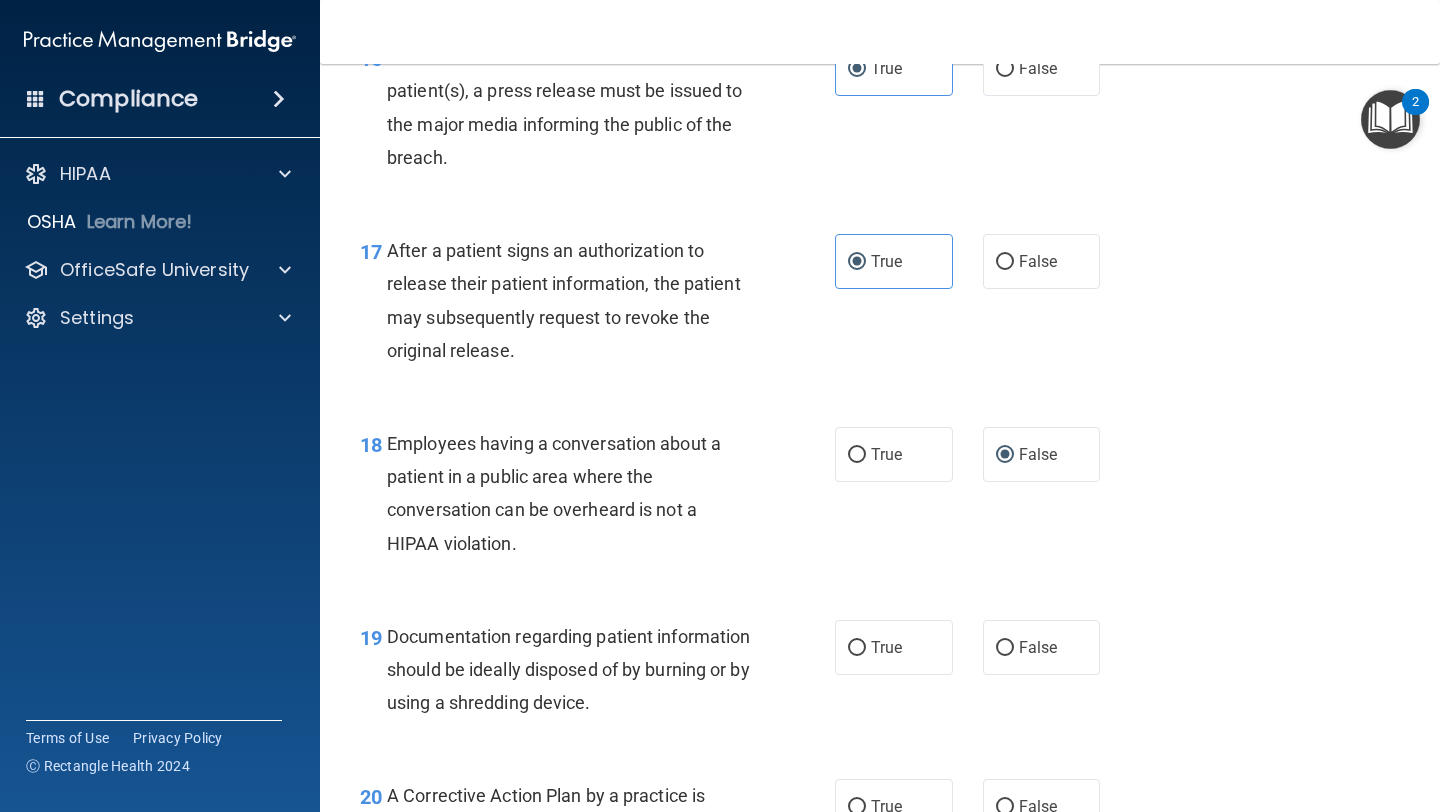 scroll, scrollTop: 3074, scrollLeft: 0, axis: vertical 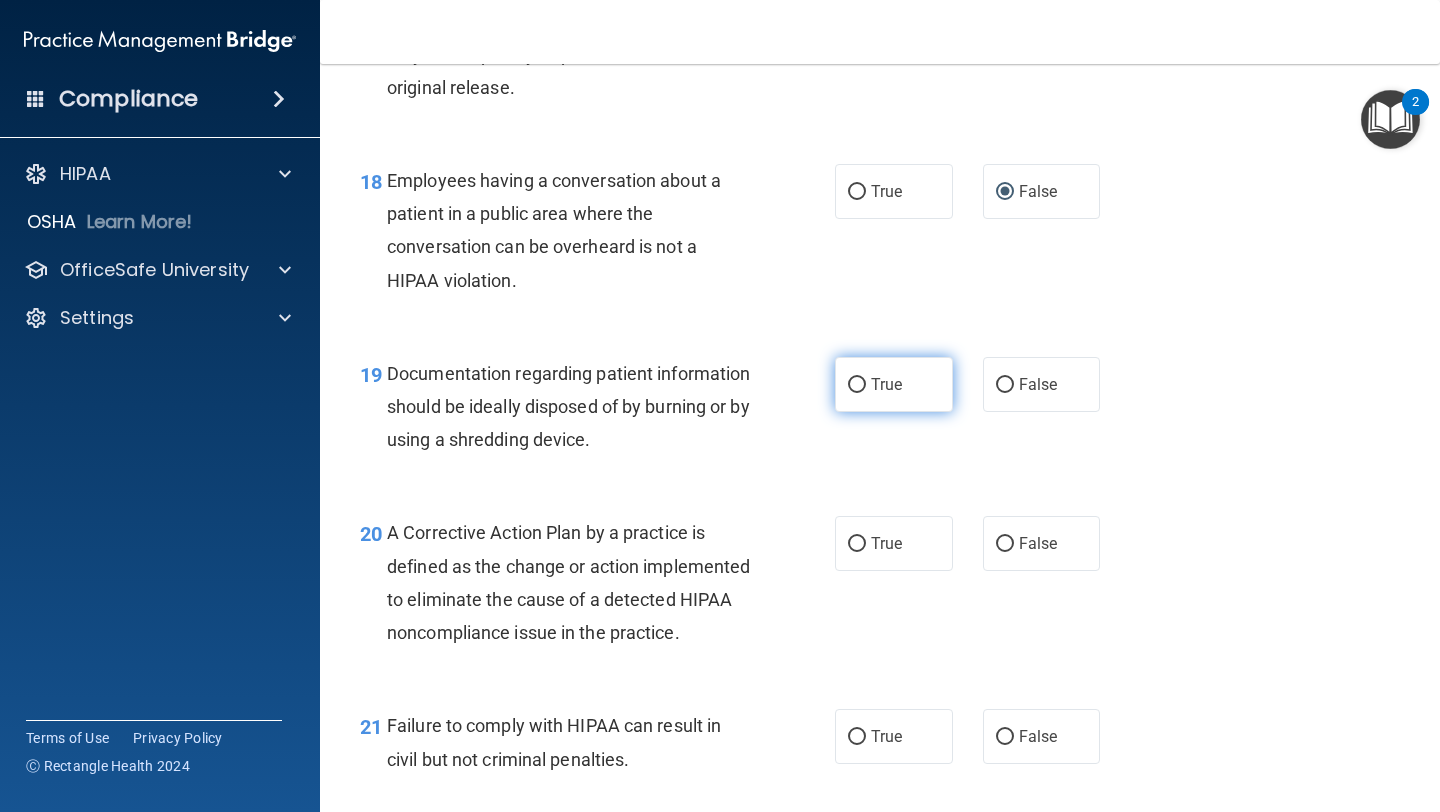 click on "True" at bounding box center (886, 384) 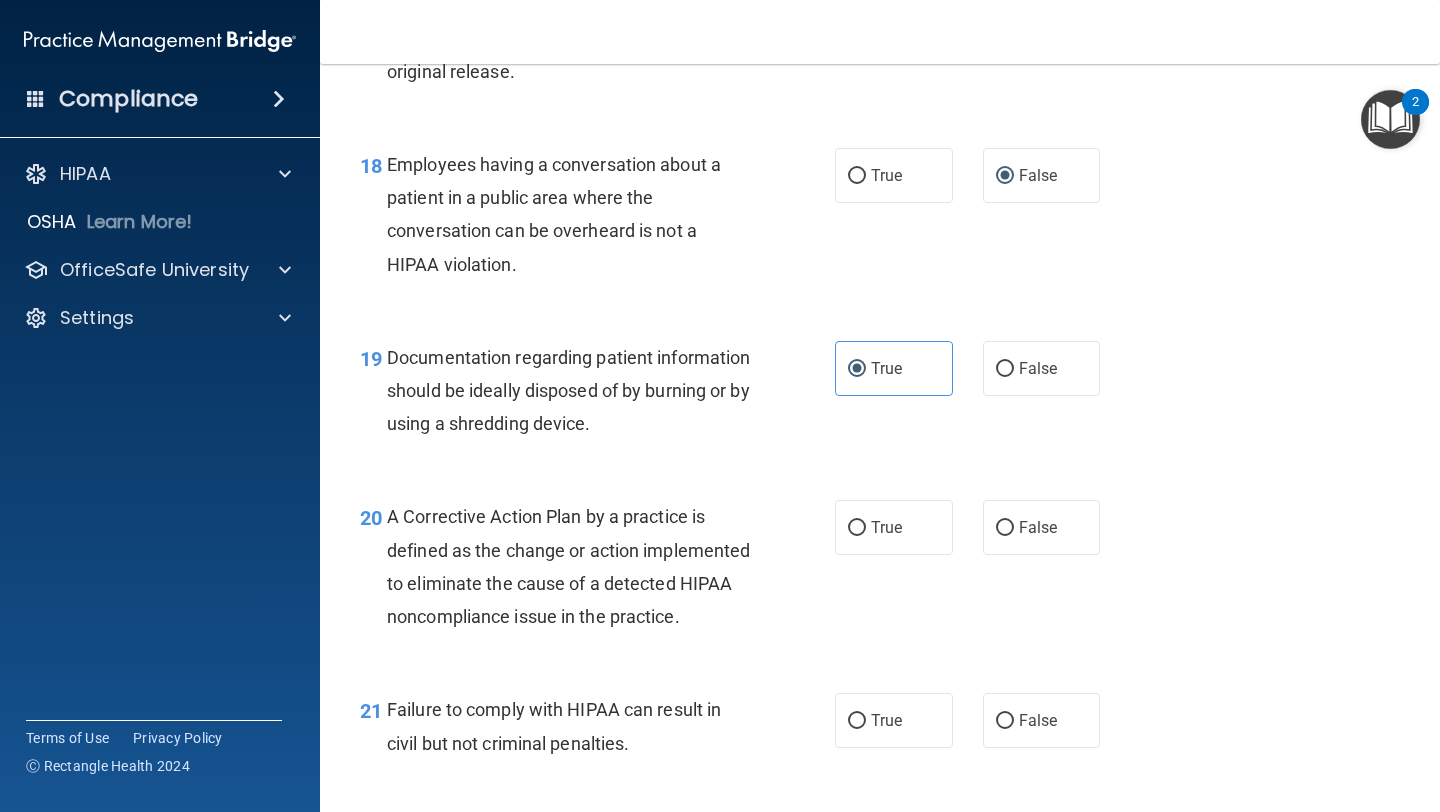 scroll, scrollTop: 3092, scrollLeft: 0, axis: vertical 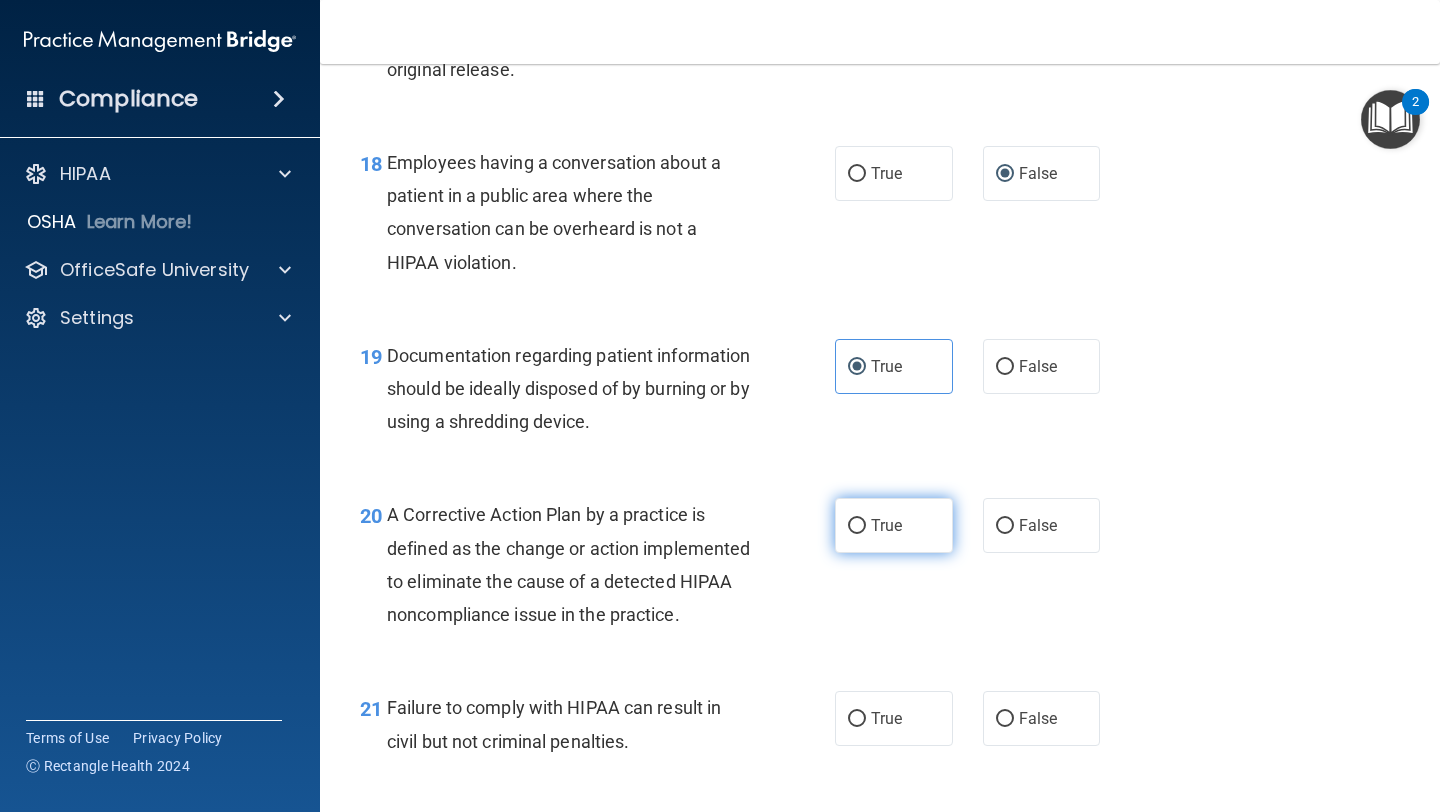 click on "True" at bounding box center [894, 525] 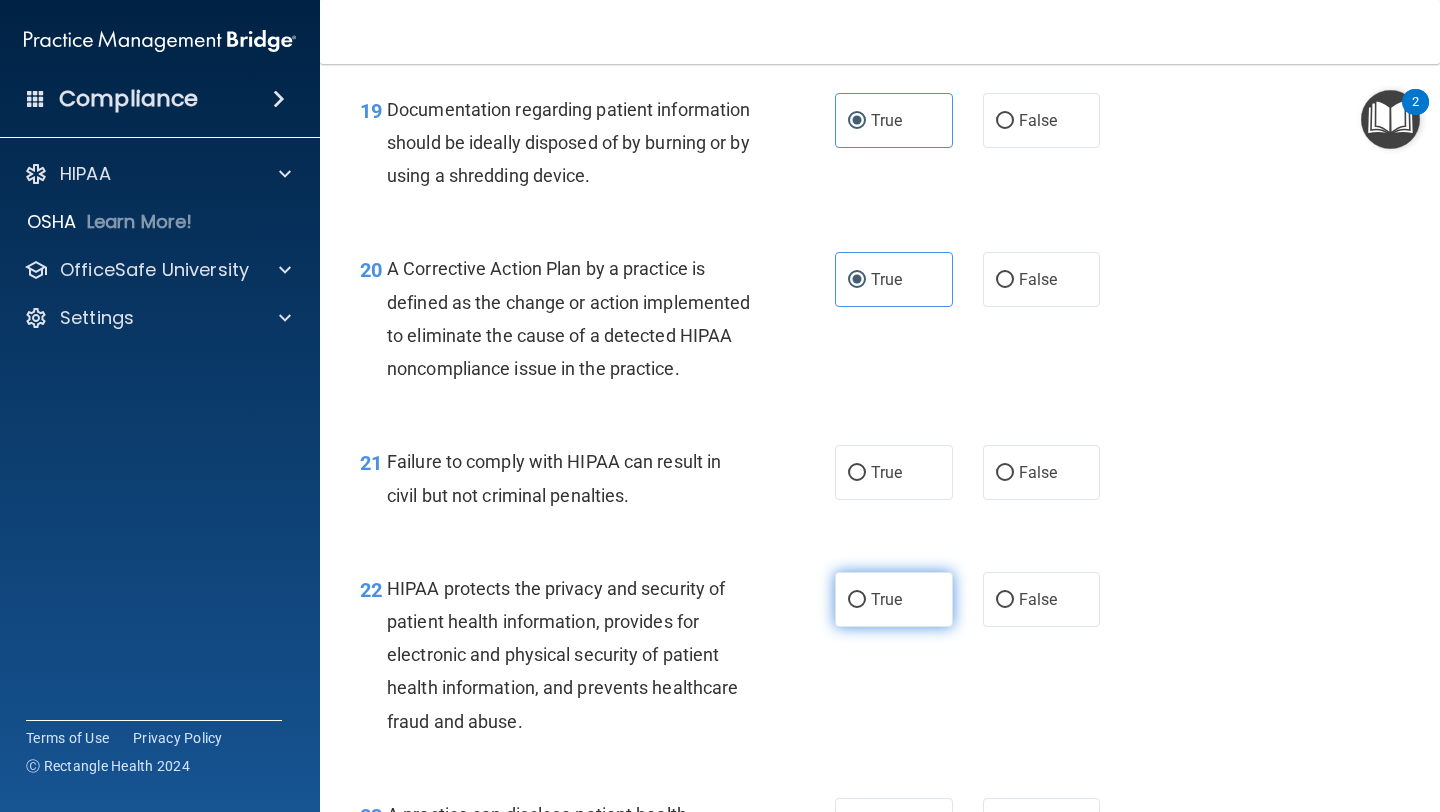 scroll, scrollTop: 3339, scrollLeft: 0, axis: vertical 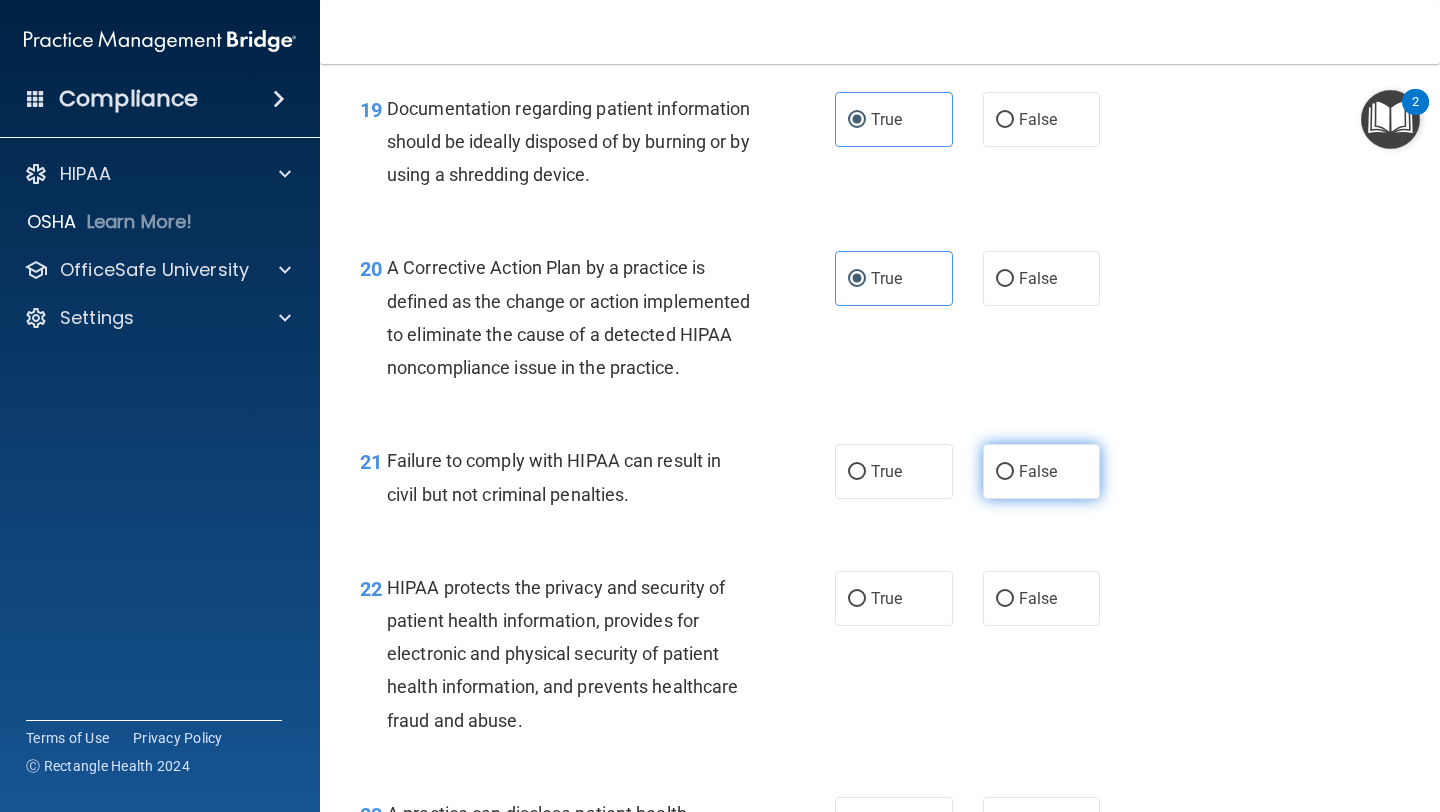 click on "False" at bounding box center [1038, 471] 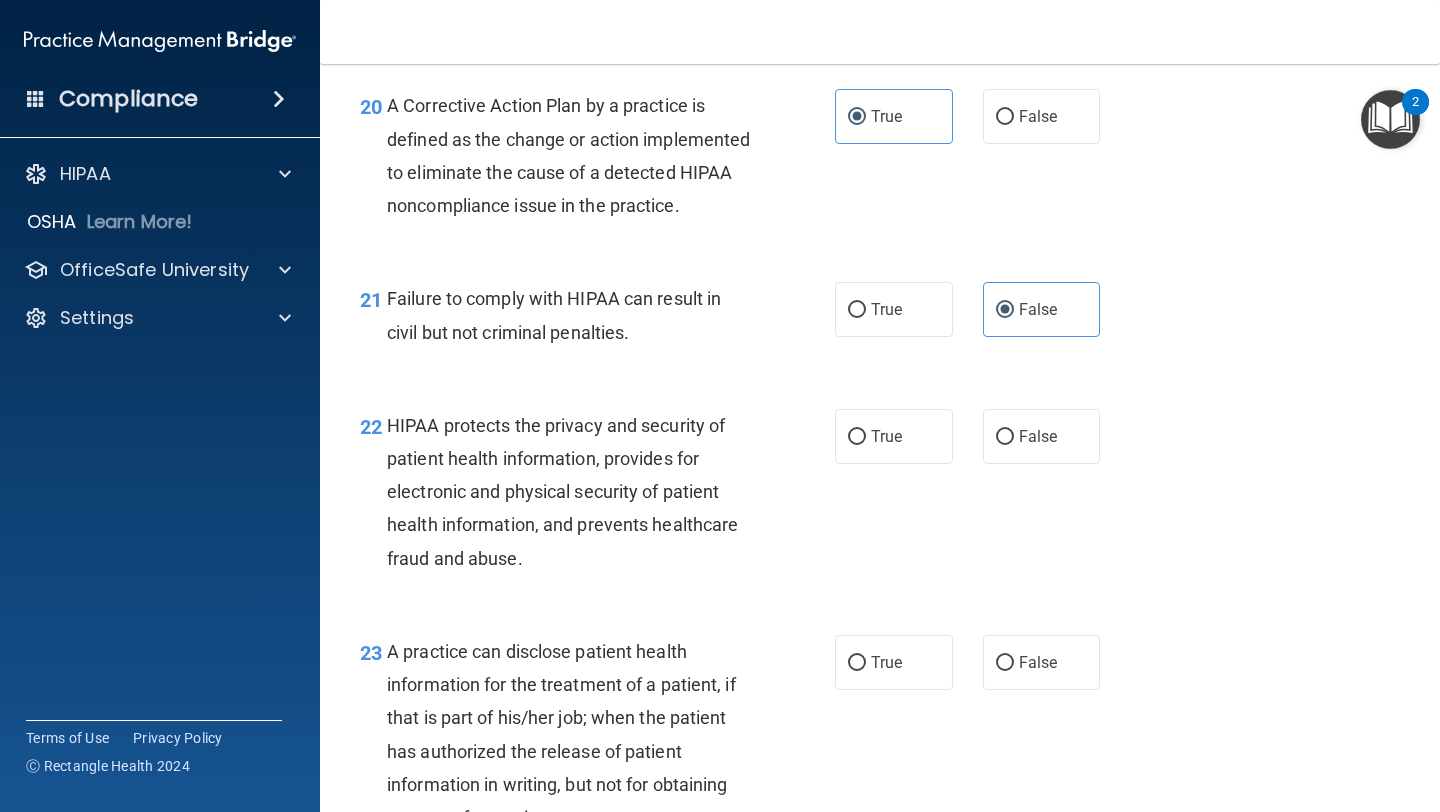 scroll, scrollTop: 3513, scrollLeft: 0, axis: vertical 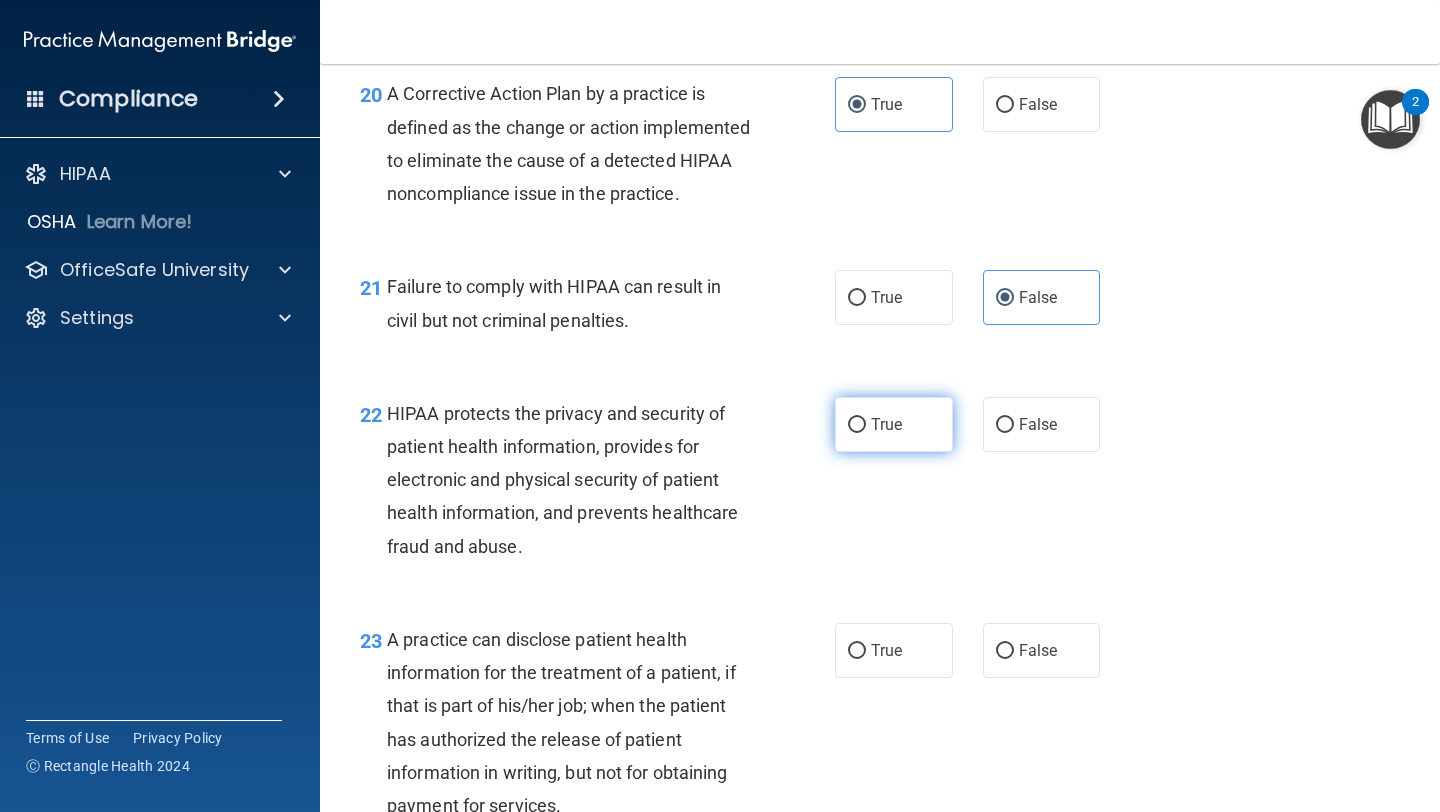 click on "True" at bounding box center [894, 424] 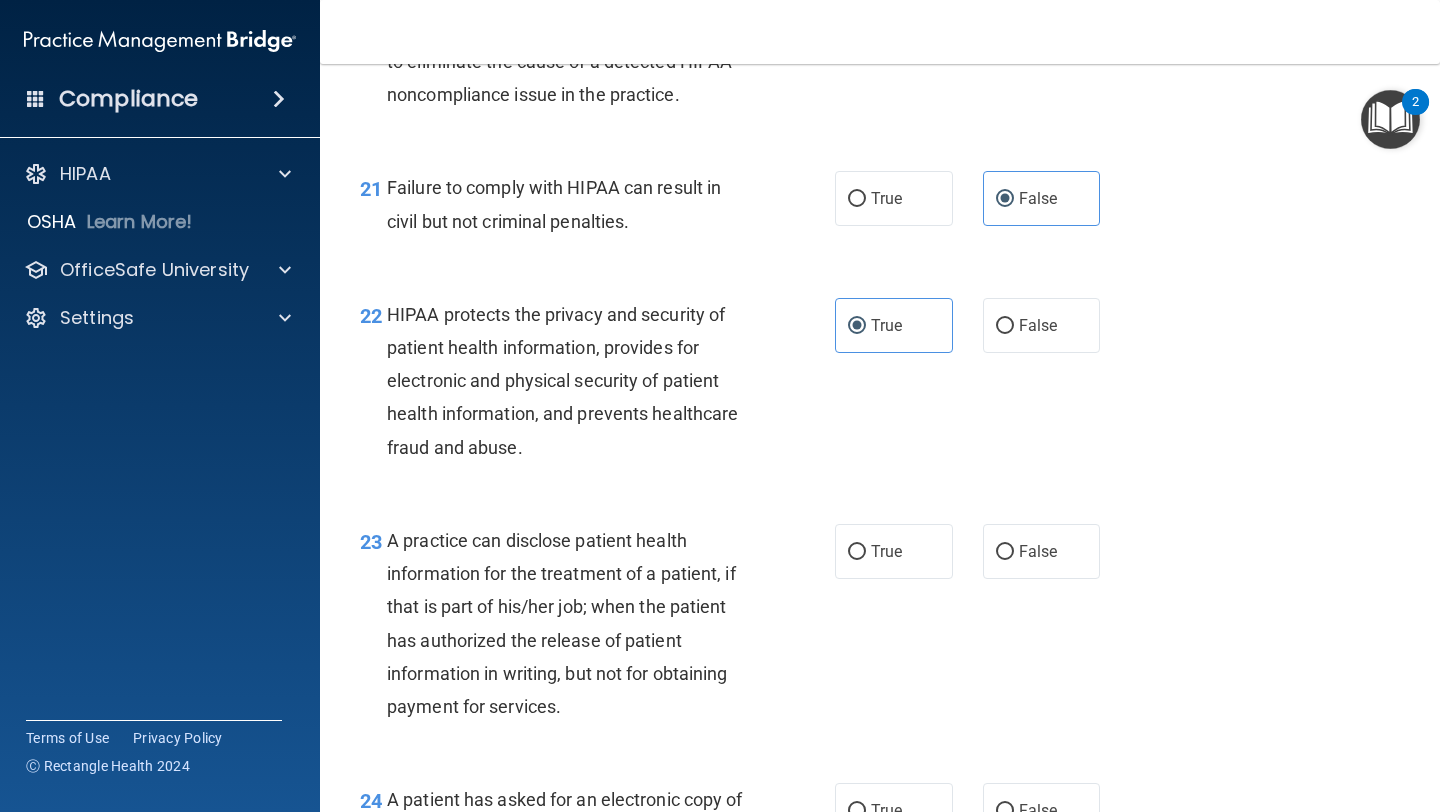 scroll, scrollTop: 3643, scrollLeft: 0, axis: vertical 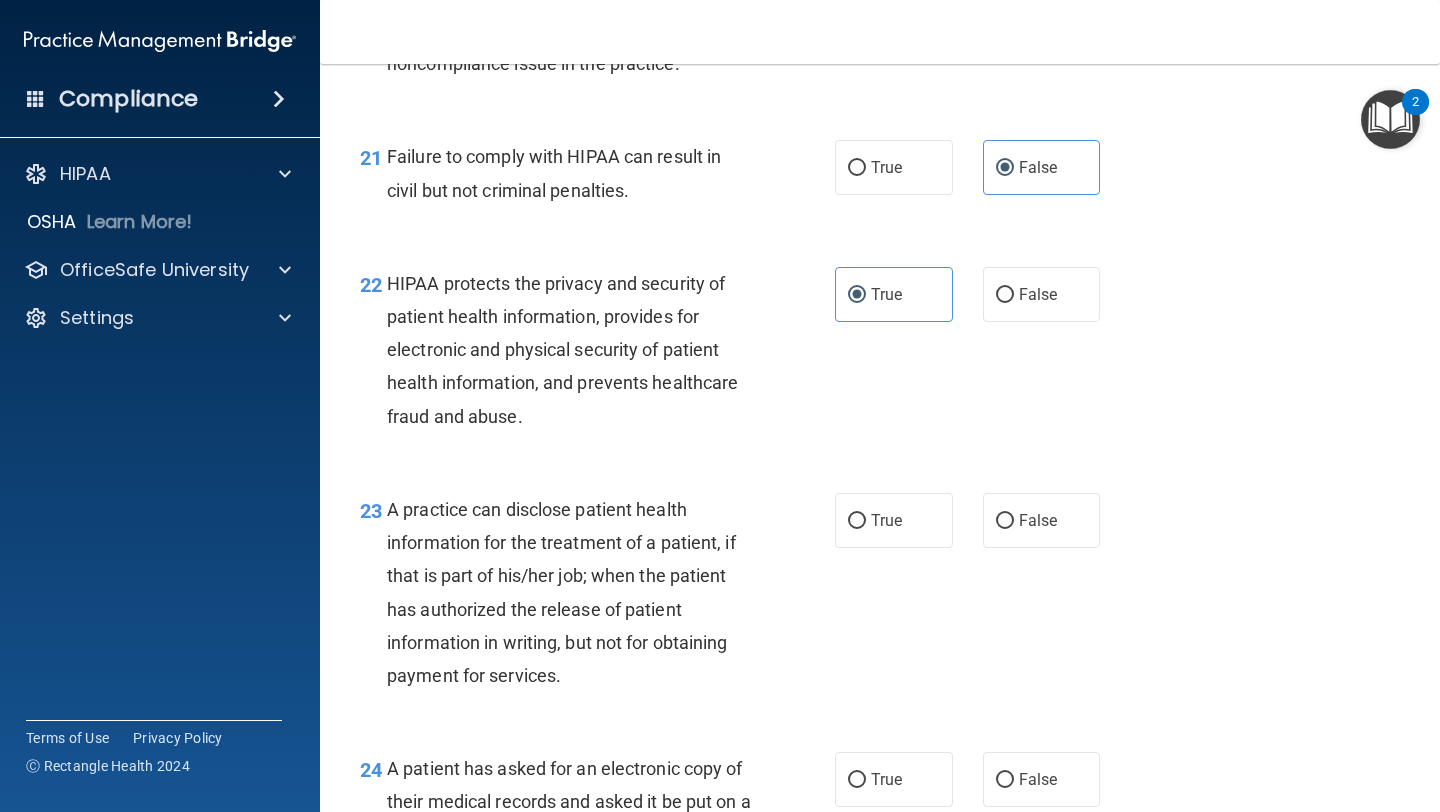 click on "23       A practice can disclose patient health information for the treatment of a patient, if that is part of his/her job; when the patient has authorized the release of patient information in writing, but not for obtaining payment for services.                 True           False" at bounding box center (880, 597) 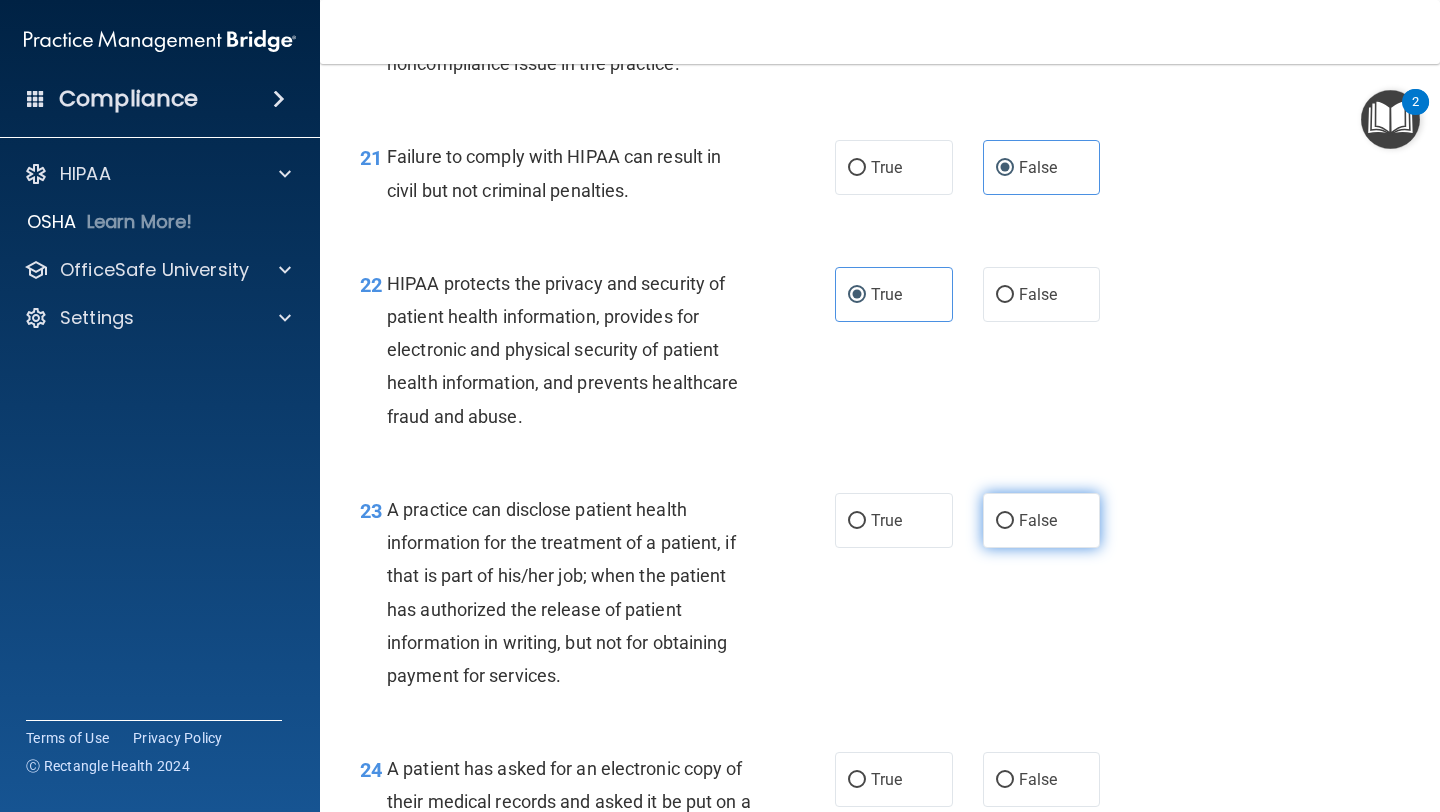 click on "False" at bounding box center (1042, 520) 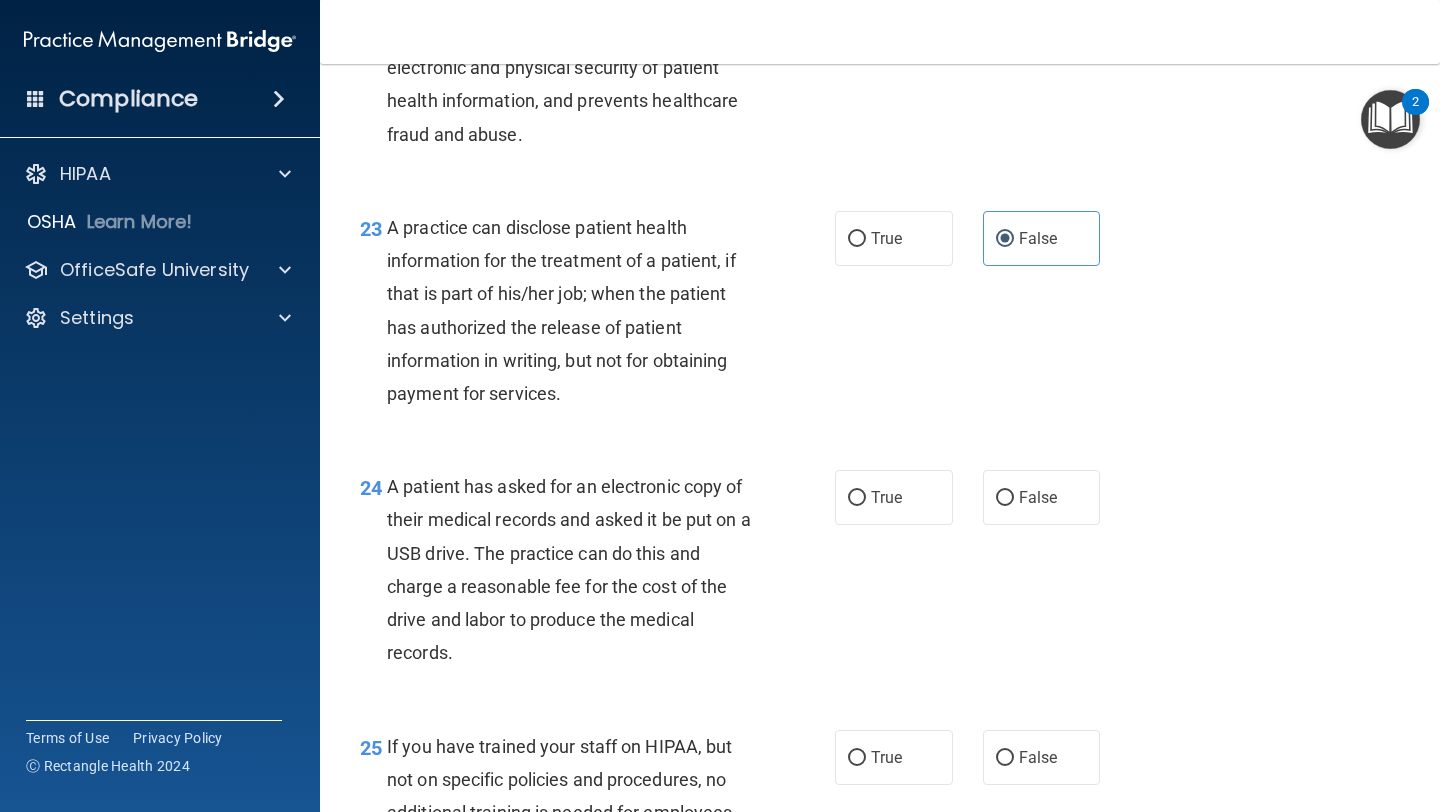 scroll, scrollTop: 3995, scrollLeft: 0, axis: vertical 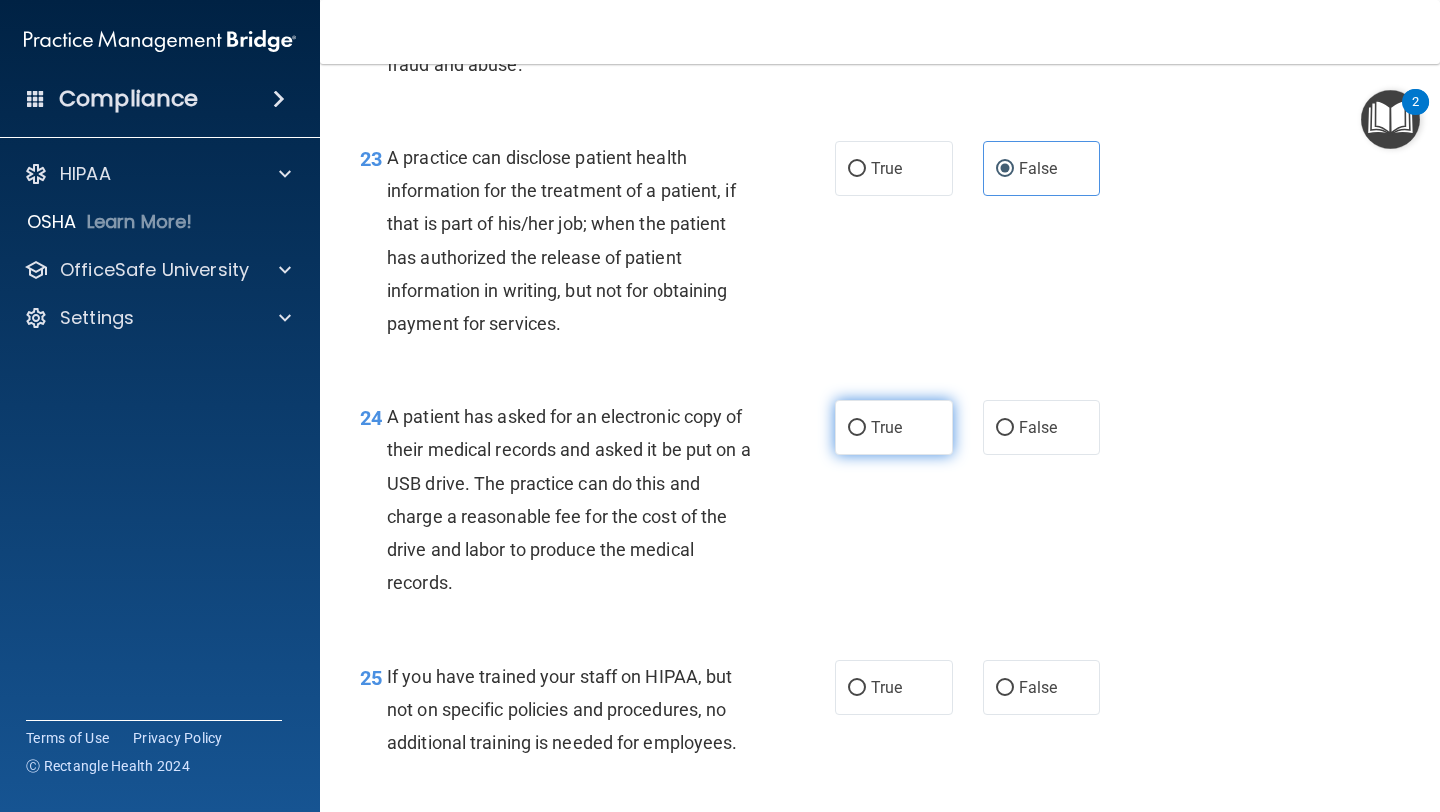 click on "True" at bounding box center [894, 427] 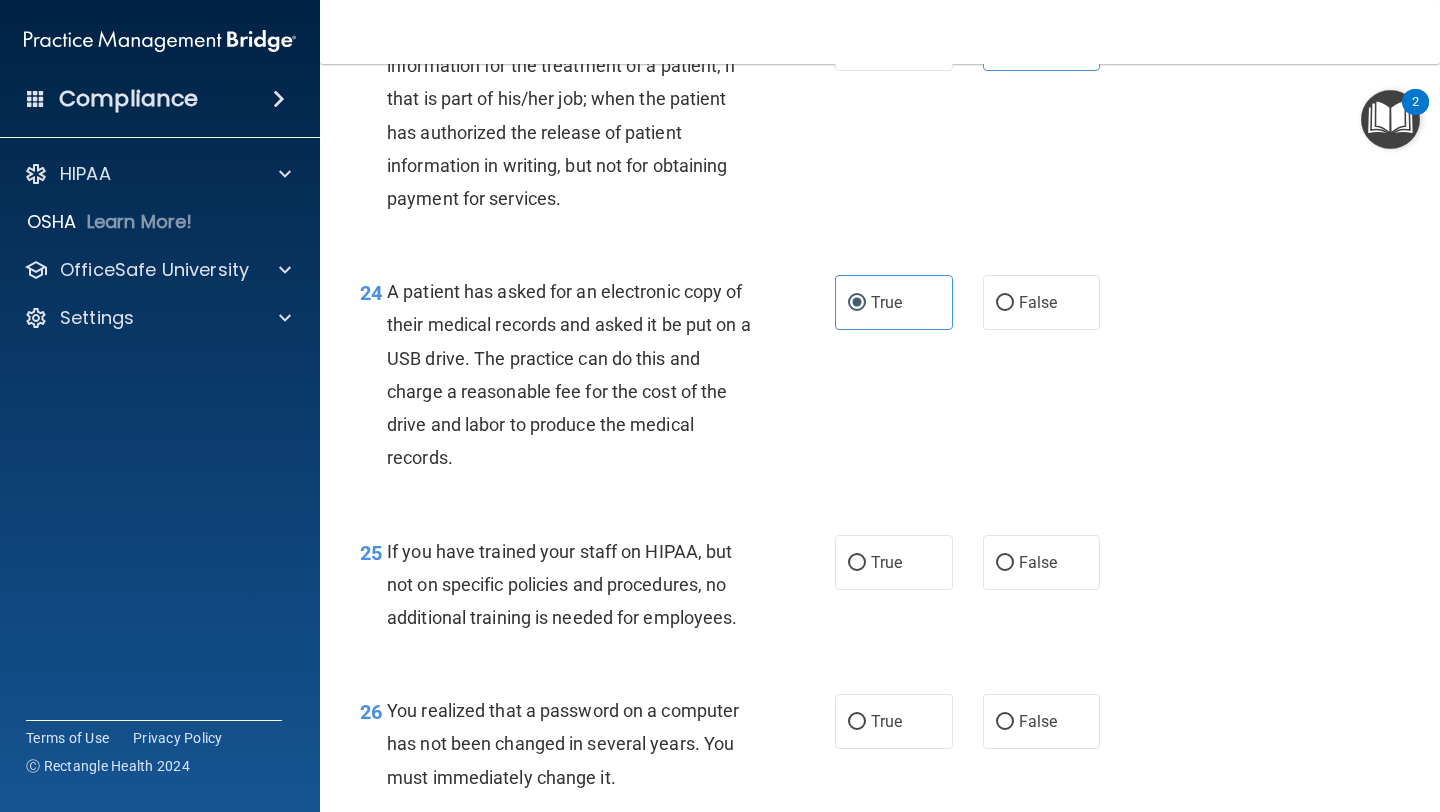 scroll, scrollTop: 4124, scrollLeft: 0, axis: vertical 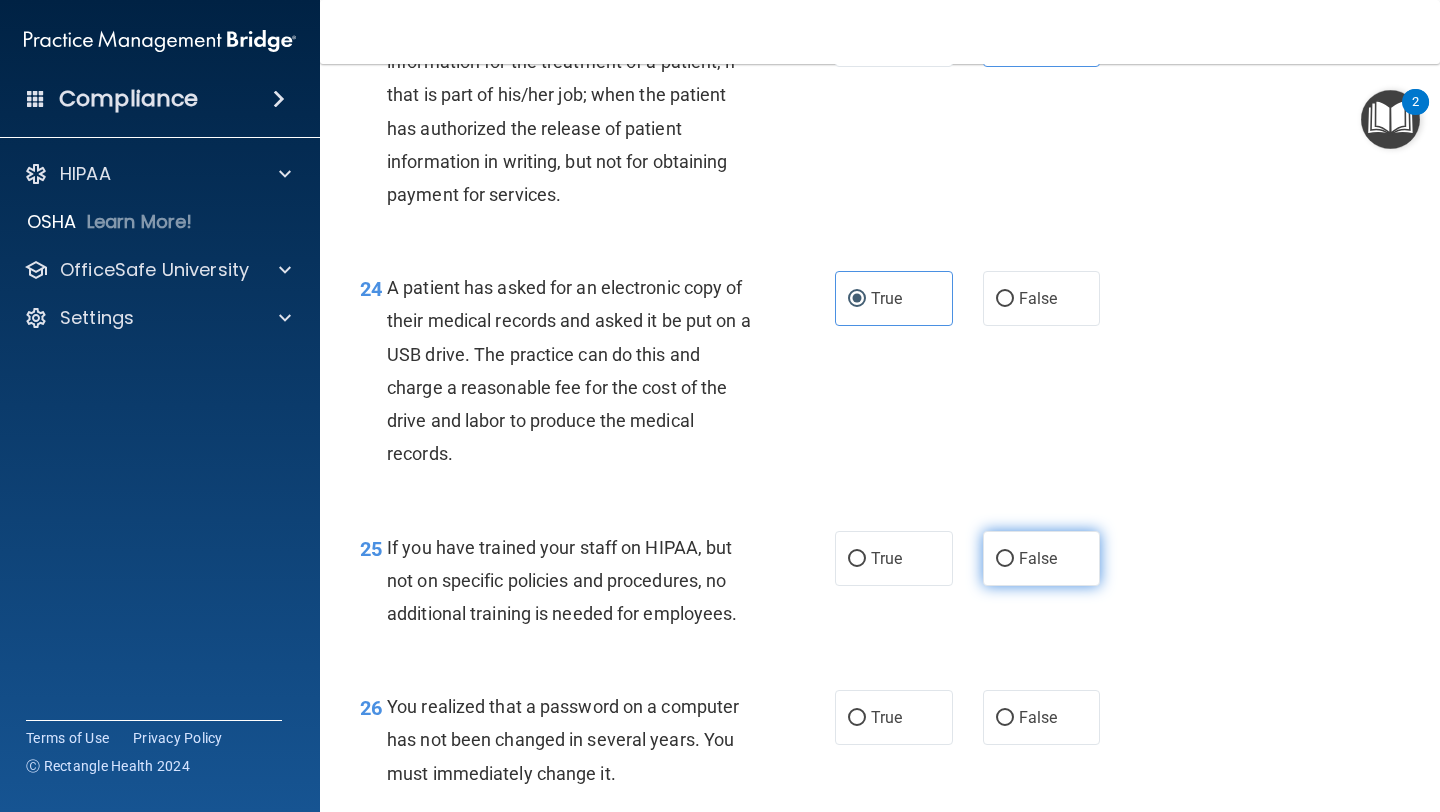 drag, startPoint x: 1001, startPoint y: 587, endPoint x: 973, endPoint y: 606, distance: 33.83785 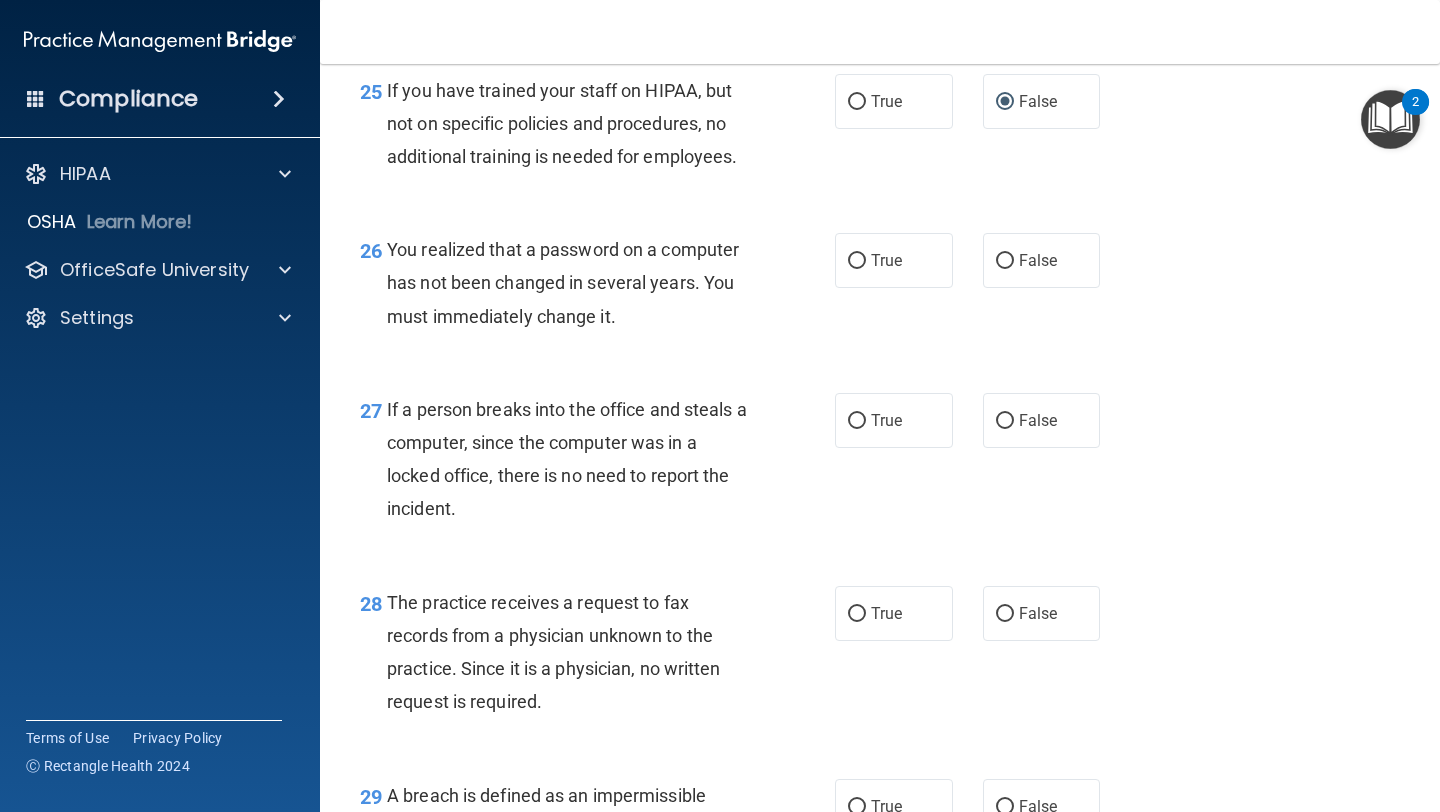 scroll, scrollTop: 4588, scrollLeft: 0, axis: vertical 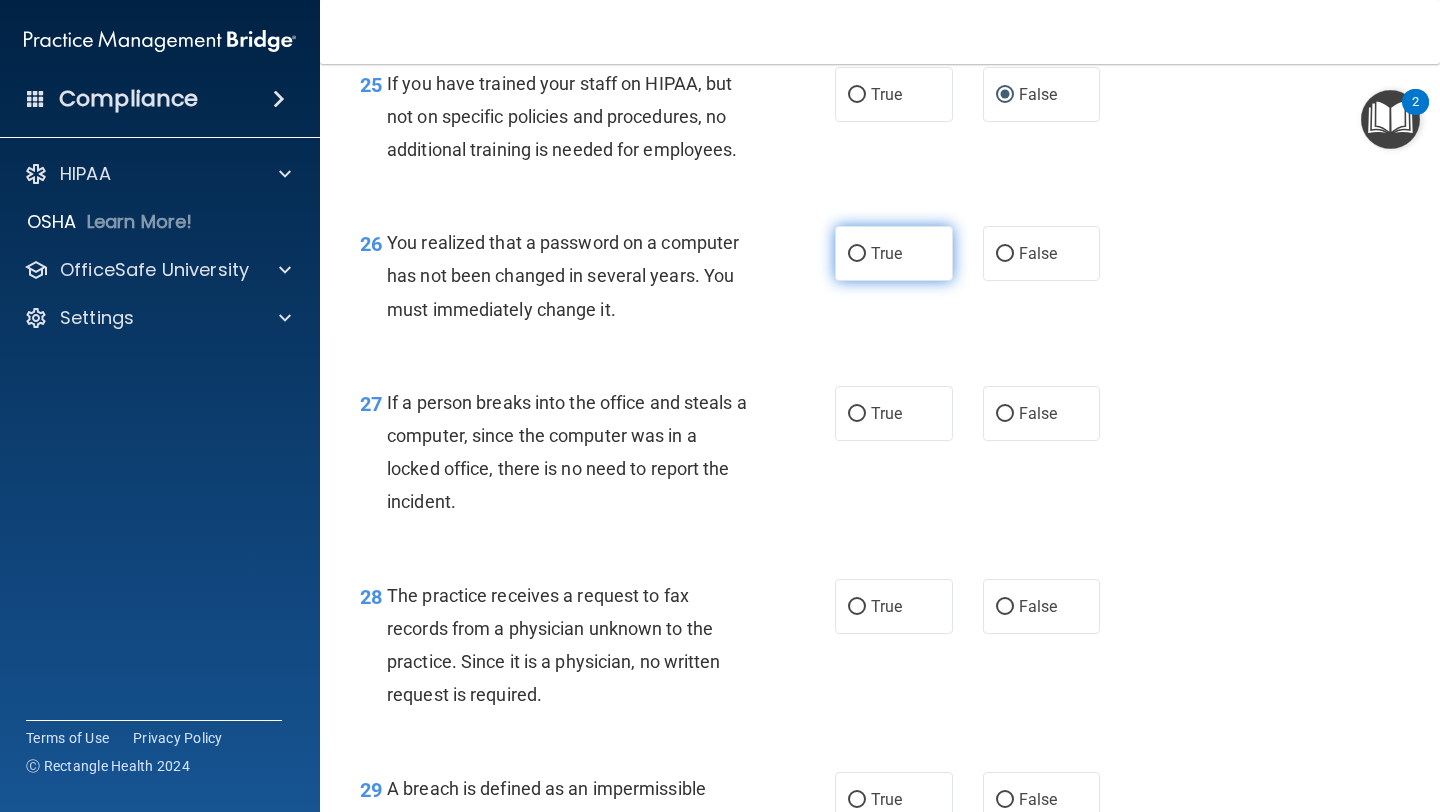 click on "True" at bounding box center [894, 253] 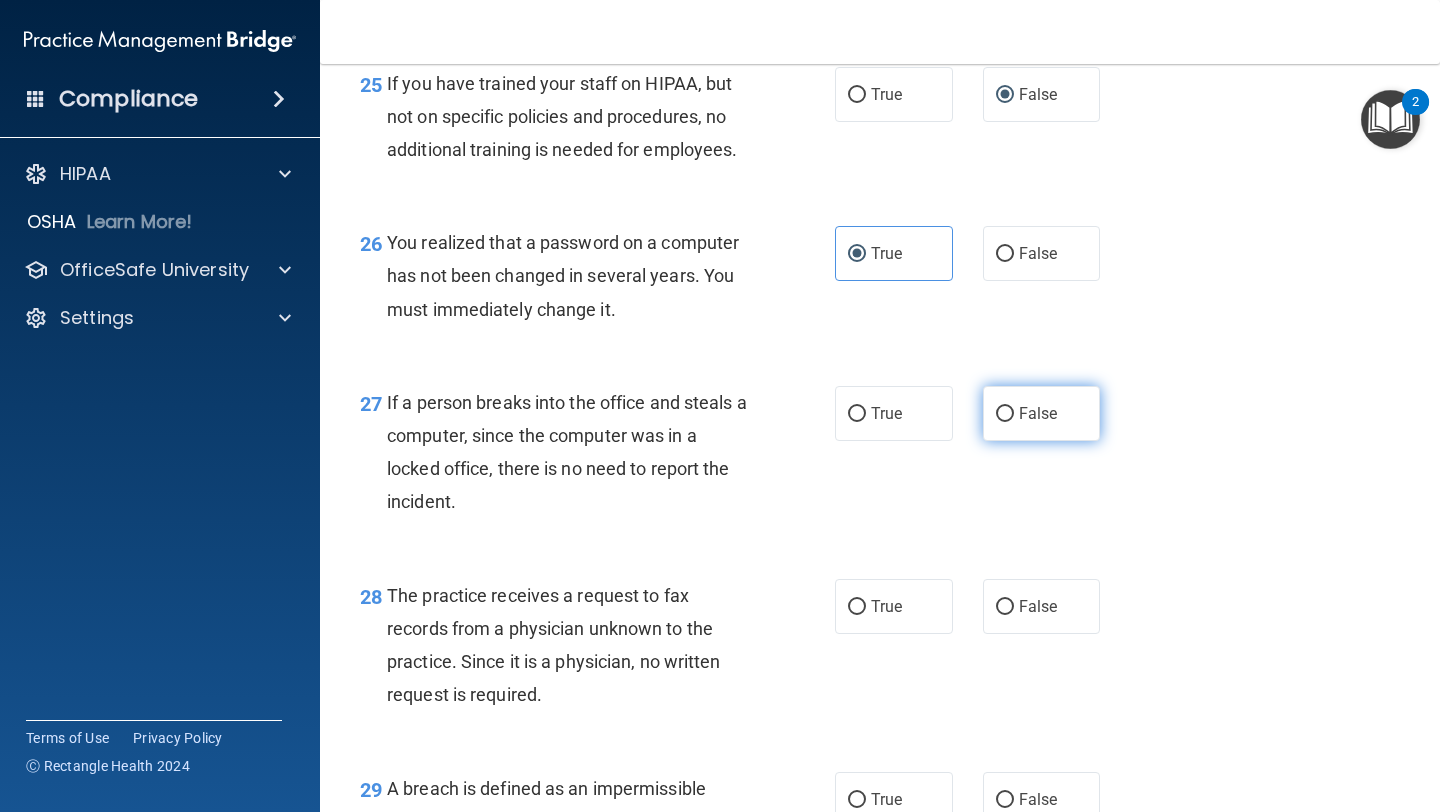 click on "False" at bounding box center (1038, 413) 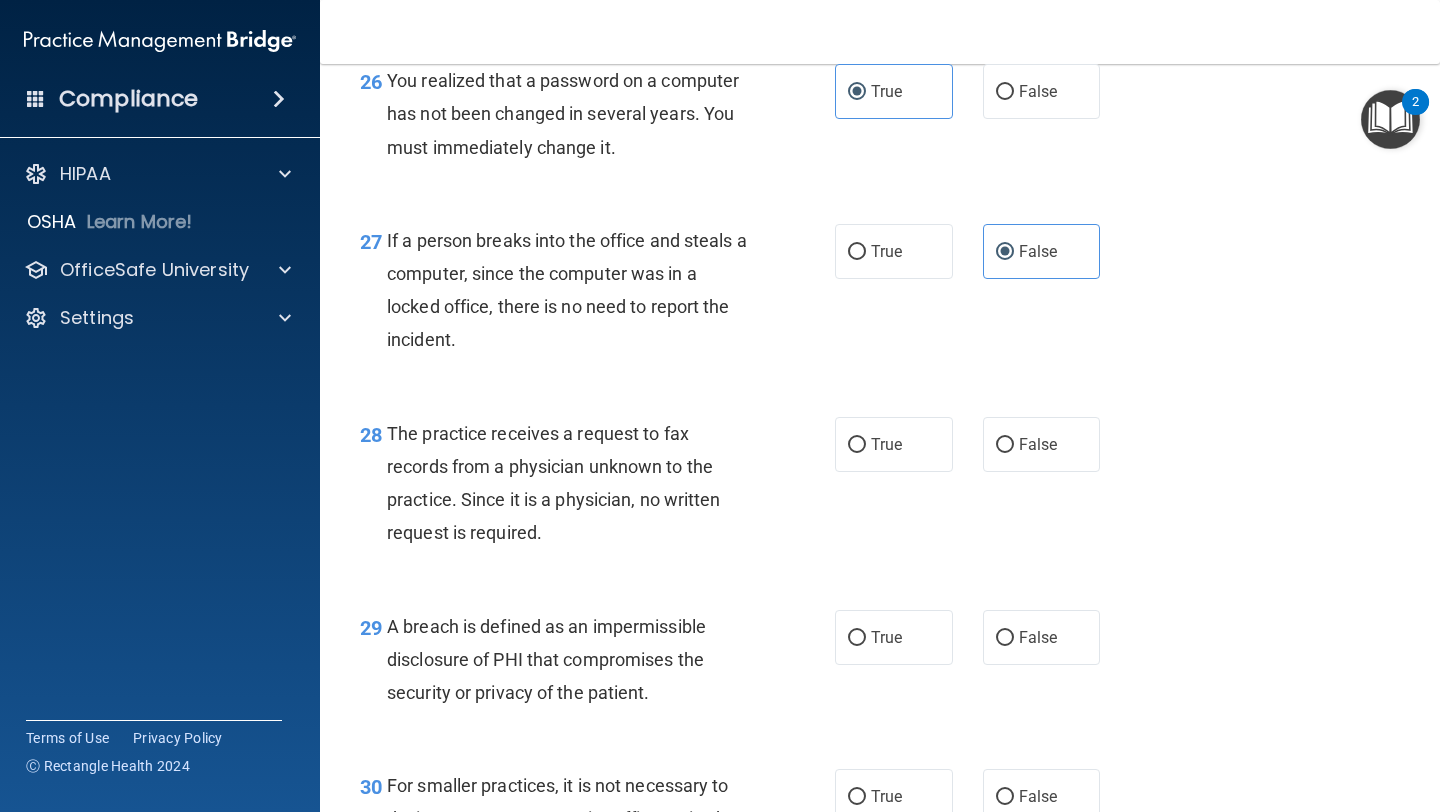 scroll, scrollTop: 4750, scrollLeft: 0, axis: vertical 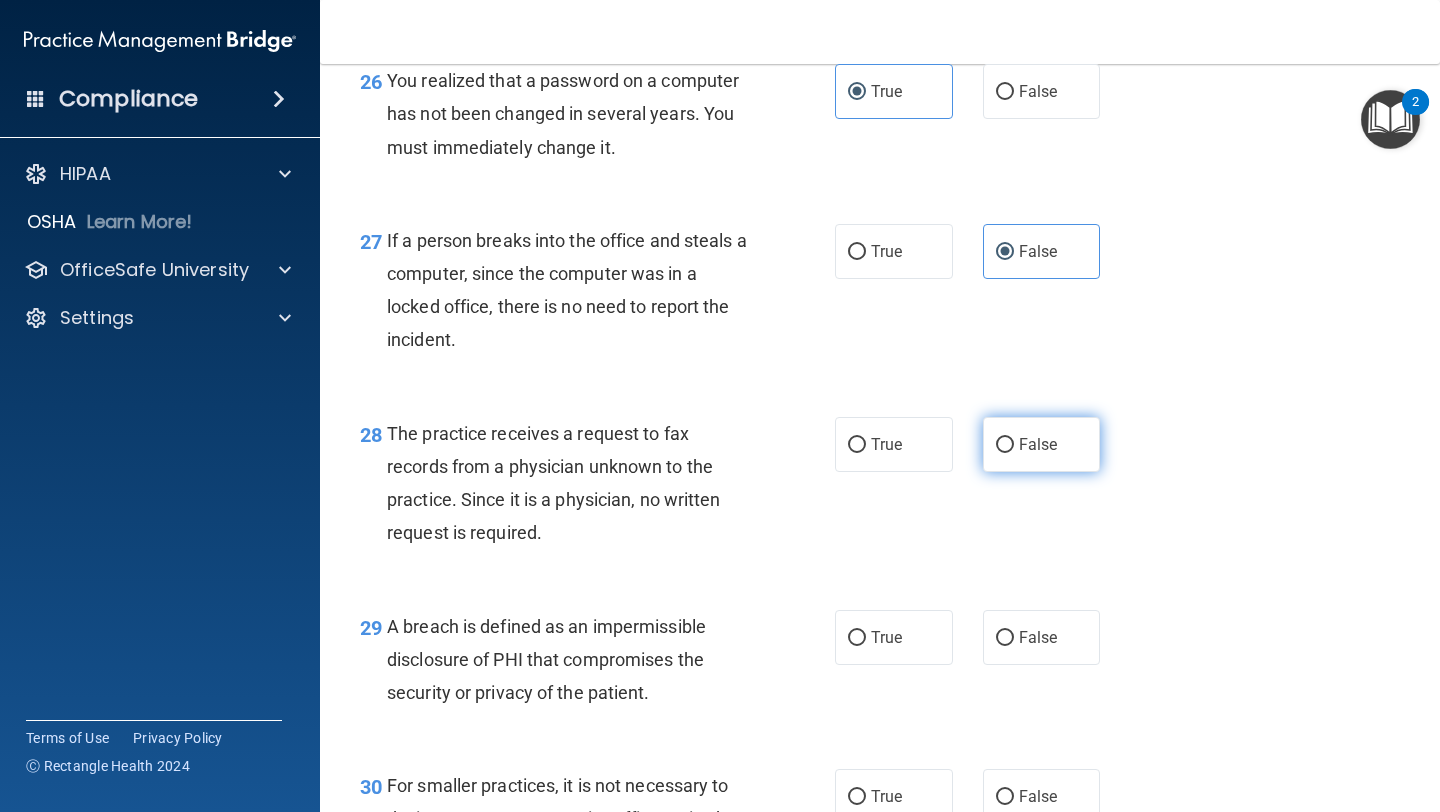 click on "False" at bounding box center [1042, 444] 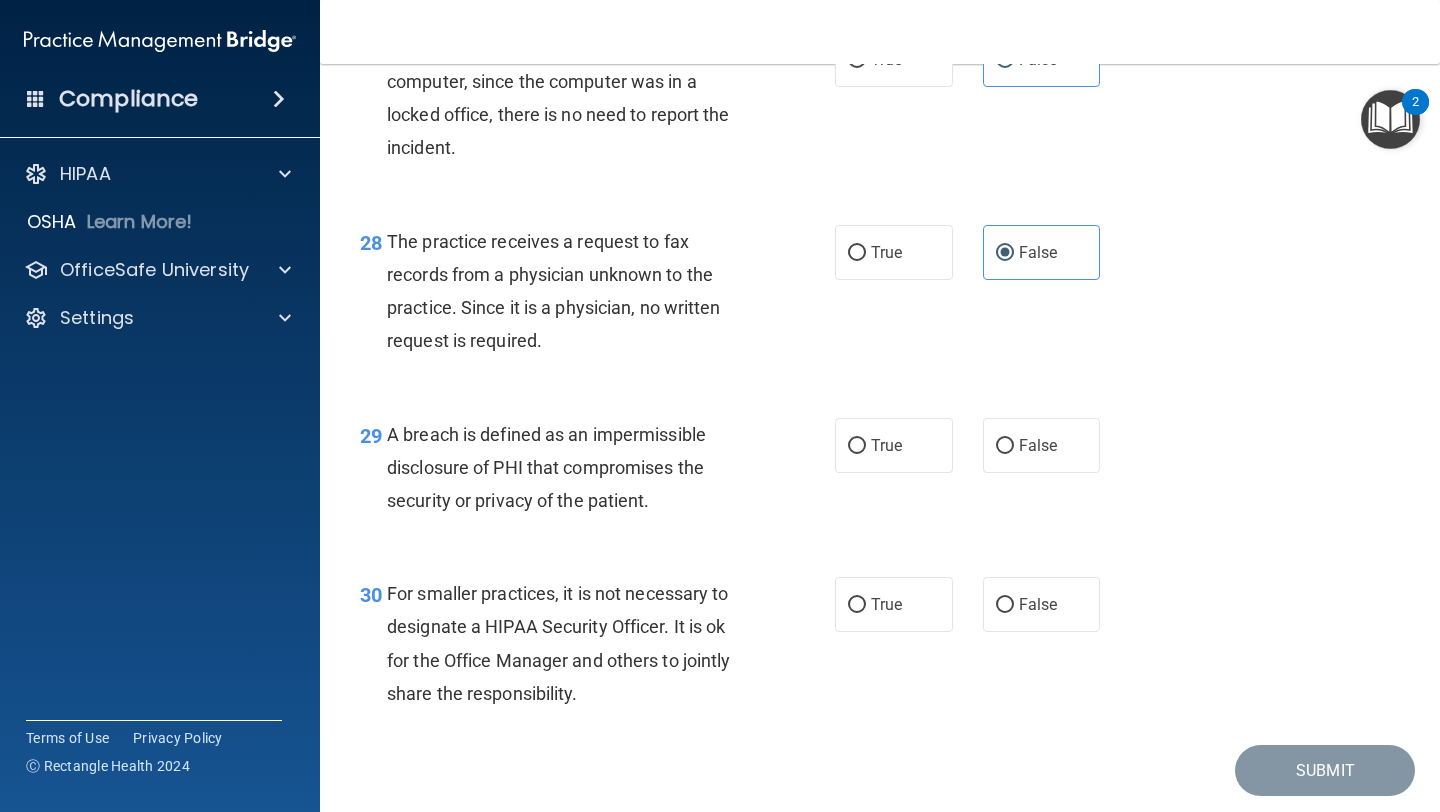 scroll, scrollTop: 5004, scrollLeft: 0, axis: vertical 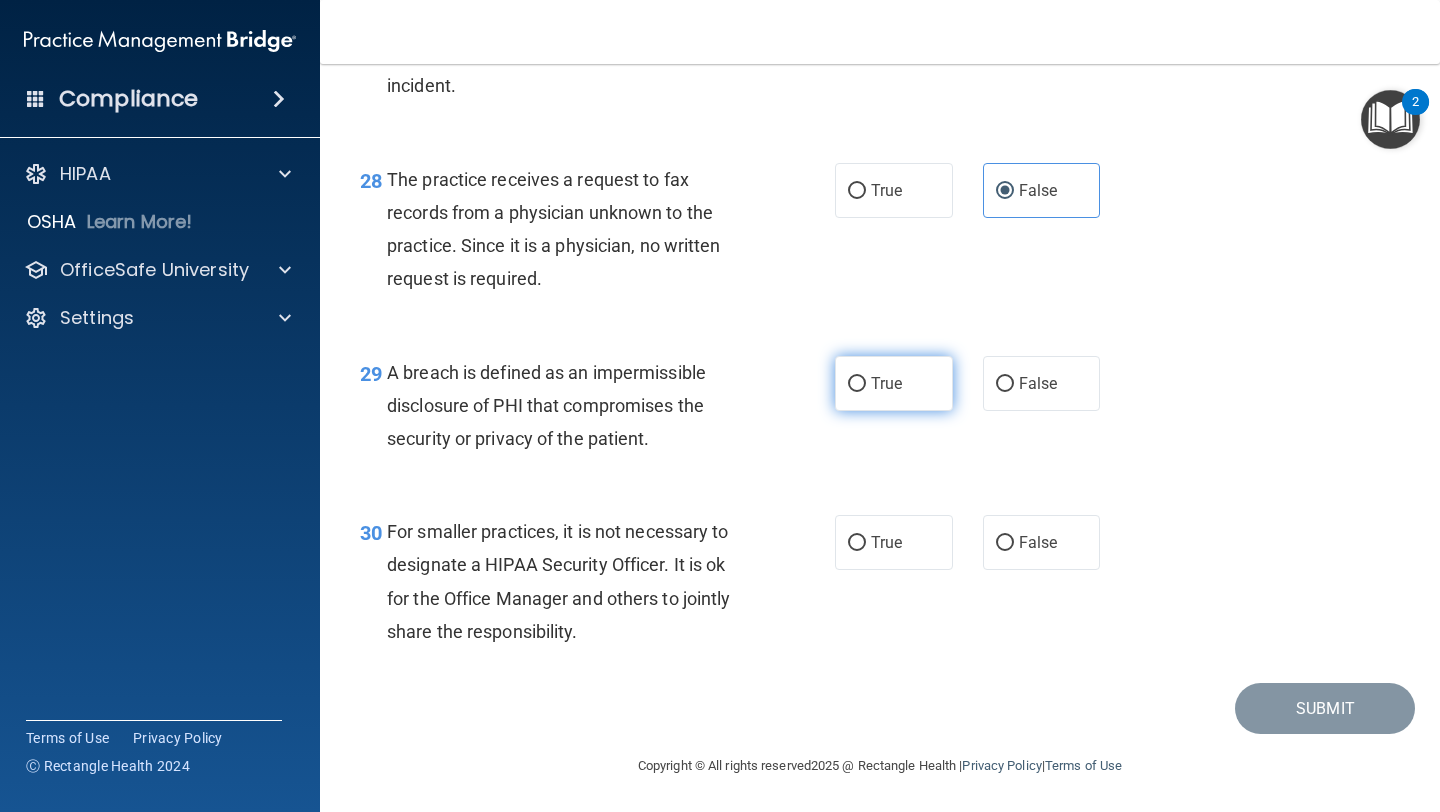 click on "True" at bounding box center (894, 383) 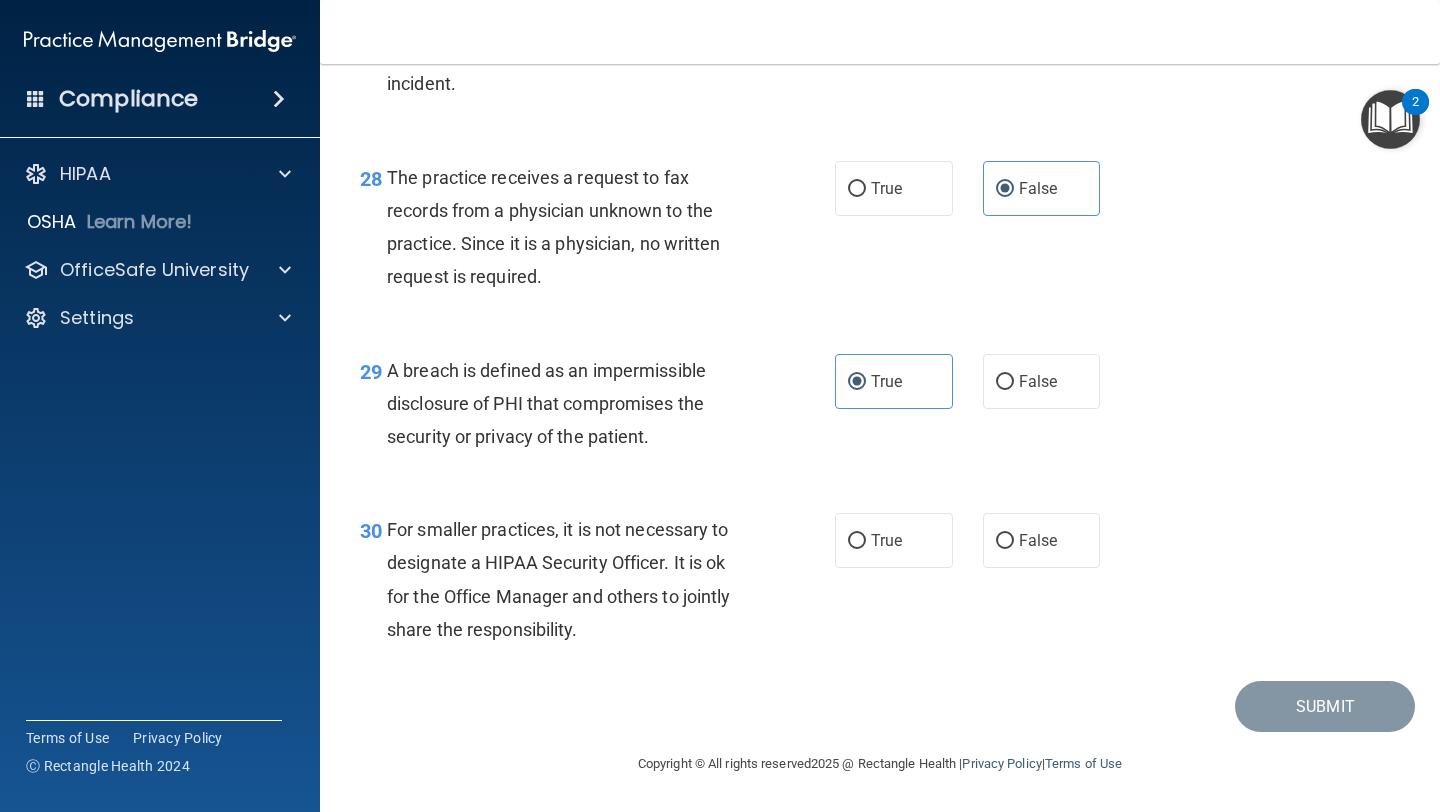scroll, scrollTop: 5016, scrollLeft: 0, axis: vertical 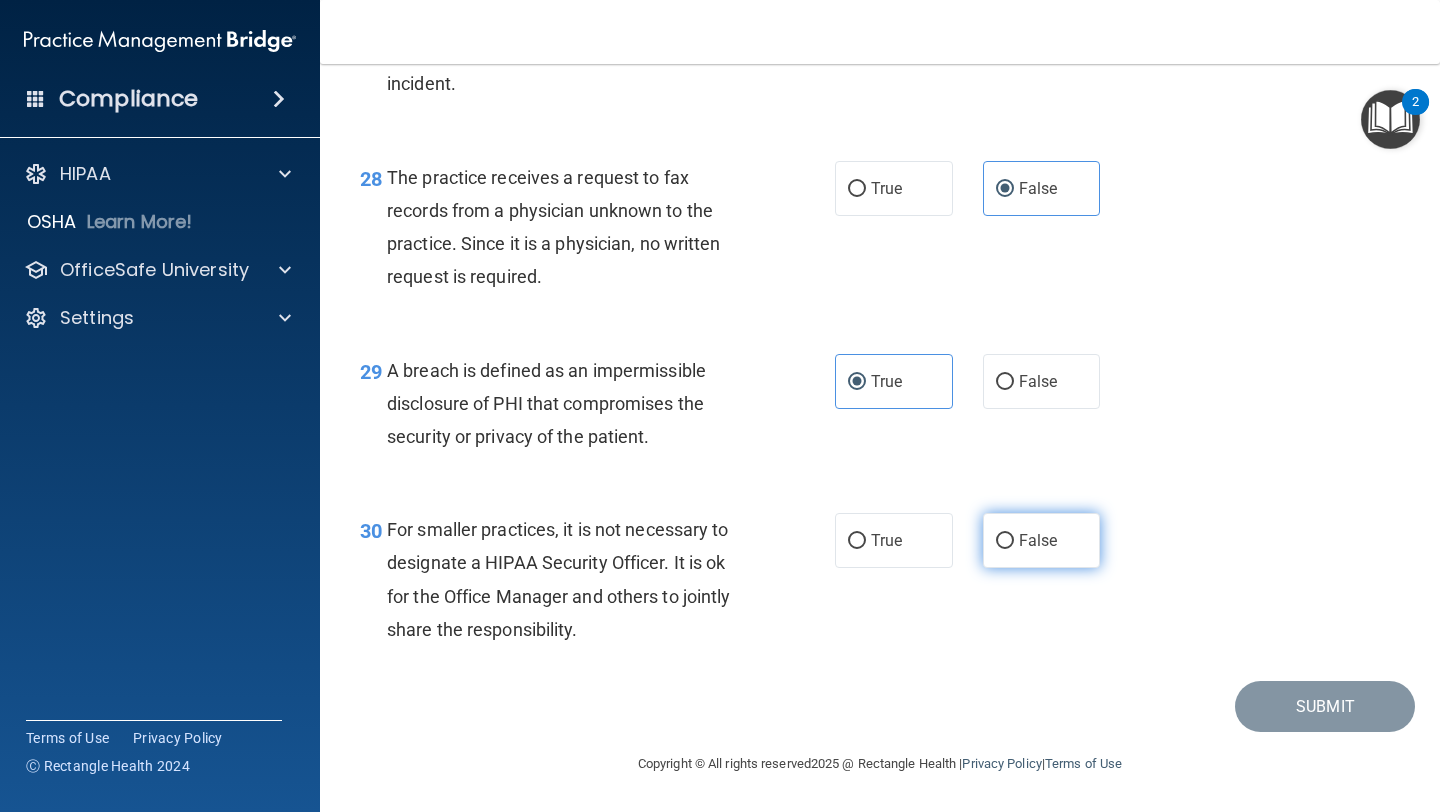 click on "False" at bounding box center (1042, 540) 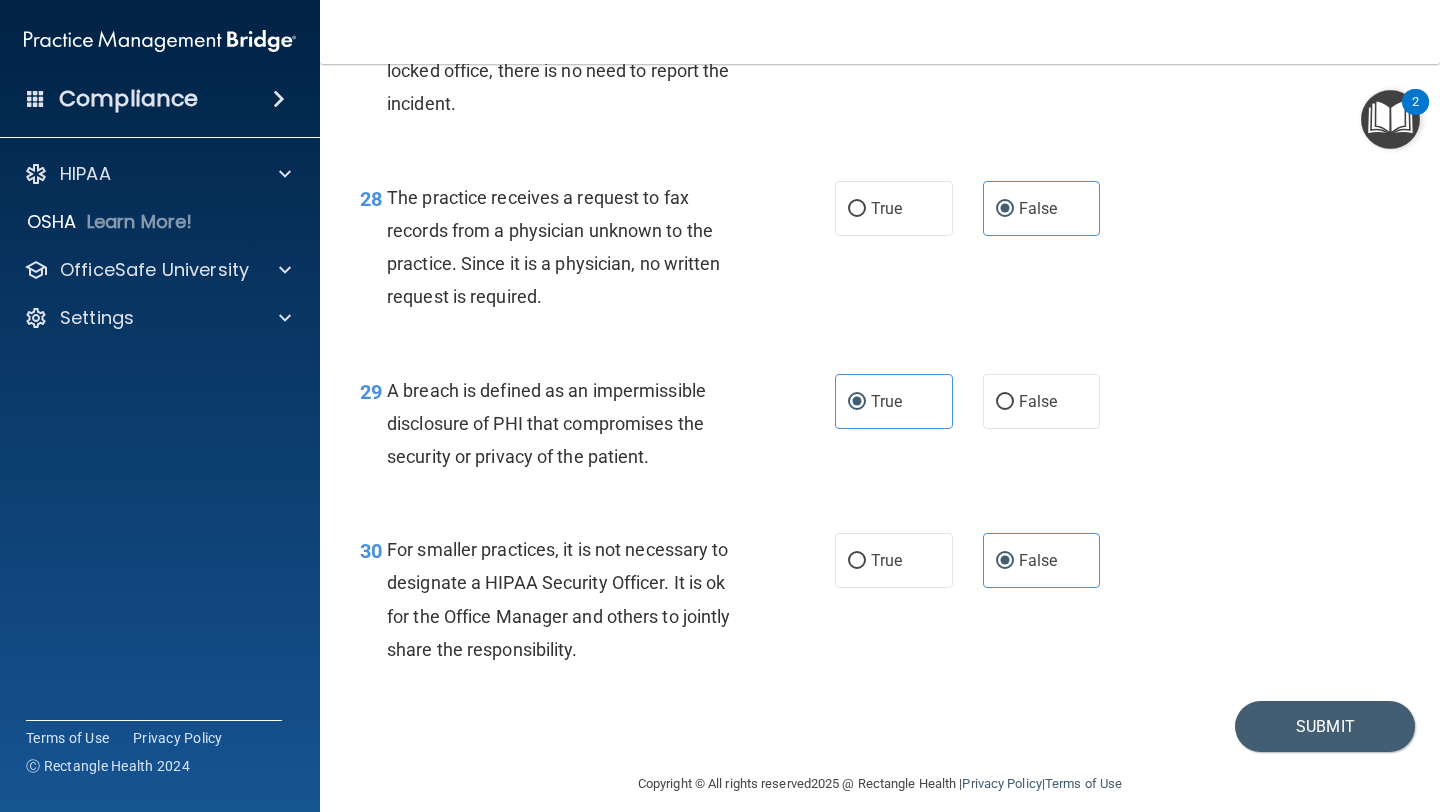 scroll, scrollTop: 4830, scrollLeft: 0, axis: vertical 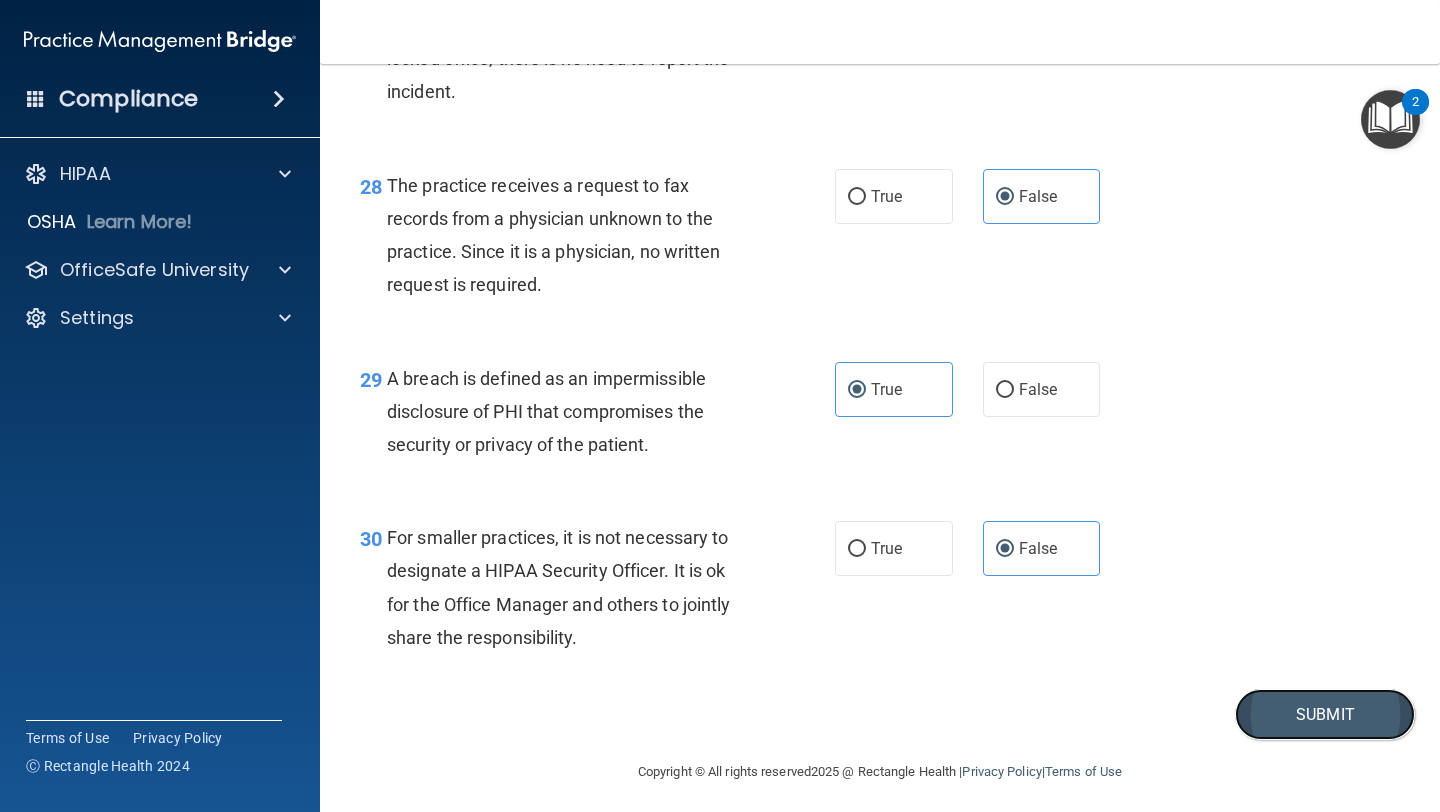click on "Submit" at bounding box center [1325, 714] 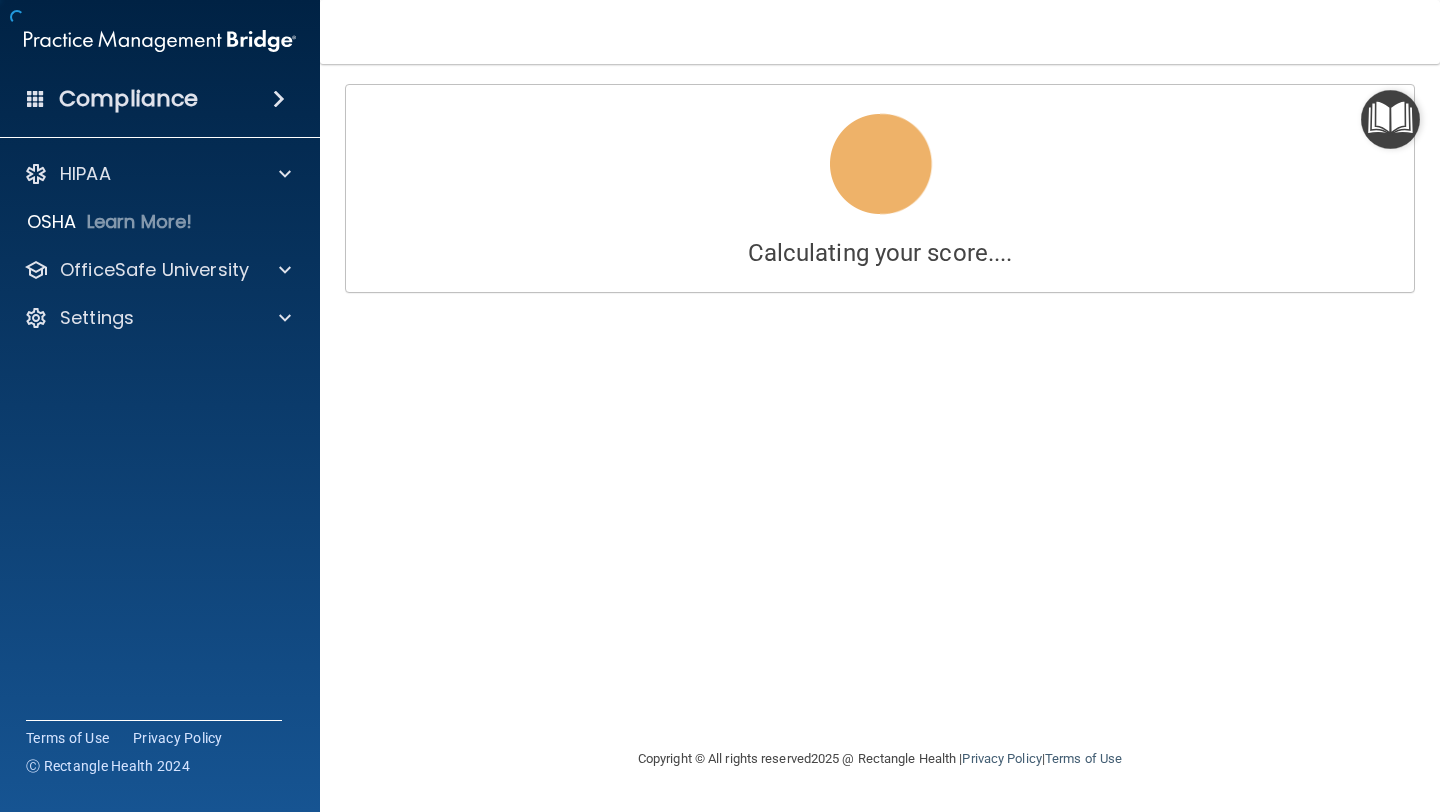 scroll, scrollTop: 0, scrollLeft: 0, axis: both 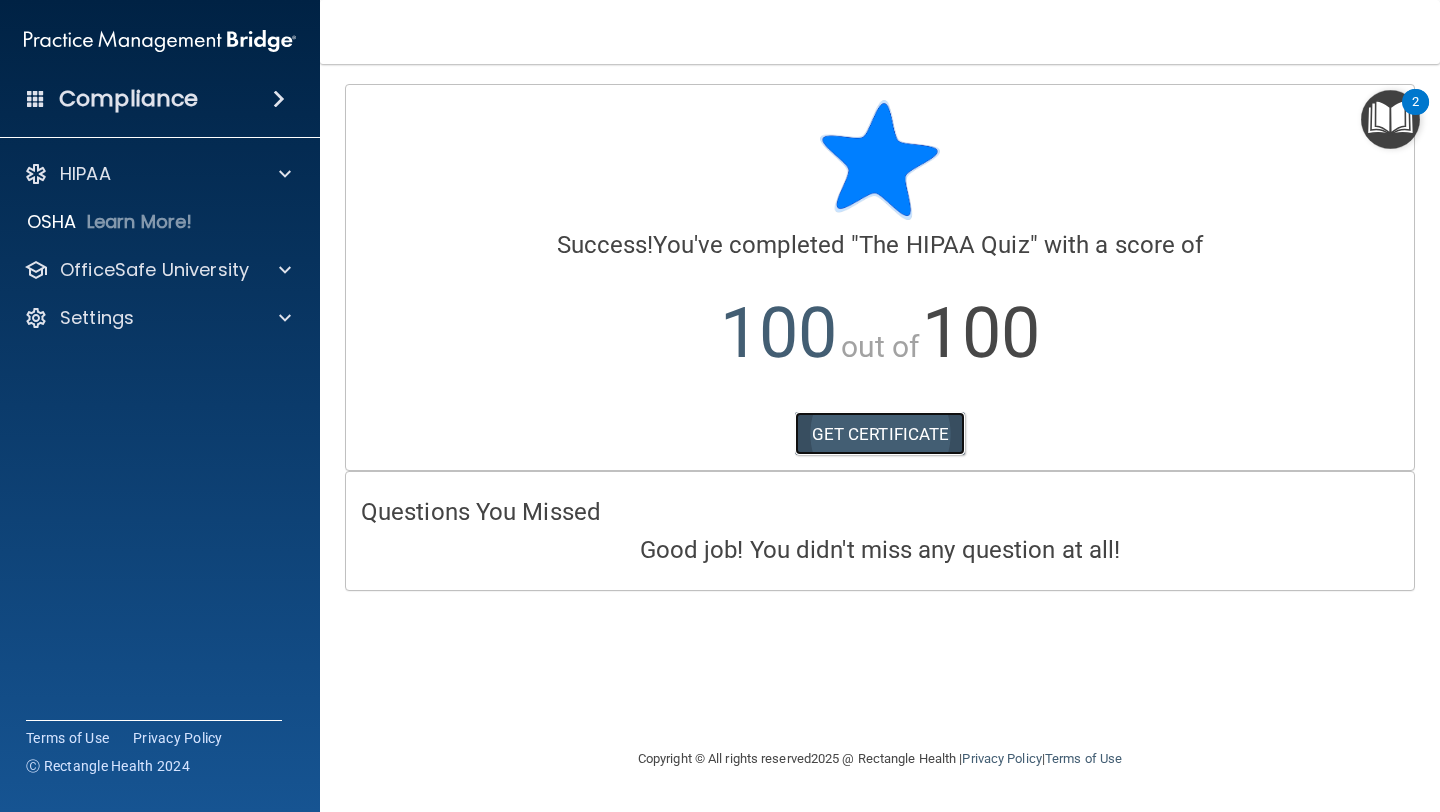 click on "GET CERTIFICATE" at bounding box center [880, 434] 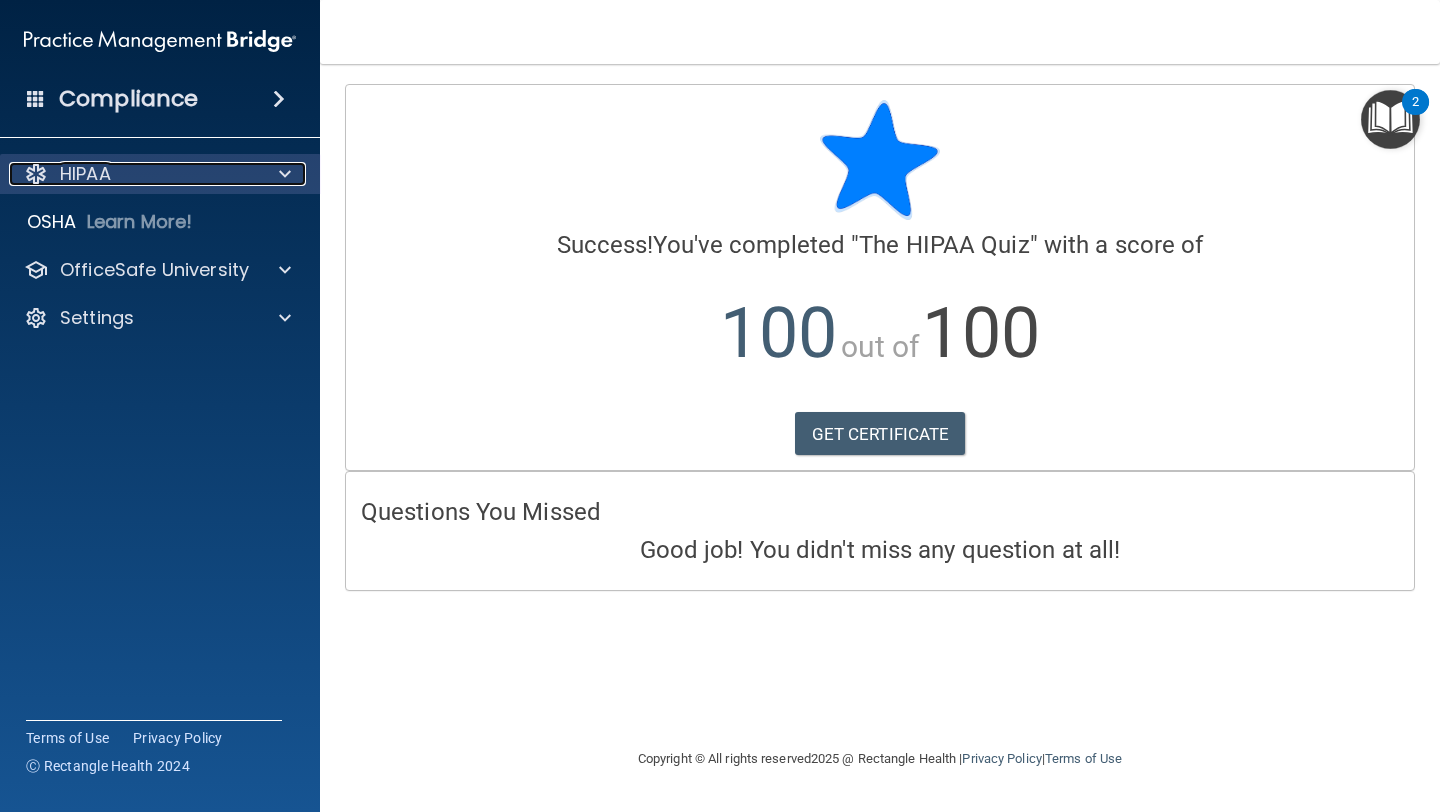 click at bounding box center (285, 174) 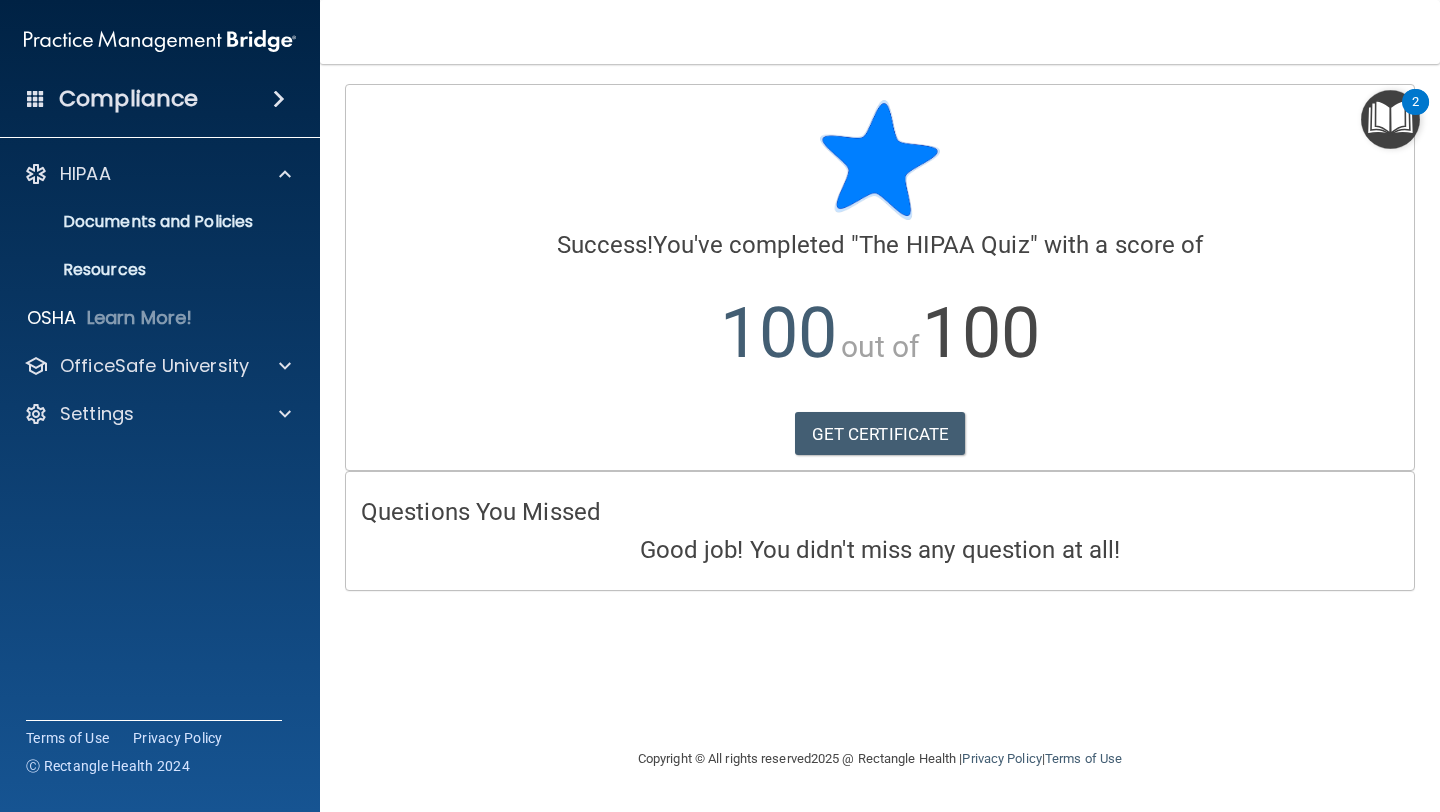 click at bounding box center [1390, 119] 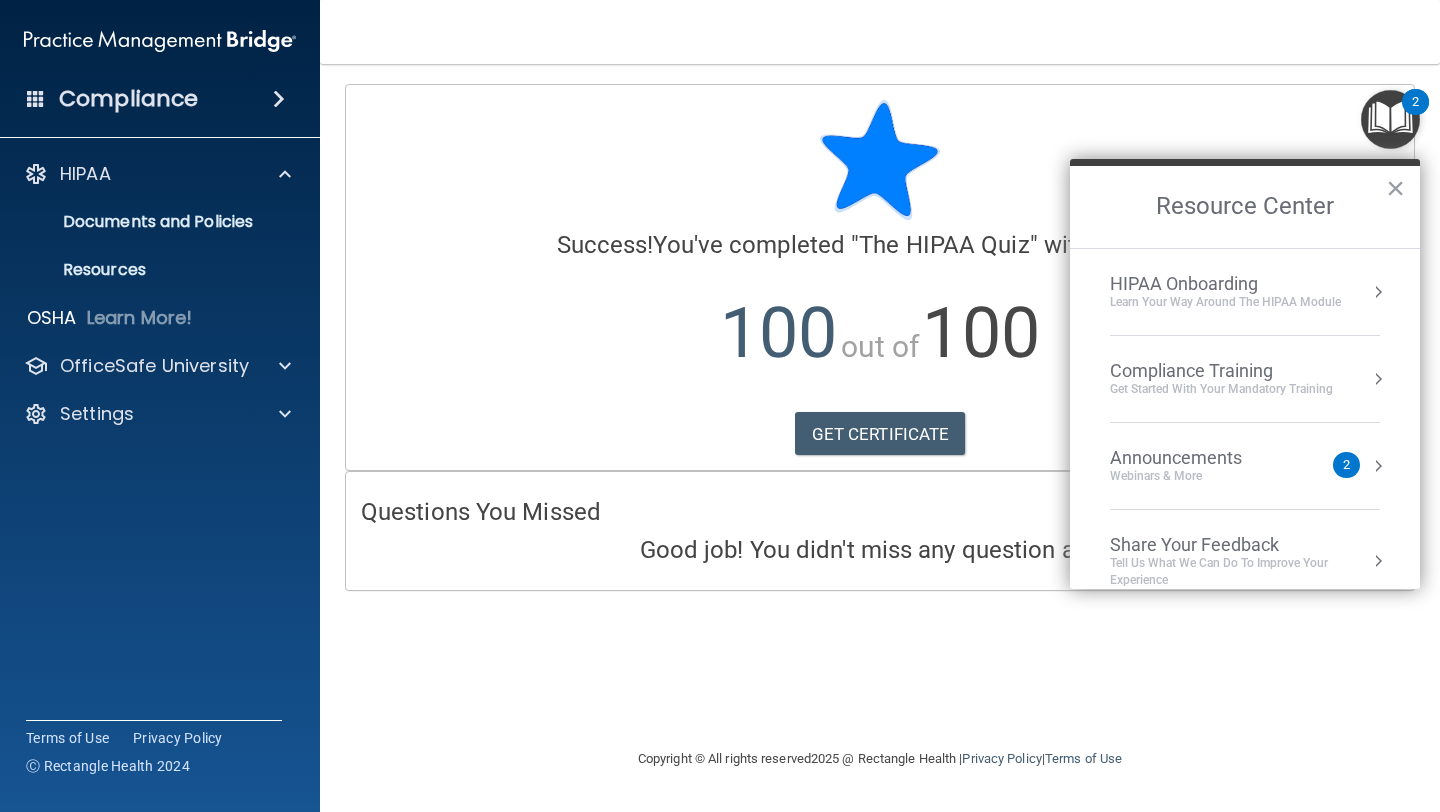 click on "HIPAA Onboarding" at bounding box center [1225, 284] 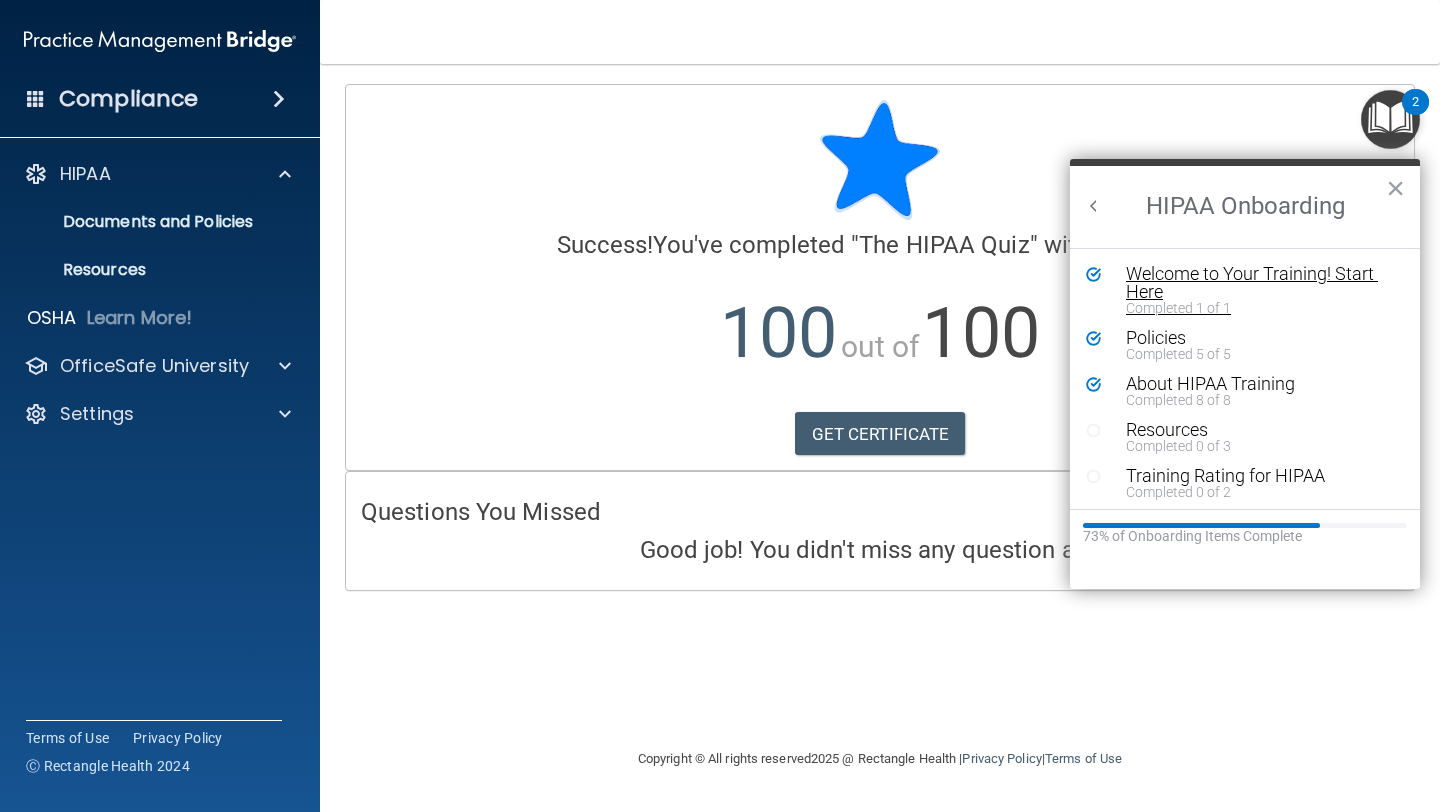 scroll, scrollTop: 0, scrollLeft: 0, axis: both 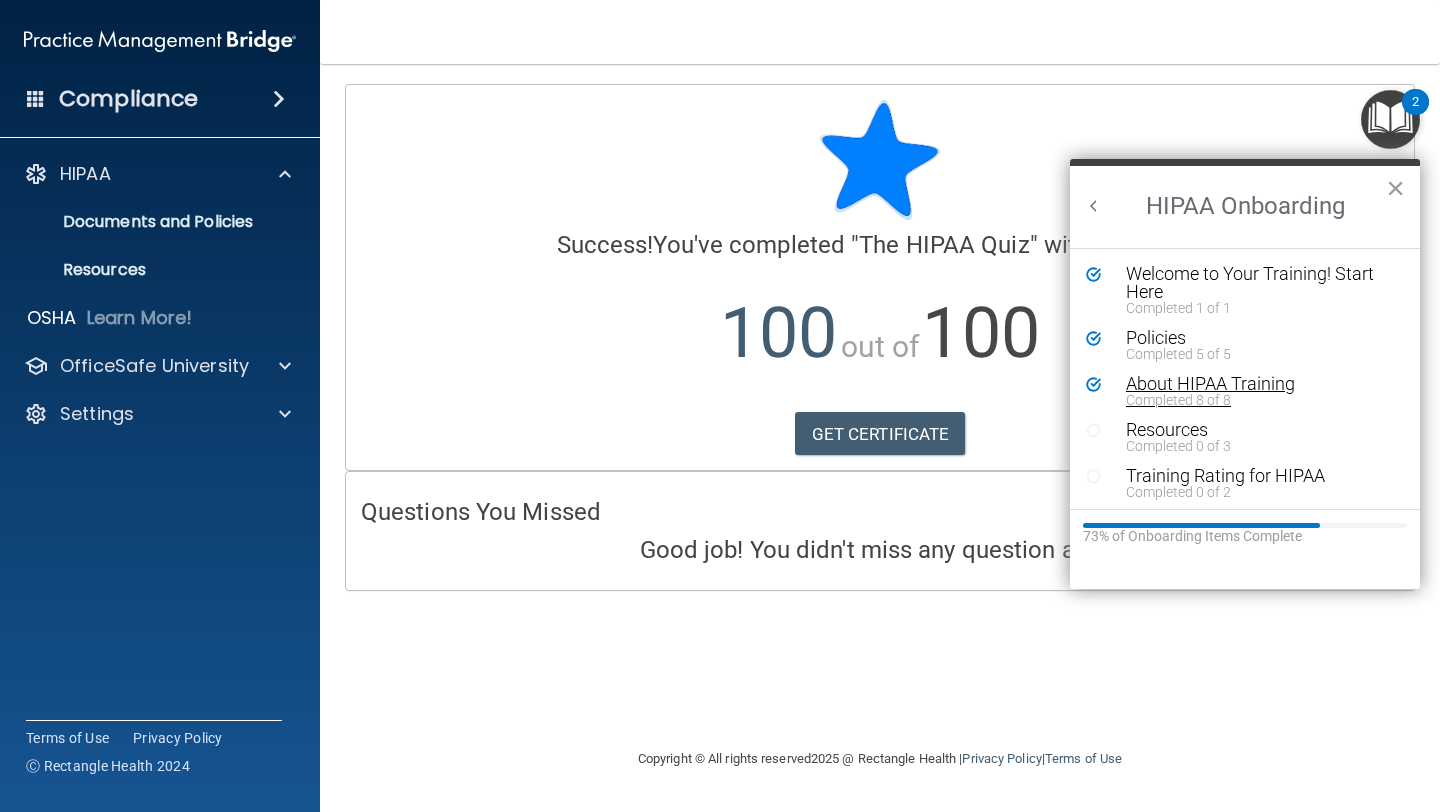 click on "About HIPAA Training" at bounding box center (1252, 384) 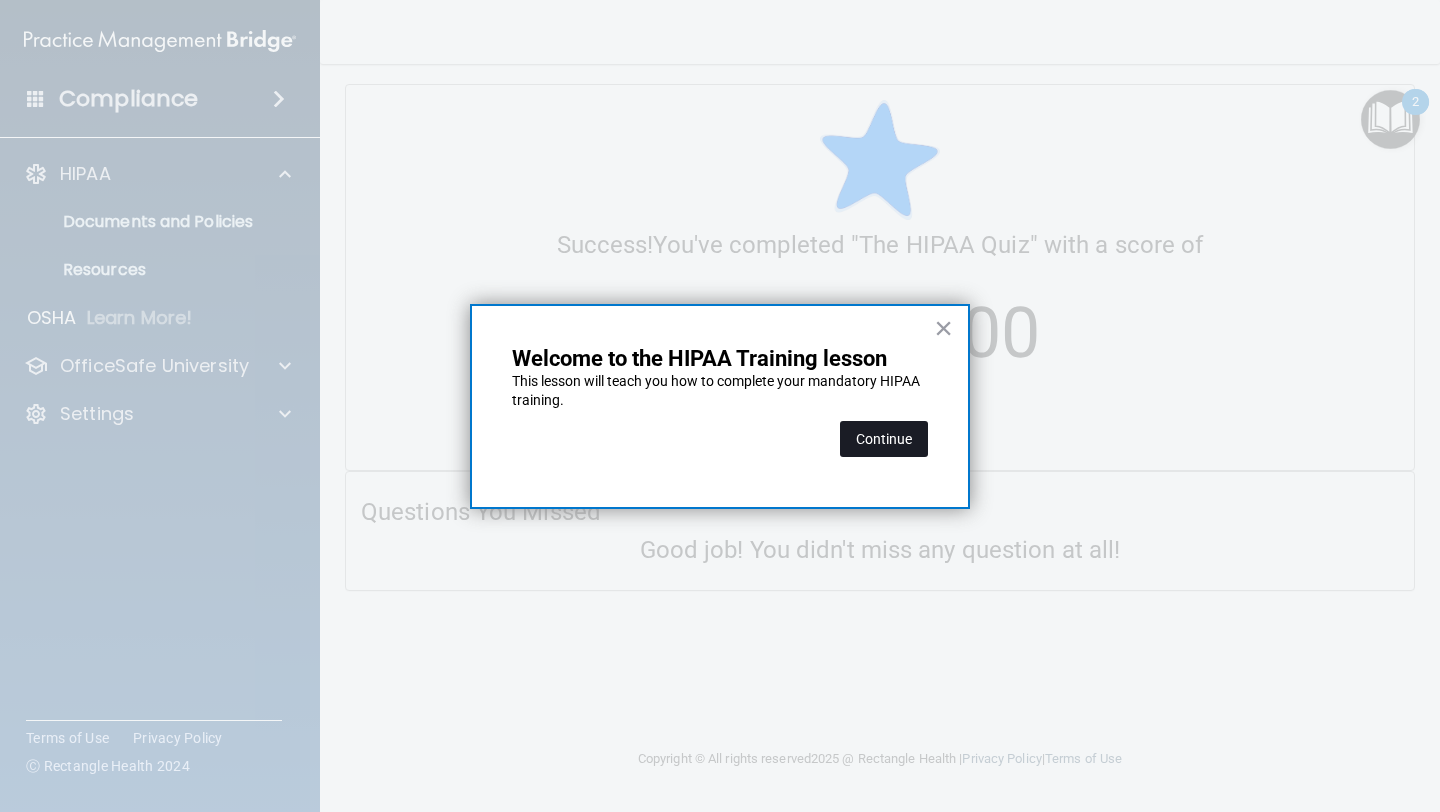 click on "Continue" at bounding box center [884, 439] 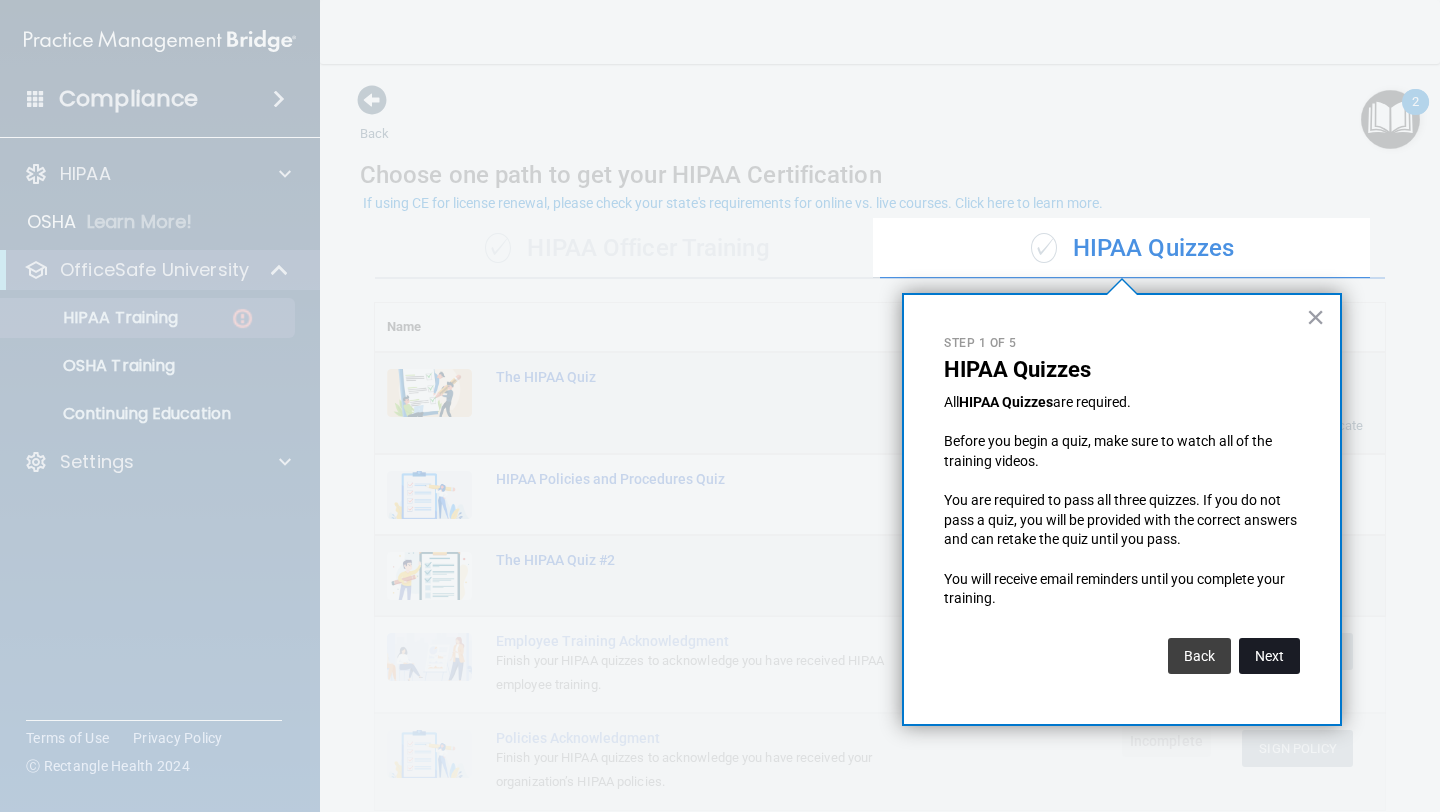 click on "Next" at bounding box center [1269, 656] 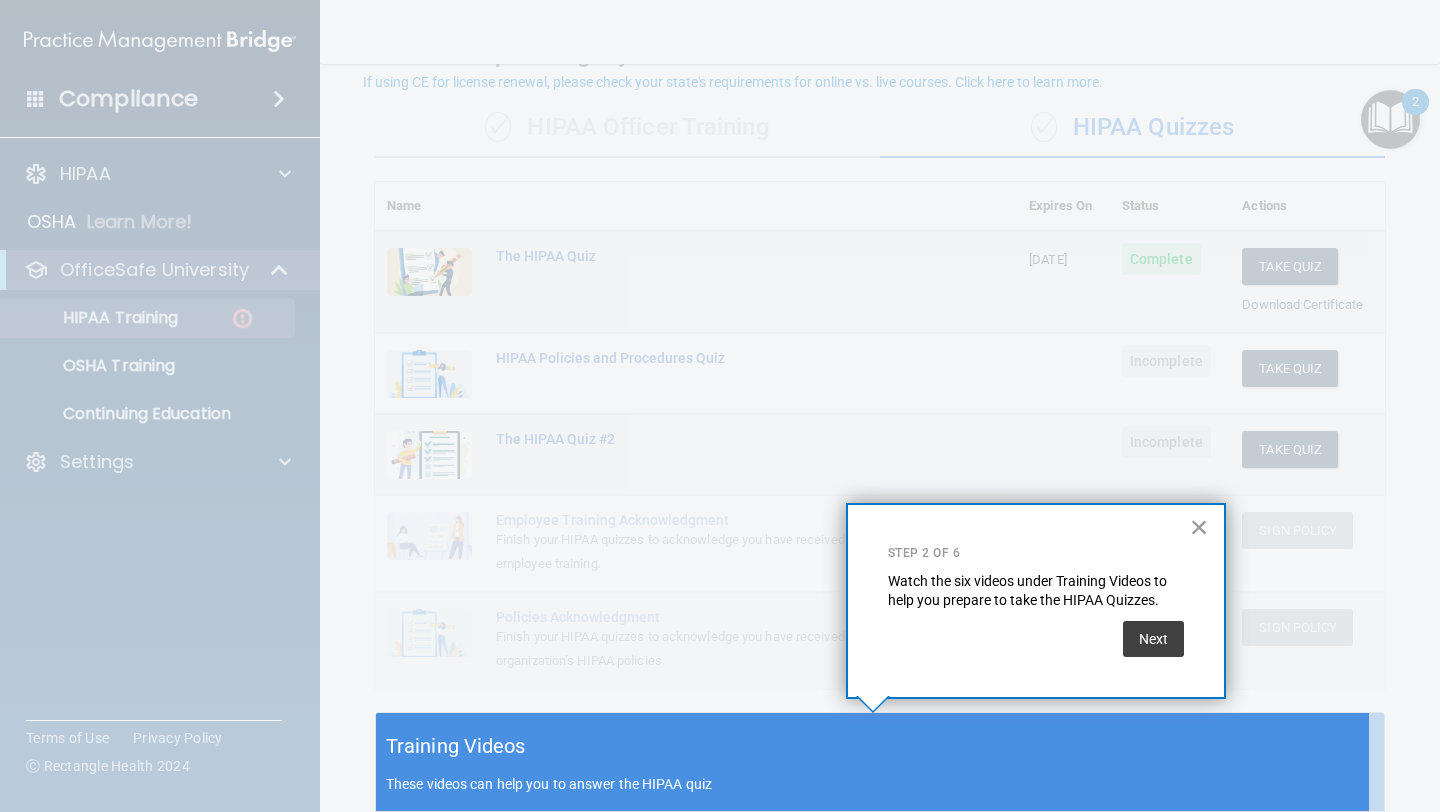 click on "×" at bounding box center (1199, 527) 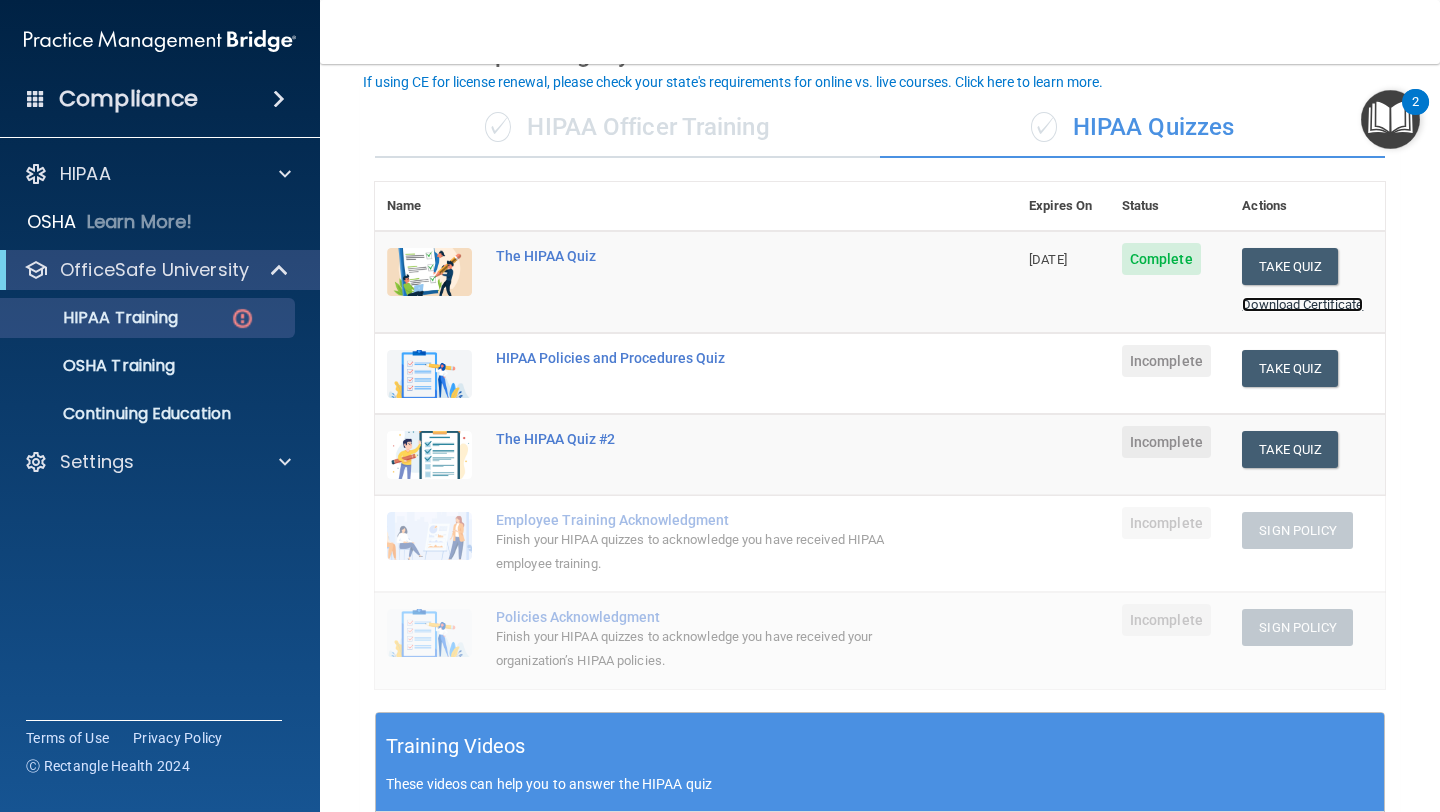 click on "Download Certificate" at bounding box center [1302, 304] 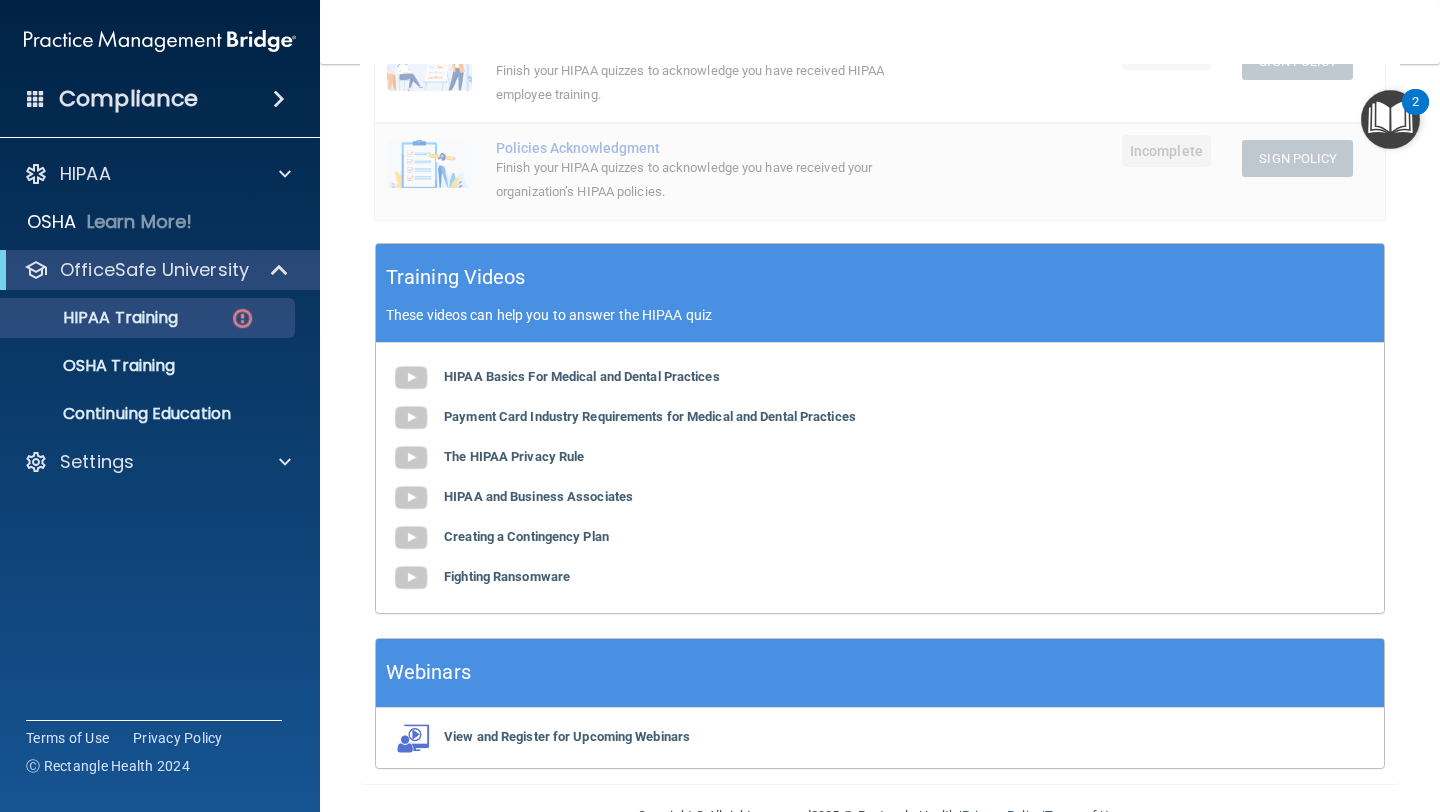 scroll, scrollTop: 152, scrollLeft: 0, axis: vertical 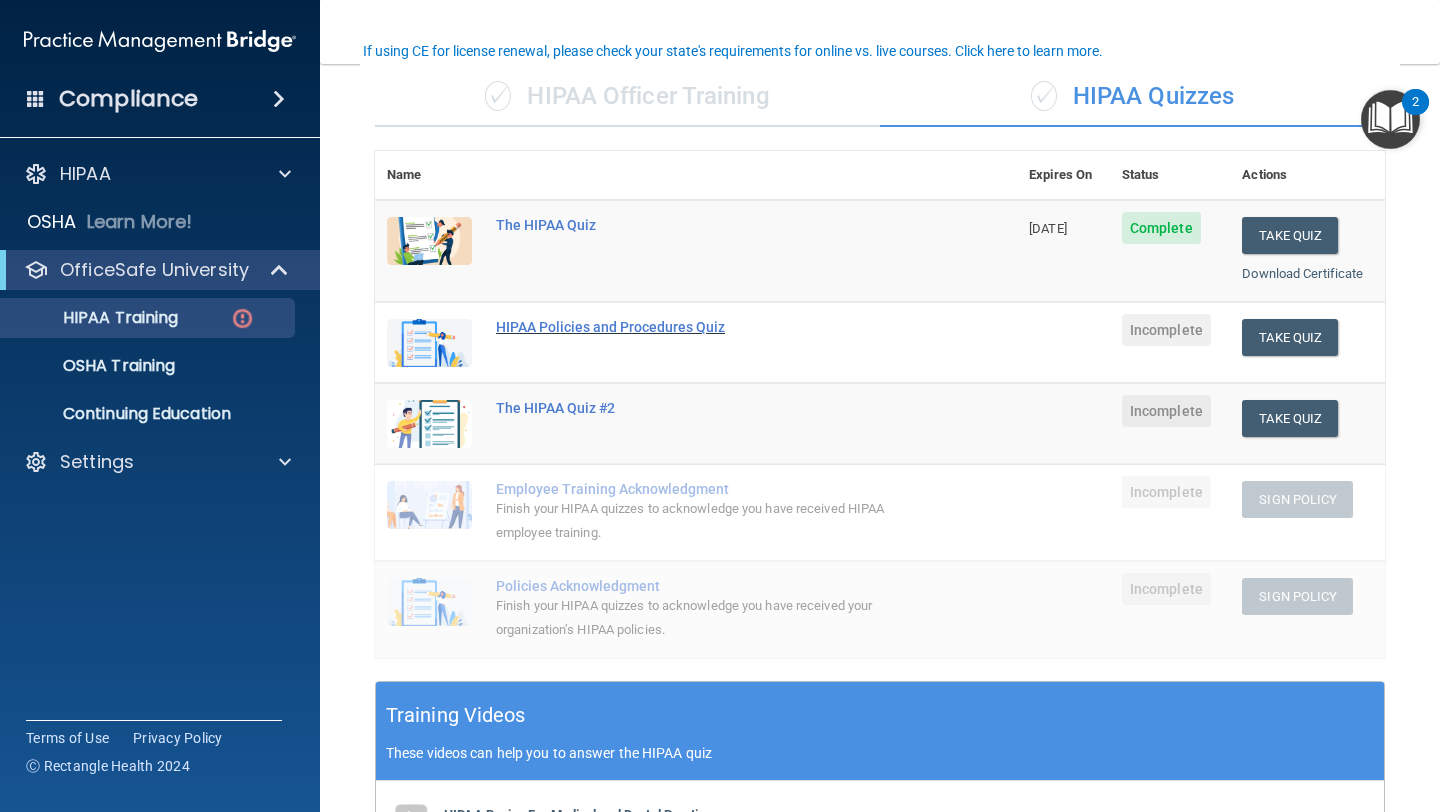 click on "HIPAA Policies and Procedures Quiz" at bounding box center (706, 327) 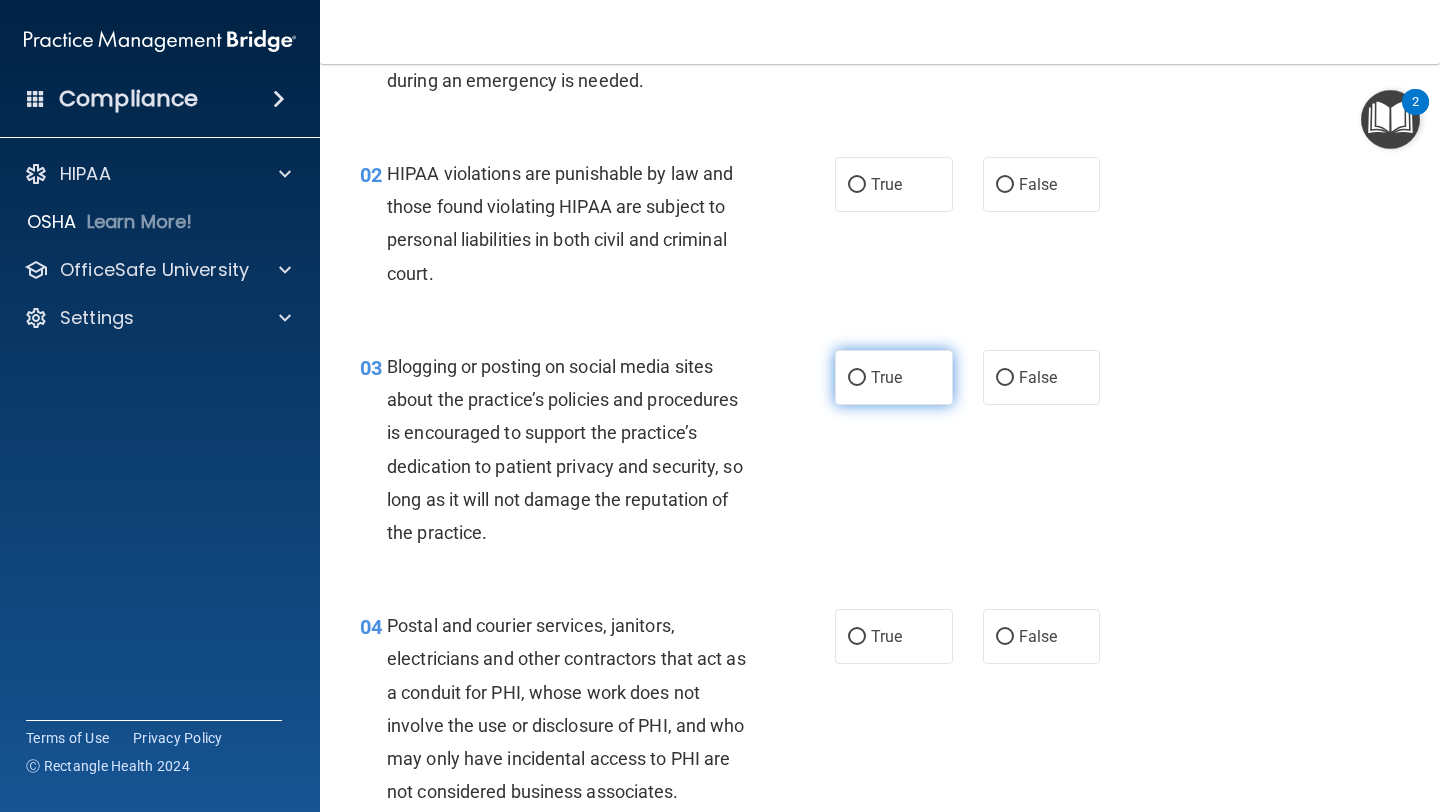 scroll, scrollTop: 160, scrollLeft: 0, axis: vertical 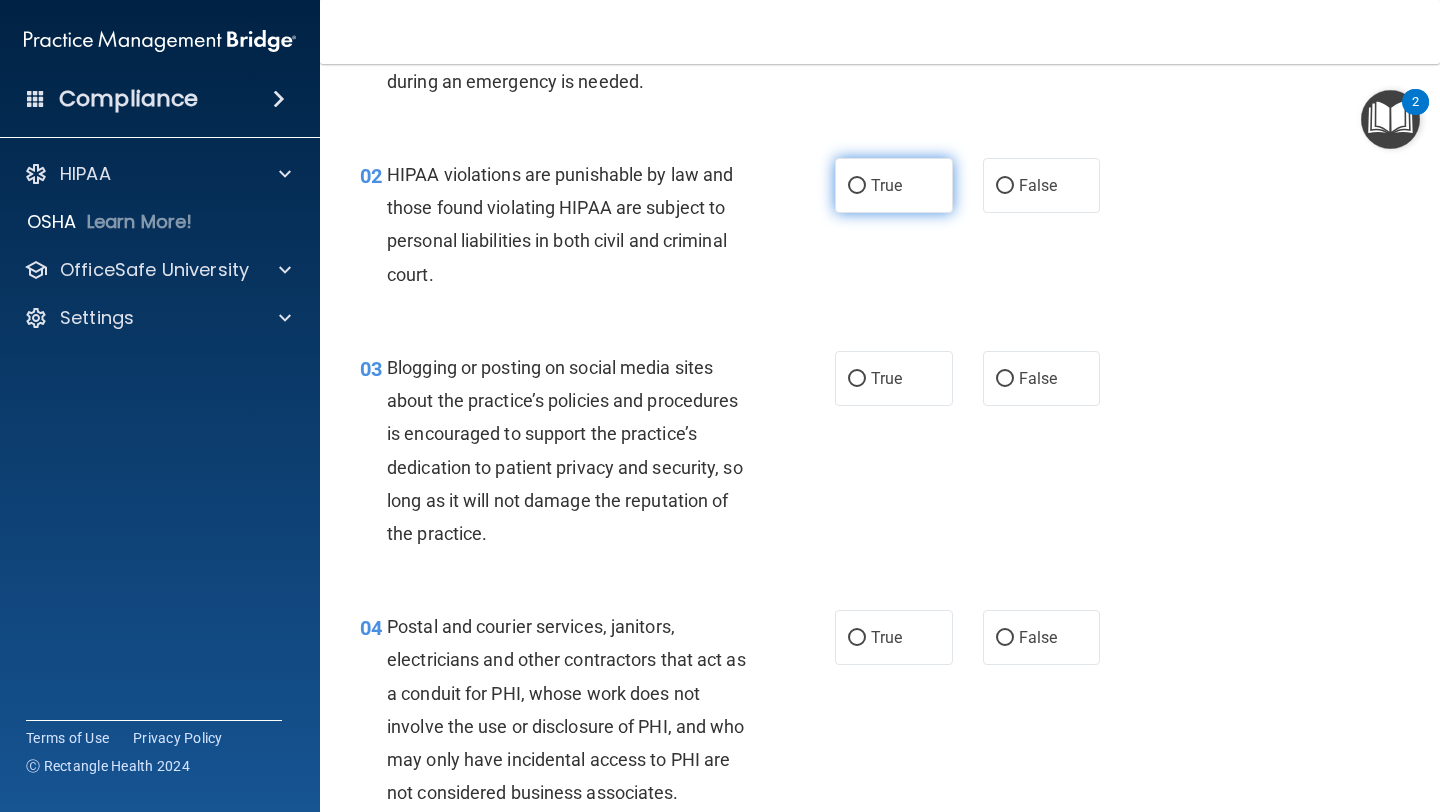 click on "True" at bounding box center [886, 185] 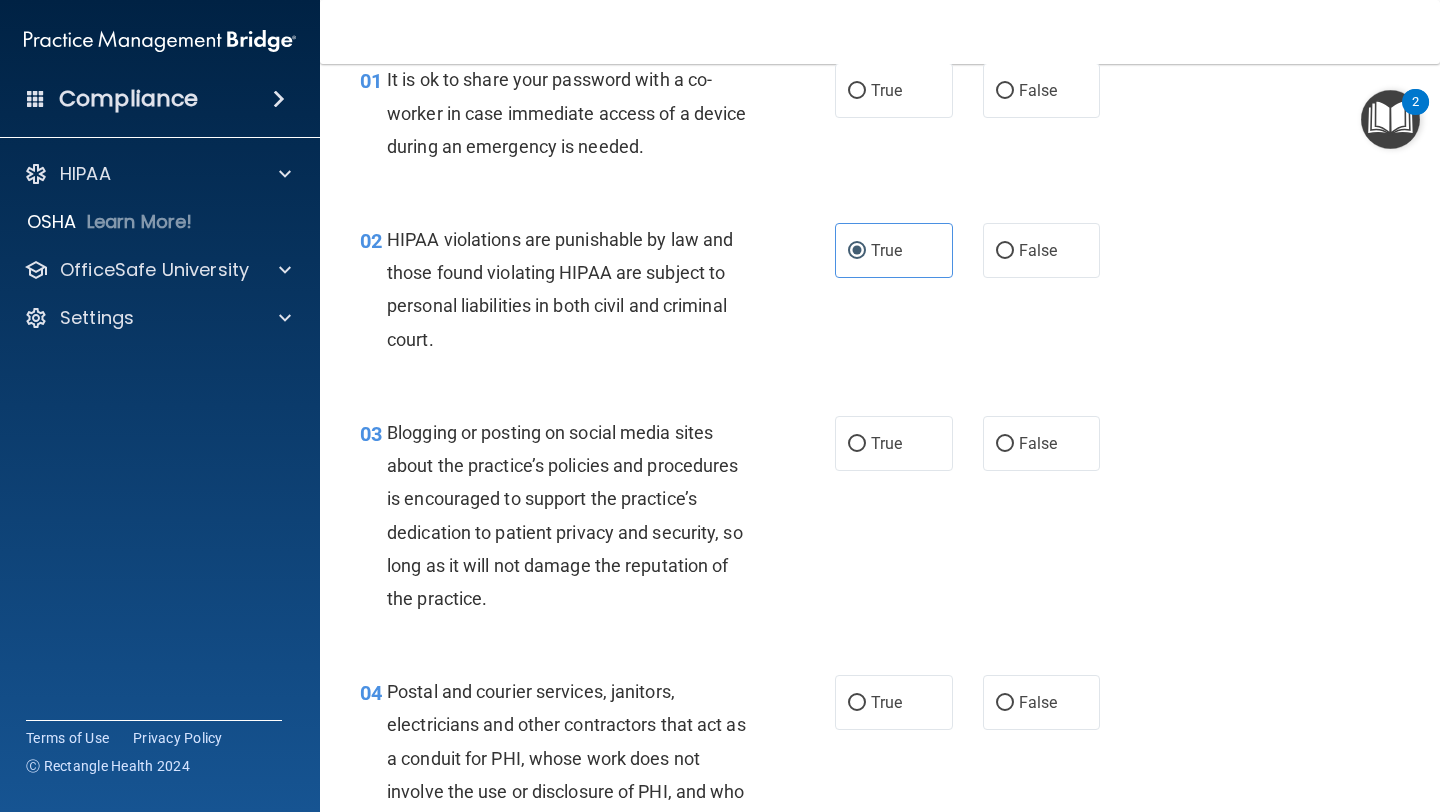 scroll, scrollTop: 0, scrollLeft: 0, axis: both 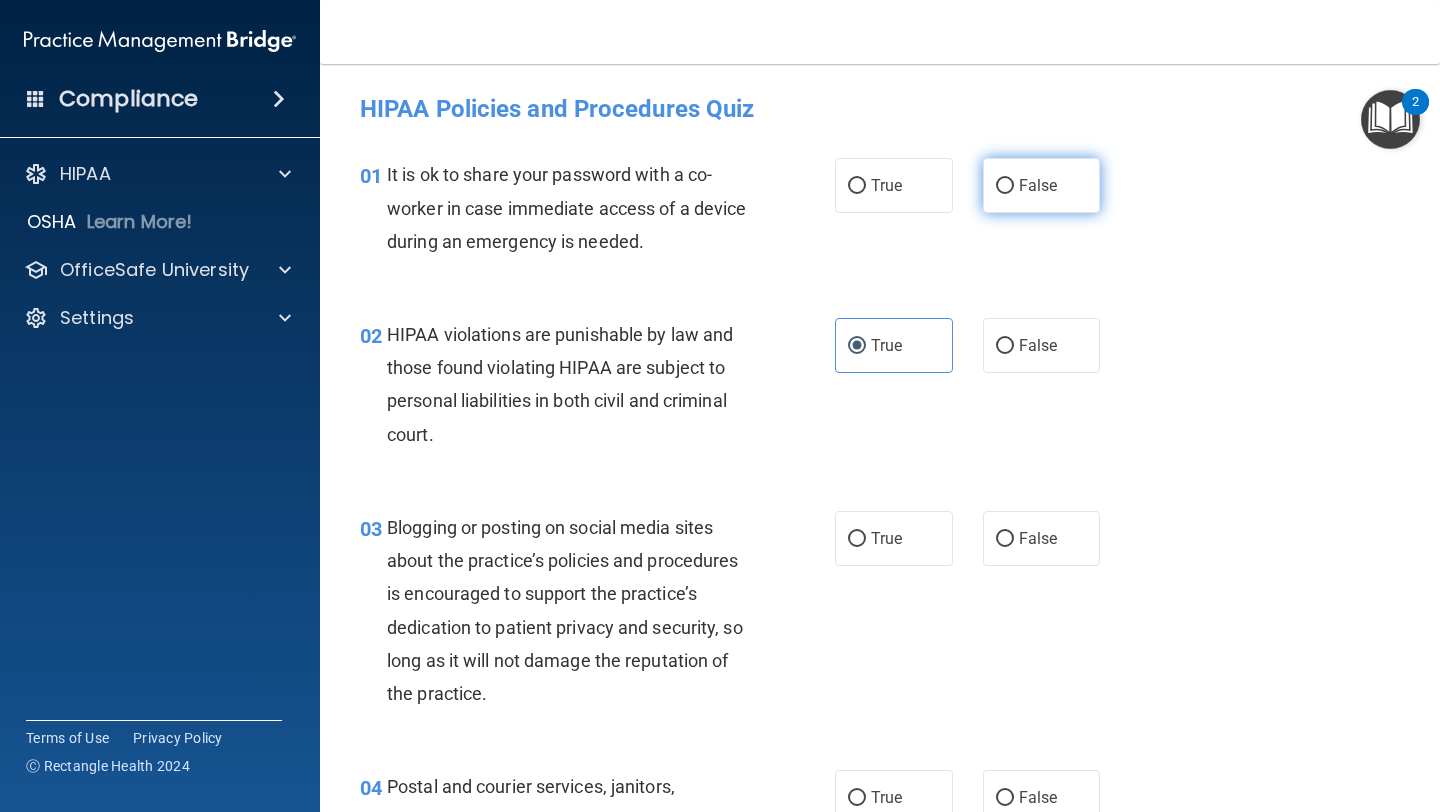 click on "False" at bounding box center (1042, 185) 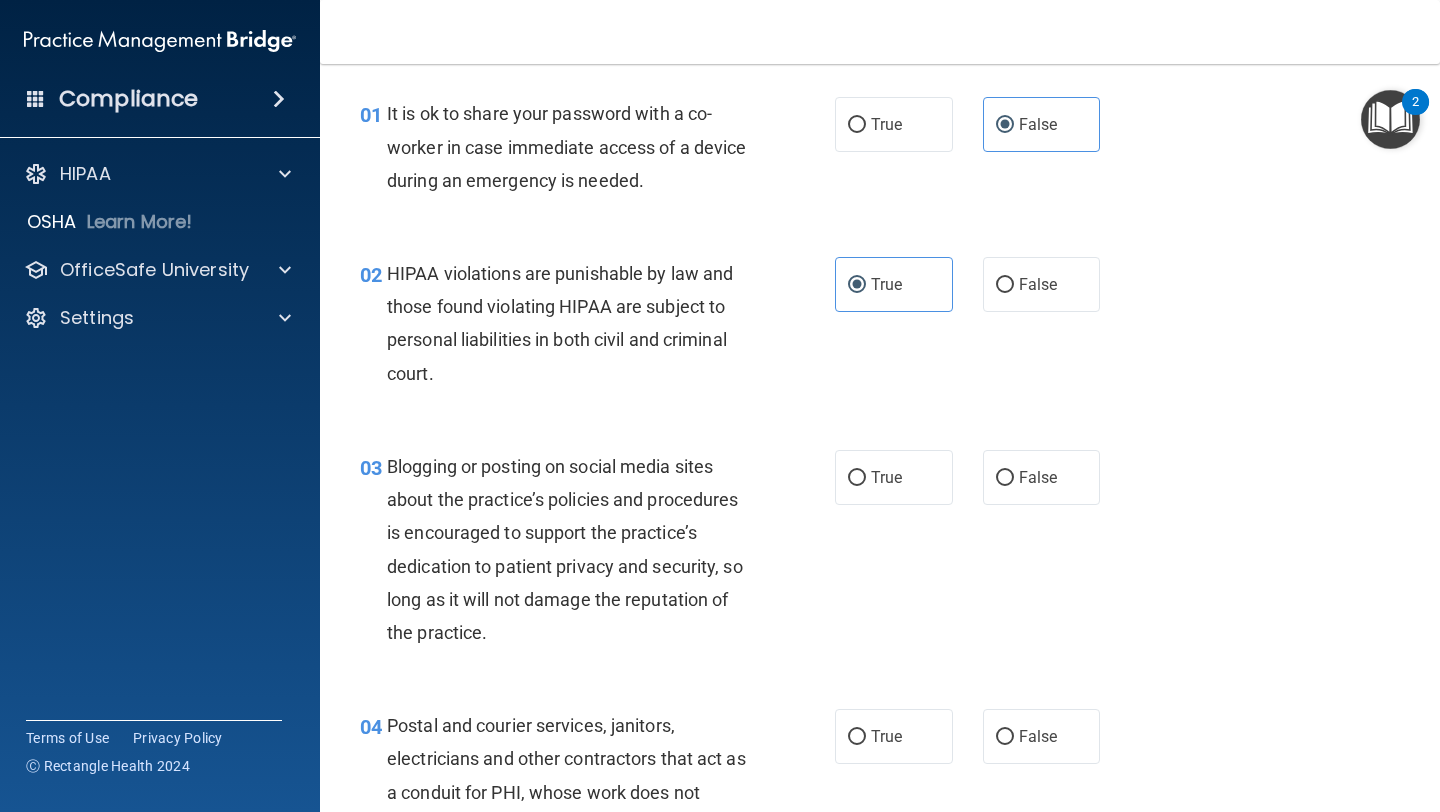 scroll, scrollTop: 84, scrollLeft: 0, axis: vertical 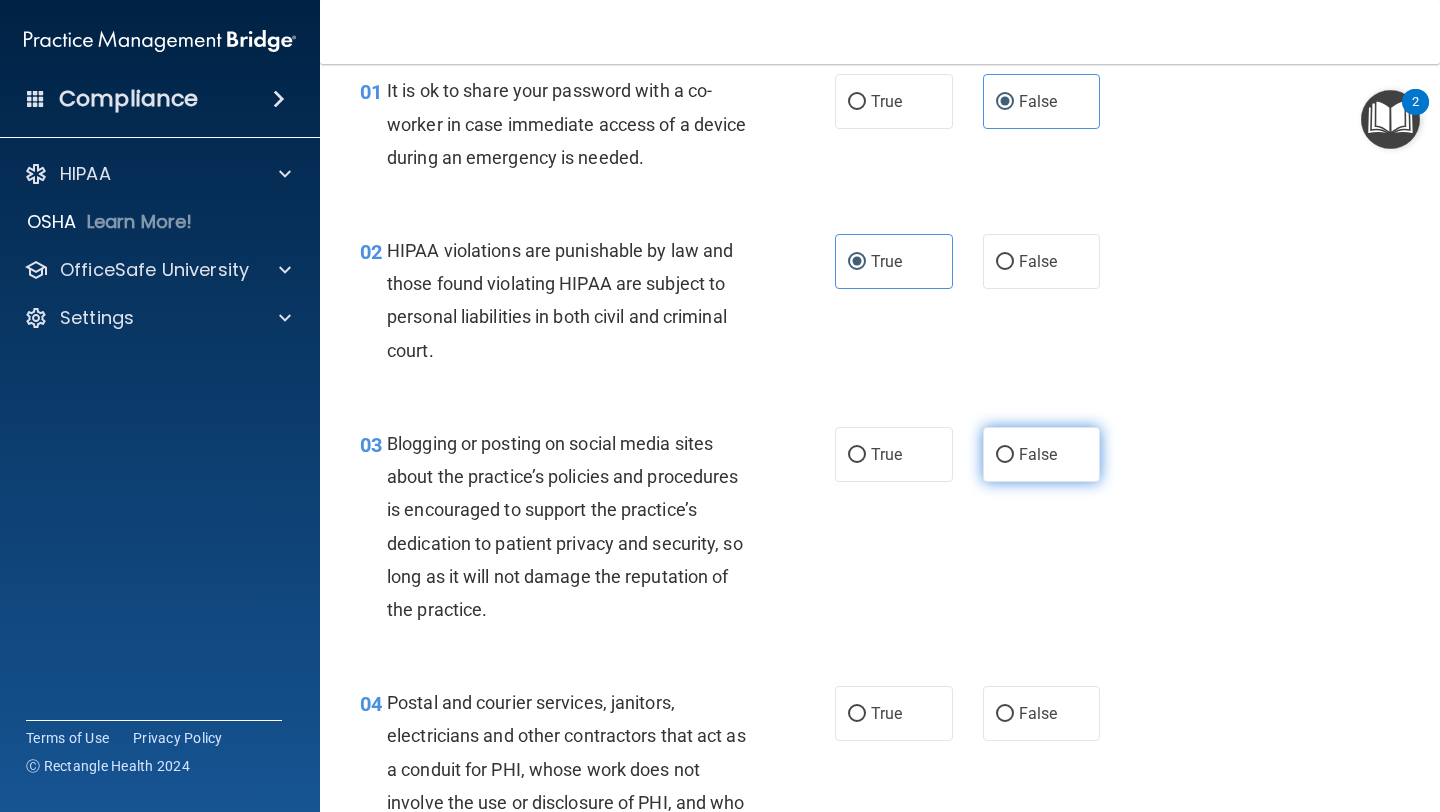 click on "False" at bounding box center (1038, 454) 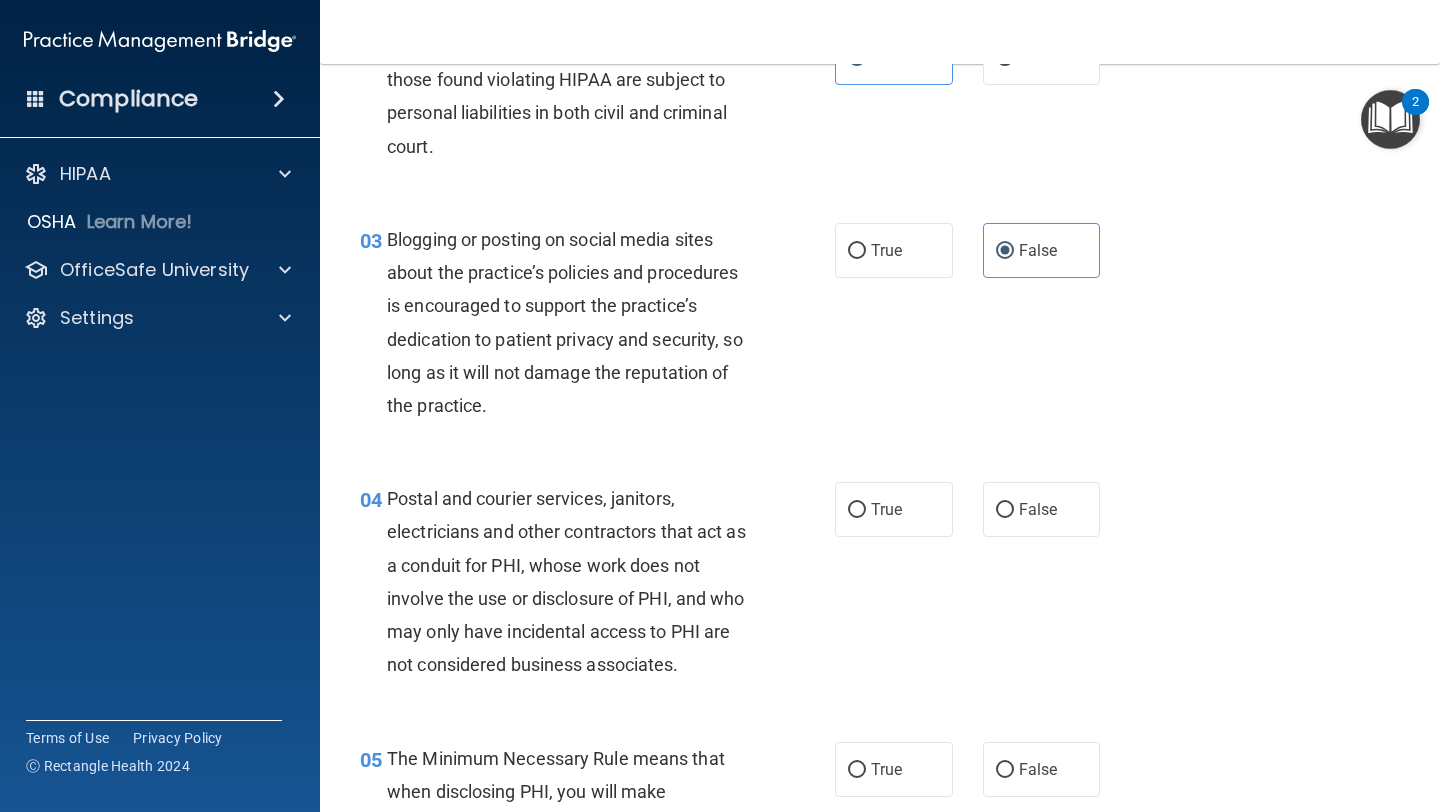 scroll, scrollTop: 292, scrollLeft: 0, axis: vertical 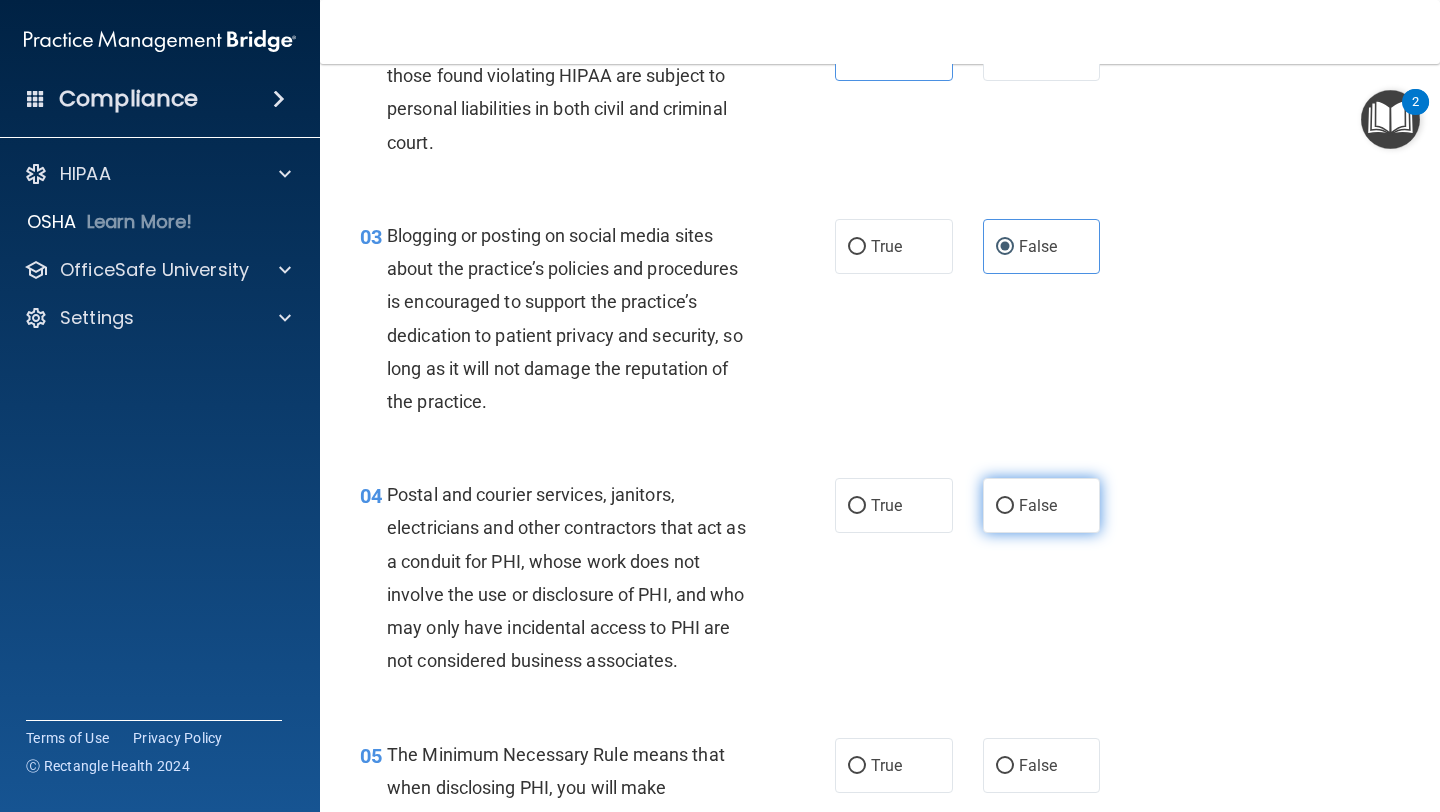 click on "False" at bounding box center [1038, 505] 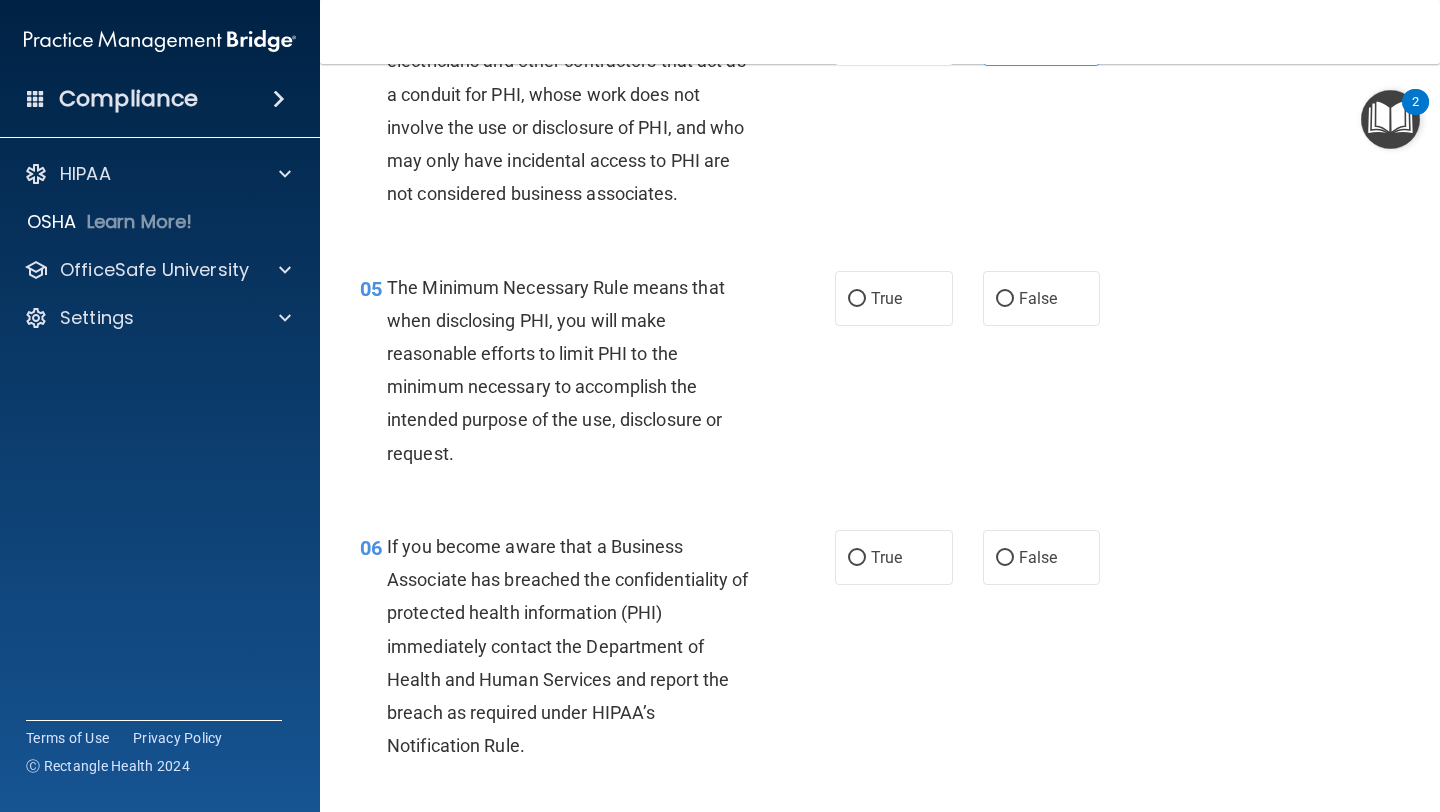 scroll, scrollTop: 755, scrollLeft: 0, axis: vertical 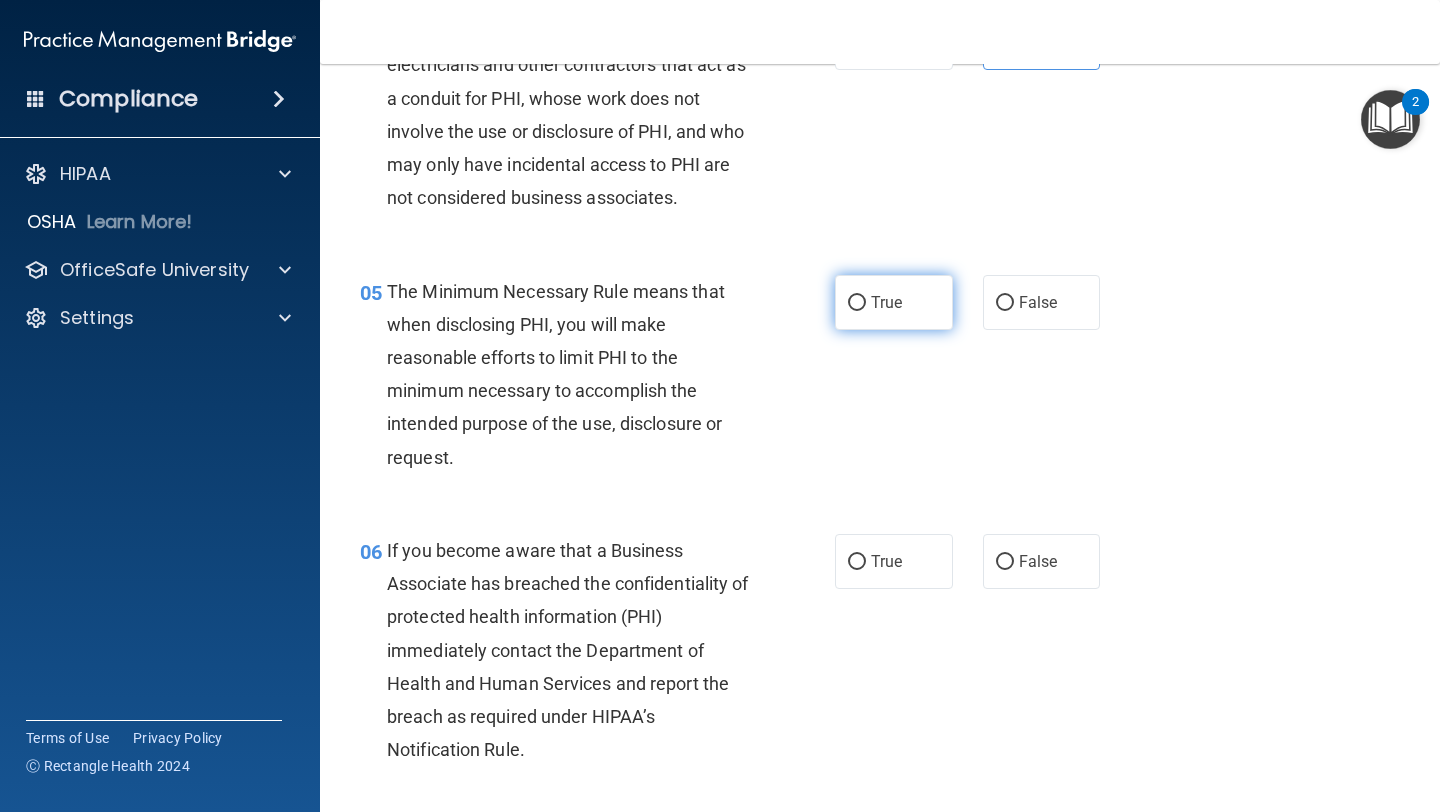 click on "True" at bounding box center [894, 302] 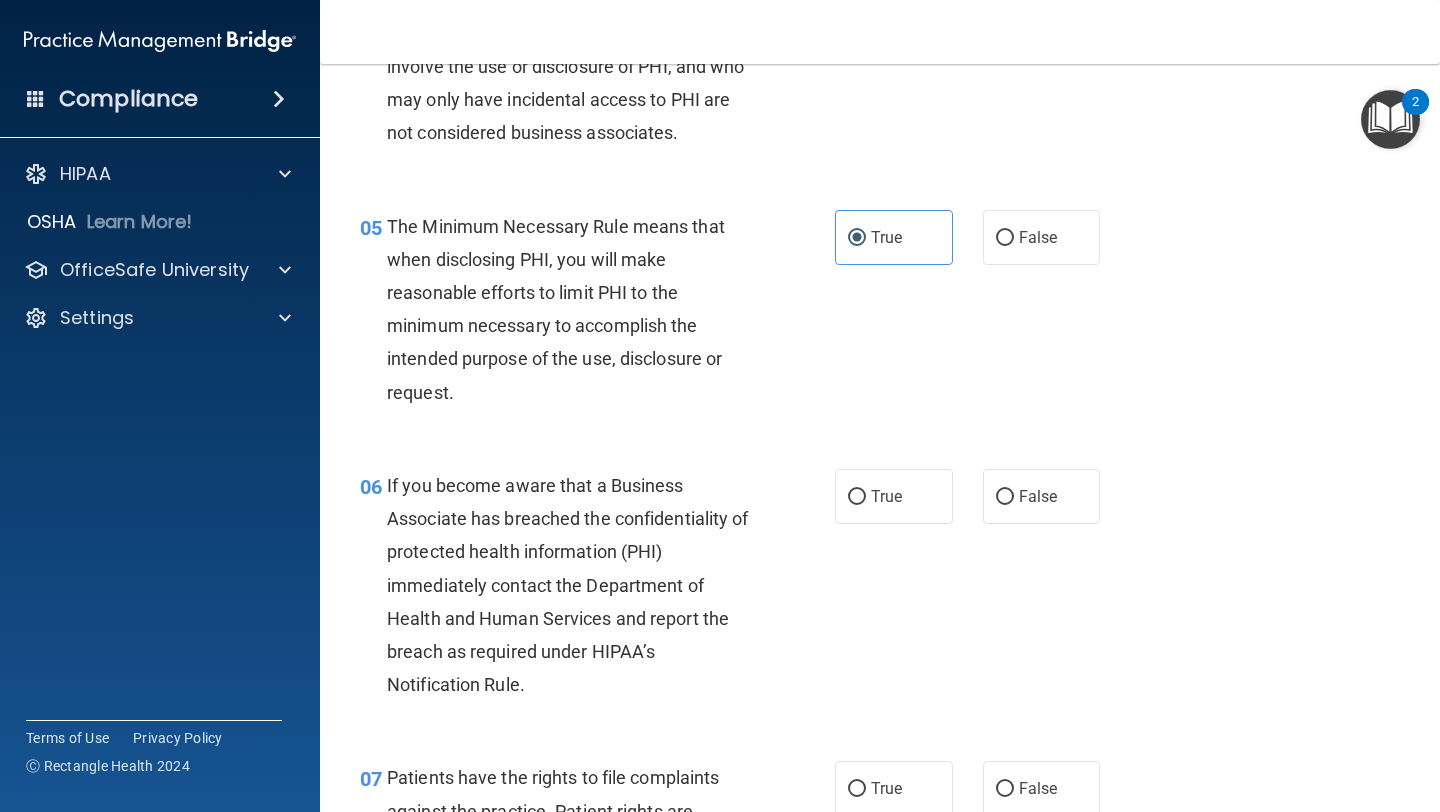 scroll, scrollTop: 863, scrollLeft: 0, axis: vertical 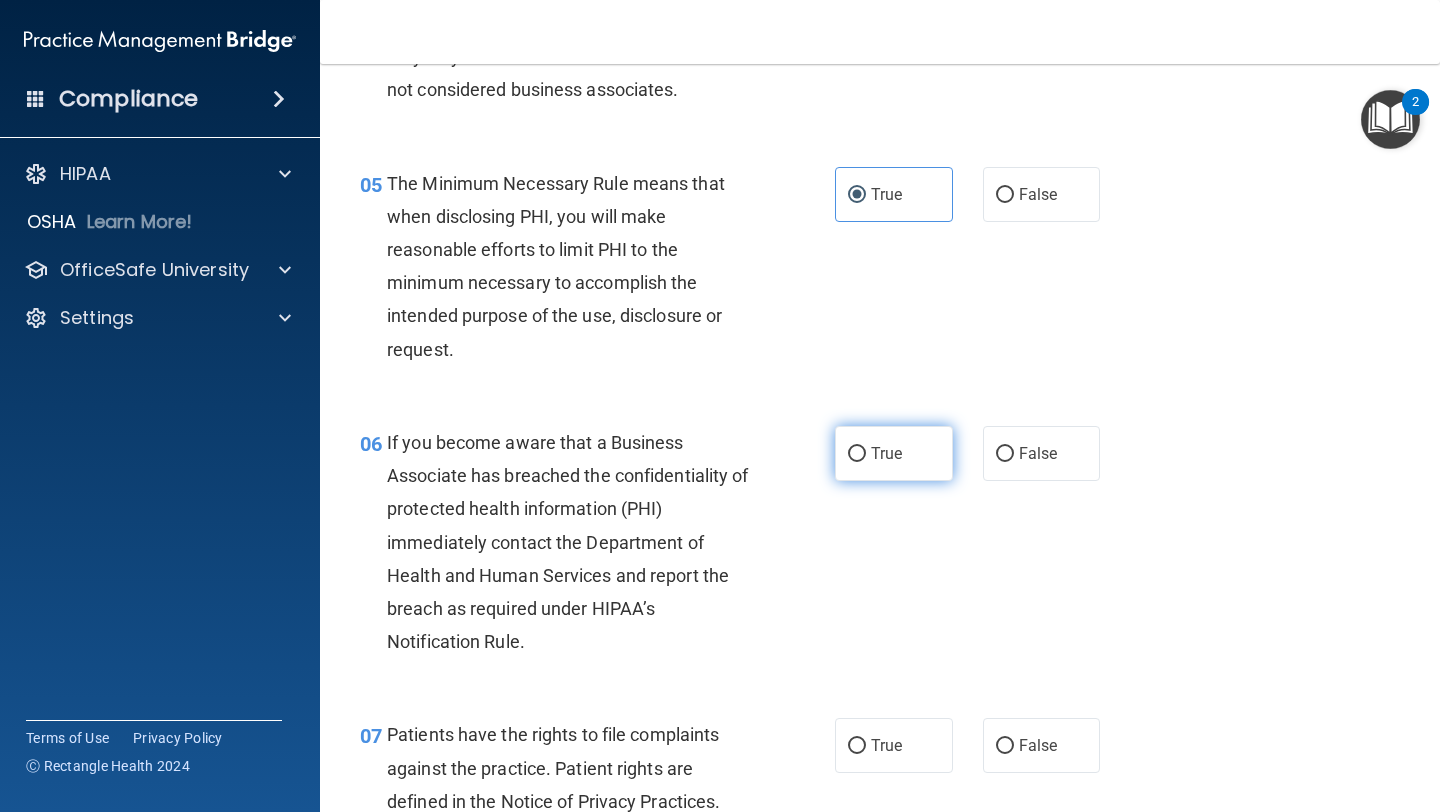 click on "True" at bounding box center (894, 453) 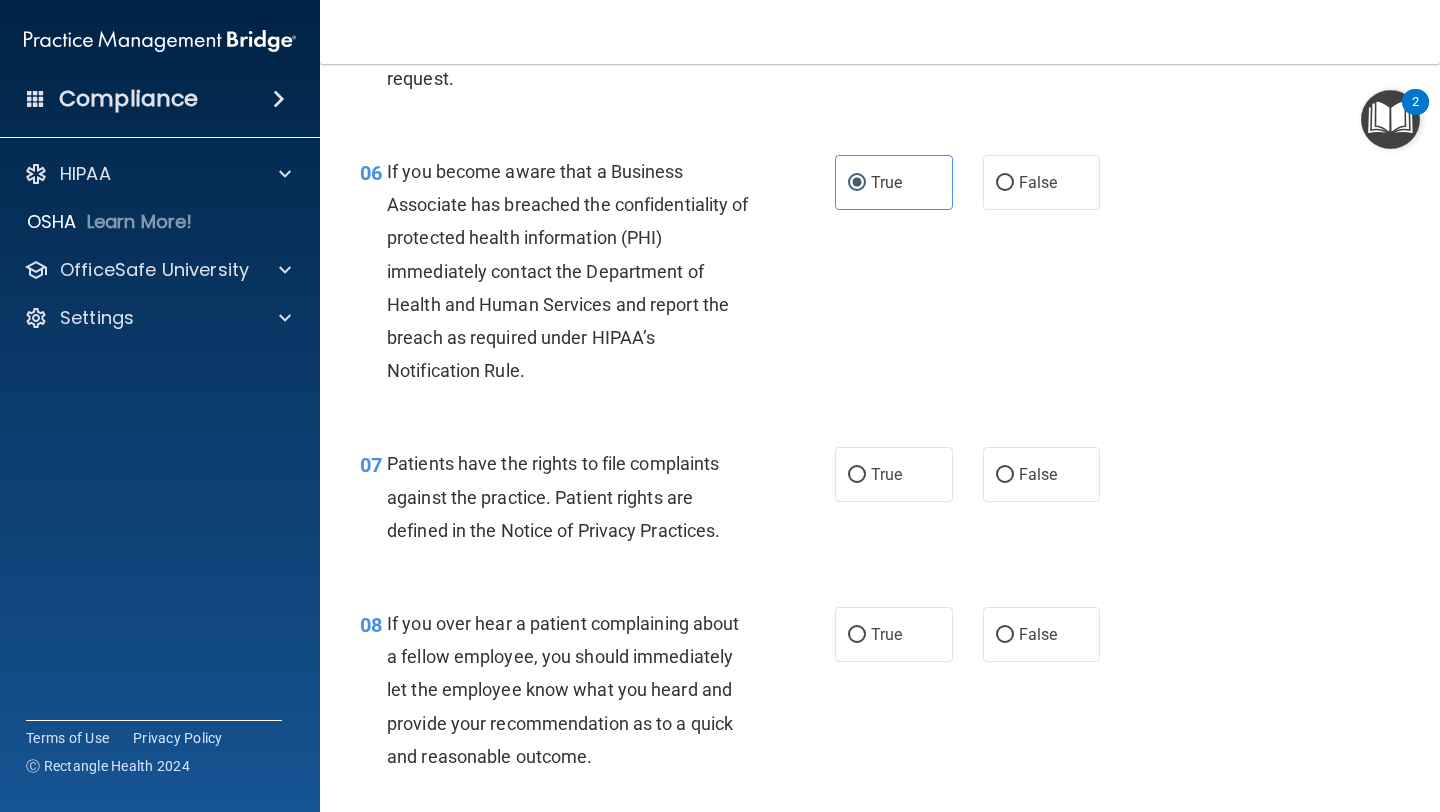 scroll, scrollTop: 1141, scrollLeft: 0, axis: vertical 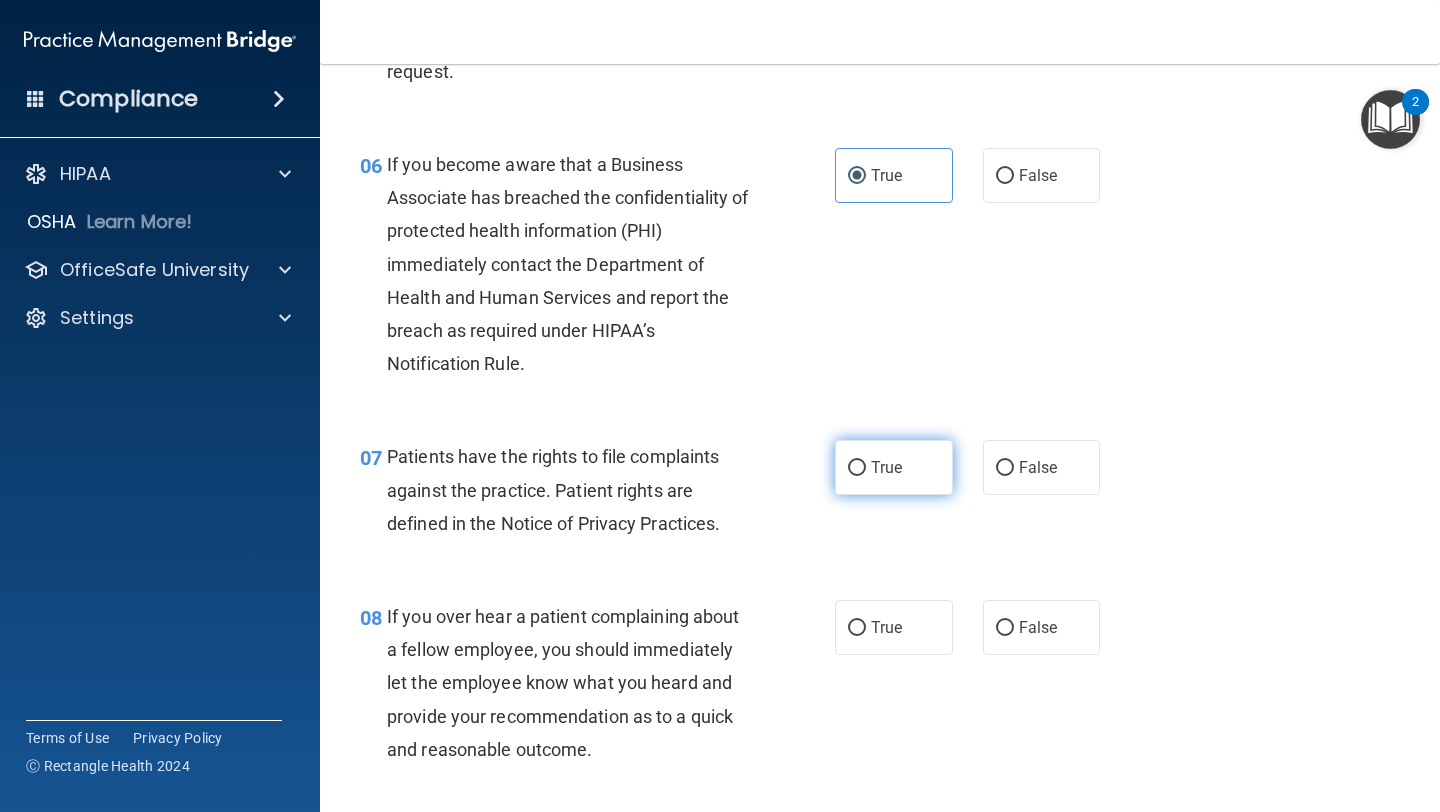click on "True" at bounding box center [857, 468] 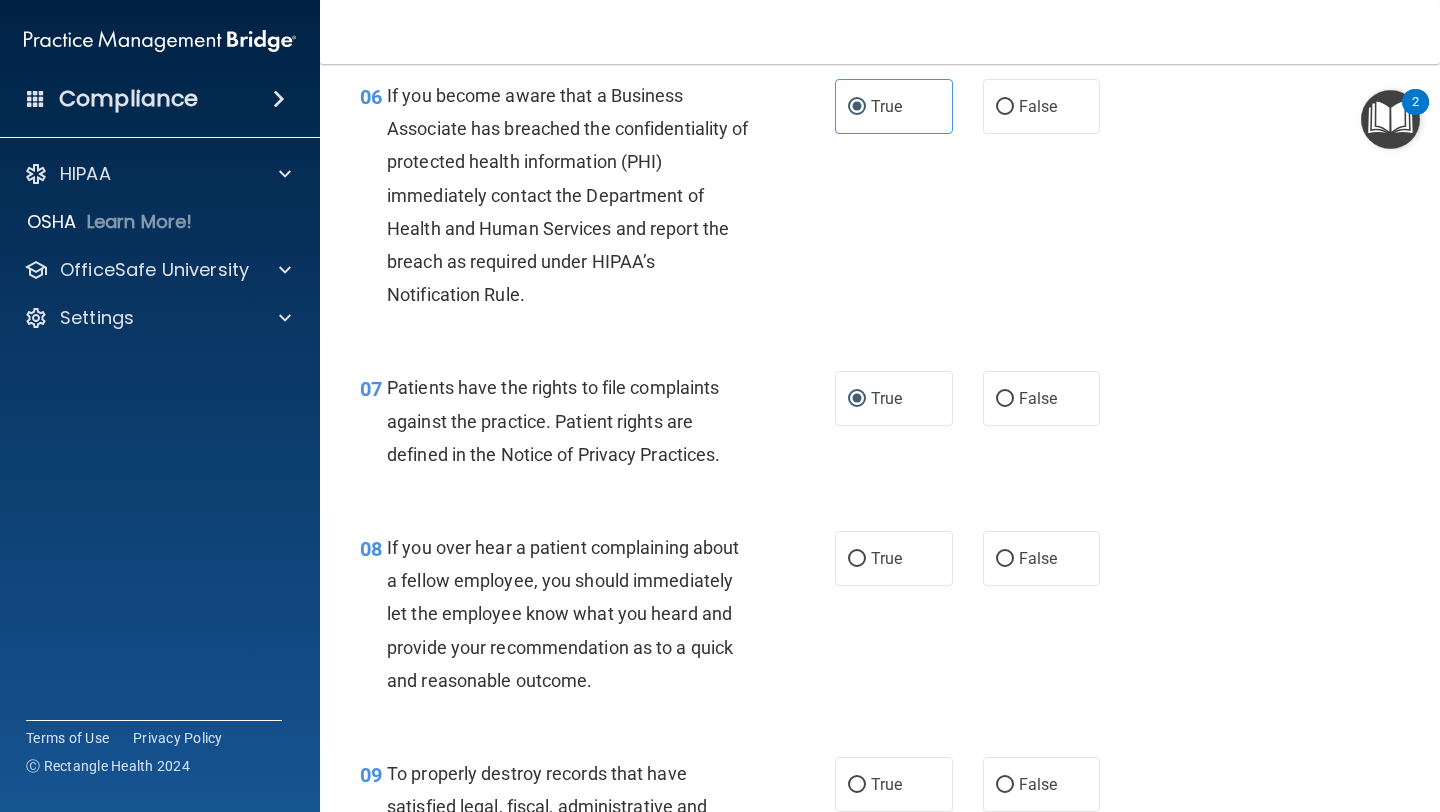 scroll, scrollTop: 1211, scrollLeft: 0, axis: vertical 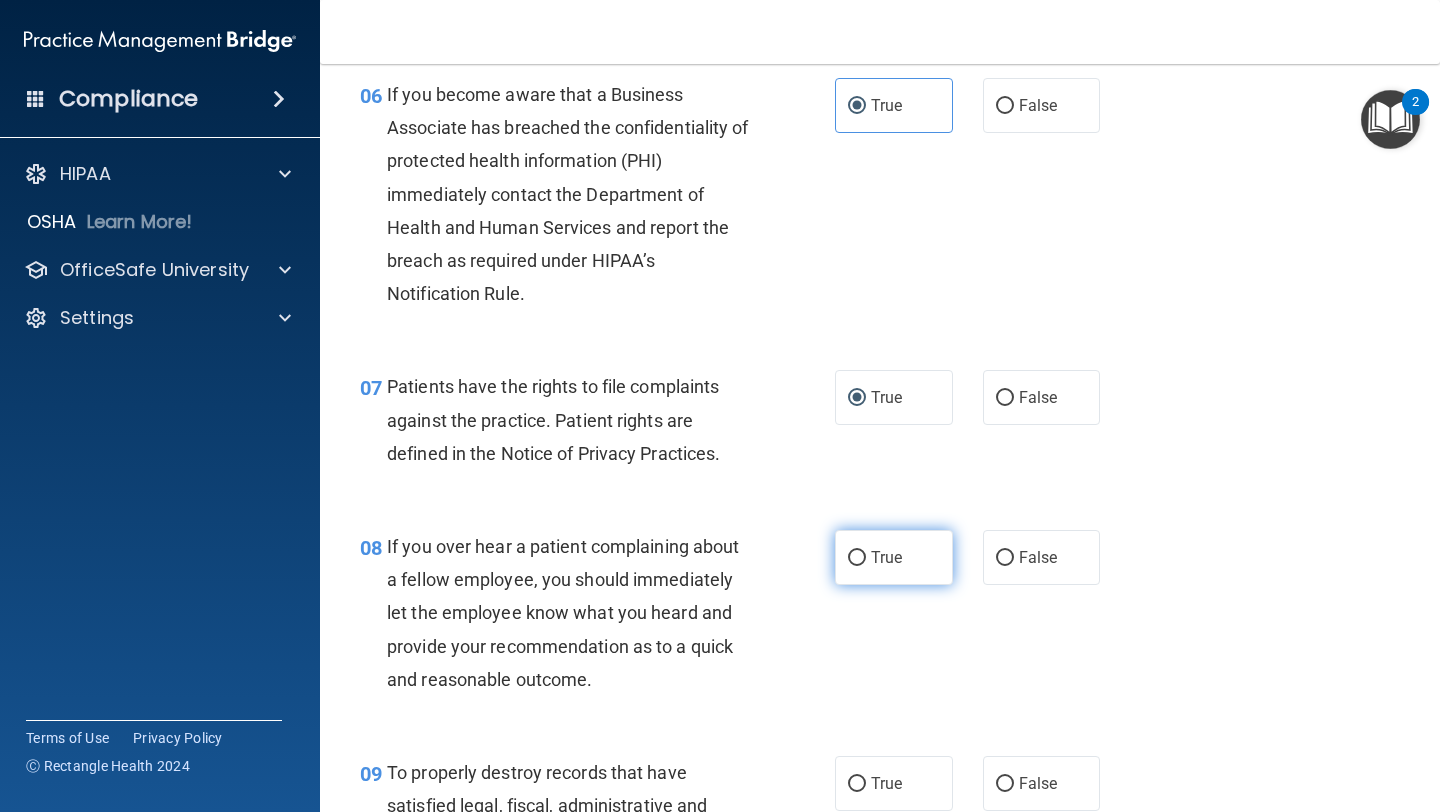 click on "True" at bounding box center (857, 558) 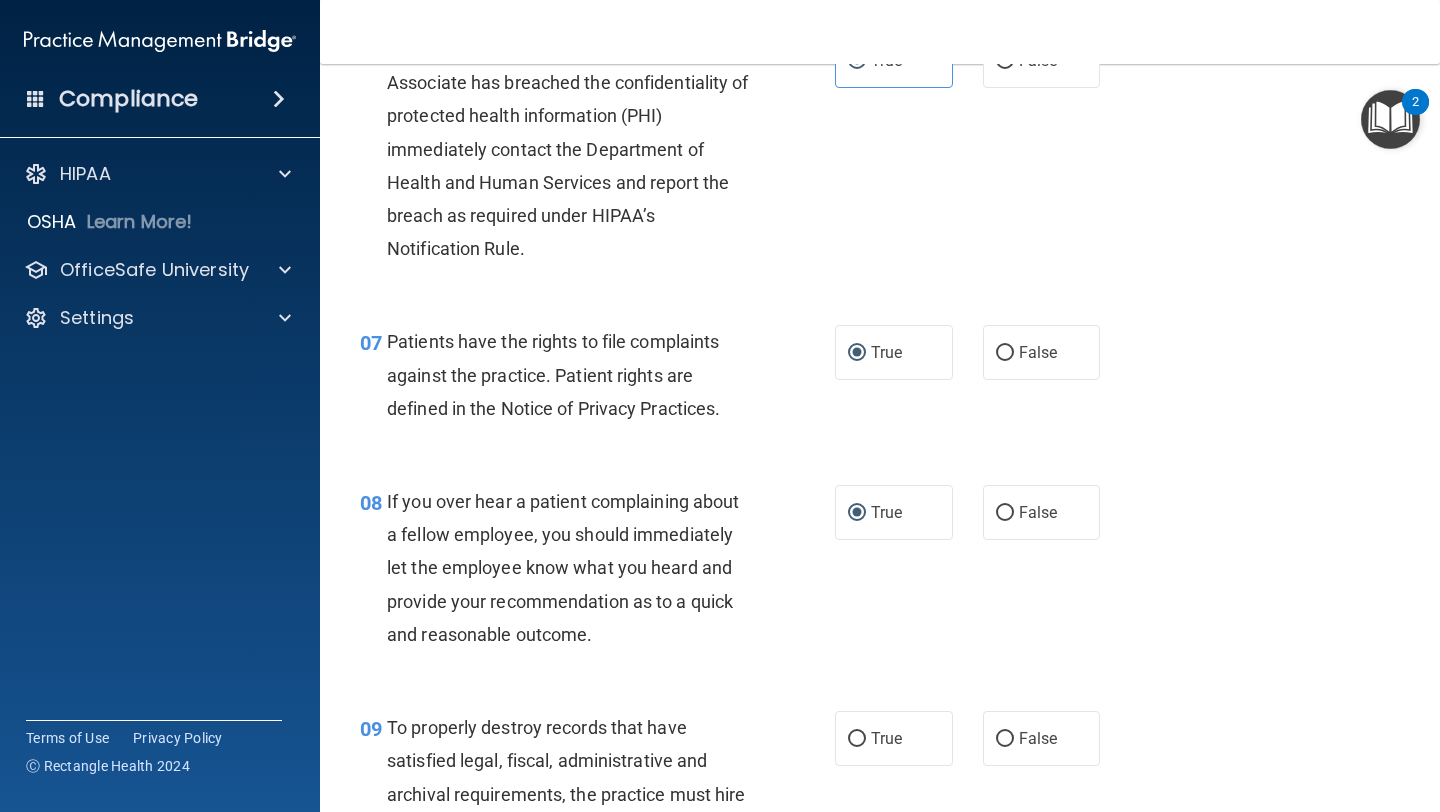 scroll, scrollTop: 1524, scrollLeft: 0, axis: vertical 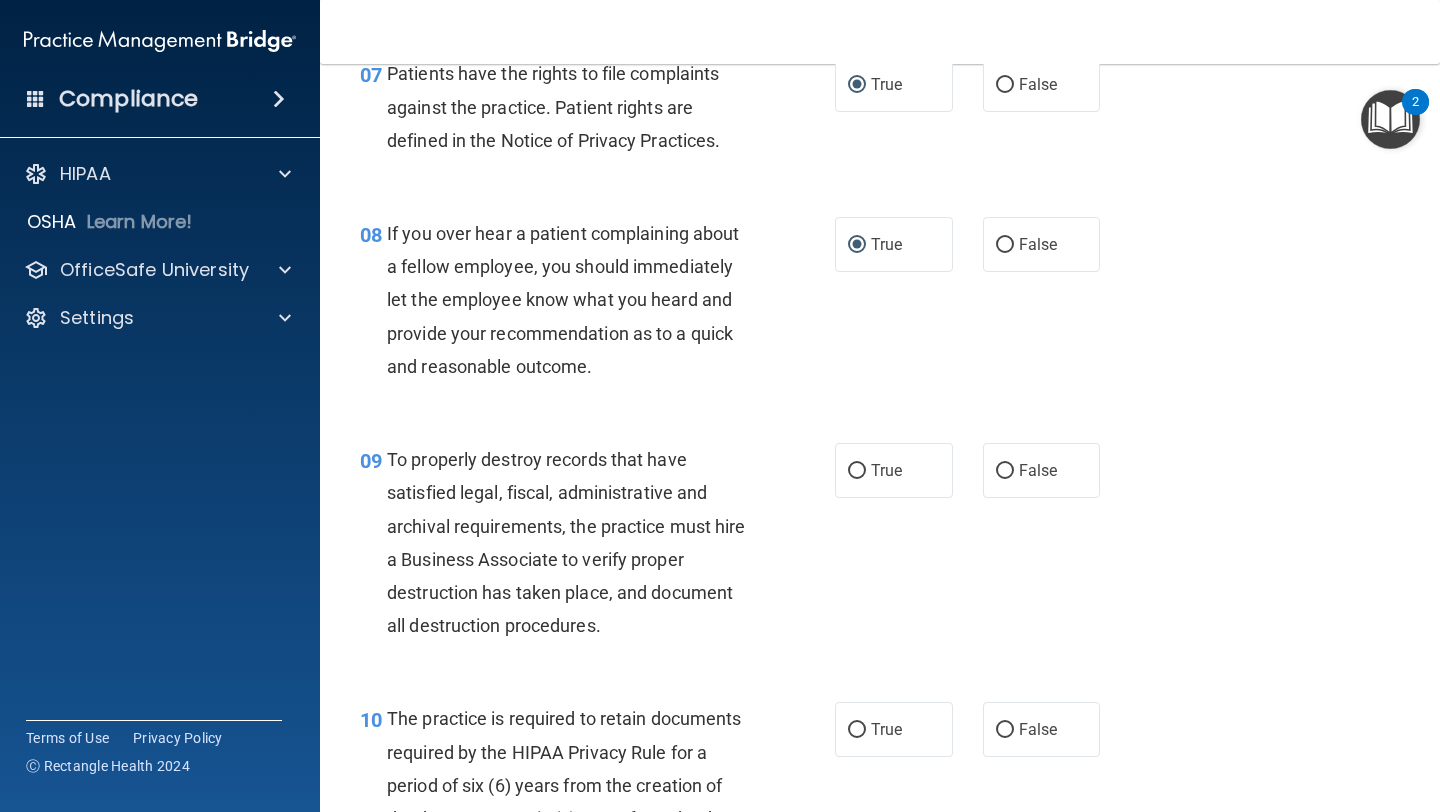 drag, startPoint x: 857, startPoint y: 477, endPoint x: 871, endPoint y: 578, distance: 101.96568 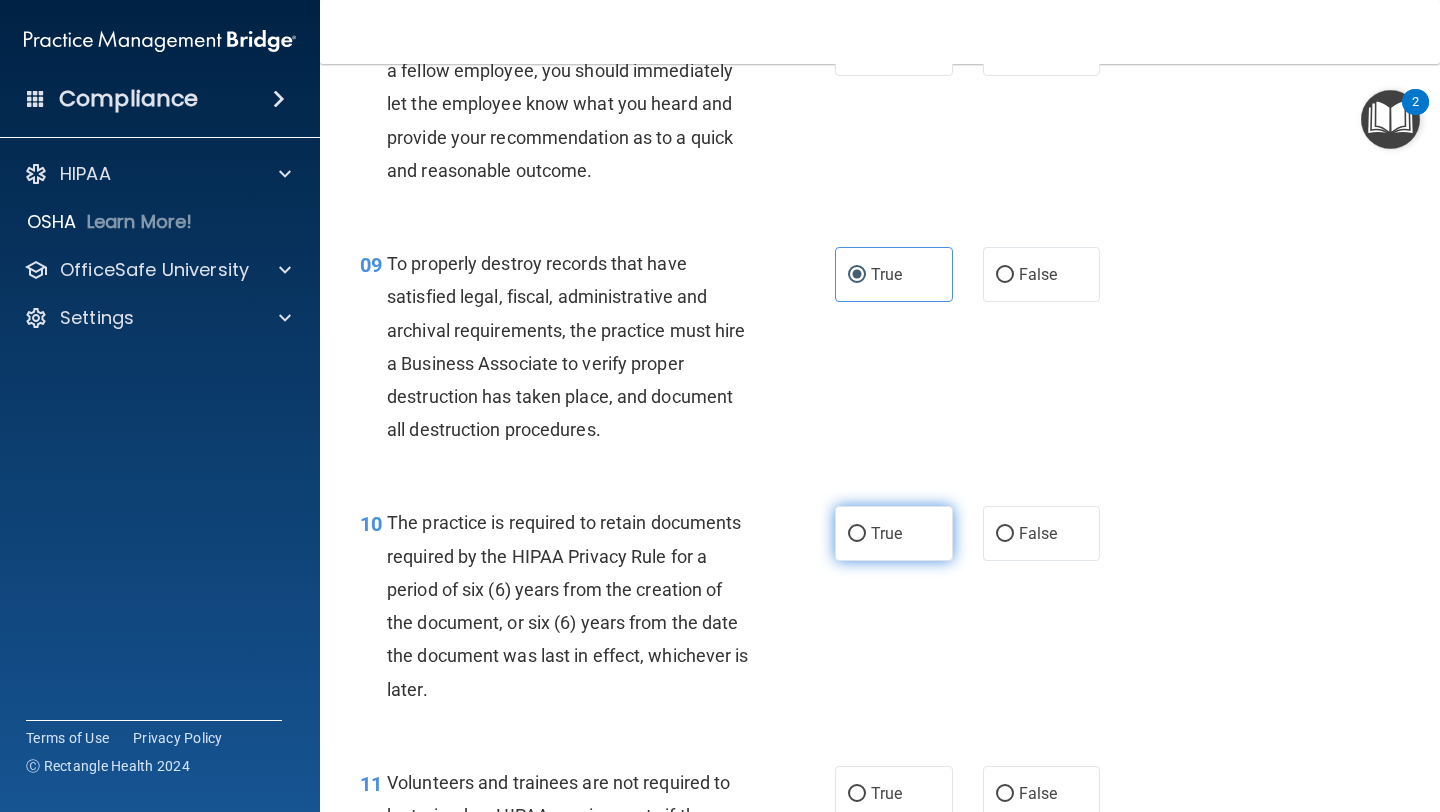 scroll, scrollTop: 1725, scrollLeft: 0, axis: vertical 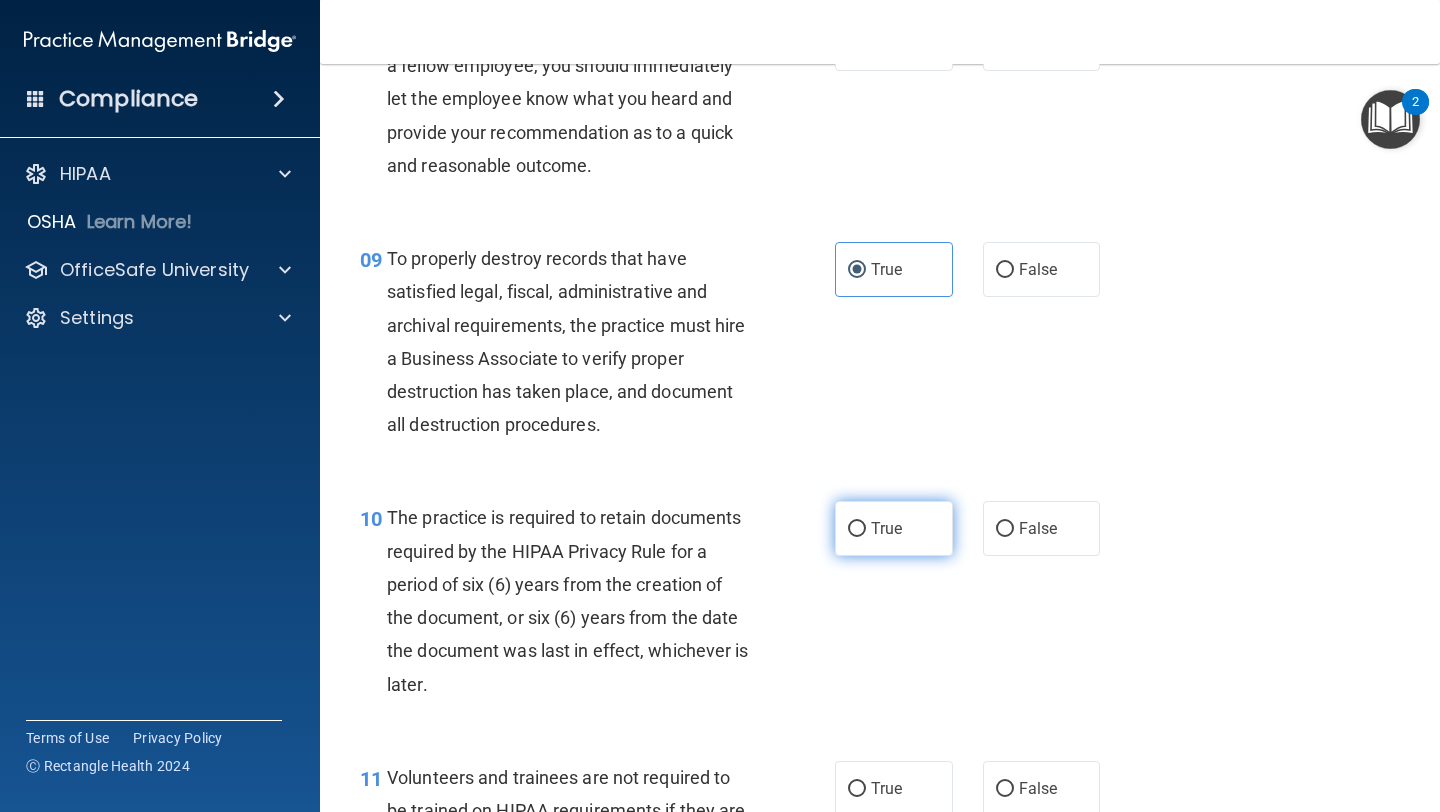 click on "True" at bounding box center (894, 528) 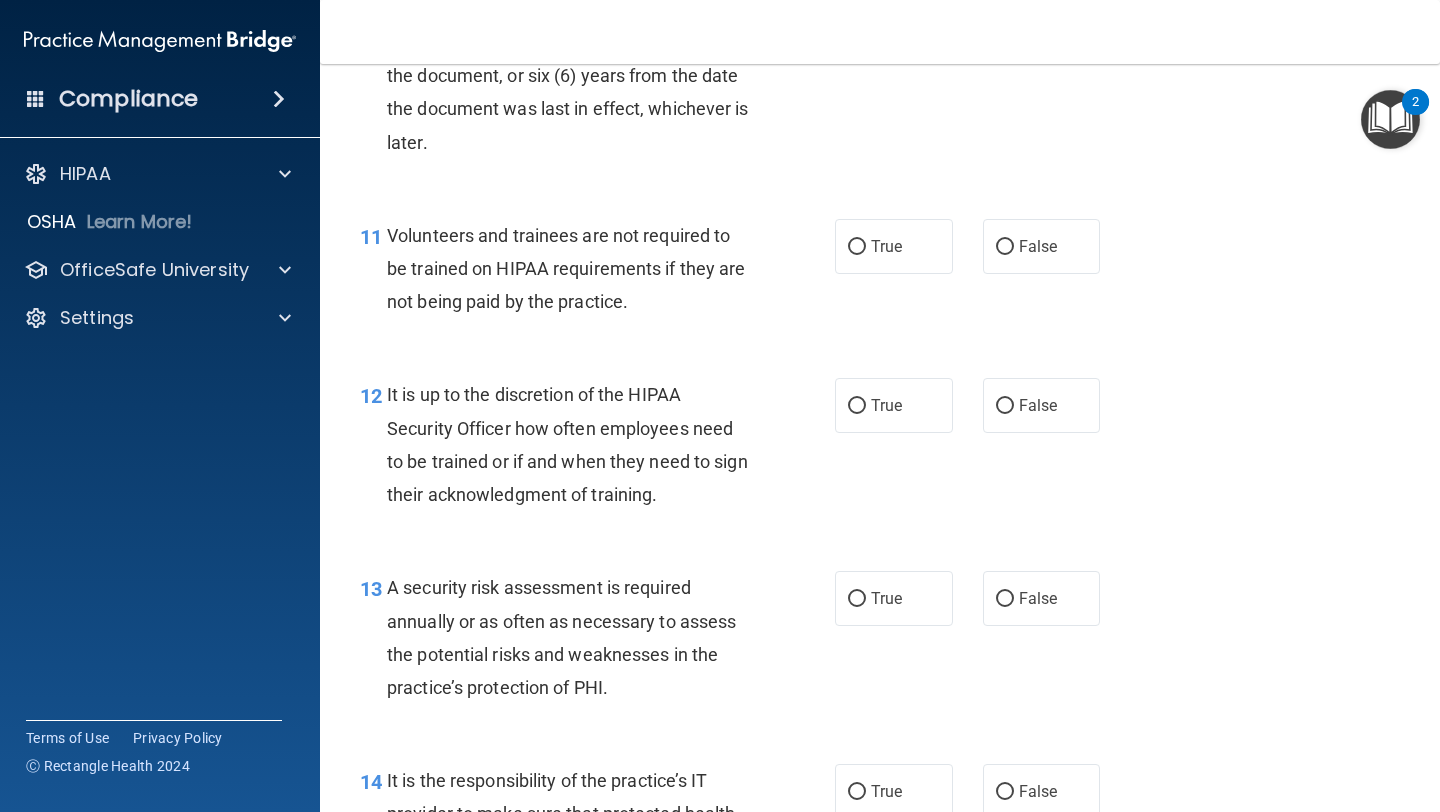 scroll, scrollTop: 2248, scrollLeft: 0, axis: vertical 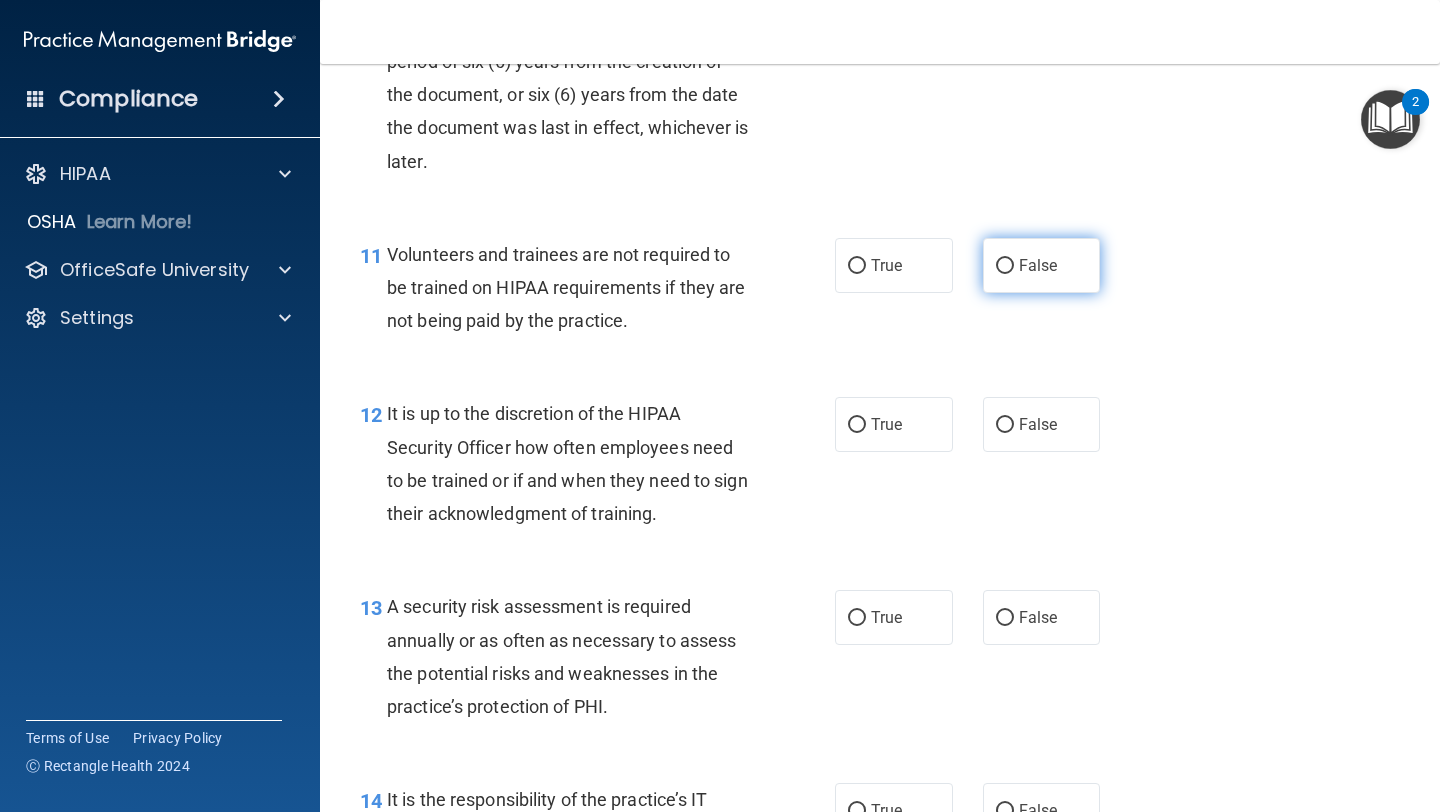 click on "False" at bounding box center (1042, 265) 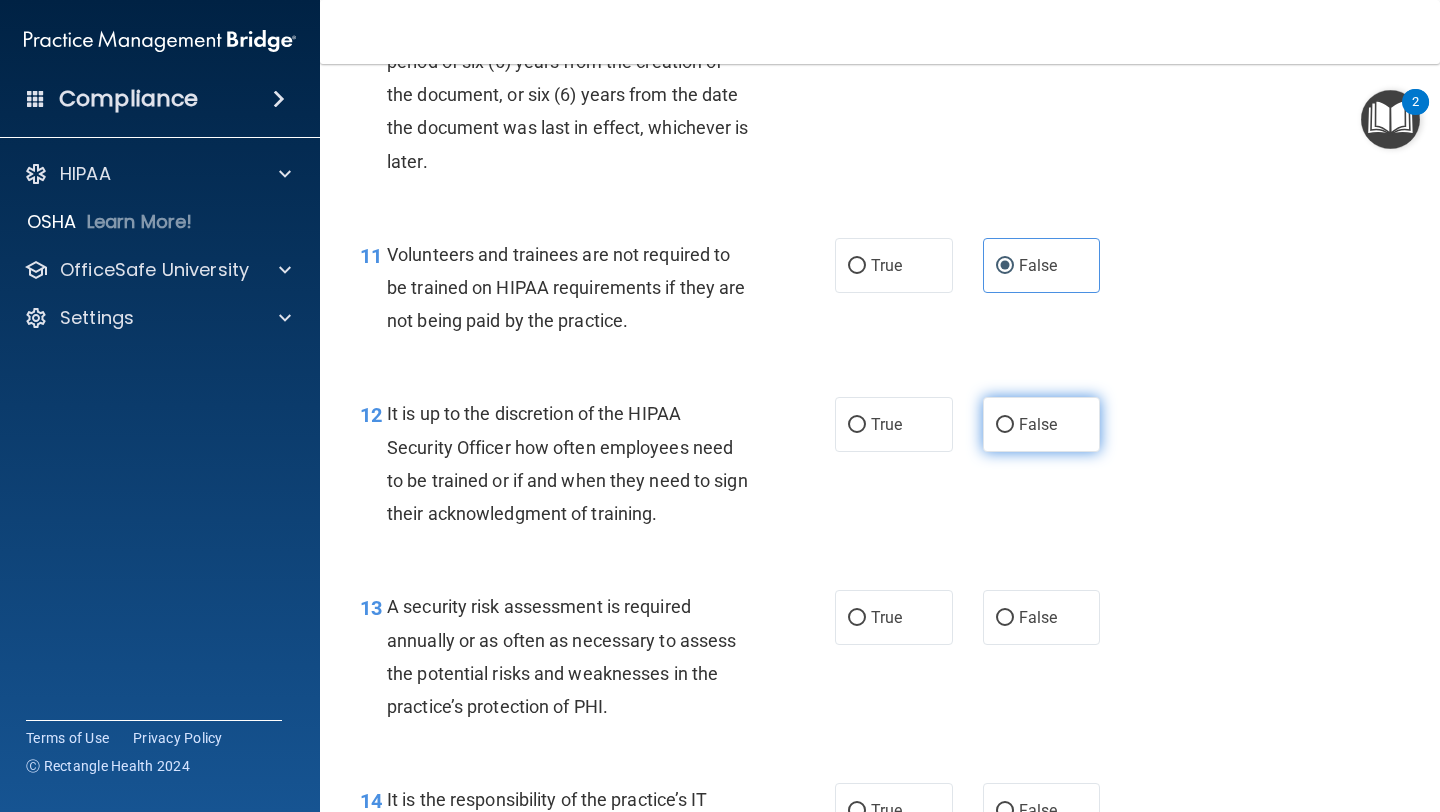 drag, startPoint x: 1019, startPoint y: 433, endPoint x: 1008, endPoint y: 445, distance: 16.27882 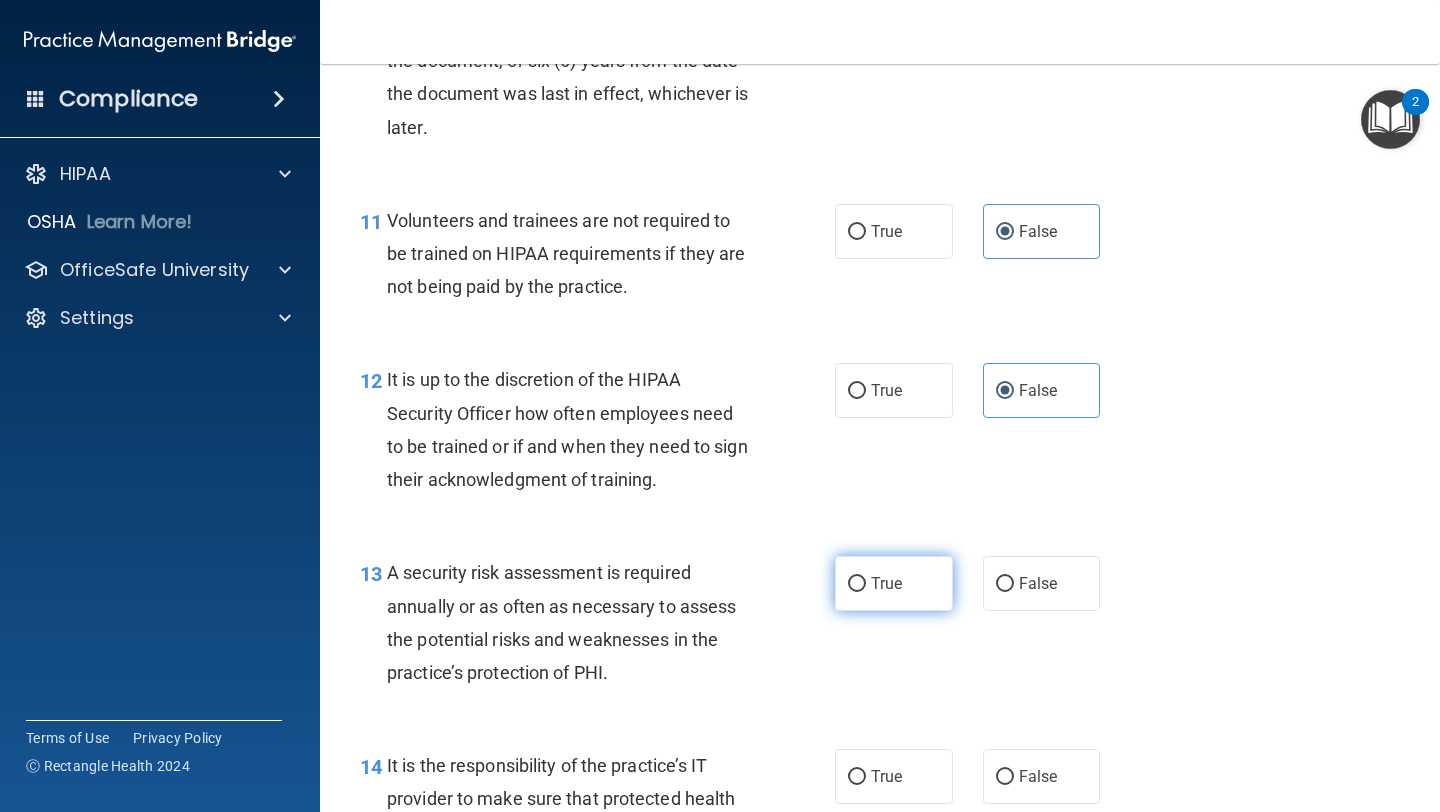 click on "True" at bounding box center [894, 583] 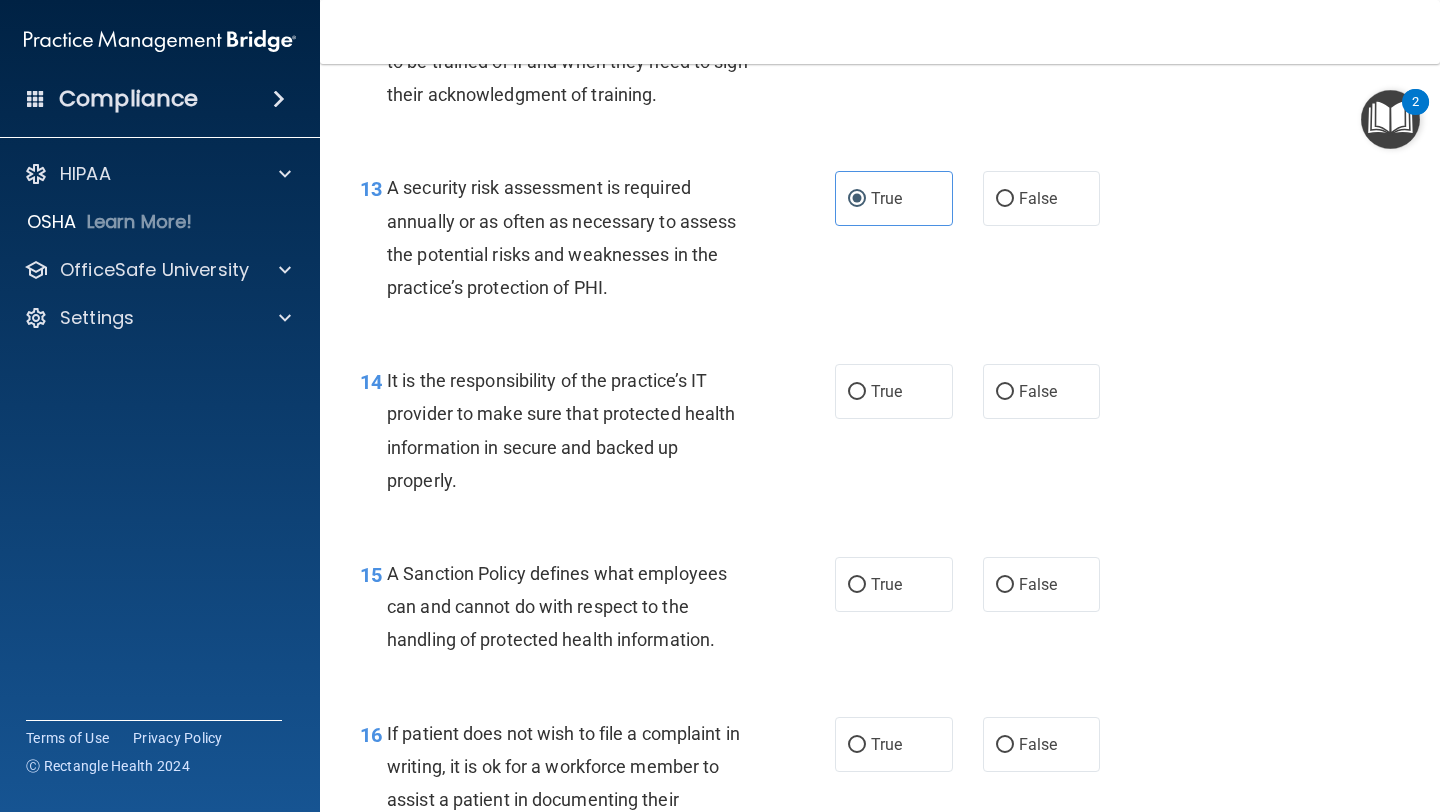 scroll, scrollTop: 2791, scrollLeft: 0, axis: vertical 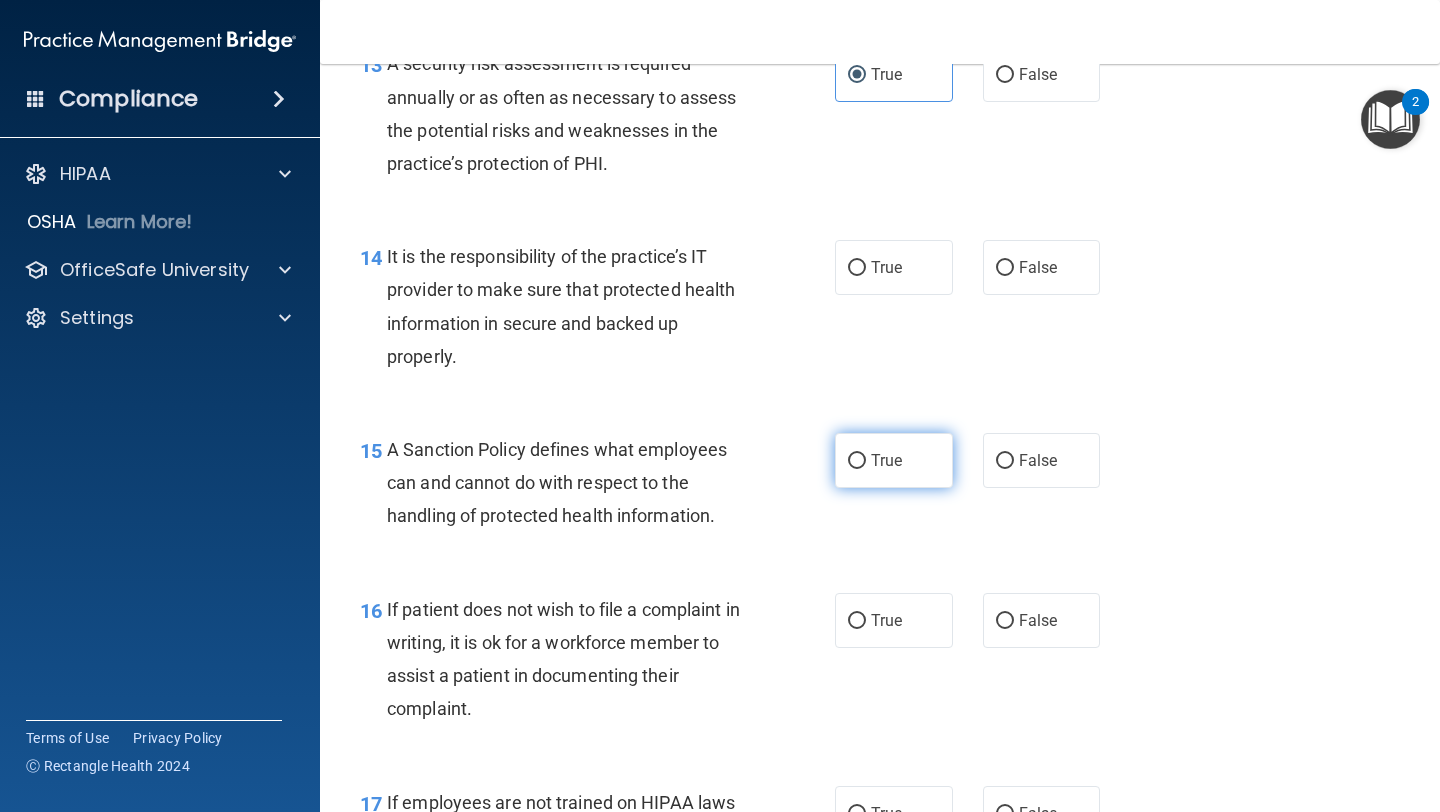 click on "True" at bounding box center (894, 460) 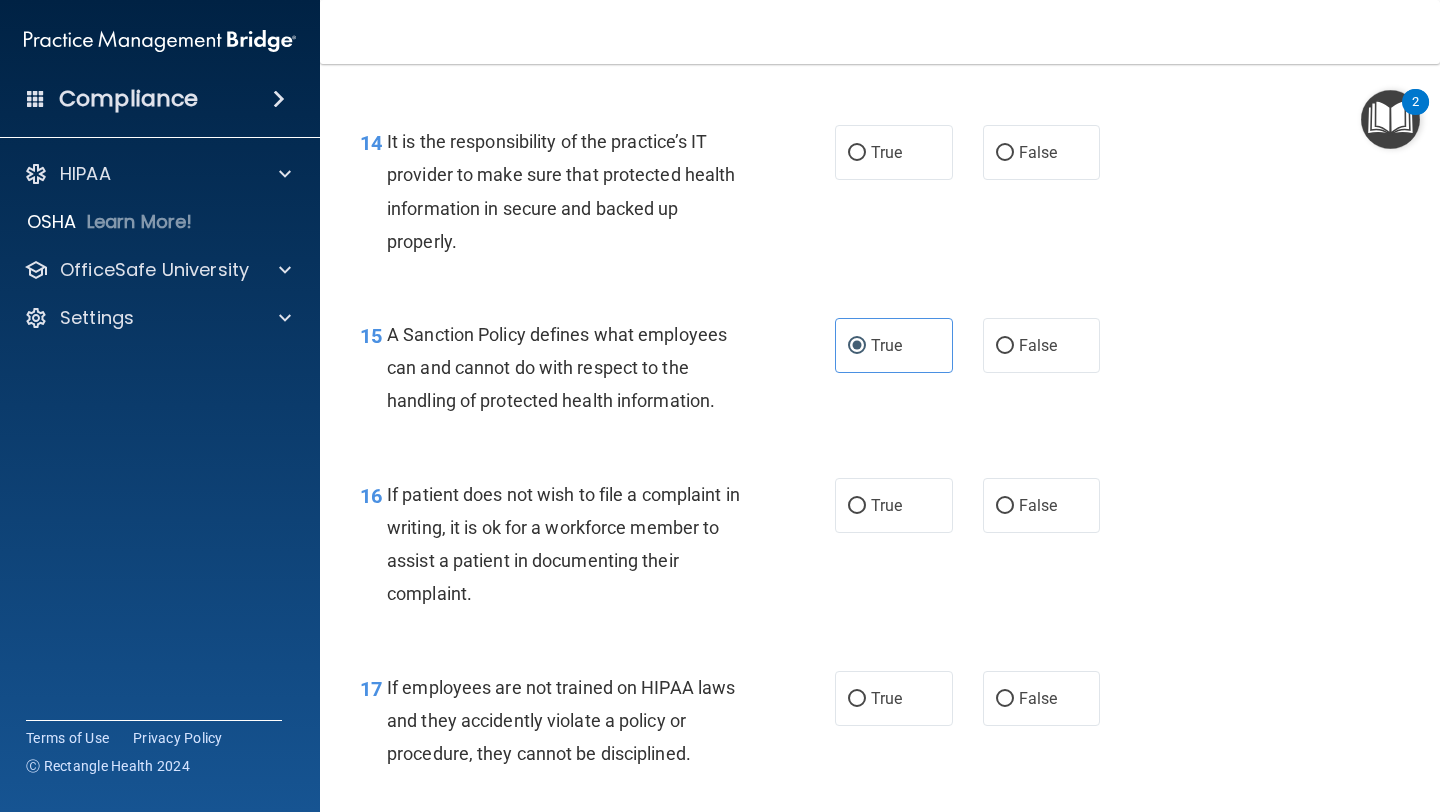 scroll, scrollTop: 2904, scrollLeft: 0, axis: vertical 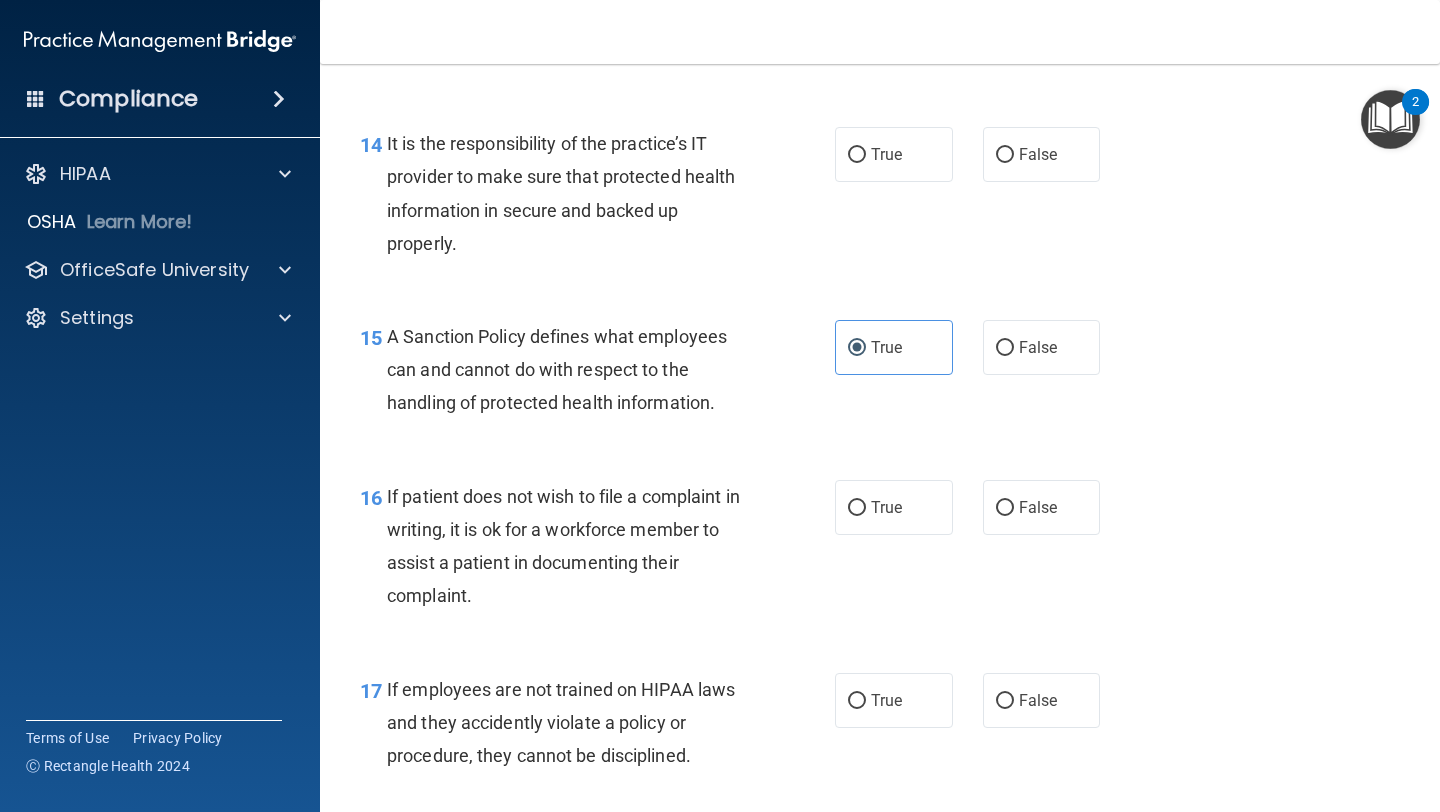 click on "True" at bounding box center [894, 154] 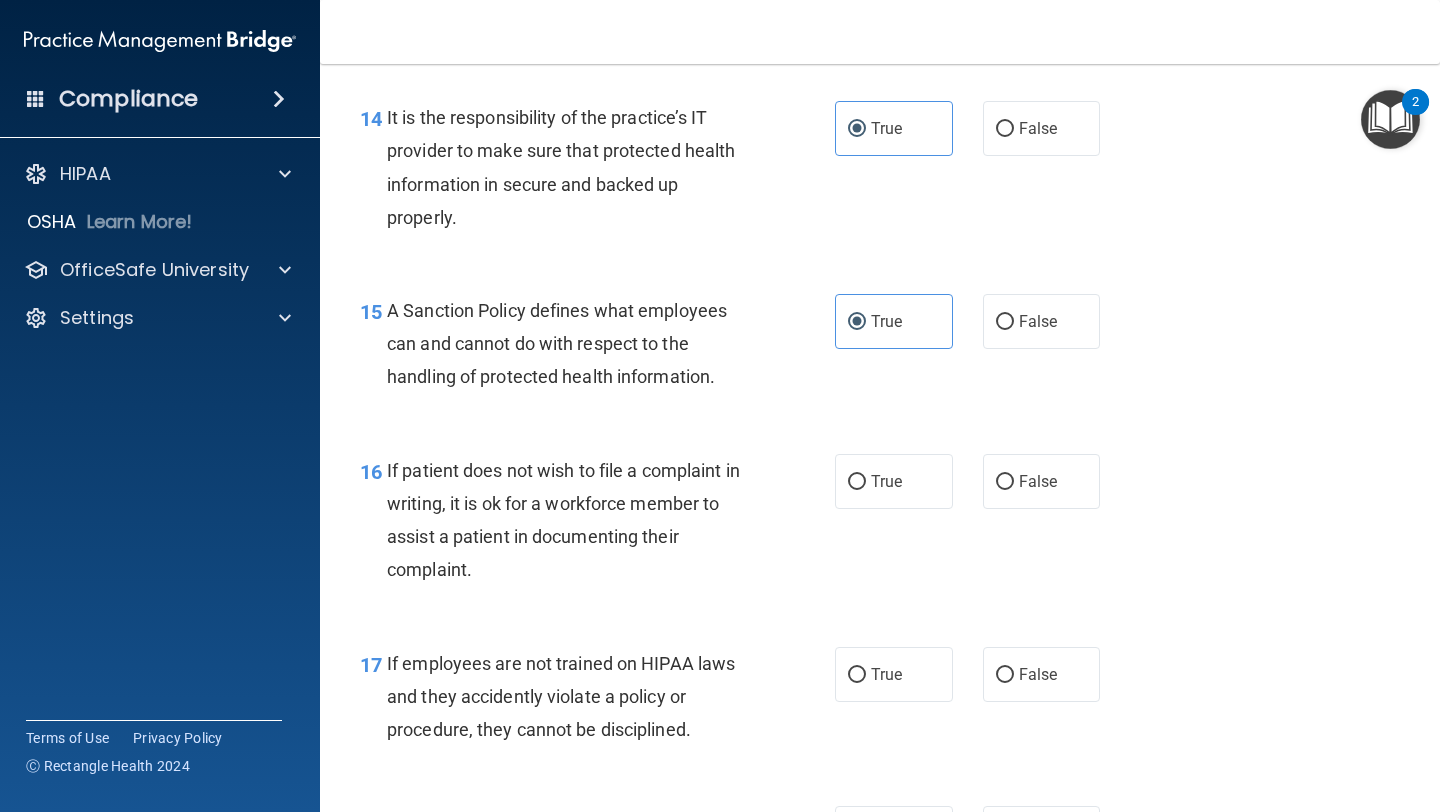 scroll, scrollTop: 2932, scrollLeft: 0, axis: vertical 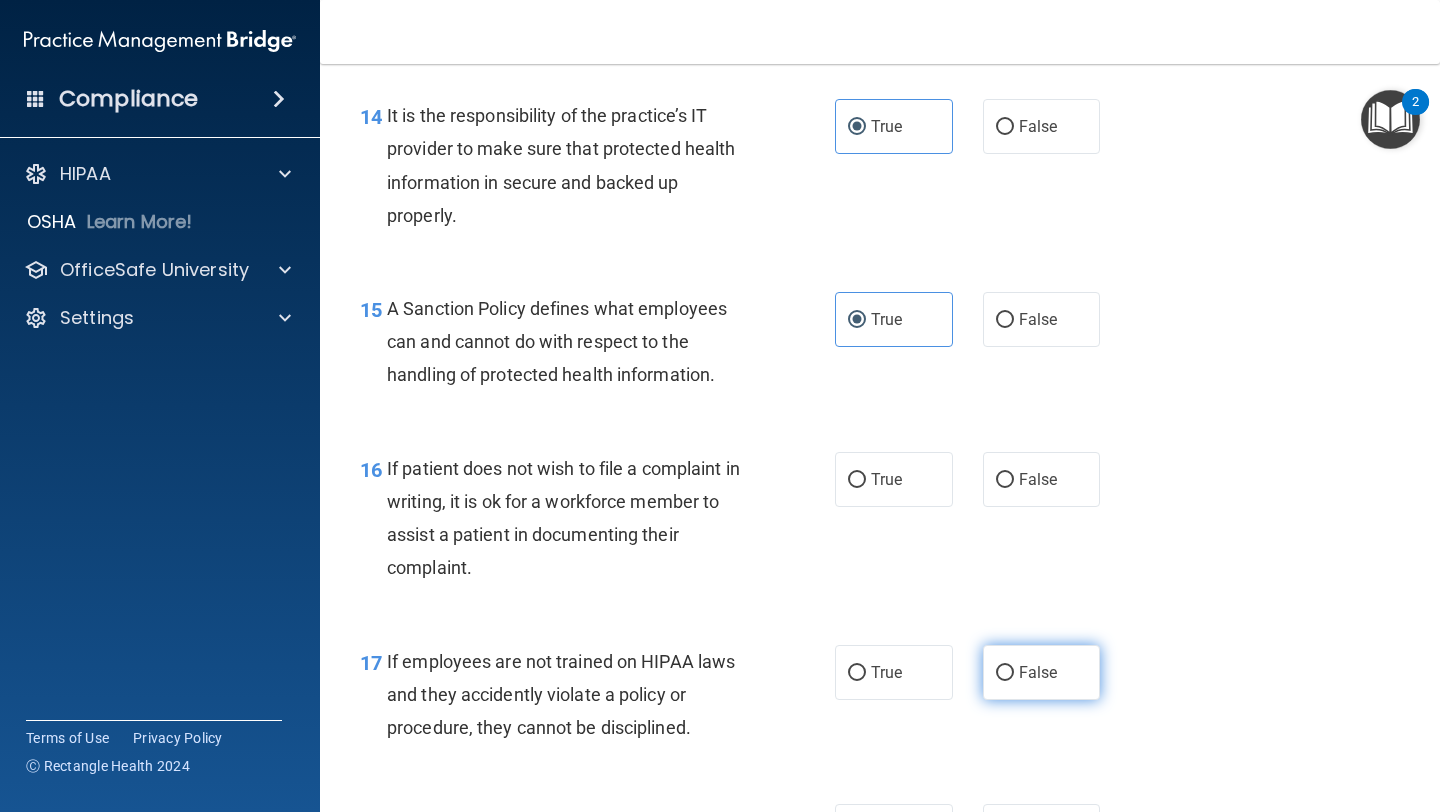 click on "False" at bounding box center (1038, 672) 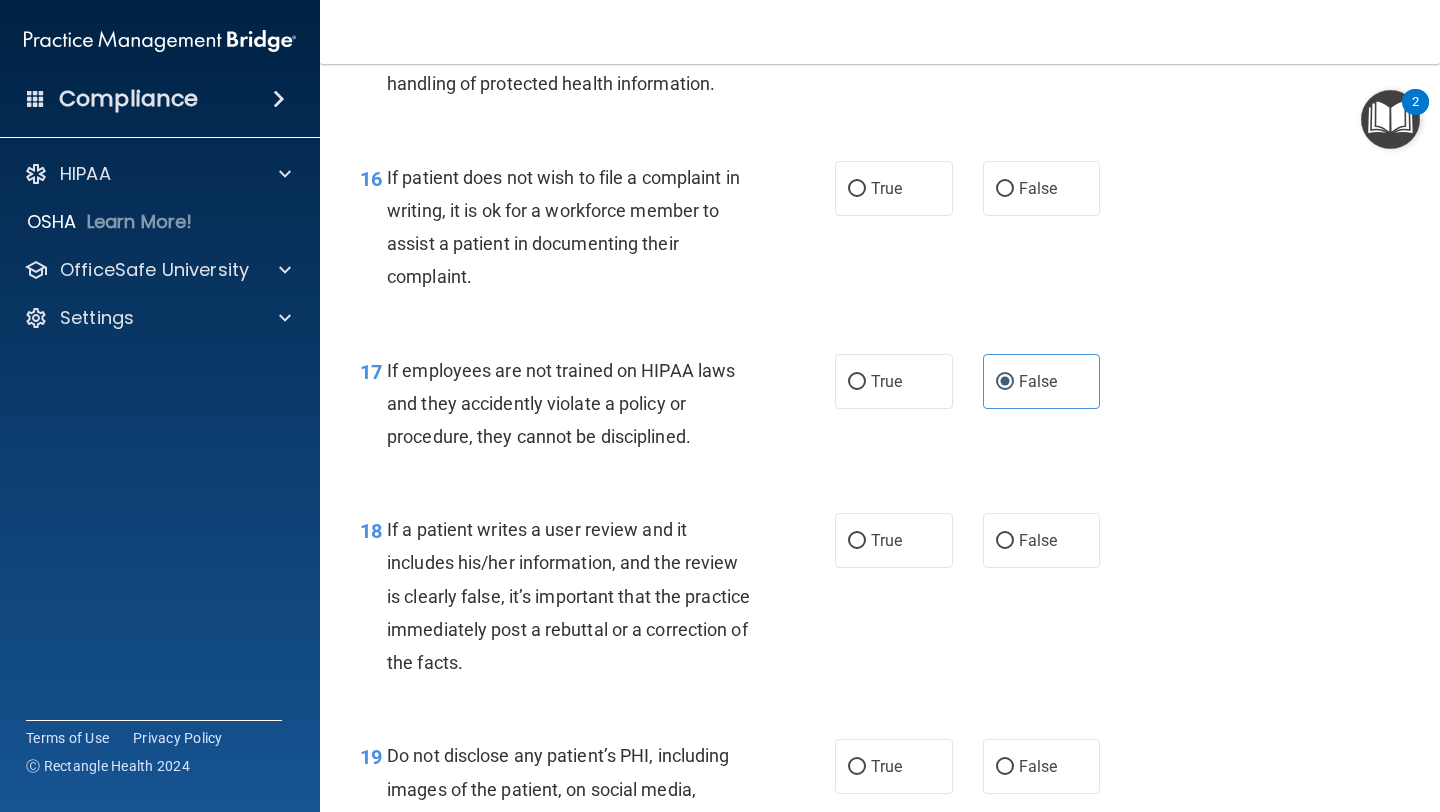 scroll, scrollTop: 3277, scrollLeft: 0, axis: vertical 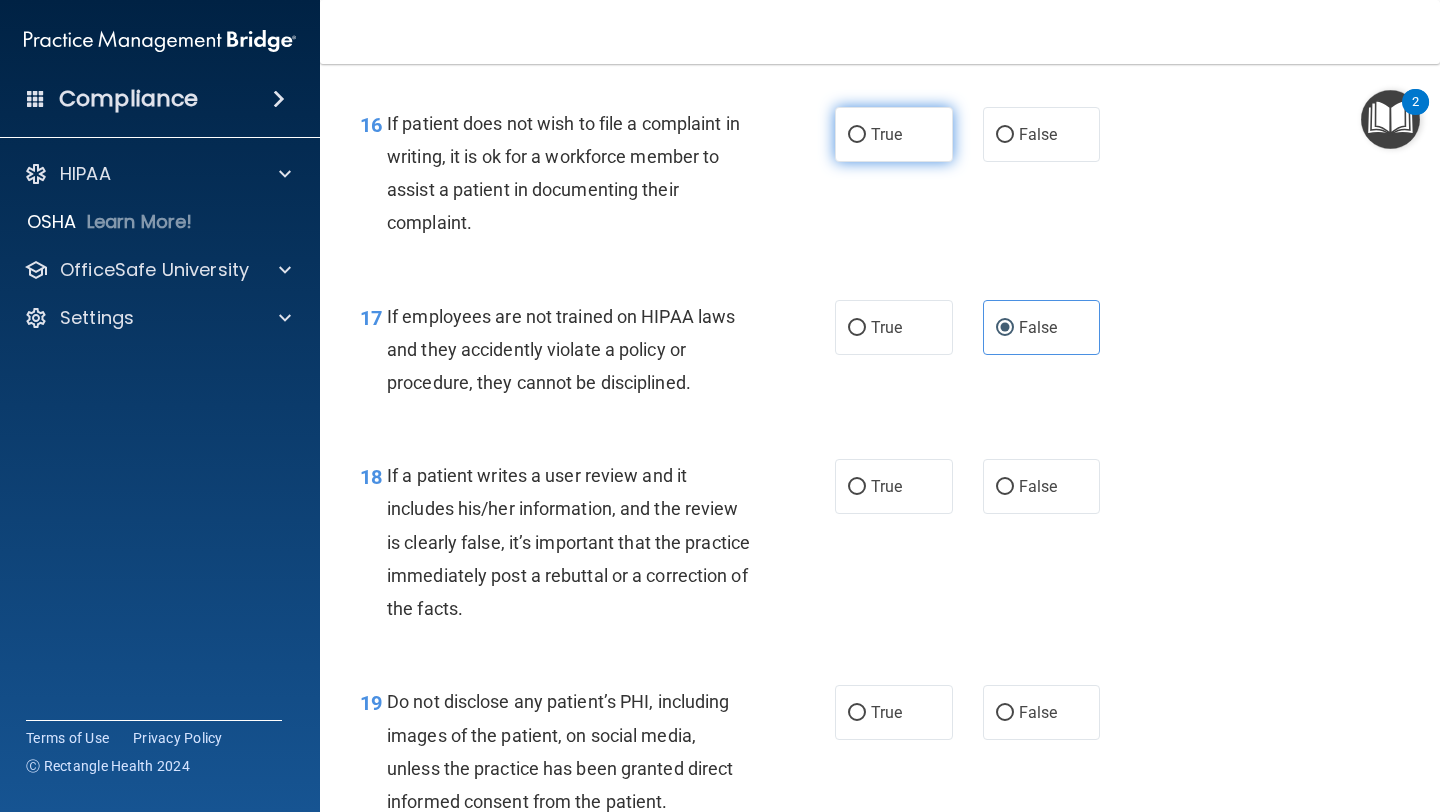 click on "True" at bounding box center (894, 134) 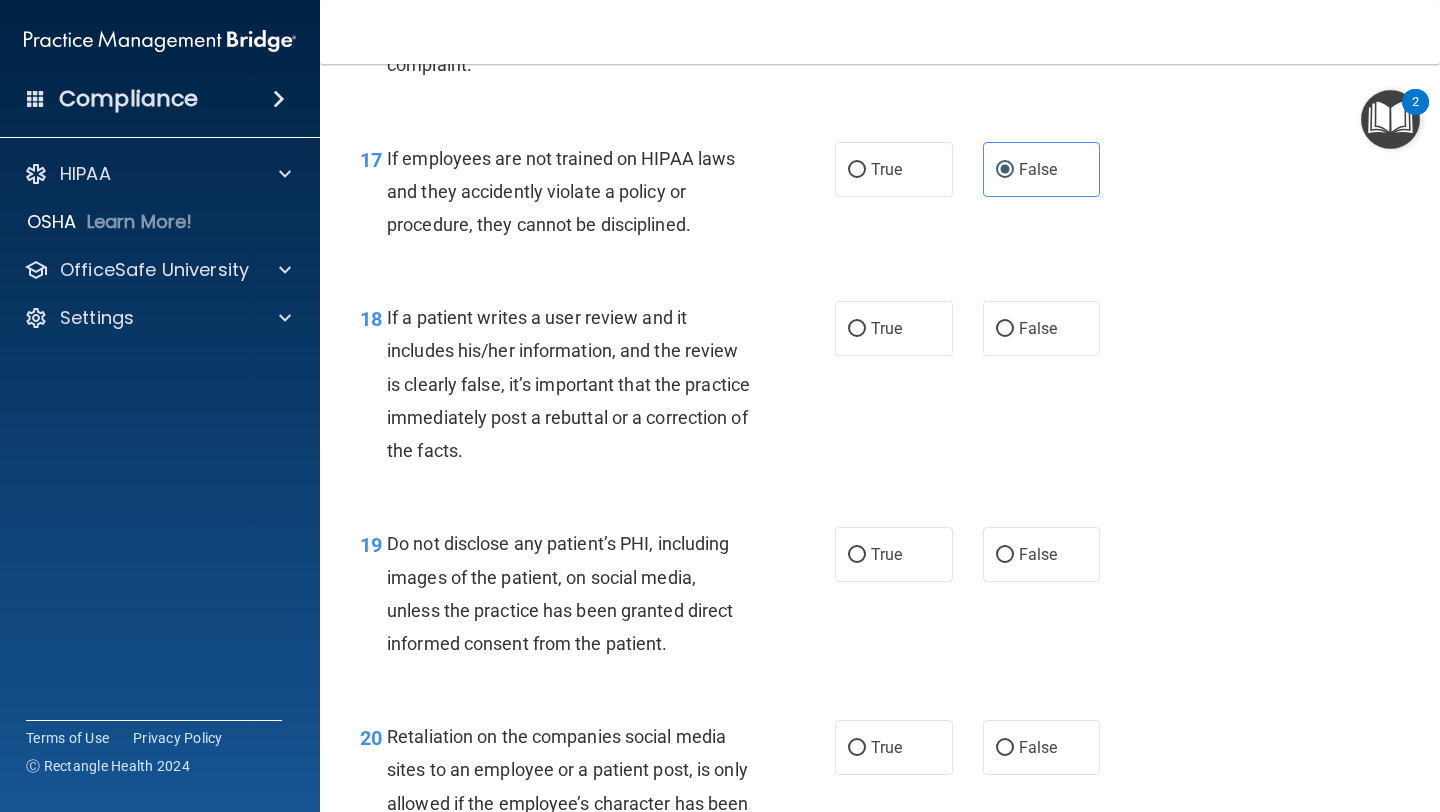 scroll, scrollTop: 3447, scrollLeft: 0, axis: vertical 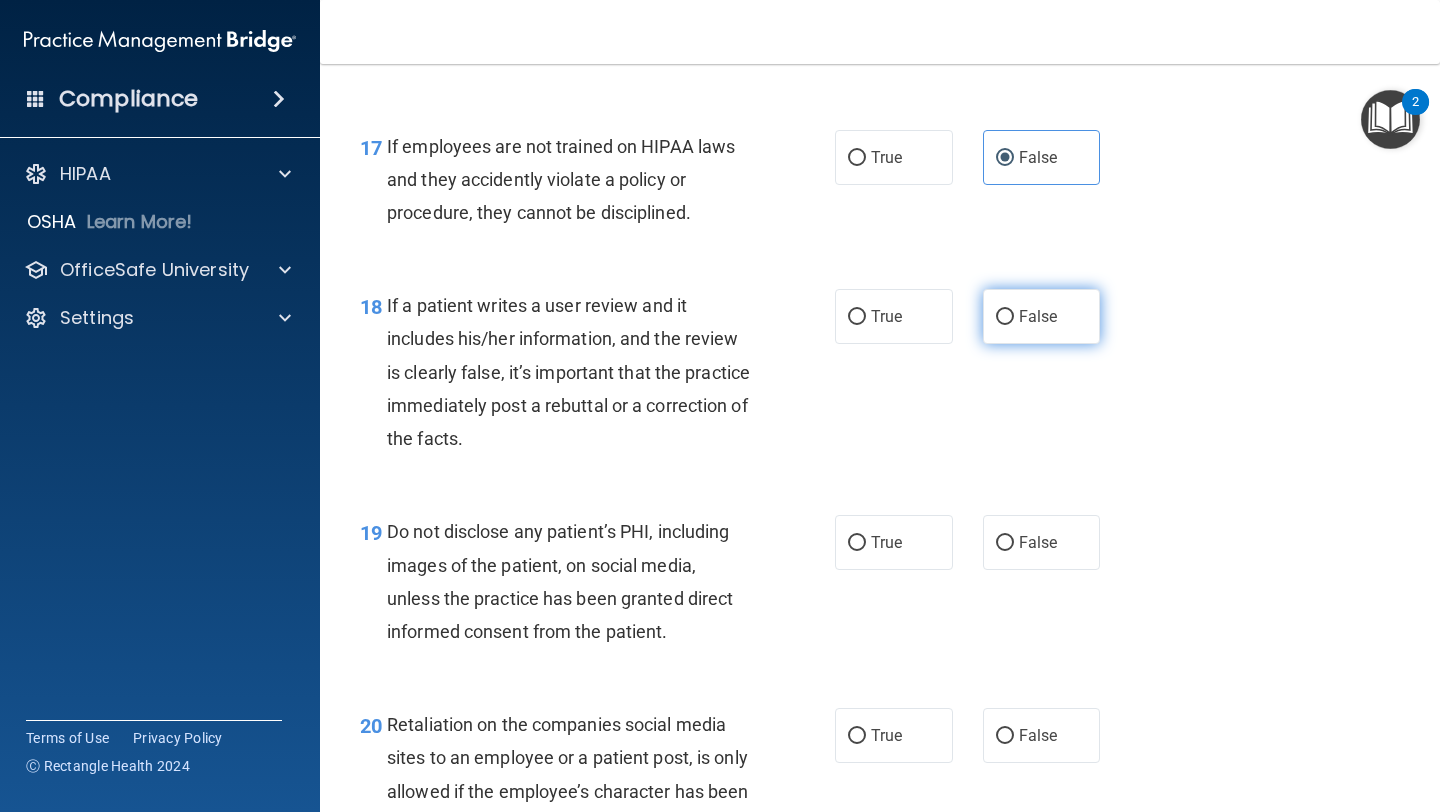 click on "False" at bounding box center (1042, 316) 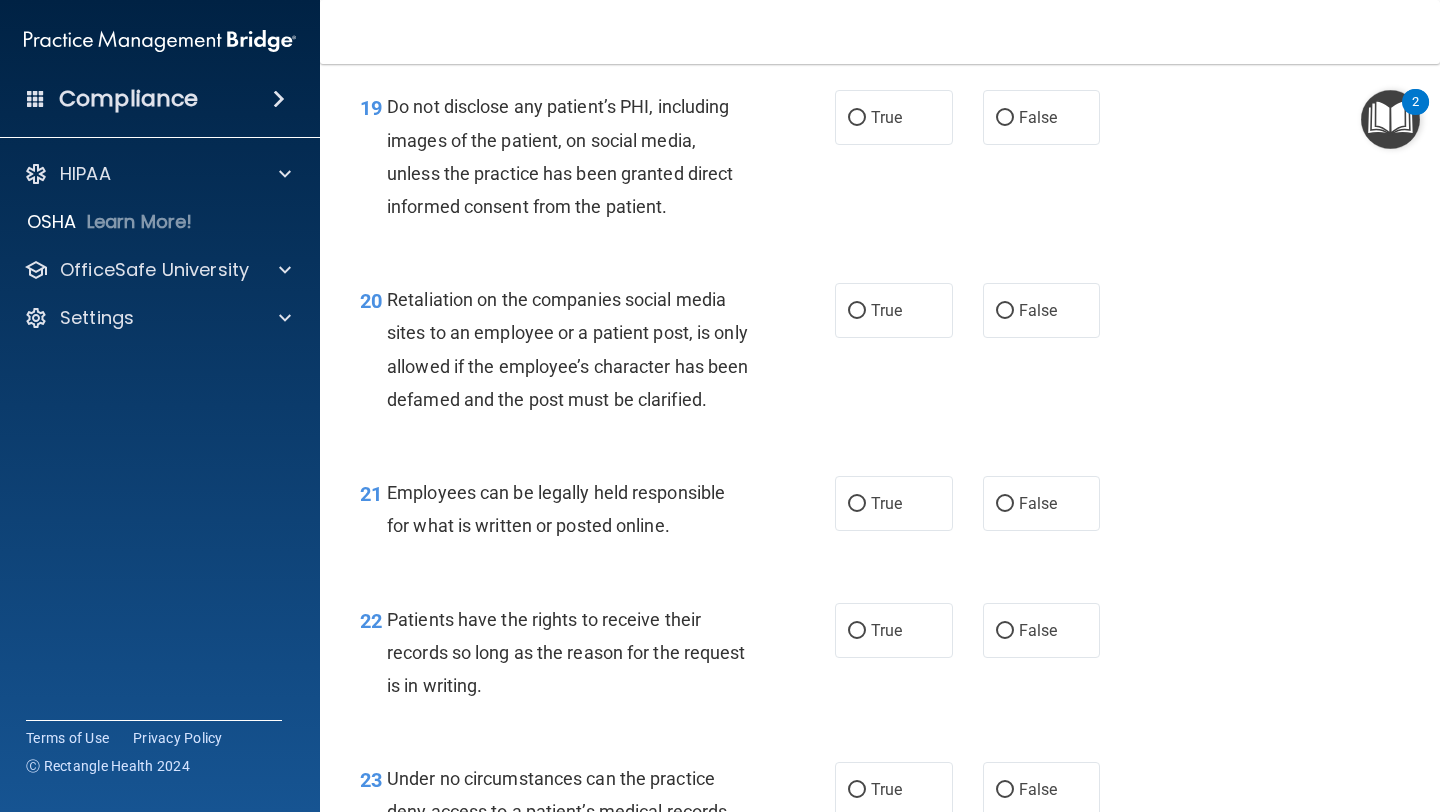 scroll, scrollTop: 3875, scrollLeft: 0, axis: vertical 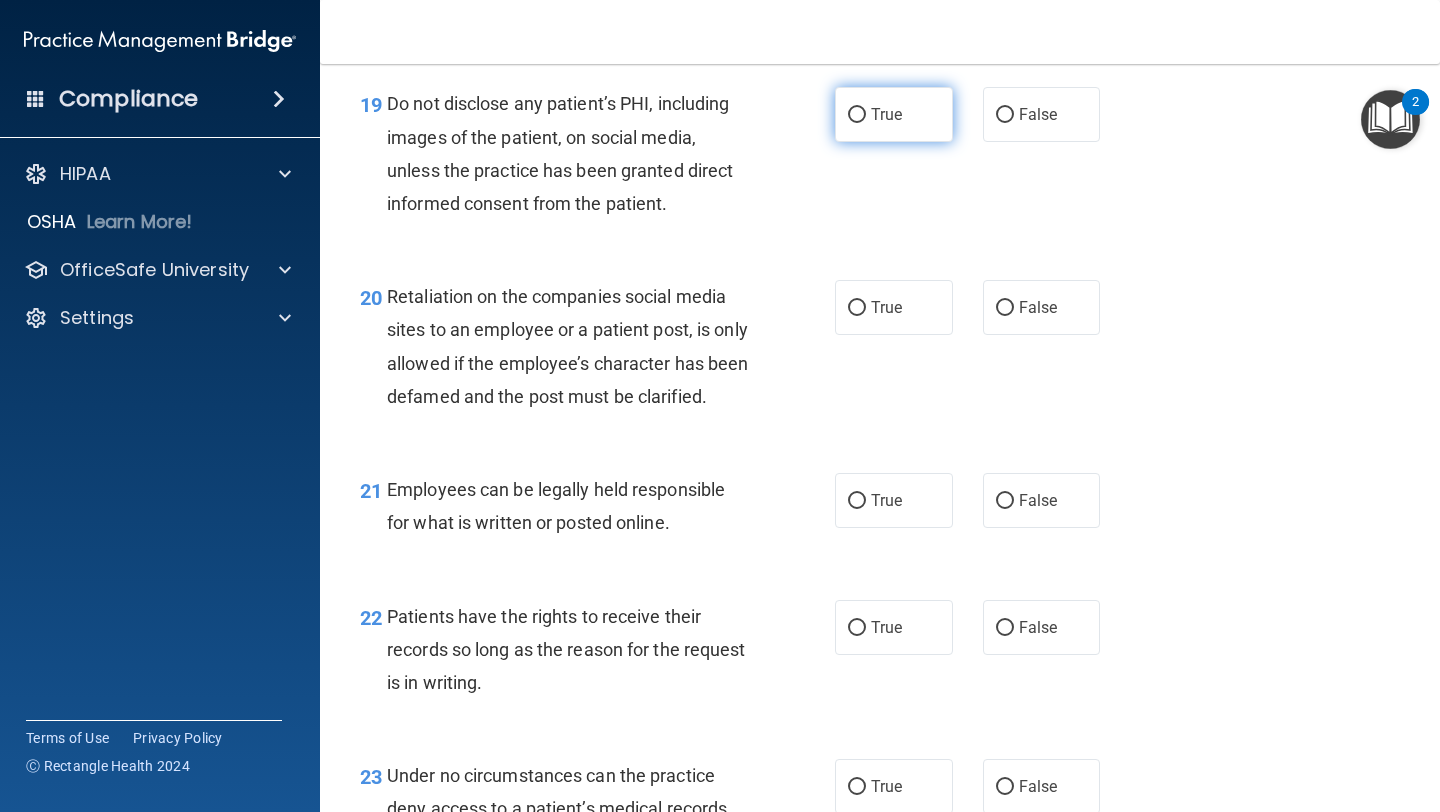 click on "True" at bounding box center (857, 115) 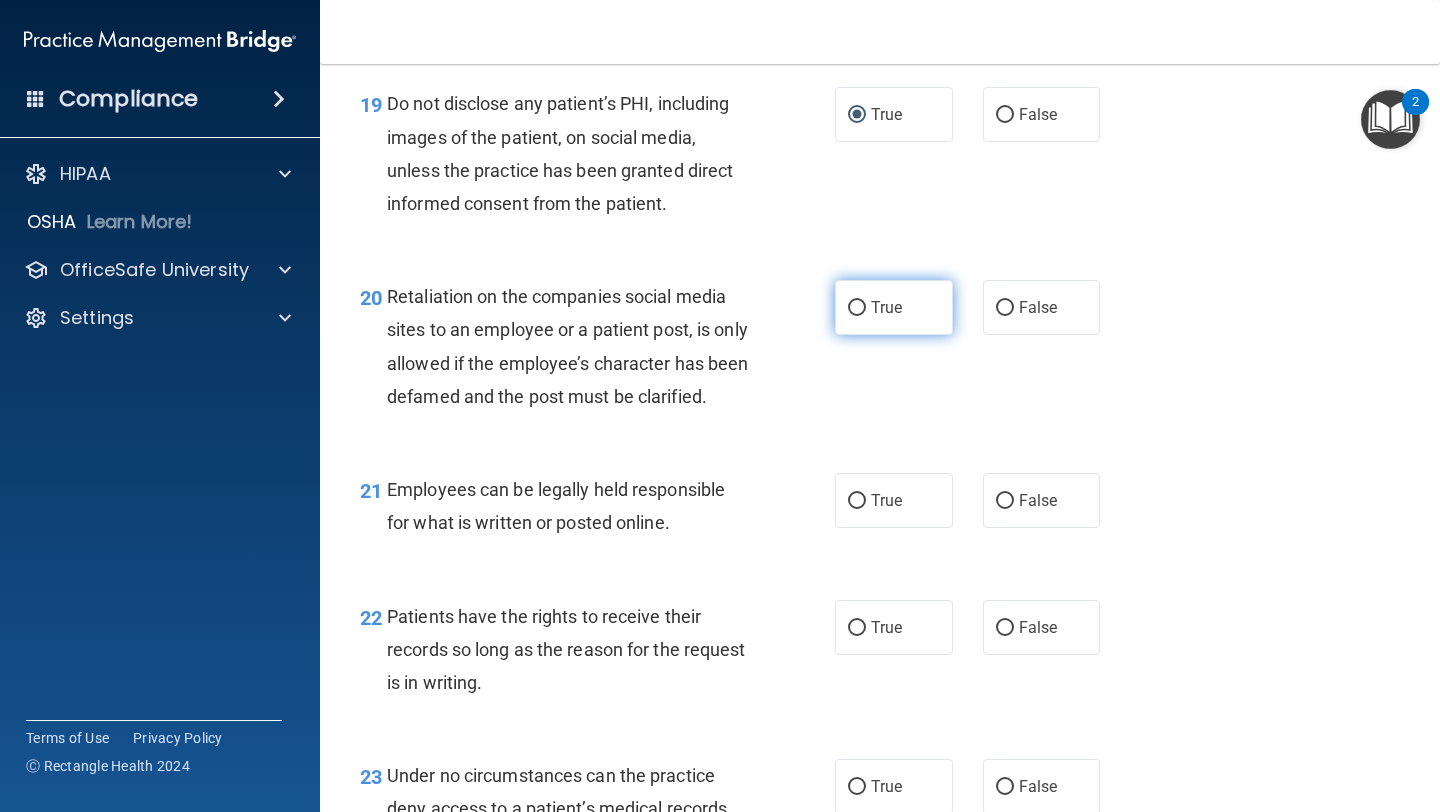click on "True" at bounding box center (894, 307) 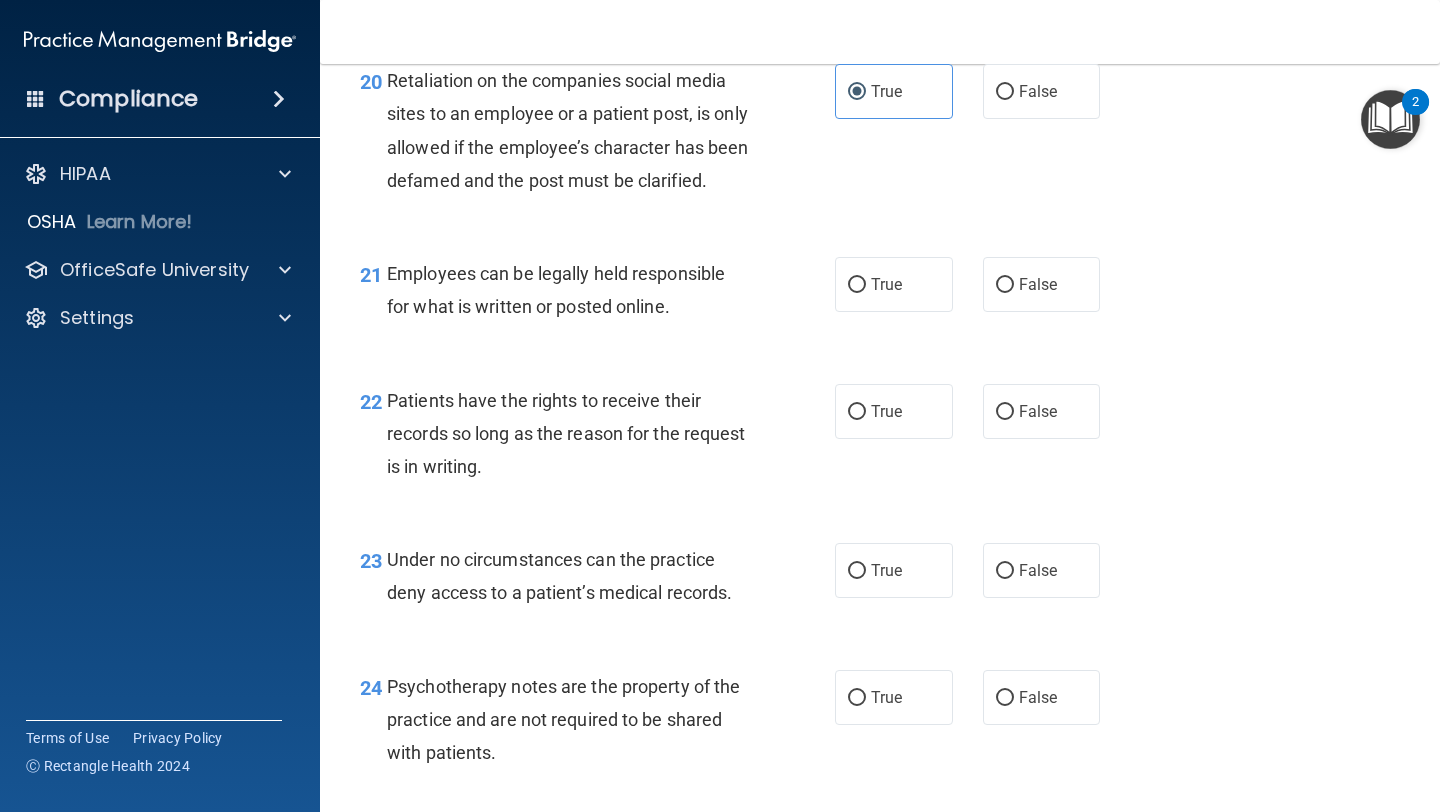 scroll, scrollTop: 4092, scrollLeft: 0, axis: vertical 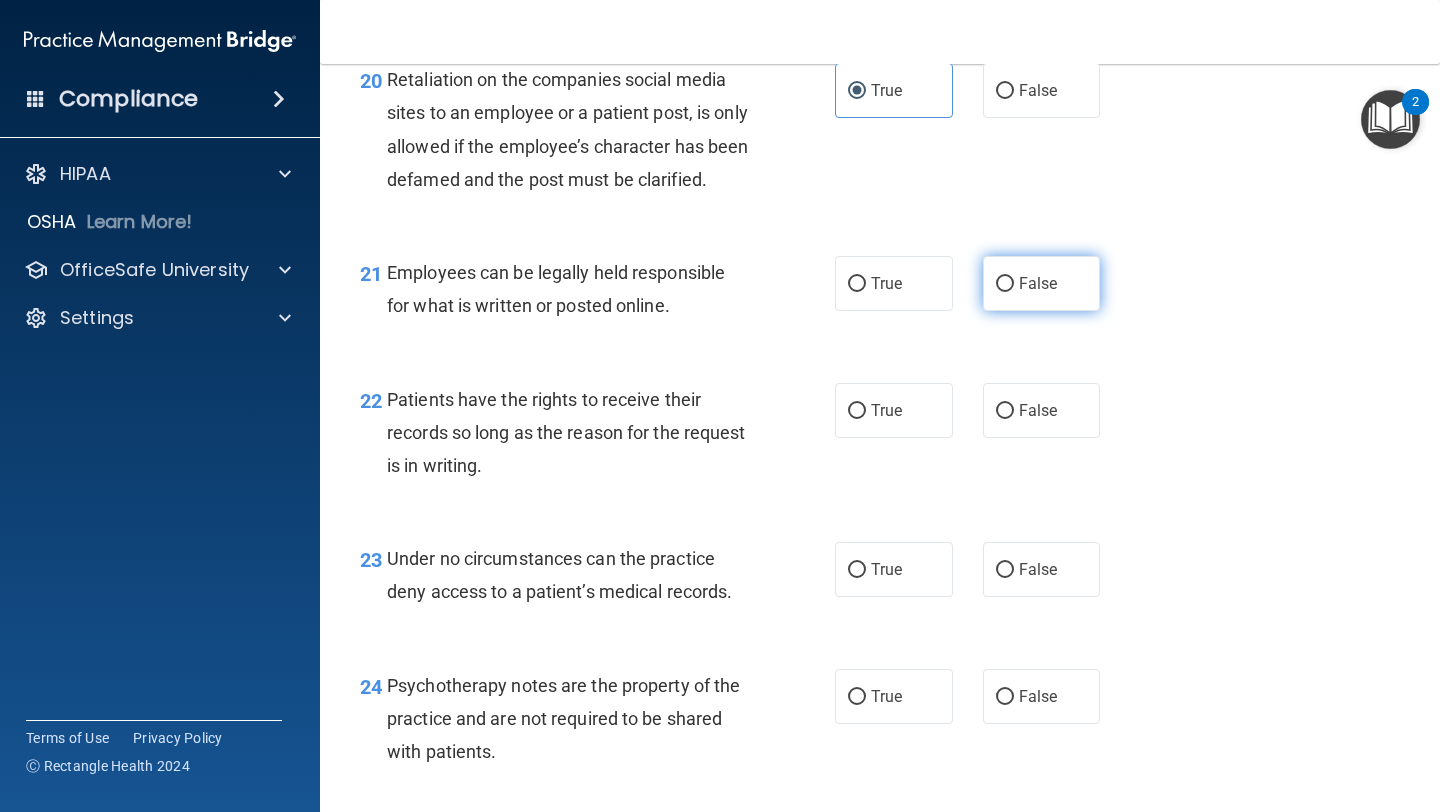 click on "False" at bounding box center (1042, 283) 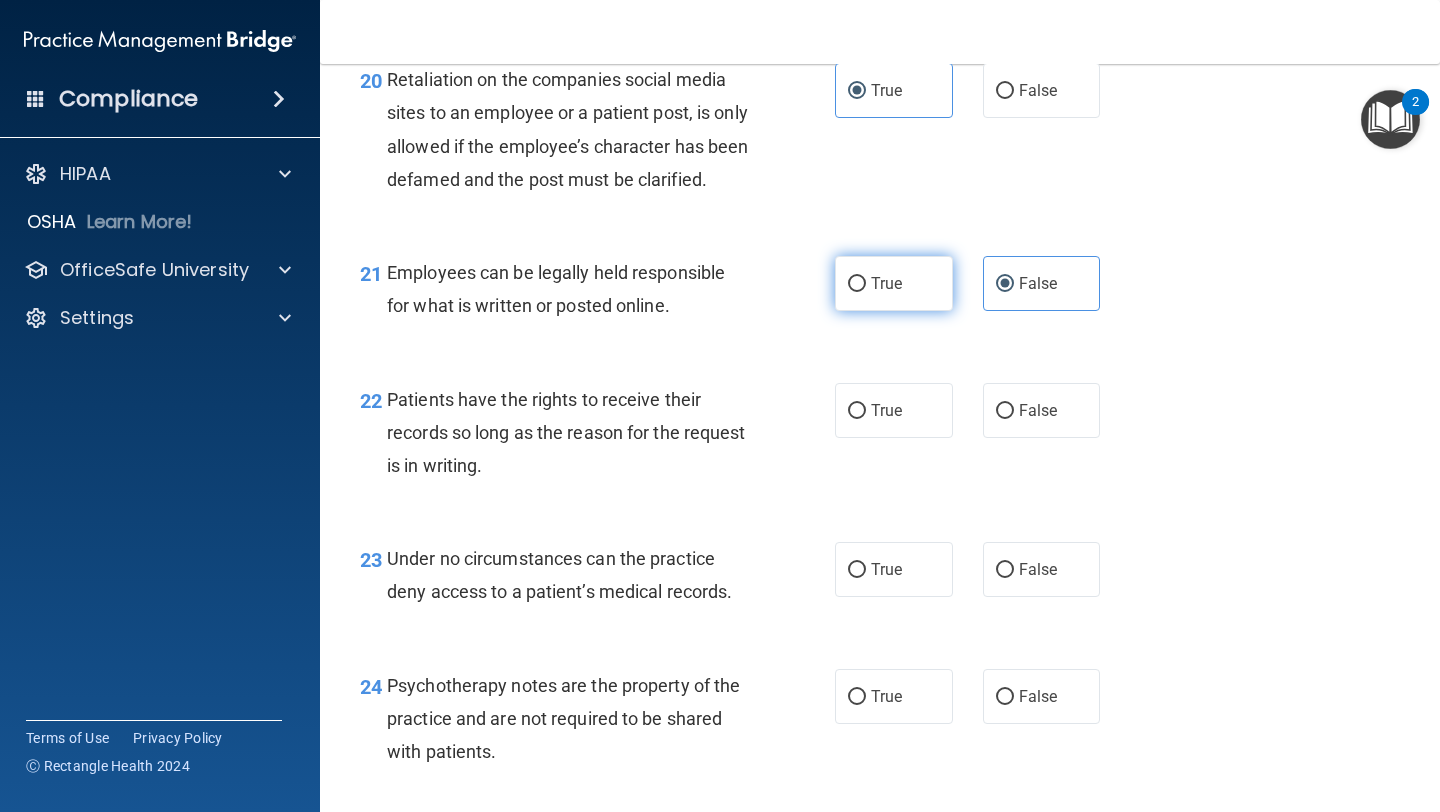 click on "True" at bounding box center [894, 283] 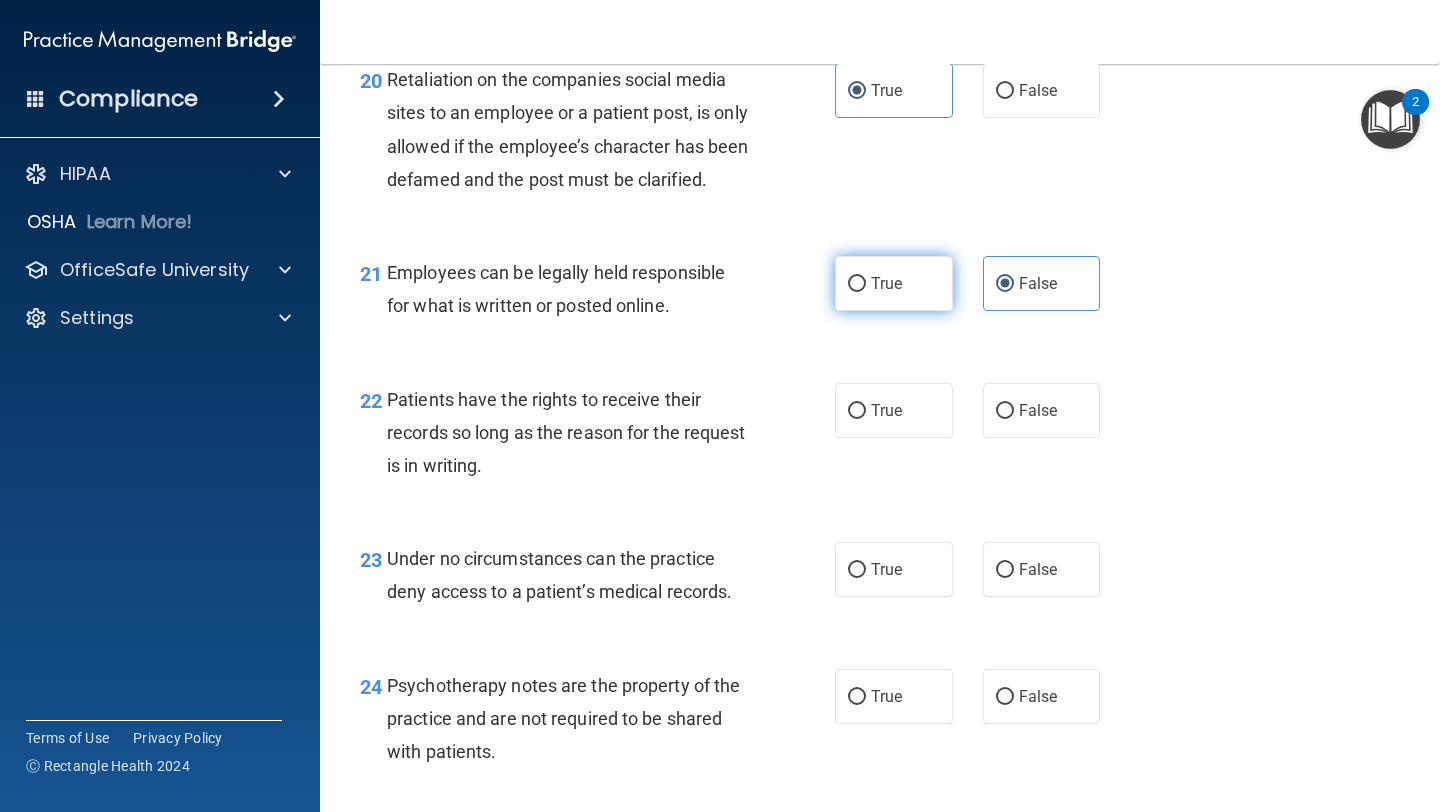 radio on "true" 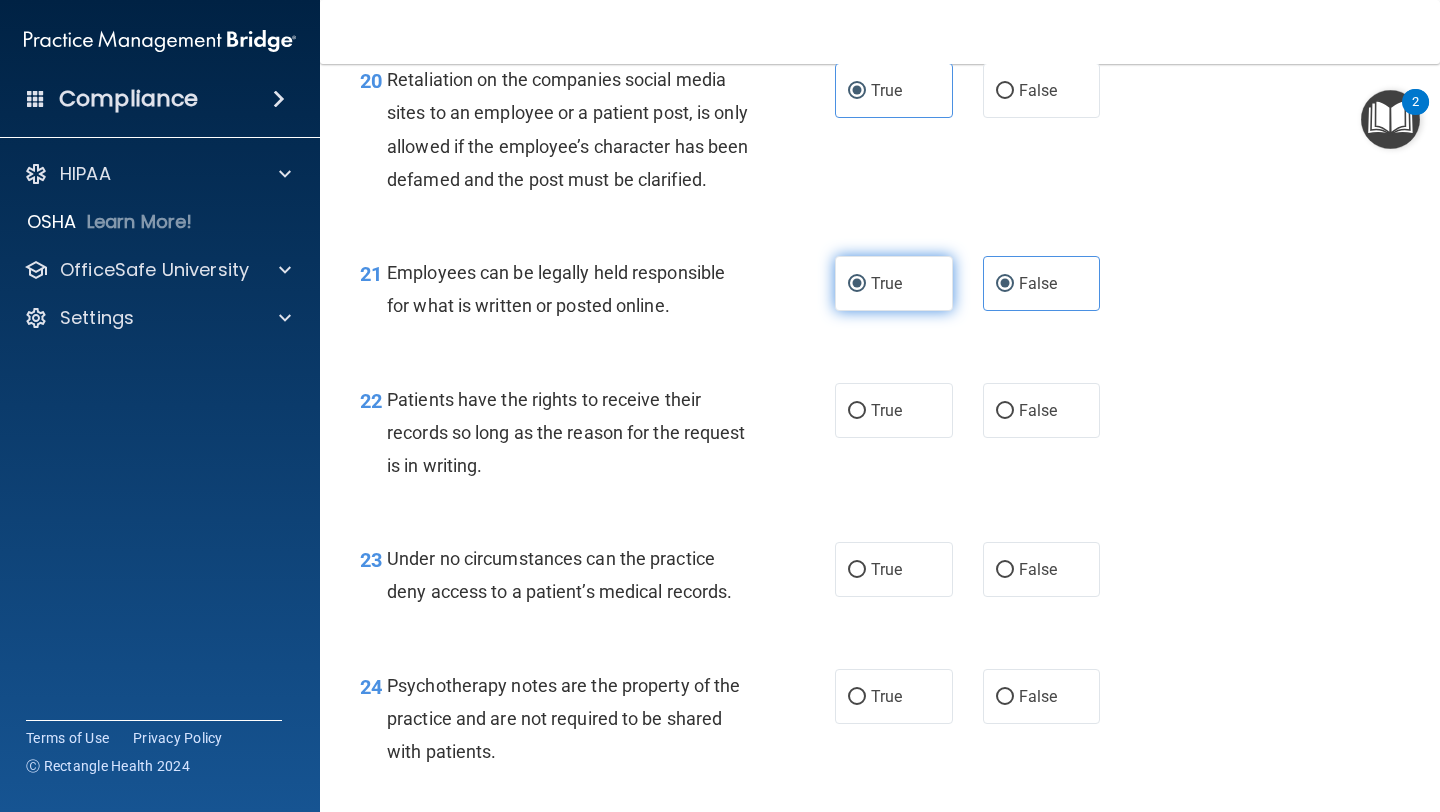 radio on "false" 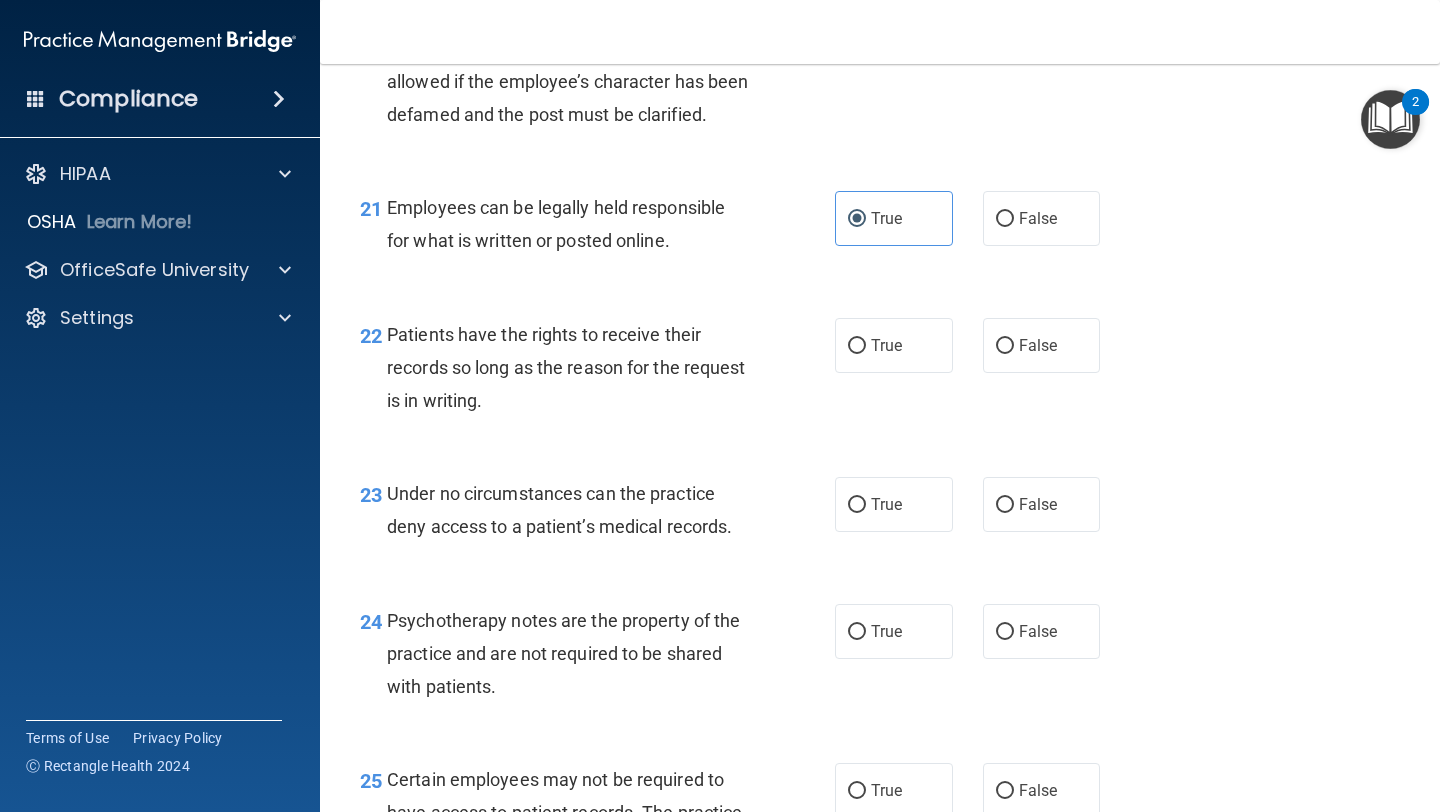 scroll, scrollTop: 4157, scrollLeft: 0, axis: vertical 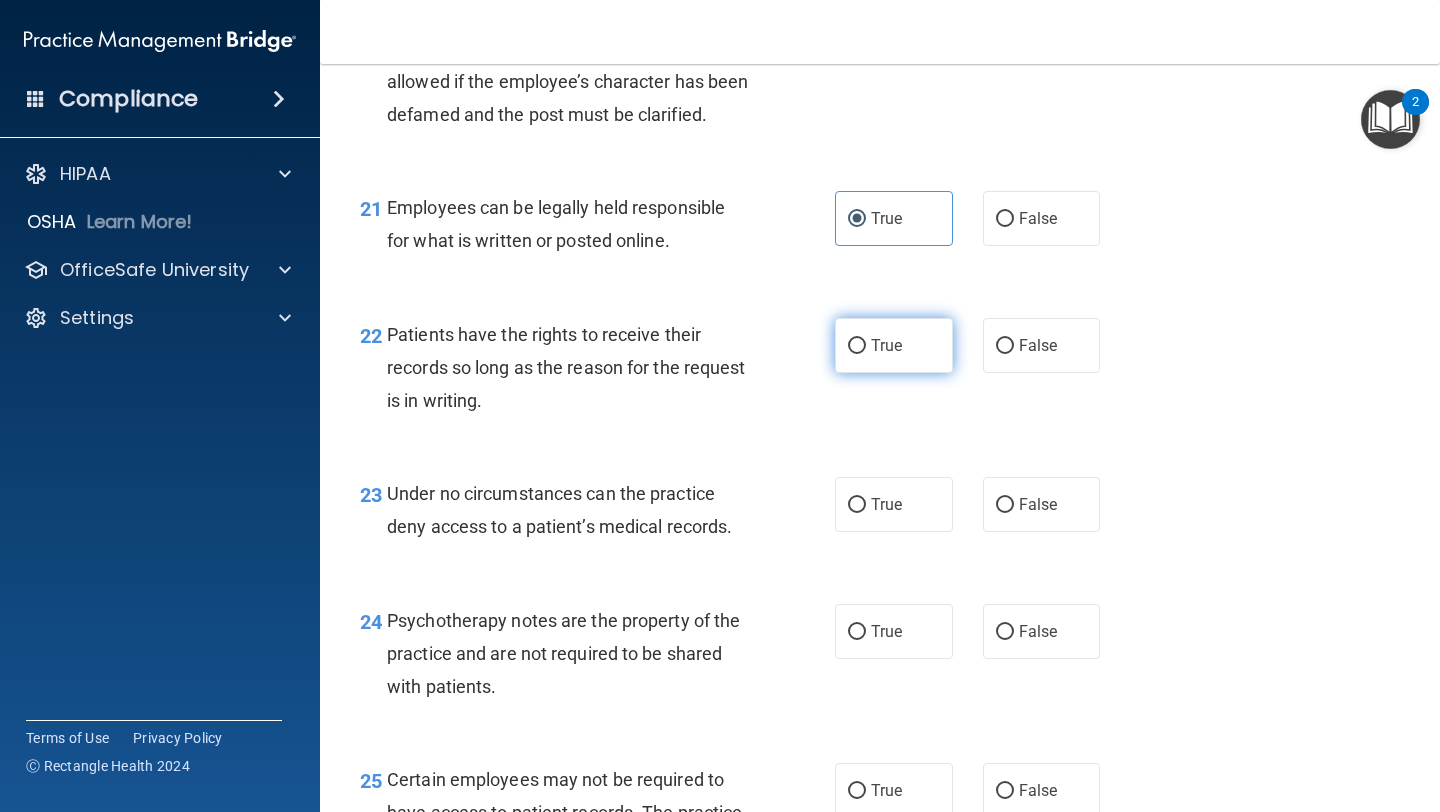 click on "True" at bounding box center [894, 345] 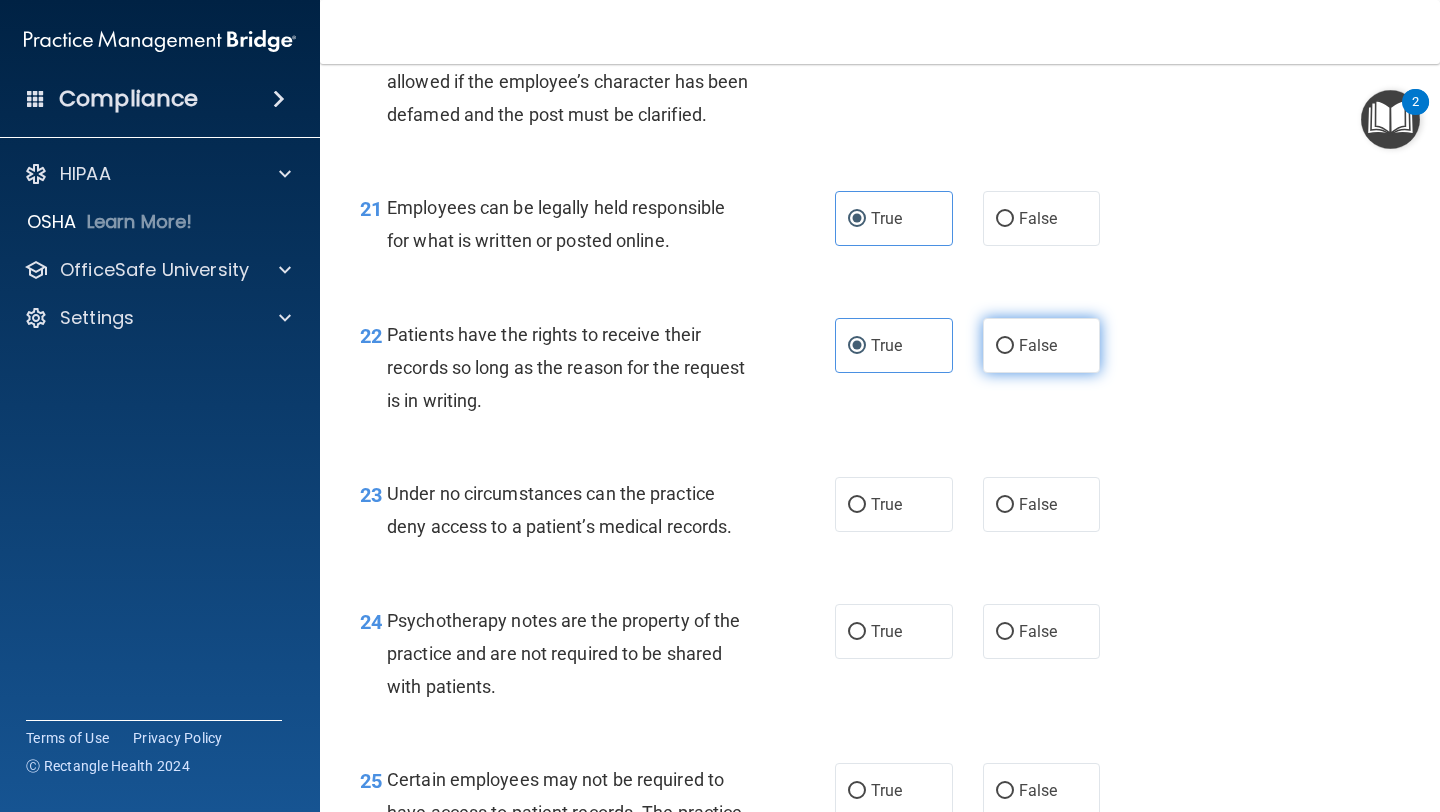 click on "False" at bounding box center [1042, 345] 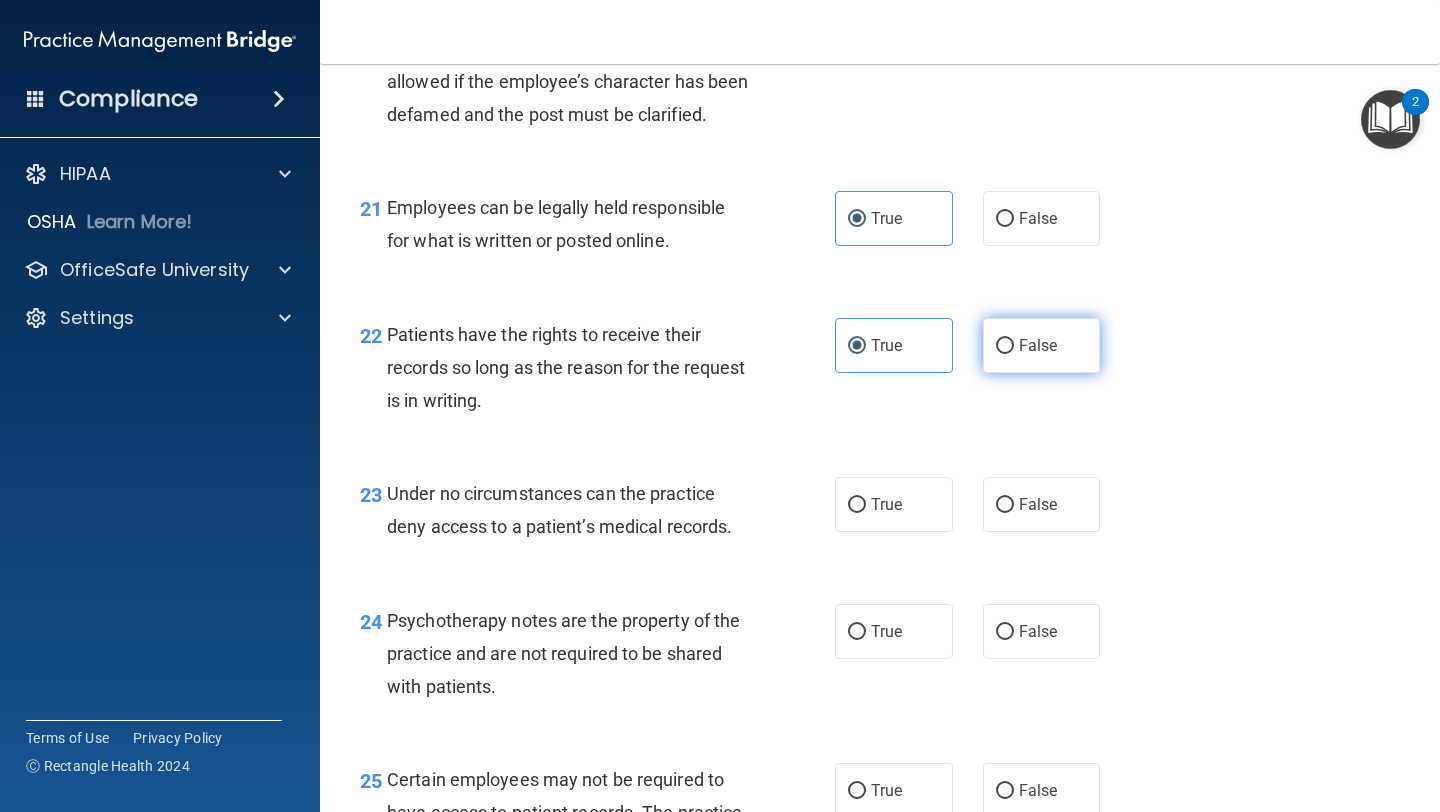 radio on "true" 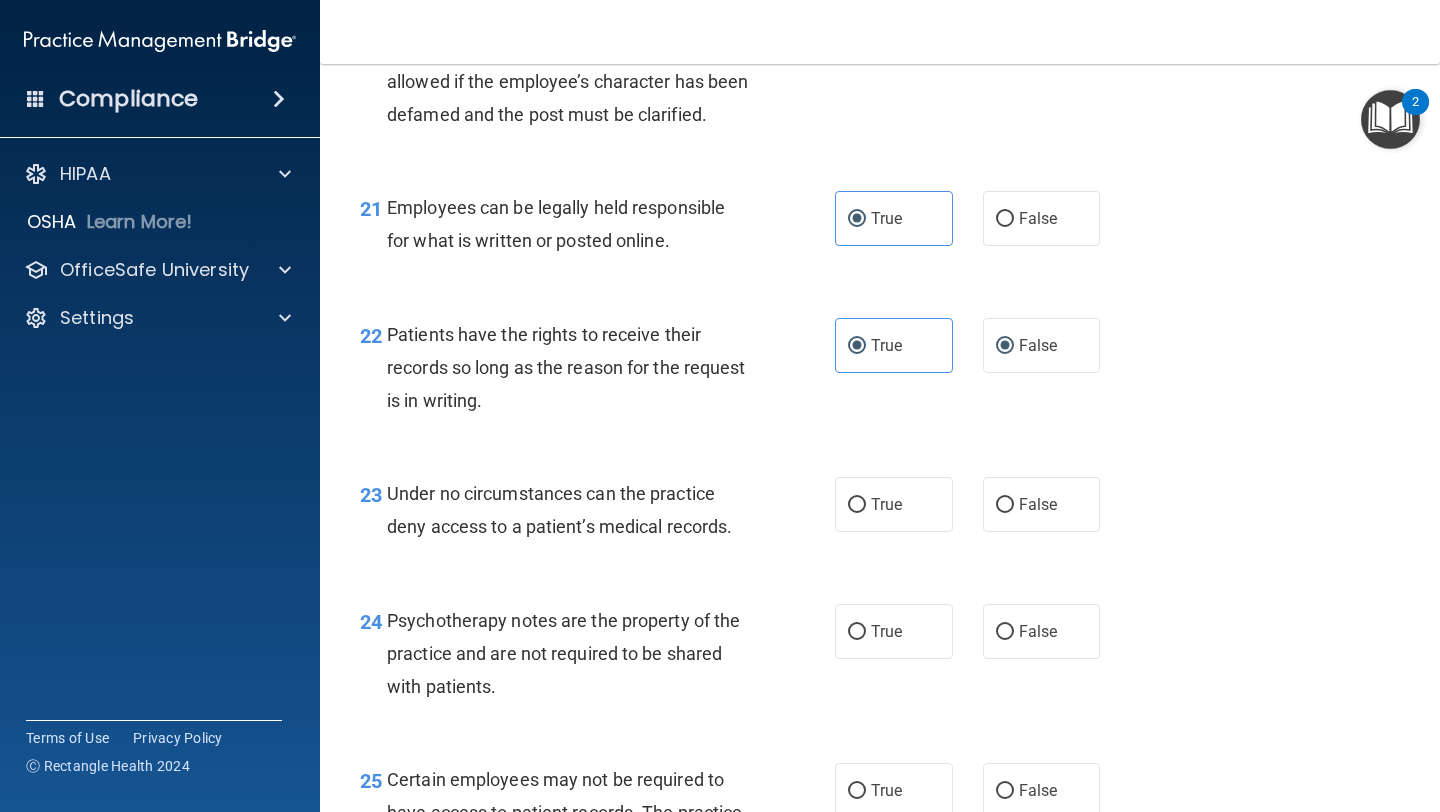 radio on "false" 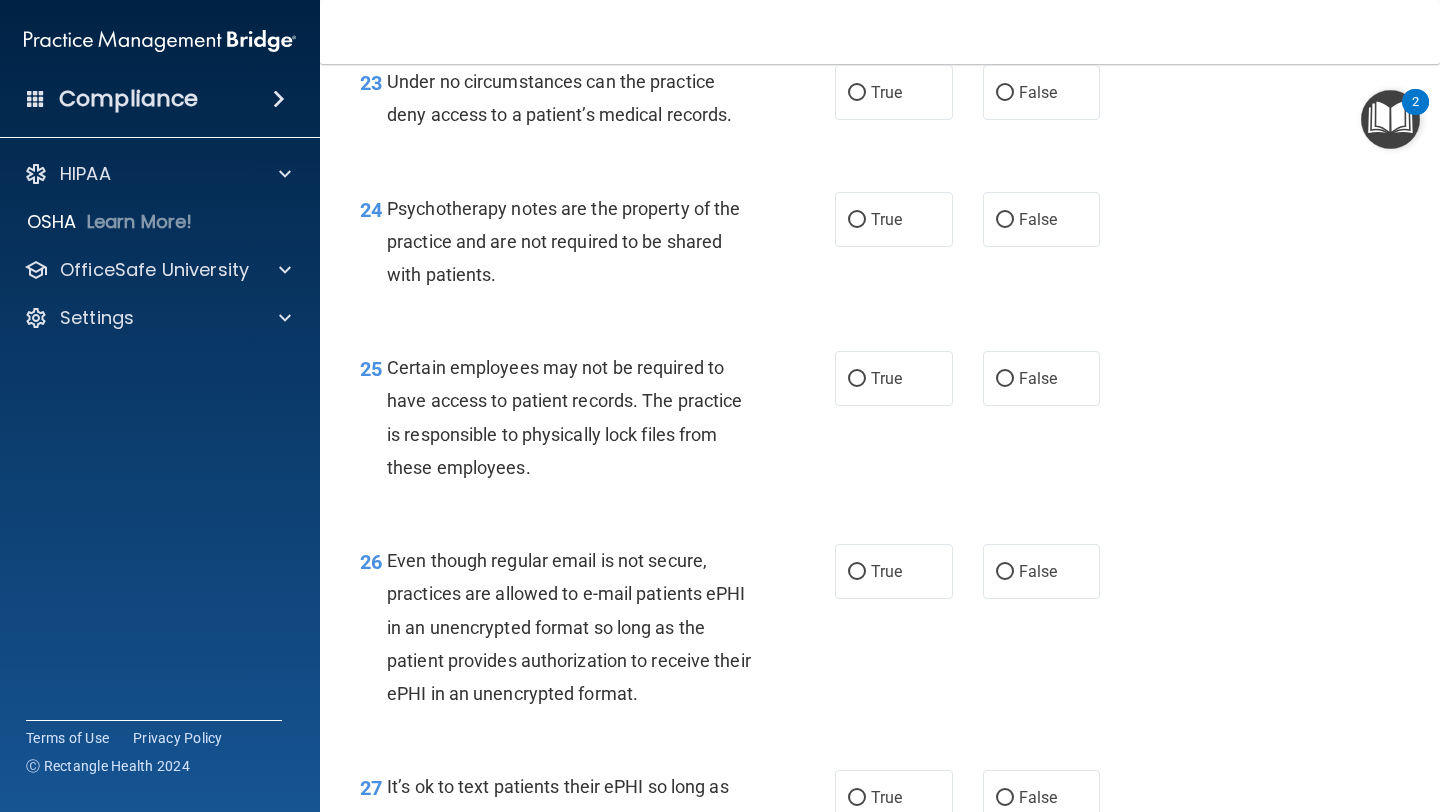 scroll, scrollTop: 4569, scrollLeft: 0, axis: vertical 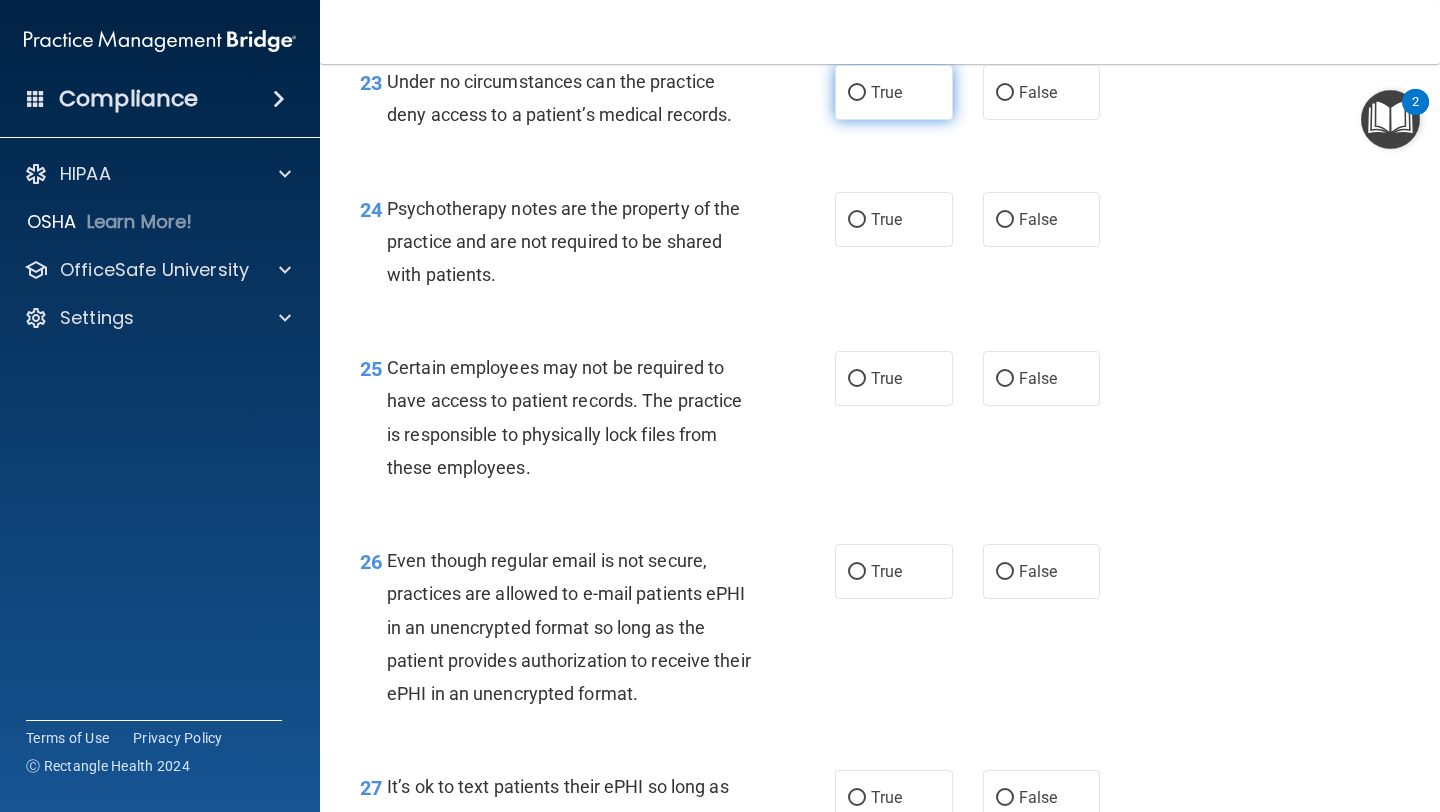 click on "True" at bounding box center (894, 92) 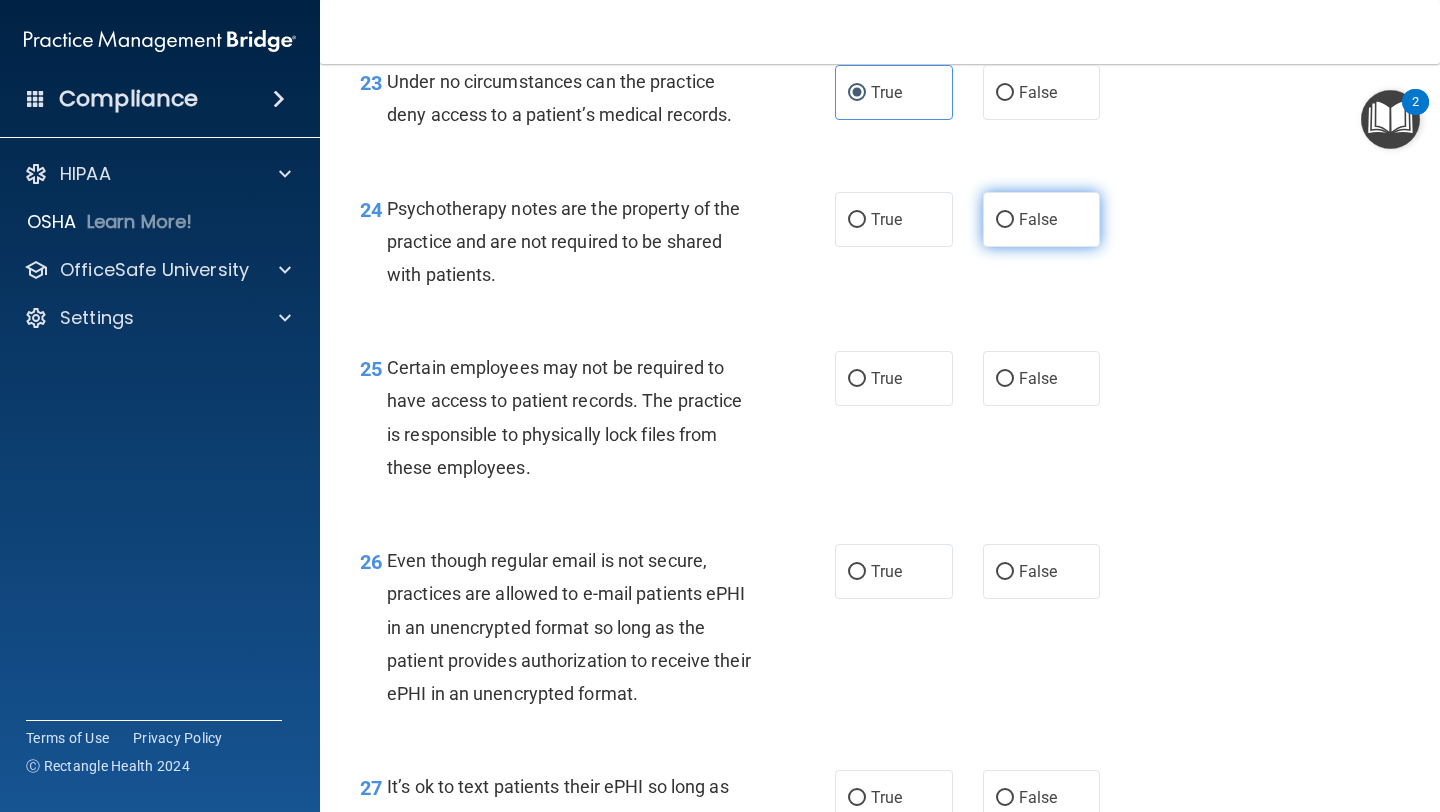 click on "False" at bounding box center (1042, 219) 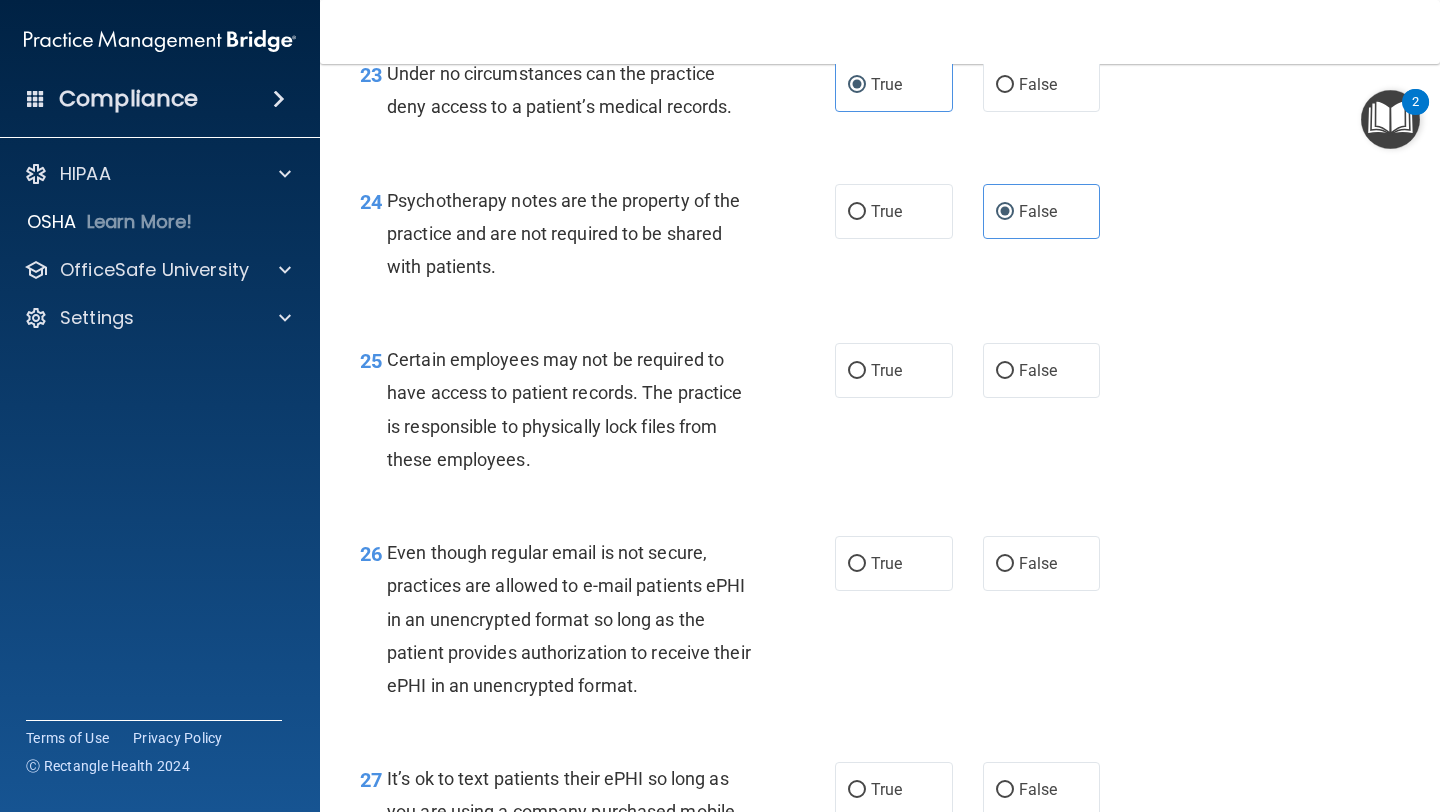 scroll, scrollTop: 4581, scrollLeft: 0, axis: vertical 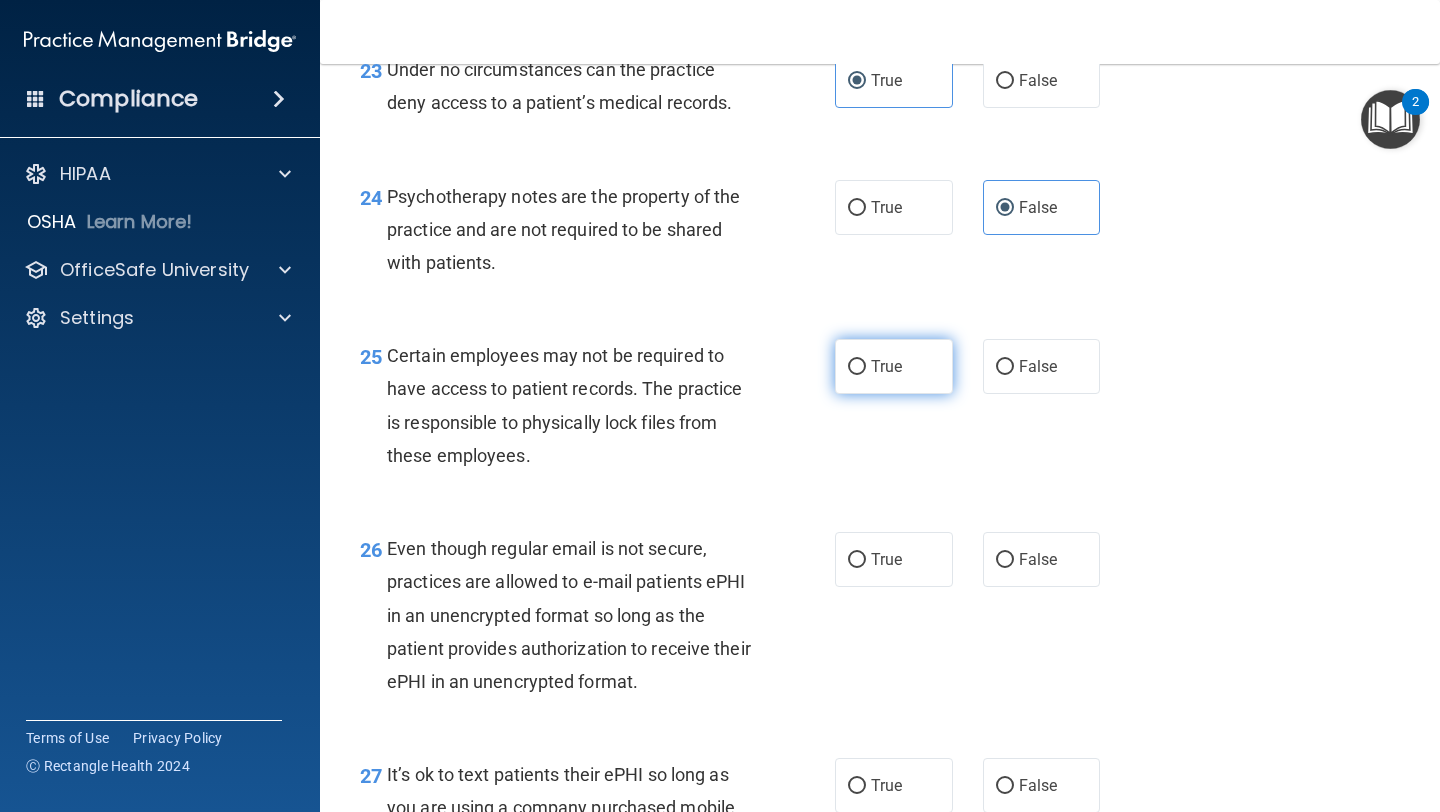 click on "True" at bounding box center (894, 366) 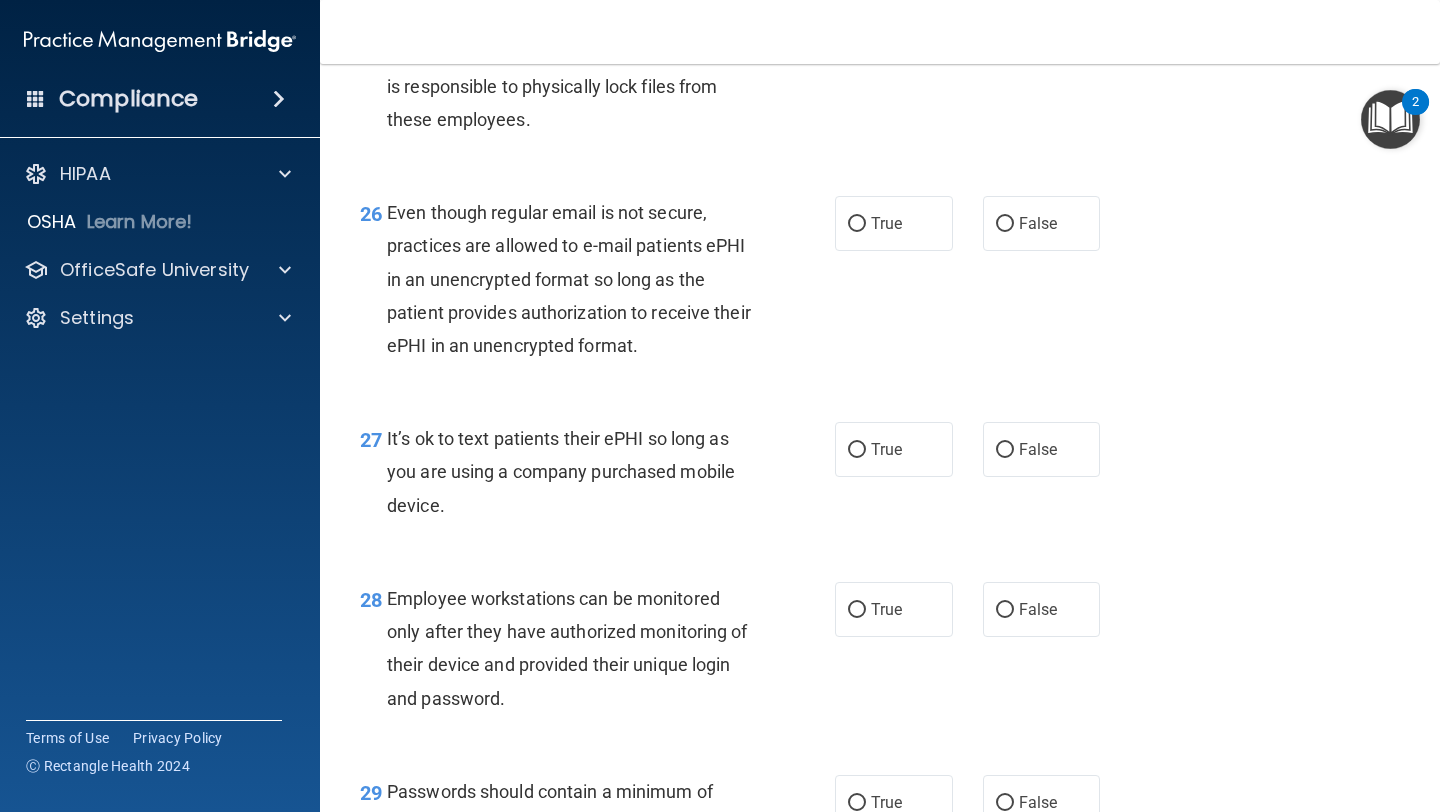 scroll, scrollTop: 4918, scrollLeft: 0, axis: vertical 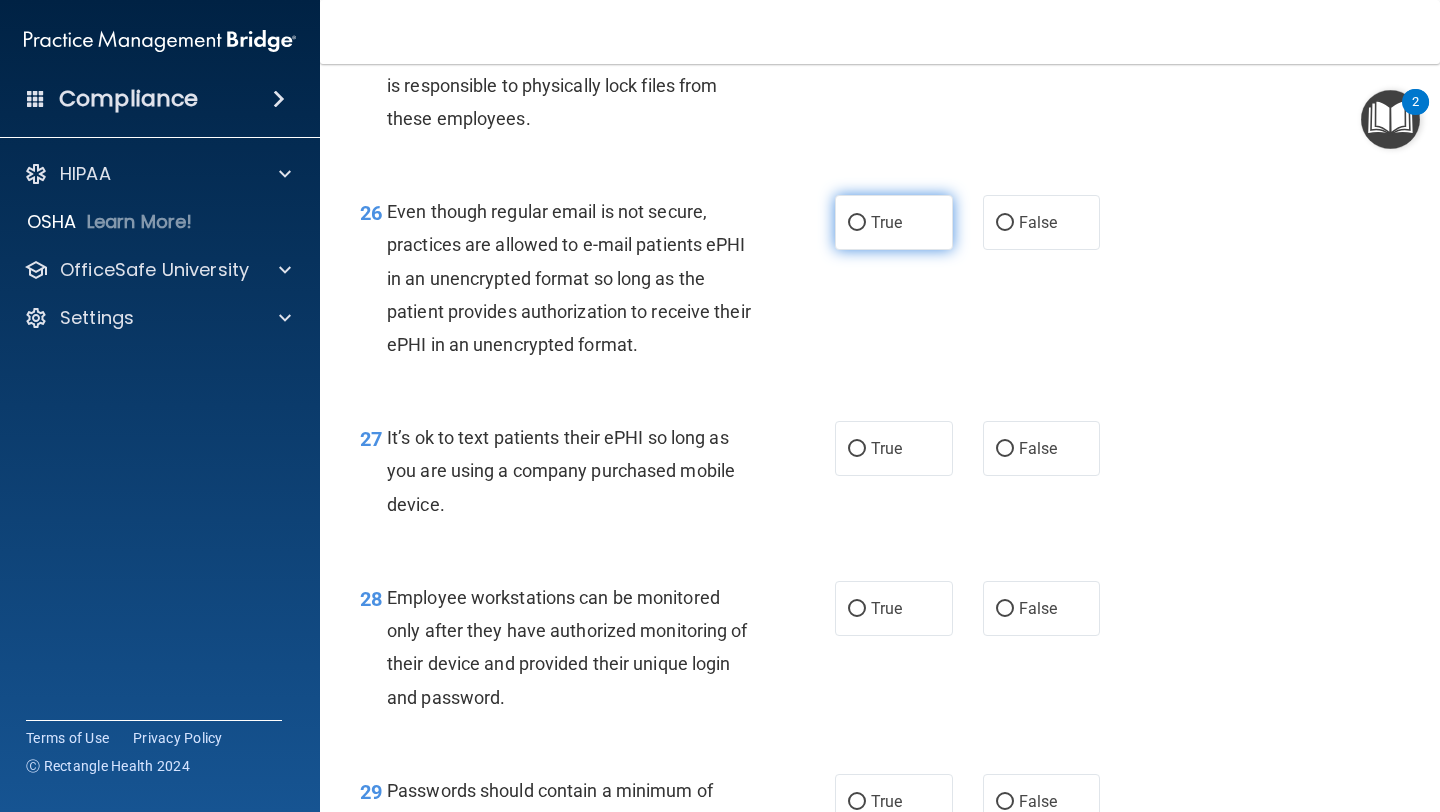 click on "True" at bounding box center (894, 222) 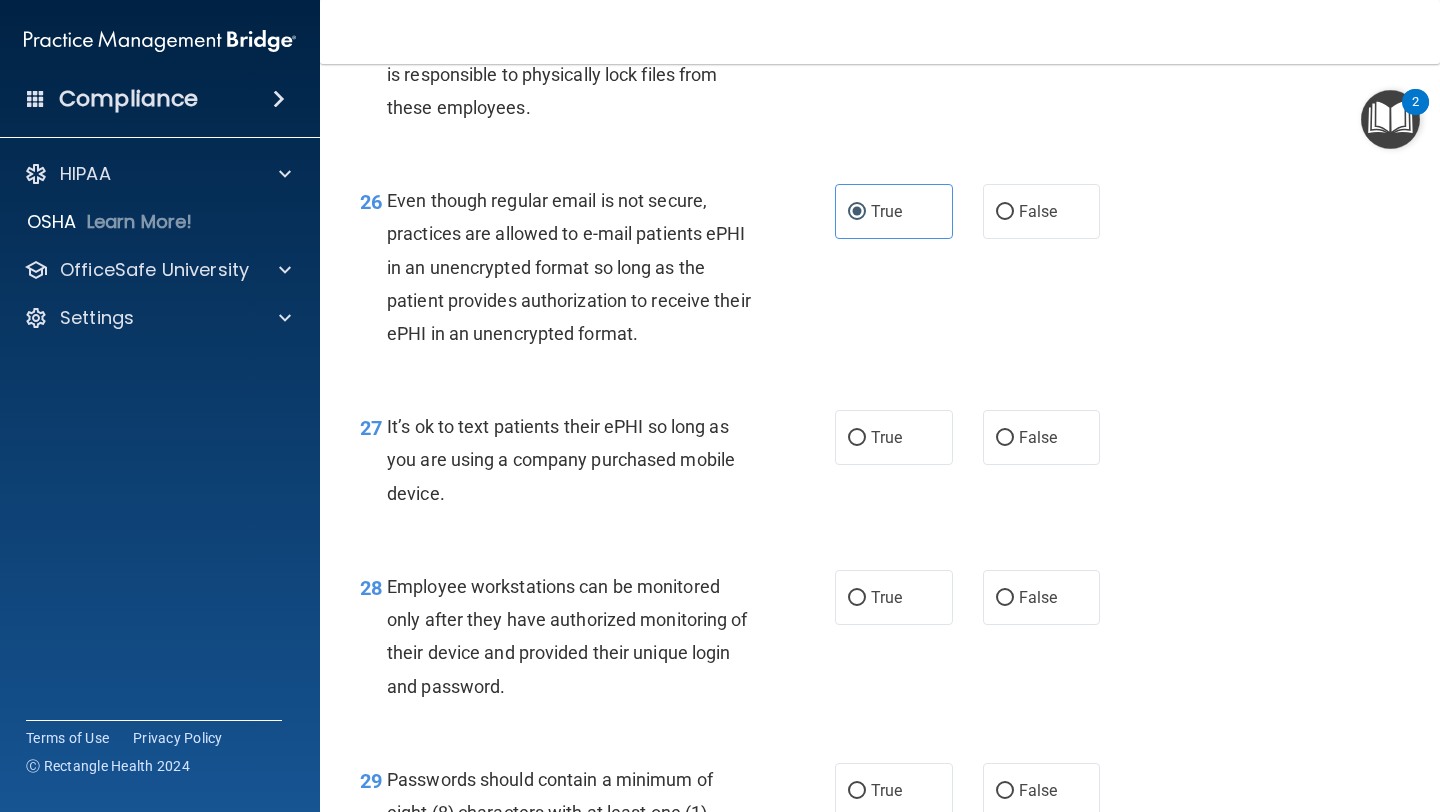 scroll, scrollTop: 4930, scrollLeft: 0, axis: vertical 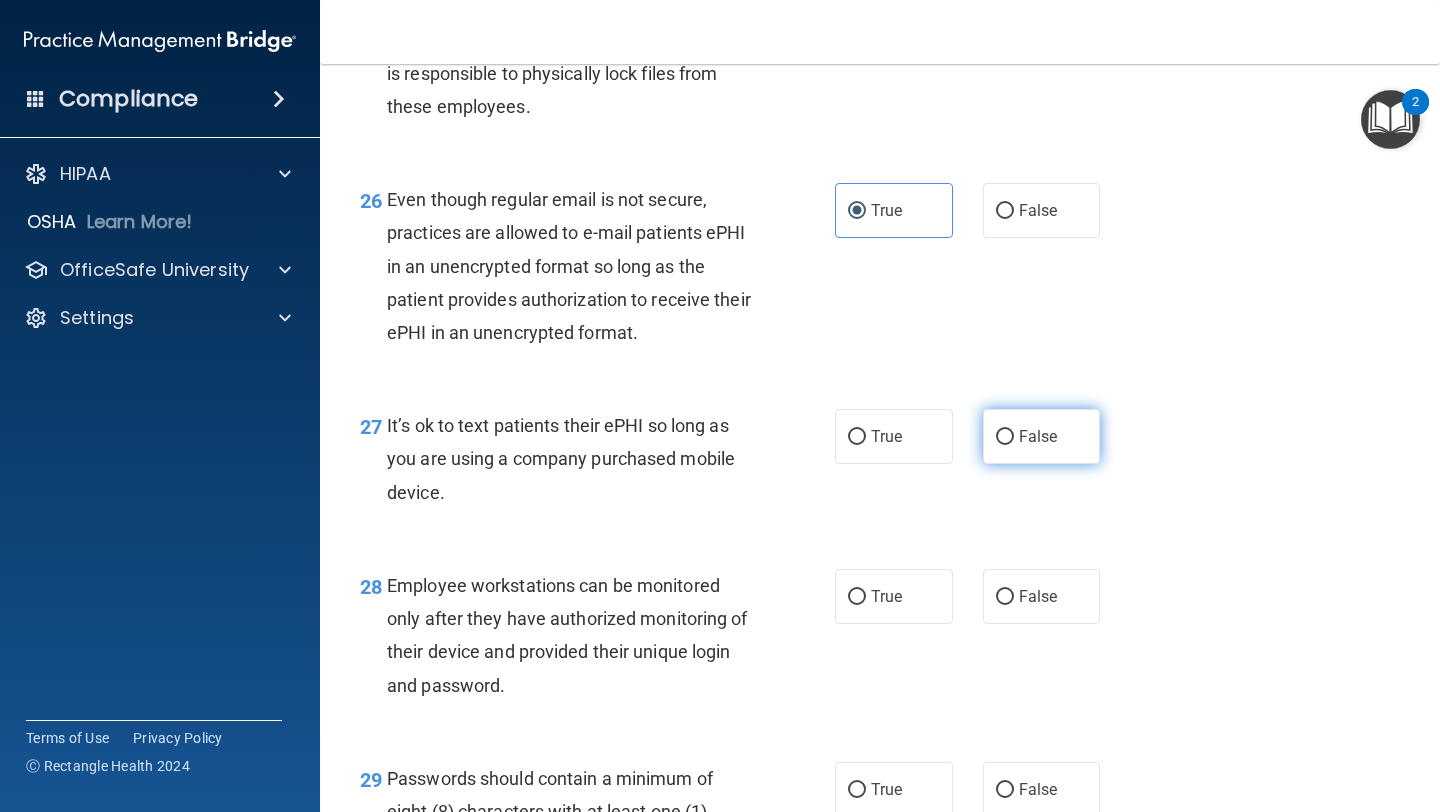 click on "False" at bounding box center [1042, 436] 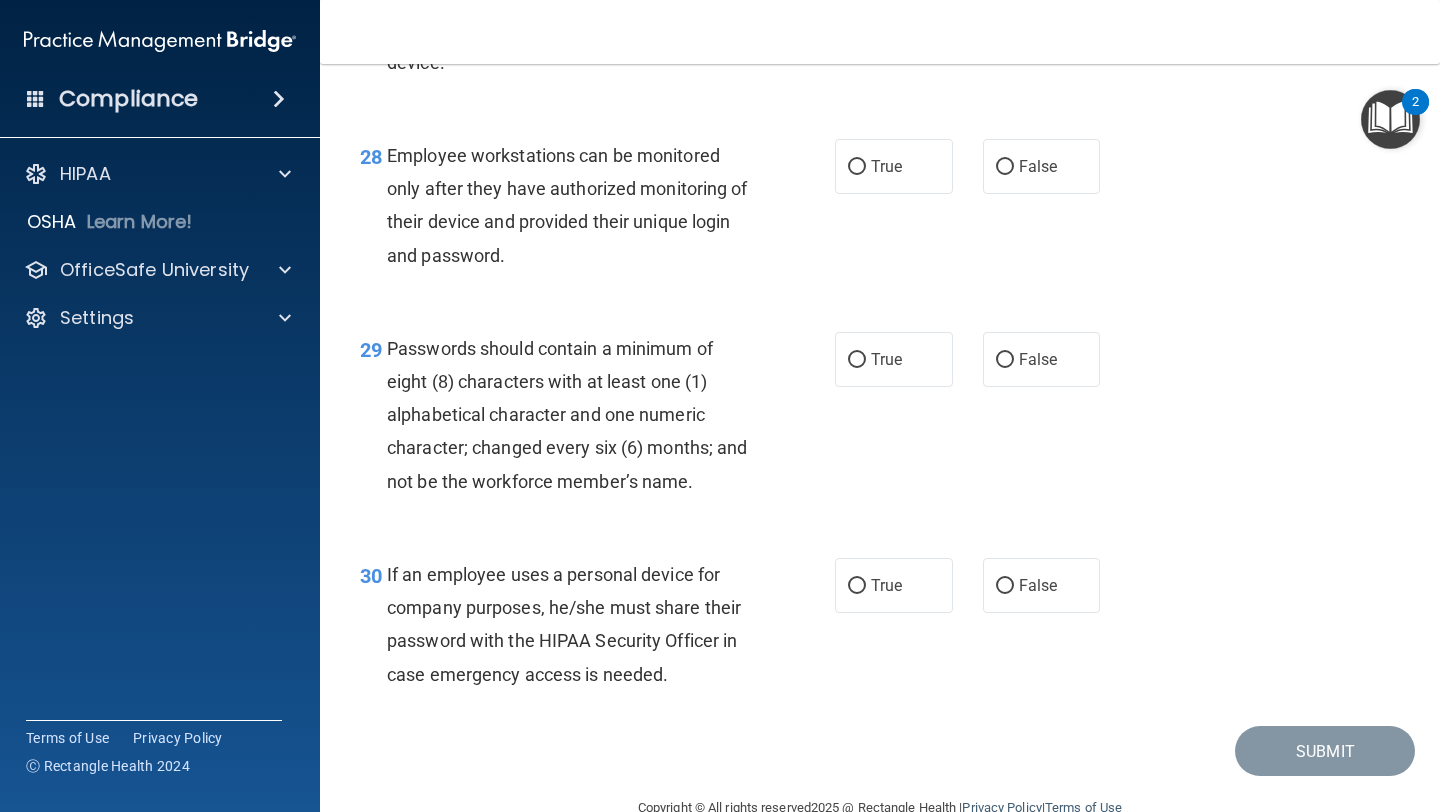 scroll, scrollTop: 5361, scrollLeft: 0, axis: vertical 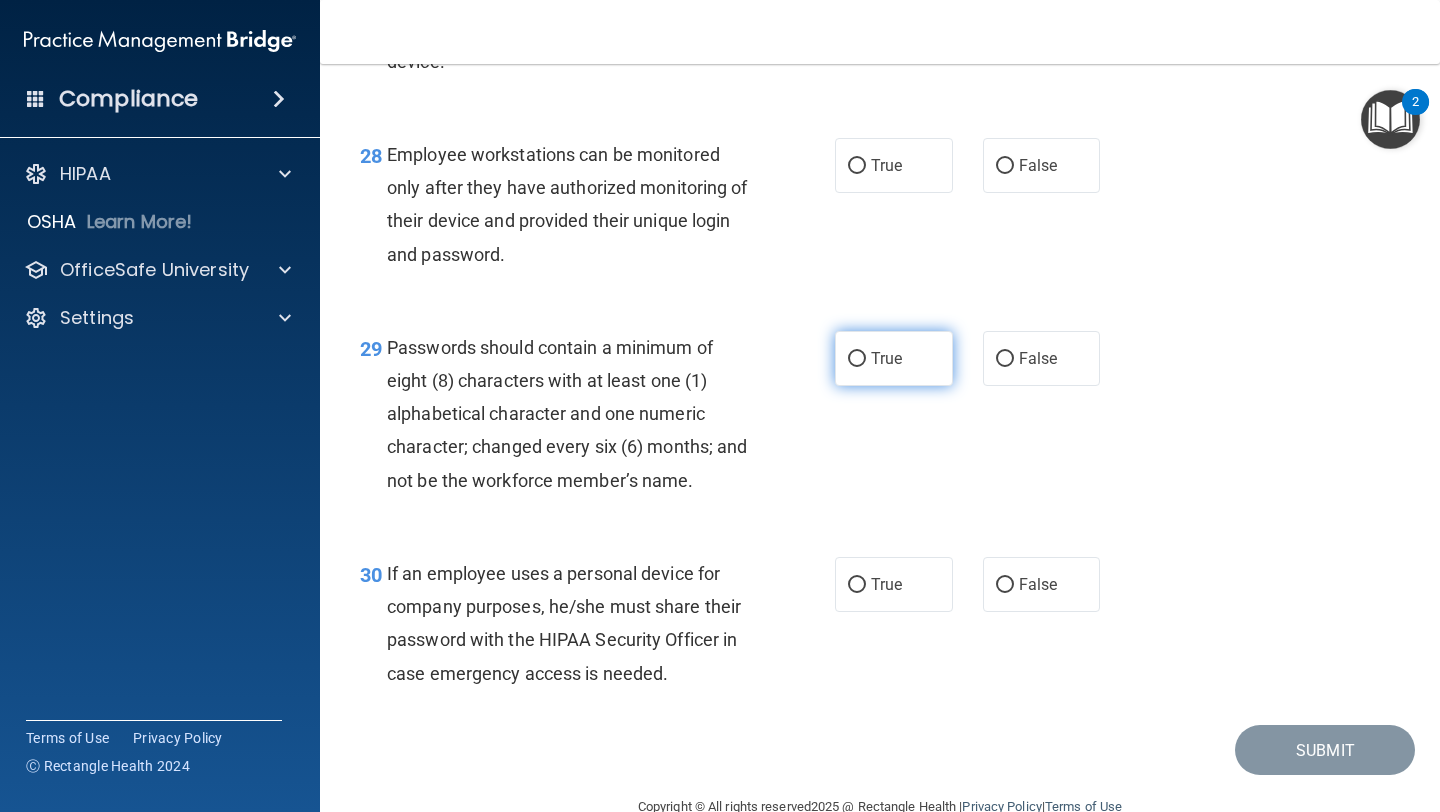 click on "True" at bounding box center [894, 358] 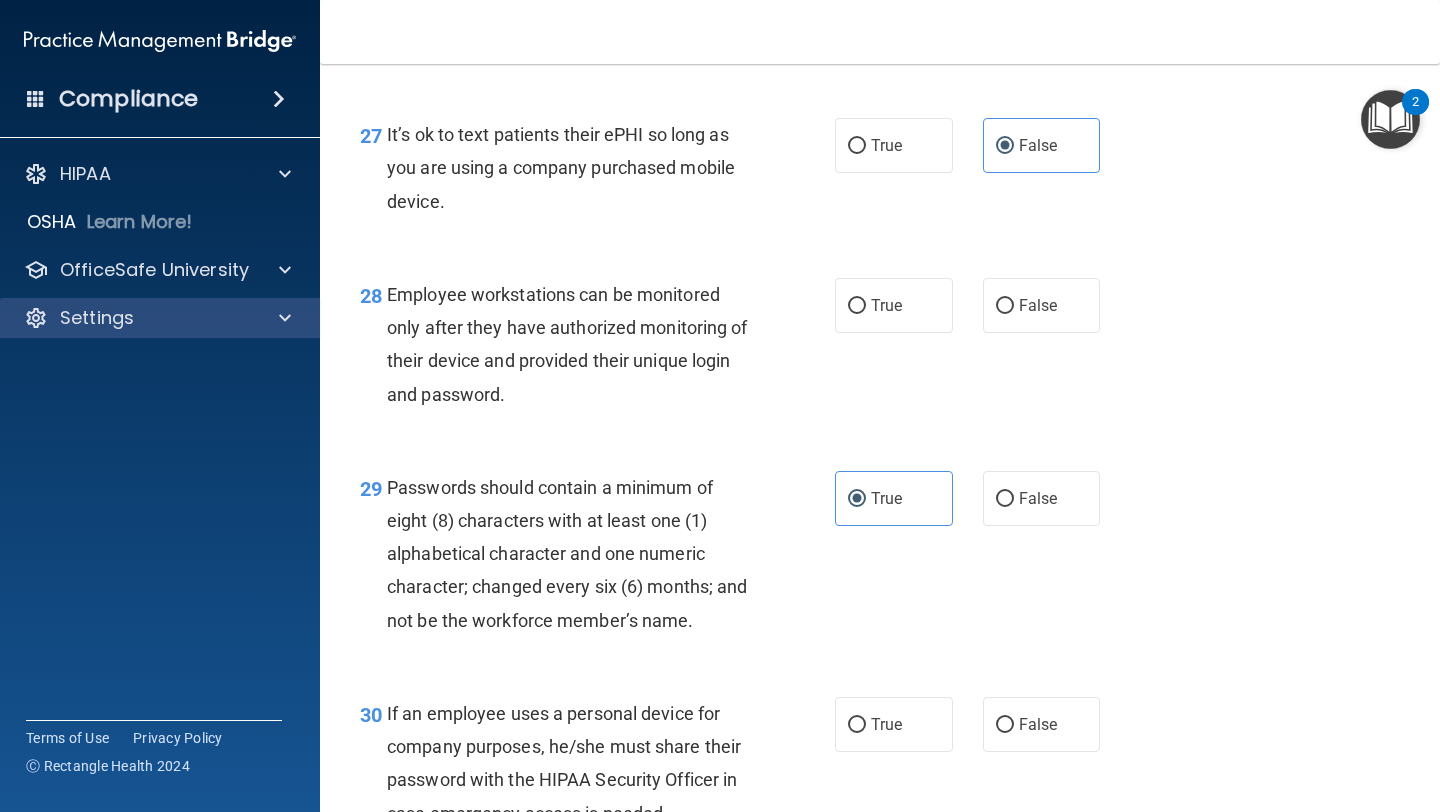 scroll, scrollTop: 5222, scrollLeft: 0, axis: vertical 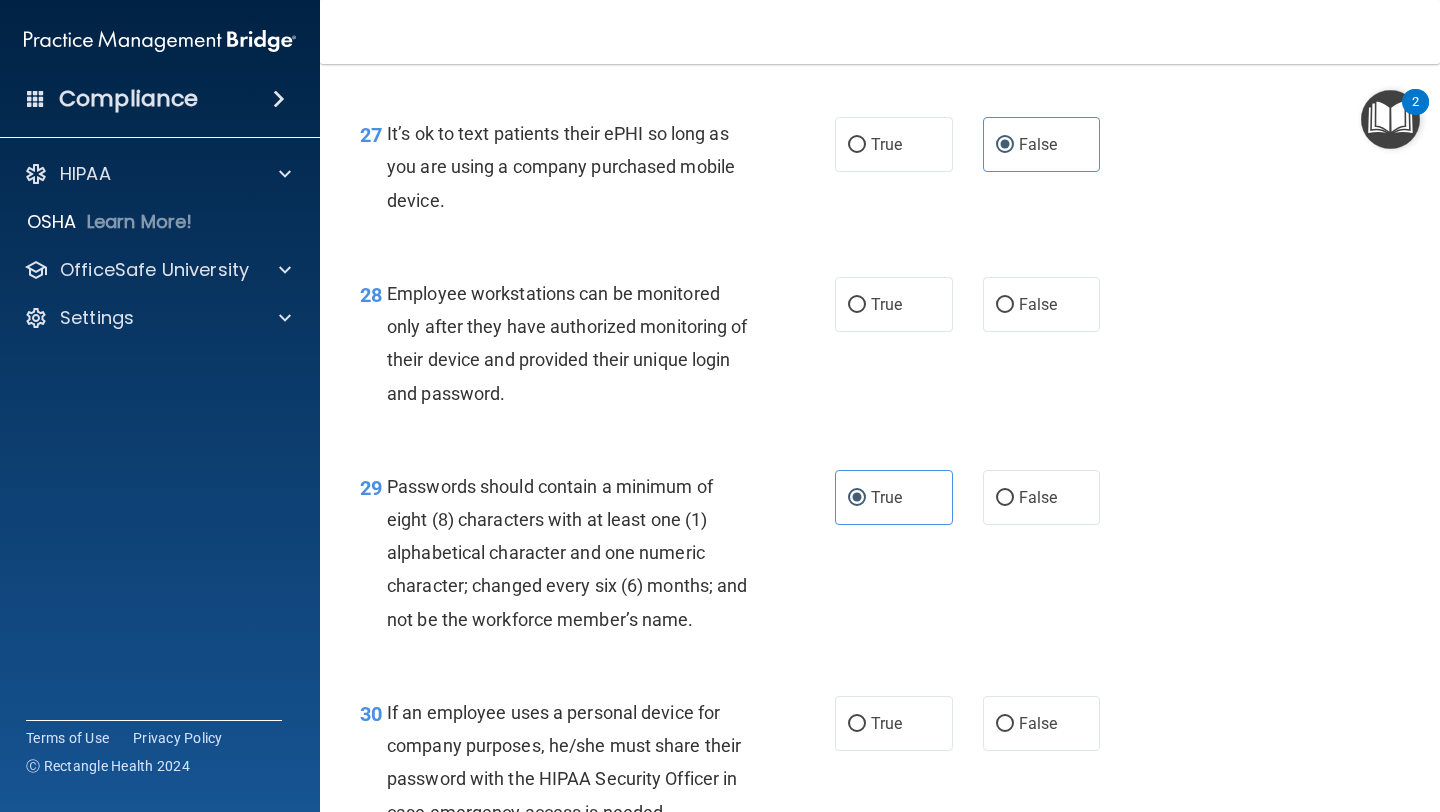 click at bounding box center (1390, 119) 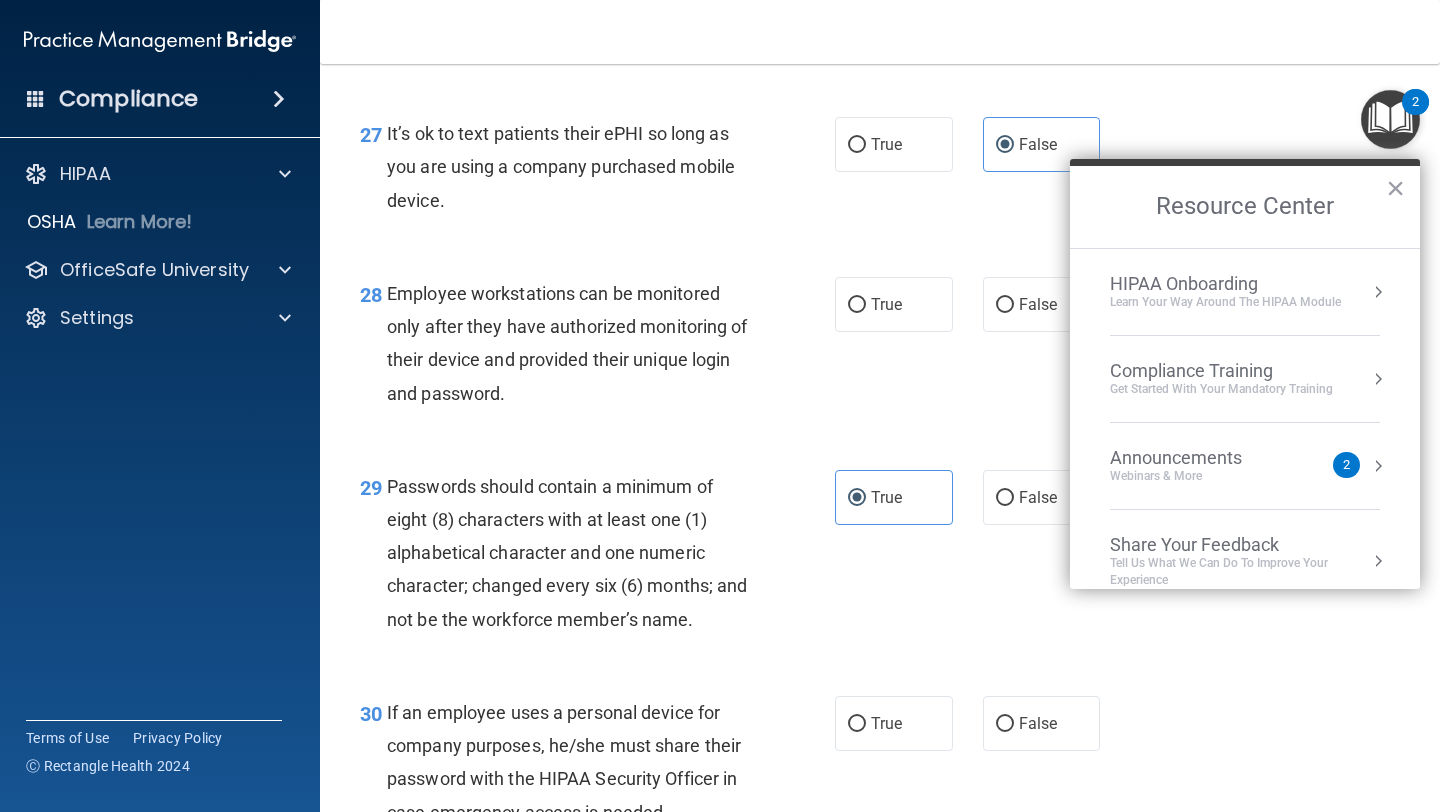 click on "HIPAA Onboarding" at bounding box center [1225, 284] 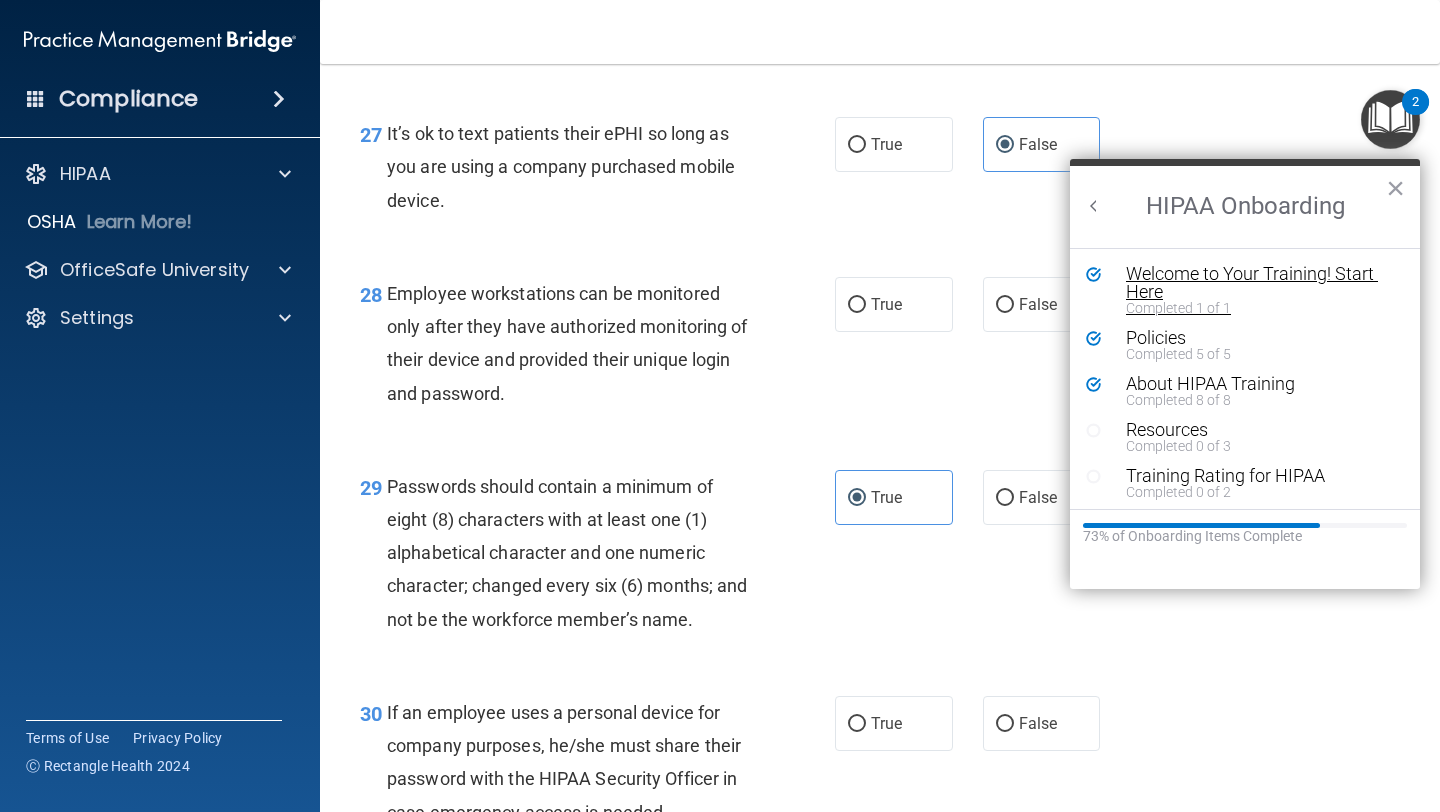 scroll, scrollTop: 0, scrollLeft: 0, axis: both 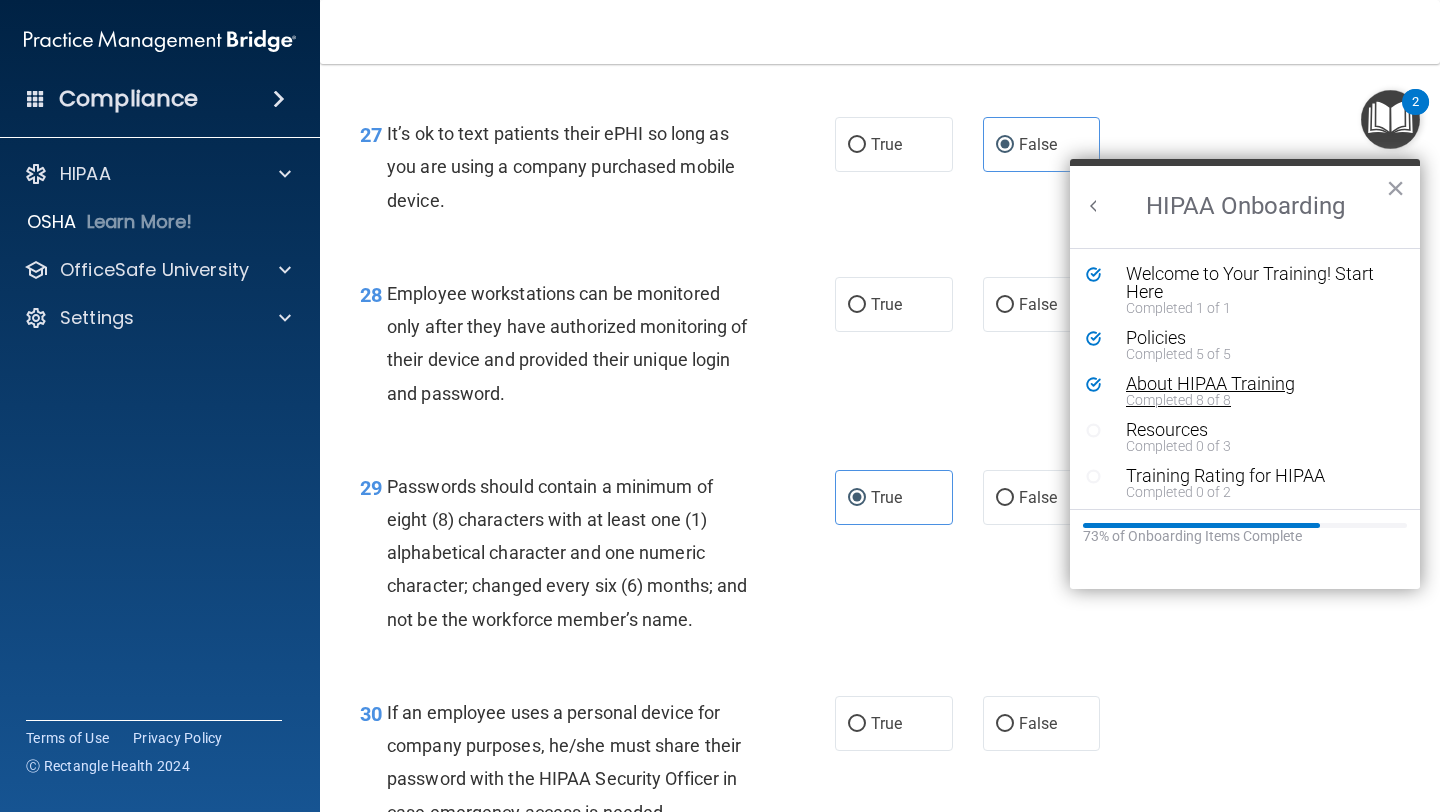 click on "About HIPAA Training" at bounding box center [1252, 384] 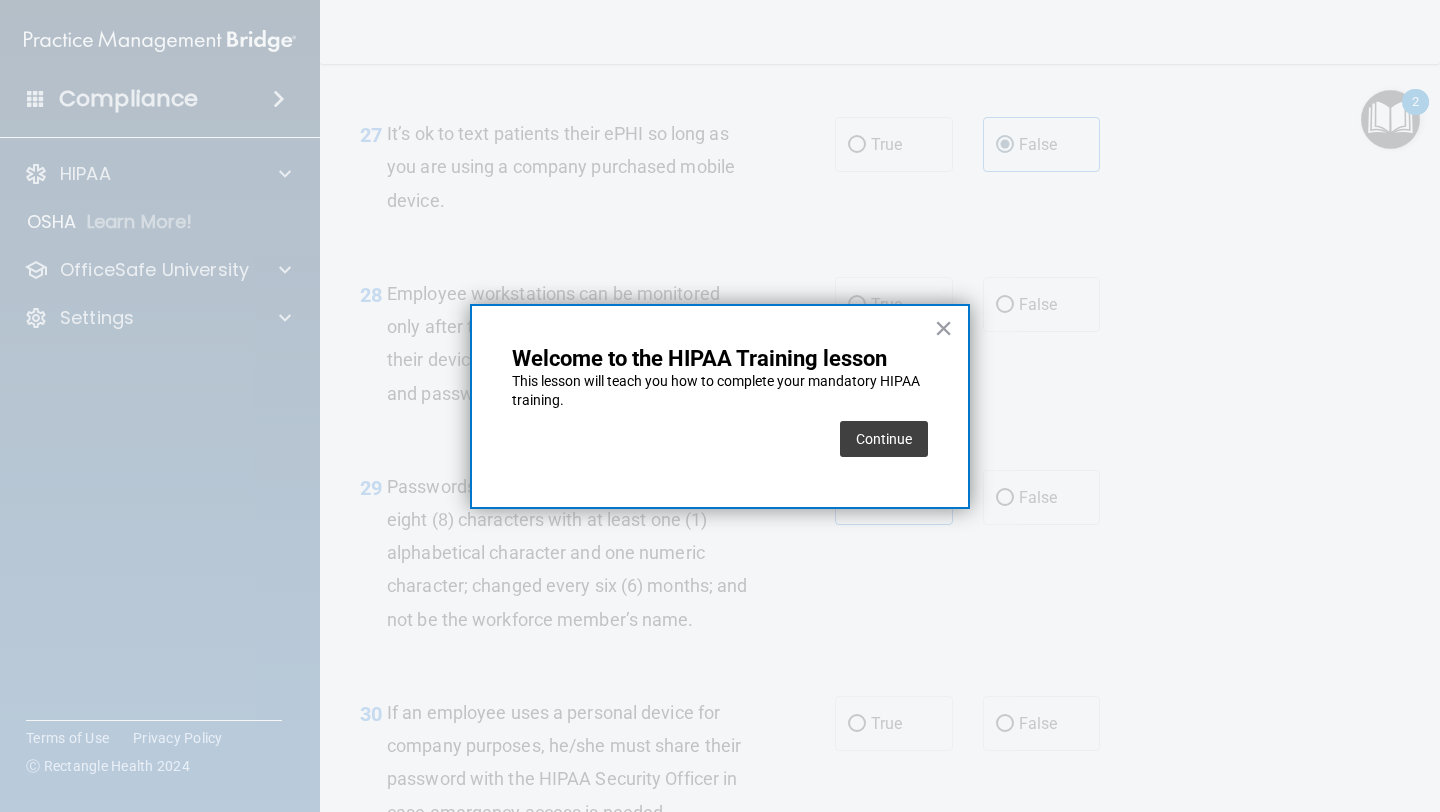 click on "Continue" at bounding box center [884, 439] 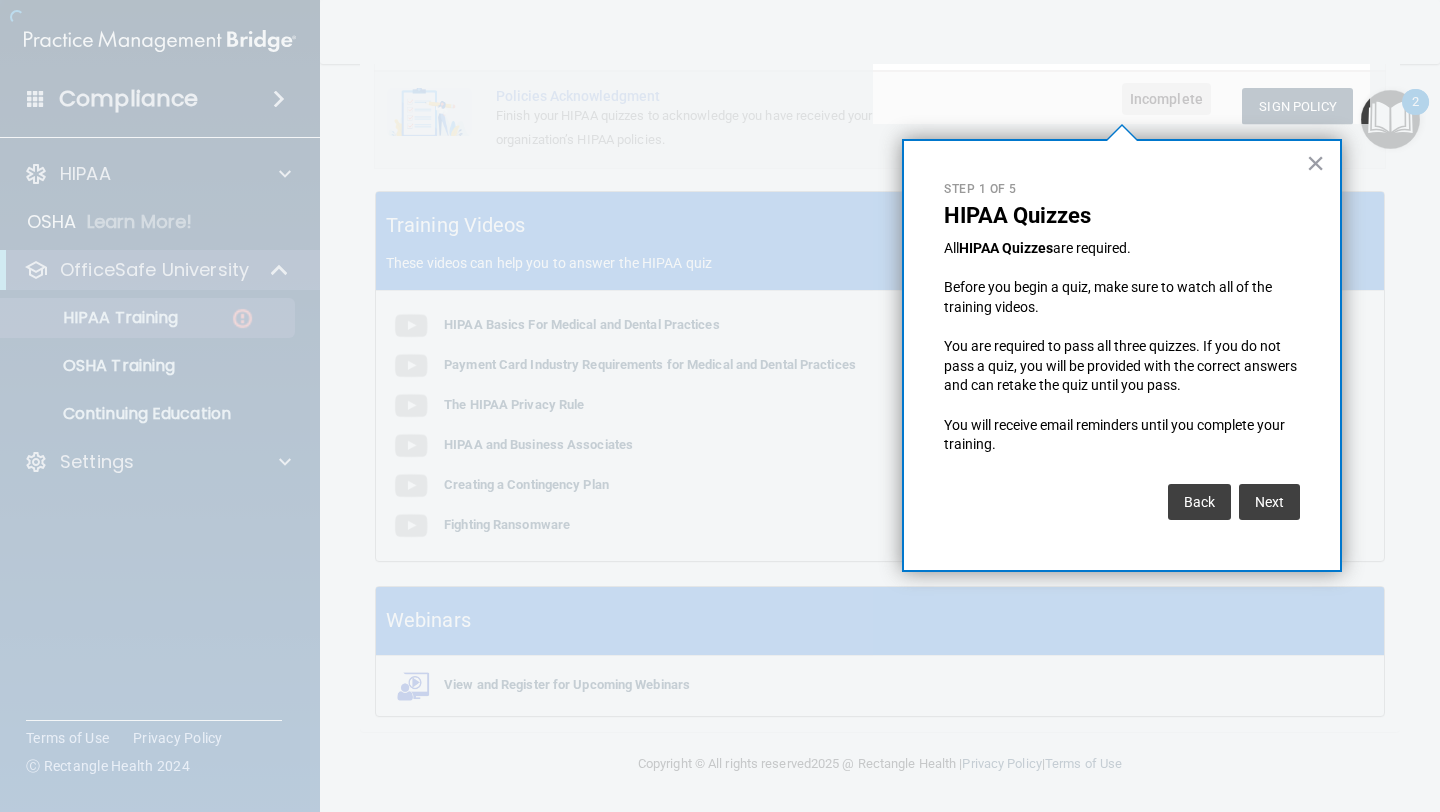 scroll, scrollTop: 154, scrollLeft: 0, axis: vertical 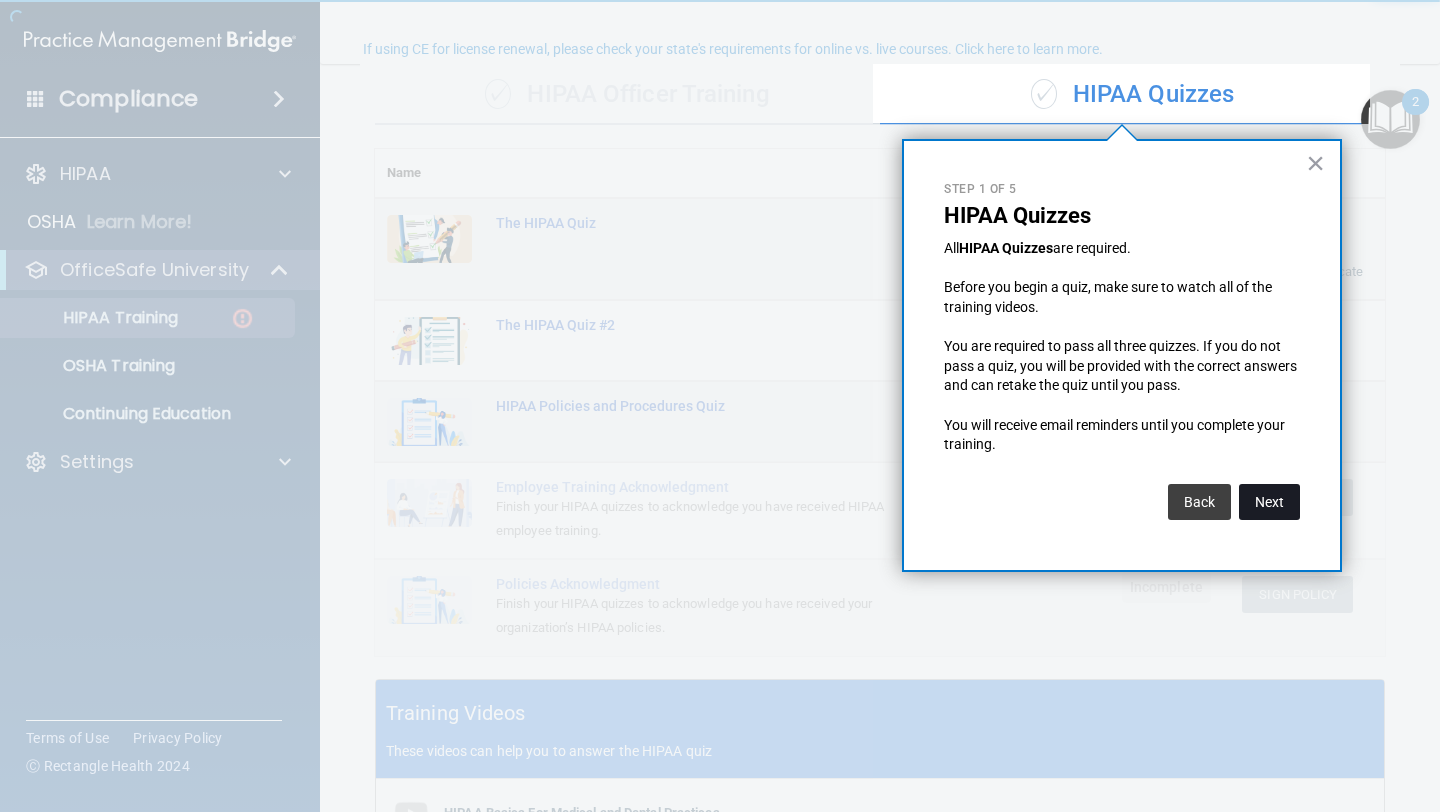 click on "Next" at bounding box center [1269, 502] 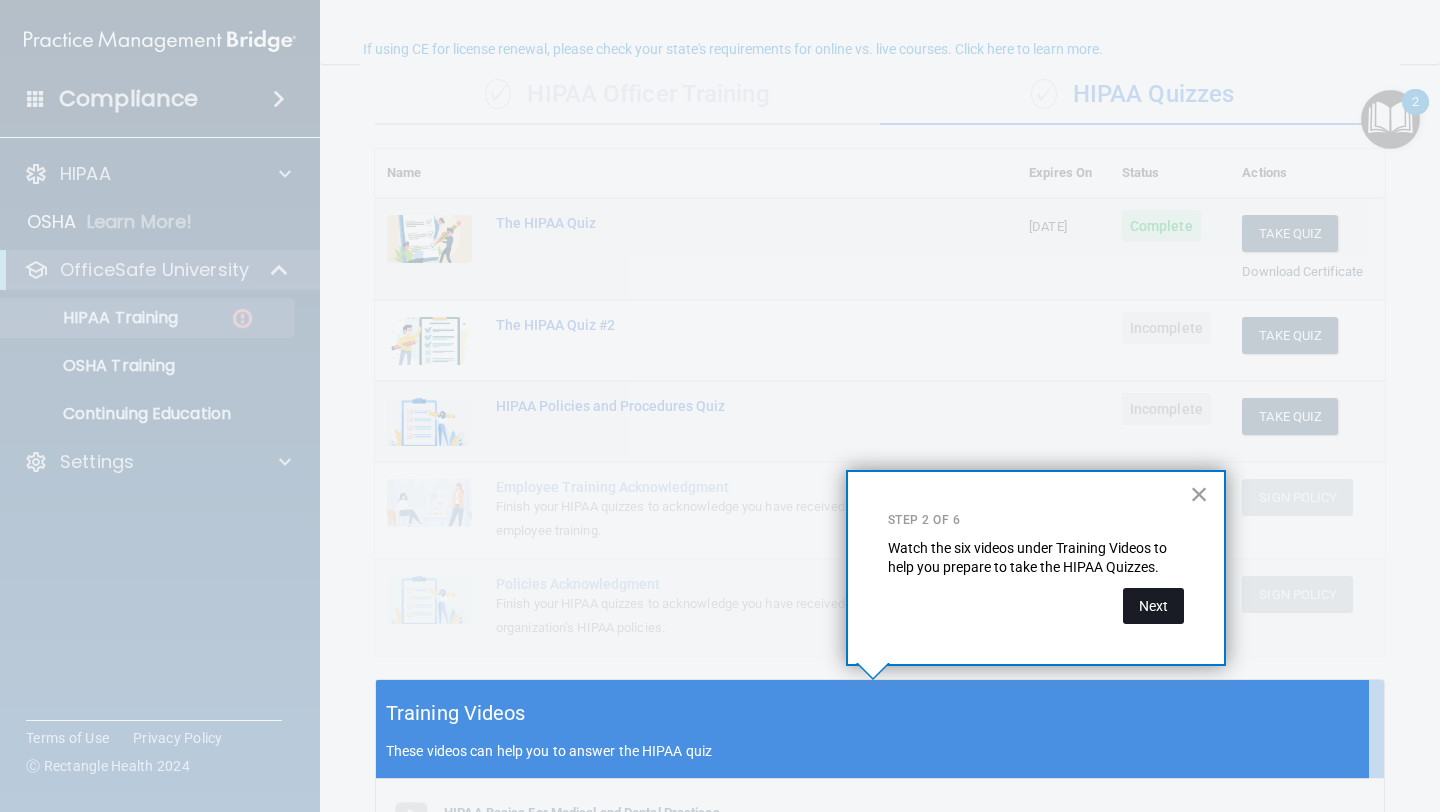 click on "Next" at bounding box center [1153, 606] 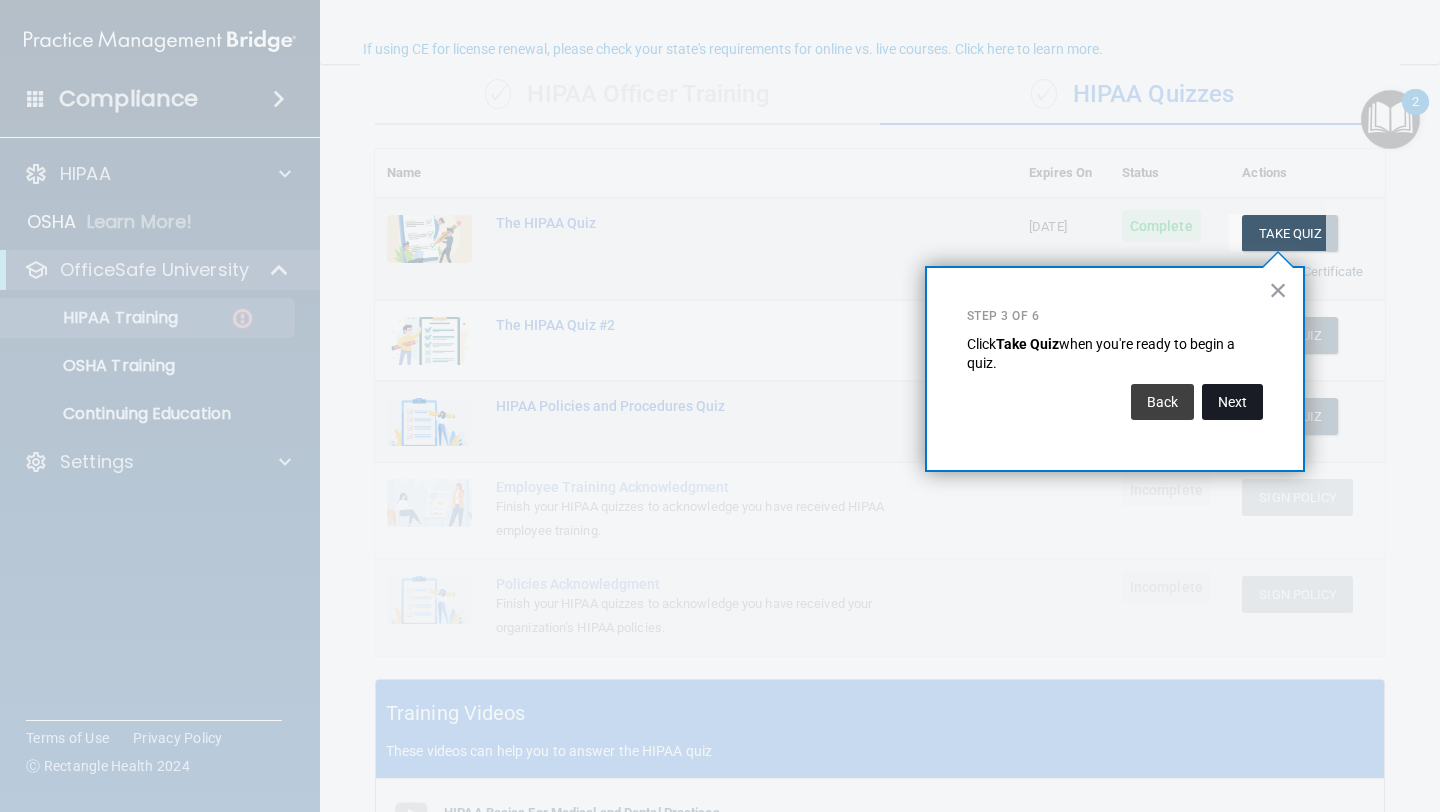 click on "Next" at bounding box center [1232, 402] 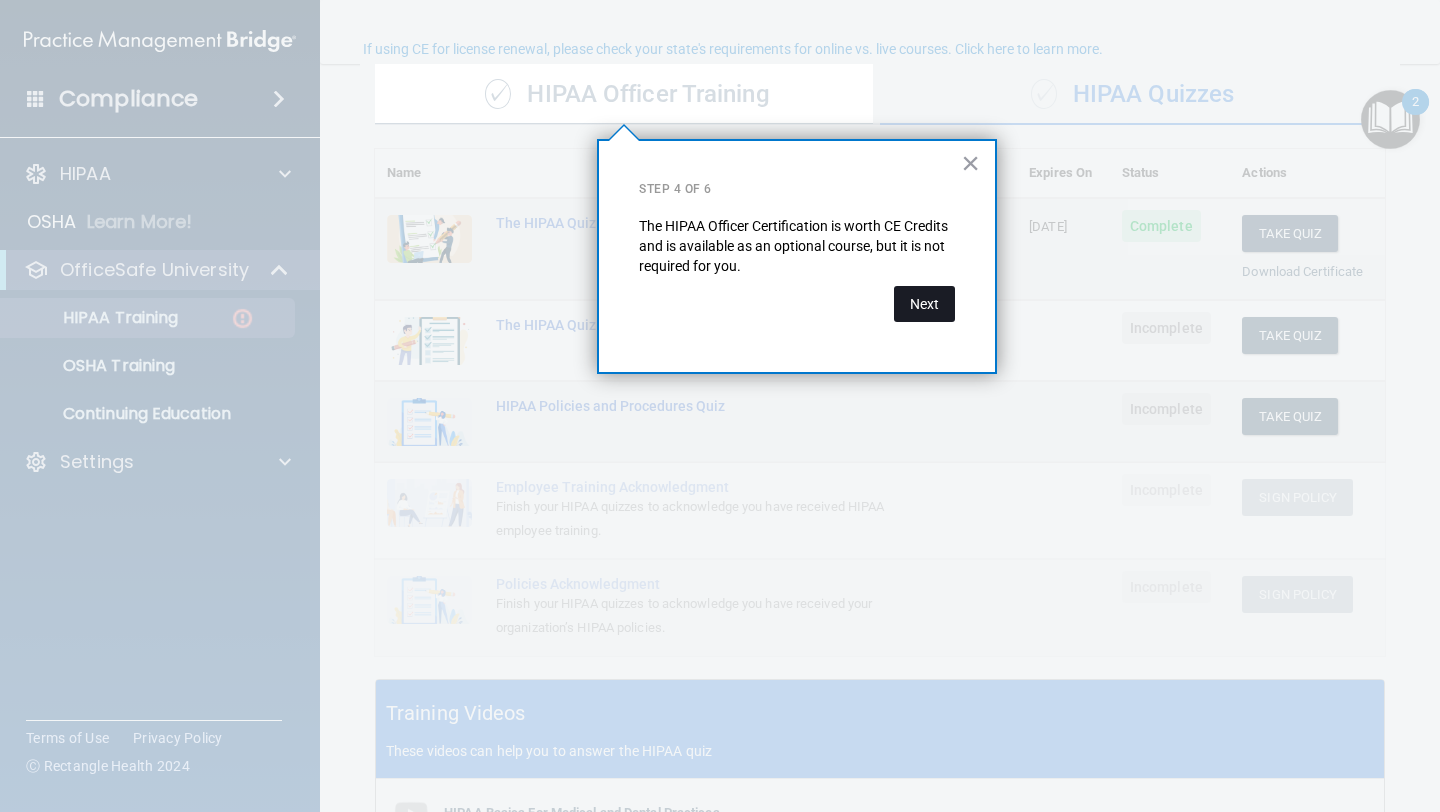 click on "Next" at bounding box center (924, 304) 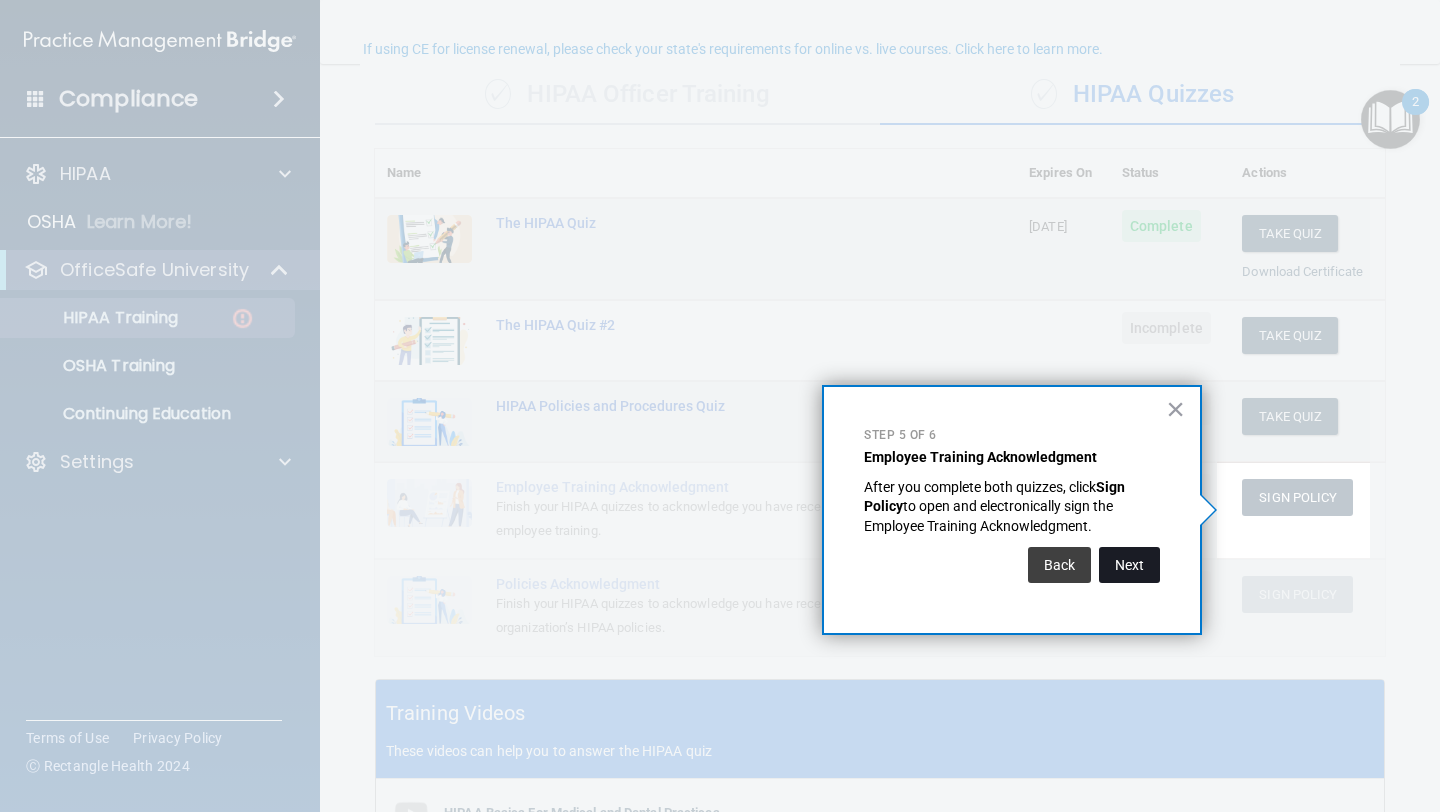 click on "Next" at bounding box center (1129, 565) 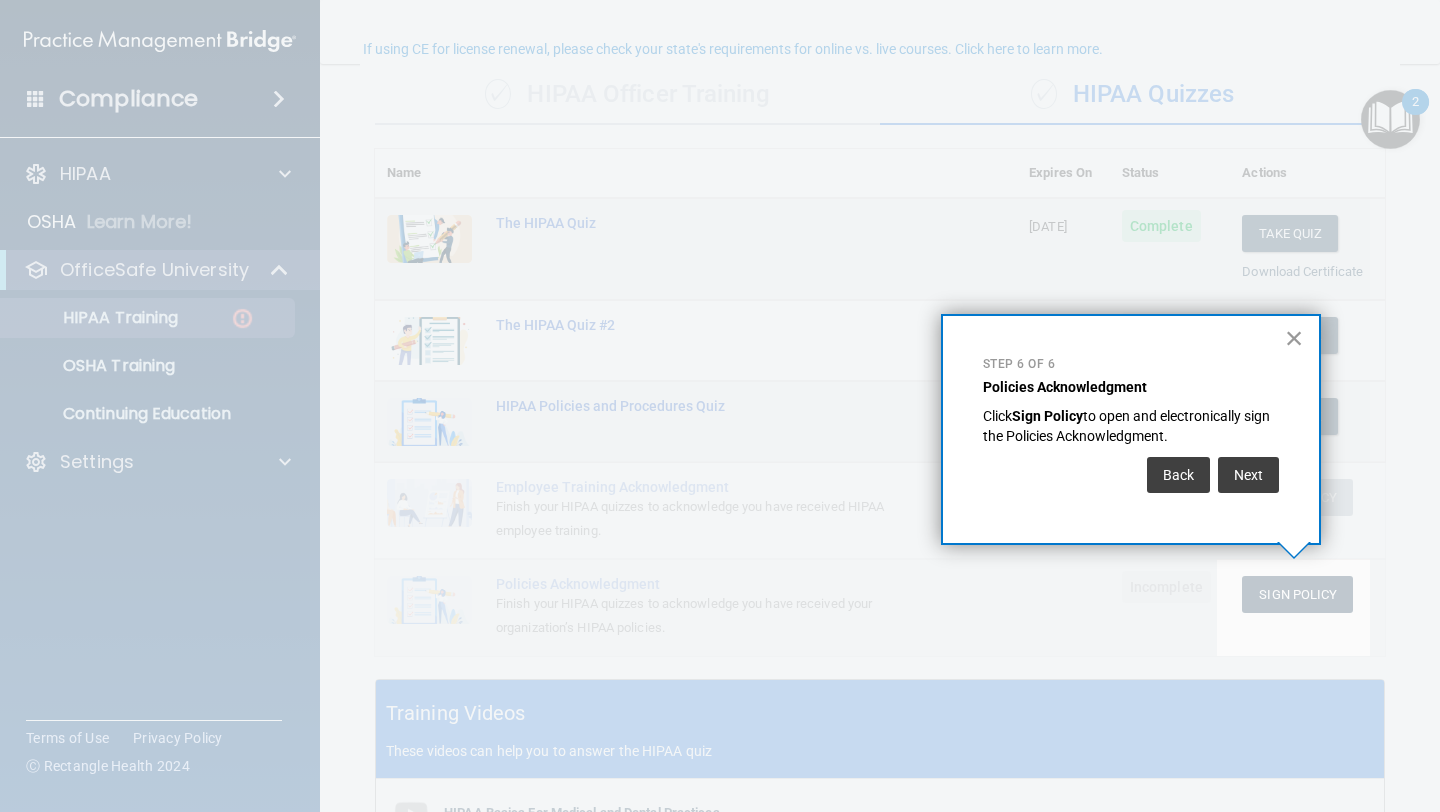 click on "×" at bounding box center (1294, 338) 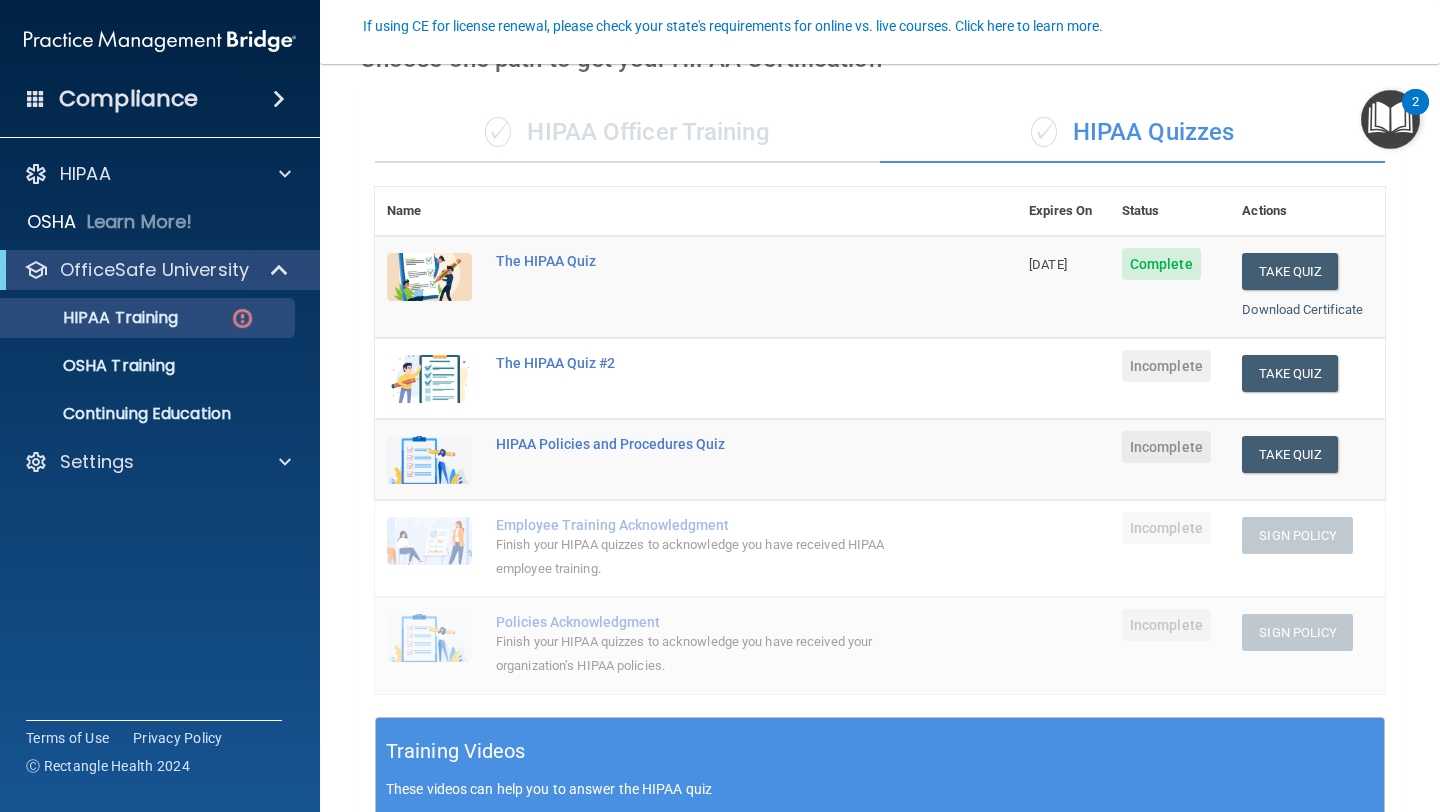 scroll, scrollTop: 99, scrollLeft: 0, axis: vertical 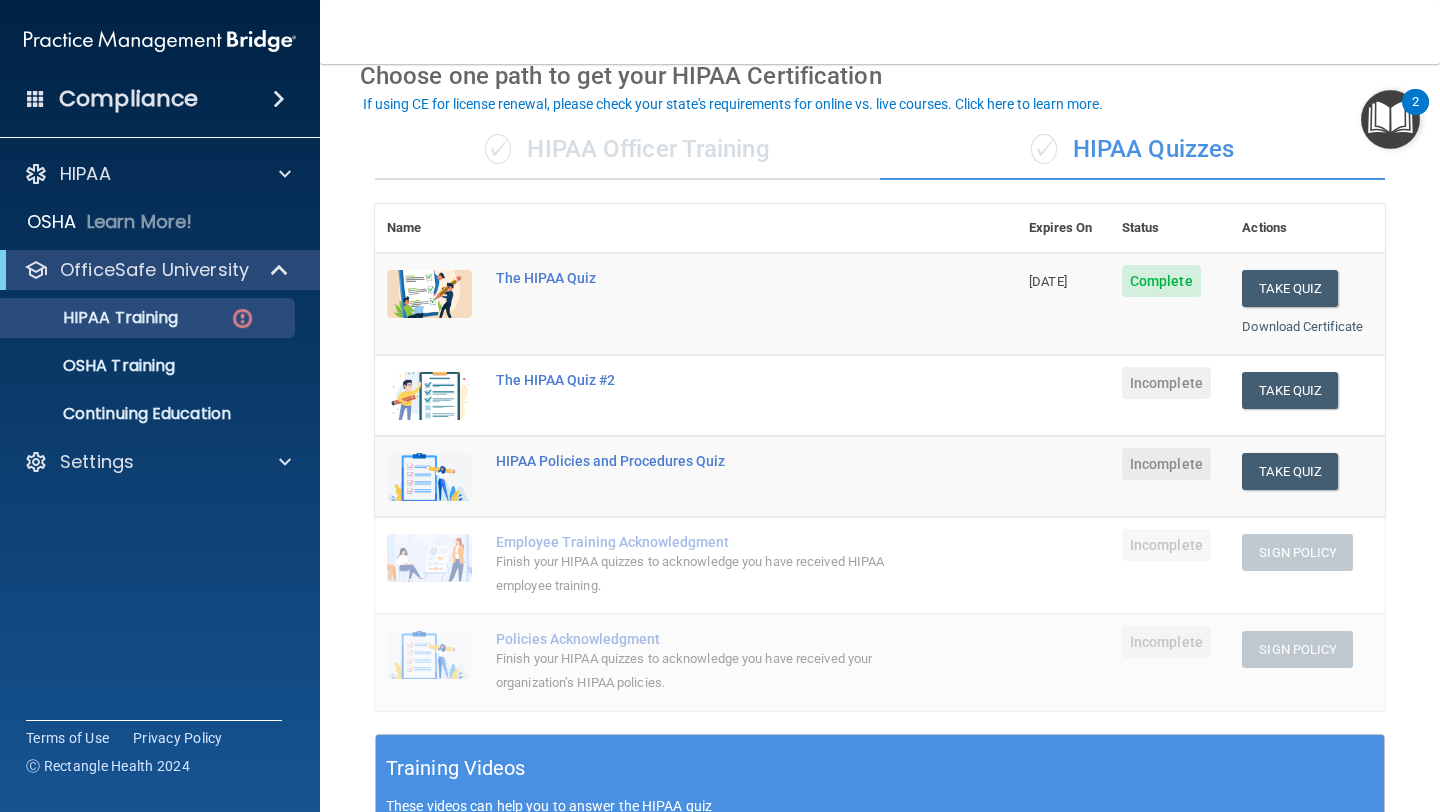 click at bounding box center (1390, 119) 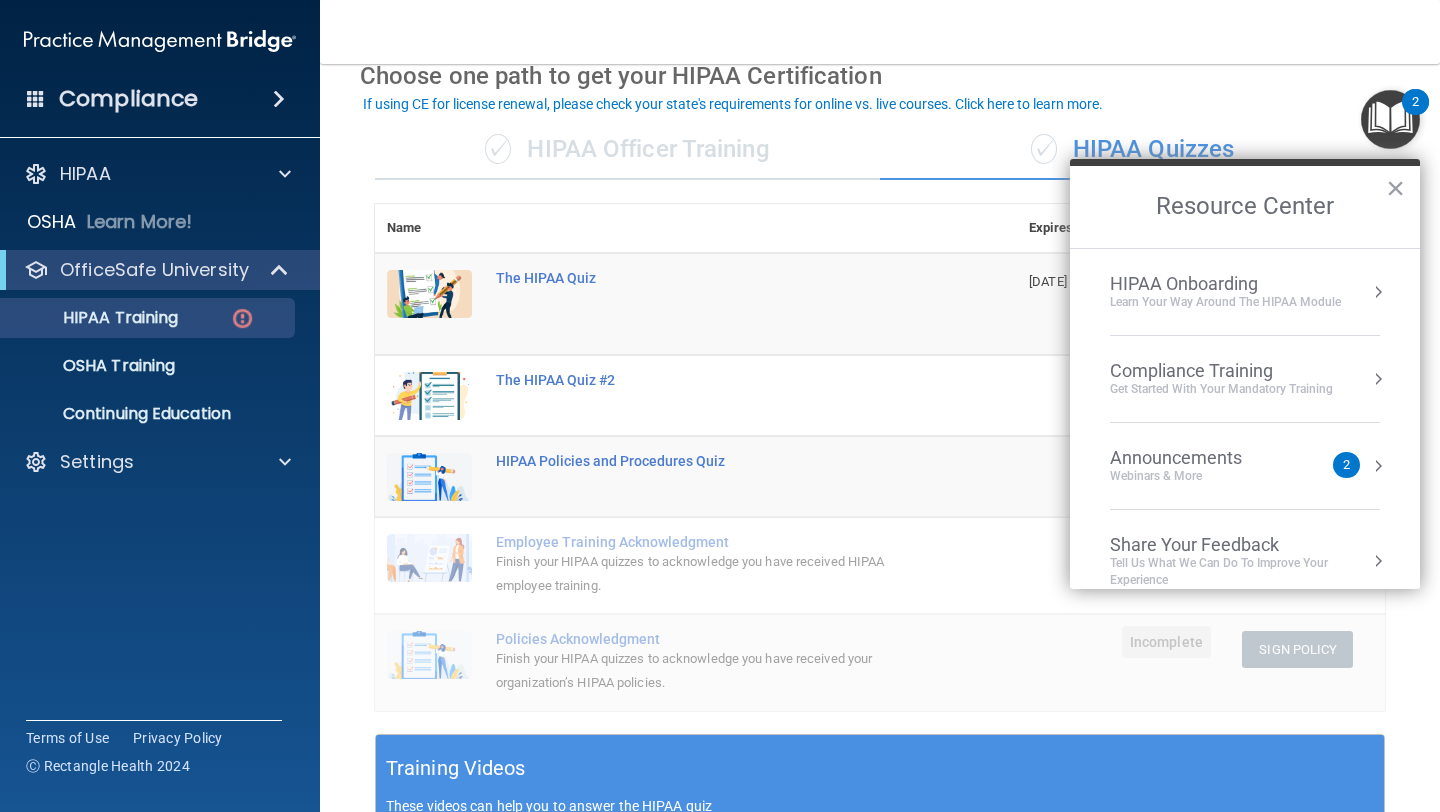 click on "HIPAA Onboarding" at bounding box center (1225, 284) 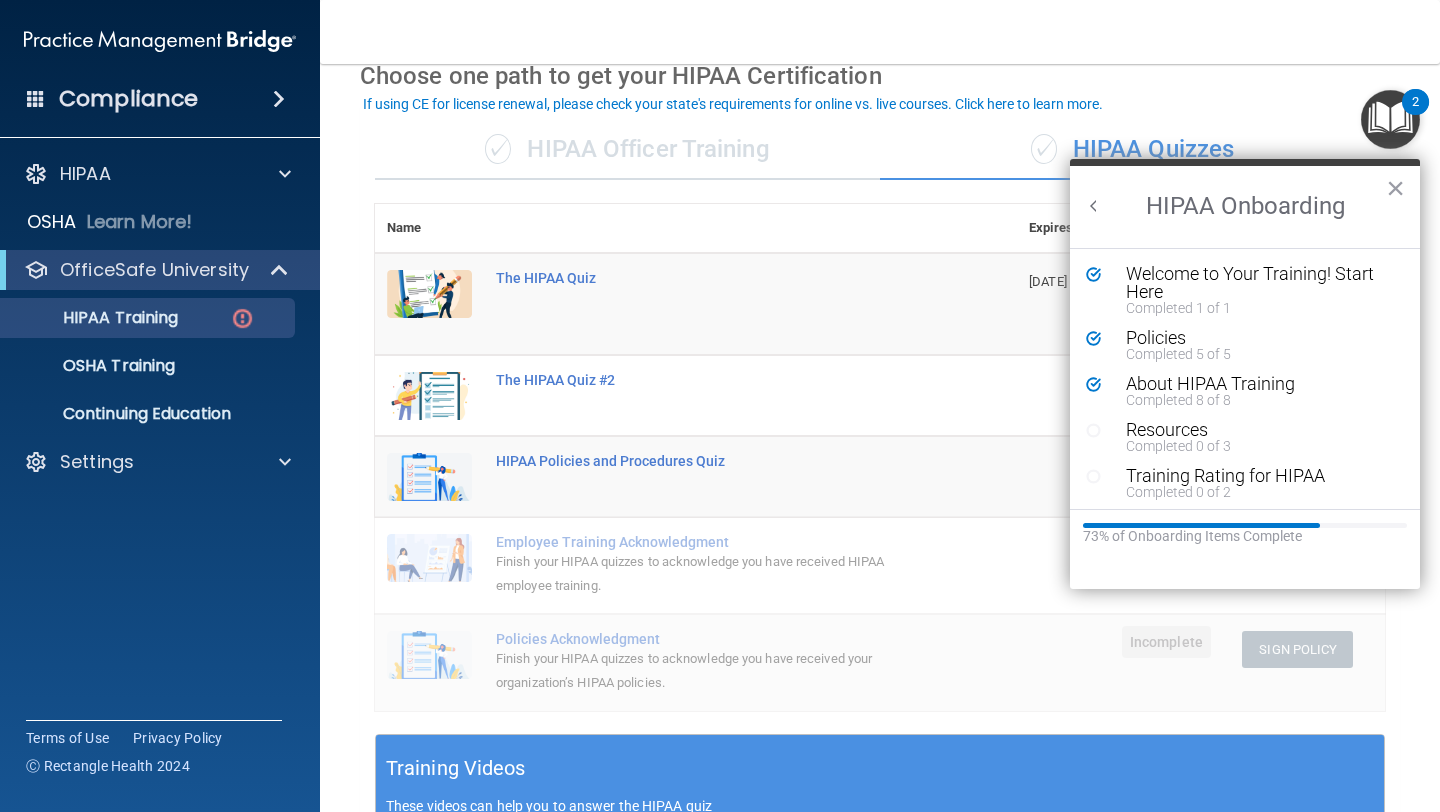 scroll, scrollTop: 0, scrollLeft: 0, axis: both 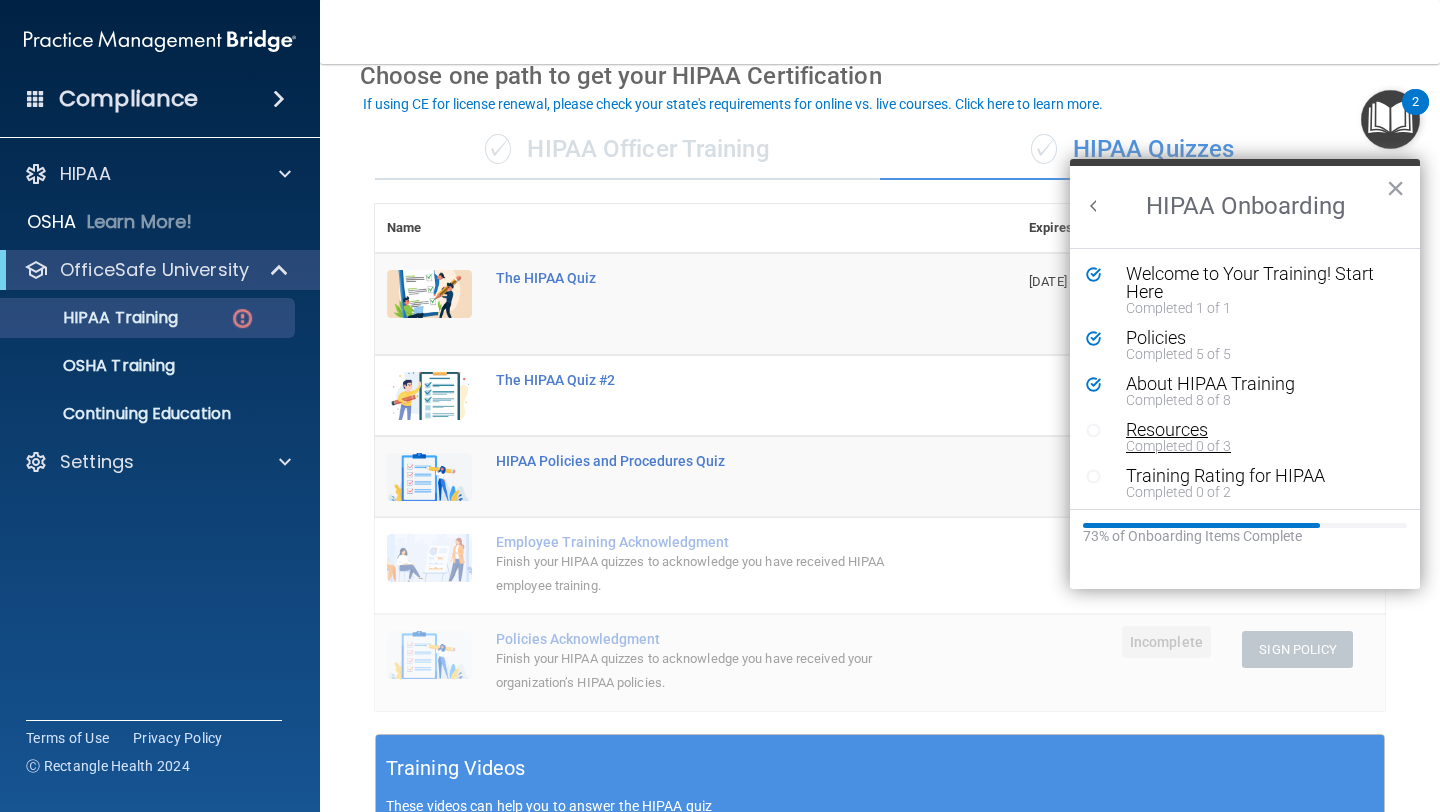 click on "Resources" at bounding box center [1252, 430] 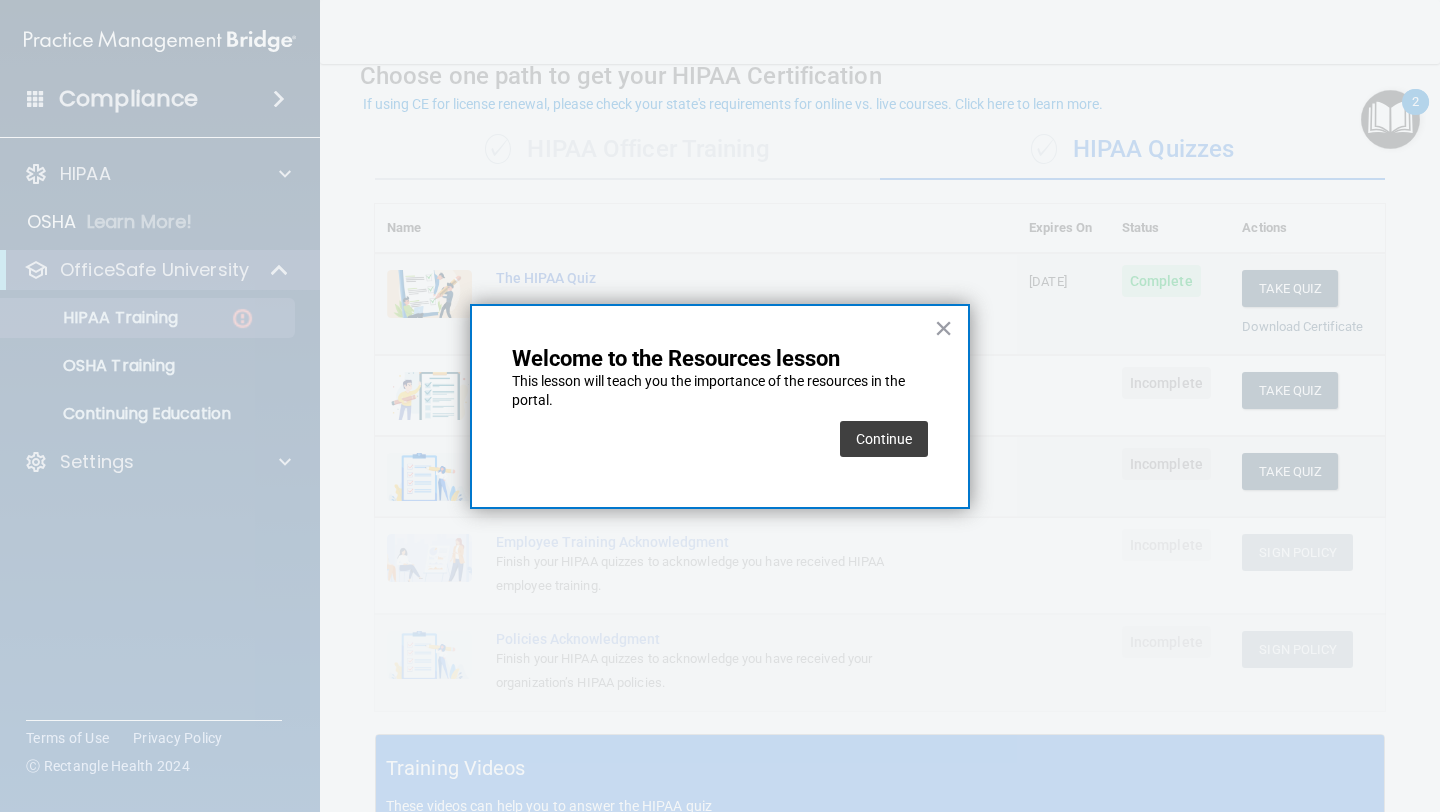 click on "Continue" at bounding box center (884, 439) 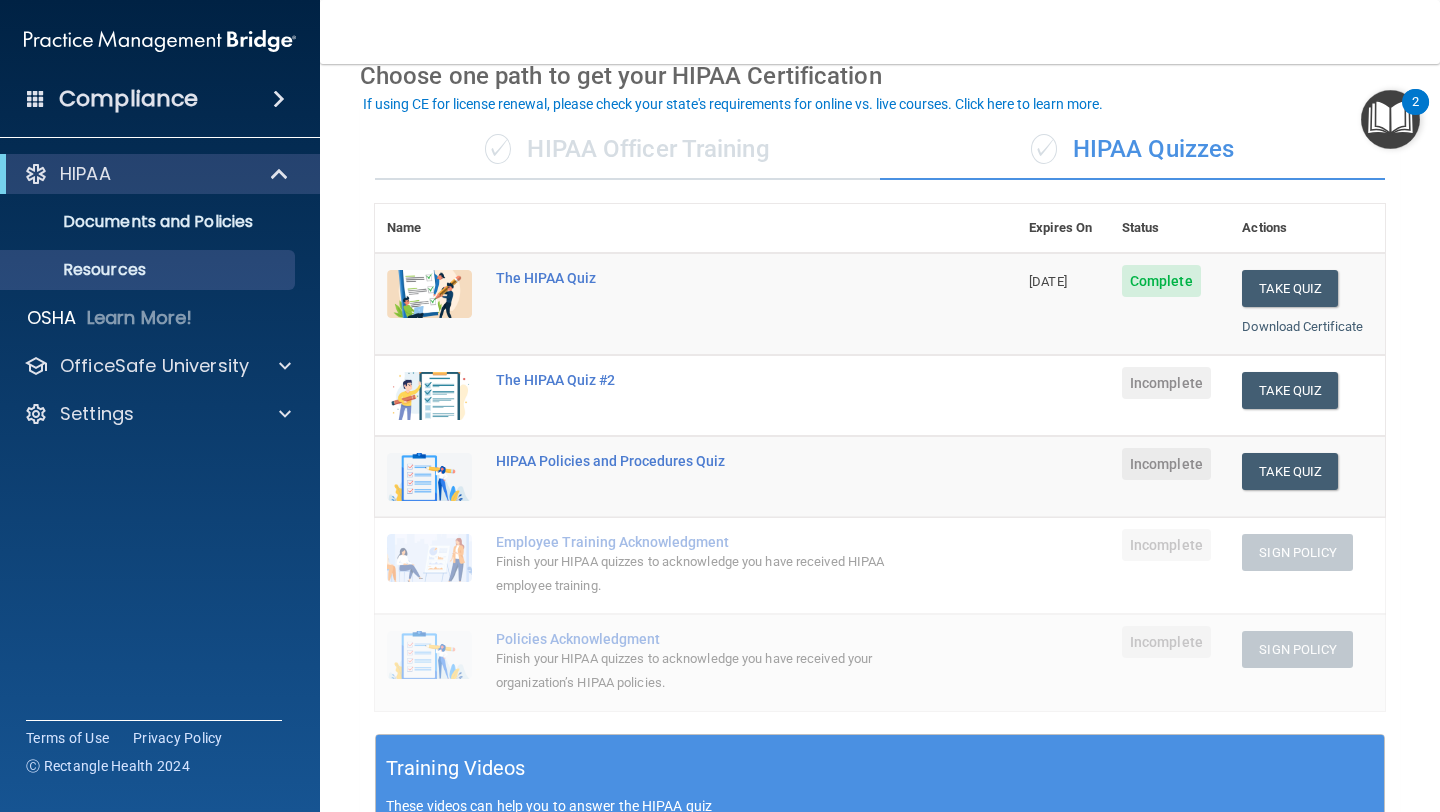 scroll, scrollTop: 0, scrollLeft: 0, axis: both 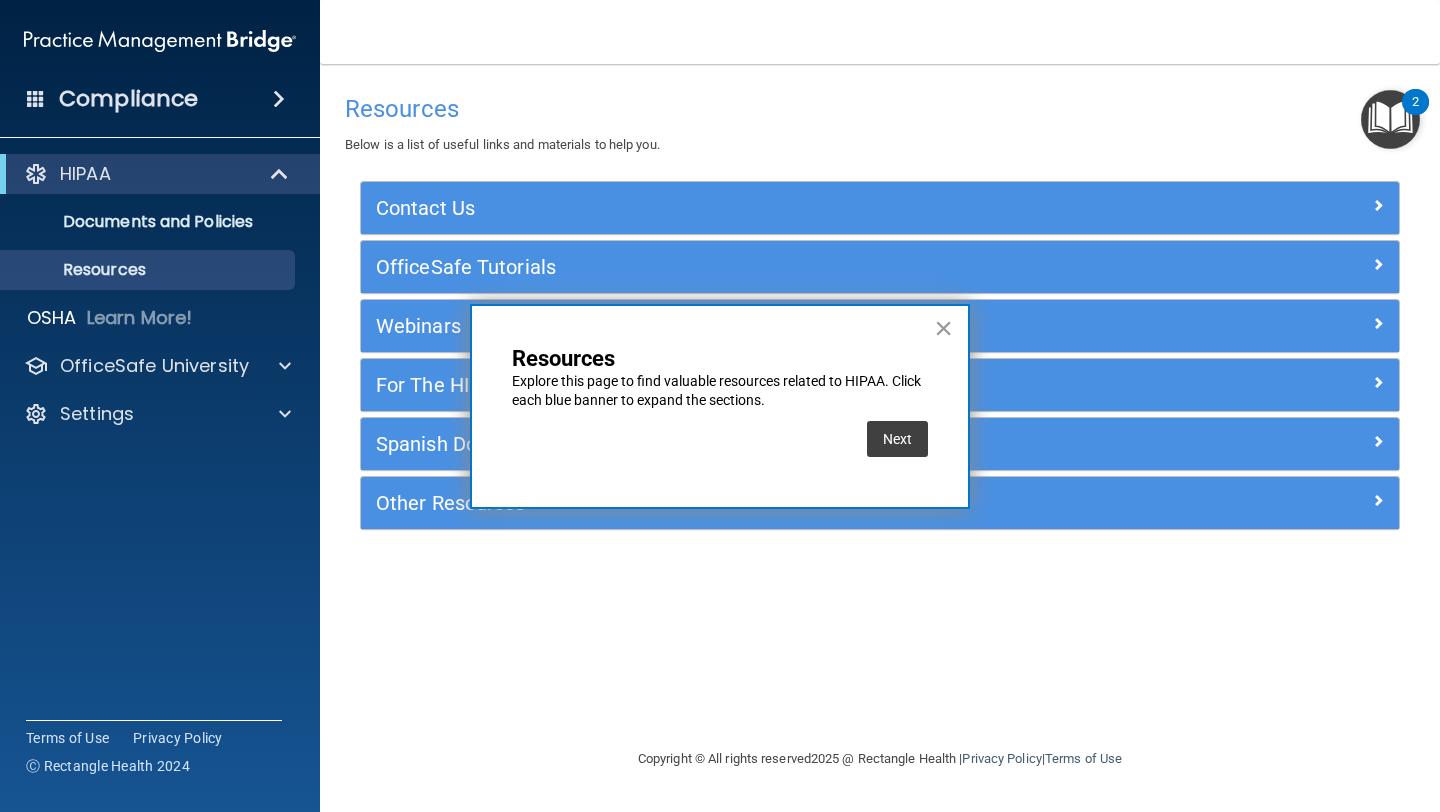 click on "×" at bounding box center [943, 328] 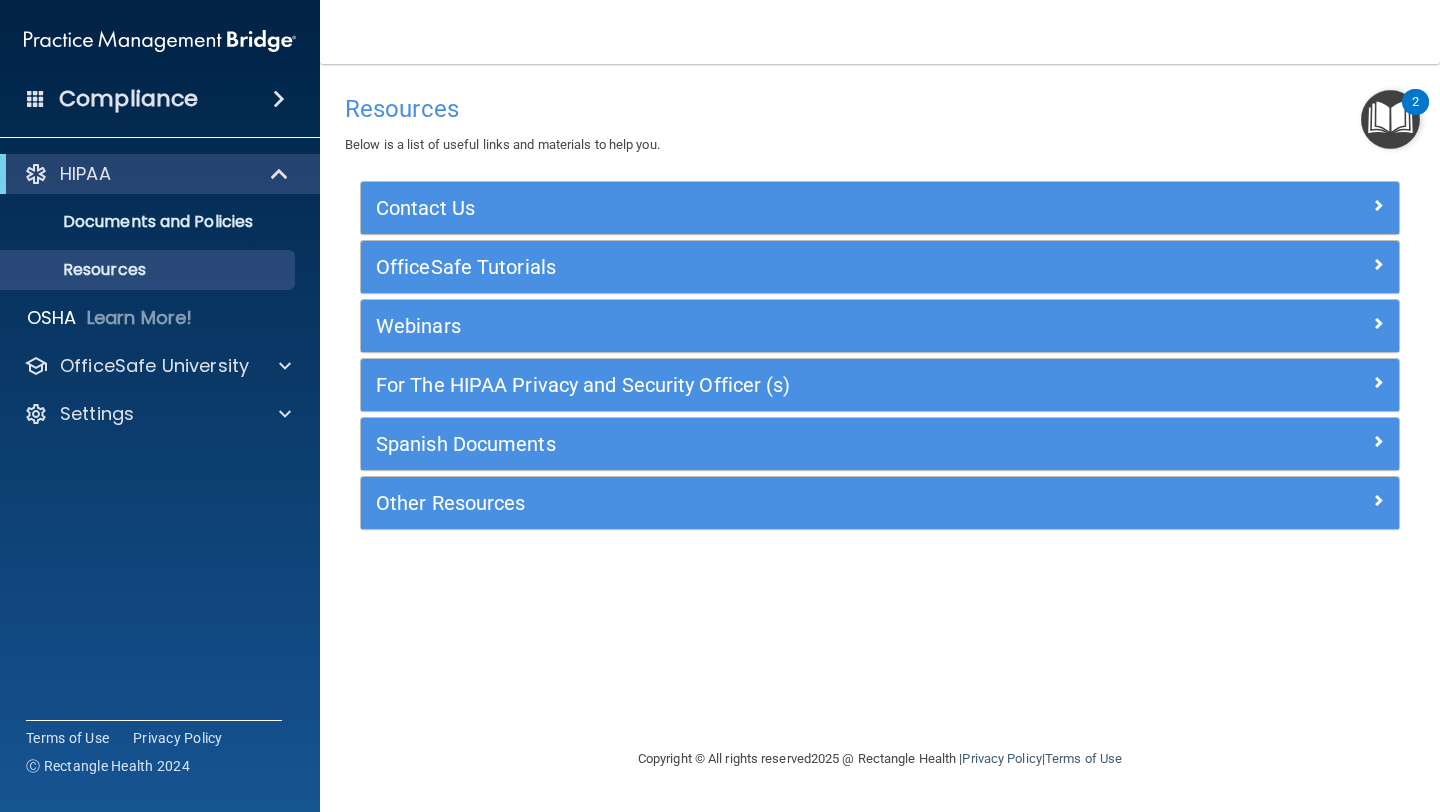 click on "2" at bounding box center [1415, 102] 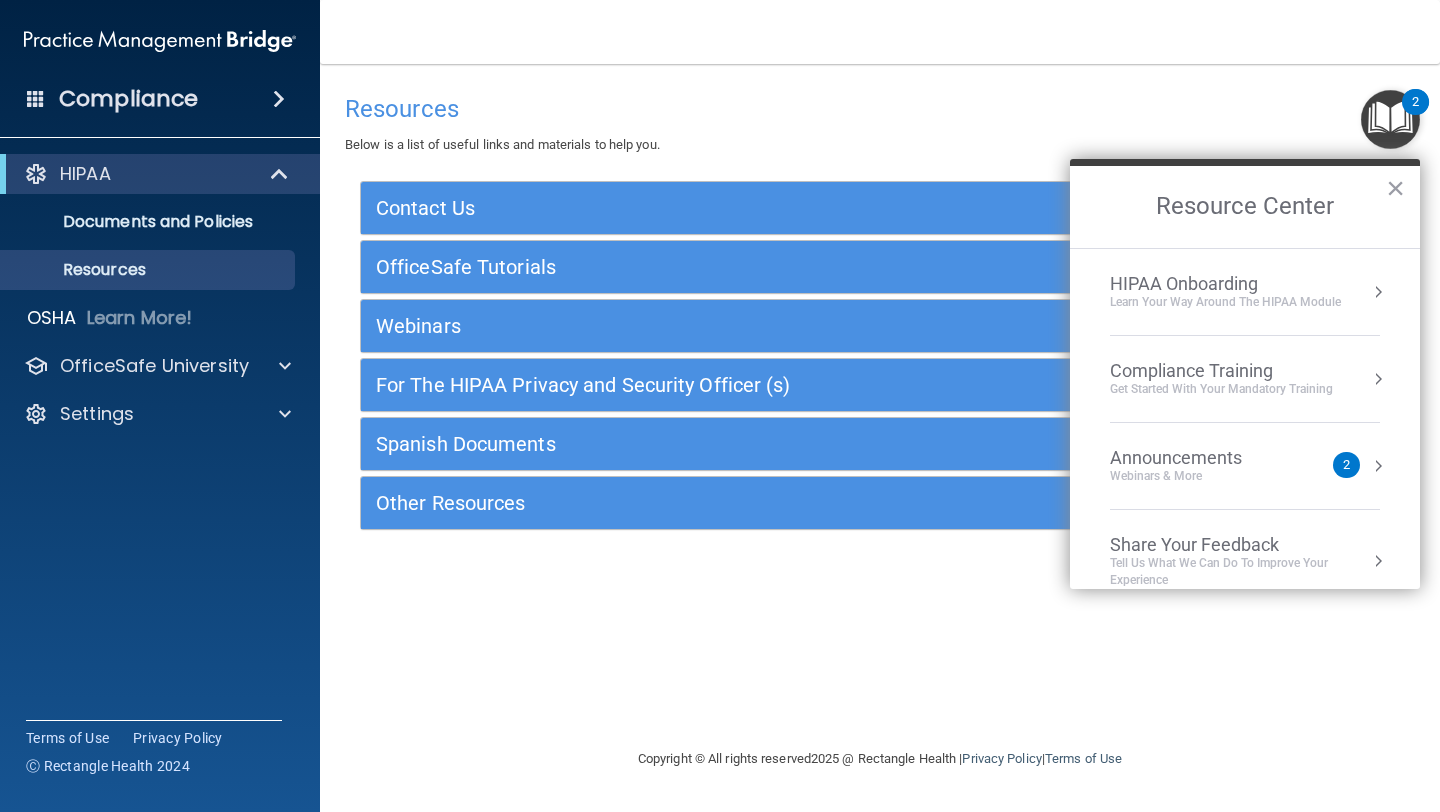 click on "HIPAA Onboarding" at bounding box center [1225, 284] 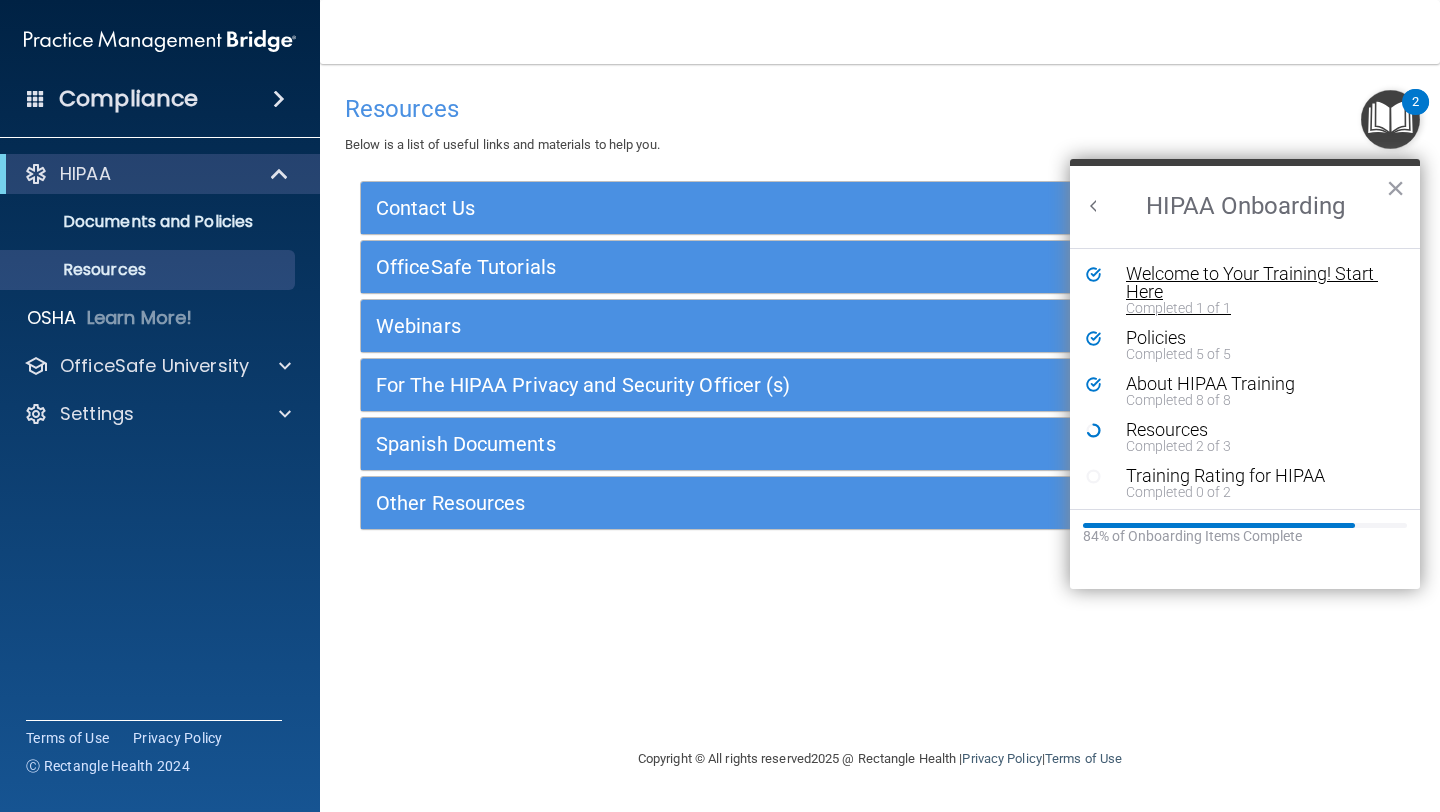 scroll, scrollTop: 0, scrollLeft: 0, axis: both 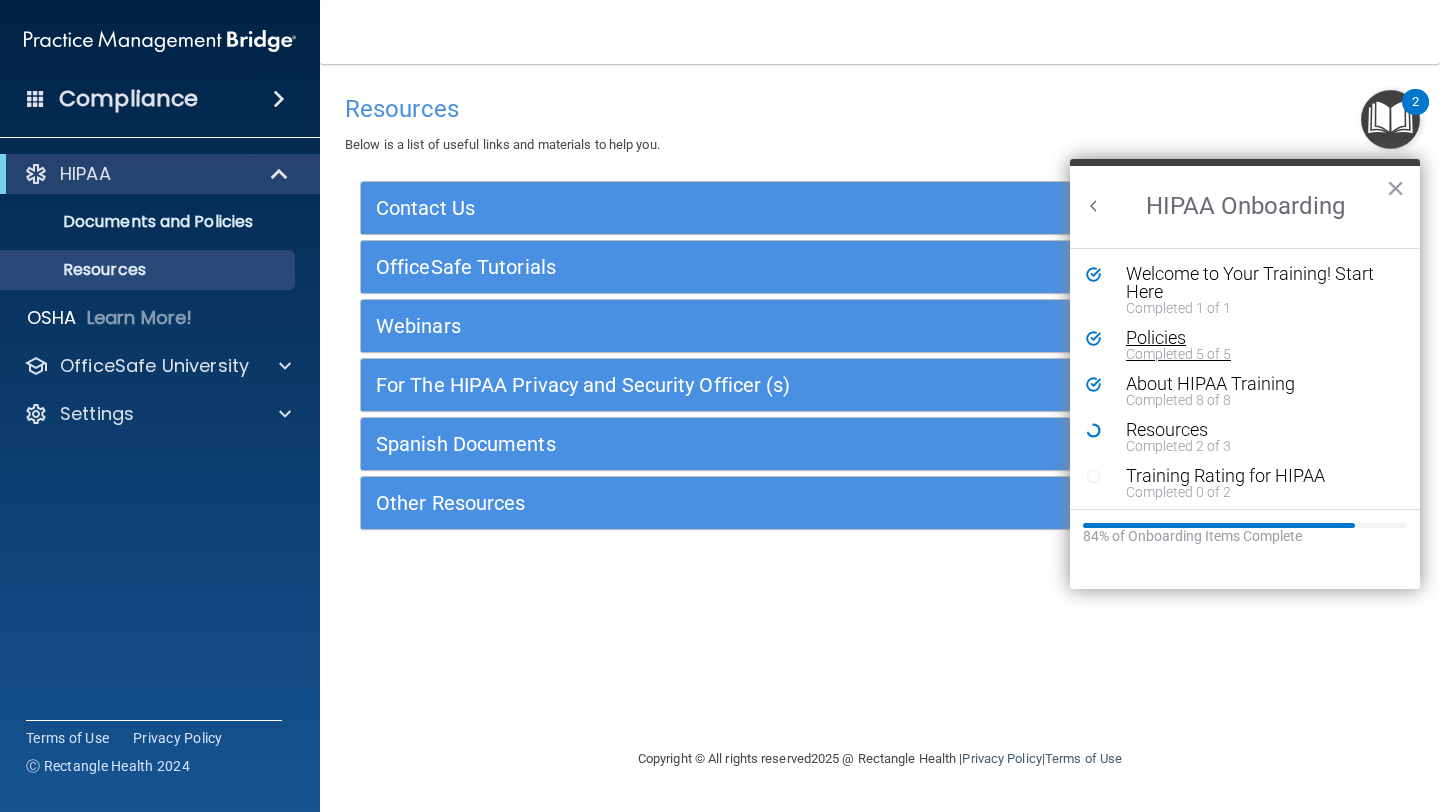 click on "Policies" at bounding box center [1252, 338] 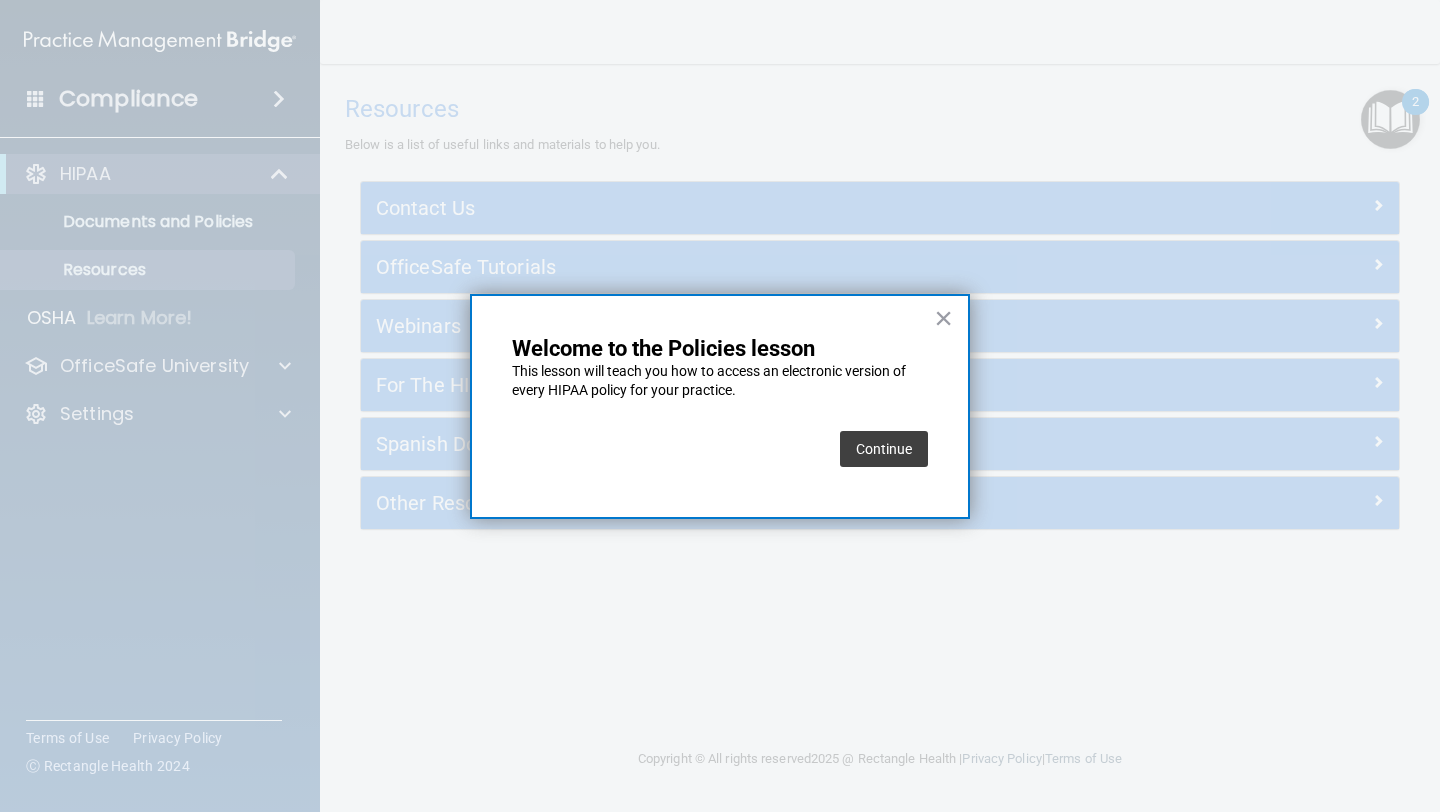 click on "Continue" at bounding box center (884, 449) 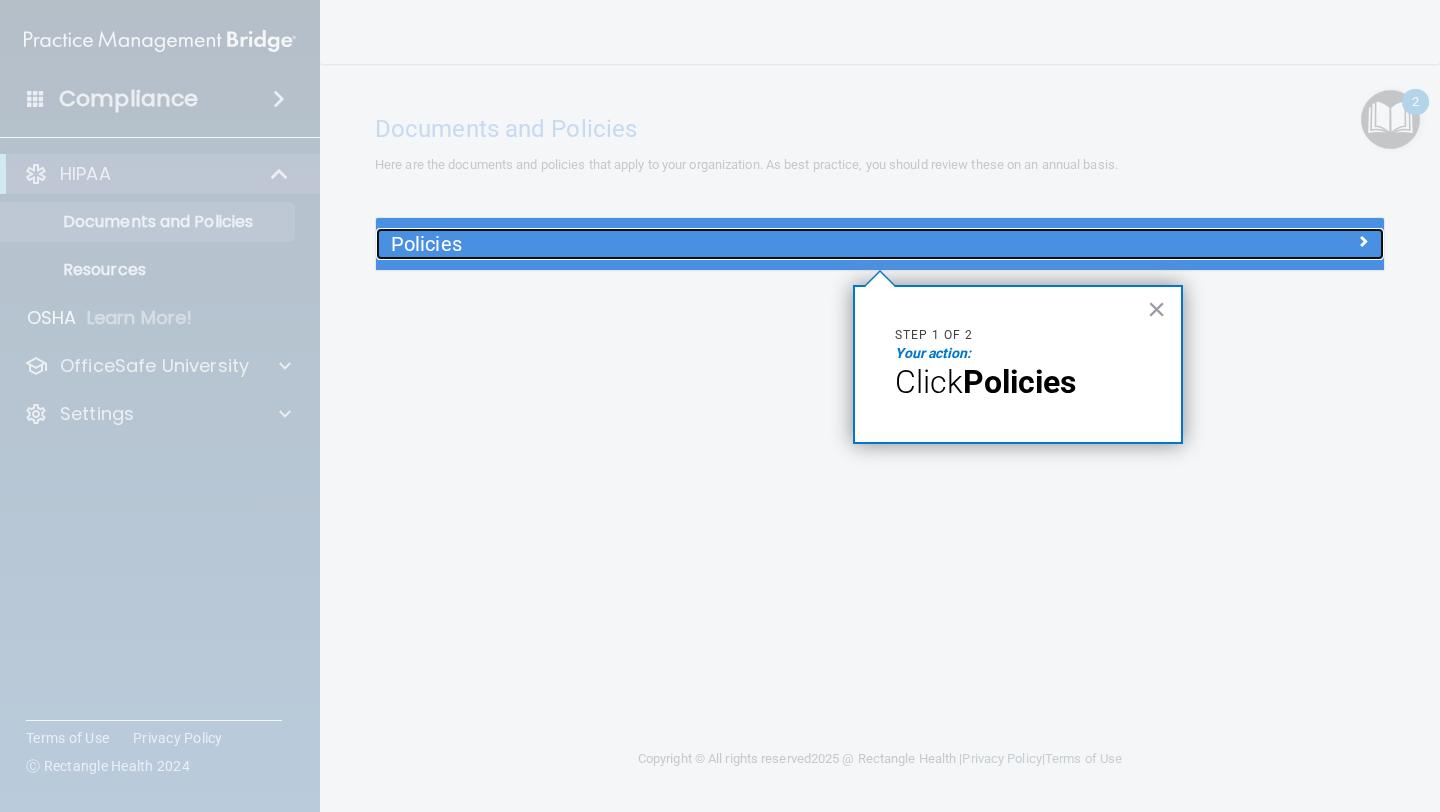 click on "Policies" at bounding box center (880, 244) 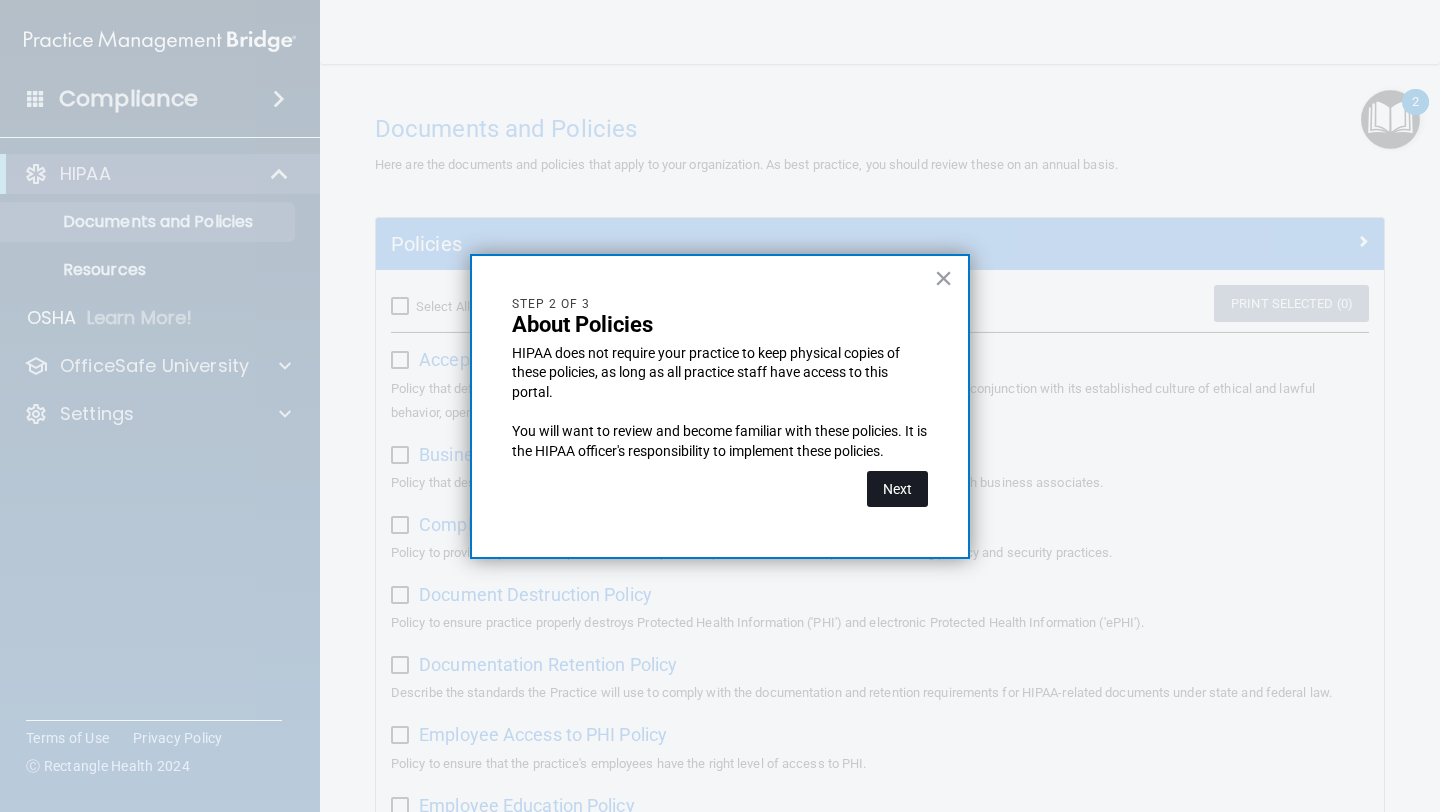 click on "Next" at bounding box center [897, 489] 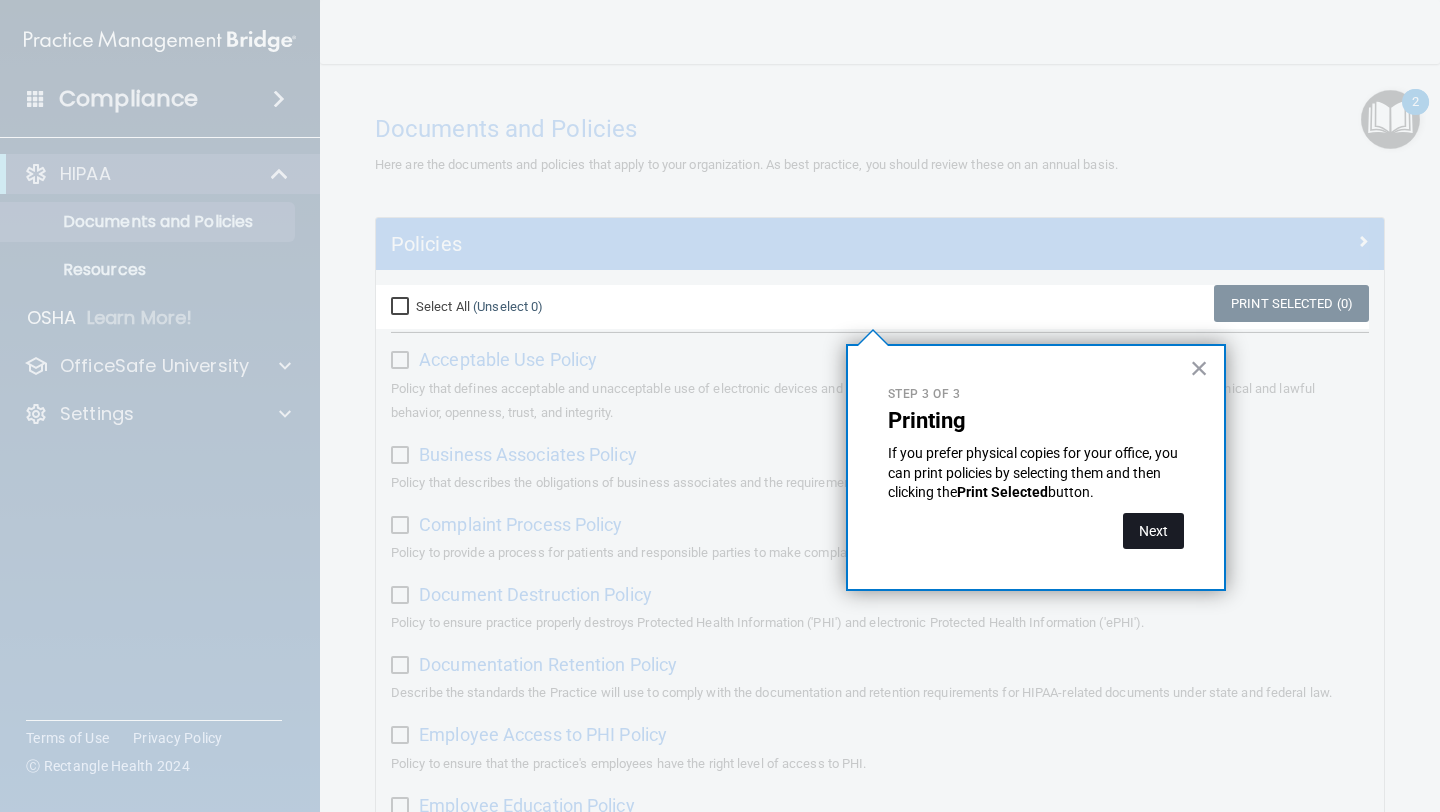 click on "Next" at bounding box center (1153, 531) 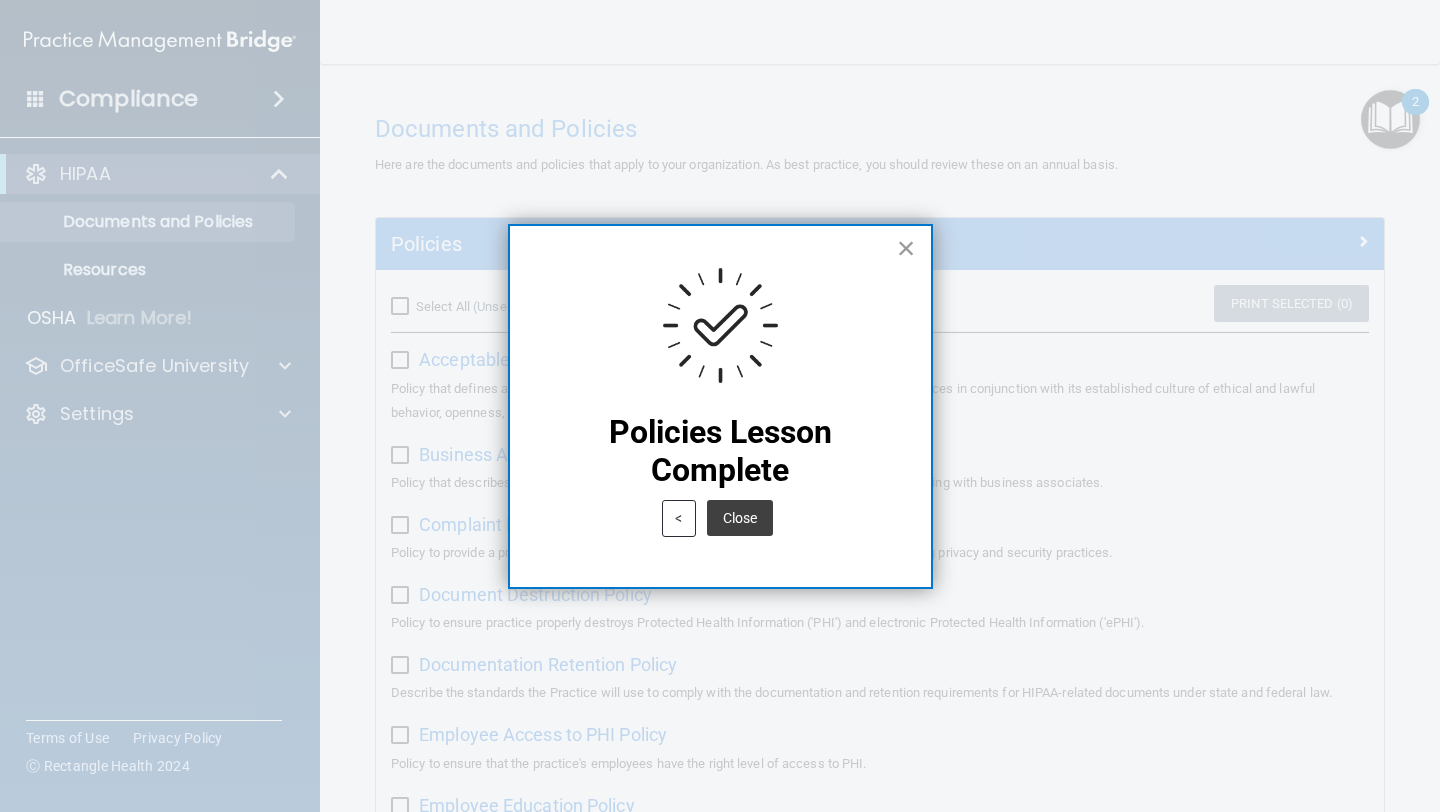 click on "×" at bounding box center (906, 248) 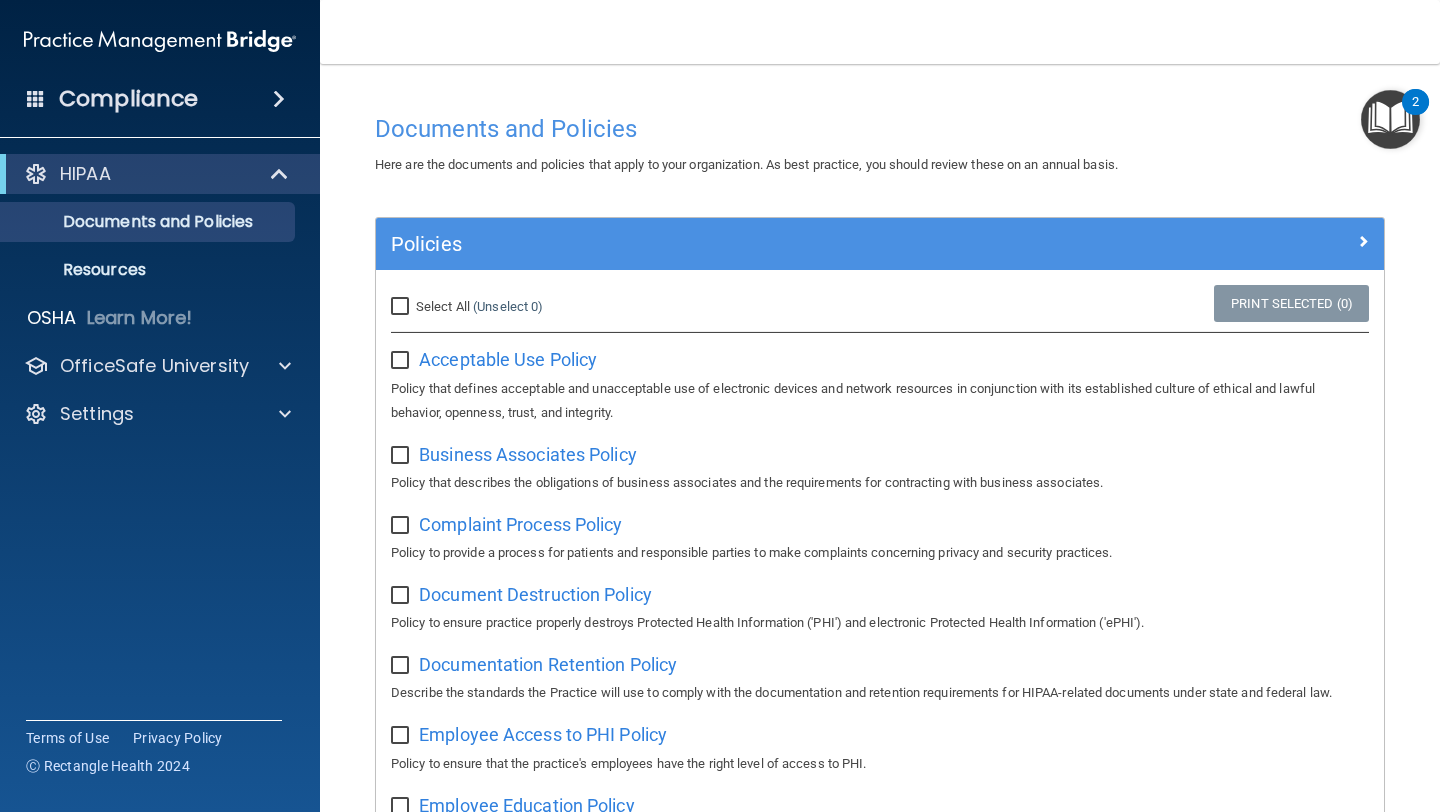 click at bounding box center [1390, 119] 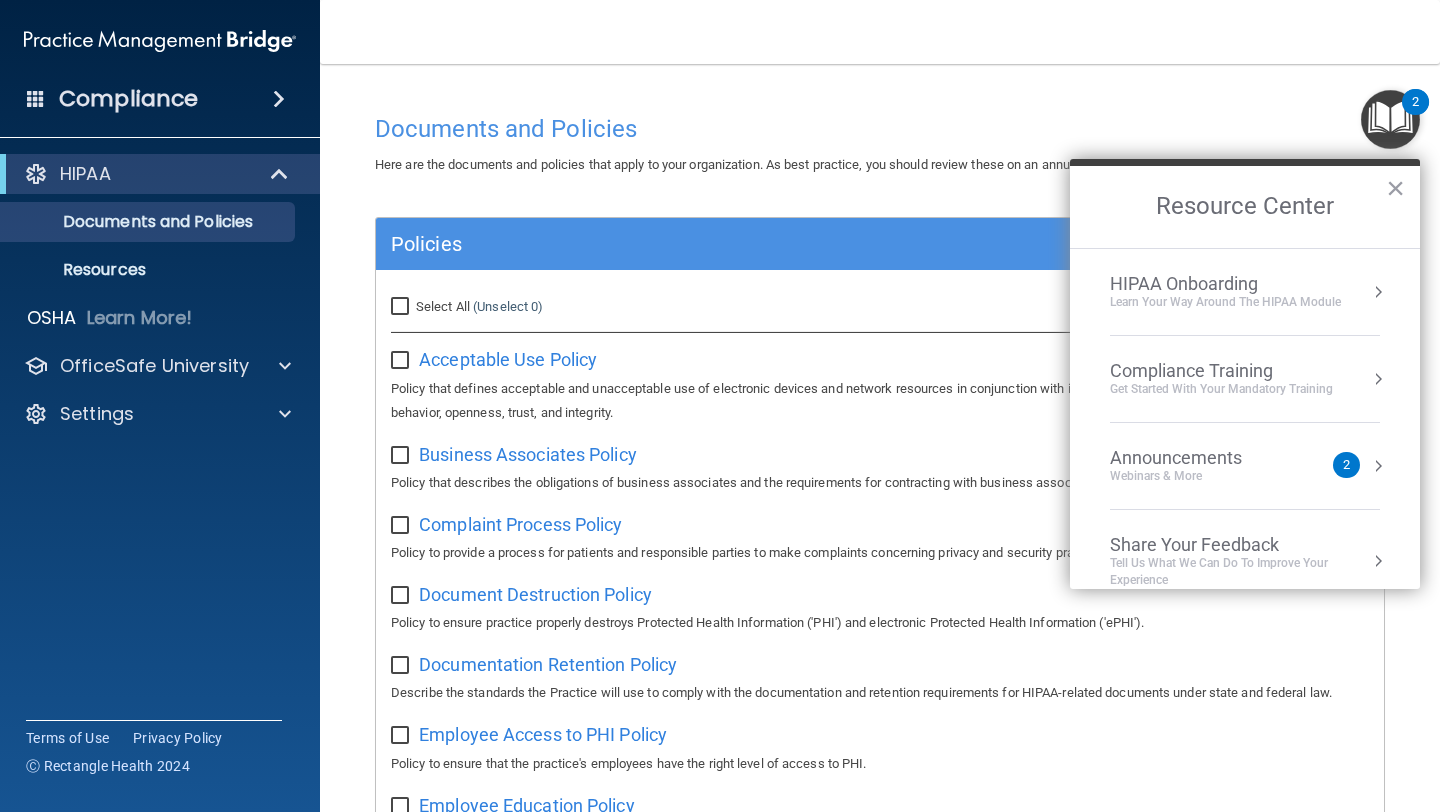 click on "HIPAA Onboarding" at bounding box center (1225, 284) 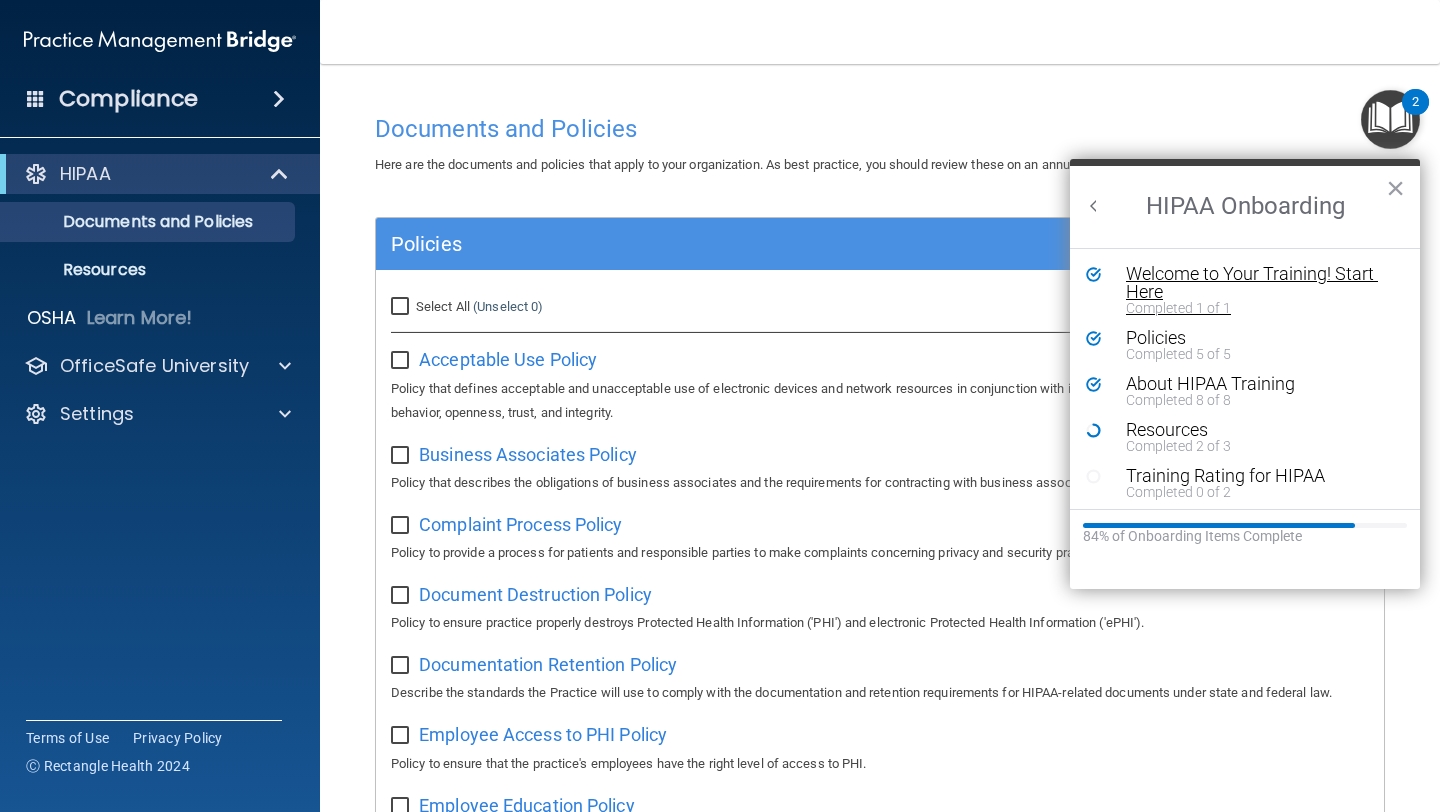scroll, scrollTop: 0, scrollLeft: 0, axis: both 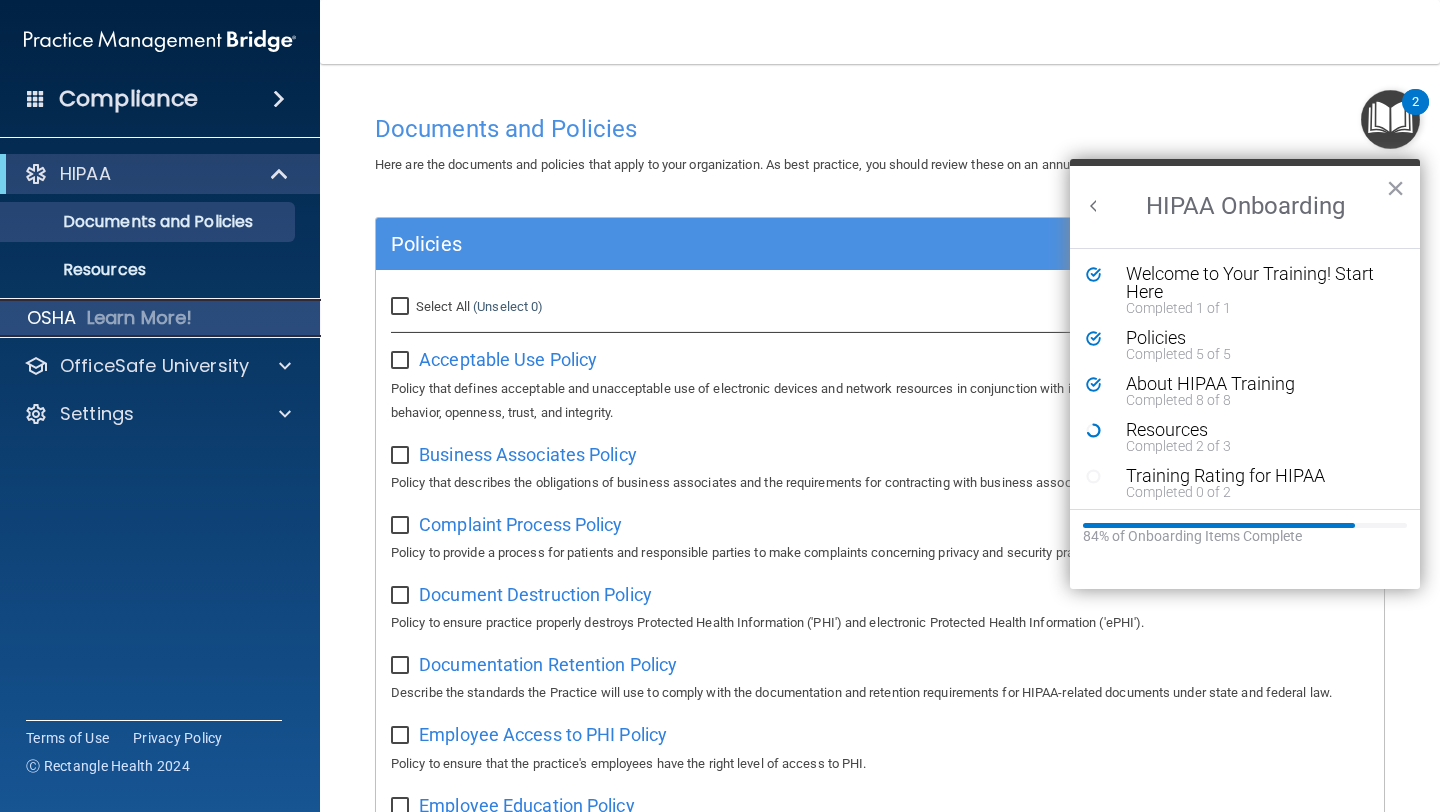 click on "Learn More!" at bounding box center [140, 318] 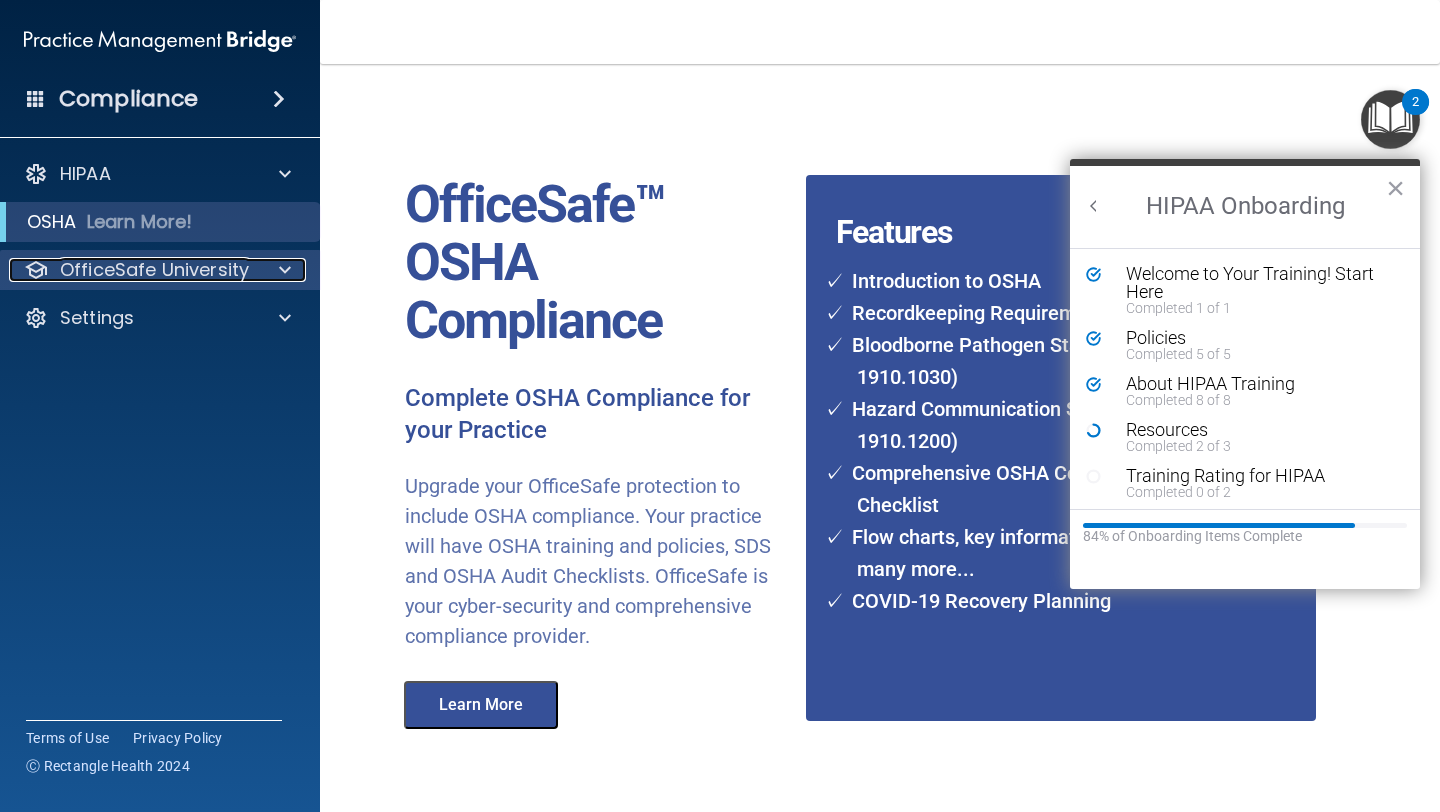 click at bounding box center [282, 270] 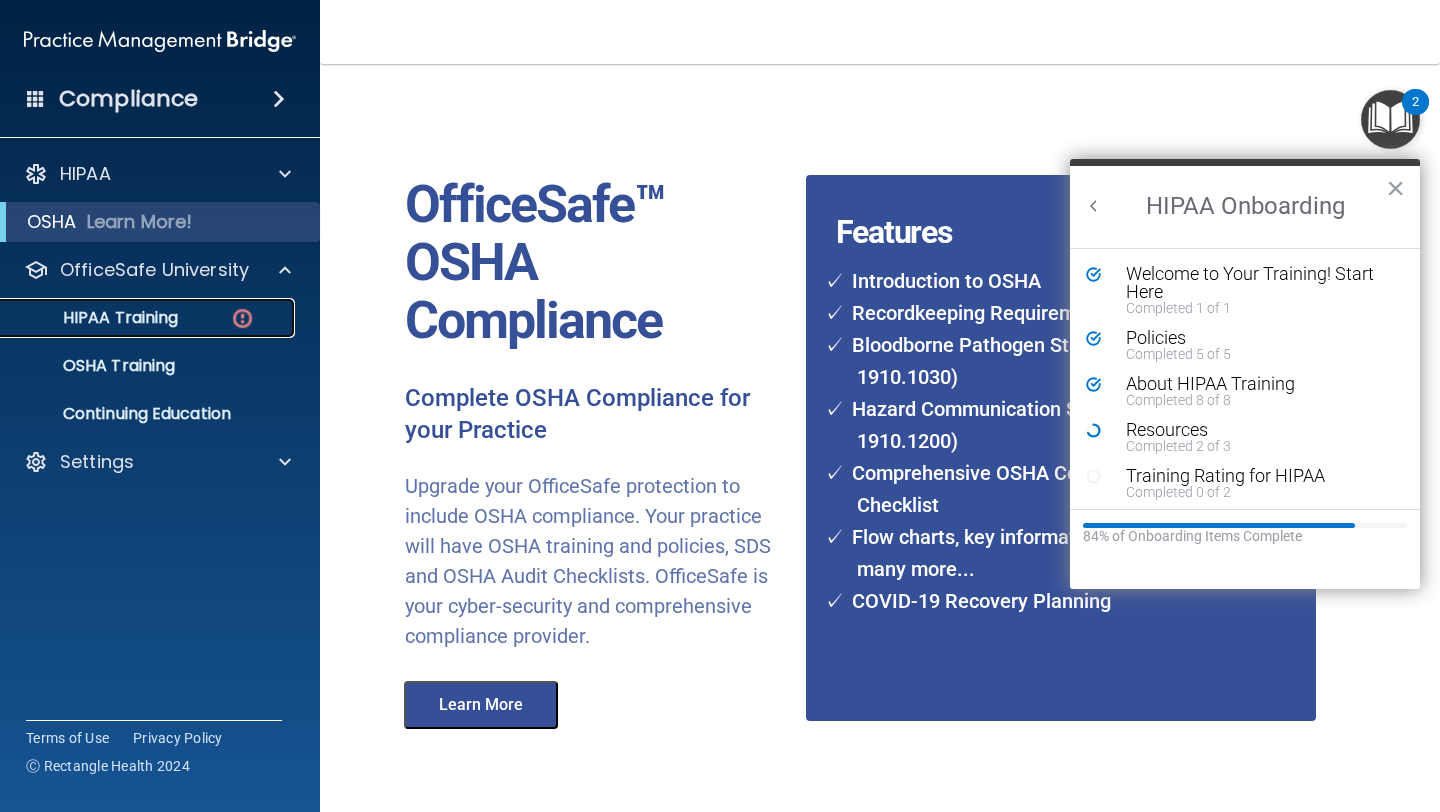 click on "HIPAA Training" at bounding box center (149, 318) 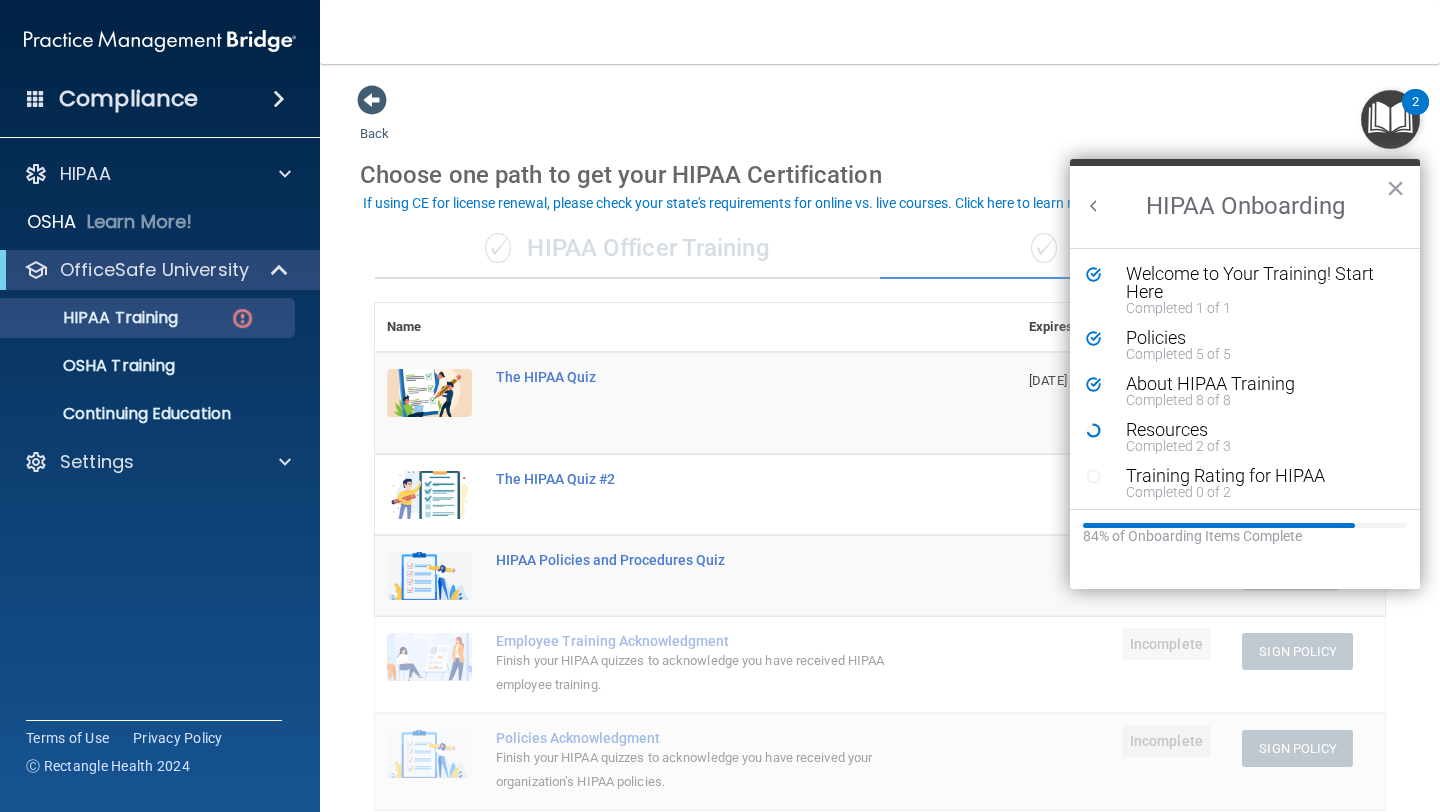 drag, startPoint x: 1395, startPoint y: 188, endPoint x: 1367, endPoint y: 188, distance: 28 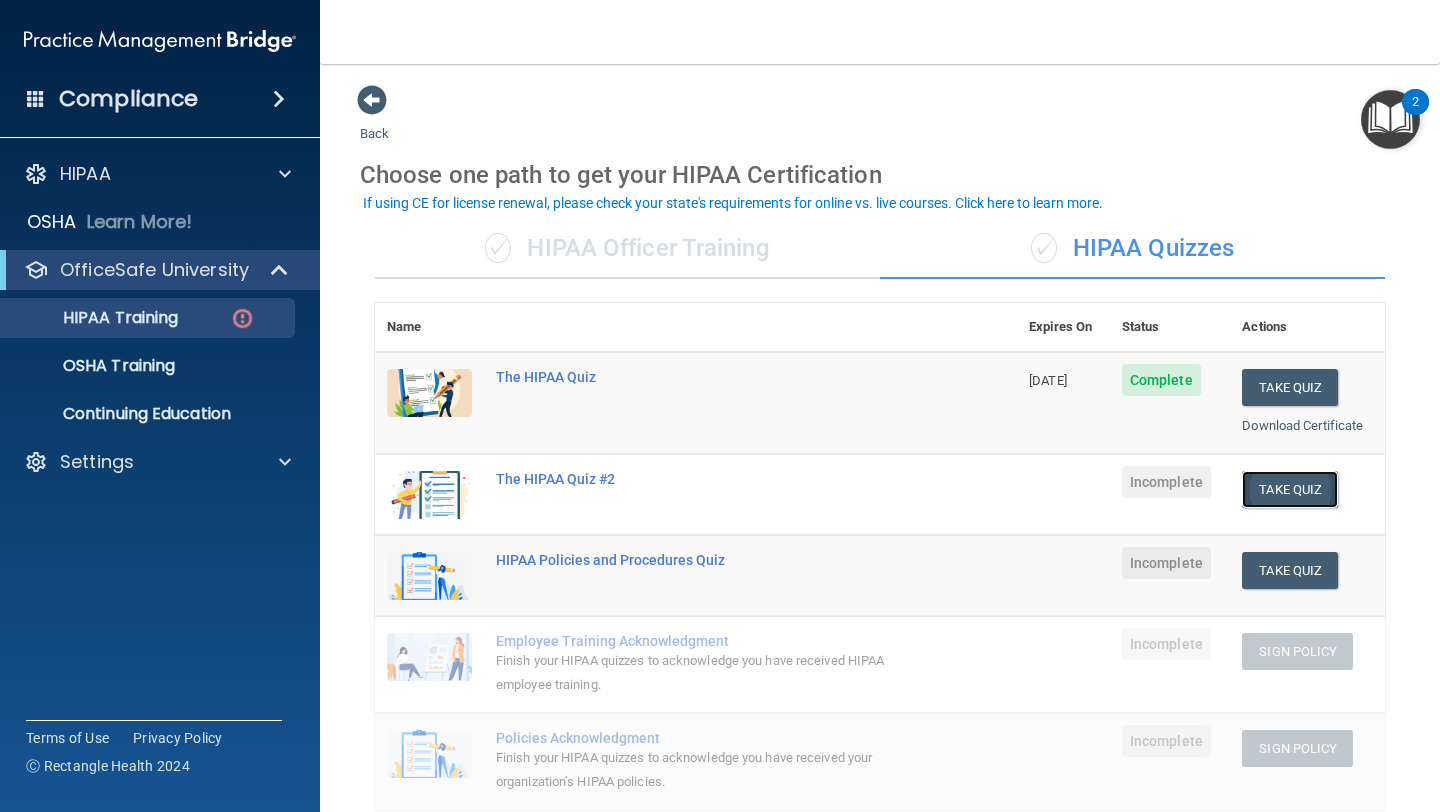 click on "Take Quiz" at bounding box center [1290, 489] 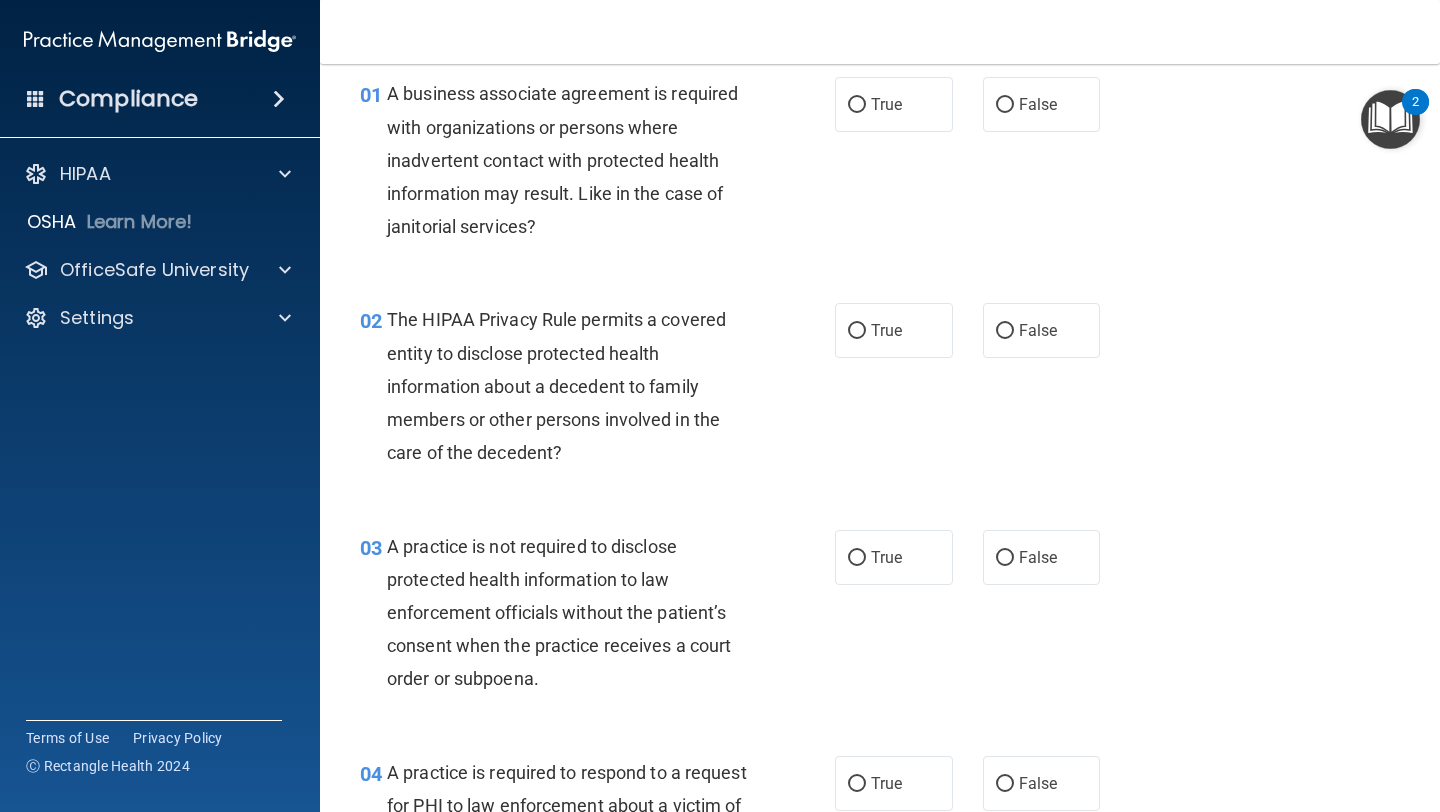 scroll, scrollTop: 0, scrollLeft: 0, axis: both 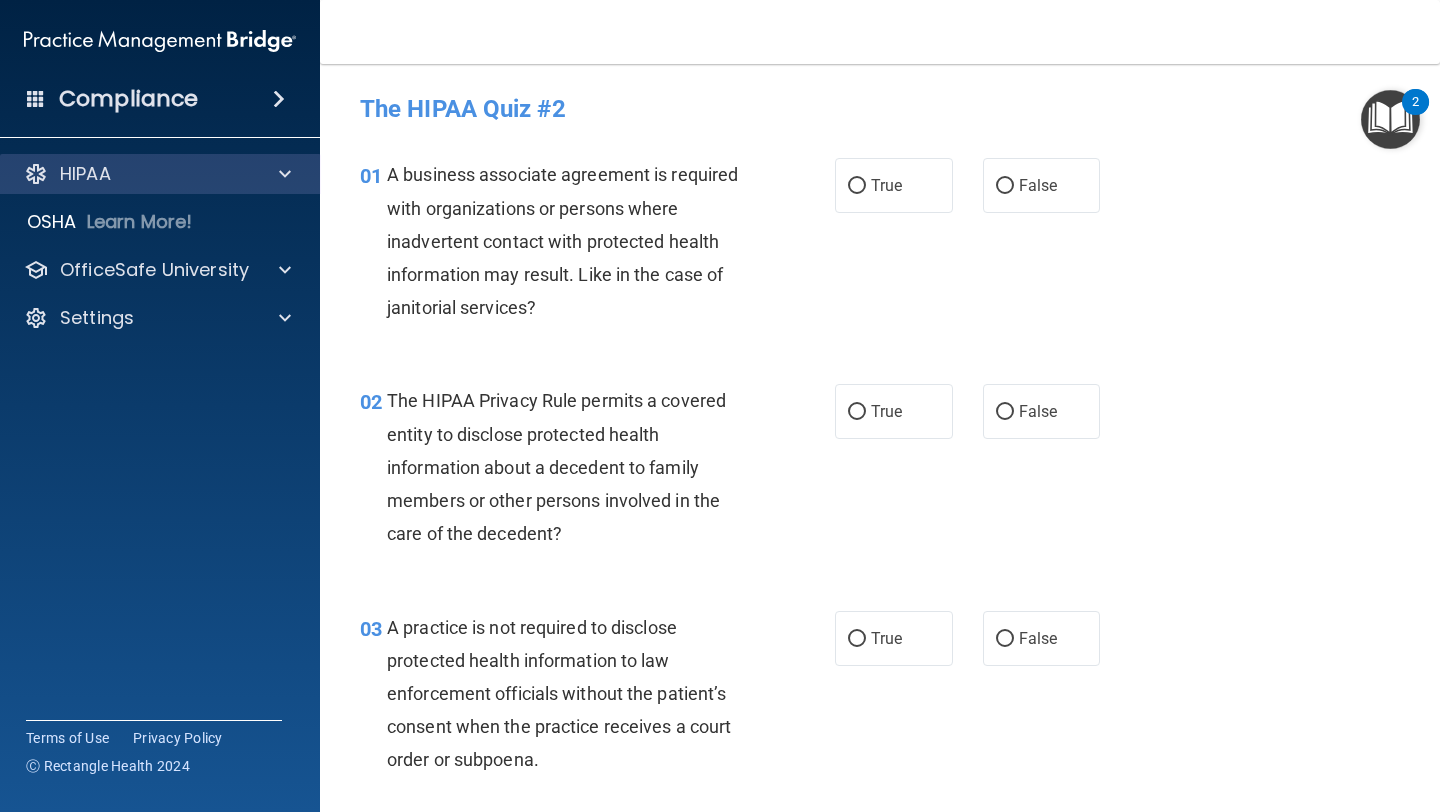 click on "HIPAA" at bounding box center (160, 174) 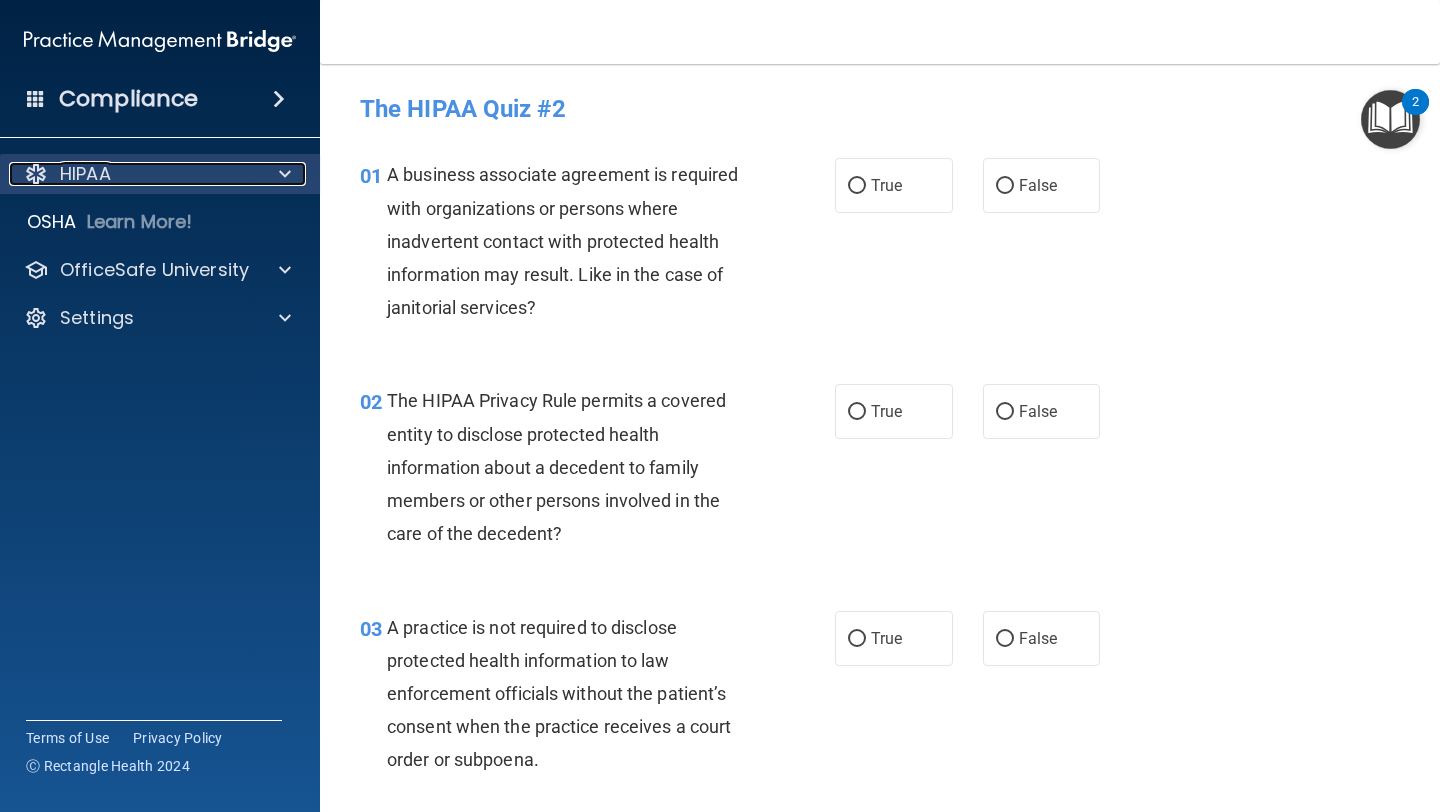 click at bounding box center [282, 174] 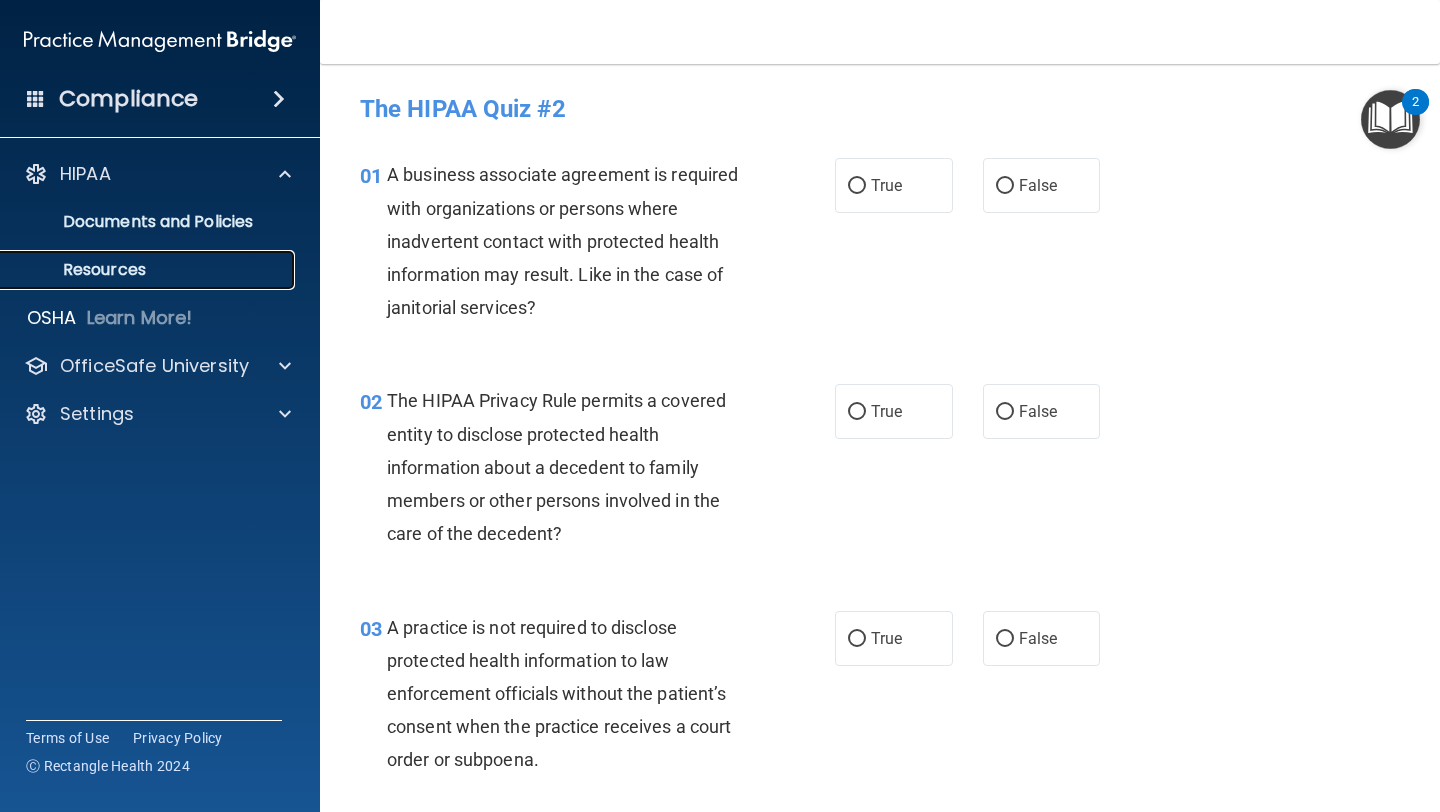 click on "Resources" at bounding box center (137, 270) 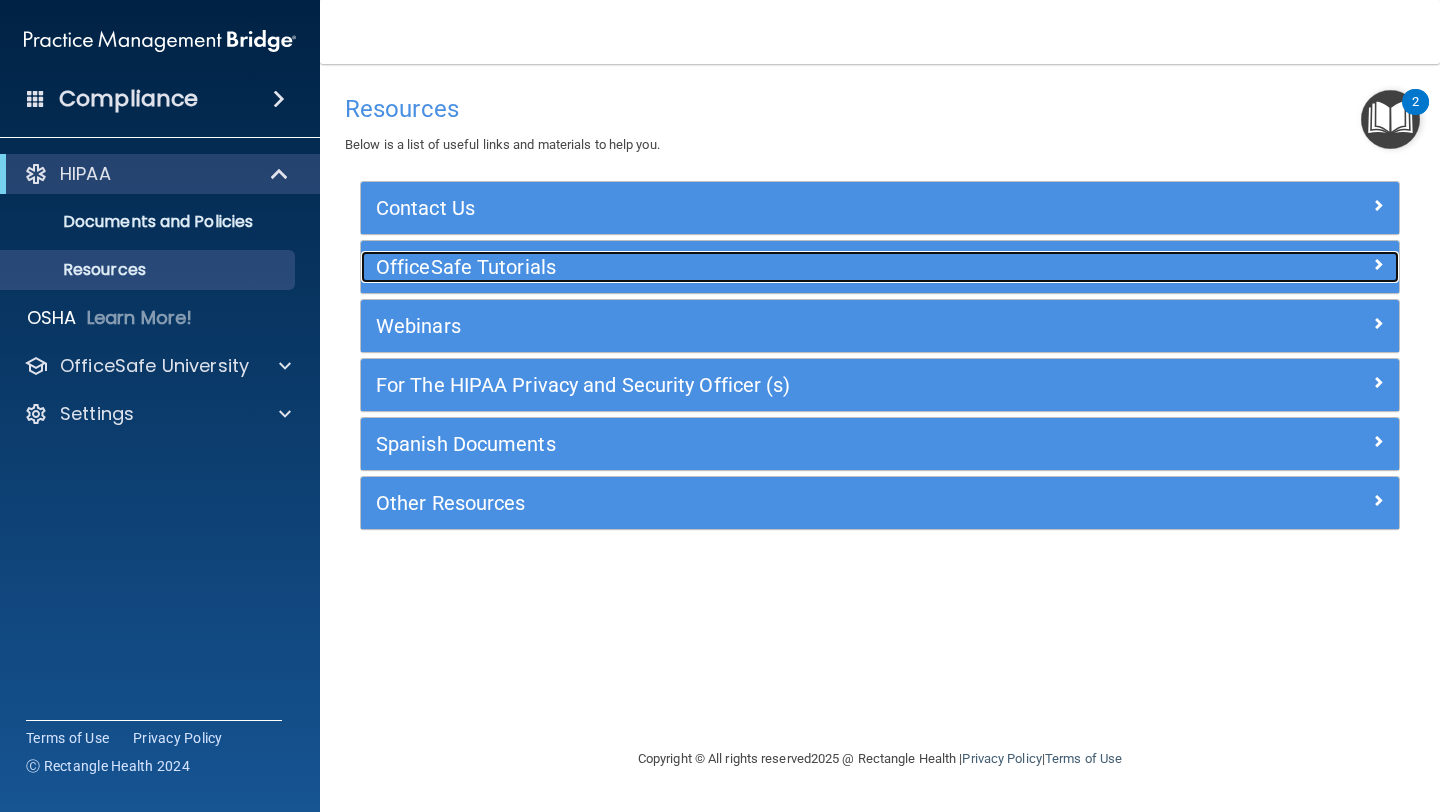 click on "OfficeSafe Tutorials" at bounding box center [750, 267] 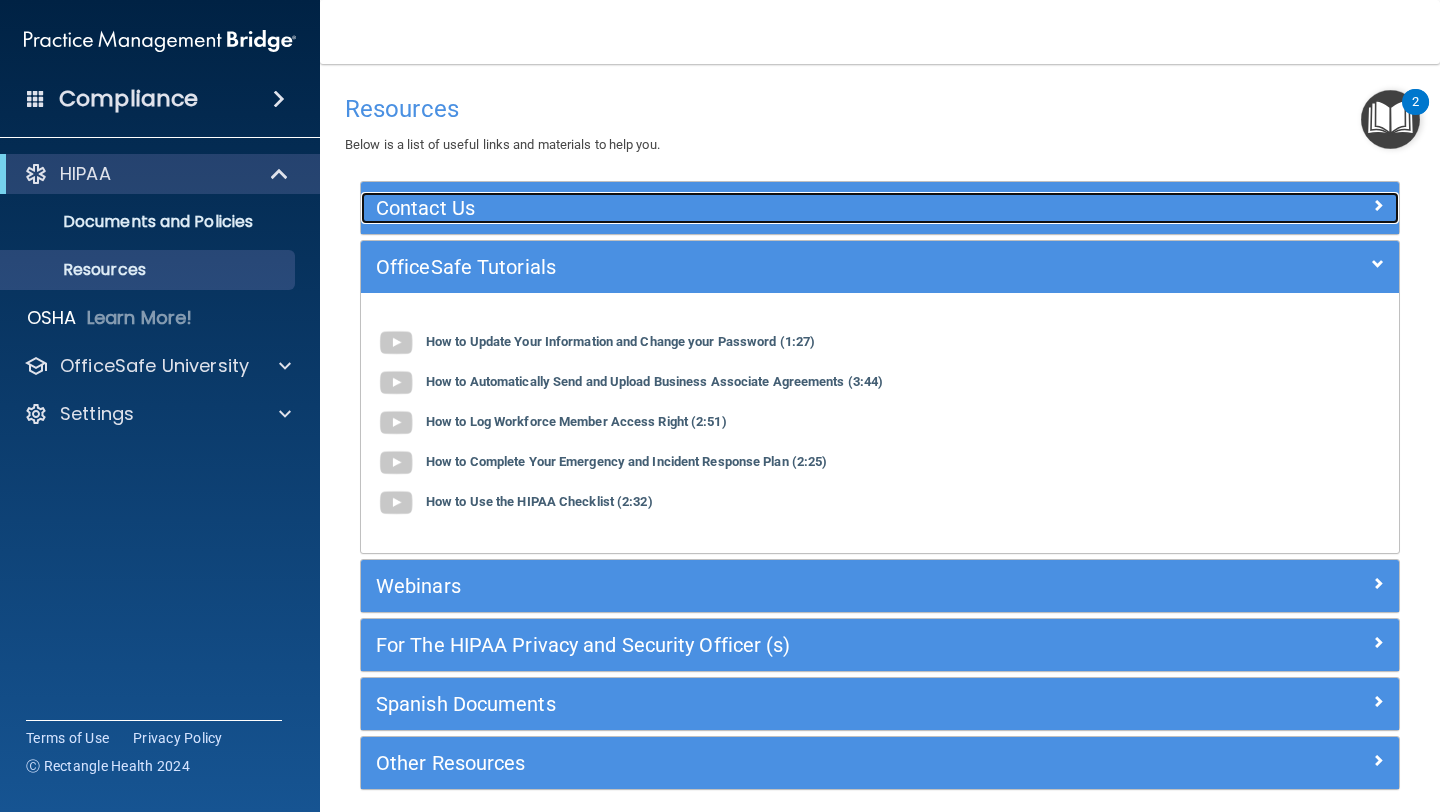 click on "Contact Us" at bounding box center [750, 208] 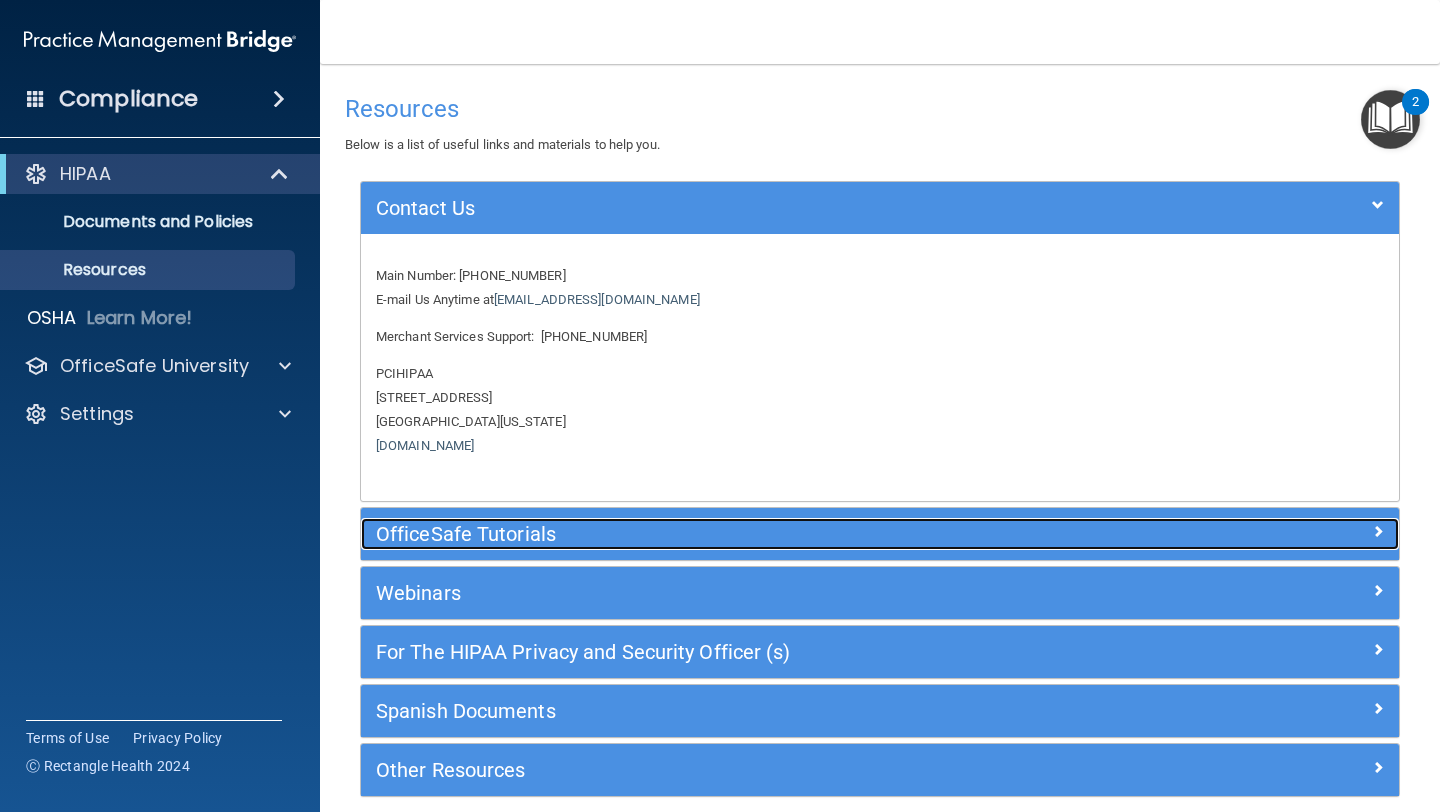 click on "OfficeSafe Tutorials" at bounding box center [750, 534] 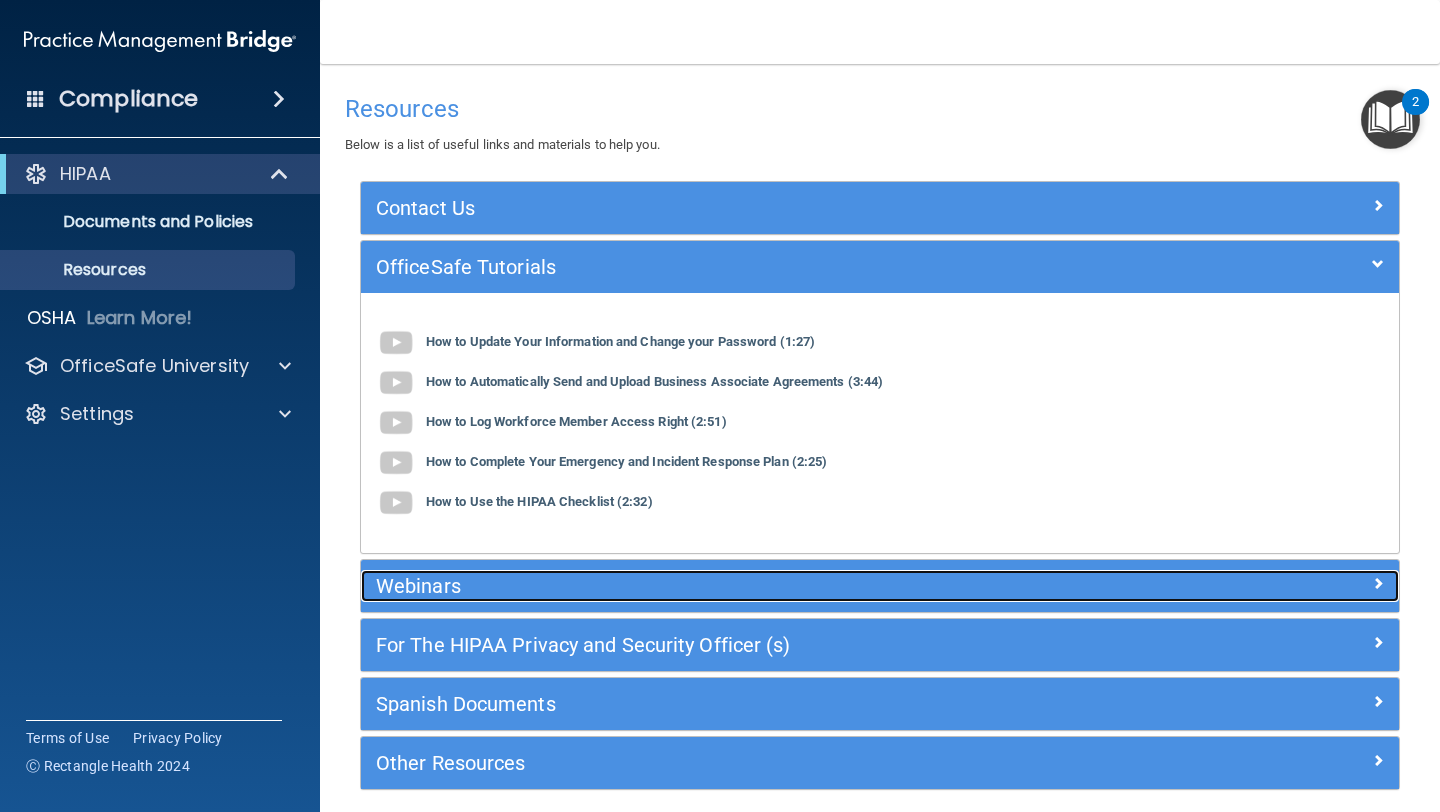 click on "Webinars" at bounding box center [750, 586] 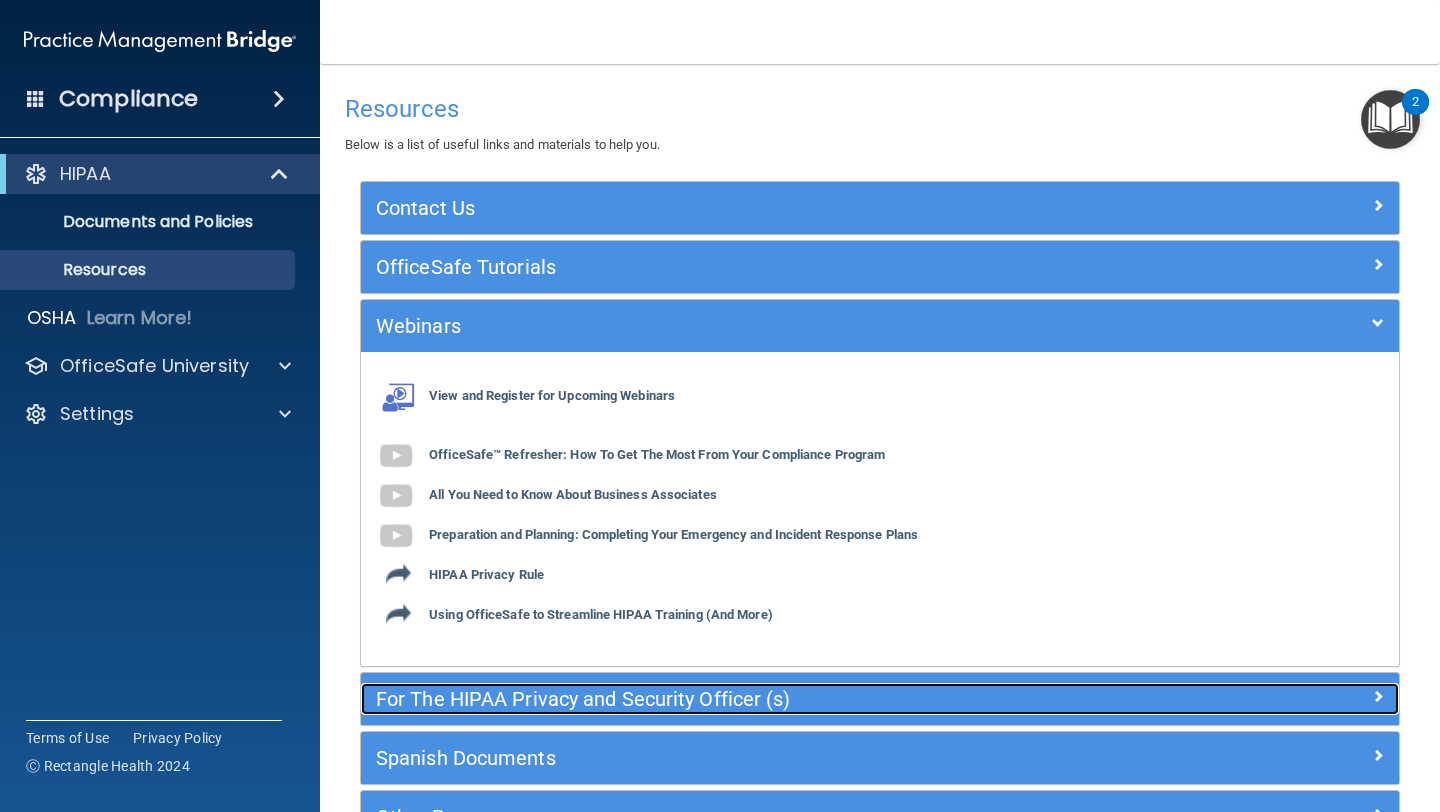 click on "For The HIPAA Privacy and Security Officer (s)" at bounding box center (750, 699) 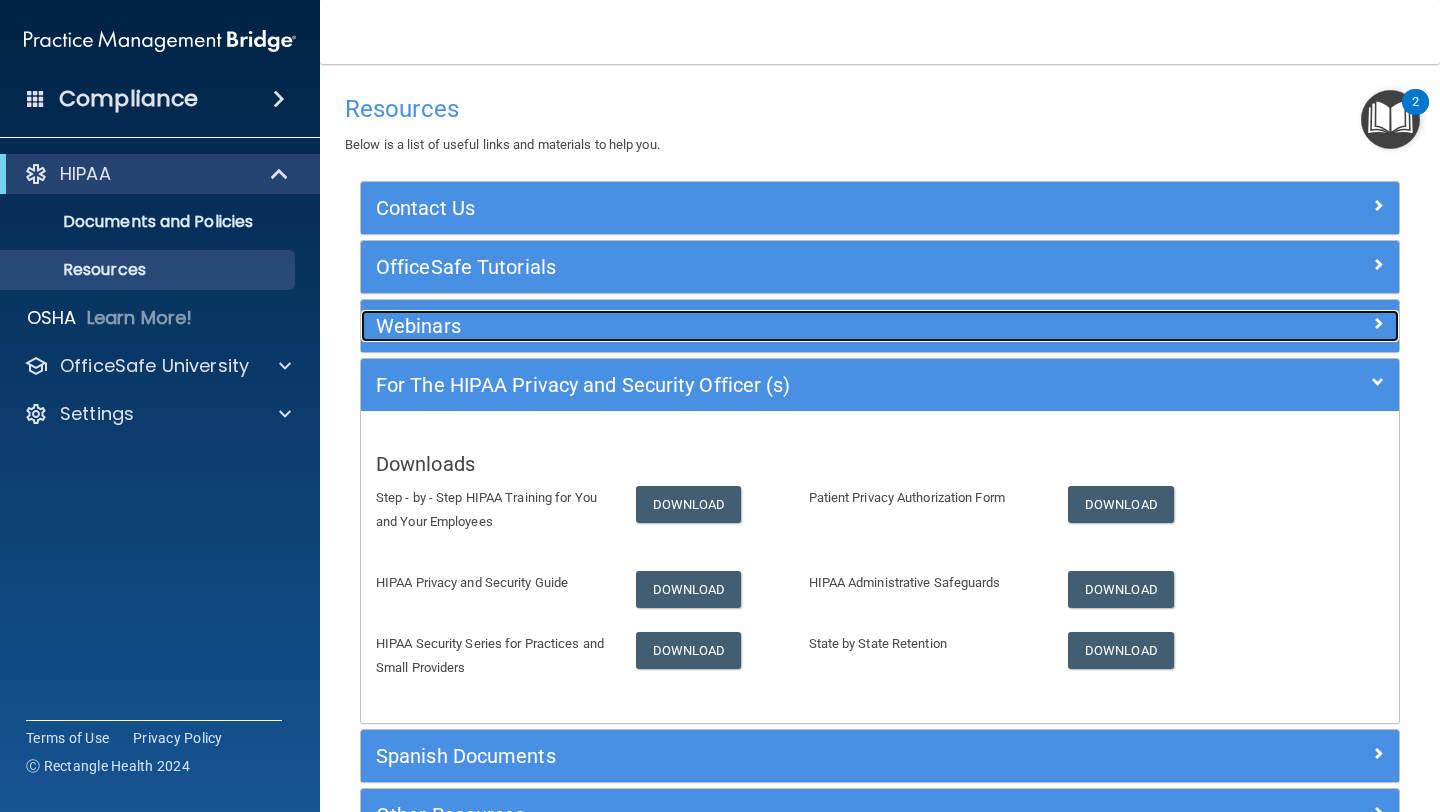 click on "Webinars" at bounding box center [750, 326] 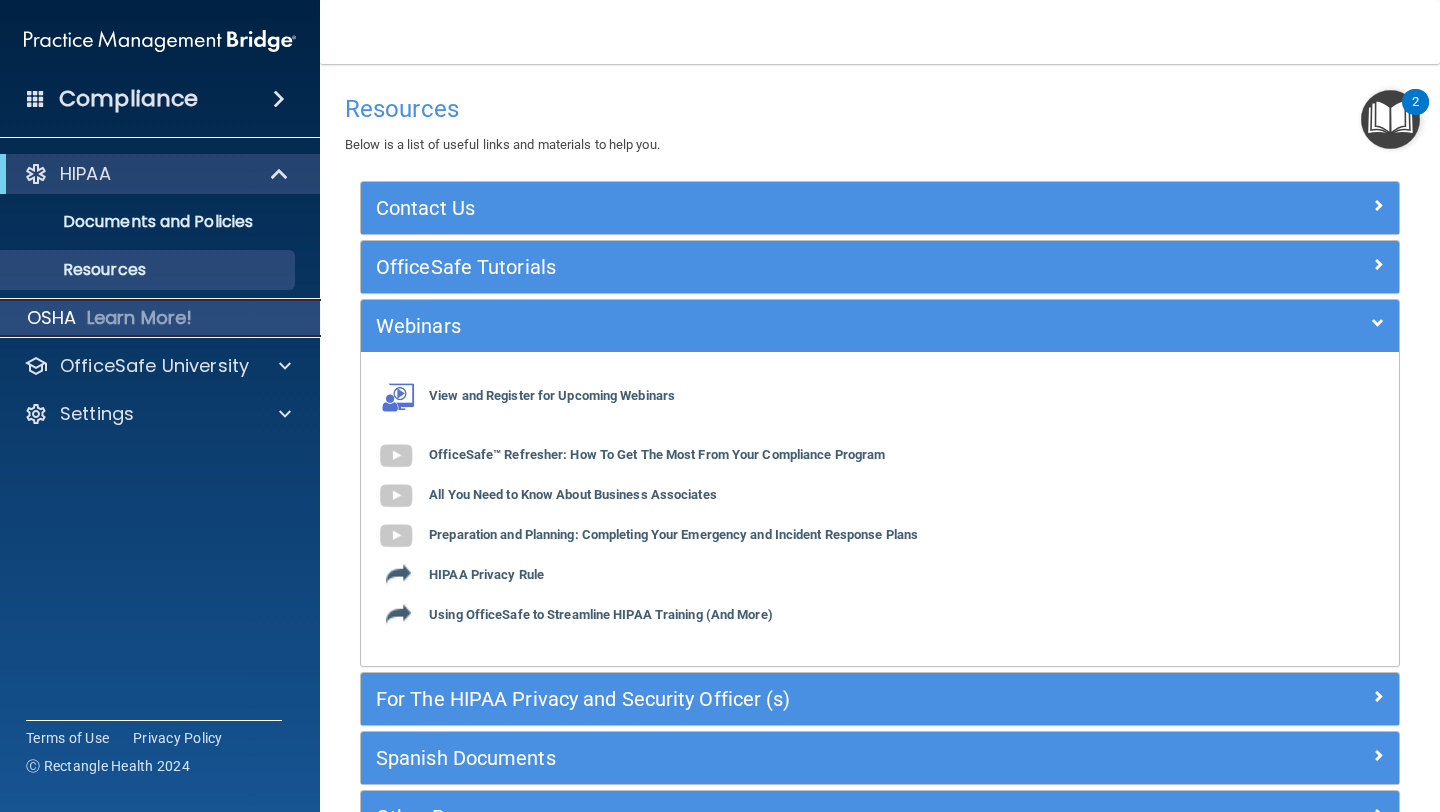 click on "Learn More!" at bounding box center [140, 318] 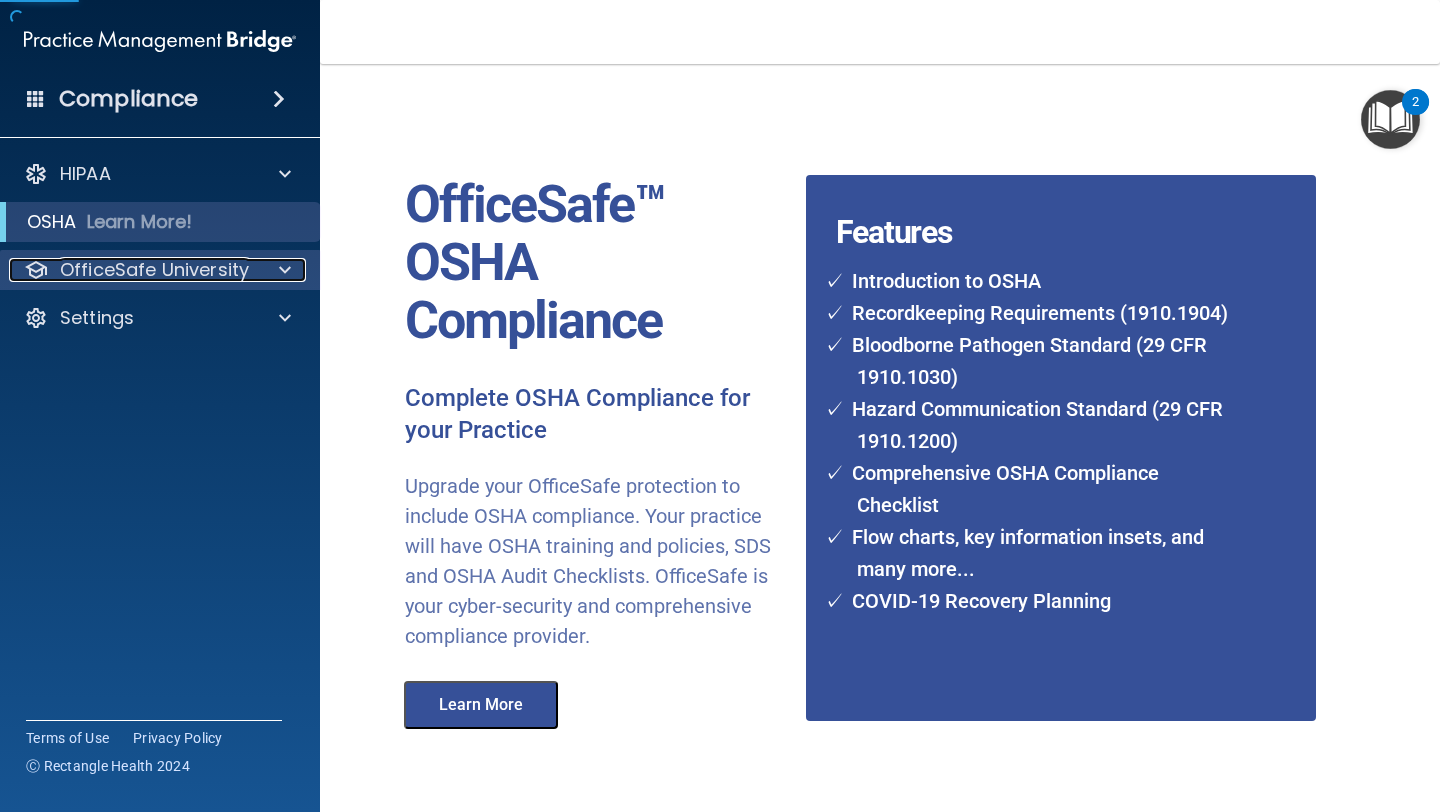 click at bounding box center (282, 270) 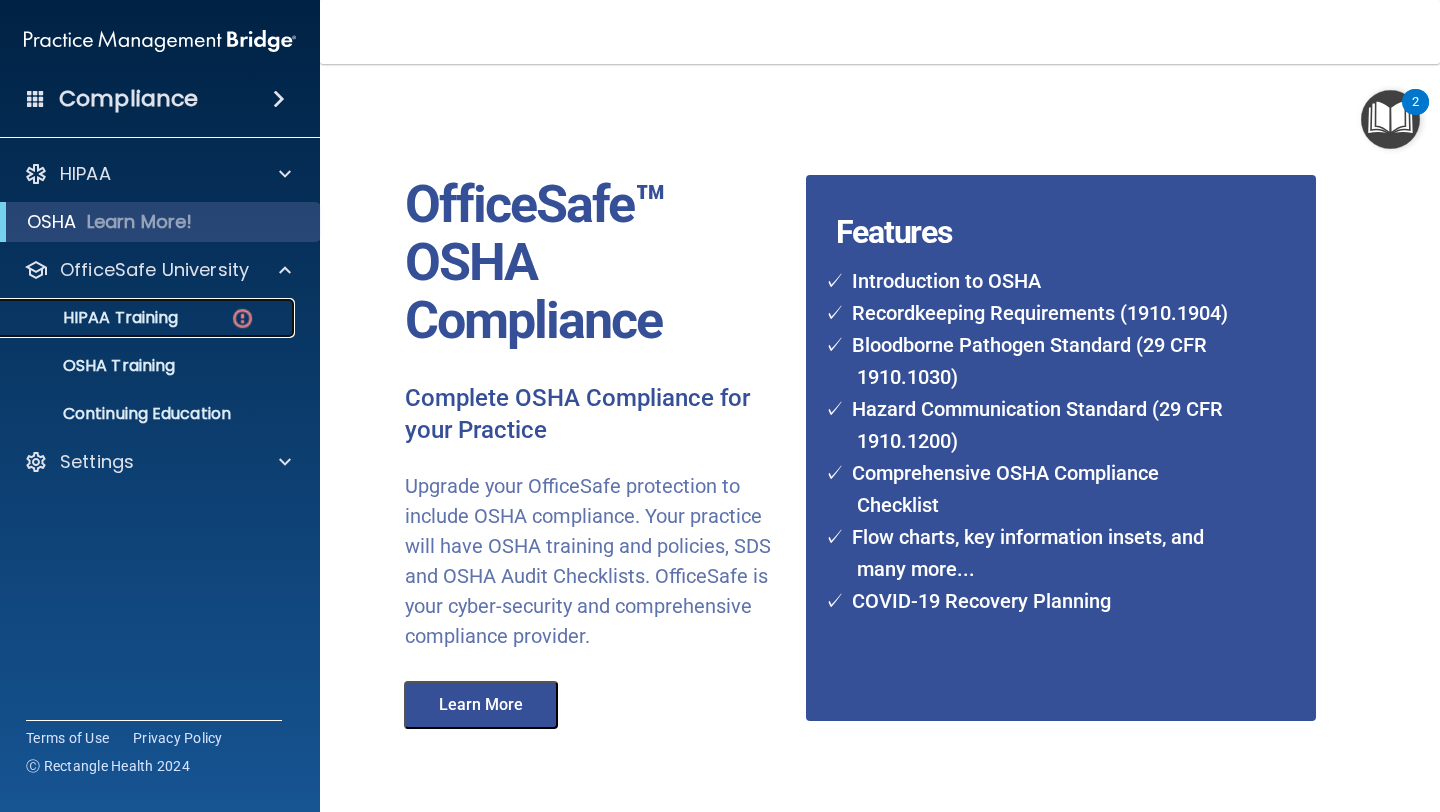click on "HIPAA Training" at bounding box center [95, 318] 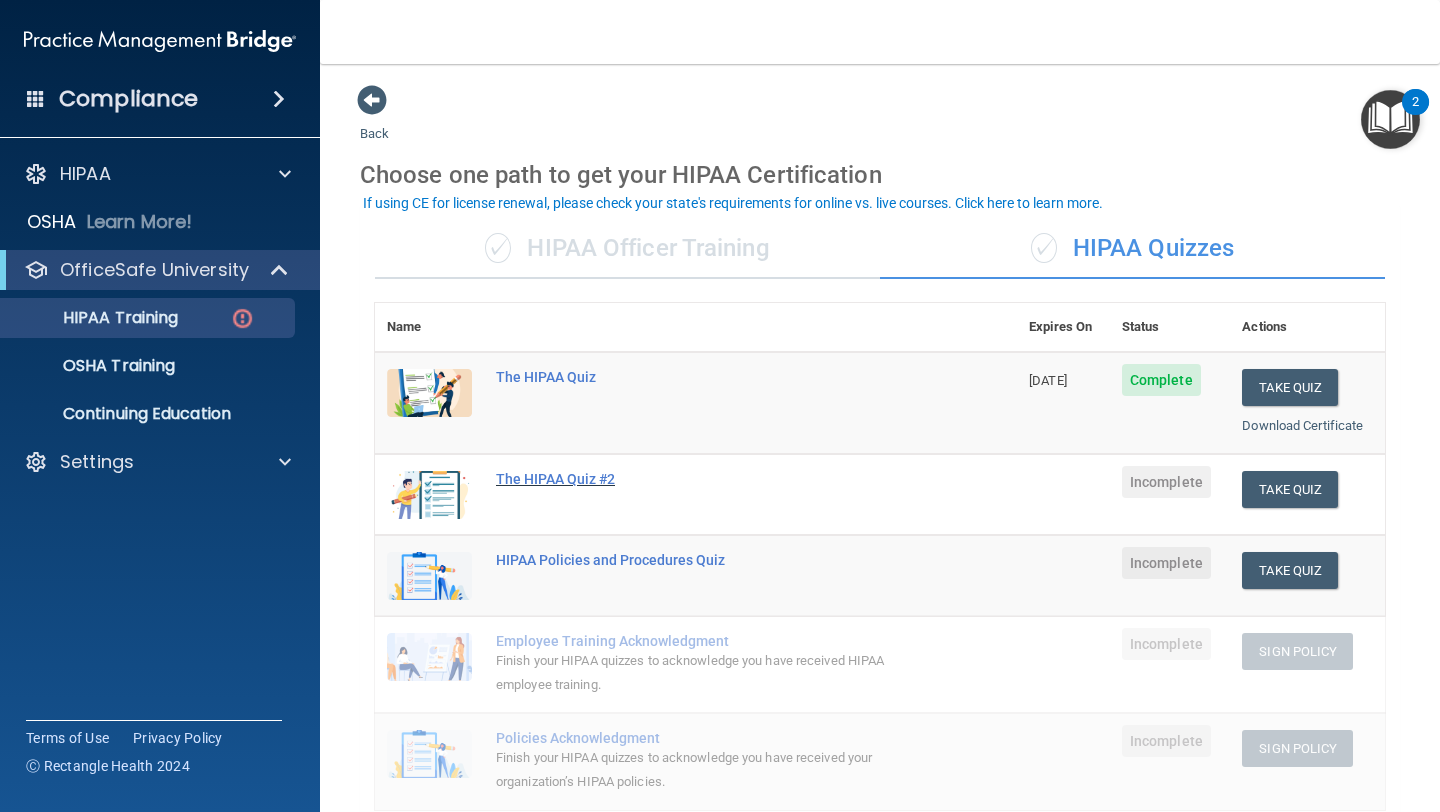 click on "The HIPAA Quiz #2" at bounding box center [706, 479] 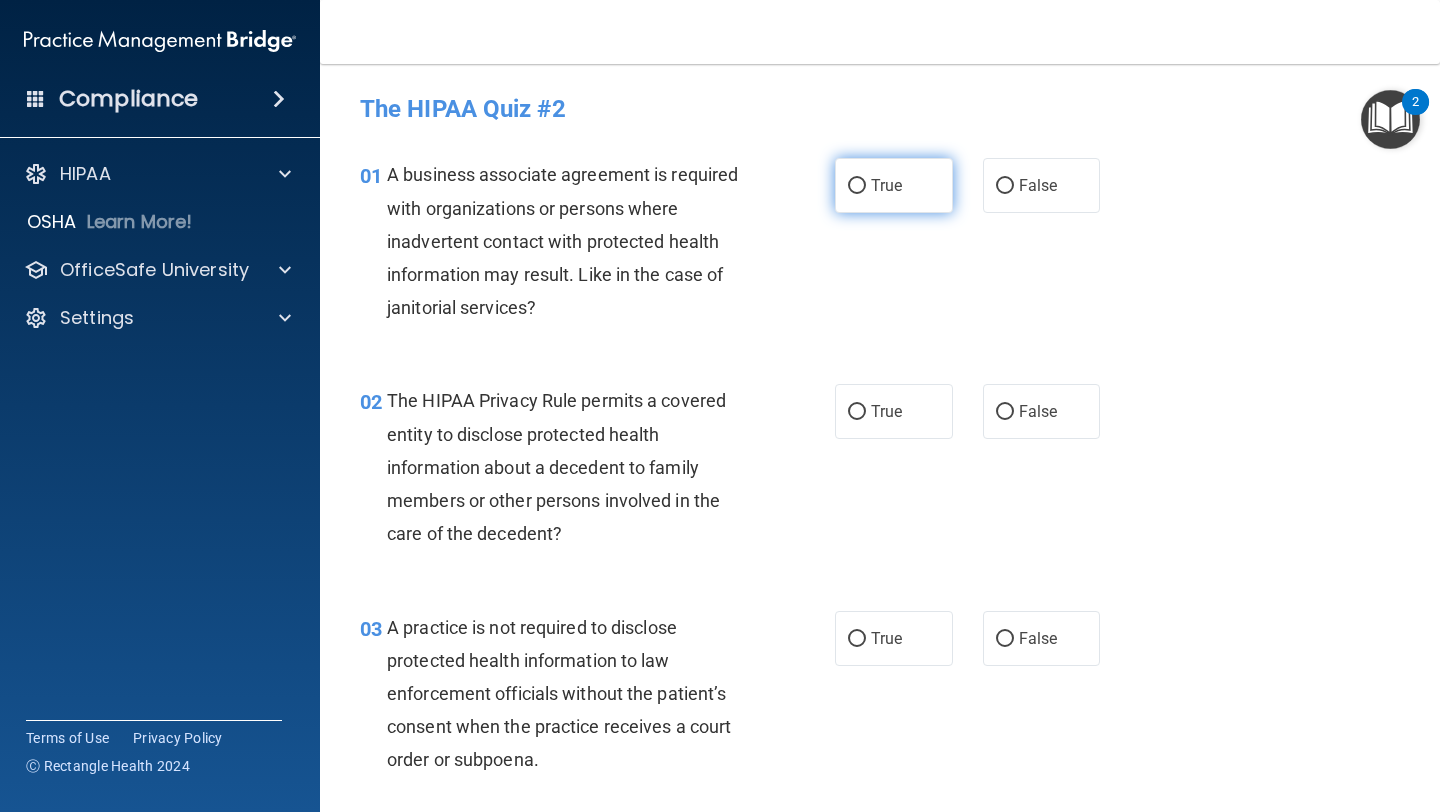 click on "True" at bounding box center (894, 185) 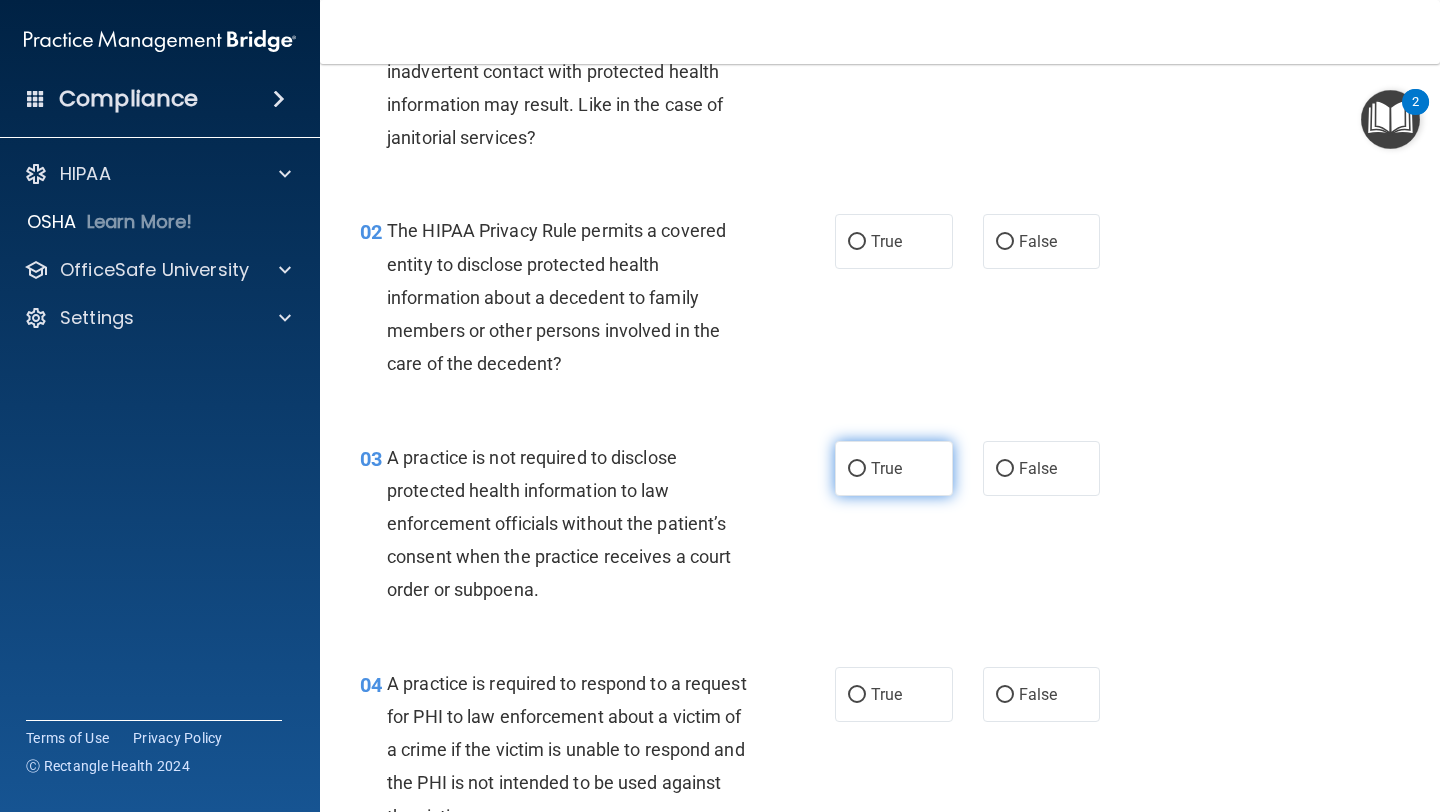 scroll, scrollTop: 170, scrollLeft: 0, axis: vertical 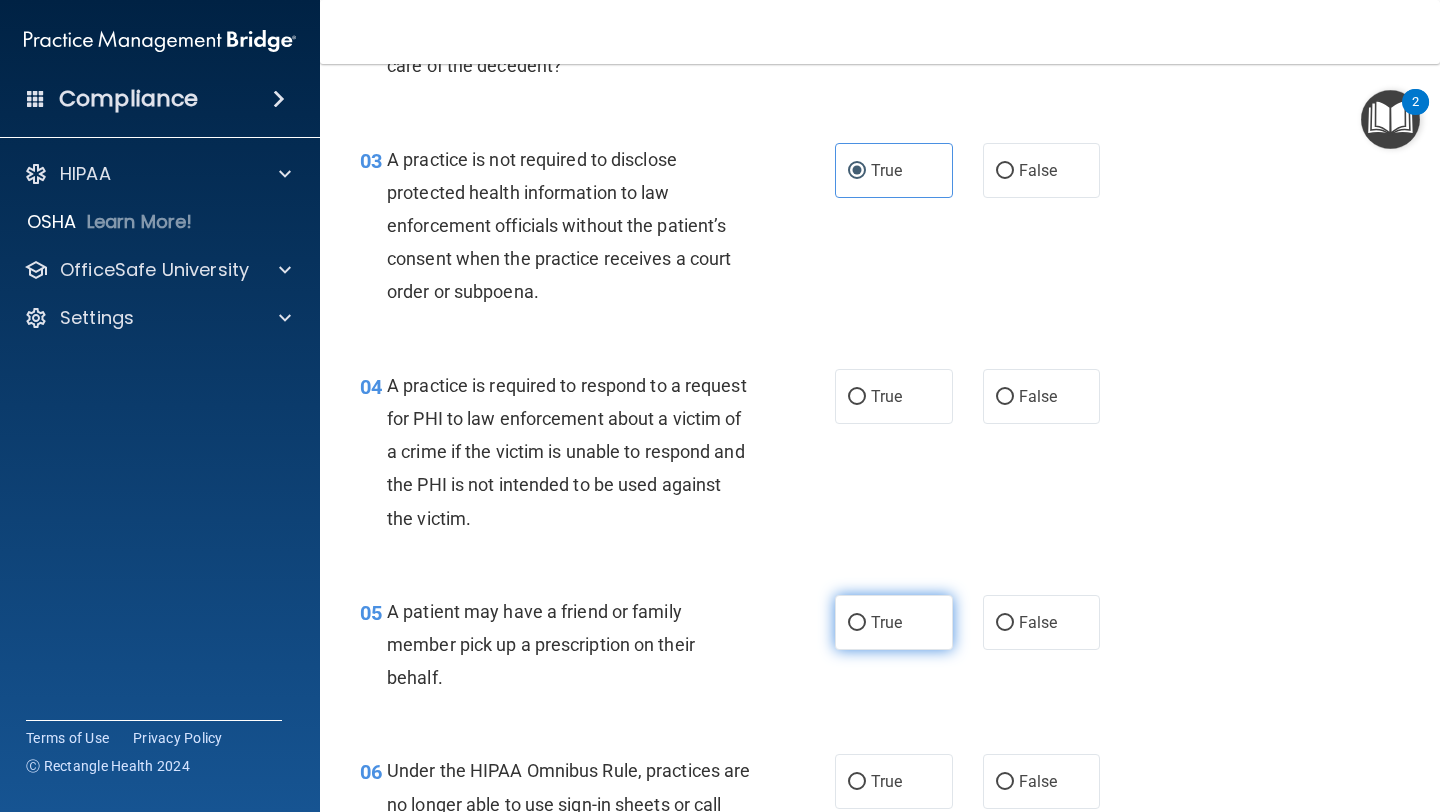 click on "True" at bounding box center (894, 622) 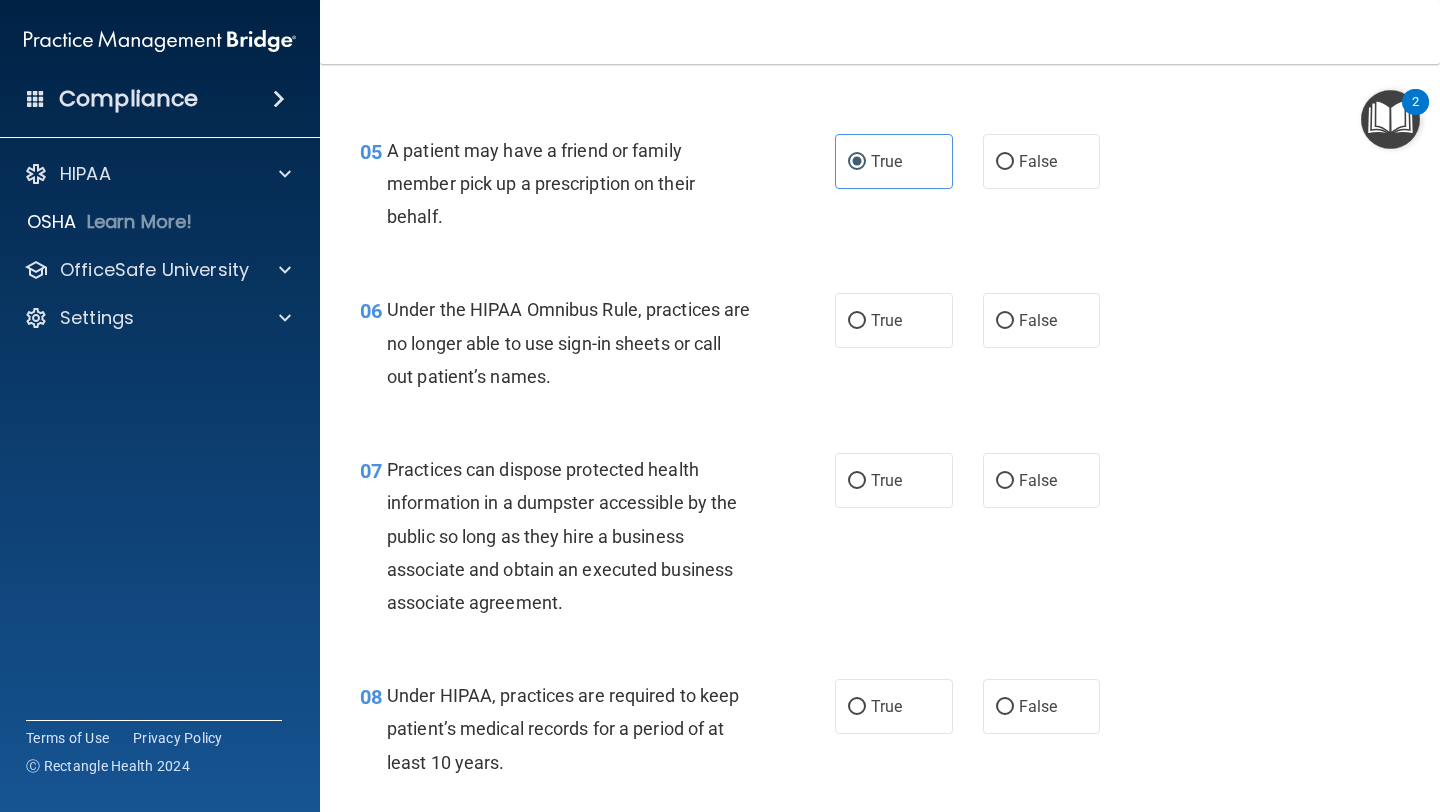 scroll, scrollTop: 907, scrollLeft: 0, axis: vertical 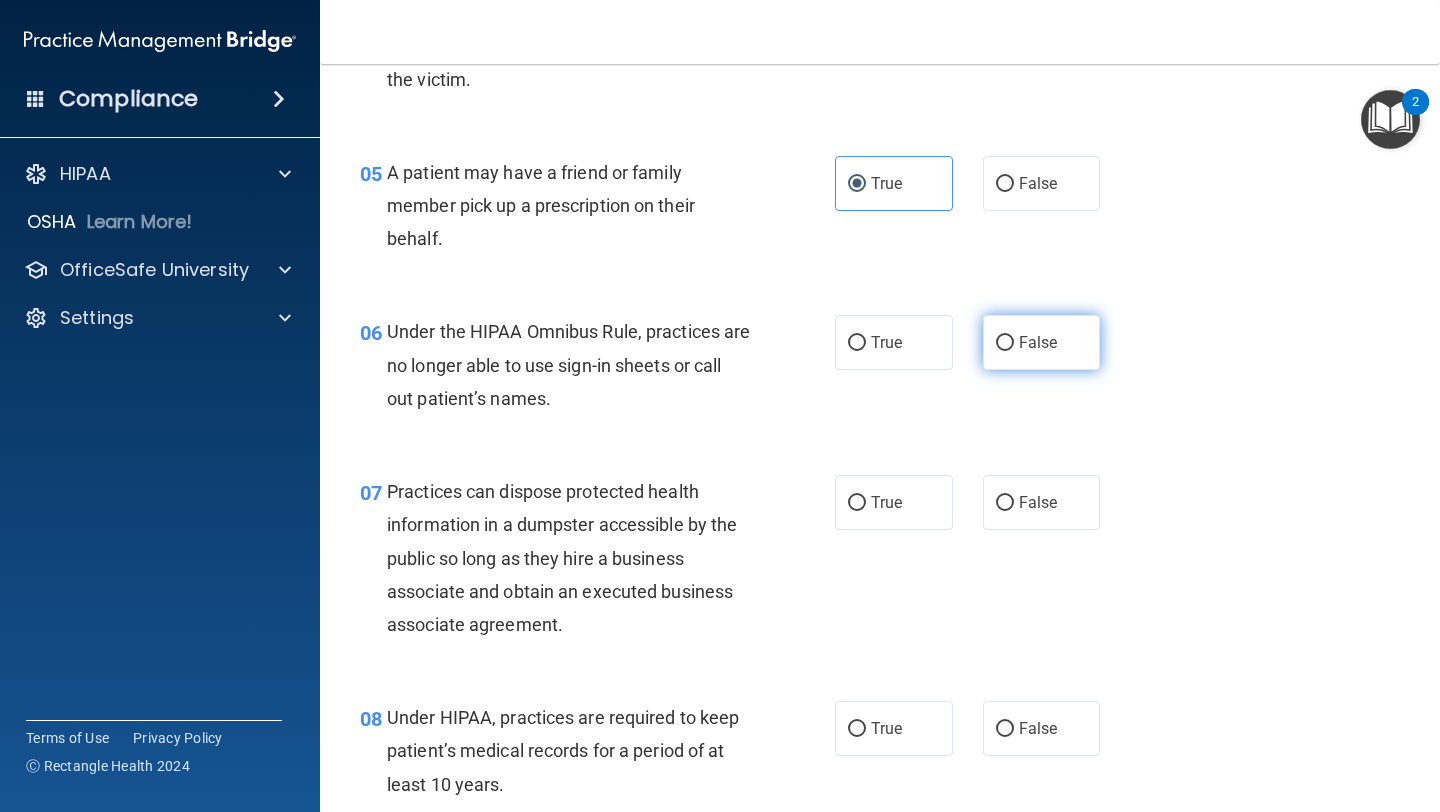 click on "False" at bounding box center (1042, 342) 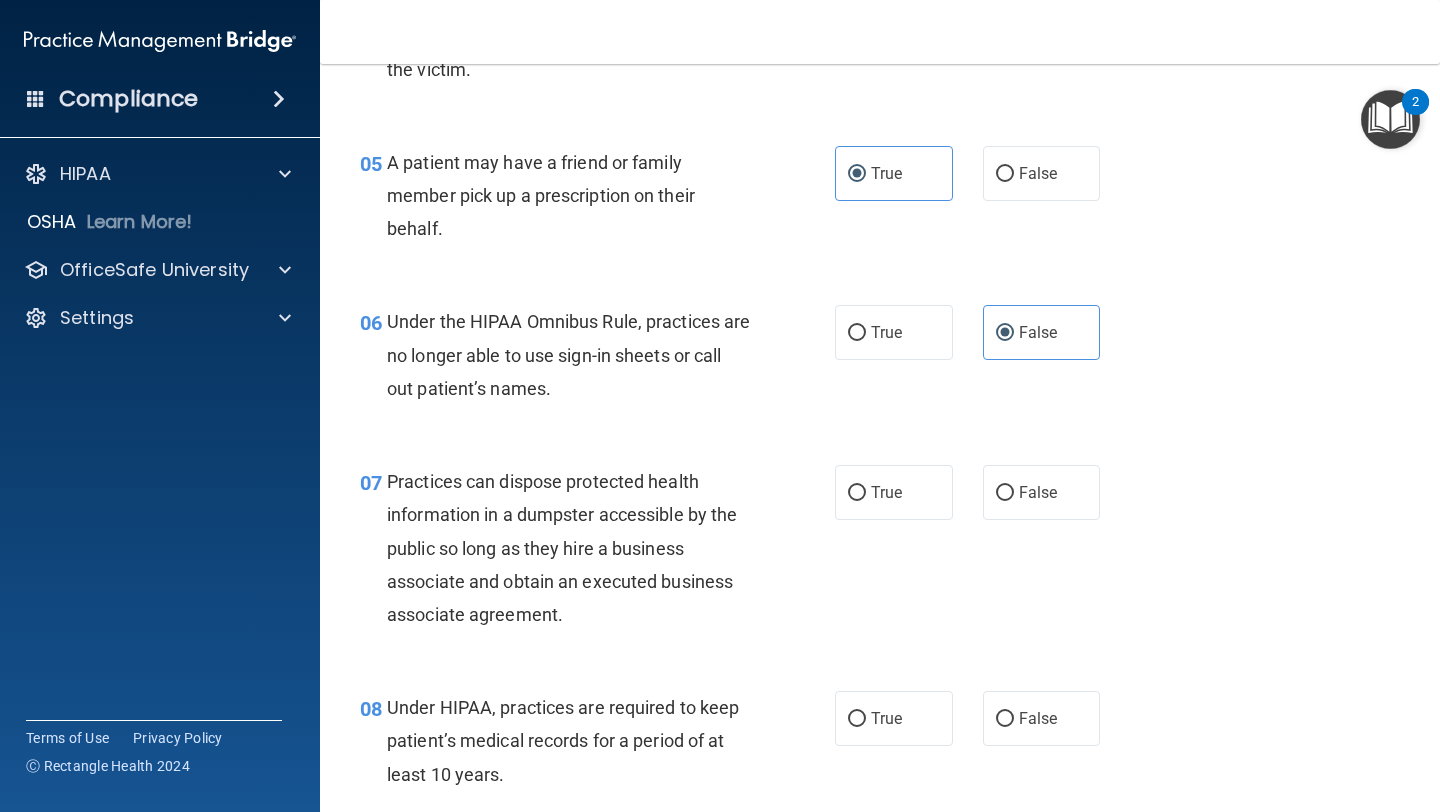 scroll, scrollTop: 1175, scrollLeft: 0, axis: vertical 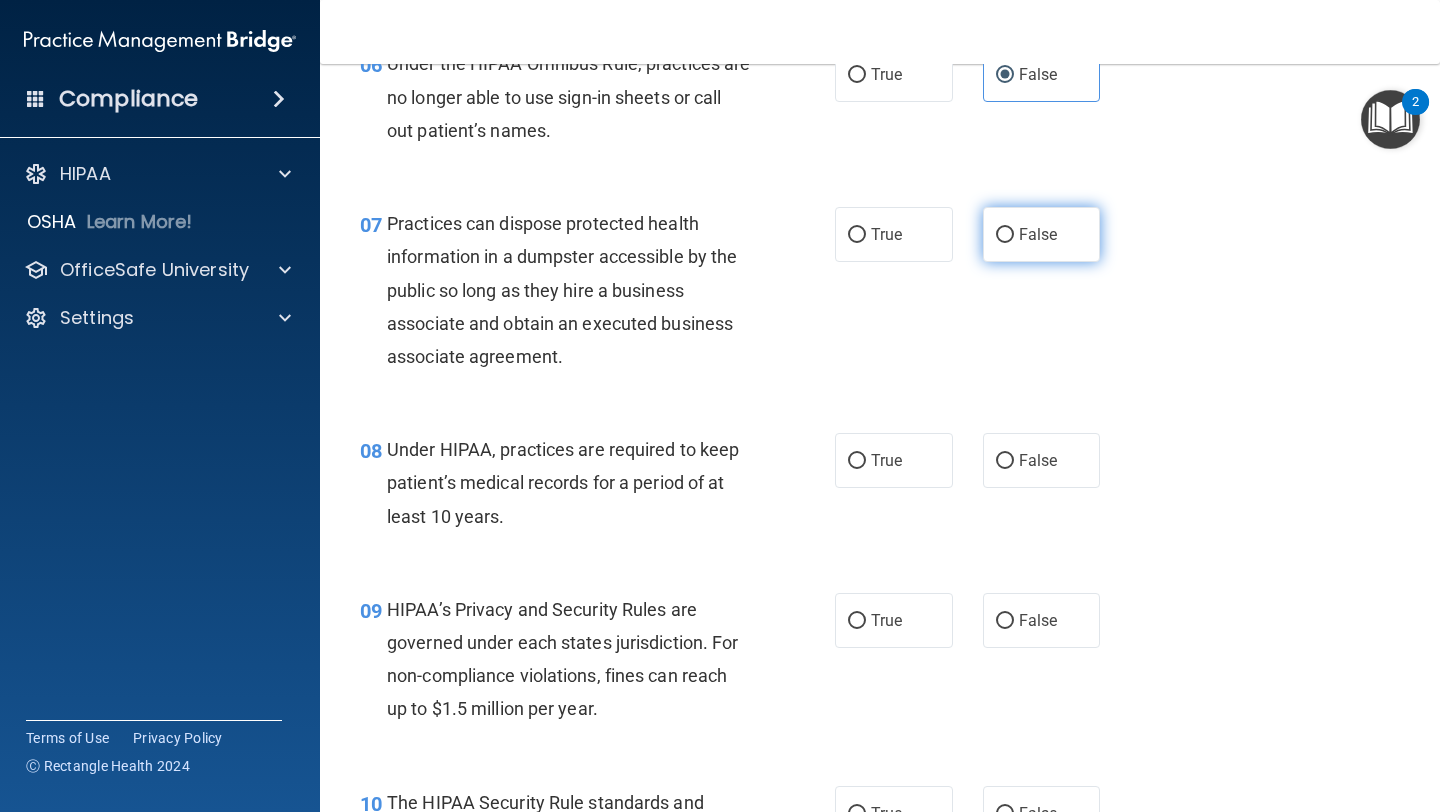 click on "False" at bounding box center (1042, 234) 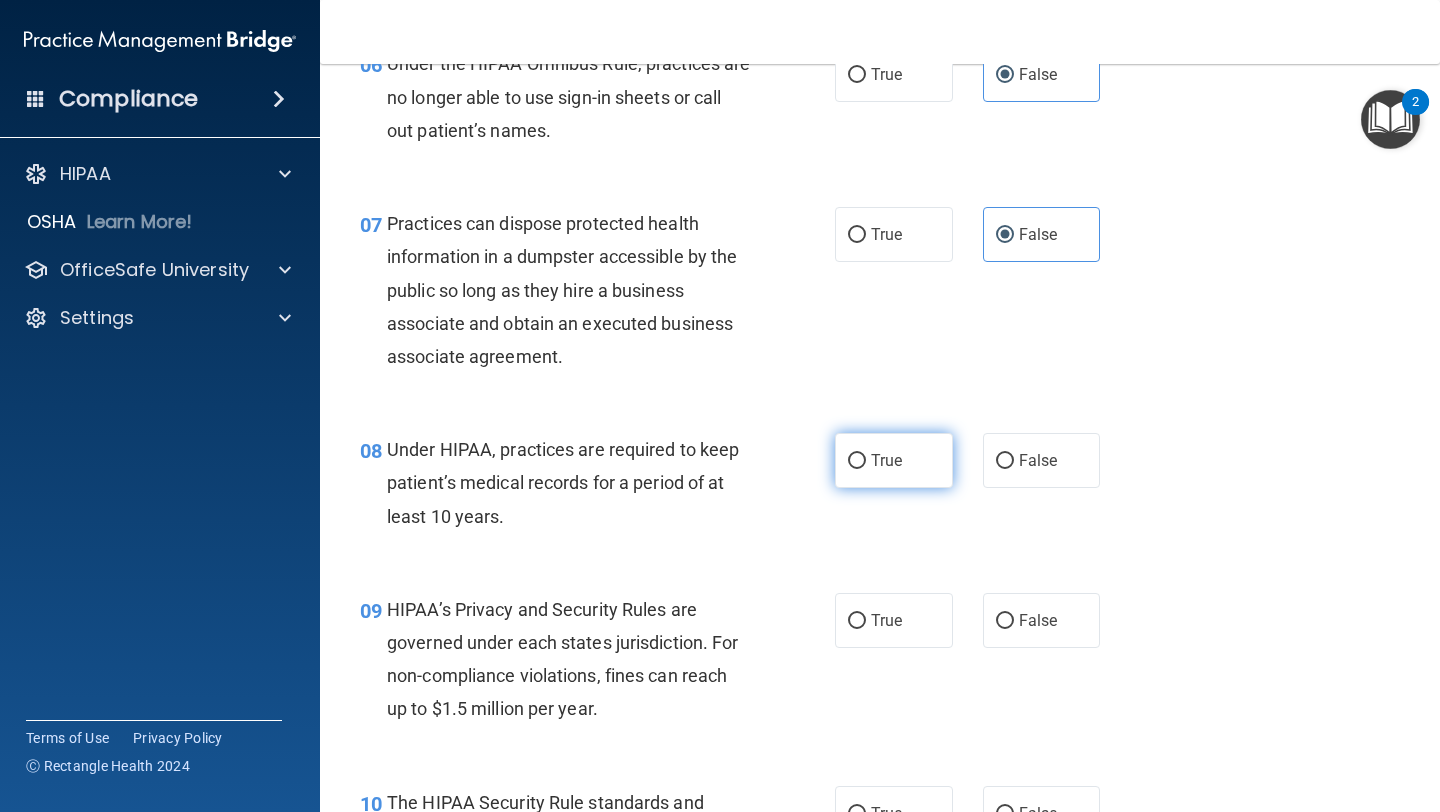 click on "True" at bounding box center (894, 460) 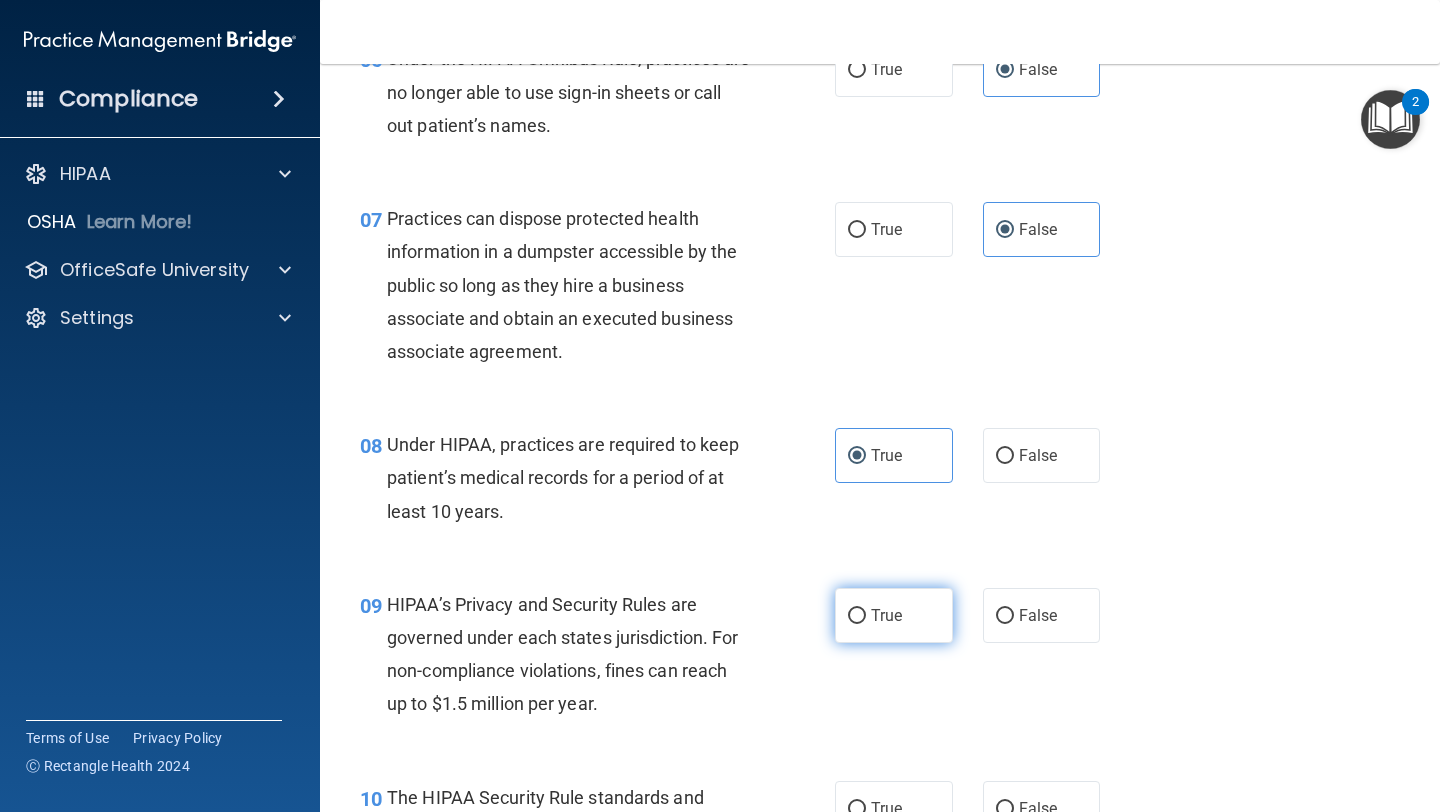 scroll, scrollTop: 1183, scrollLeft: 0, axis: vertical 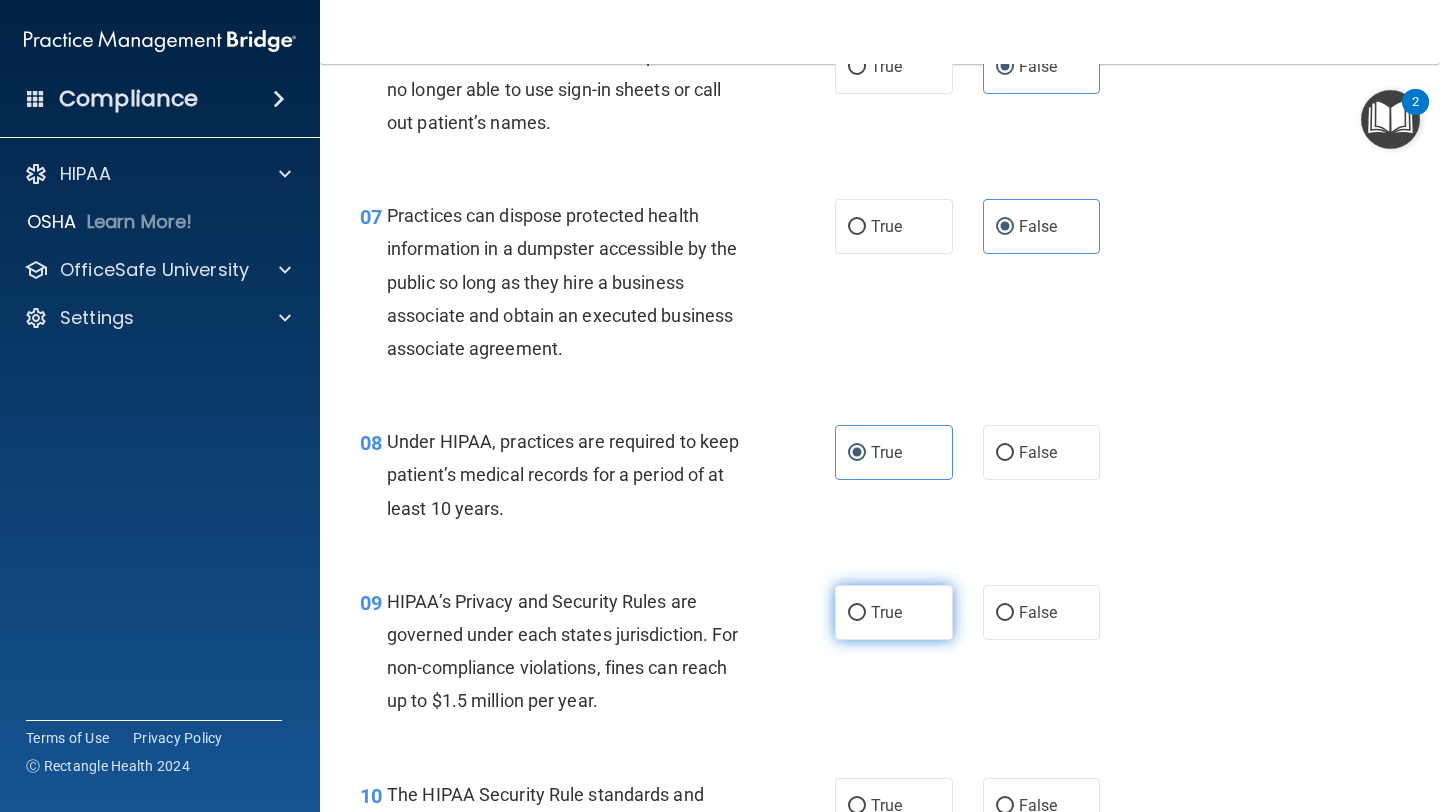 click on "True" at bounding box center (894, 612) 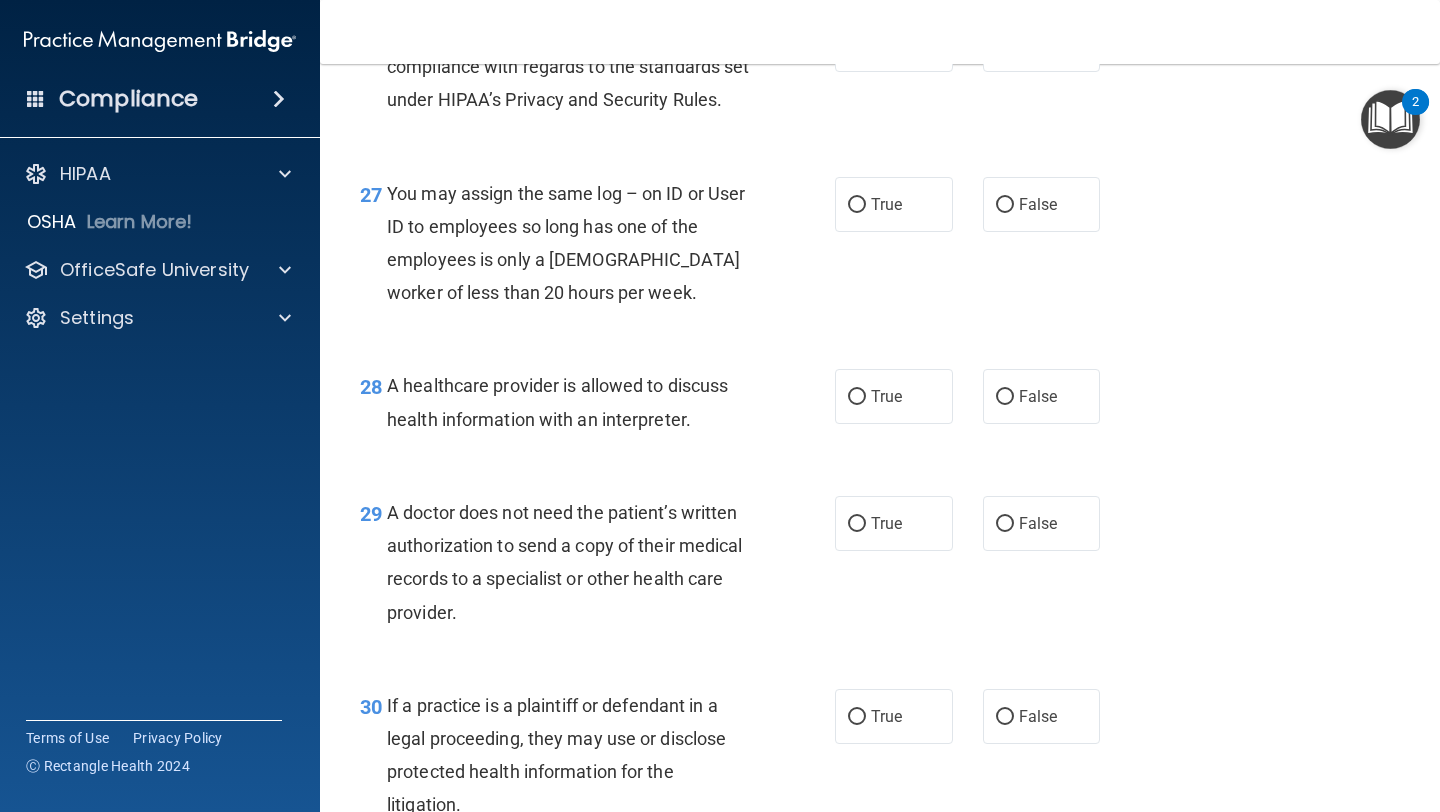 scroll, scrollTop: 5040, scrollLeft: 0, axis: vertical 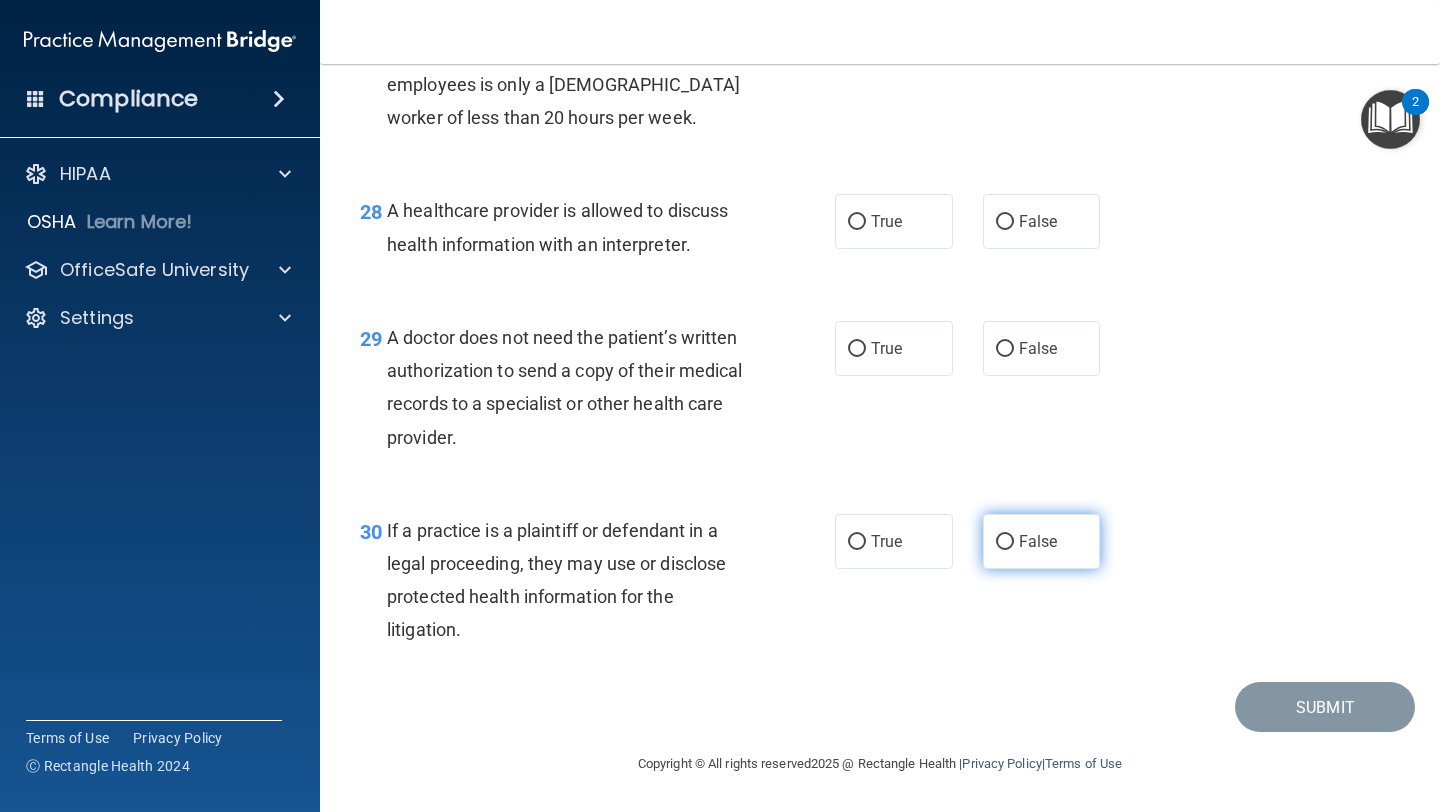 click on "False" at bounding box center (1038, 541) 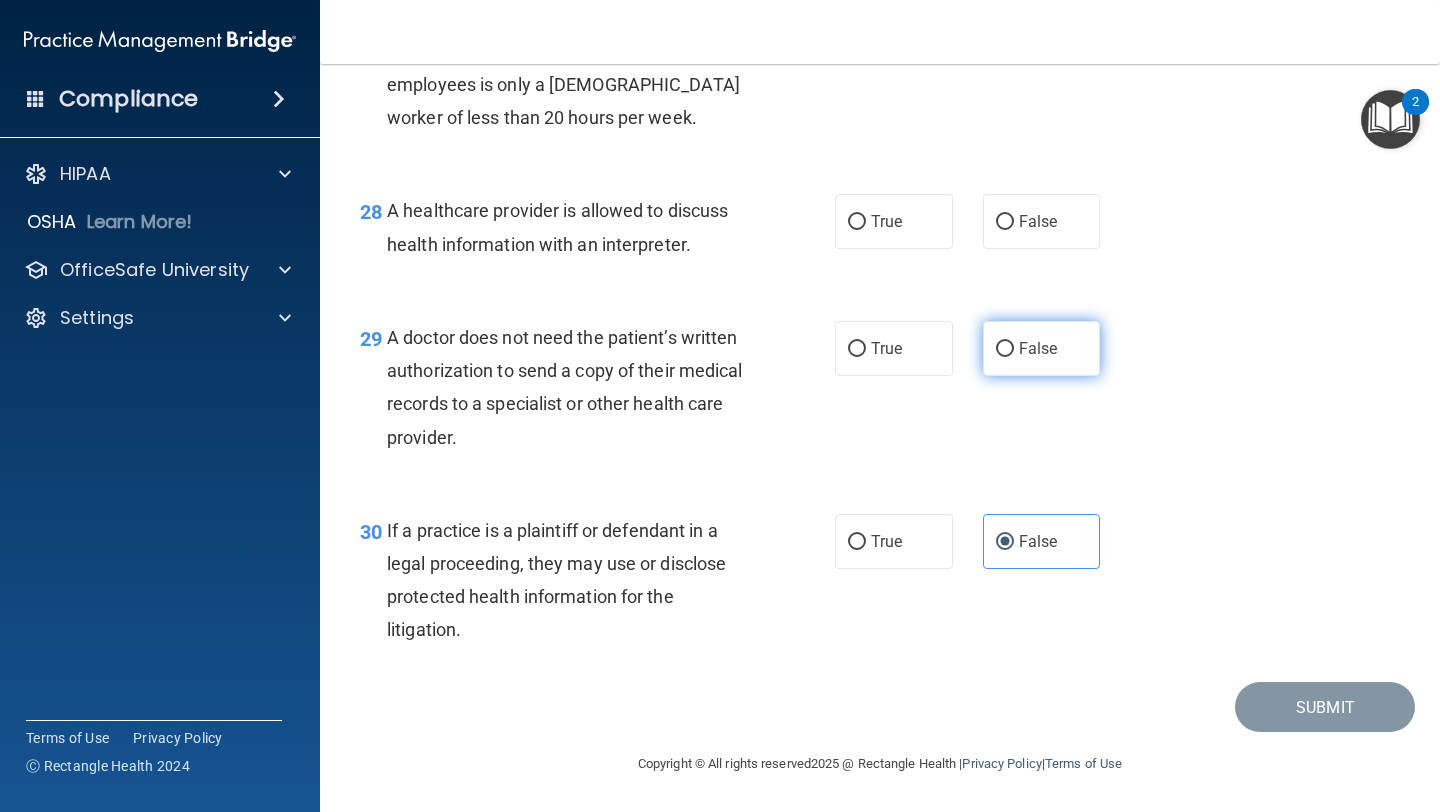 click on "False" at bounding box center (1042, 348) 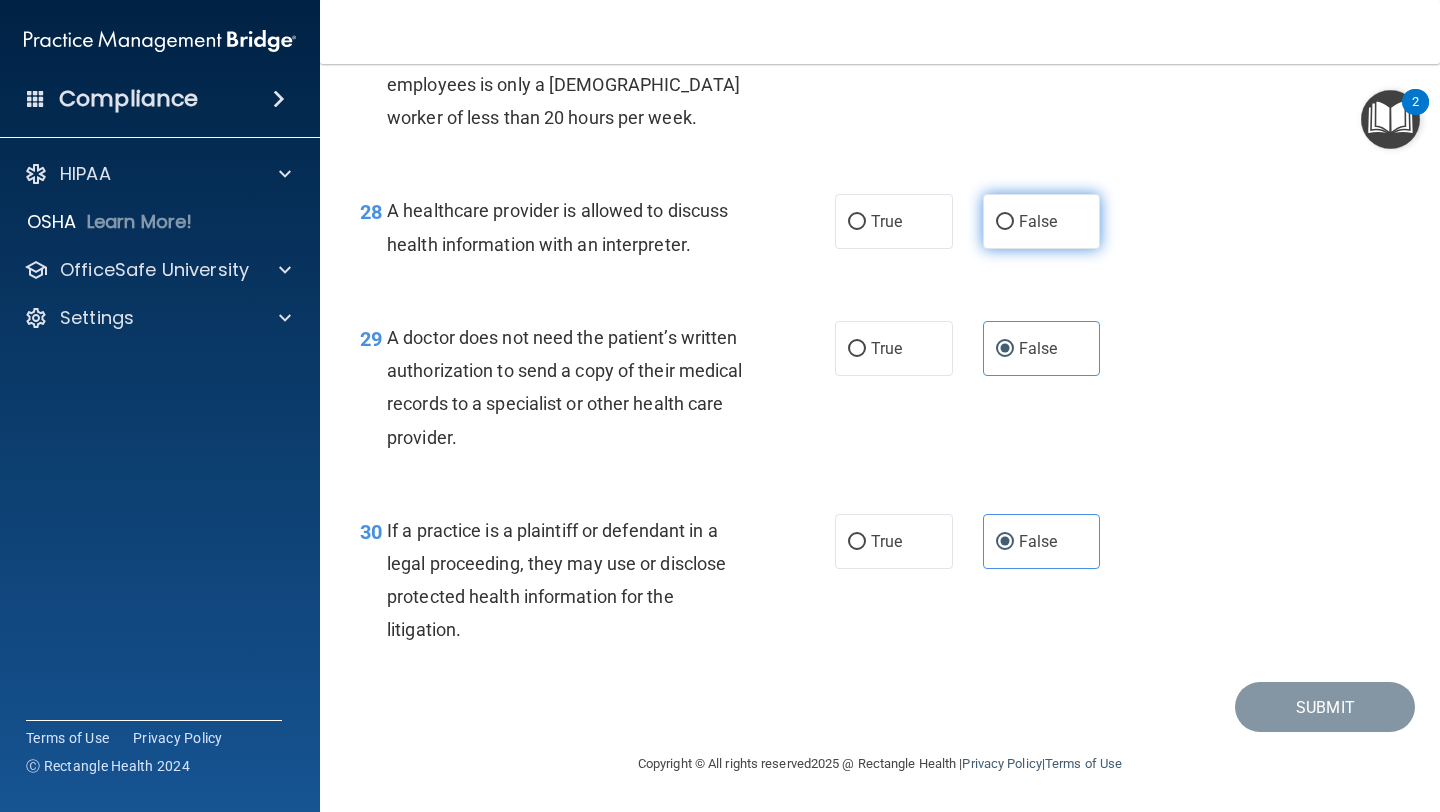 click on "False" at bounding box center (1042, 221) 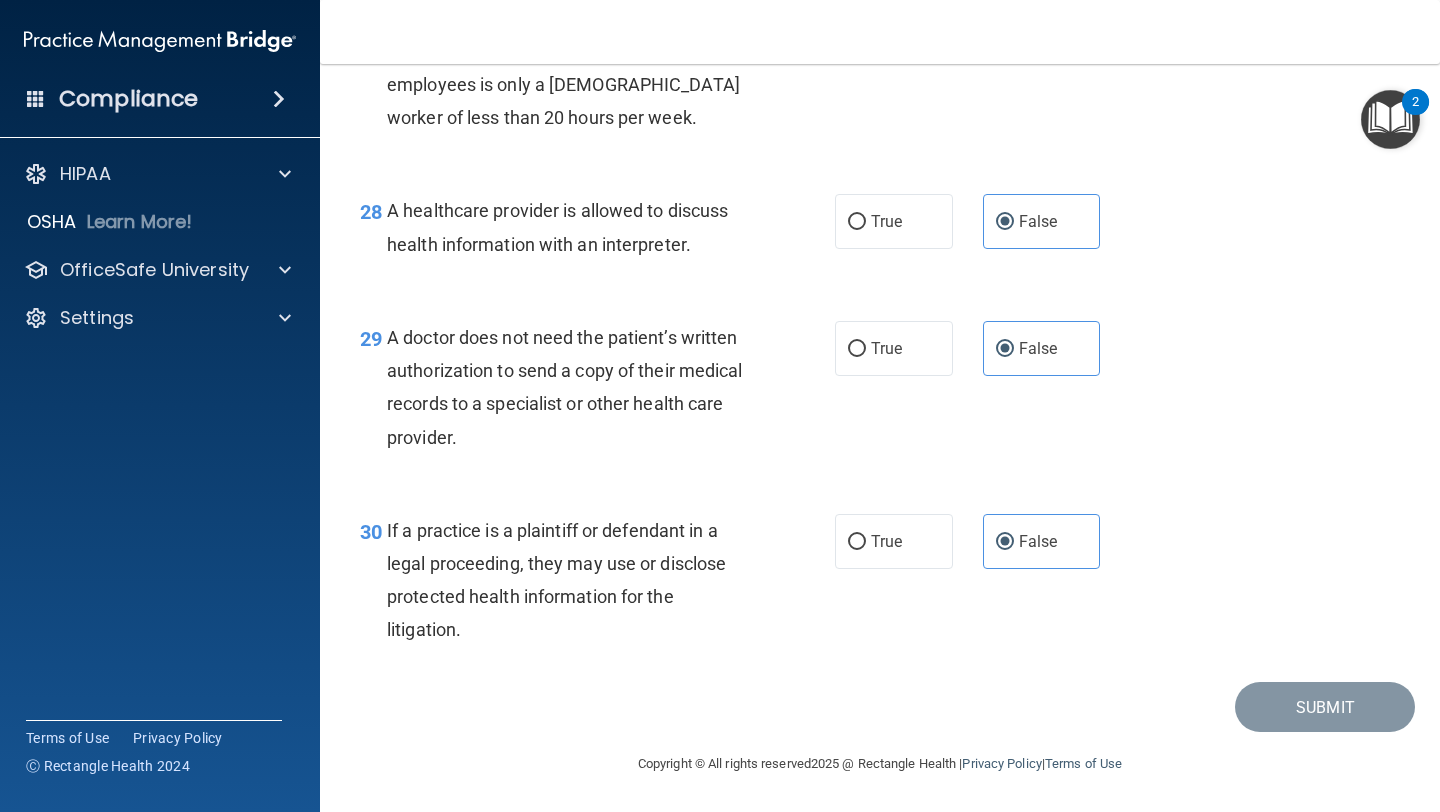 click on "28       A healthcare provider is allowed to discuss health information with an interpreter.                 True           False" at bounding box center [880, 232] 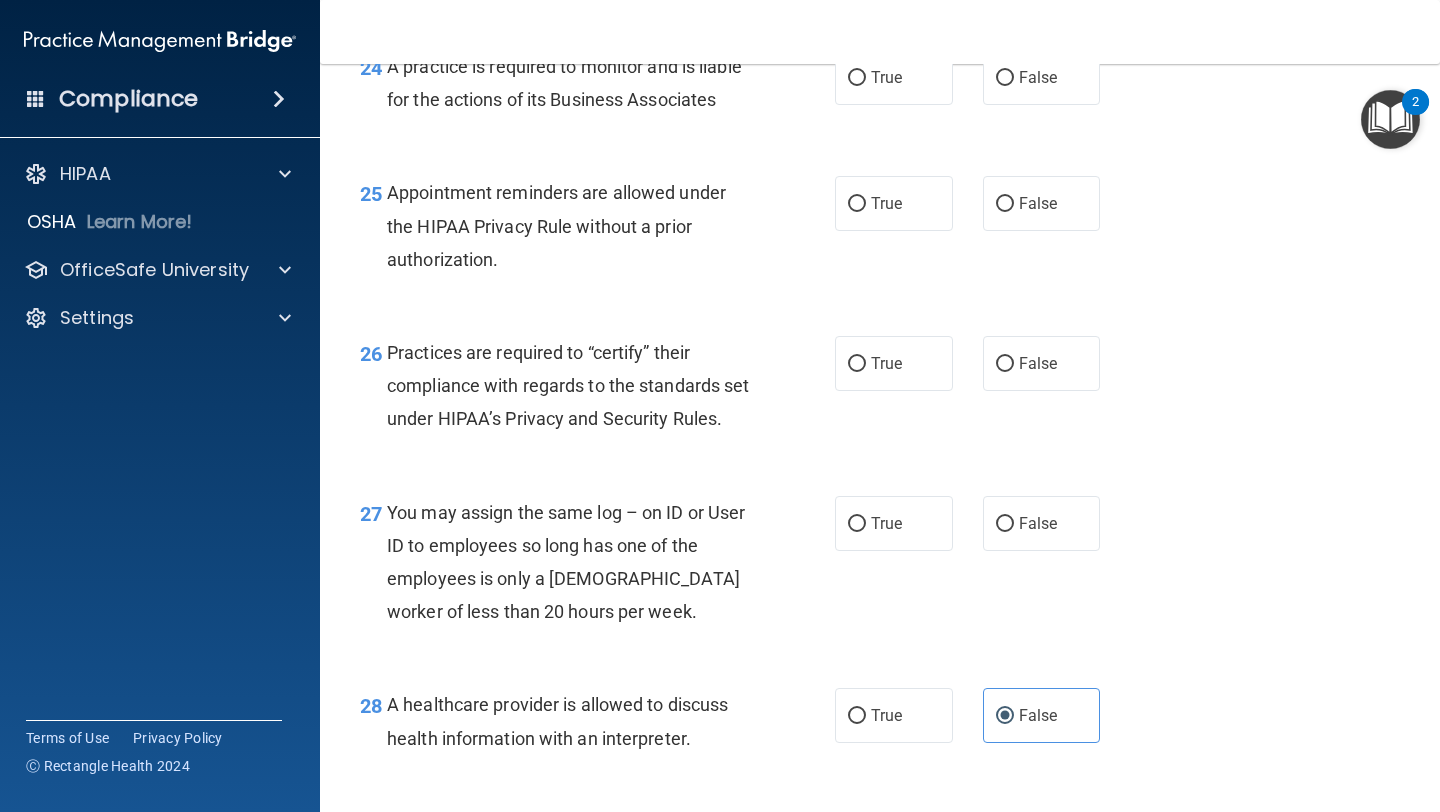 scroll, scrollTop: 4434, scrollLeft: 0, axis: vertical 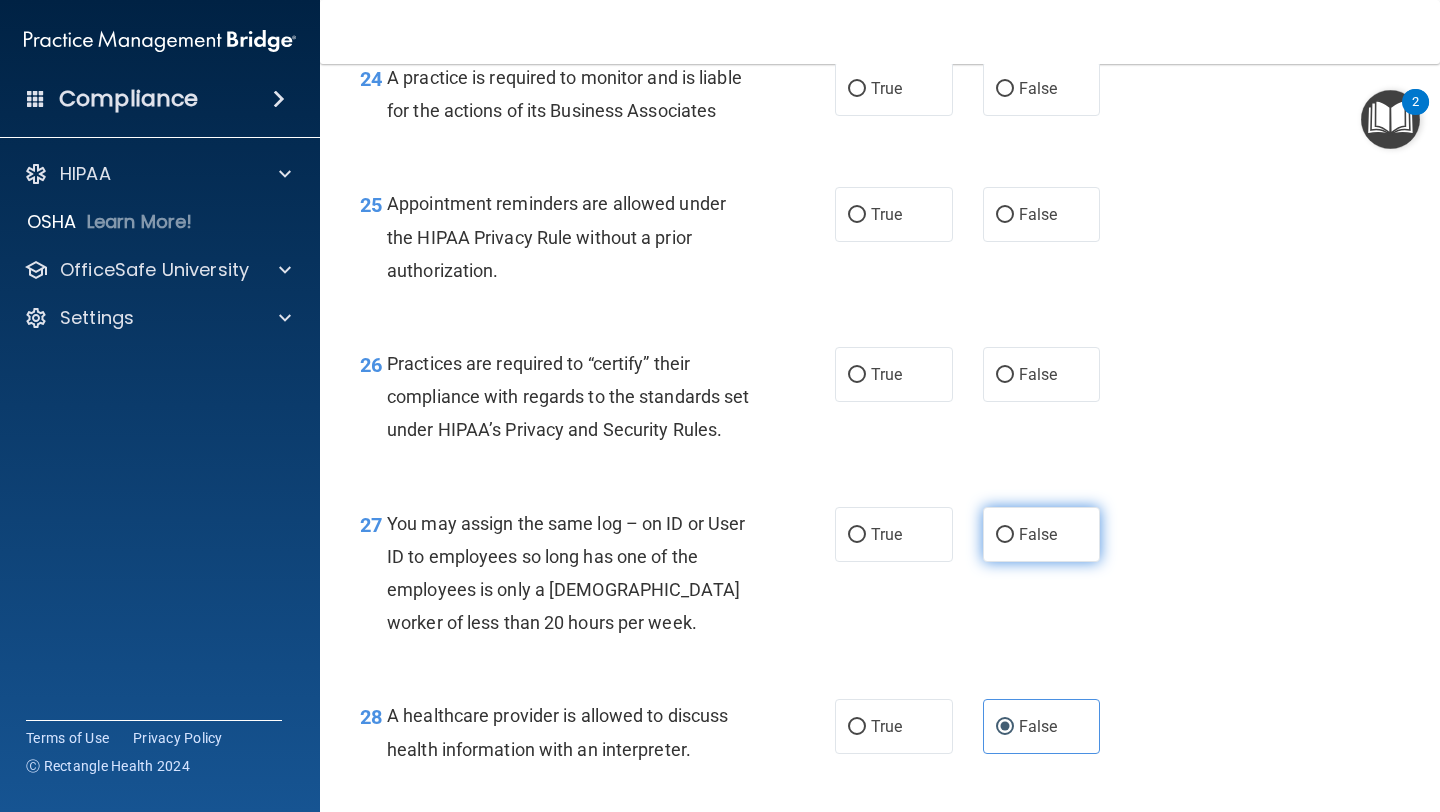 click on "False" at bounding box center (1038, 534) 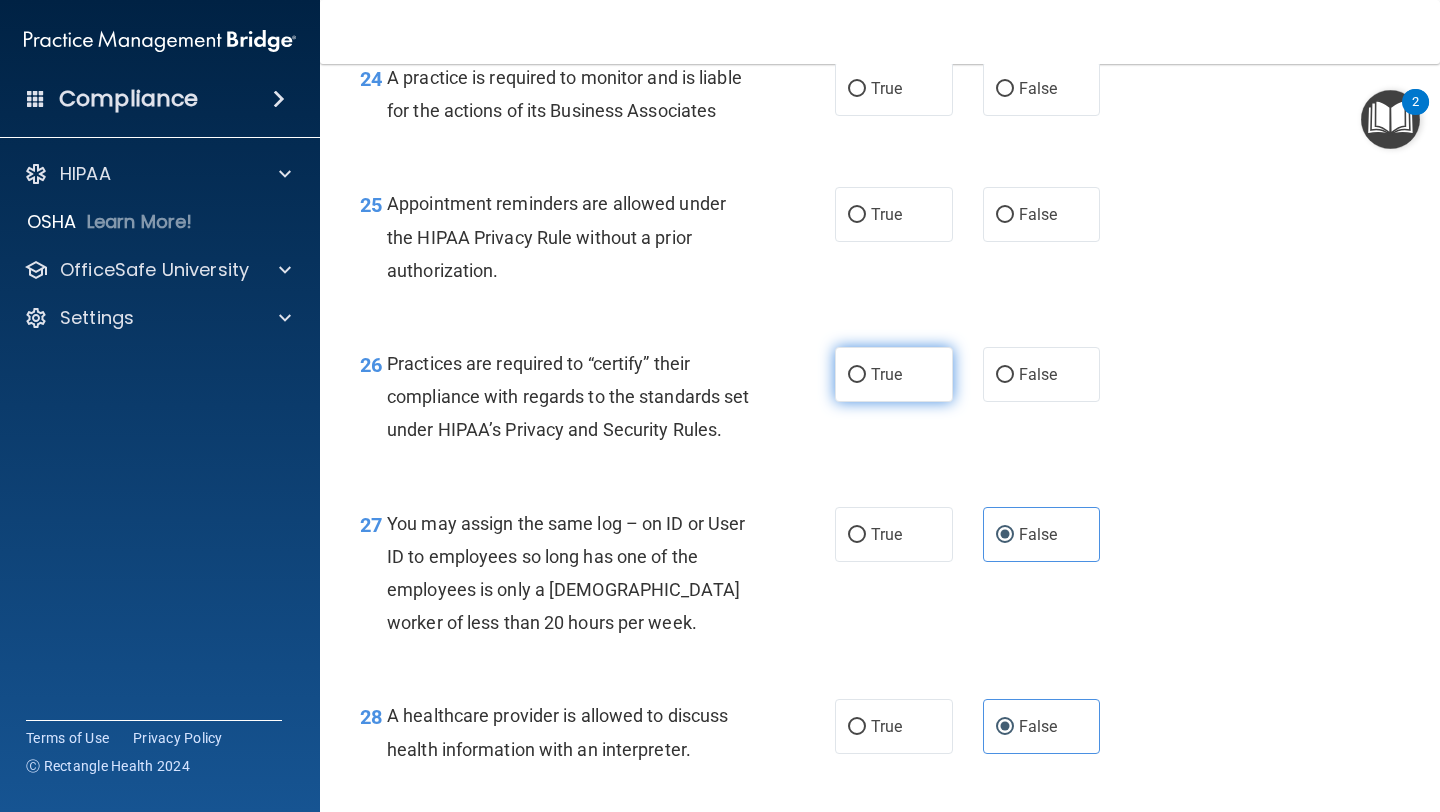 click on "True" at bounding box center (894, 374) 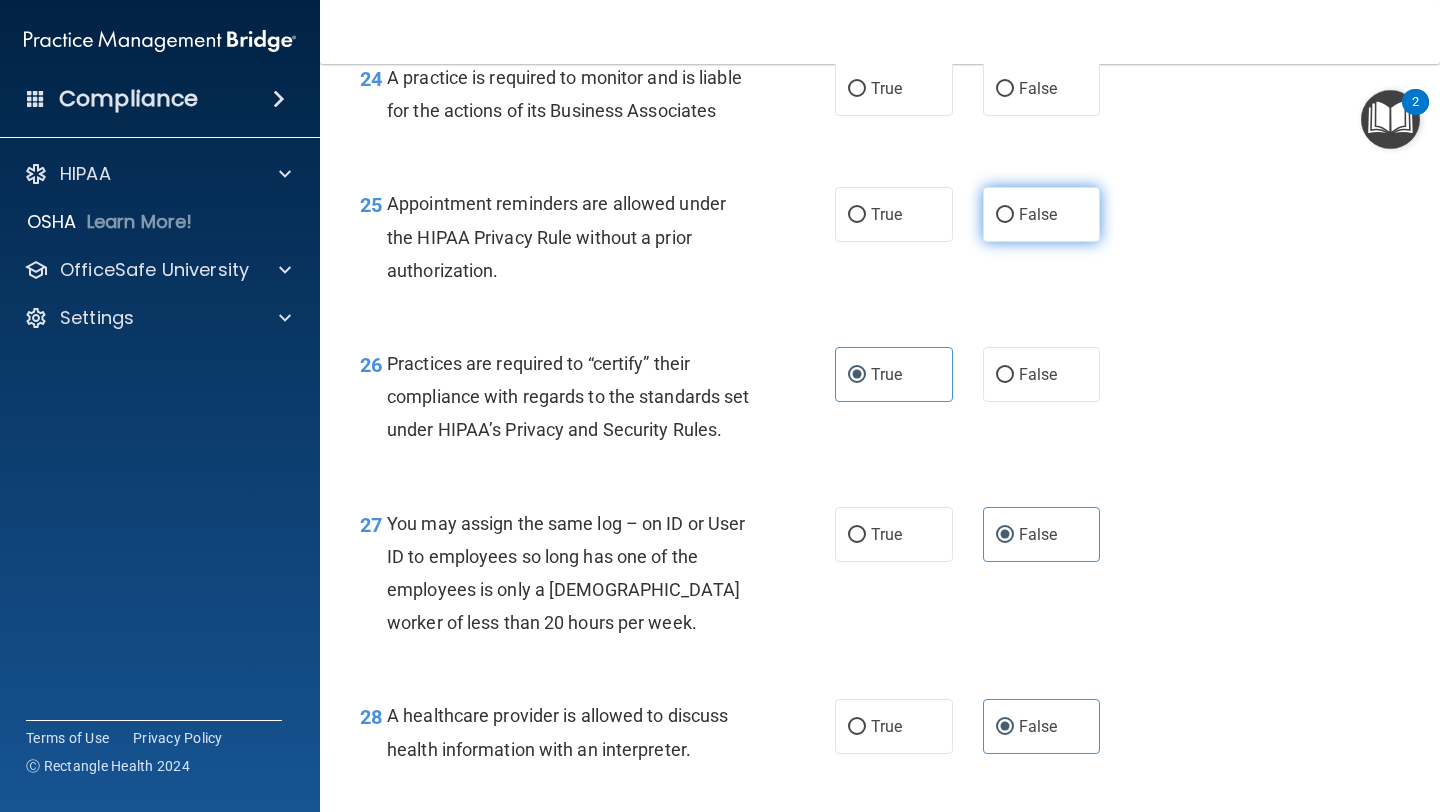 click on "False" at bounding box center (1038, 214) 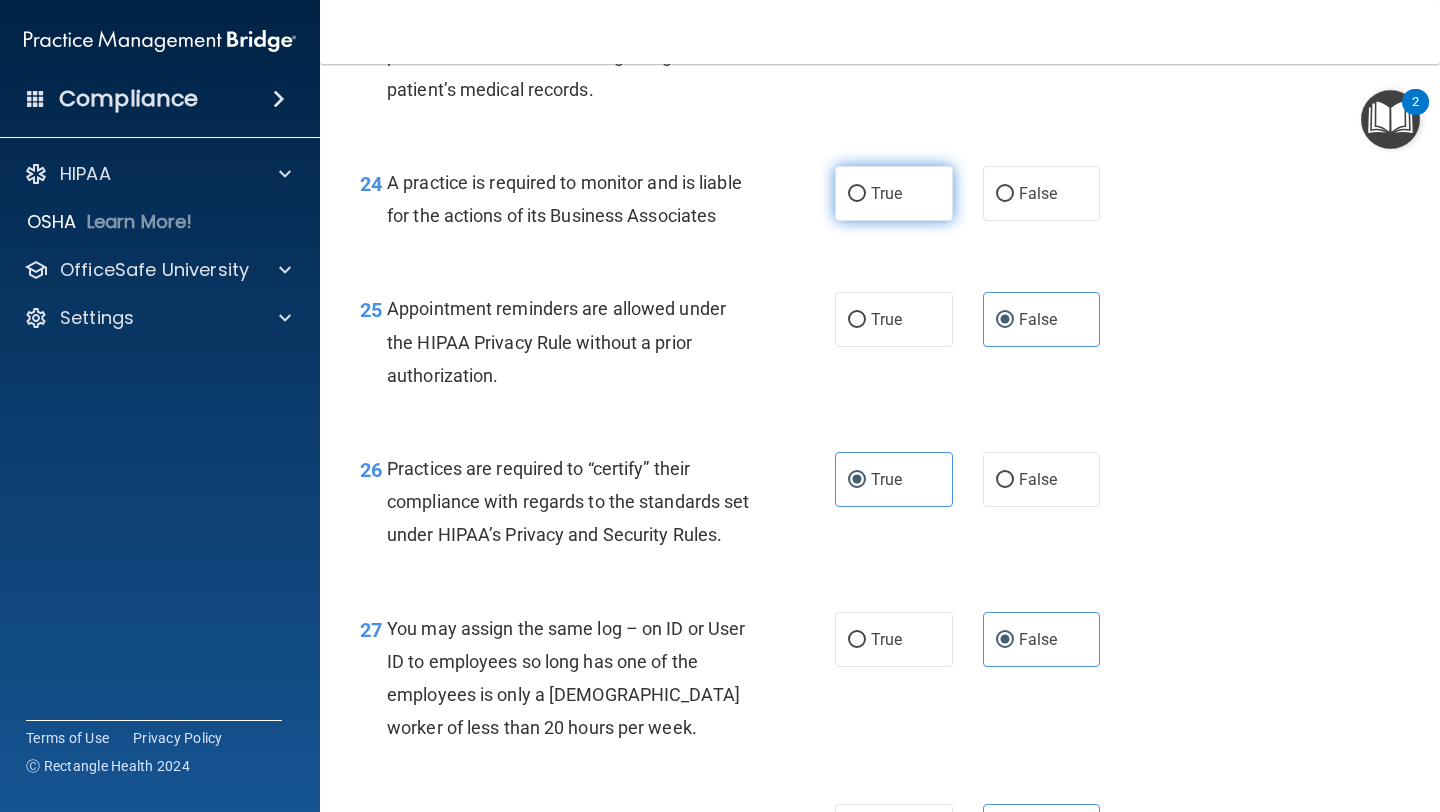 click on "True" at bounding box center [894, 193] 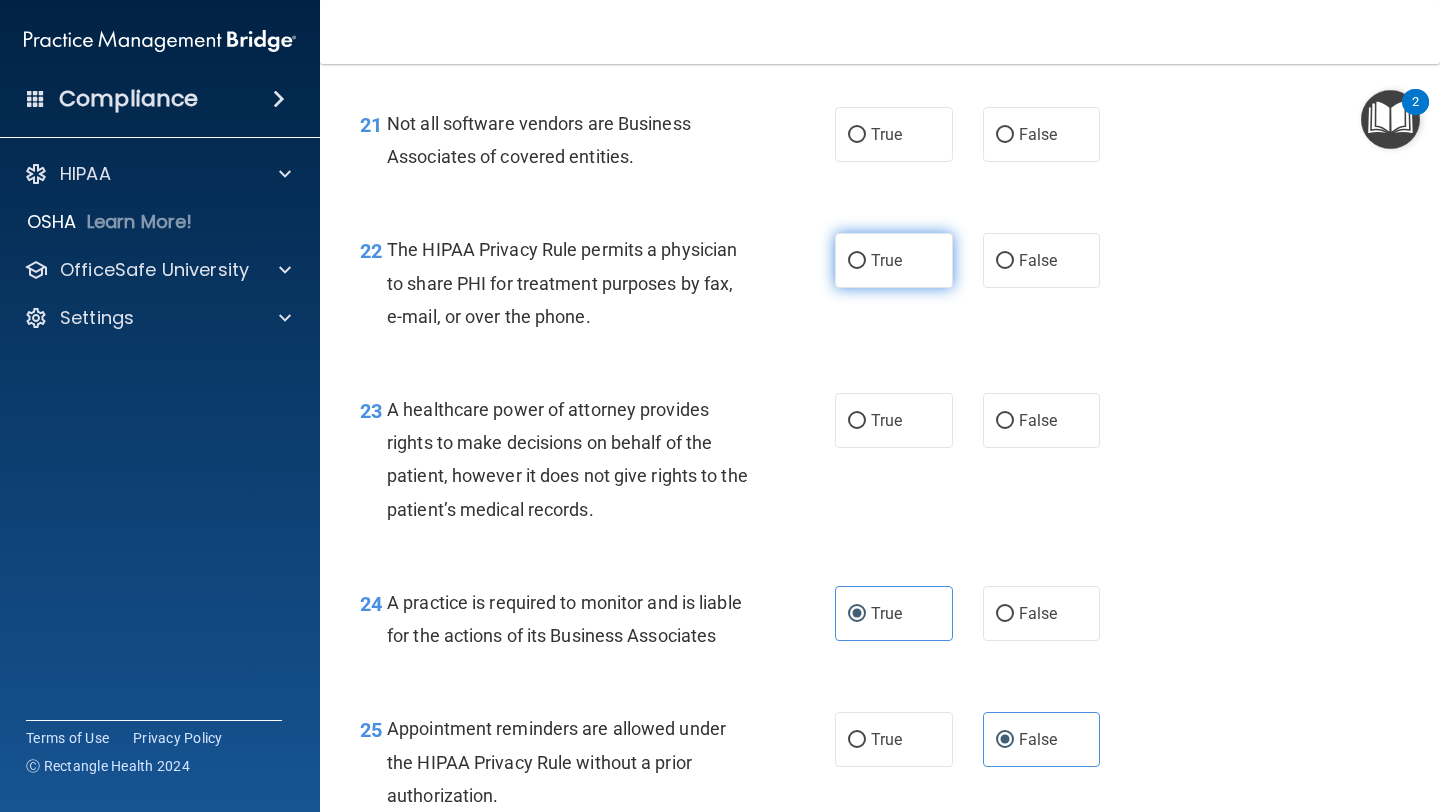 scroll, scrollTop: 3893, scrollLeft: 0, axis: vertical 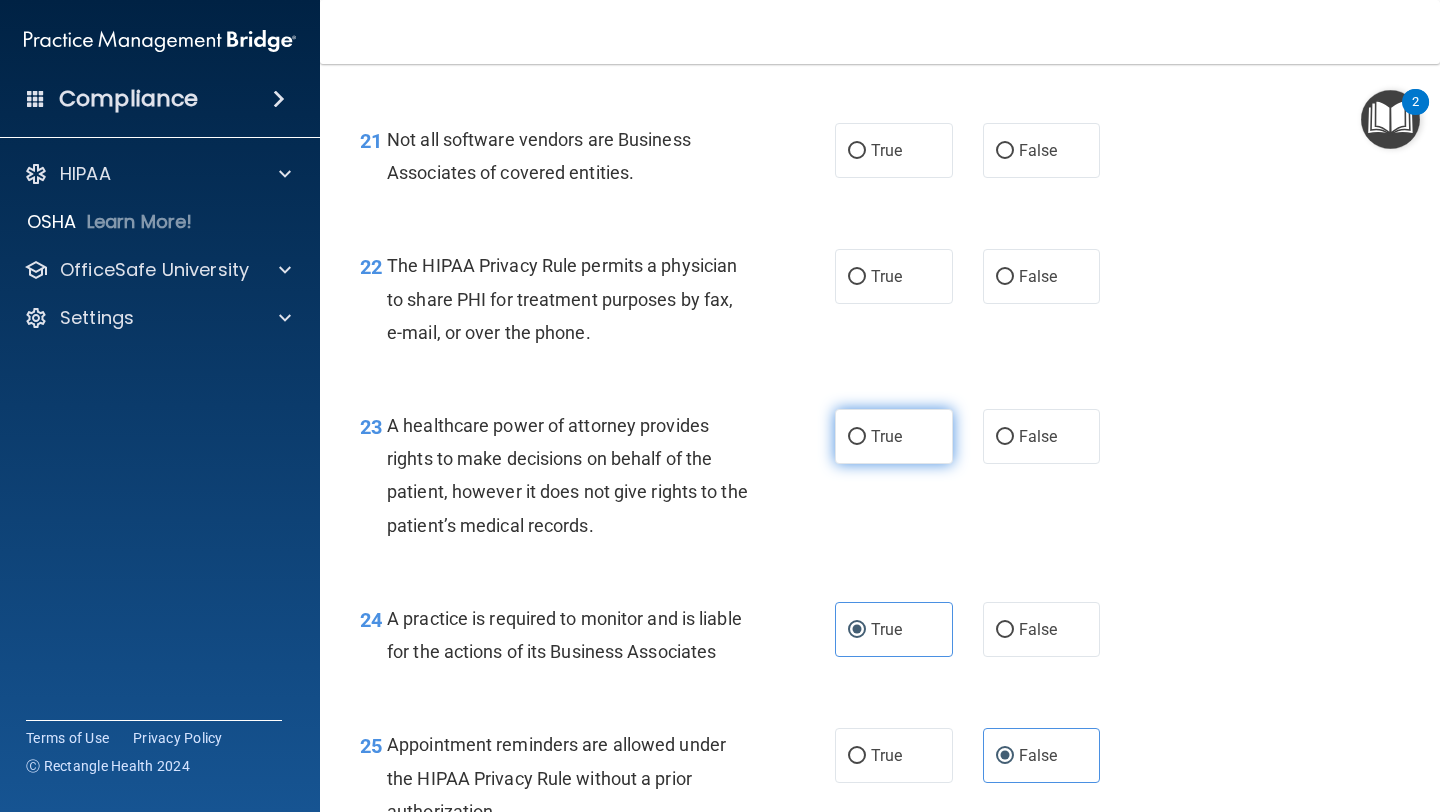 click on "True" at bounding box center (886, 436) 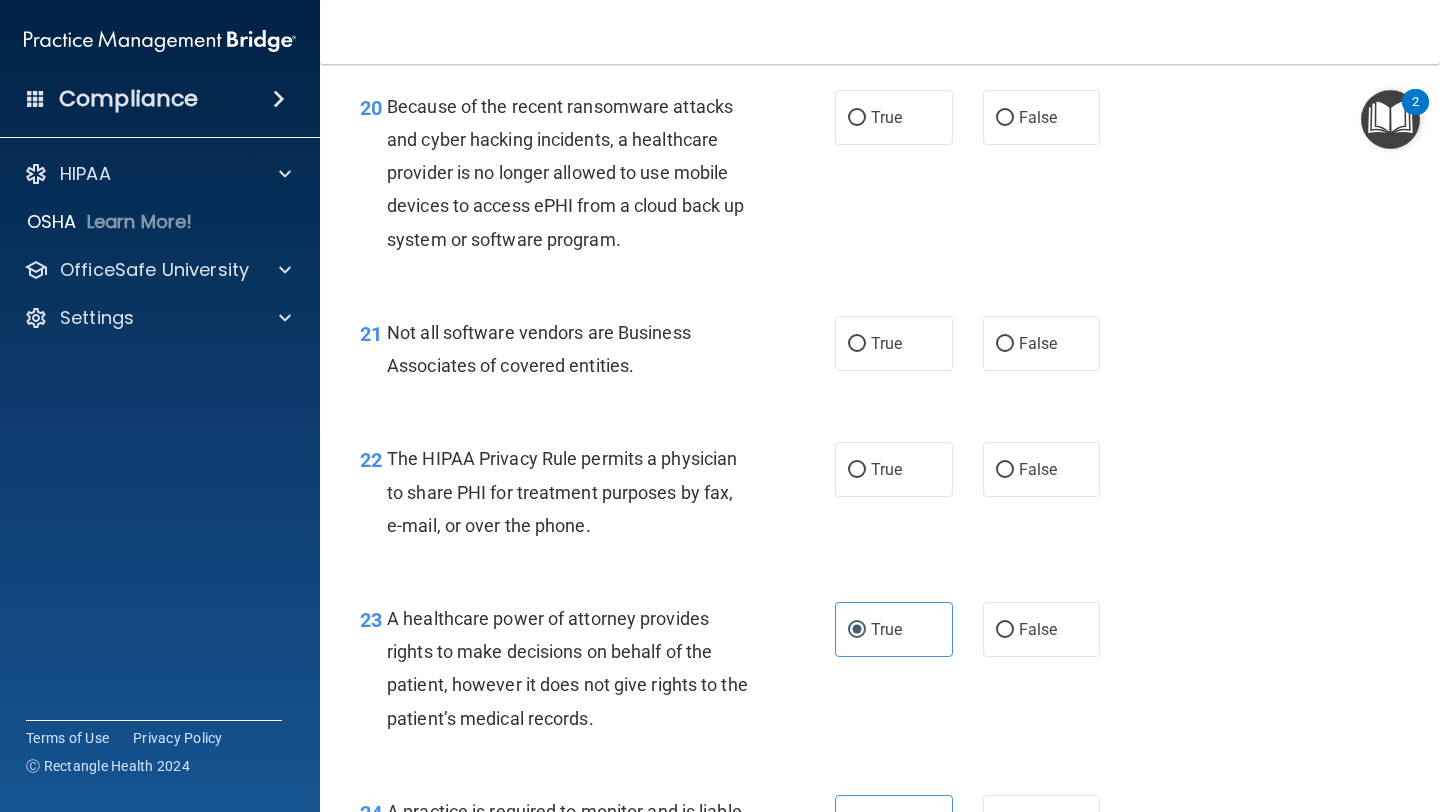 scroll, scrollTop: 3691, scrollLeft: 0, axis: vertical 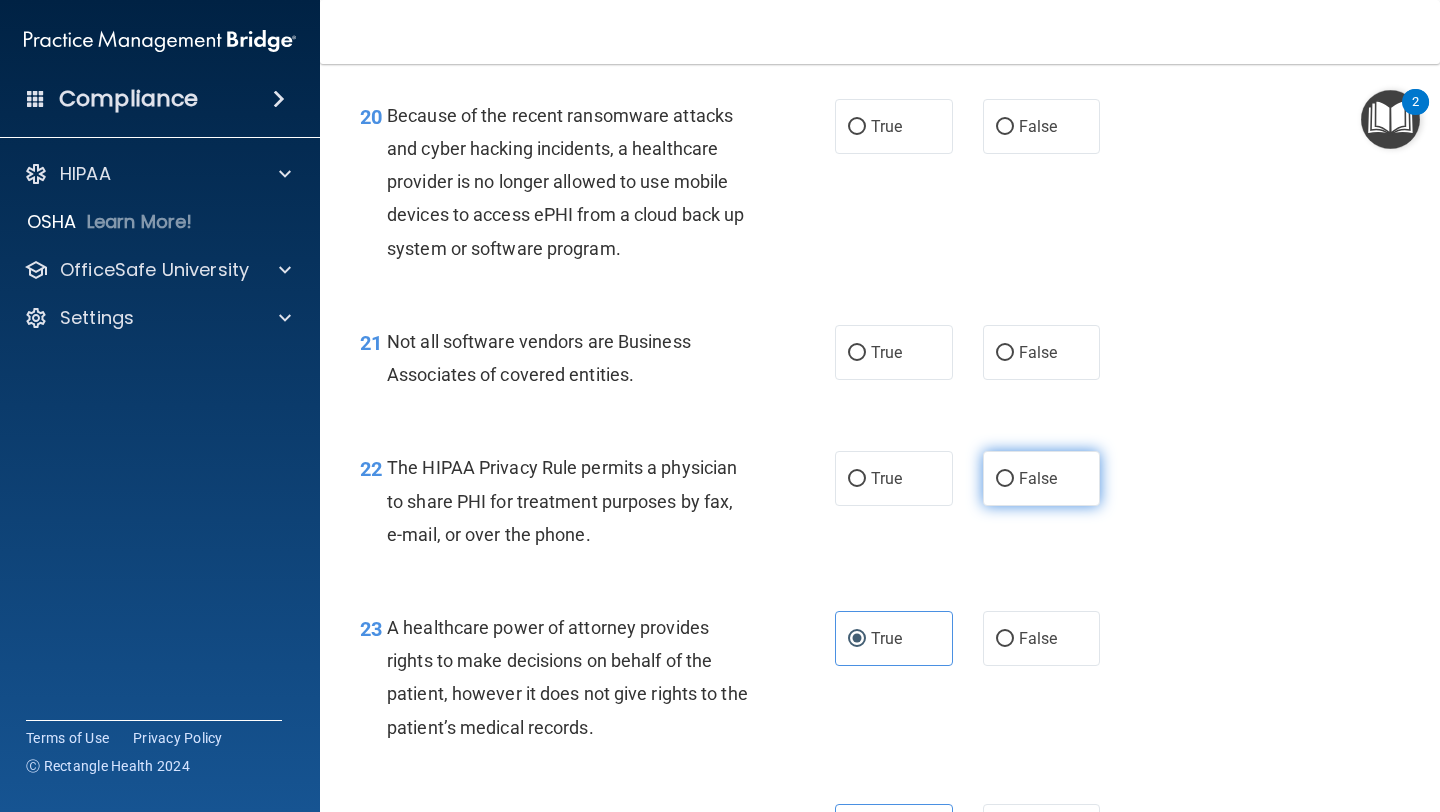 click on "False" at bounding box center [1038, 478] 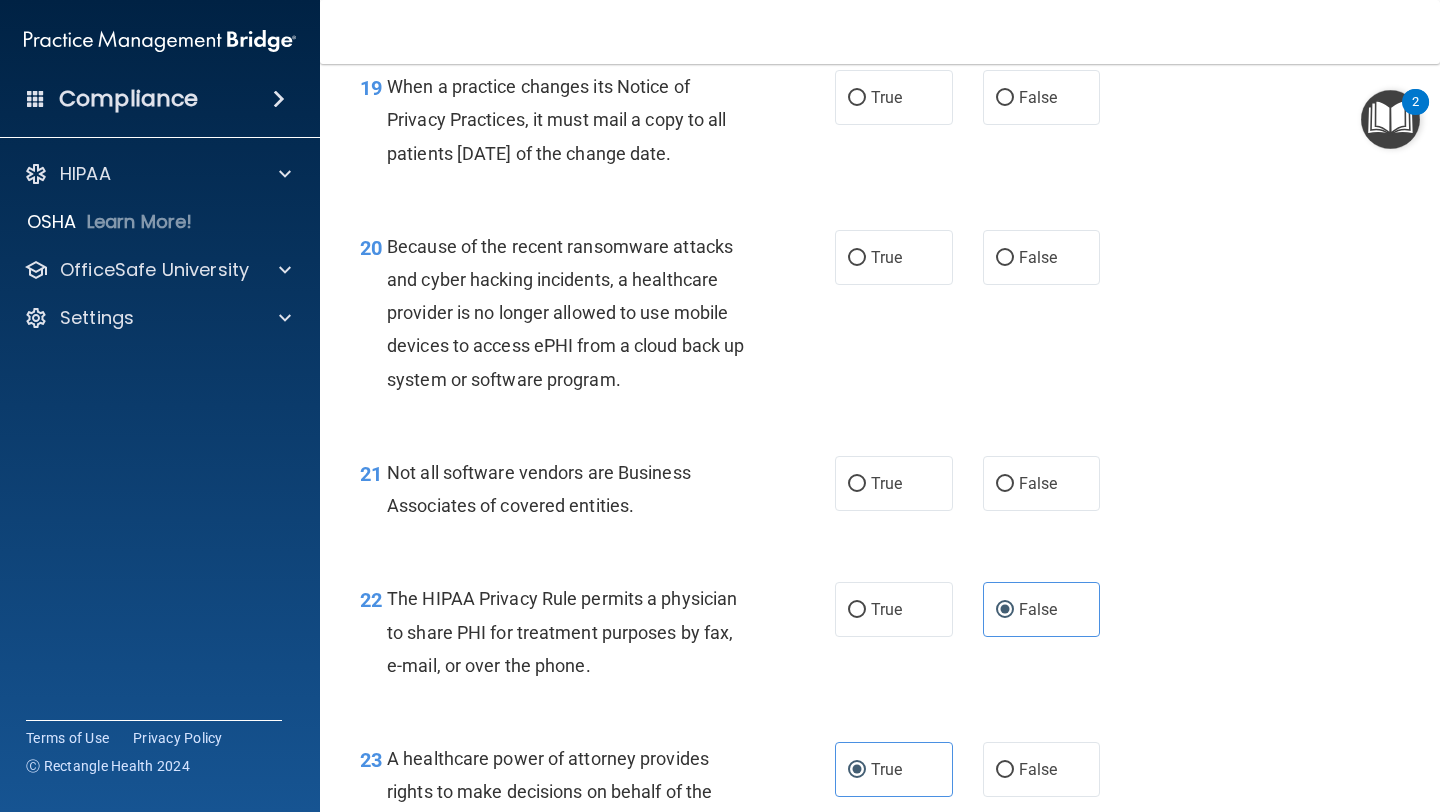 scroll, scrollTop: 3552, scrollLeft: 0, axis: vertical 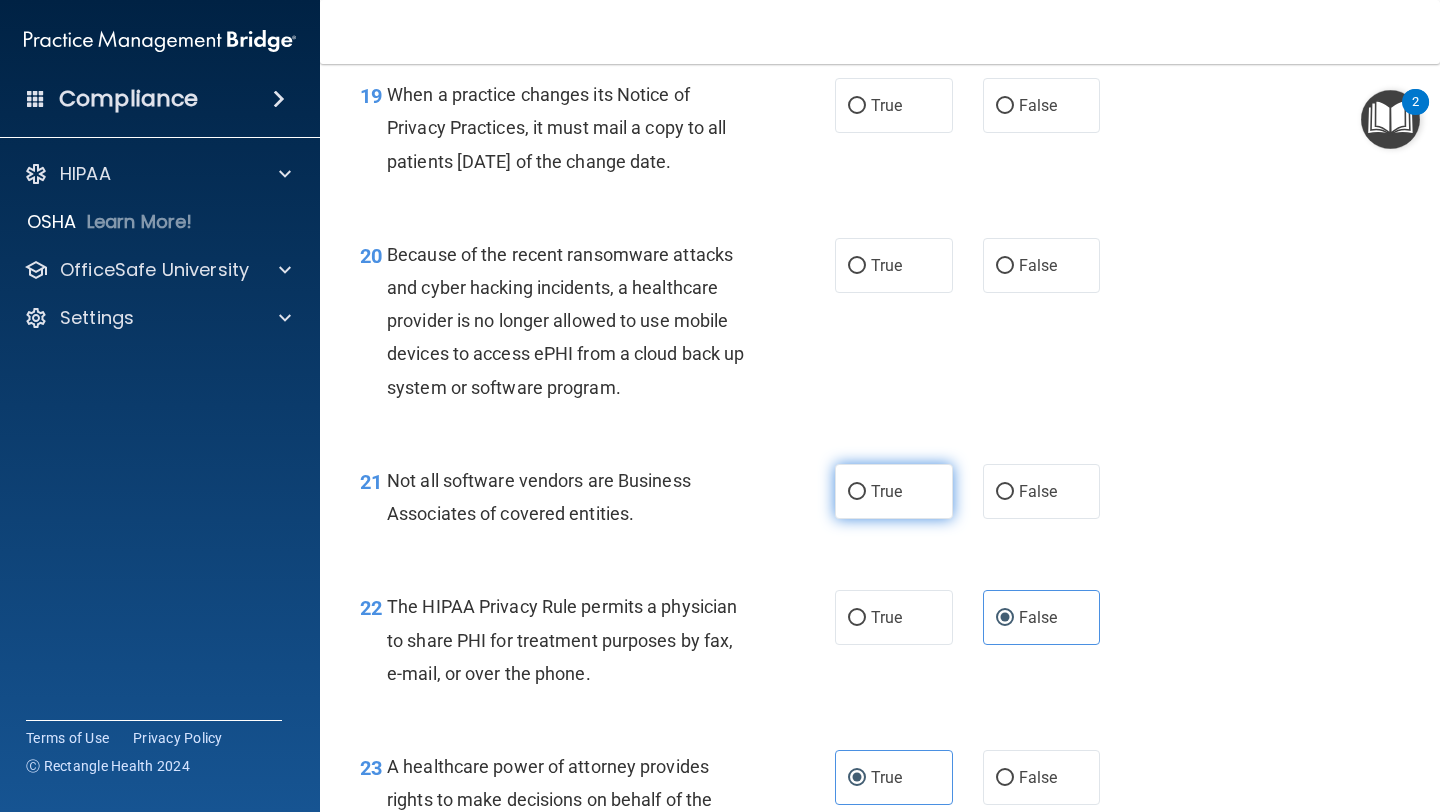 click on "True" at bounding box center (886, 491) 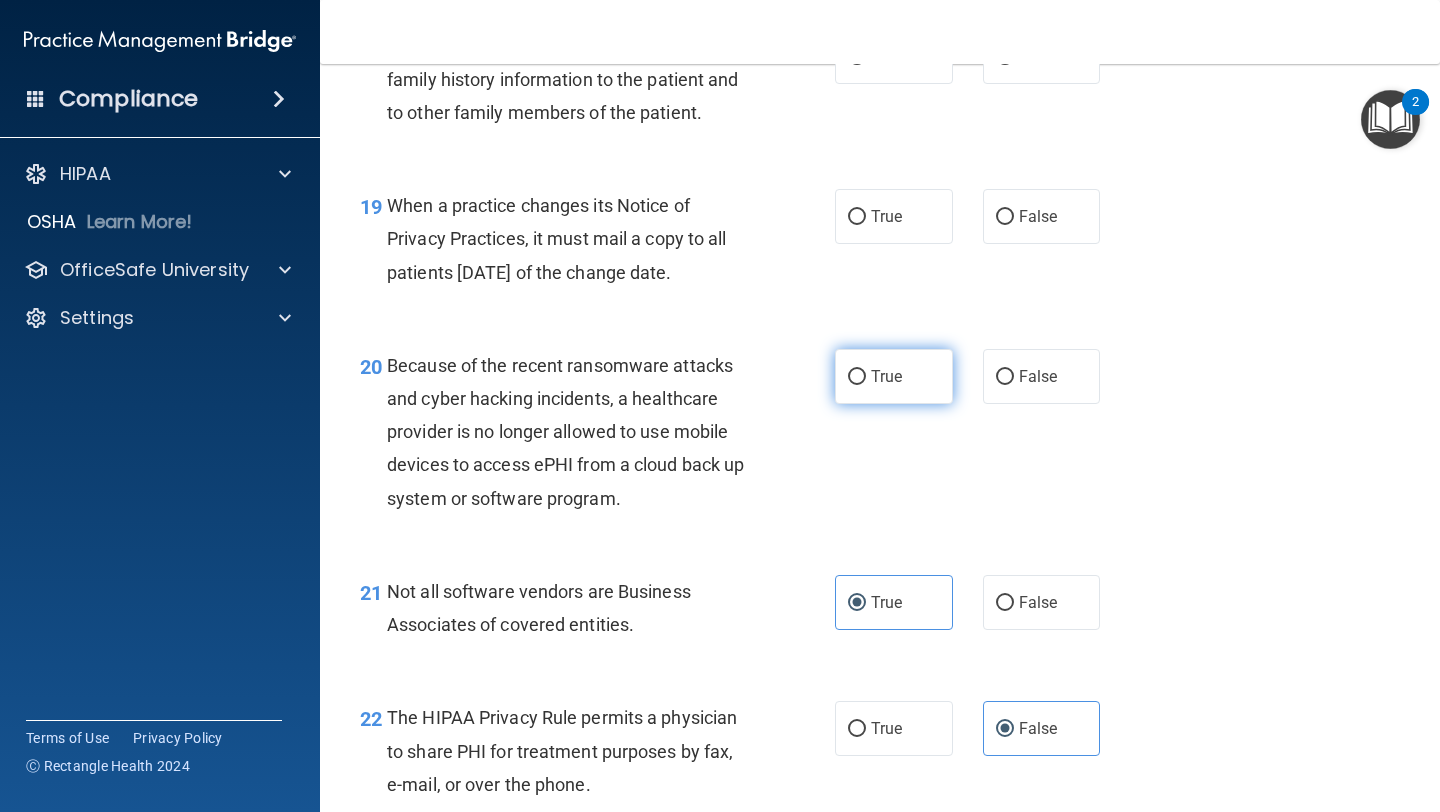 scroll, scrollTop: 3406, scrollLeft: 0, axis: vertical 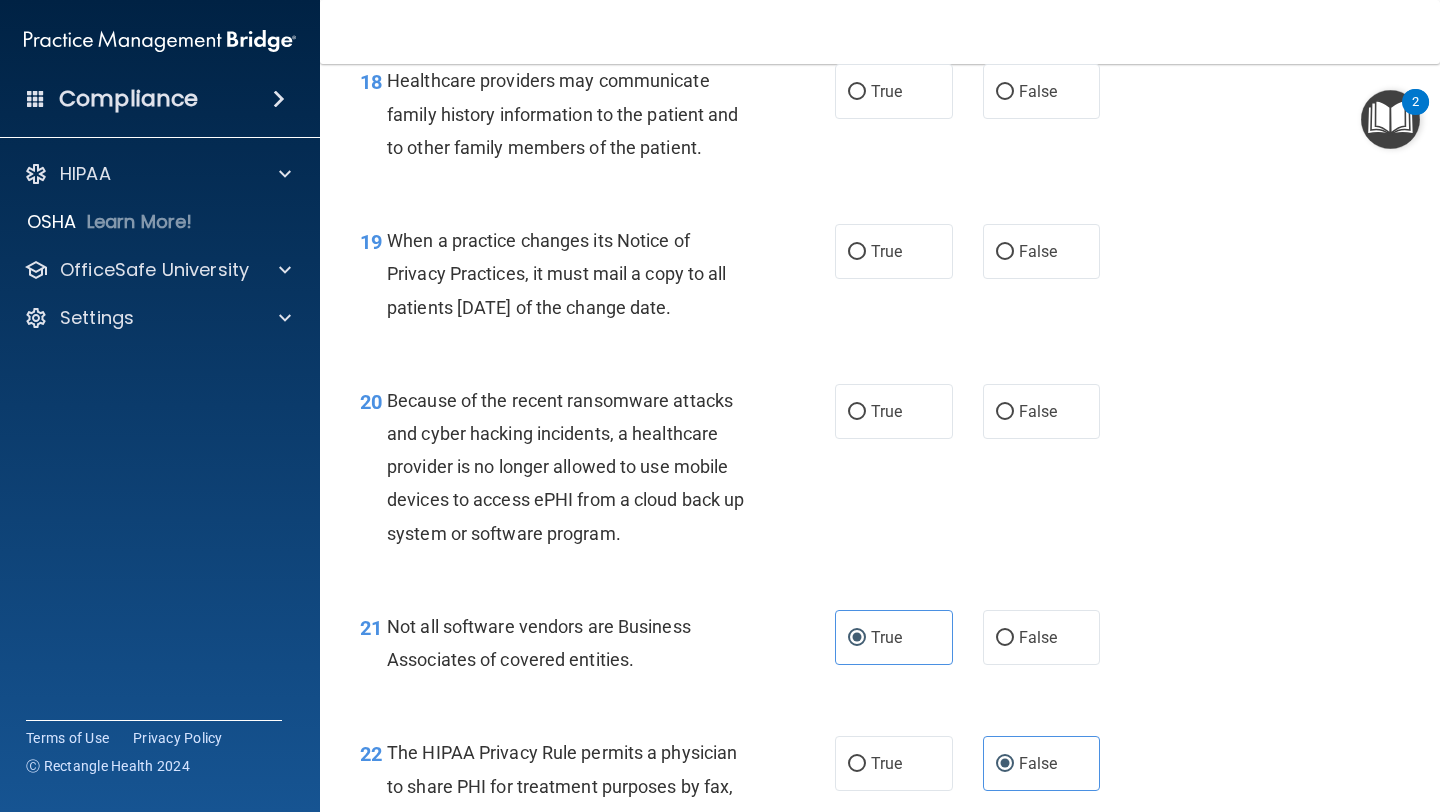 click on "19       When a practice changes its Notice of Privacy Practices, it must mail a copy to all patients [DATE] of the change date.                 True           False" at bounding box center [880, 279] 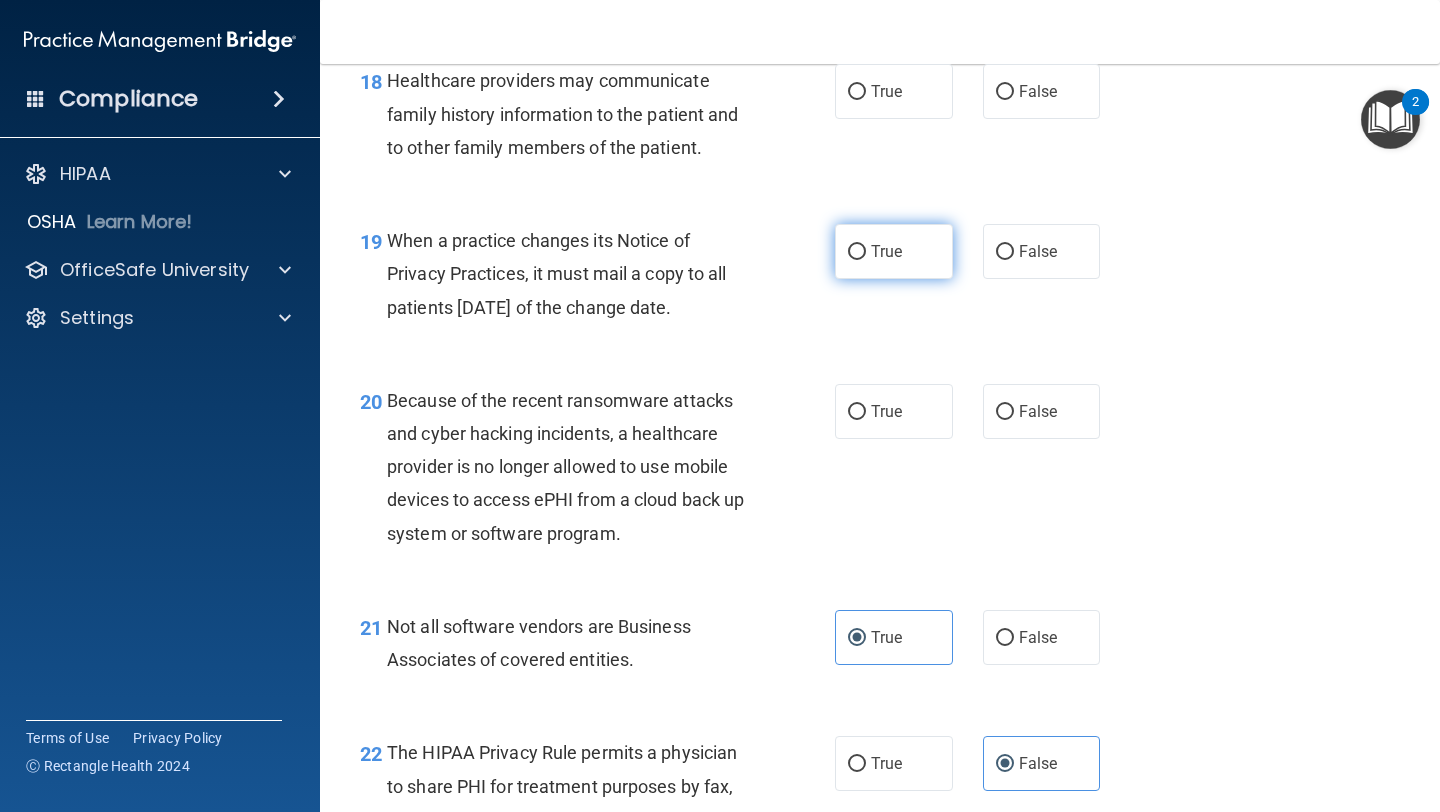 click on "True" at bounding box center (857, 252) 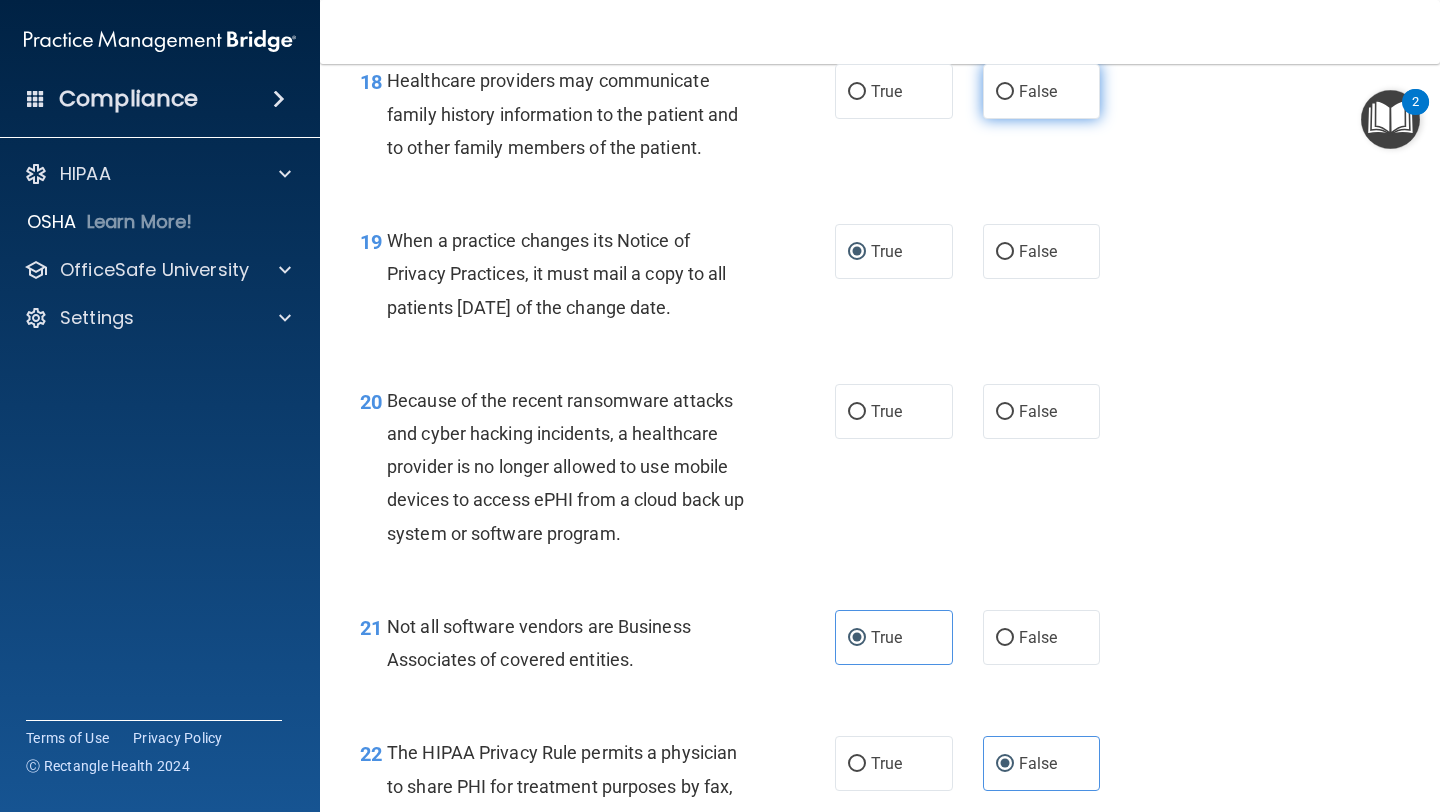 click on "False" at bounding box center (1042, 91) 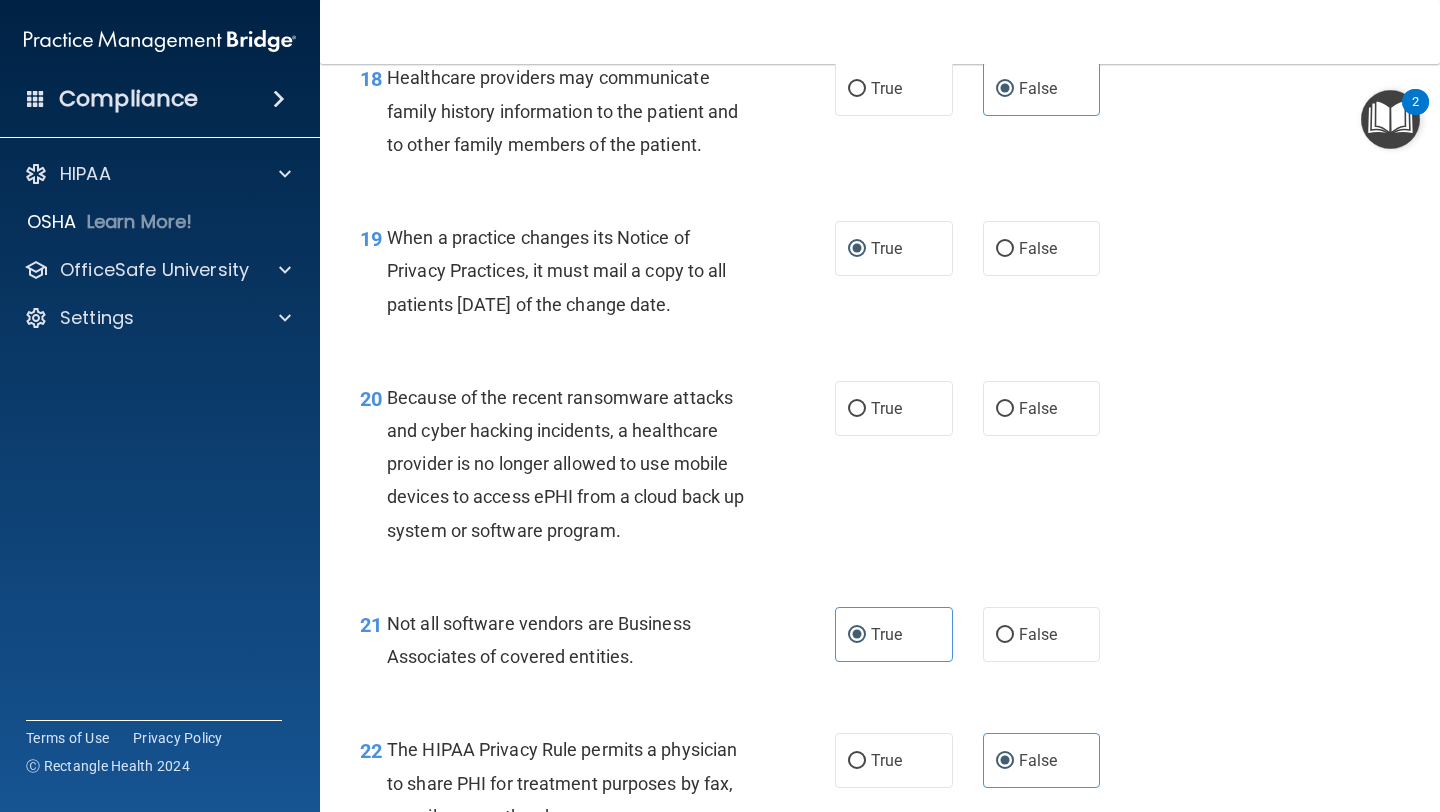 scroll, scrollTop: 3410, scrollLeft: 0, axis: vertical 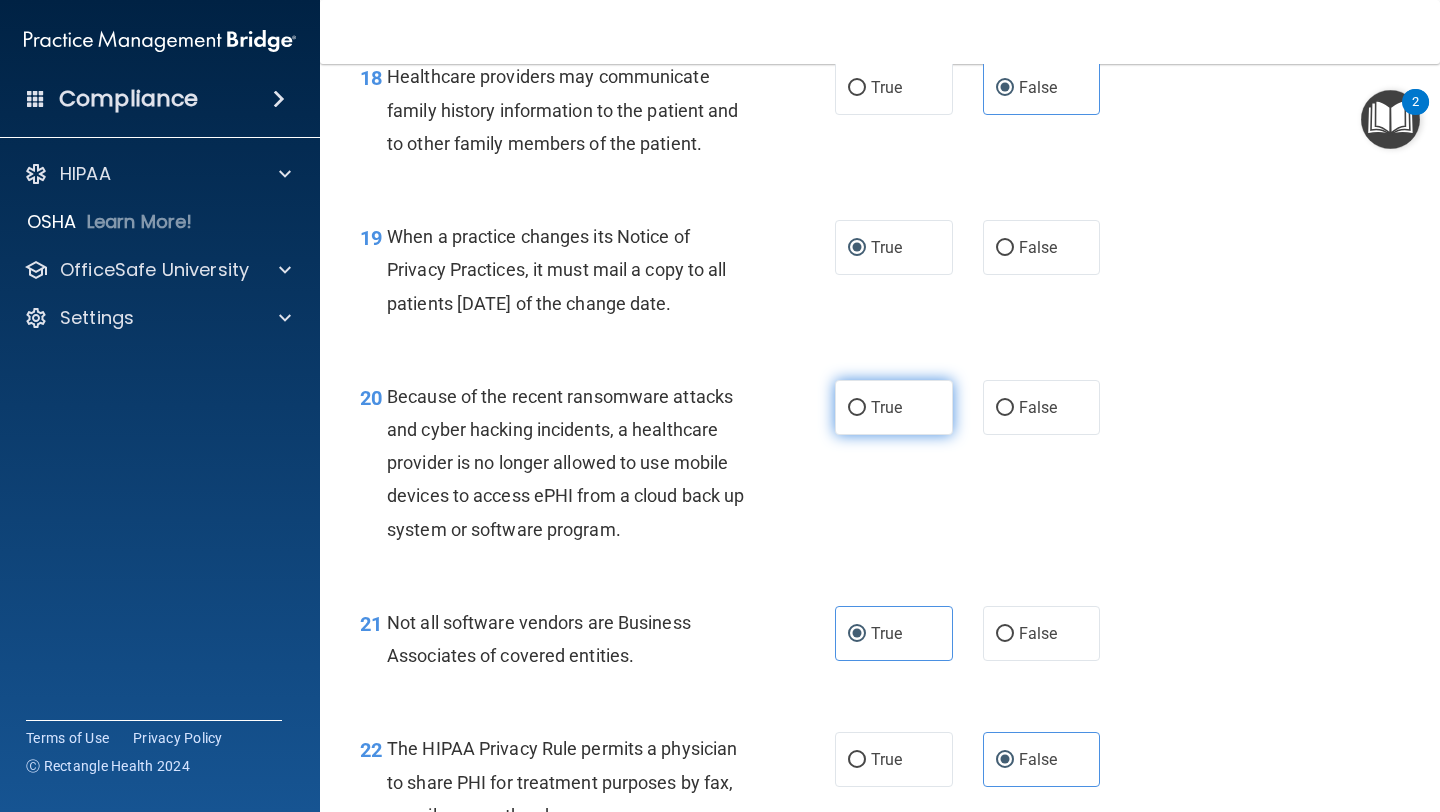 click on "True" at bounding box center (894, 407) 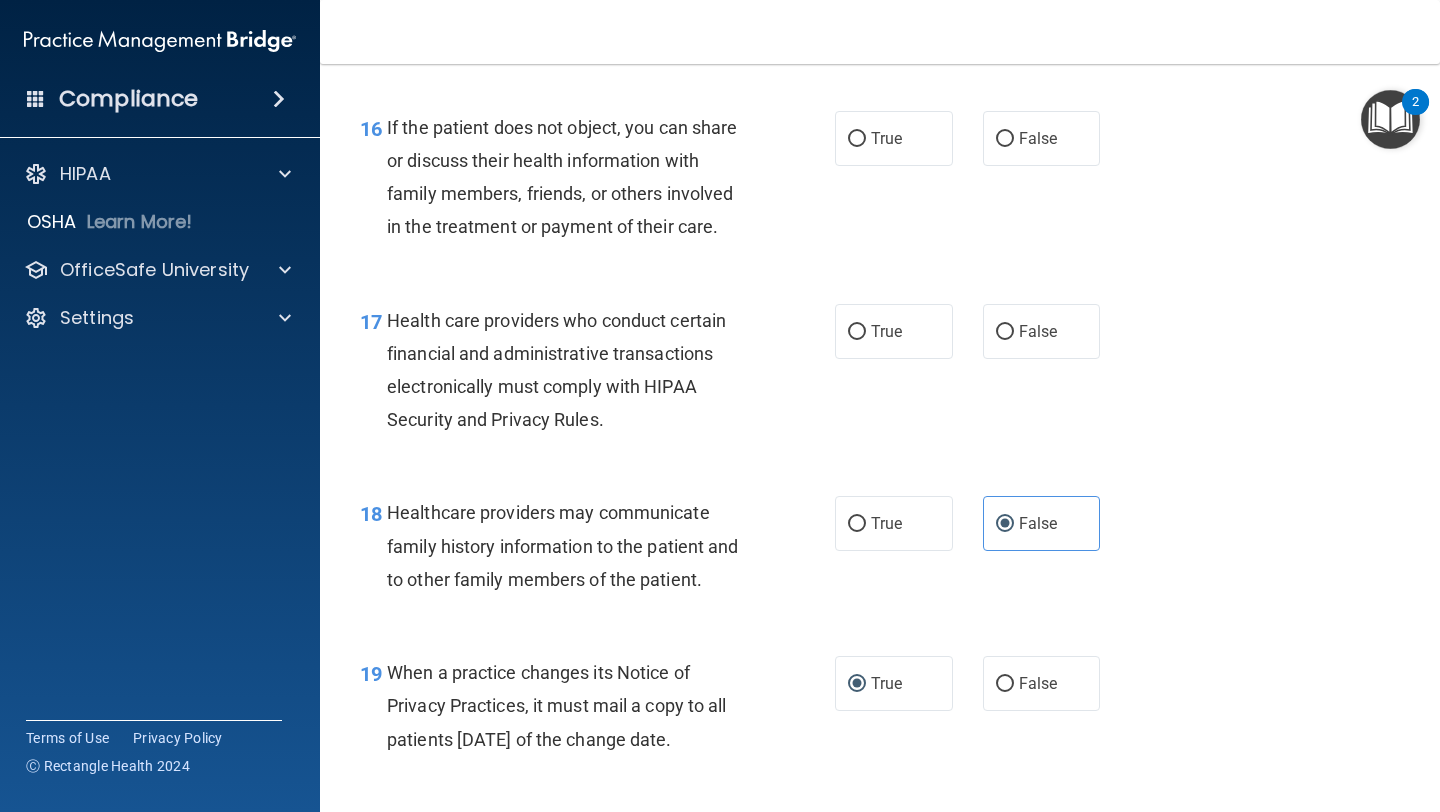 scroll, scrollTop: 2970, scrollLeft: 0, axis: vertical 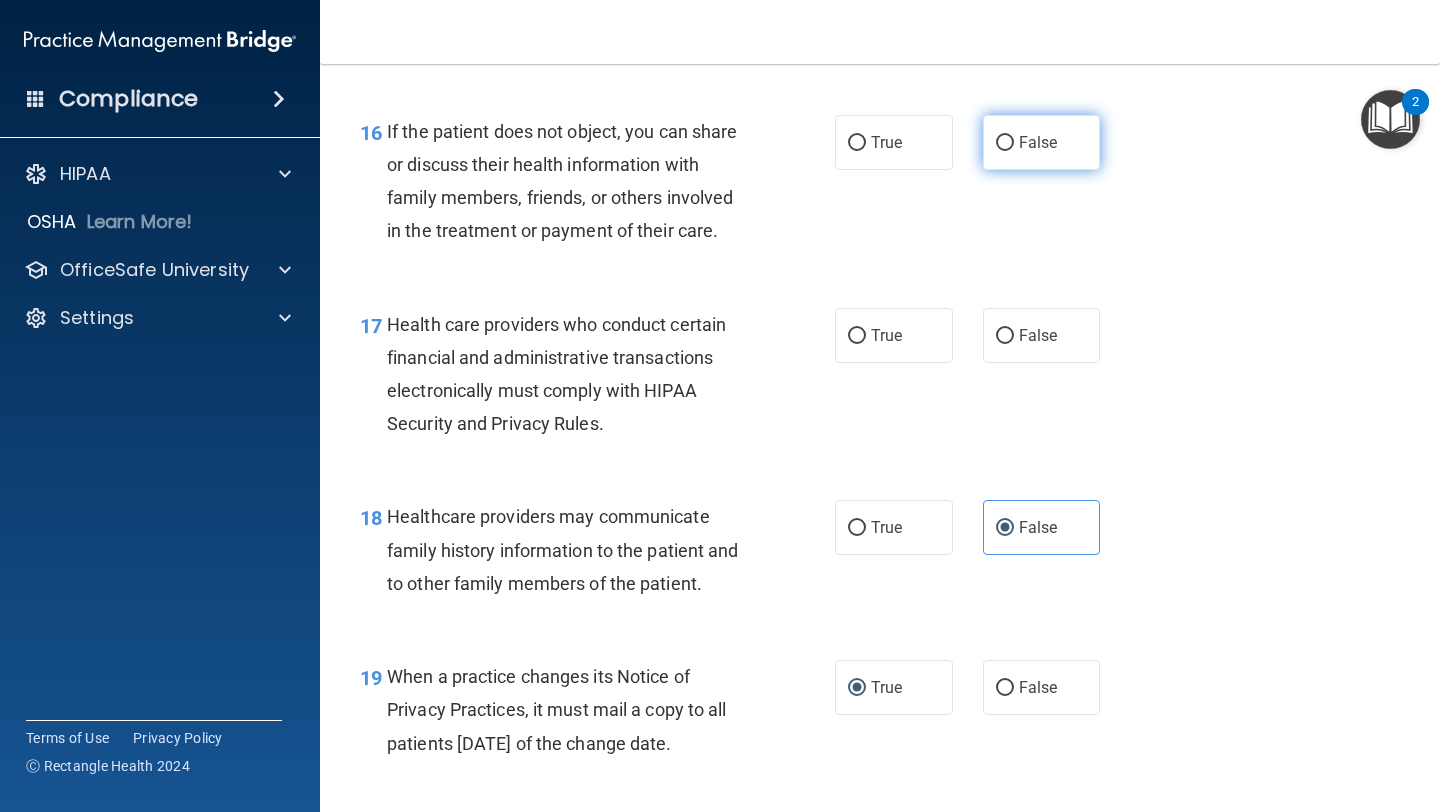 click on "False" at bounding box center (1038, 142) 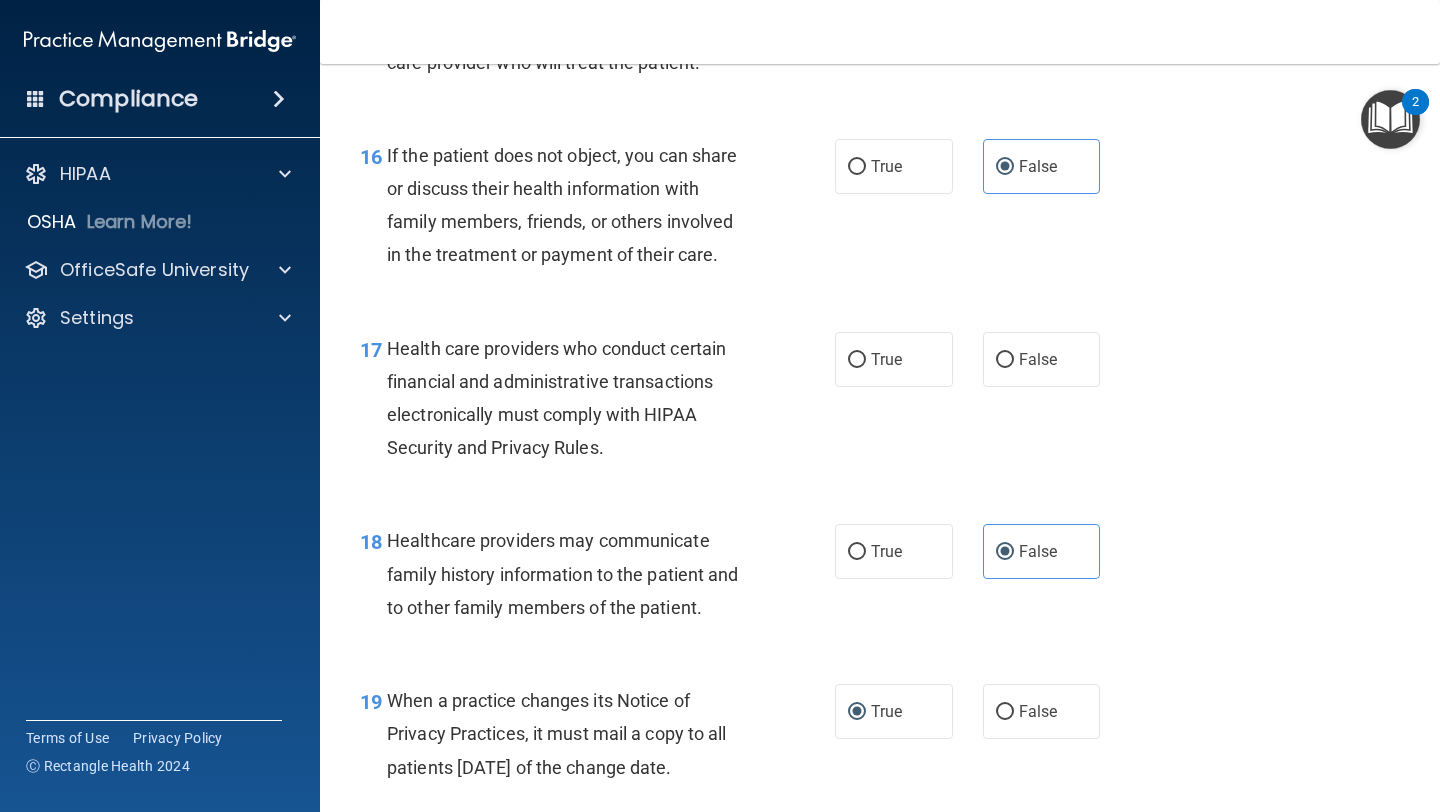 scroll, scrollTop: 2944, scrollLeft: 0, axis: vertical 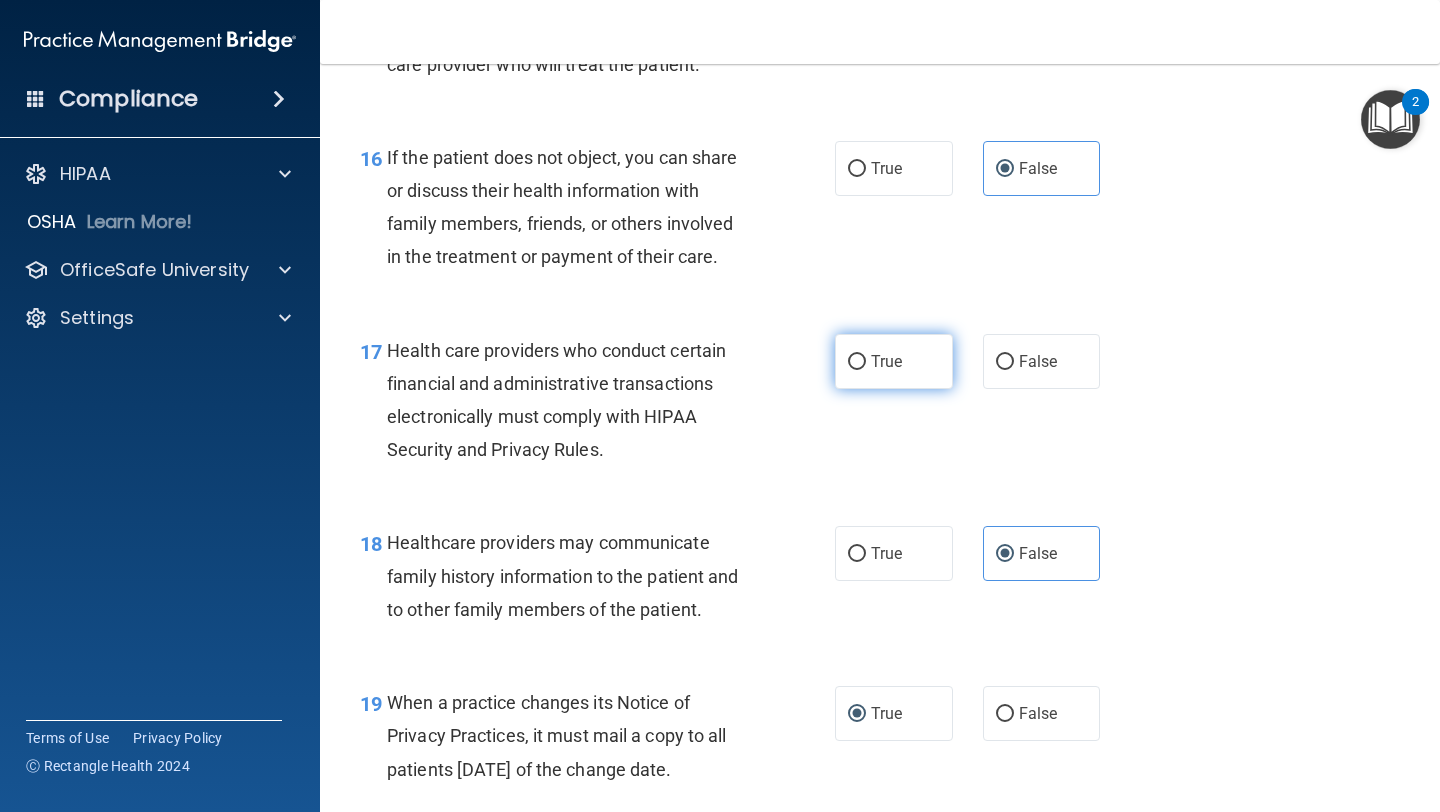 click on "True" at bounding box center (886, 361) 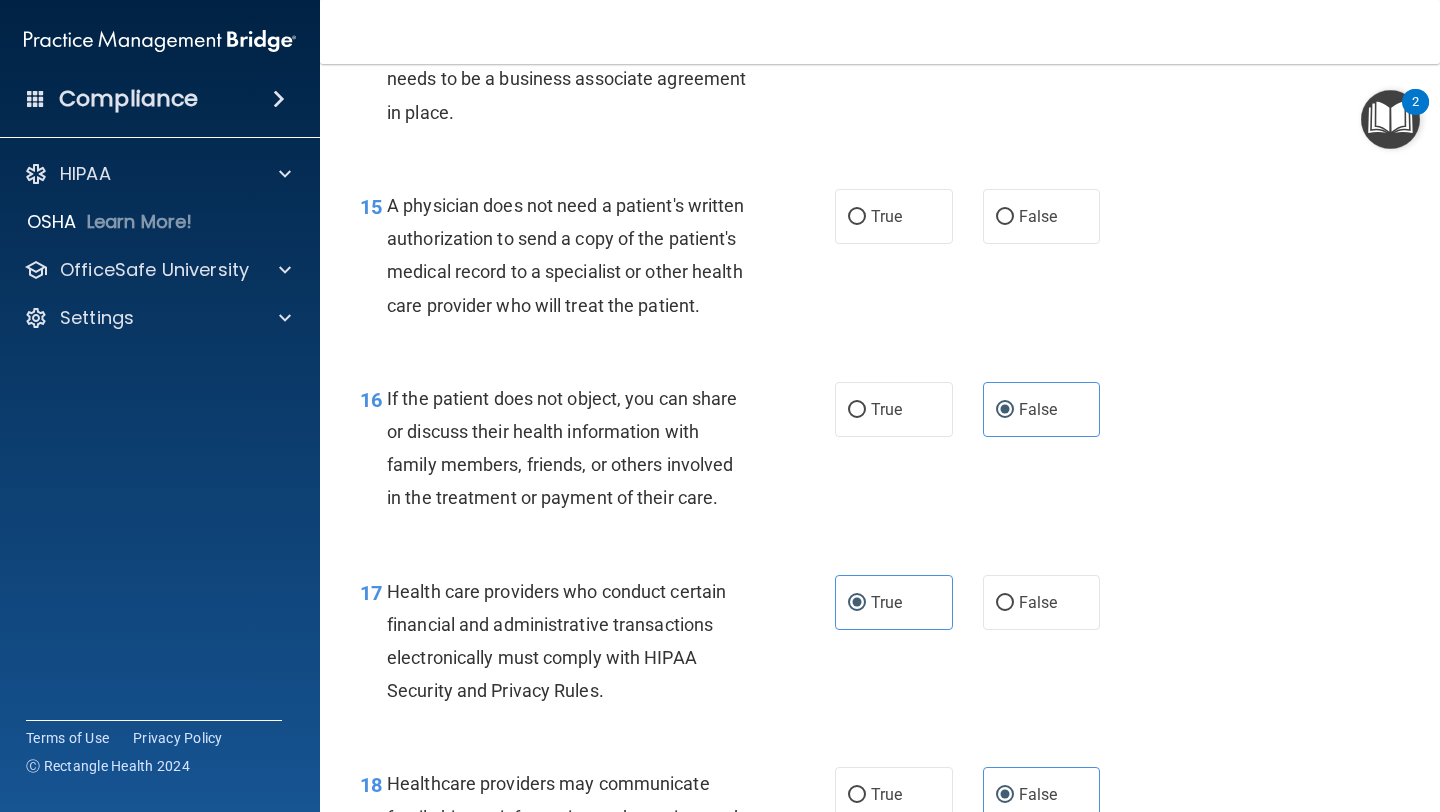 scroll, scrollTop: 2703, scrollLeft: 0, axis: vertical 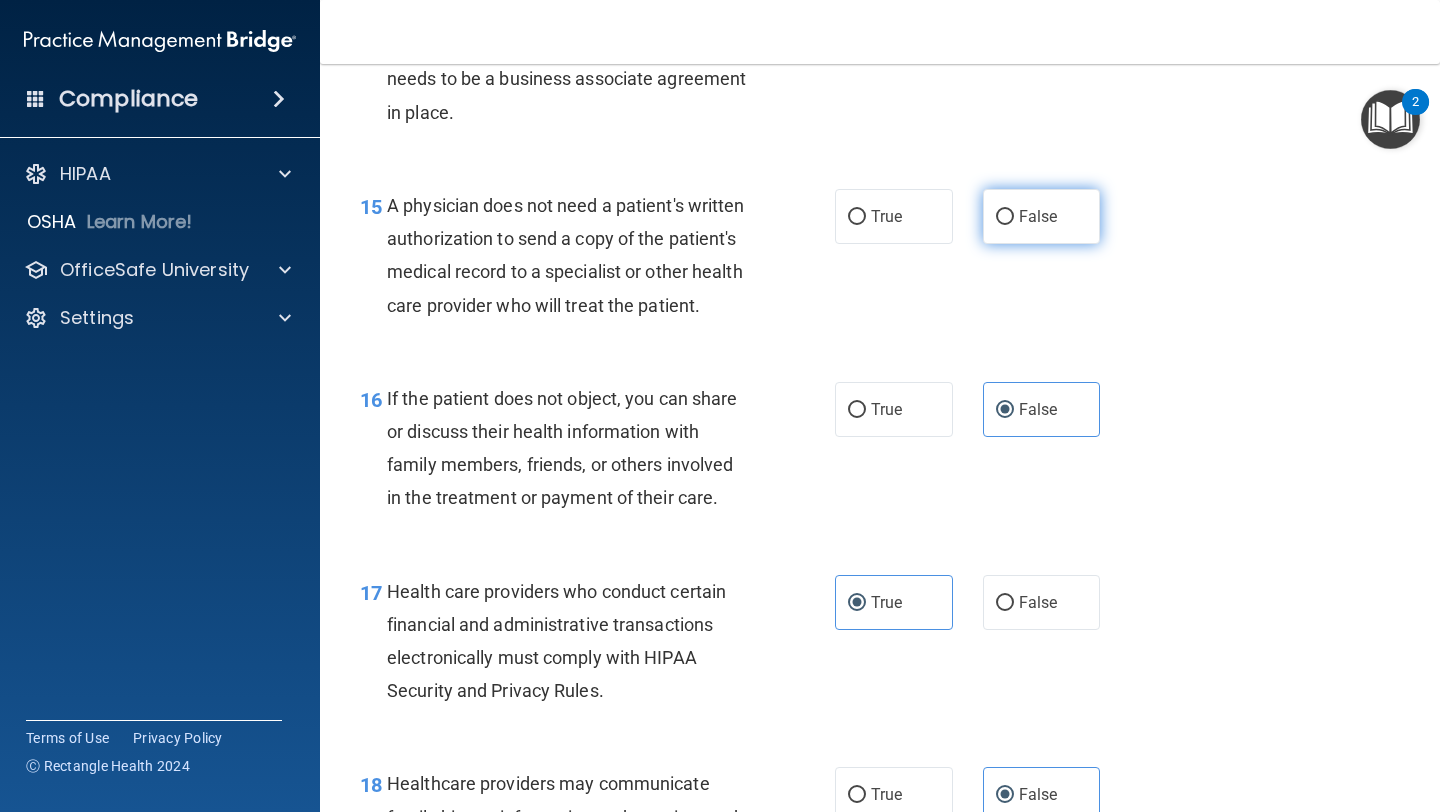drag, startPoint x: 1098, startPoint y: 240, endPoint x: 1060, endPoint y: 202, distance: 53.740116 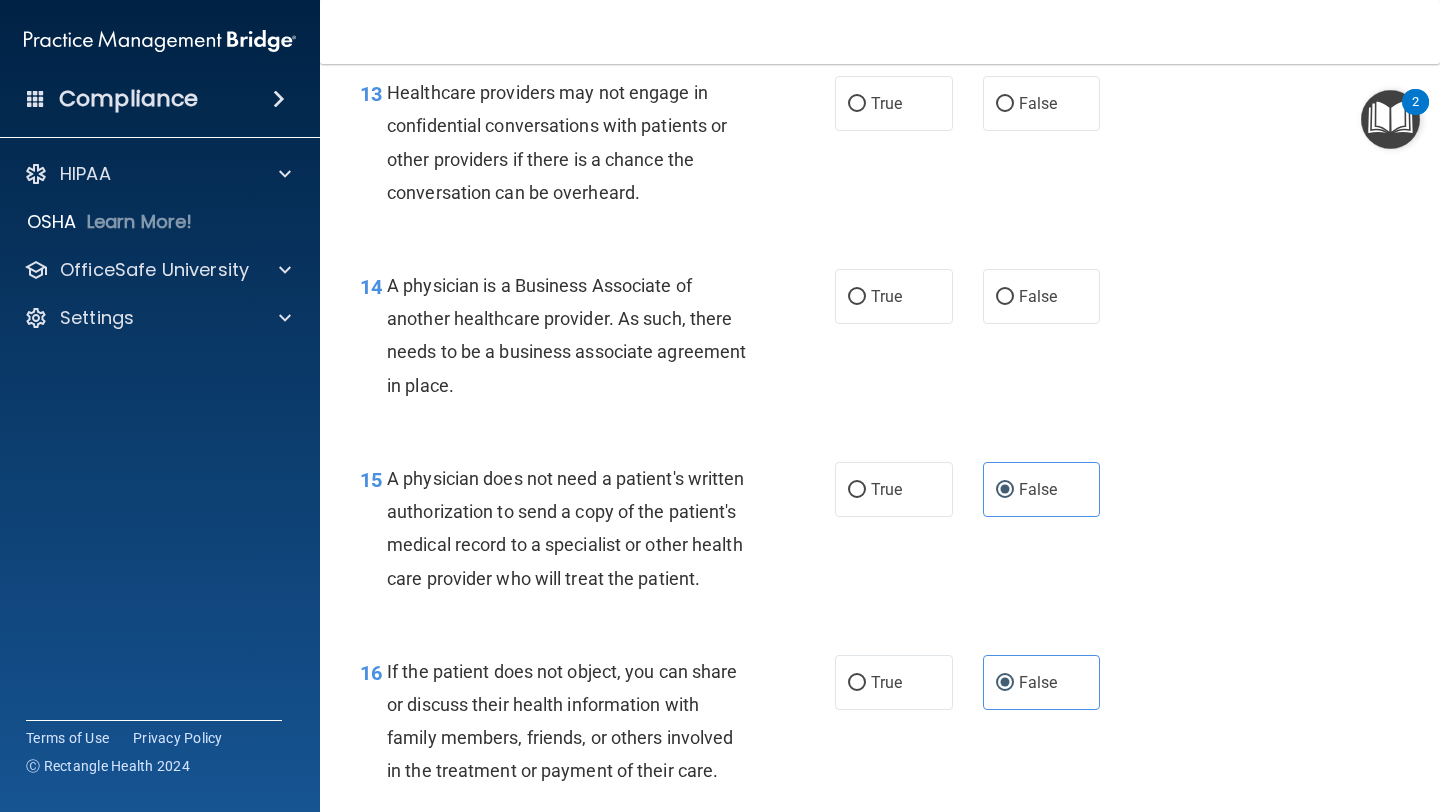 scroll, scrollTop: 2426, scrollLeft: 0, axis: vertical 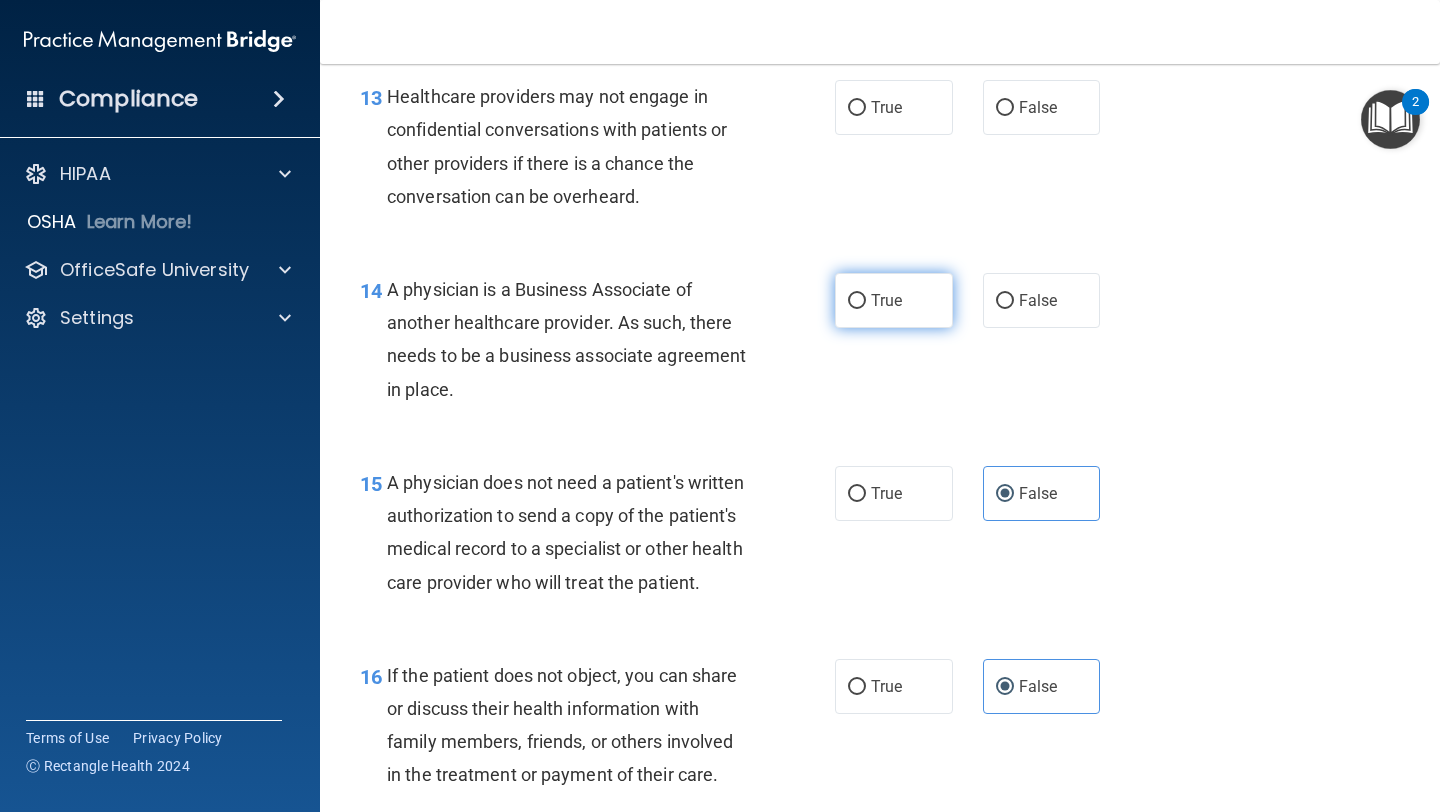 click on "True" at bounding box center [894, 300] 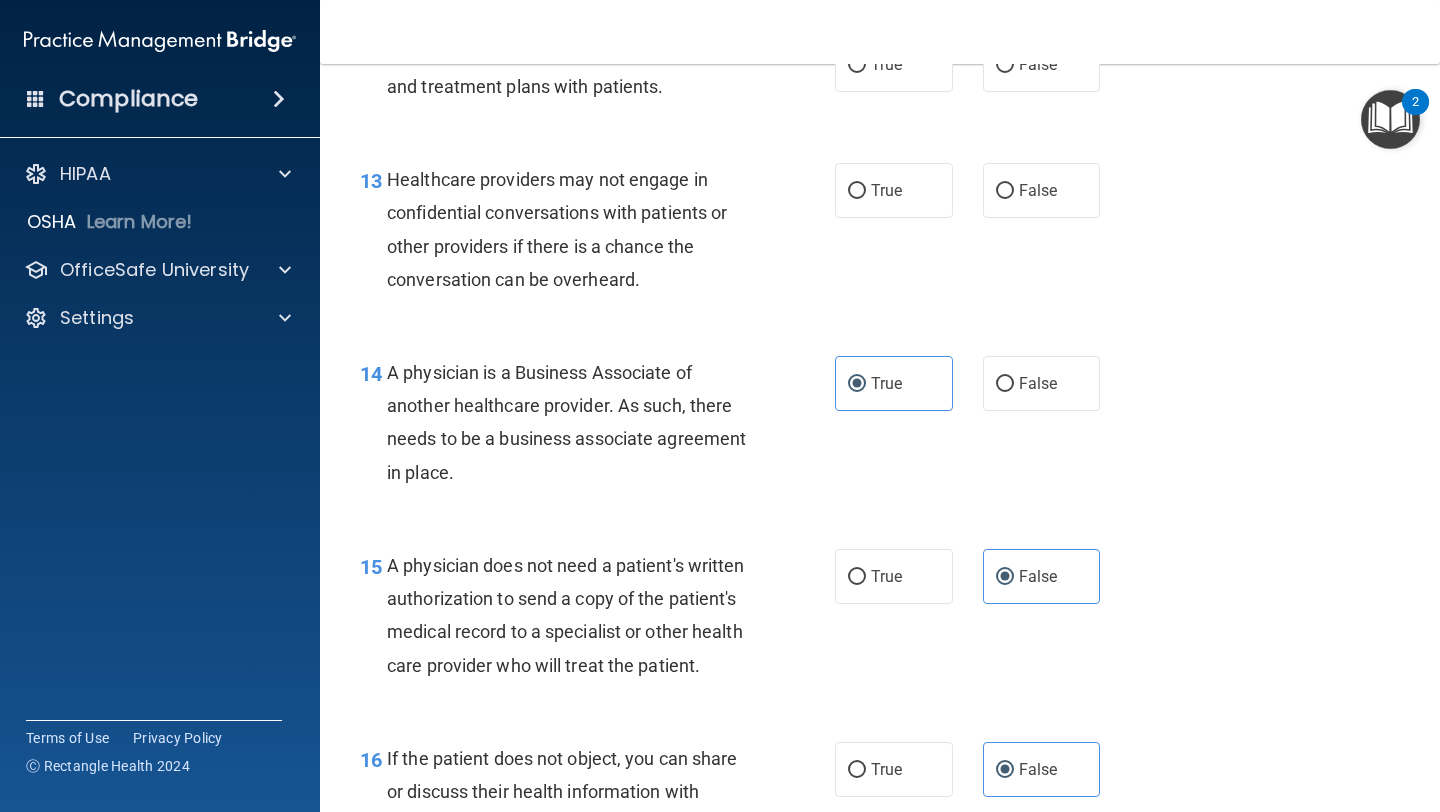 scroll, scrollTop: 2342, scrollLeft: 0, axis: vertical 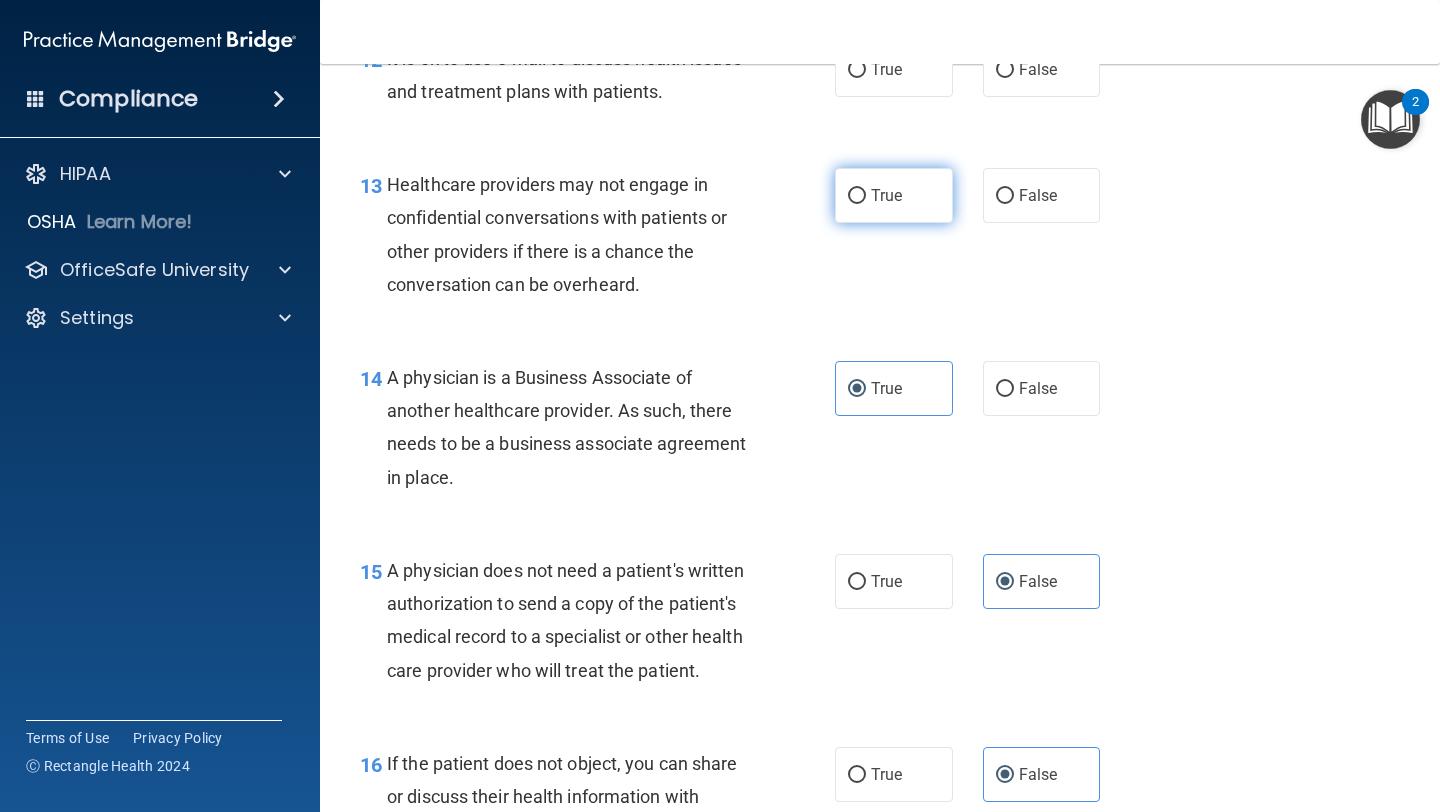click on "True" at bounding box center (894, 195) 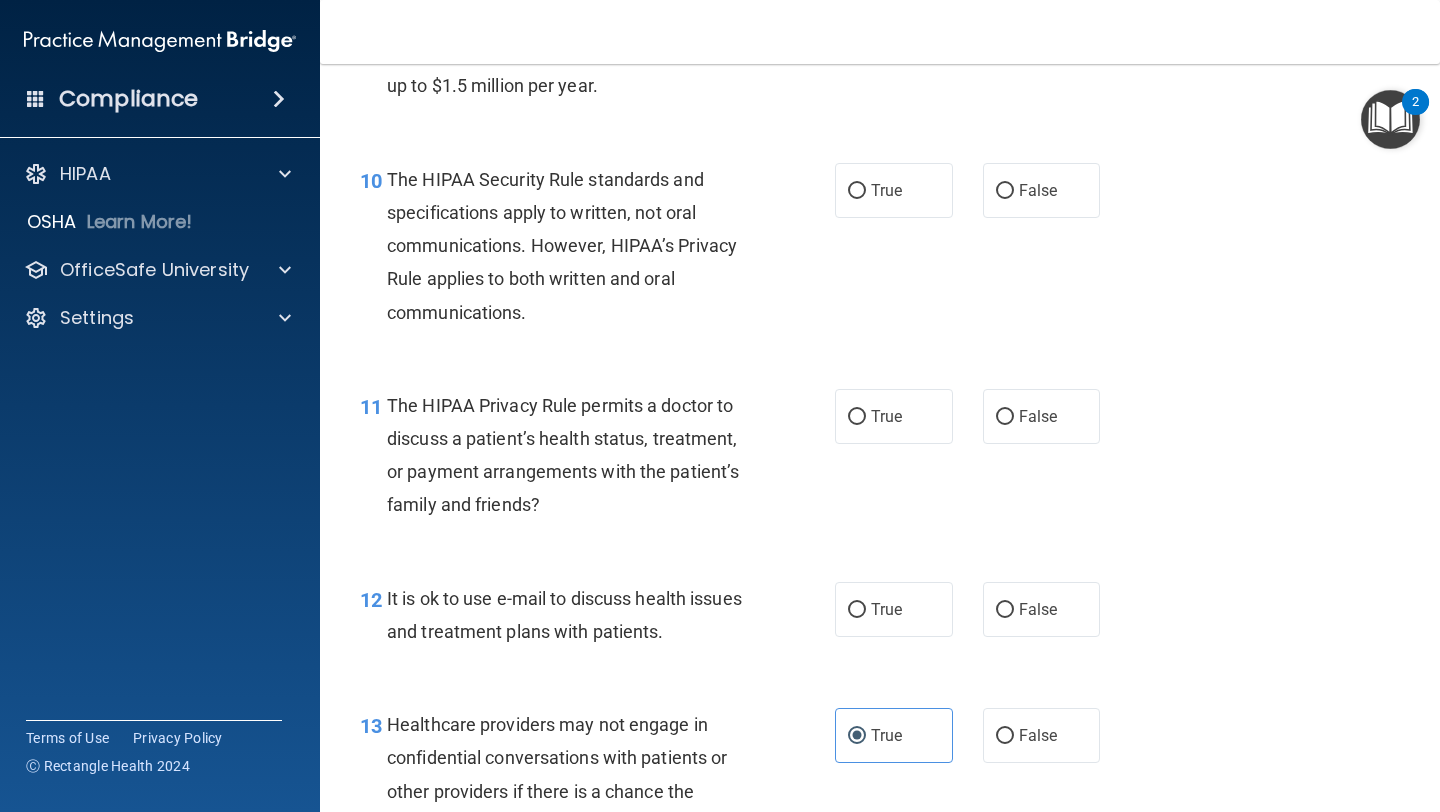 scroll, scrollTop: 1801, scrollLeft: 0, axis: vertical 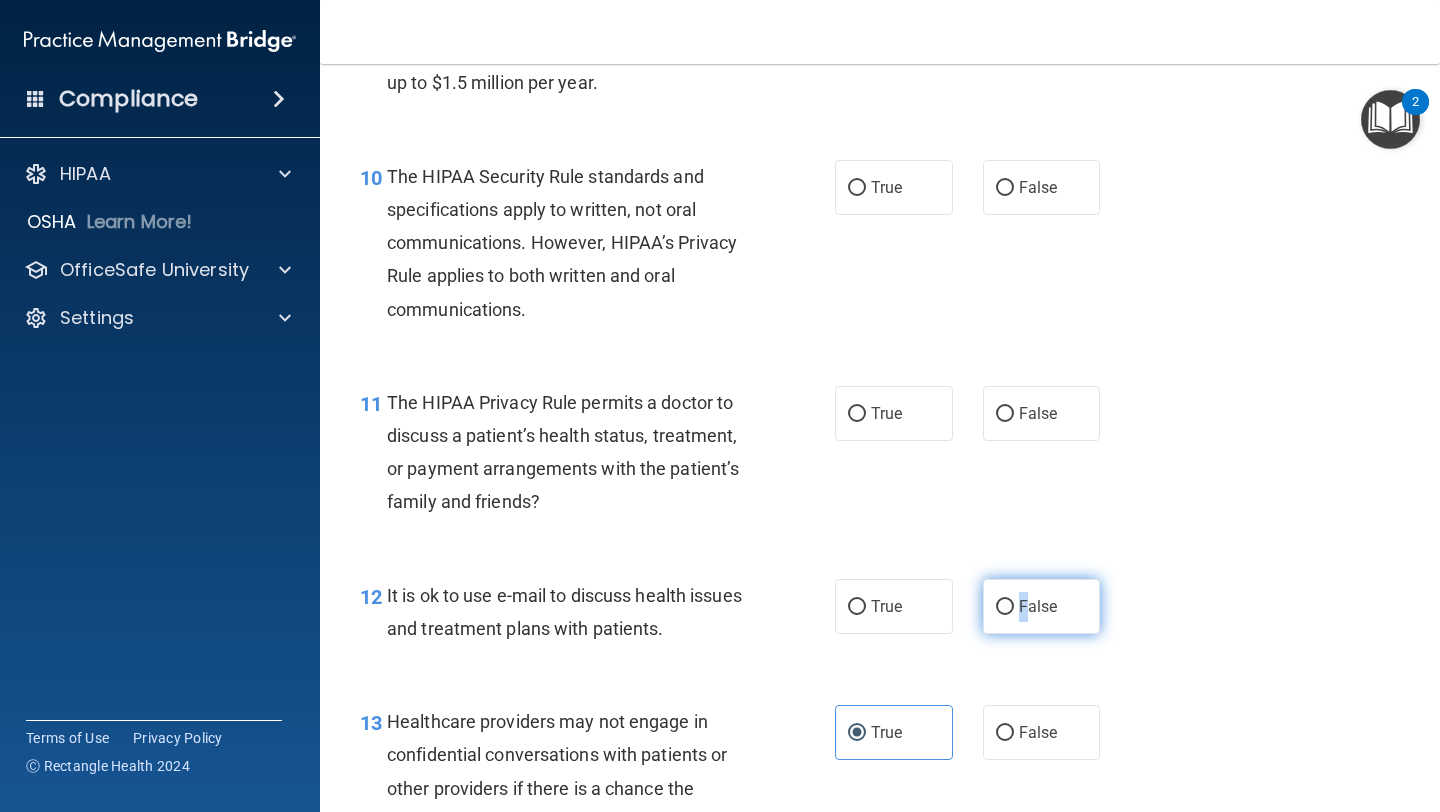 click on "False" at bounding box center (1042, 606) 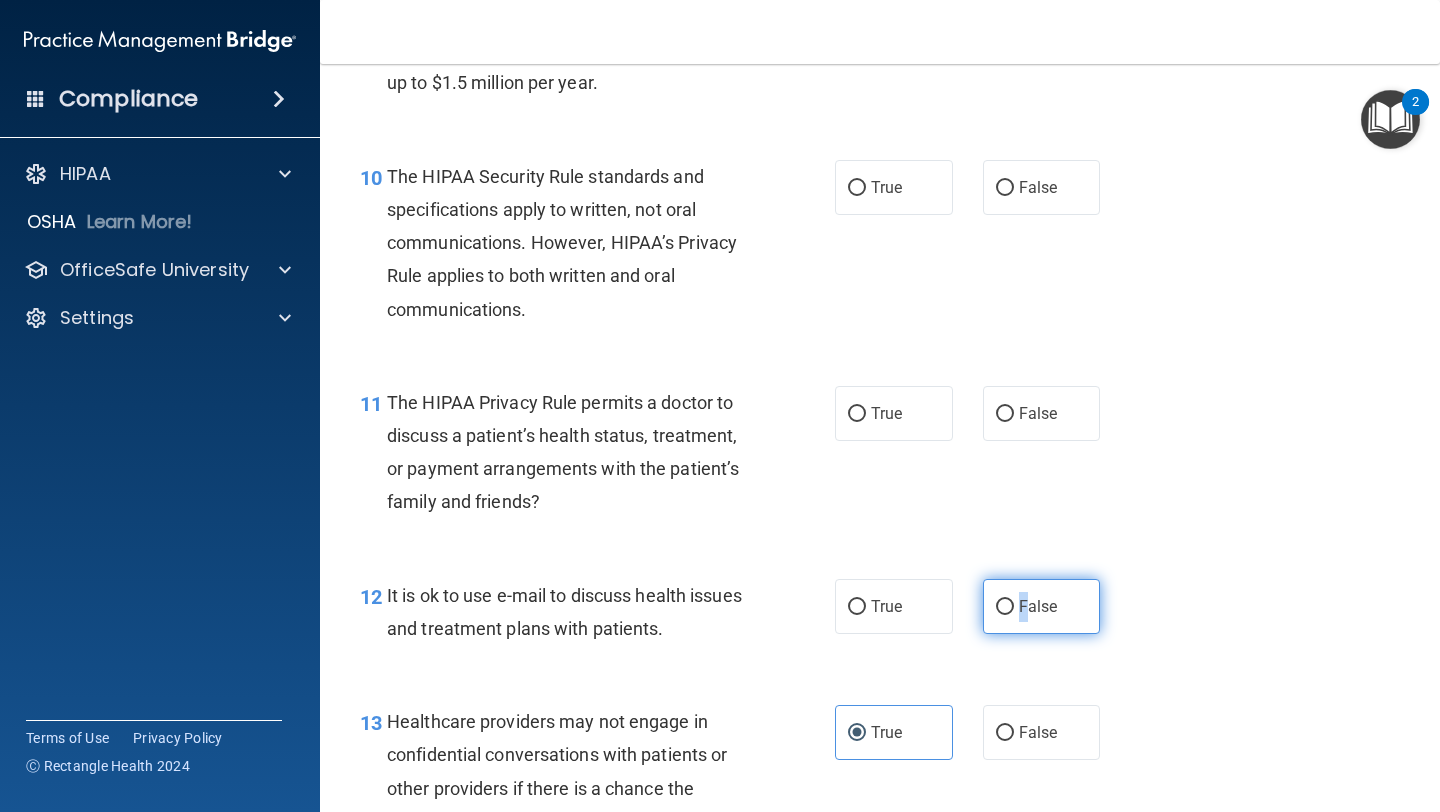 click on "False" at bounding box center (1005, 607) 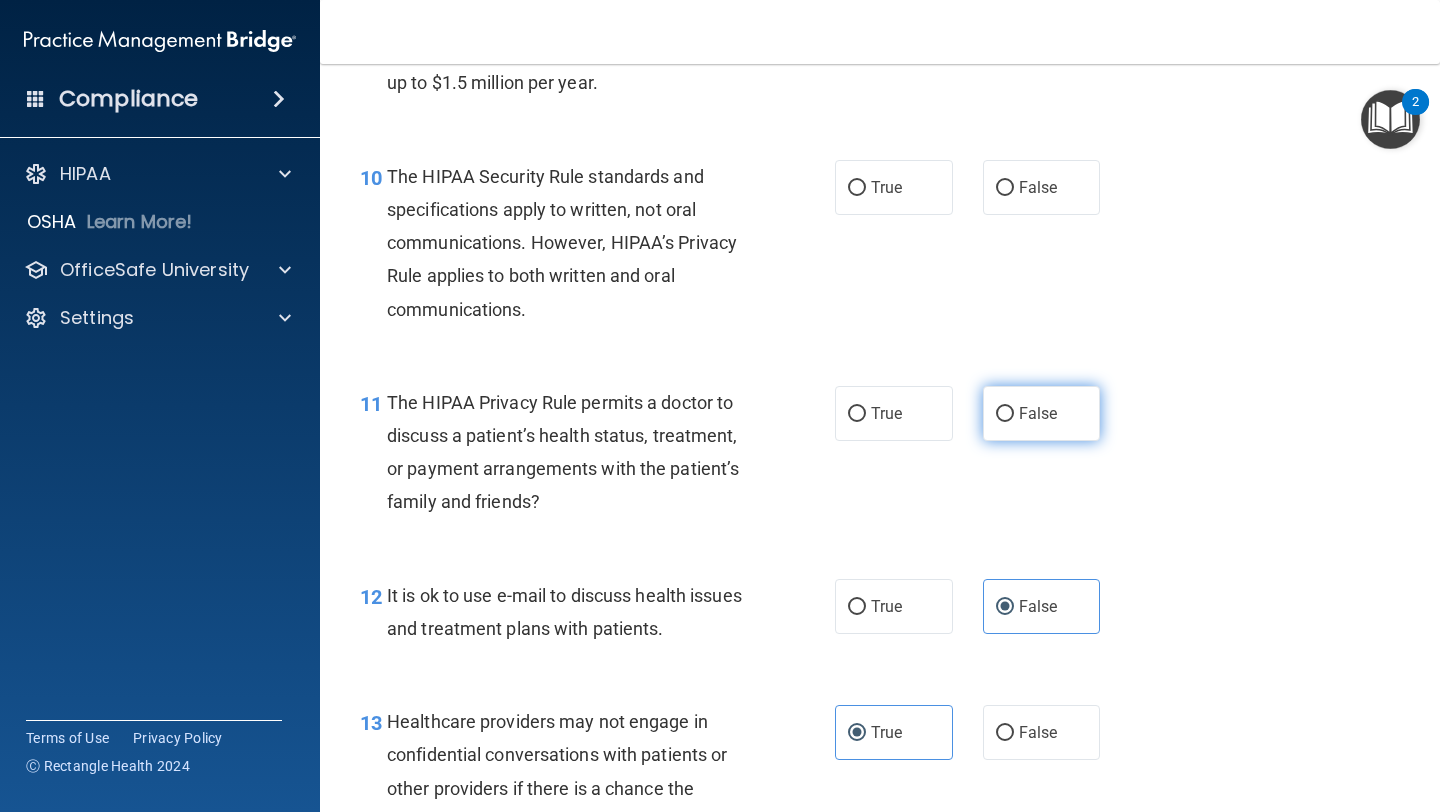 click on "False" at bounding box center [1042, 413] 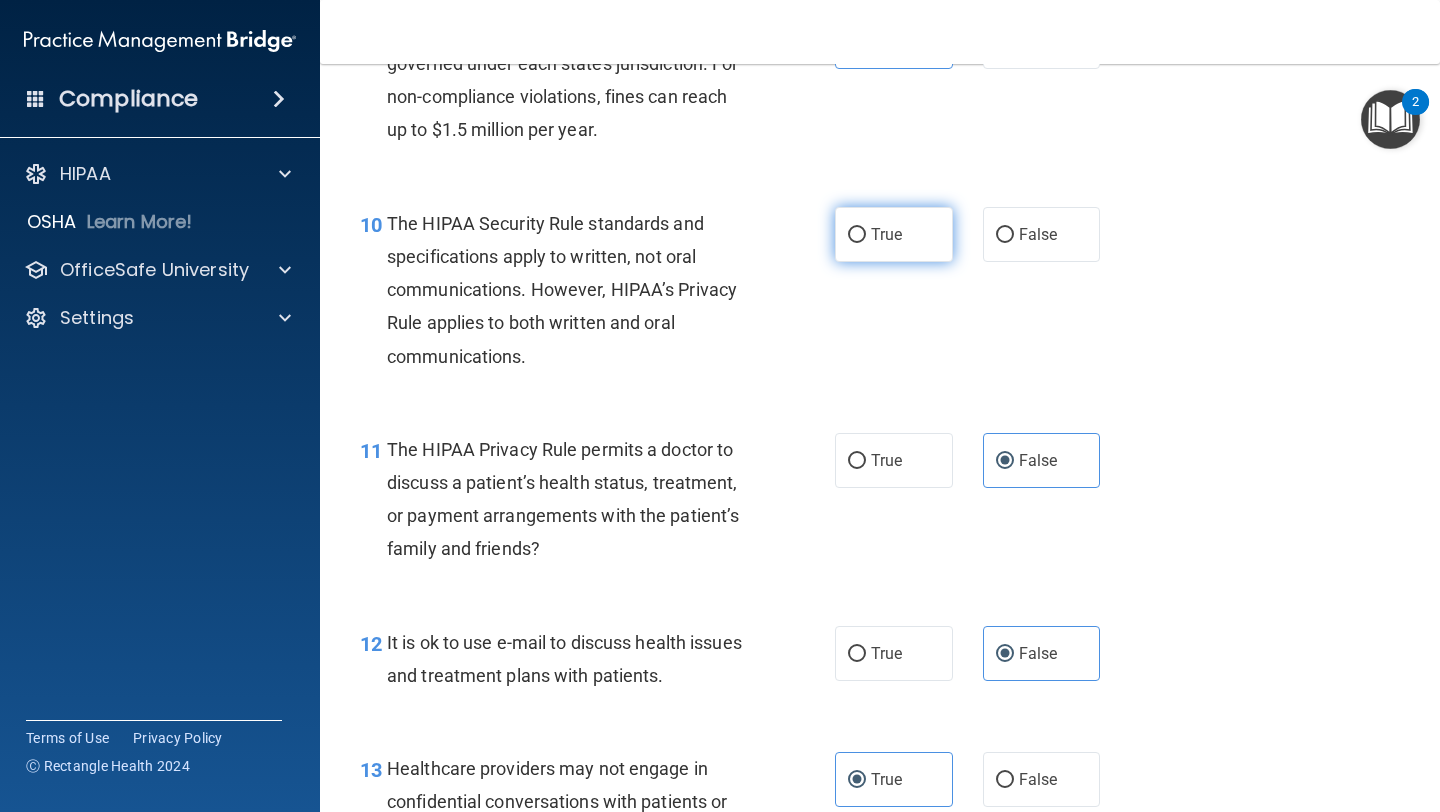 scroll, scrollTop: 1752, scrollLeft: 0, axis: vertical 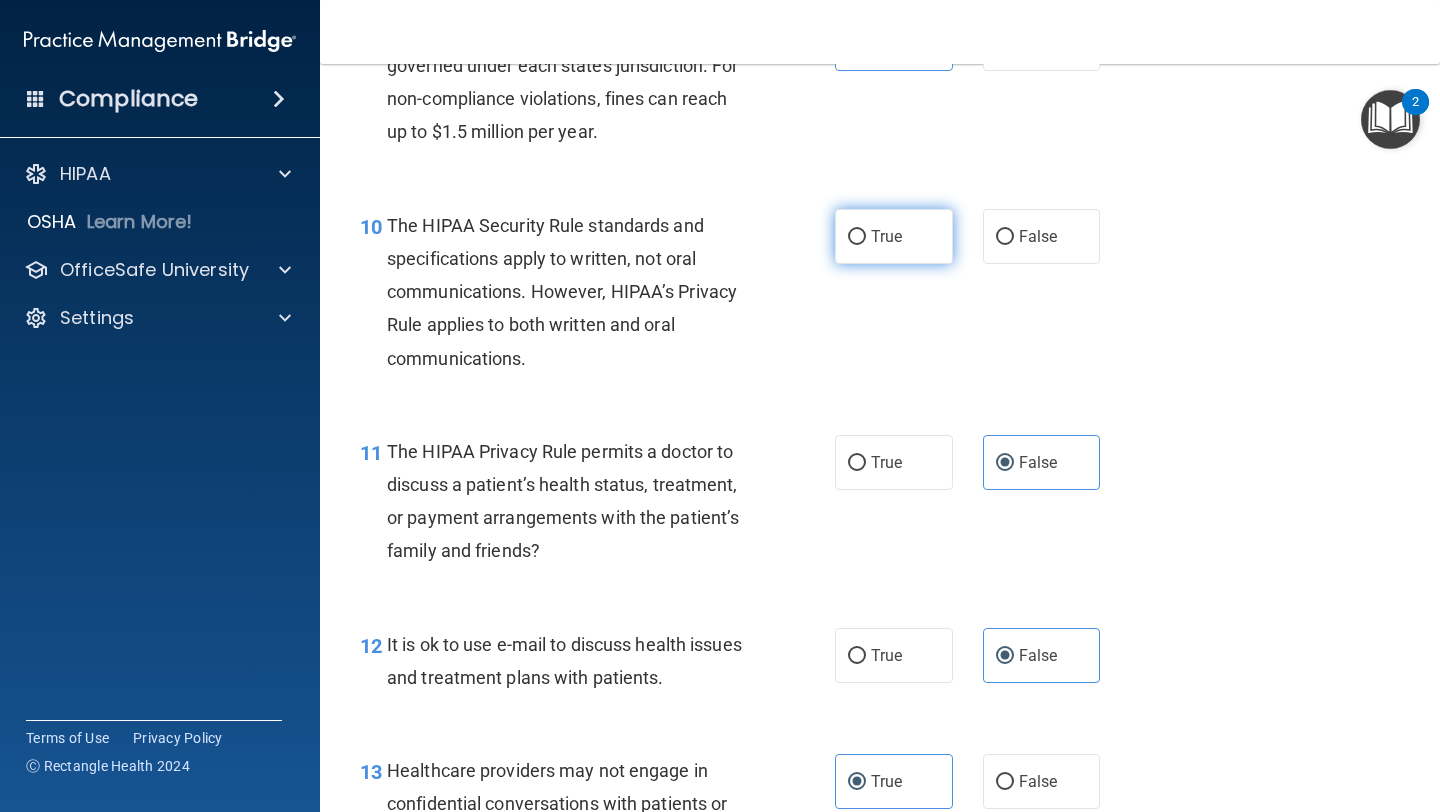 click on "True" at bounding box center [886, 236] 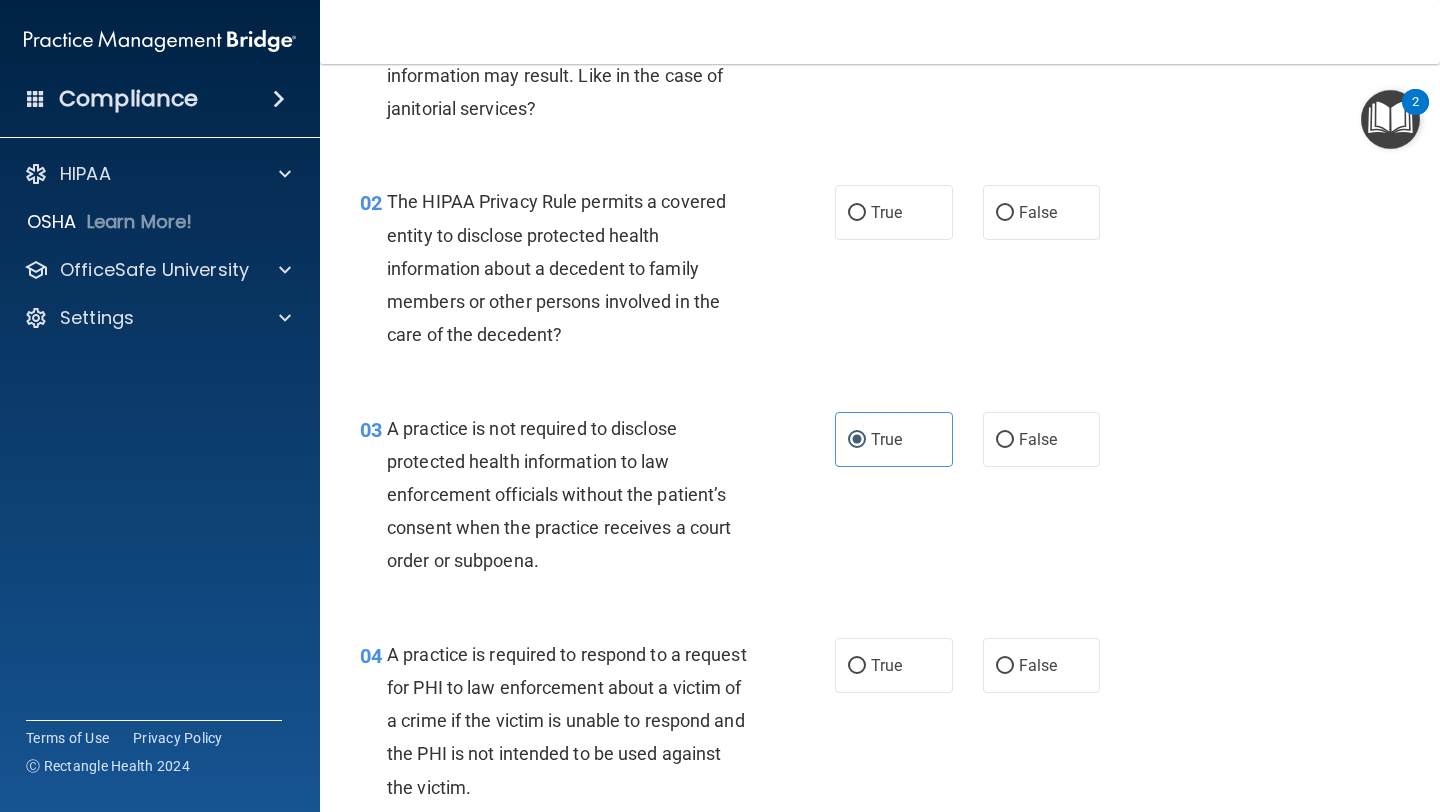 scroll, scrollTop: 200, scrollLeft: 0, axis: vertical 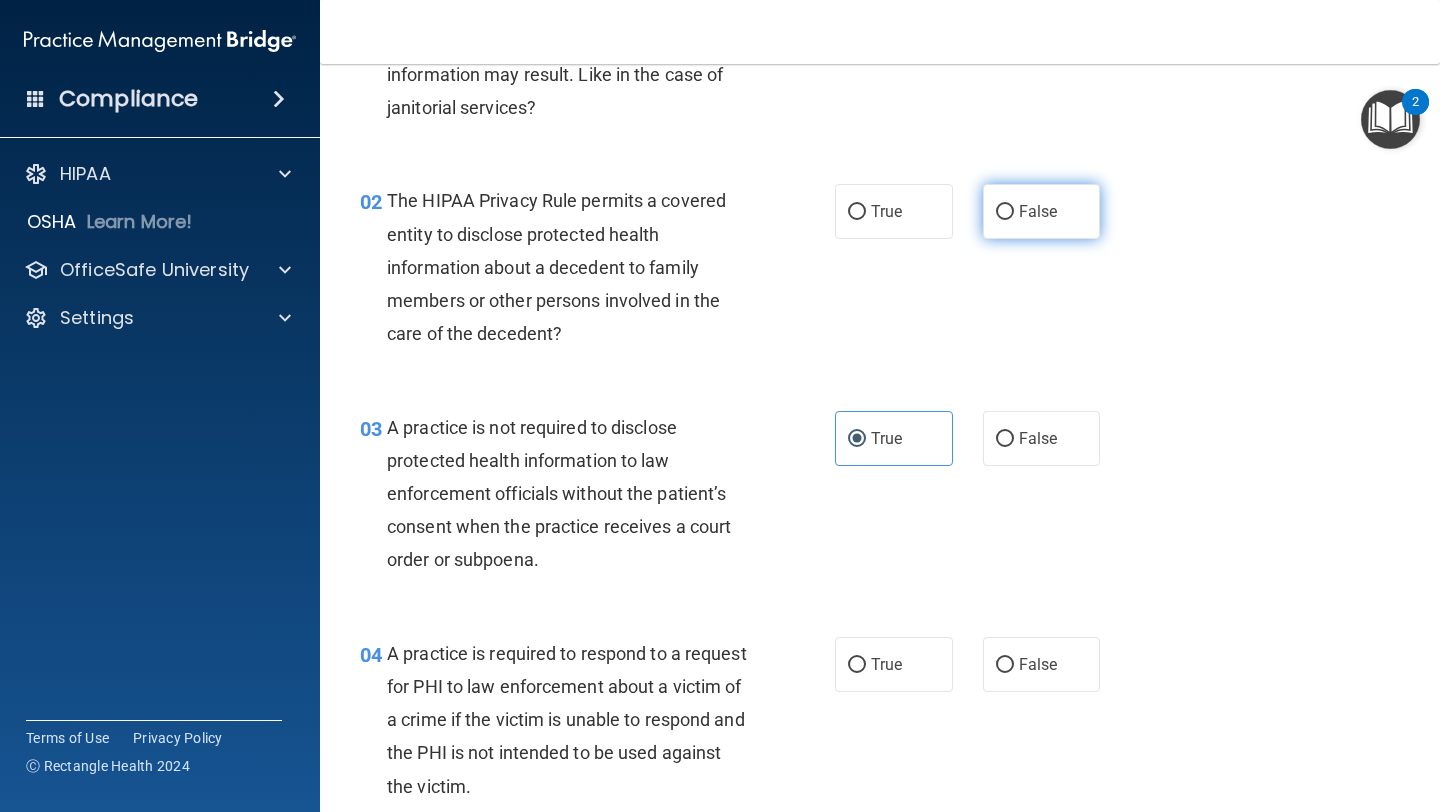 click on "False" at bounding box center [1042, 211] 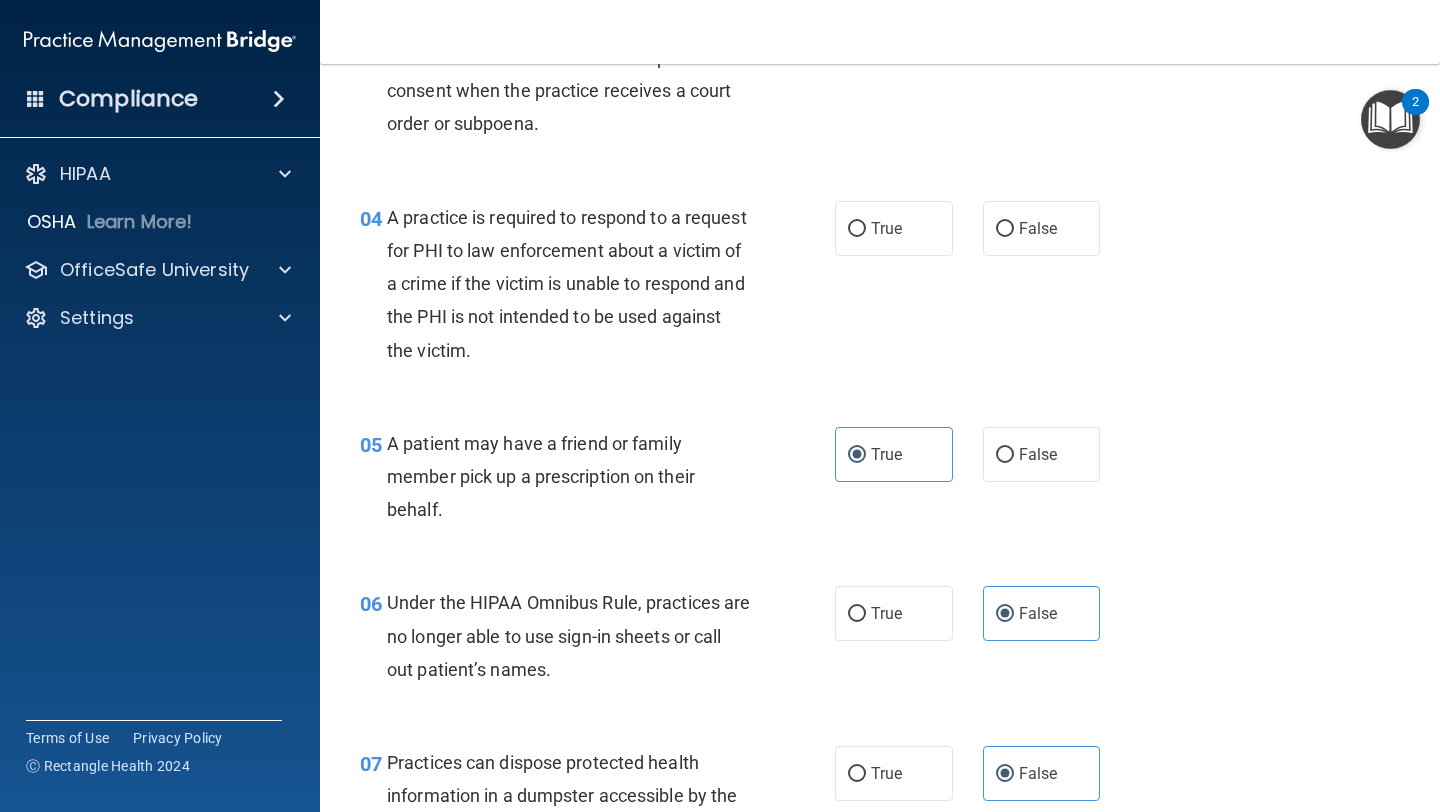 scroll, scrollTop: 627, scrollLeft: 0, axis: vertical 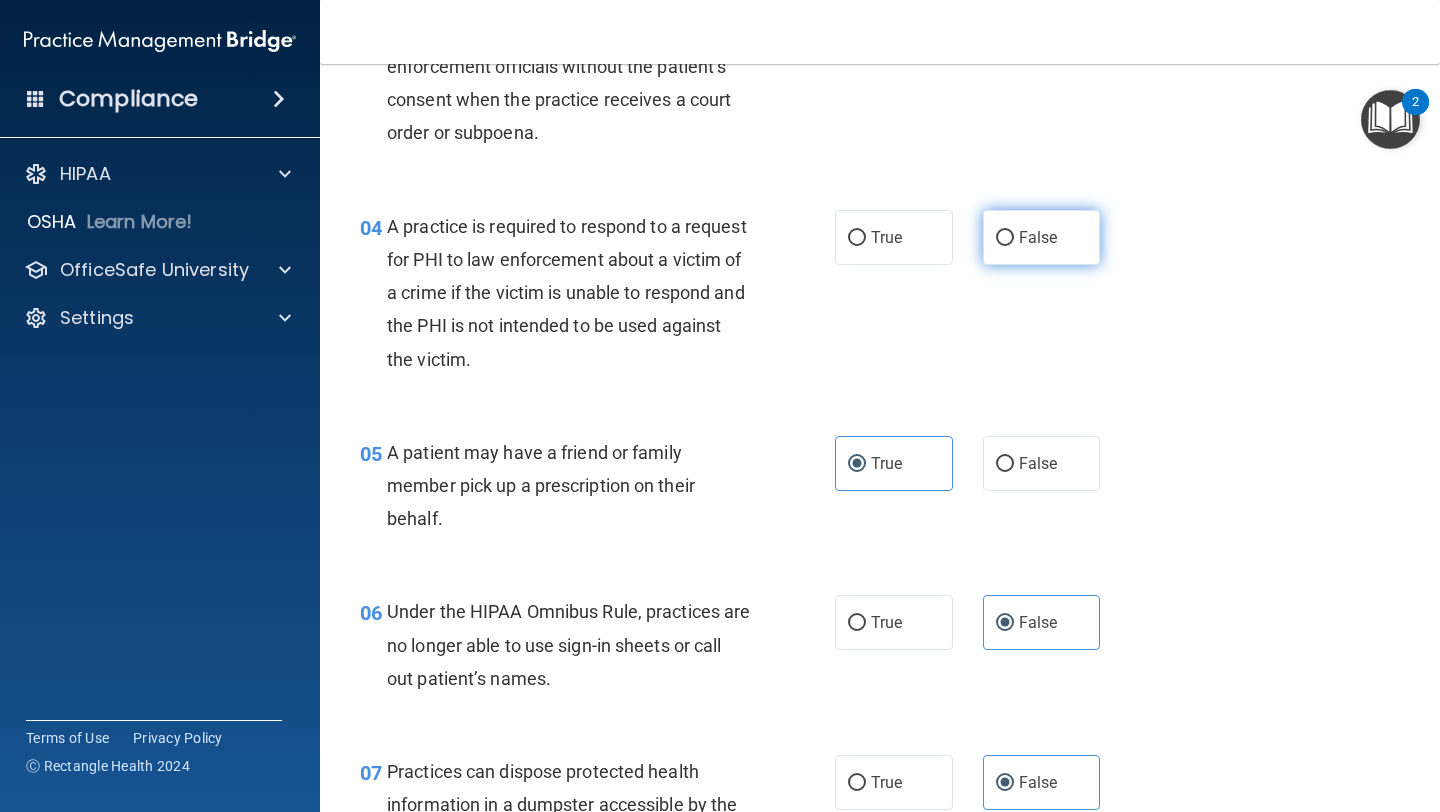 click on "False" at bounding box center [1042, 237] 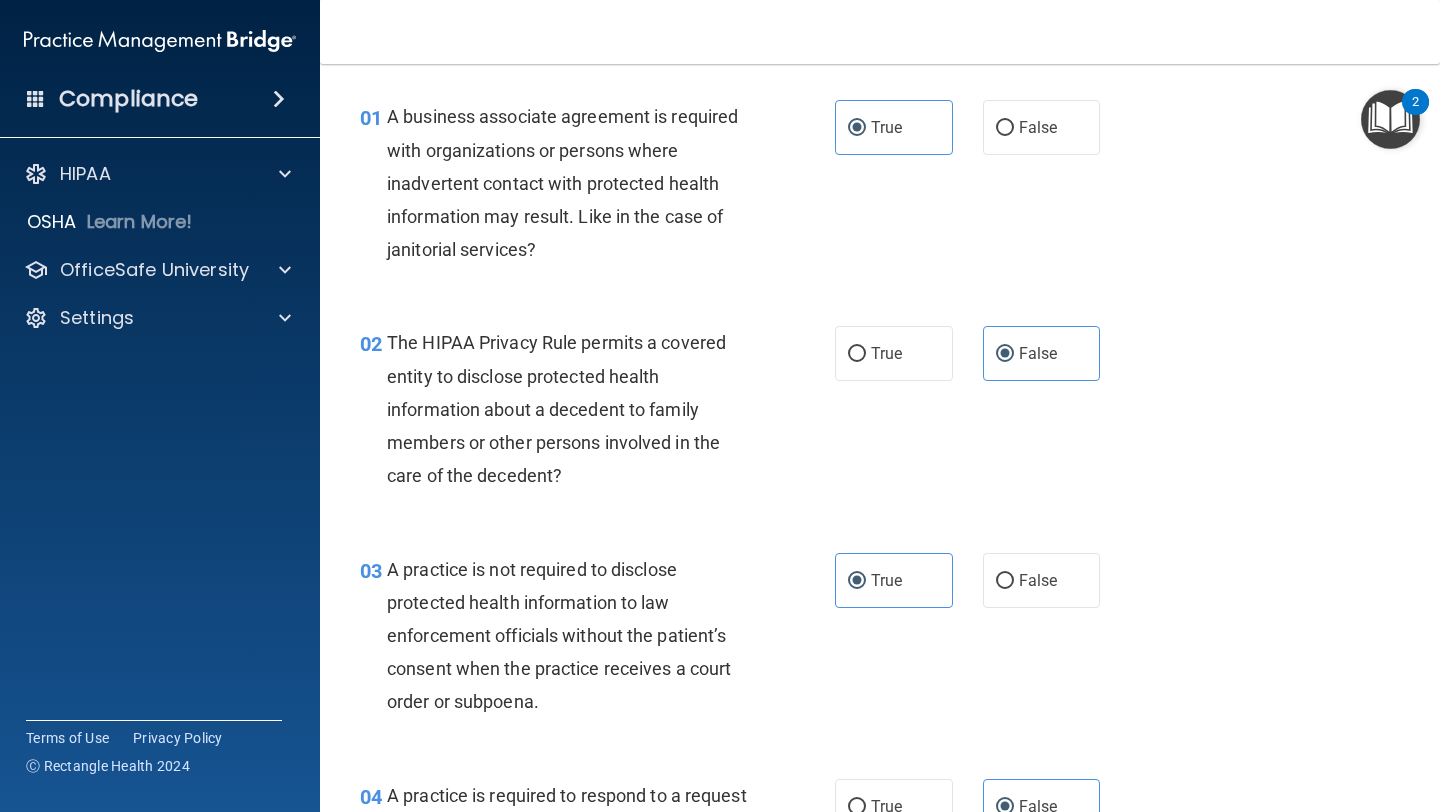 scroll, scrollTop: 0, scrollLeft: 0, axis: both 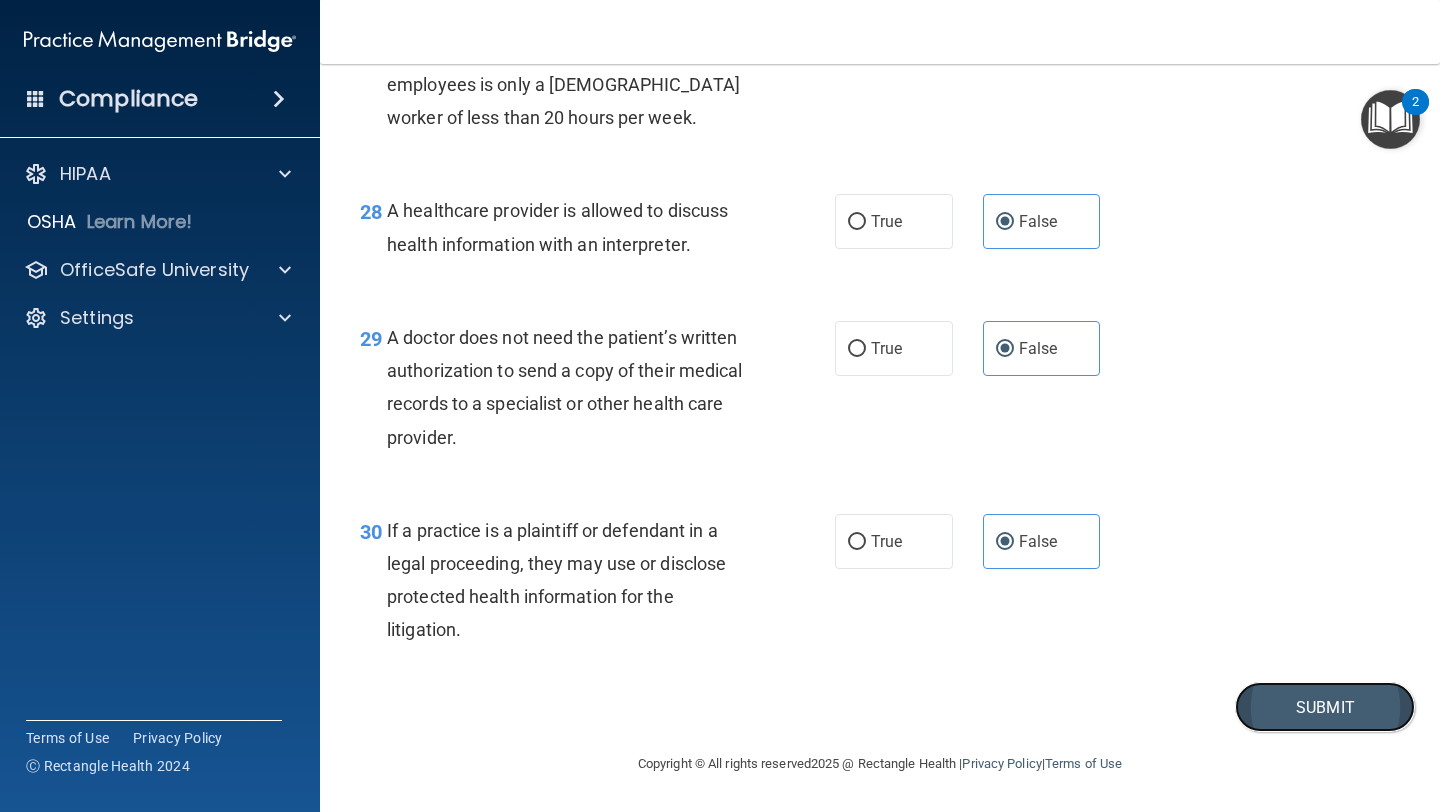 click on "Submit" at bounding box center (1325, 707) 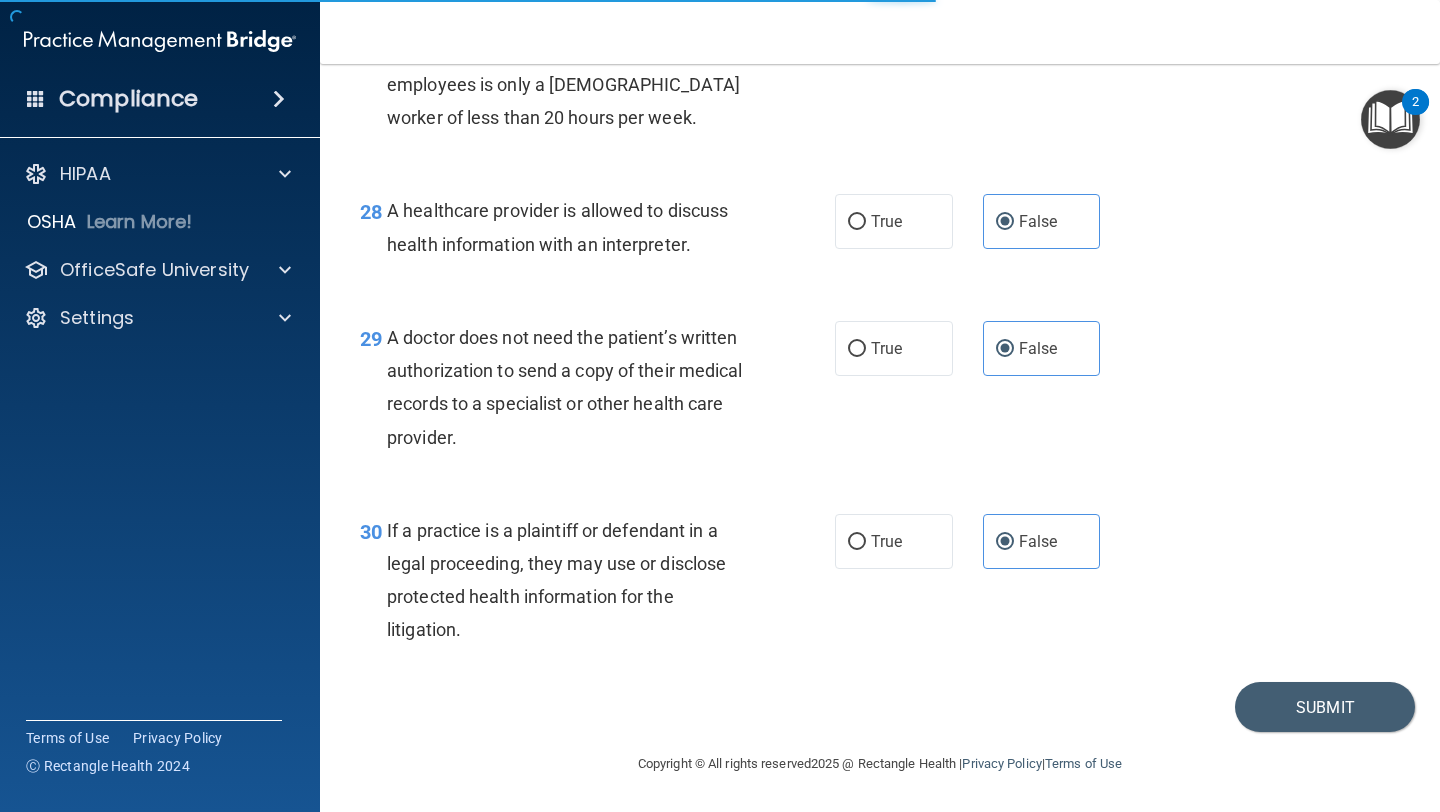 scroll, scrollTop: 0, scrollLeft: 0, axis: both 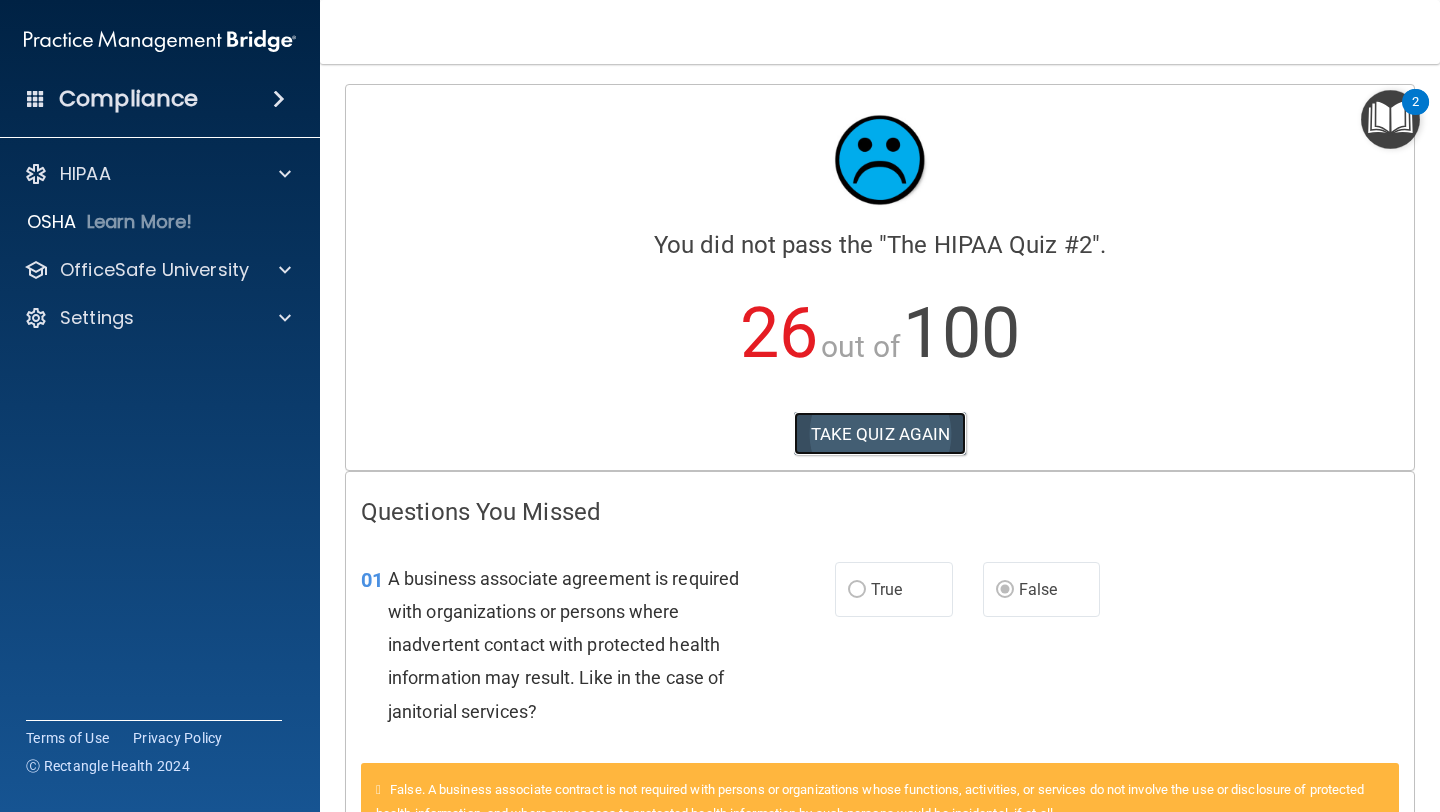click on "TAKE QUIZ AGAIN" at bounding box center (880, 434) 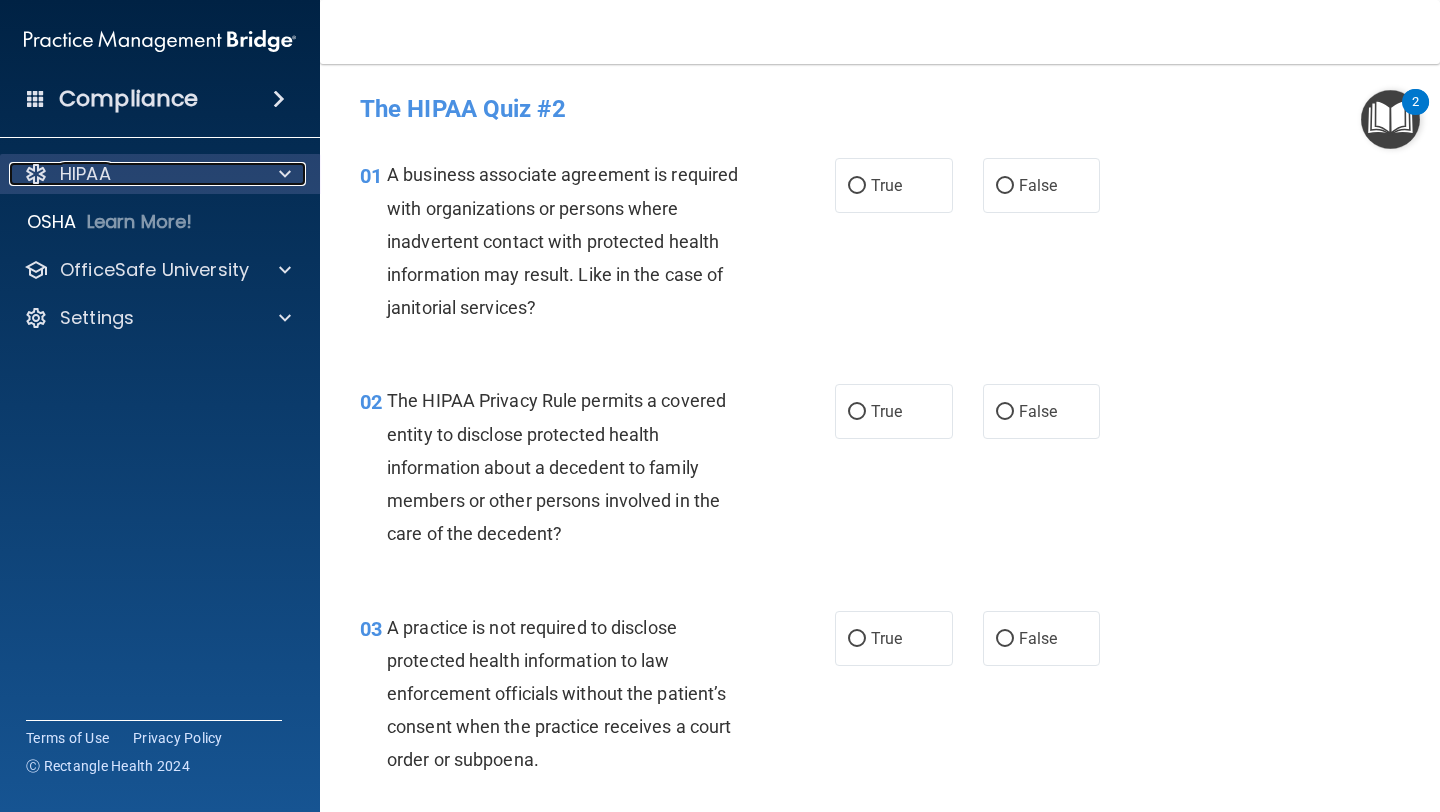 click at bounding box center (282, 174) 